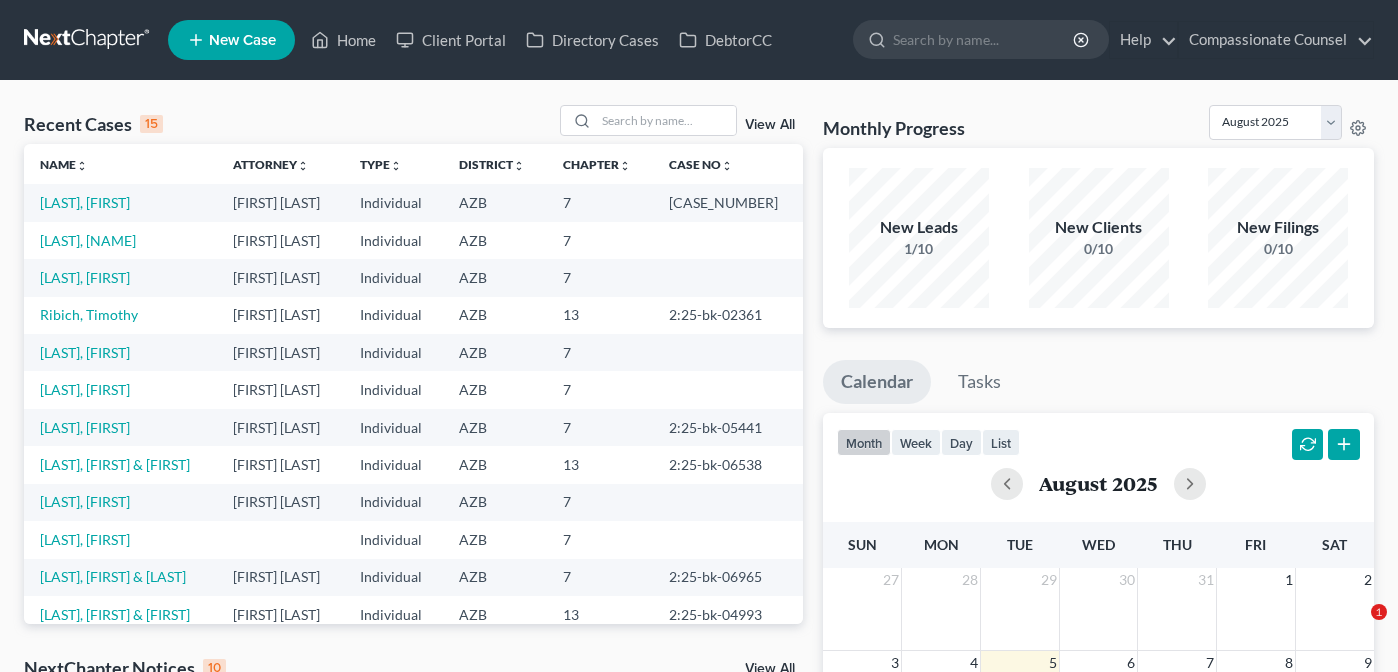 scroll, scrollTop: 0, scrollLeft: 0, axis: both 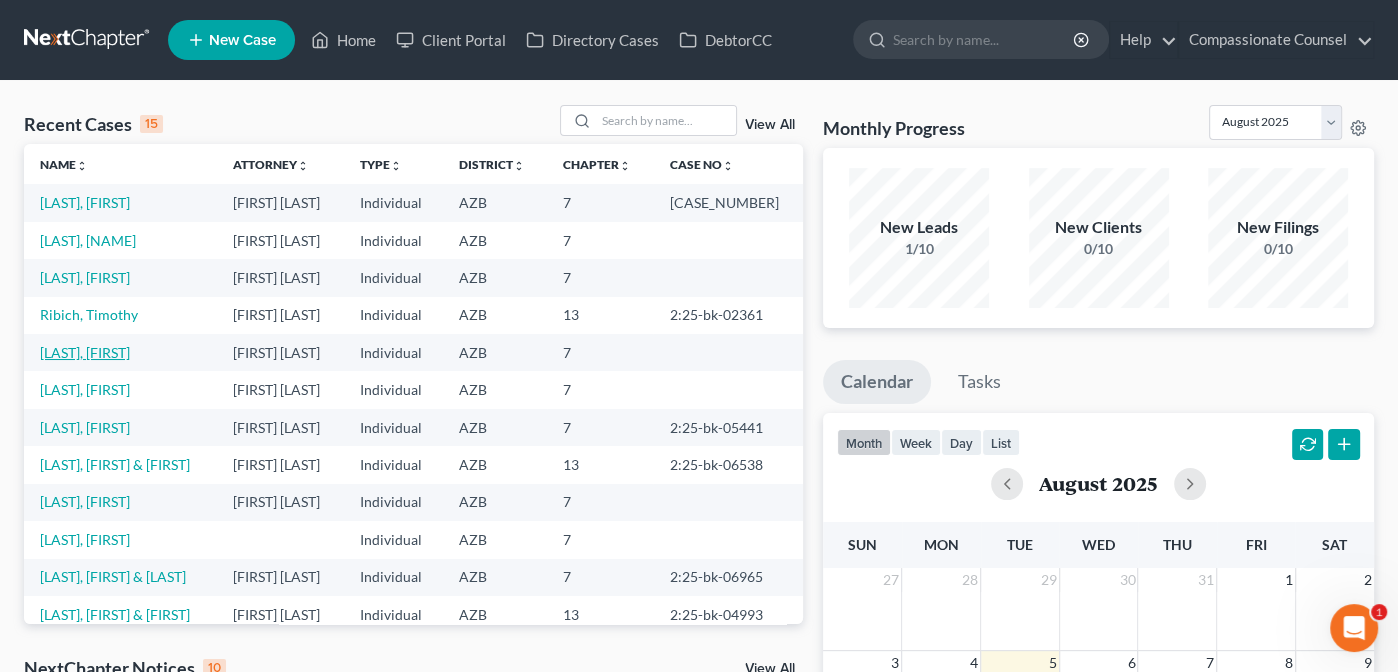 click on "[LAST], [FIRST]" at bounding box center [85, 352] 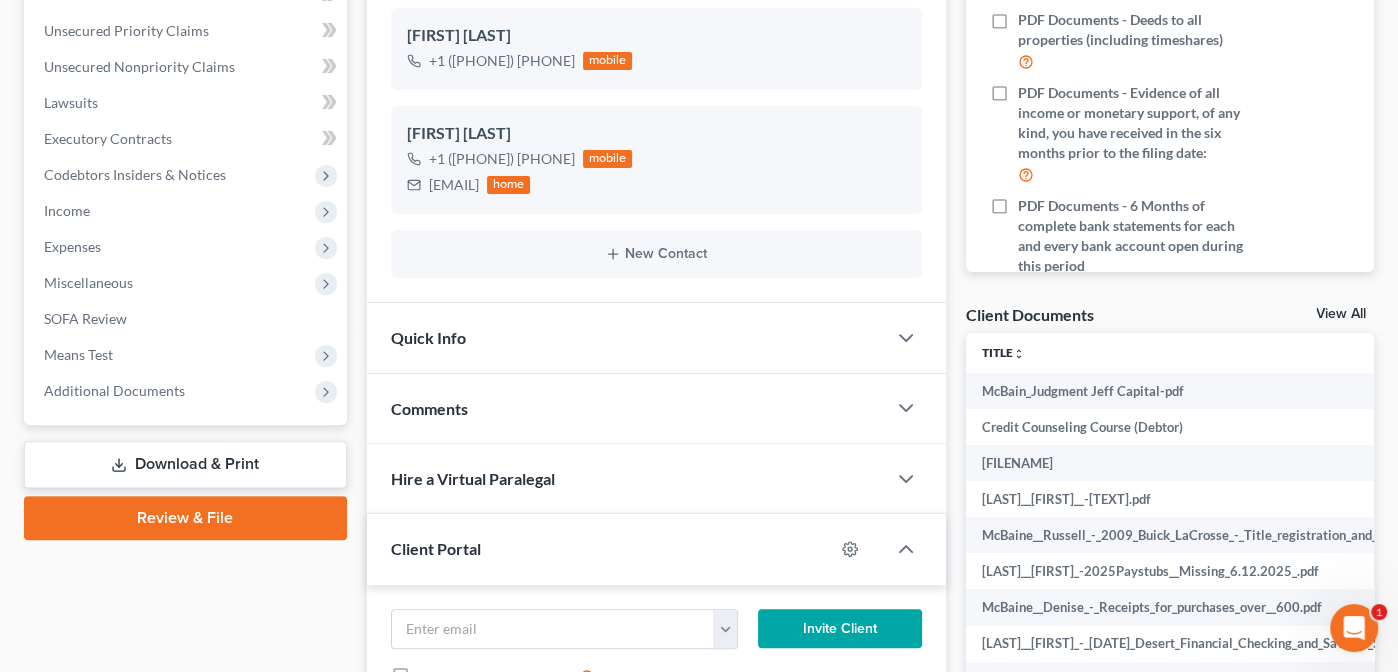 scroll, scrollTop: 450, scrollLeft: 0, axis: vertical 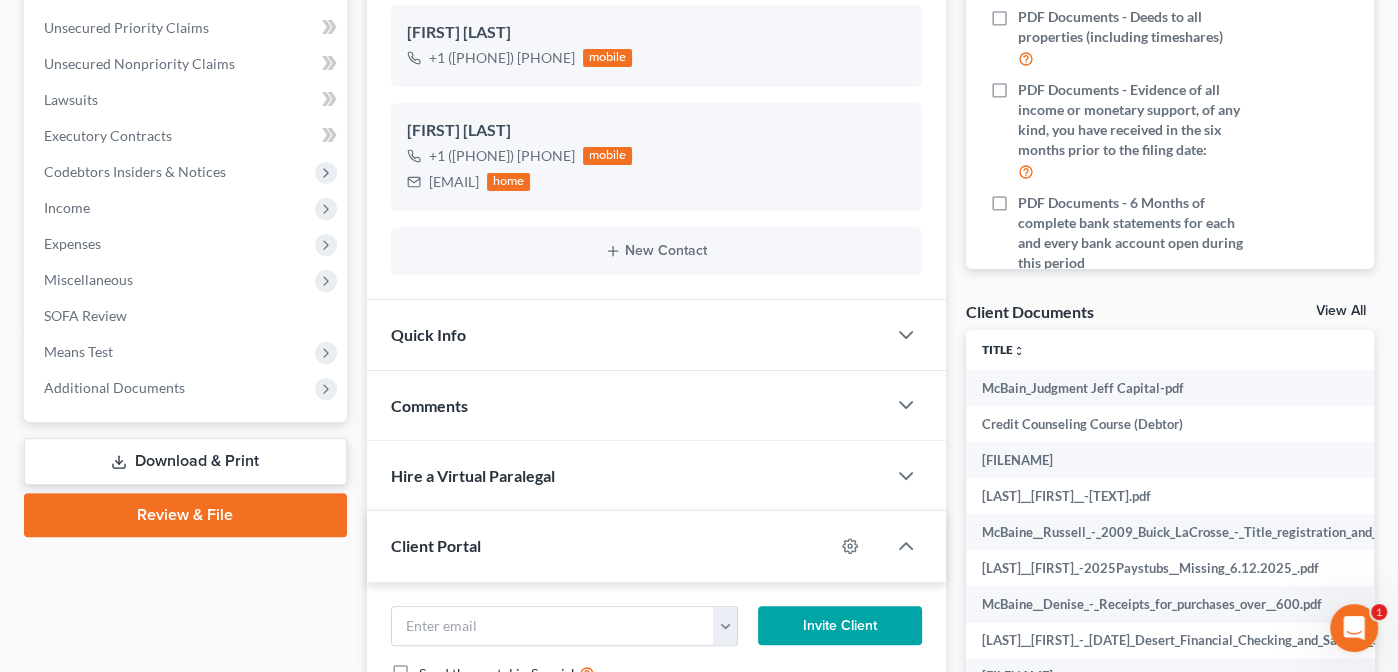 click on "View All" at bounding box center (1341, 311) 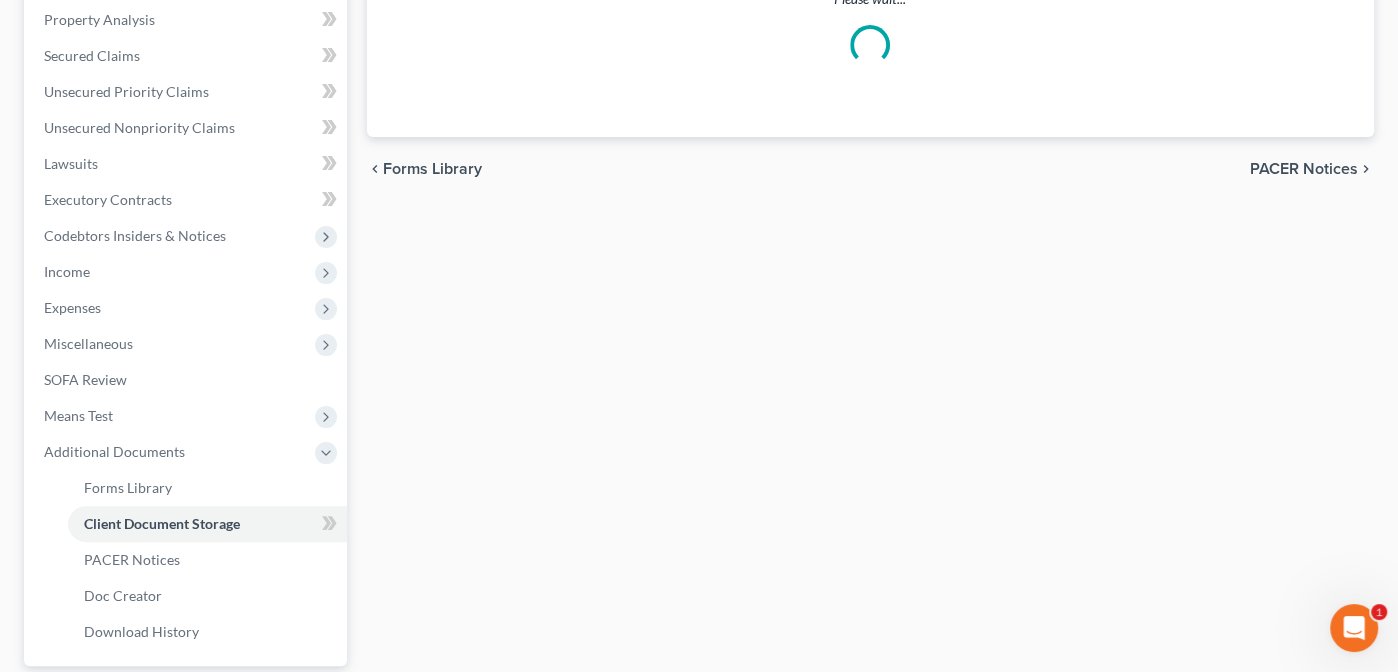 select on "14" 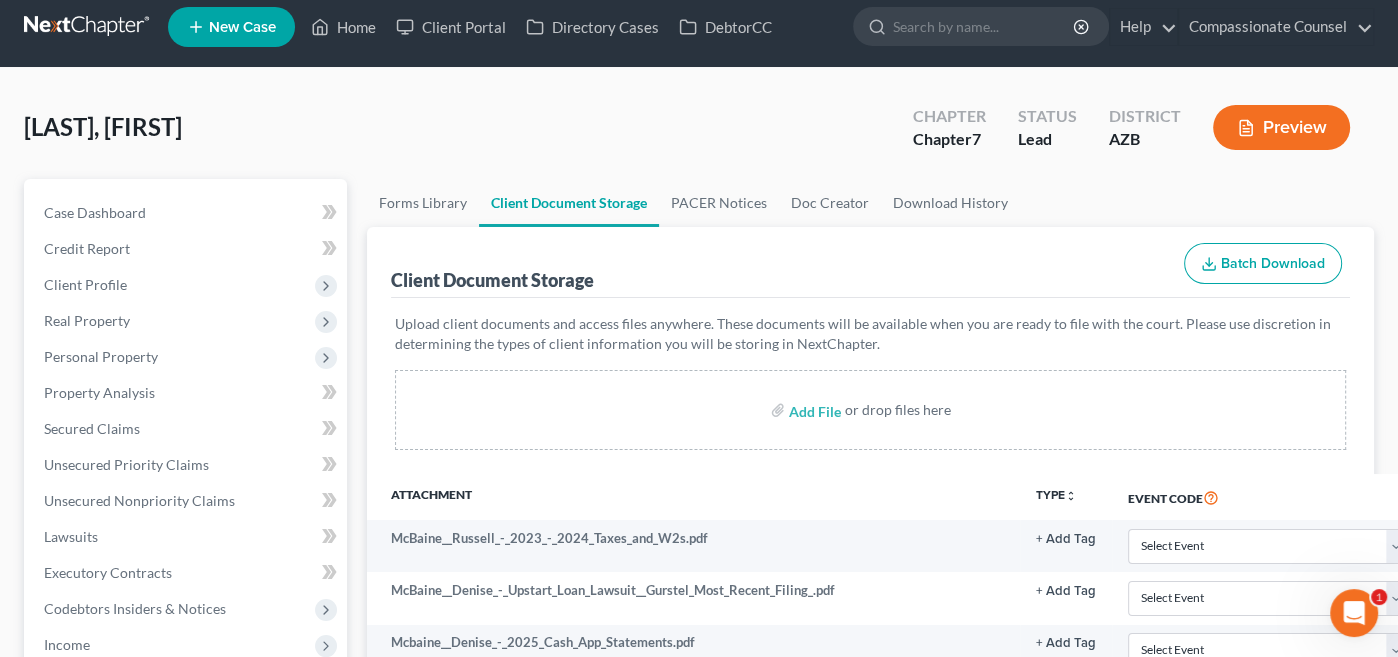 scroll, scrollTop: 0, scrollLeft: 0, axis: both 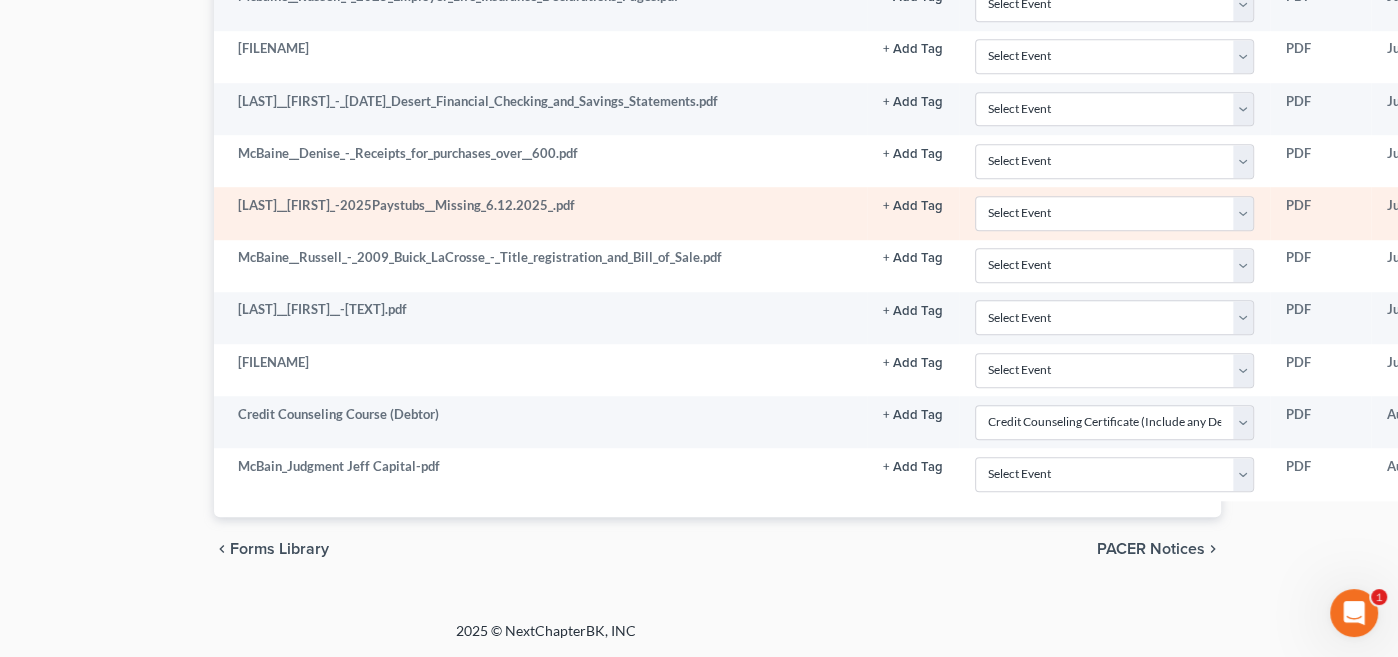 click 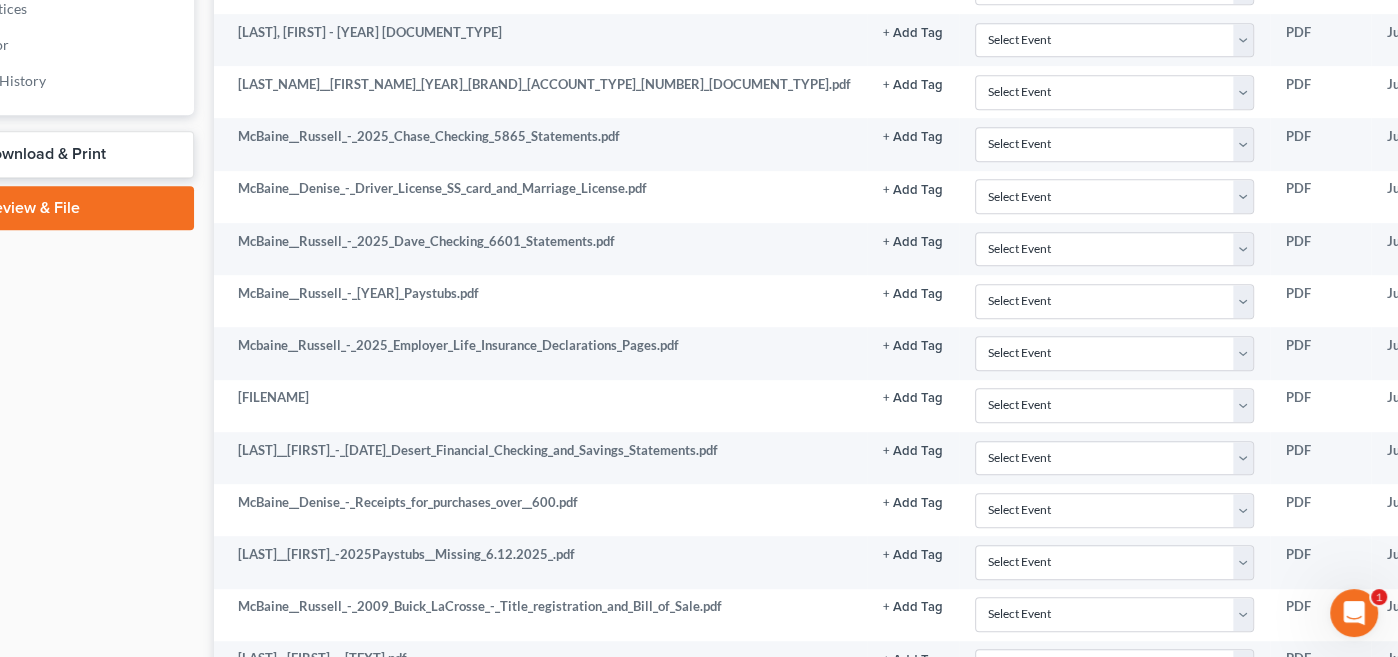 scroll, scrollTop: 654, scrollLeft: 153, axis: both 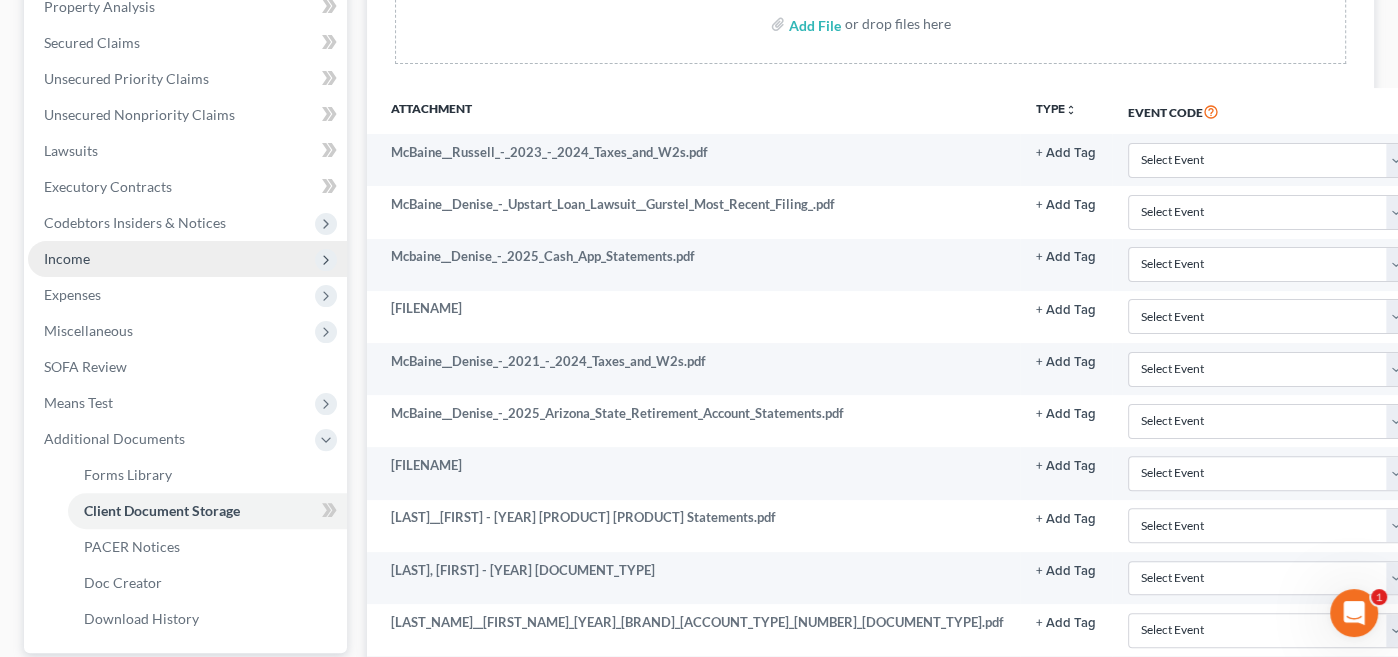 click on "Income" at bounding box center [187, 259] 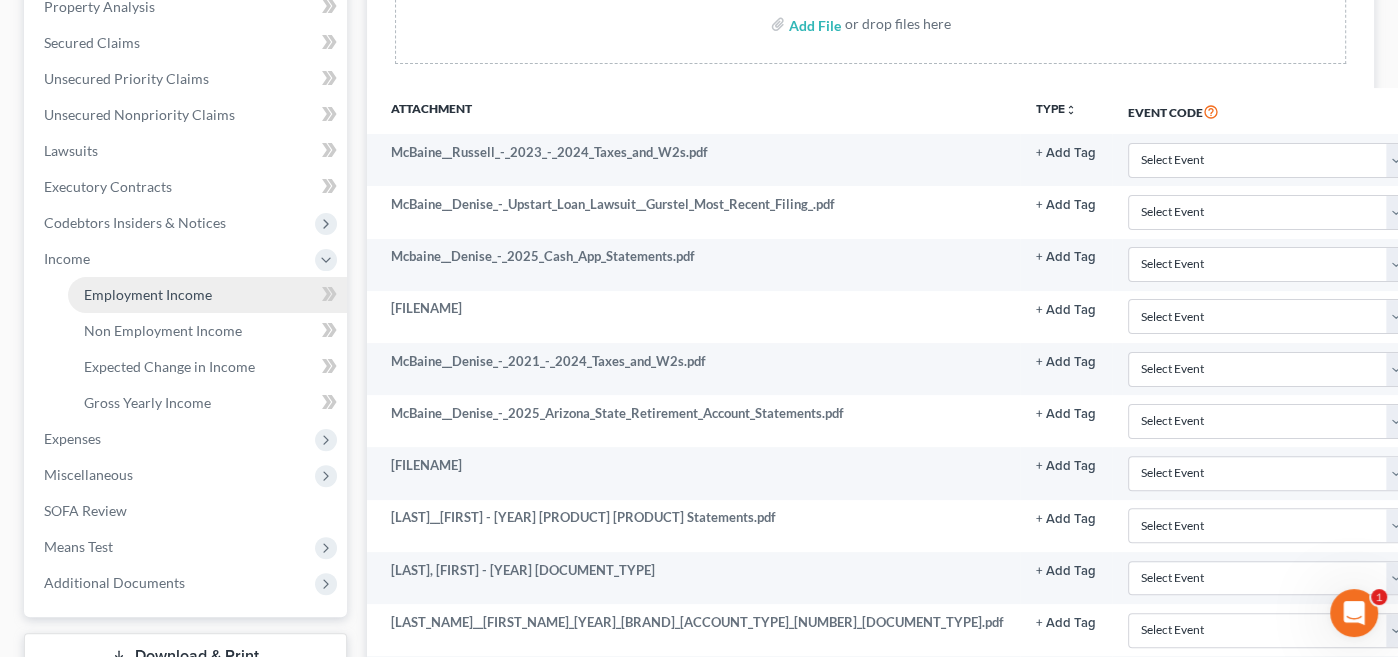click on "Employment Income" at bounding box center (148, 294) 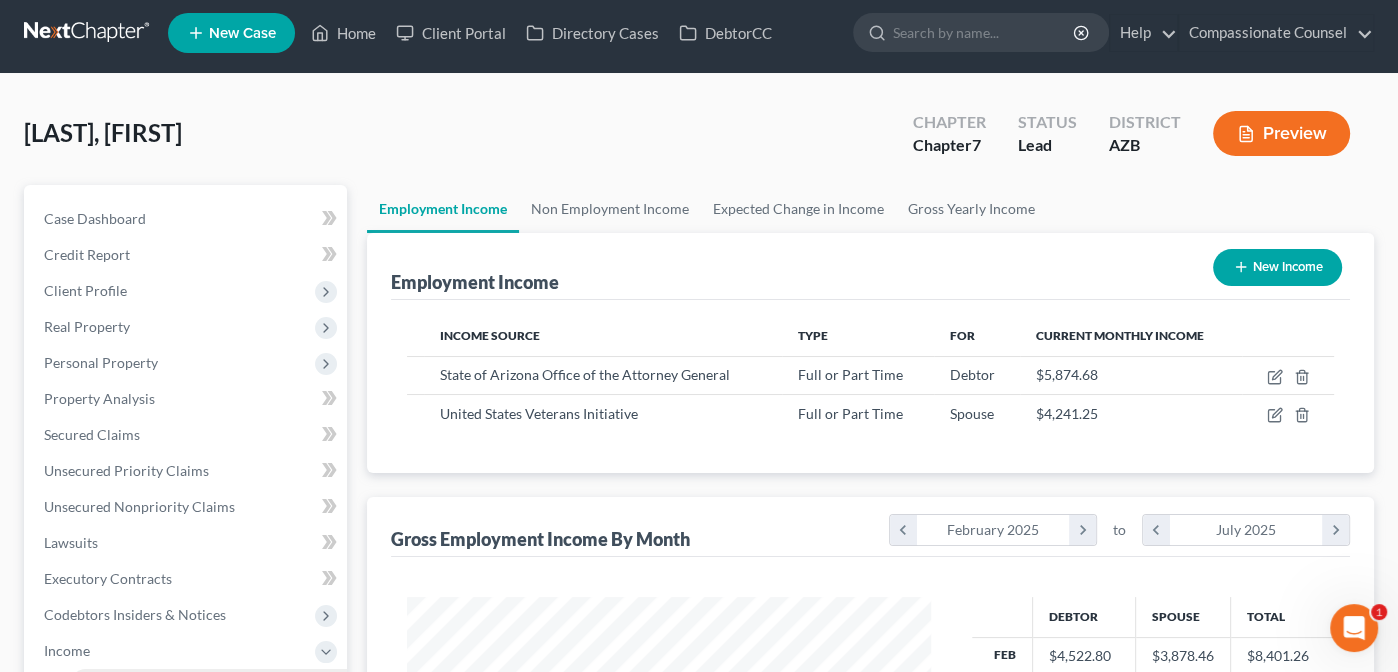 scroll, scrollTop: 0, scrollLeft: 0, axis: both 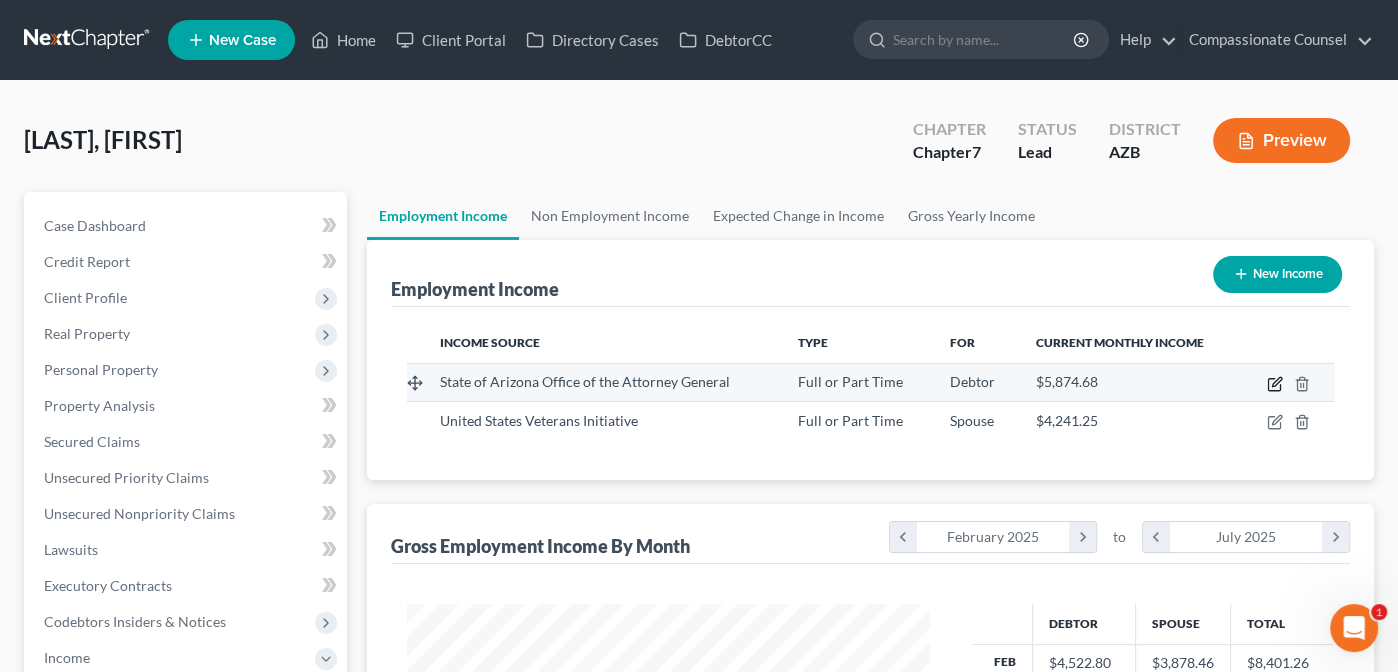 click 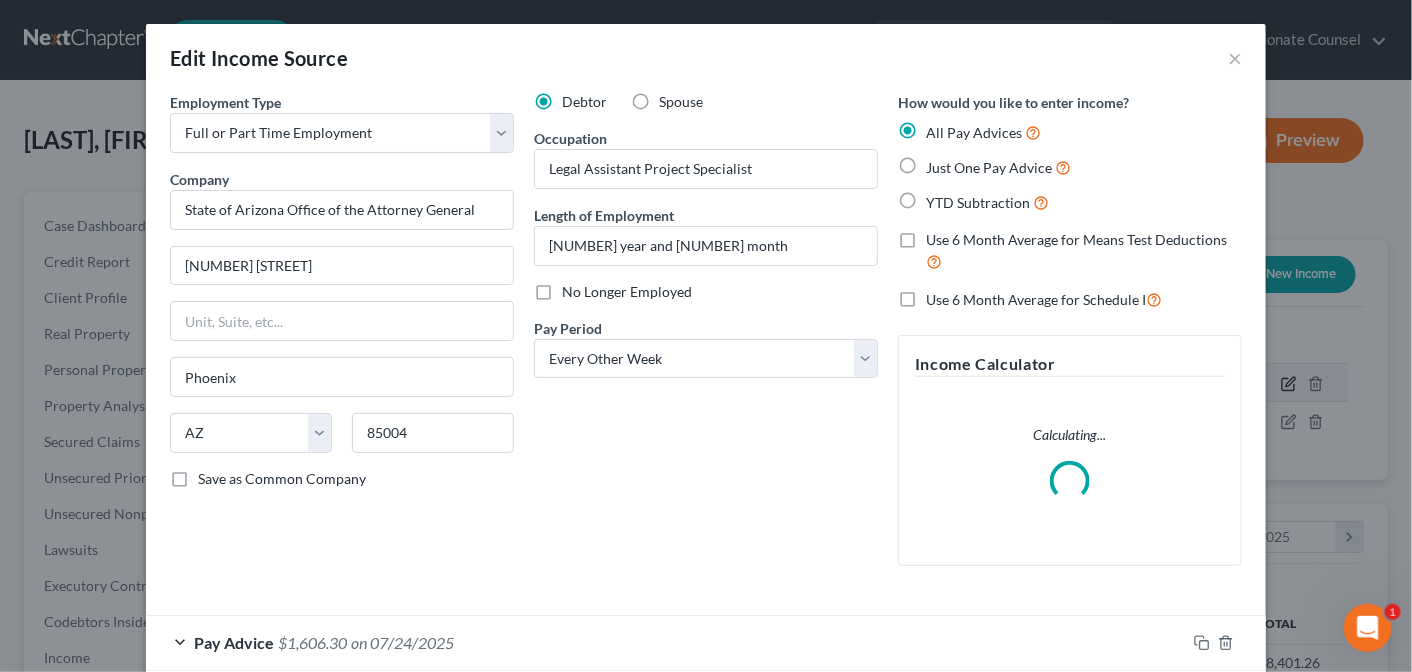 scroll, scrollTop: 999643, scrollLeft: 999429, axis: both 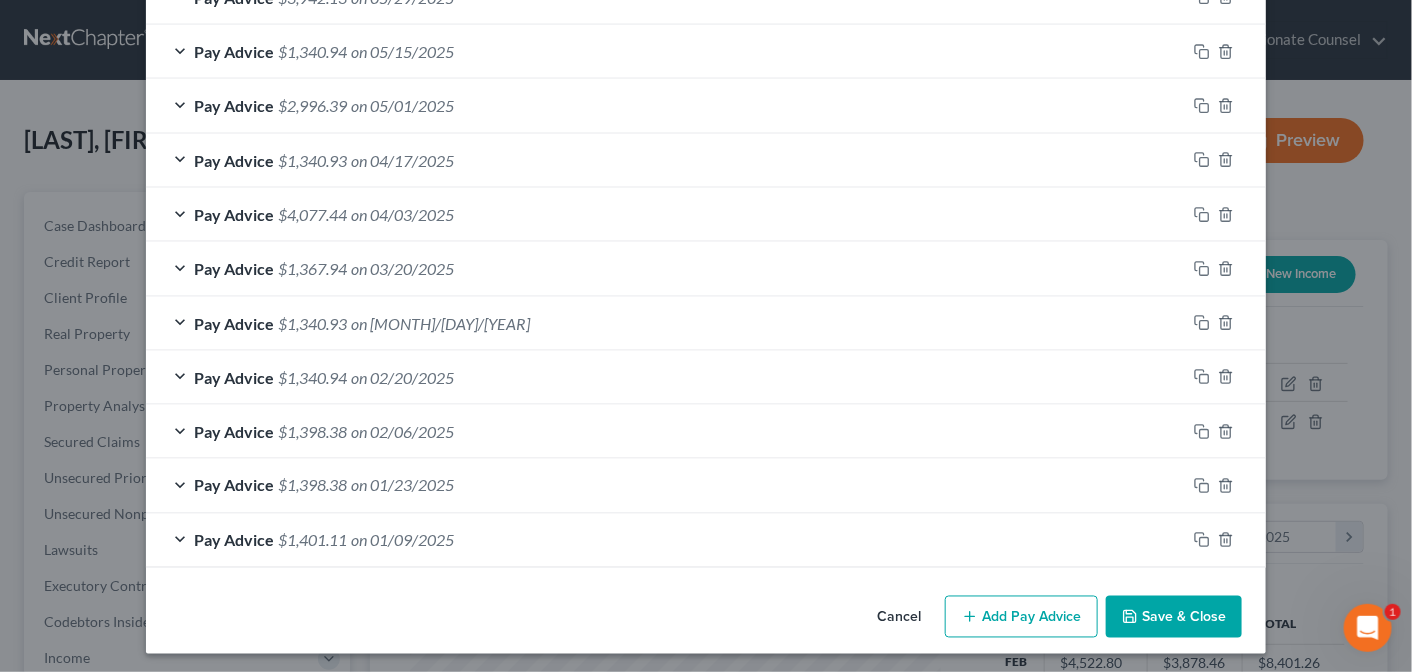click on "Pay Advice $1,401.11 on 01/09/2025" at bounding box center (666, 540) 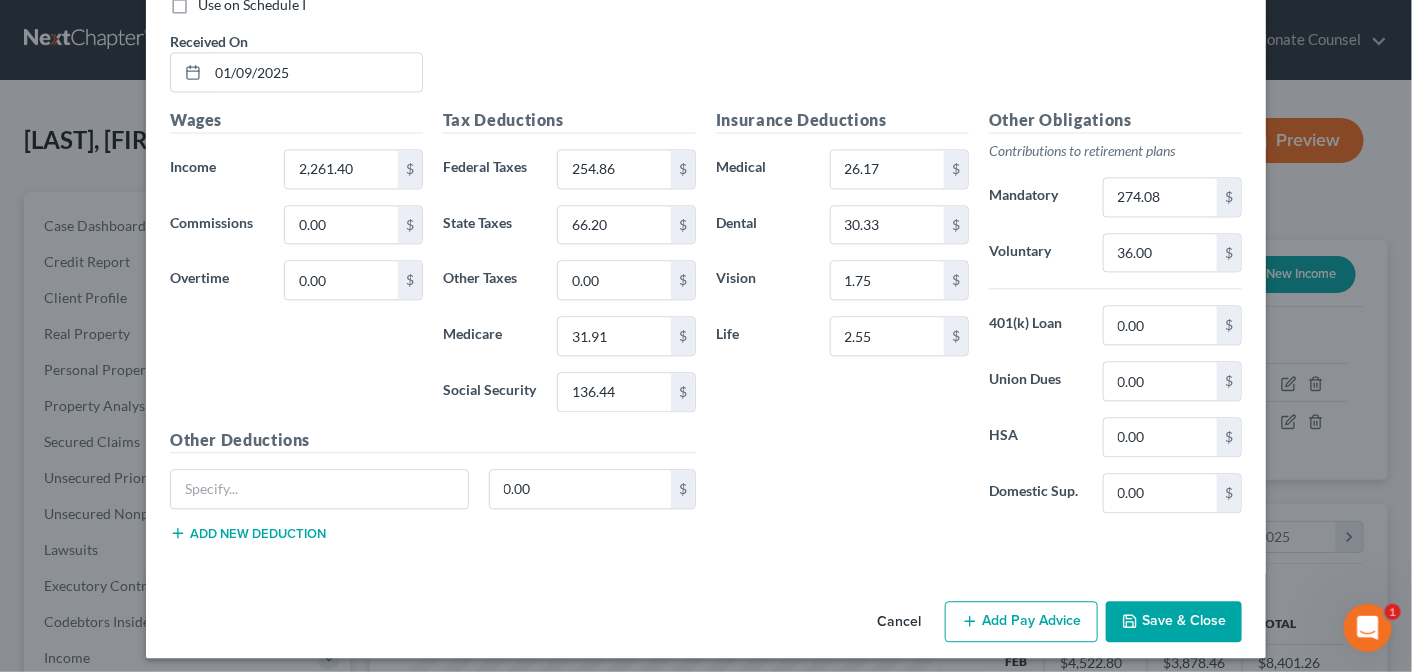 scroll, scrollTop: 1525, scrollLeft: 0, axis: vertical 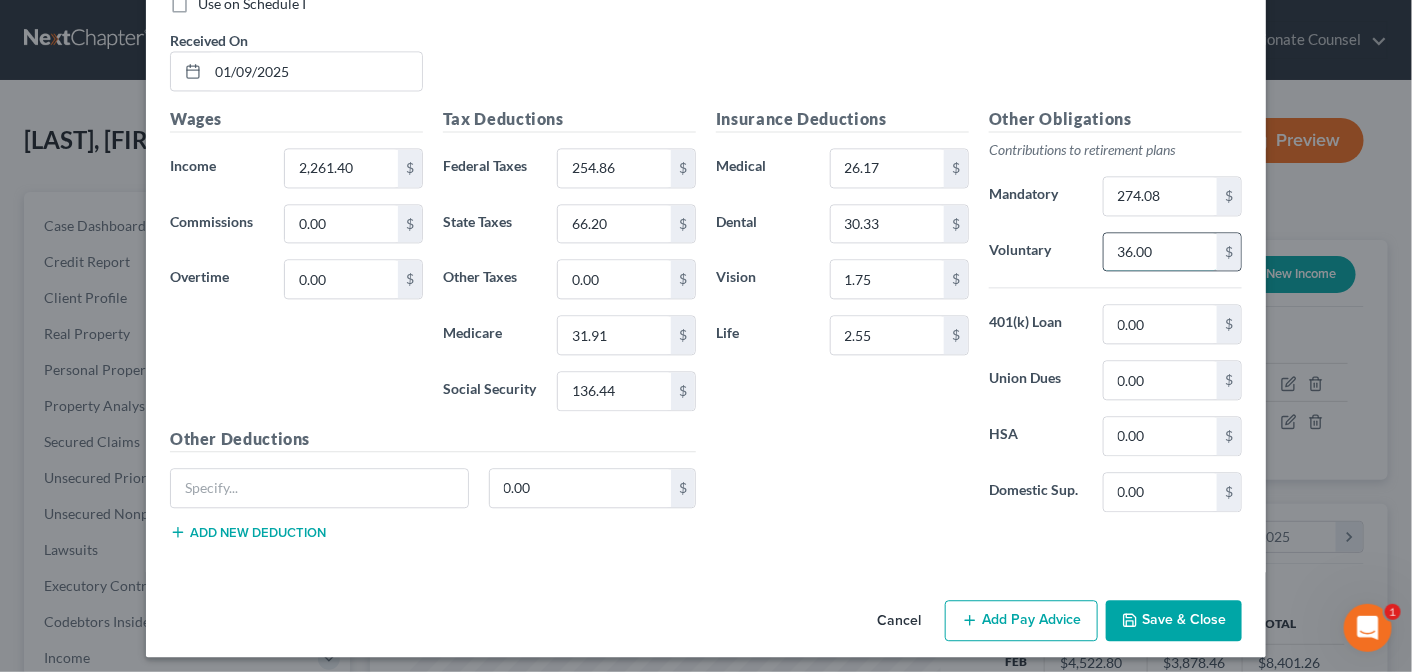 click on "36.00" at bounding box center [1160, 252] 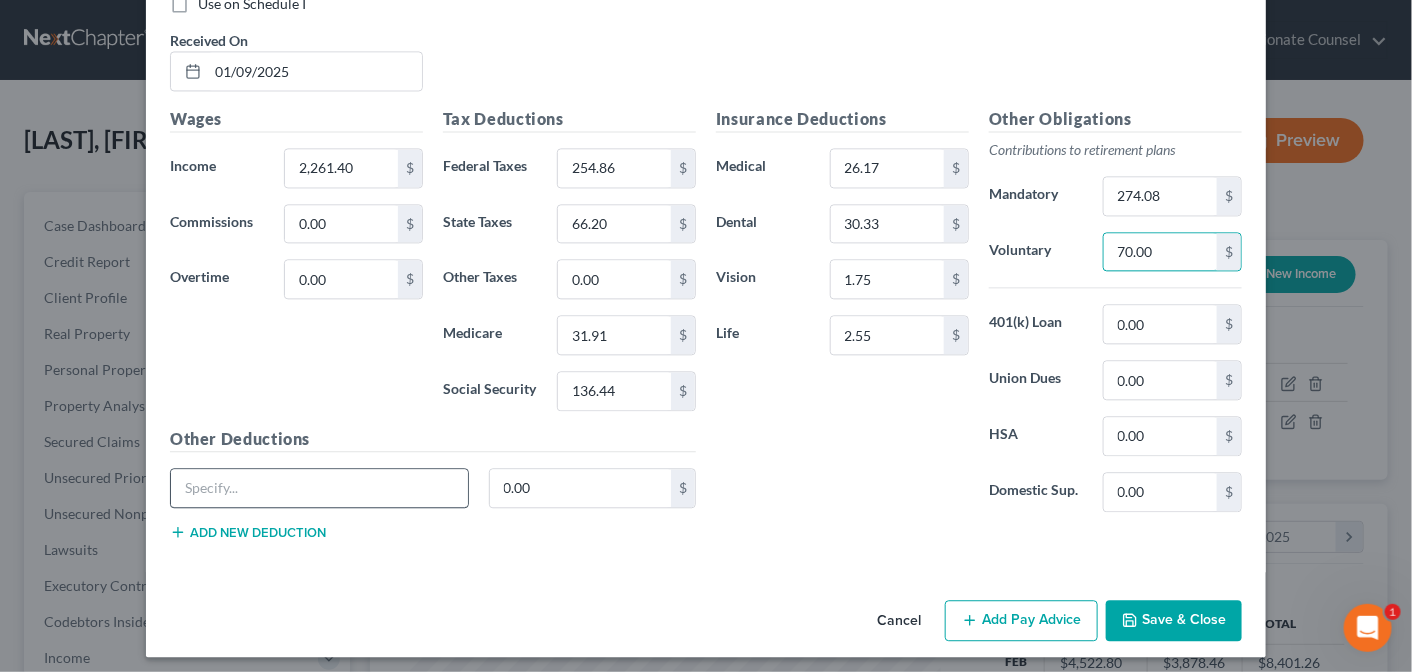 type on "70.00" 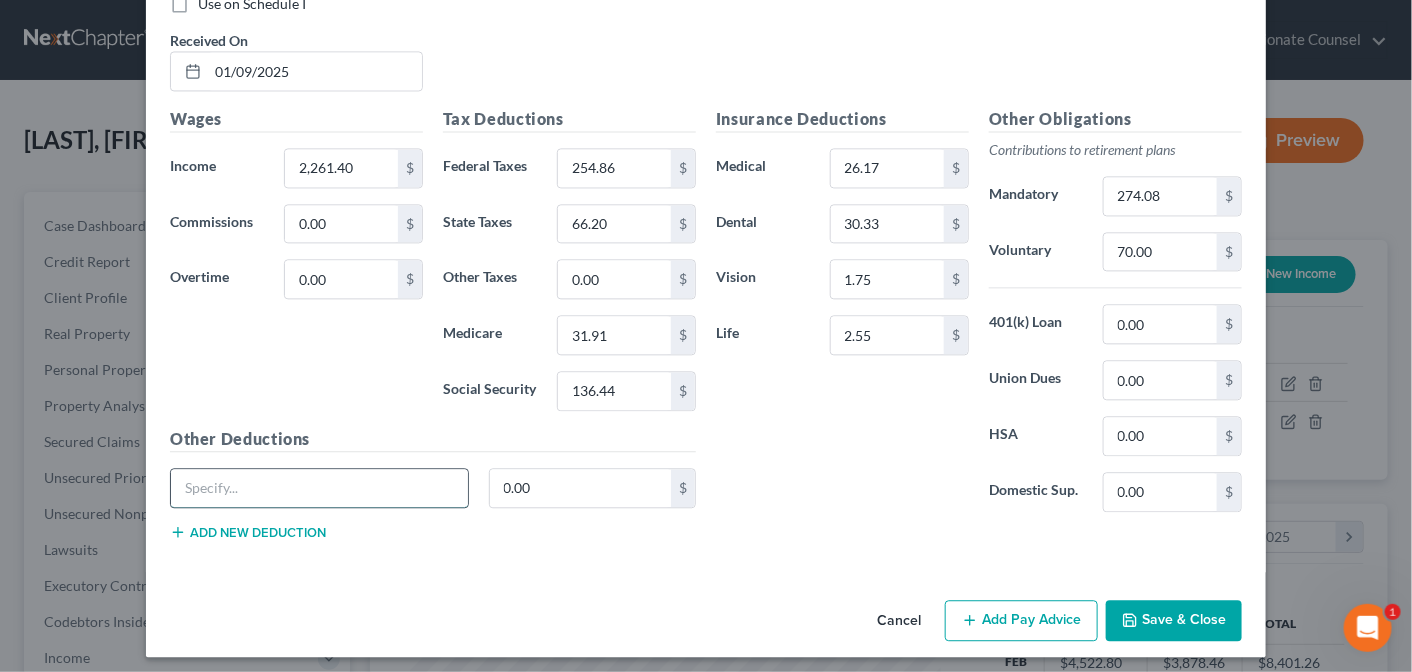 click at bounding box center (319, 488) 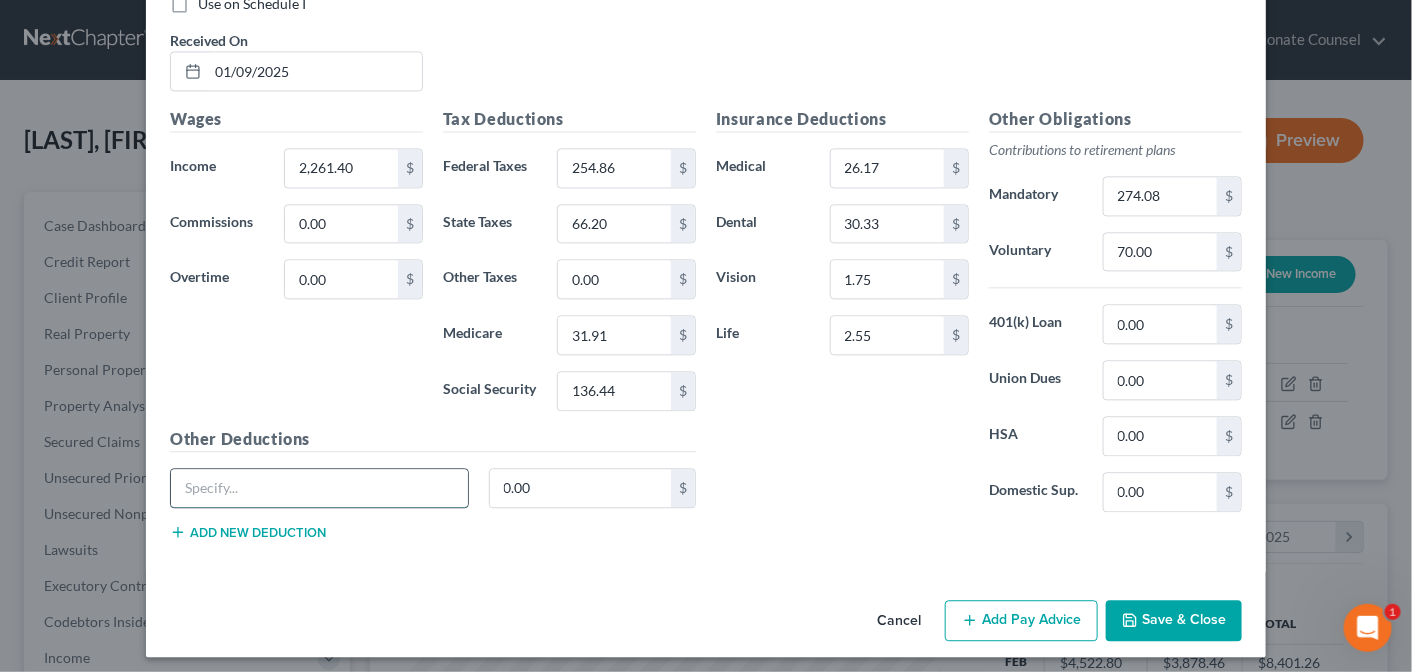 type on "Disability Insurance" 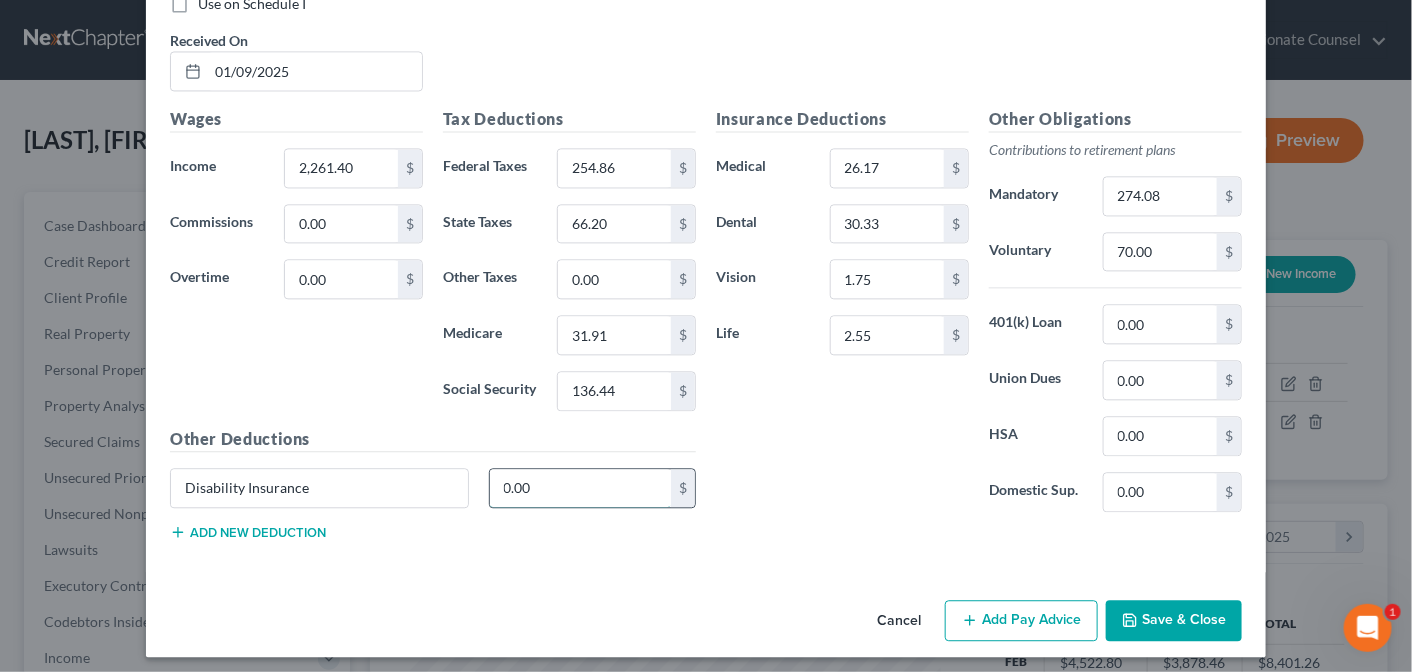 click on "0.00" at bounding box center (581, 488) 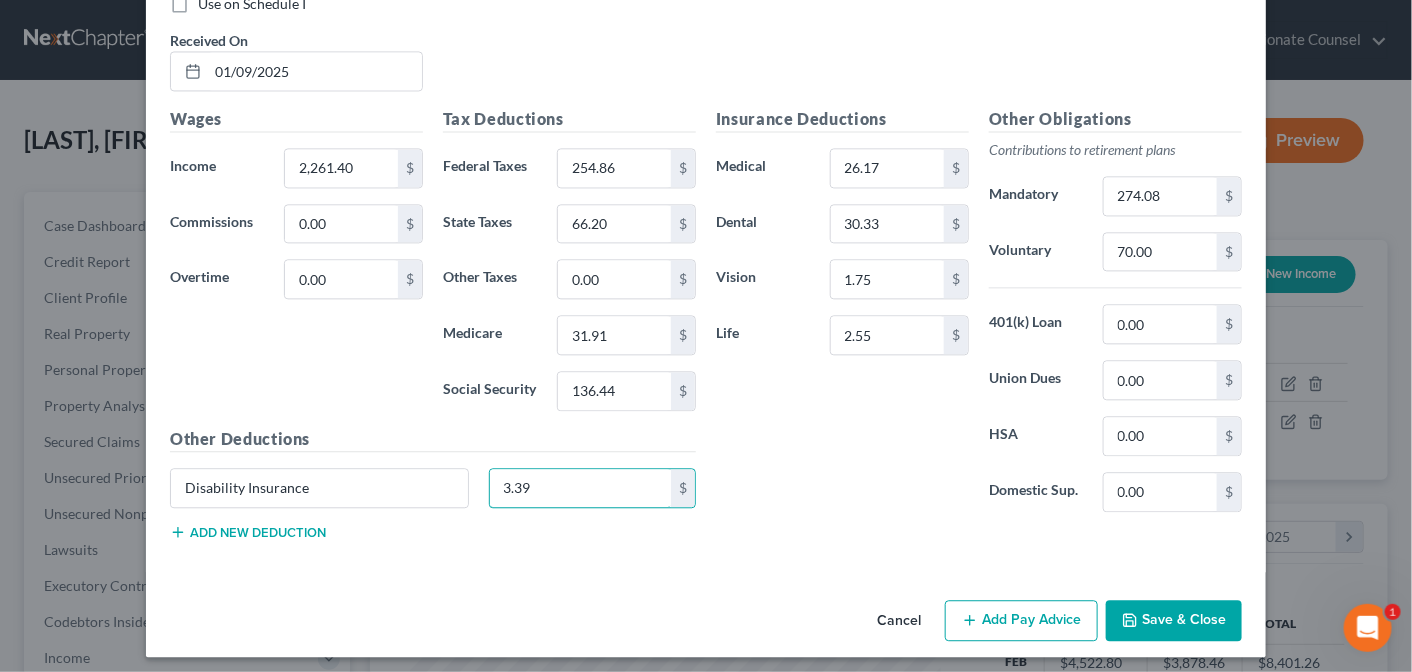 type on "3.39" 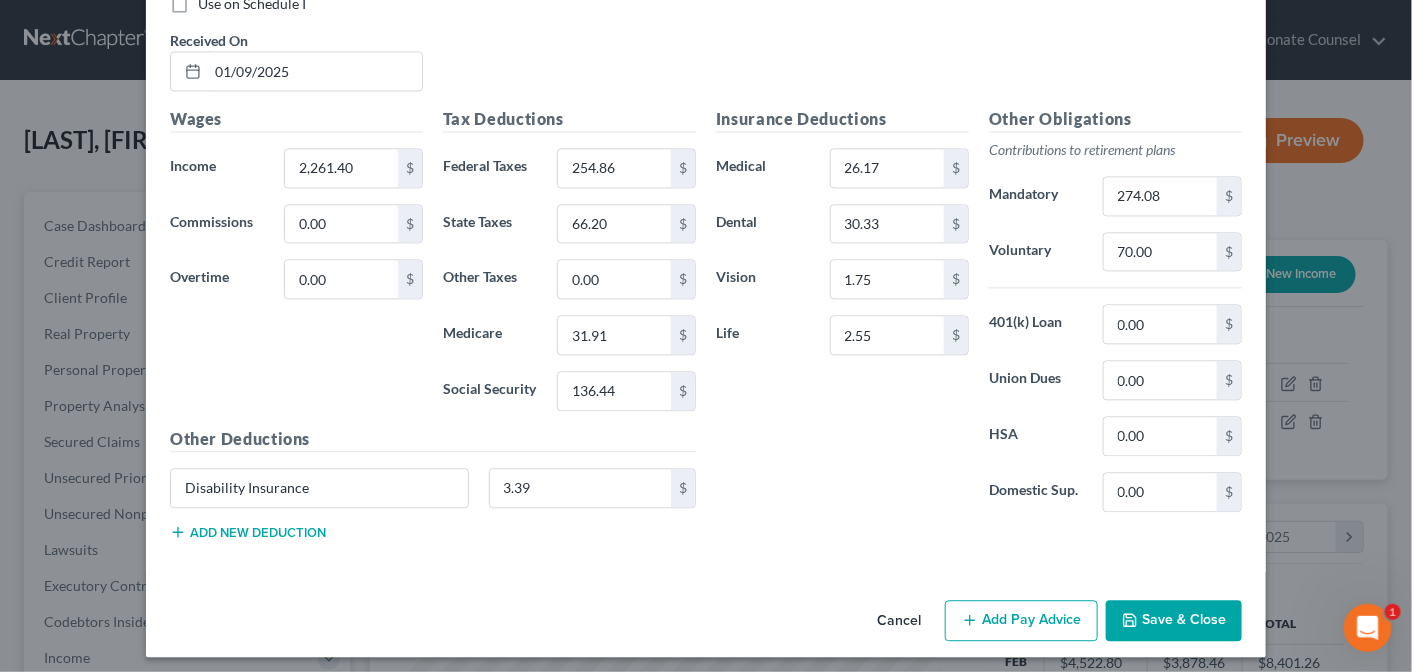 click on "Add new deduction" at bounding box center (248, 532) 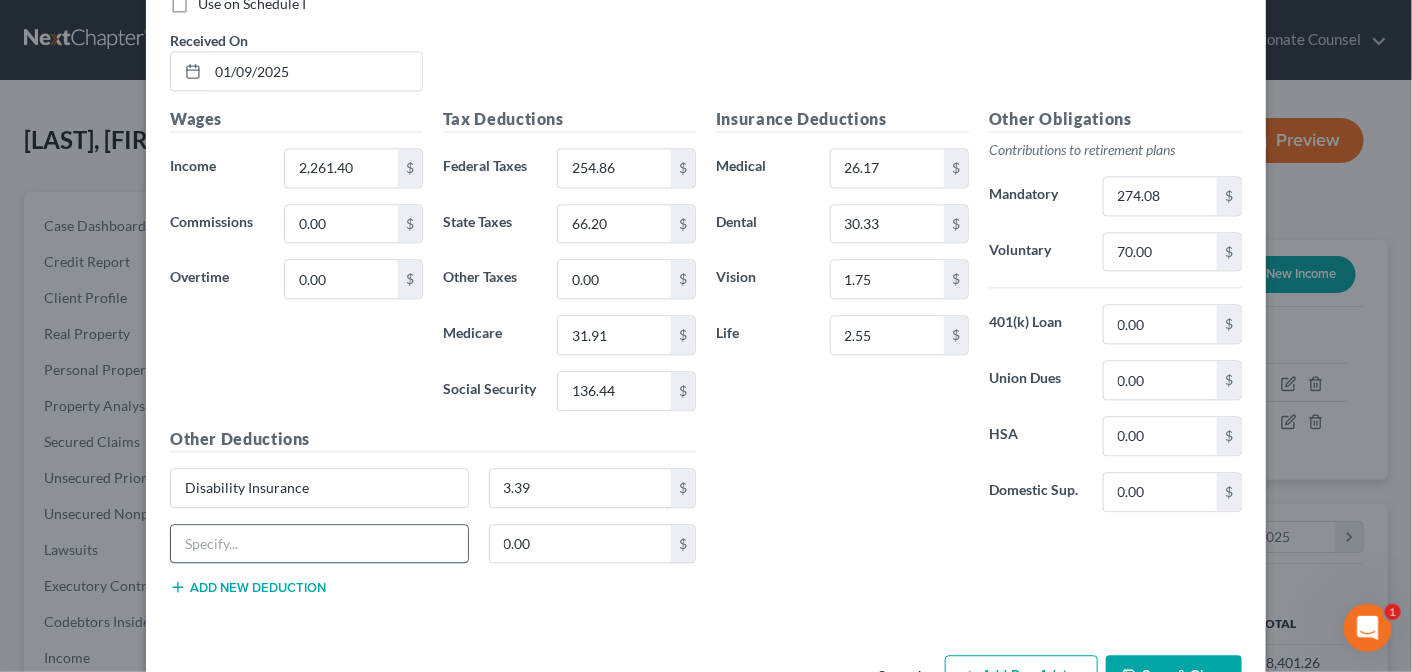 click at bounding box center (319, 544) 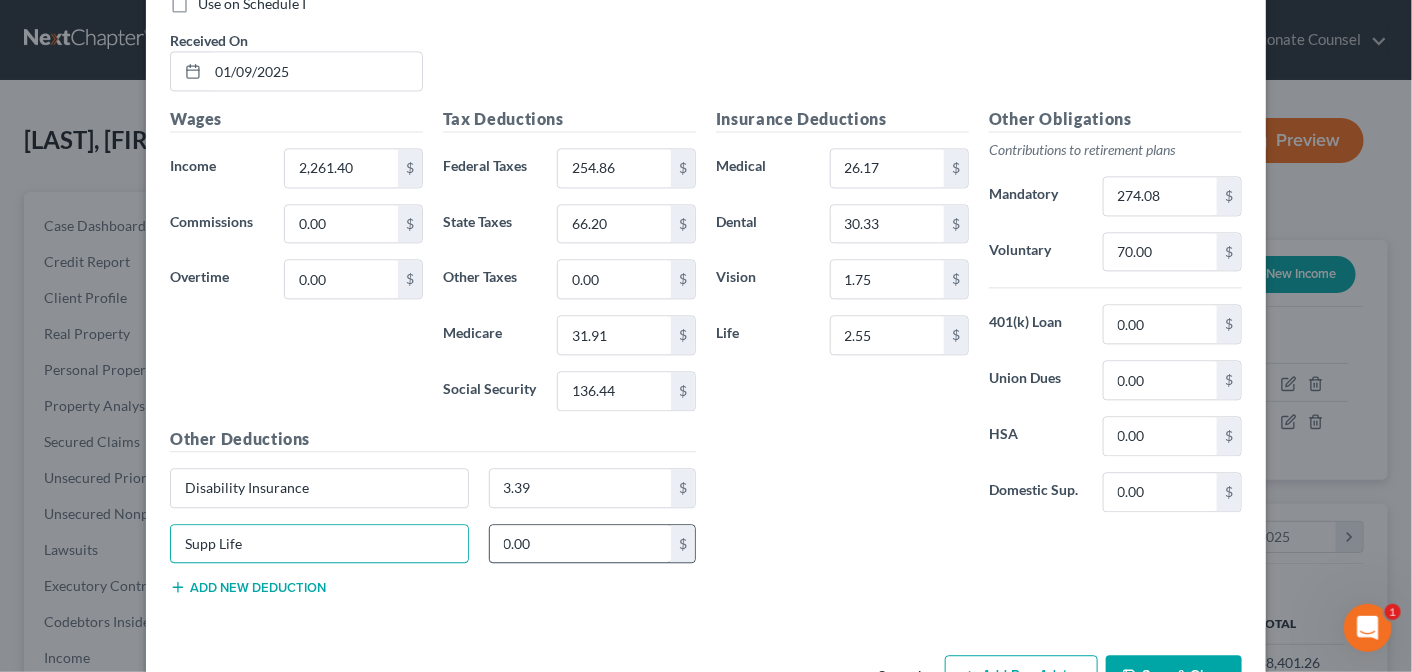 type on "Supp Life" 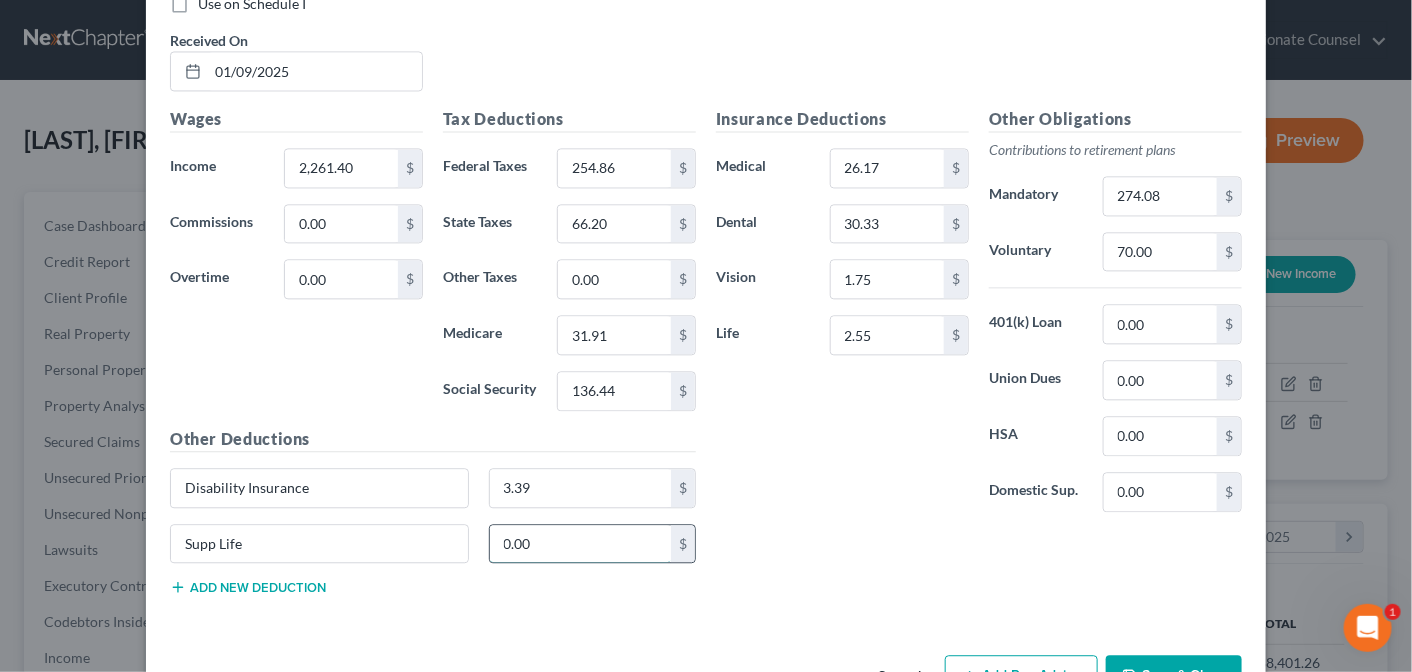 click on "0.00" at bounding box center [581, 544] 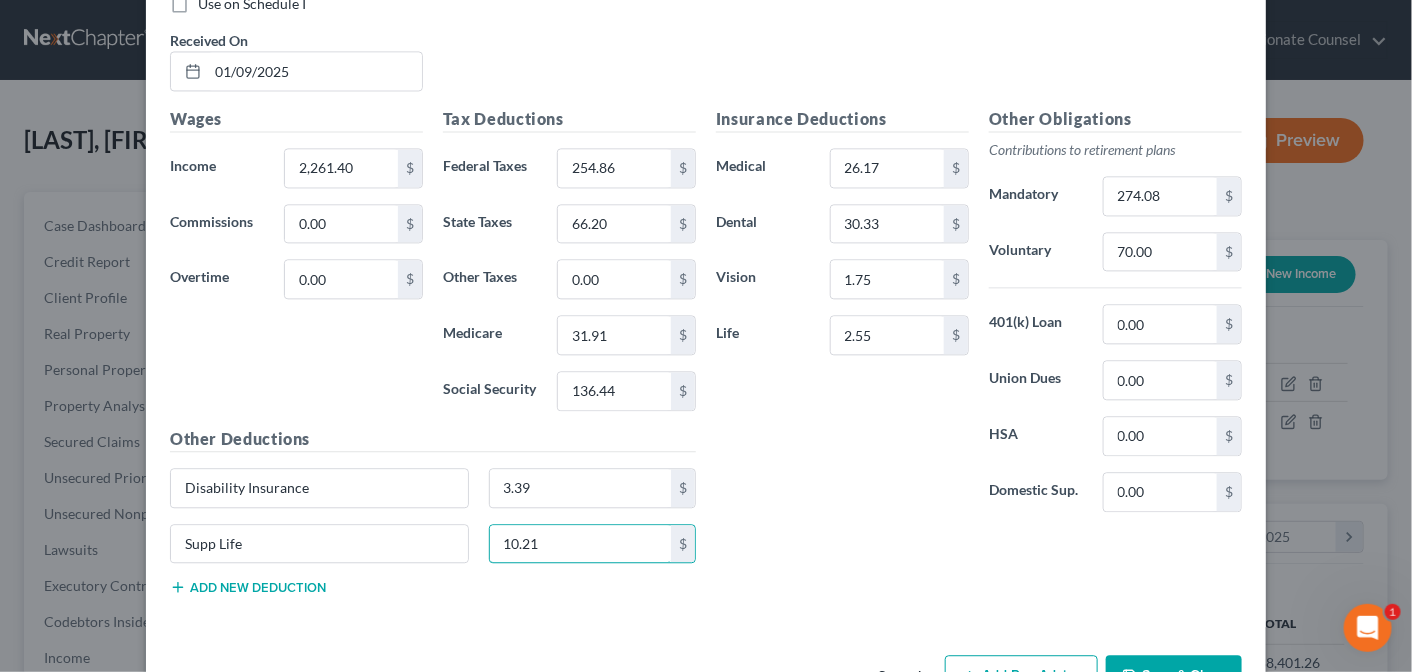 type on "10.21" 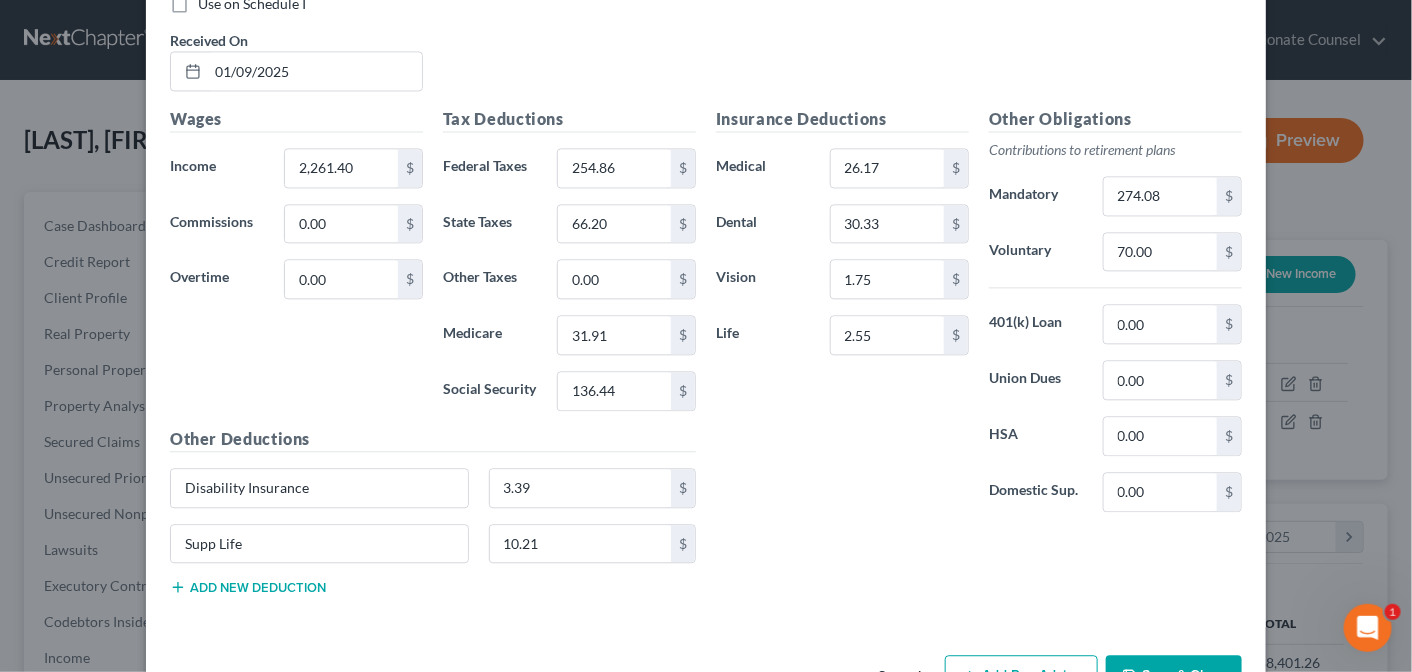click on "Add new deduction" at bounding box center (248, 587) 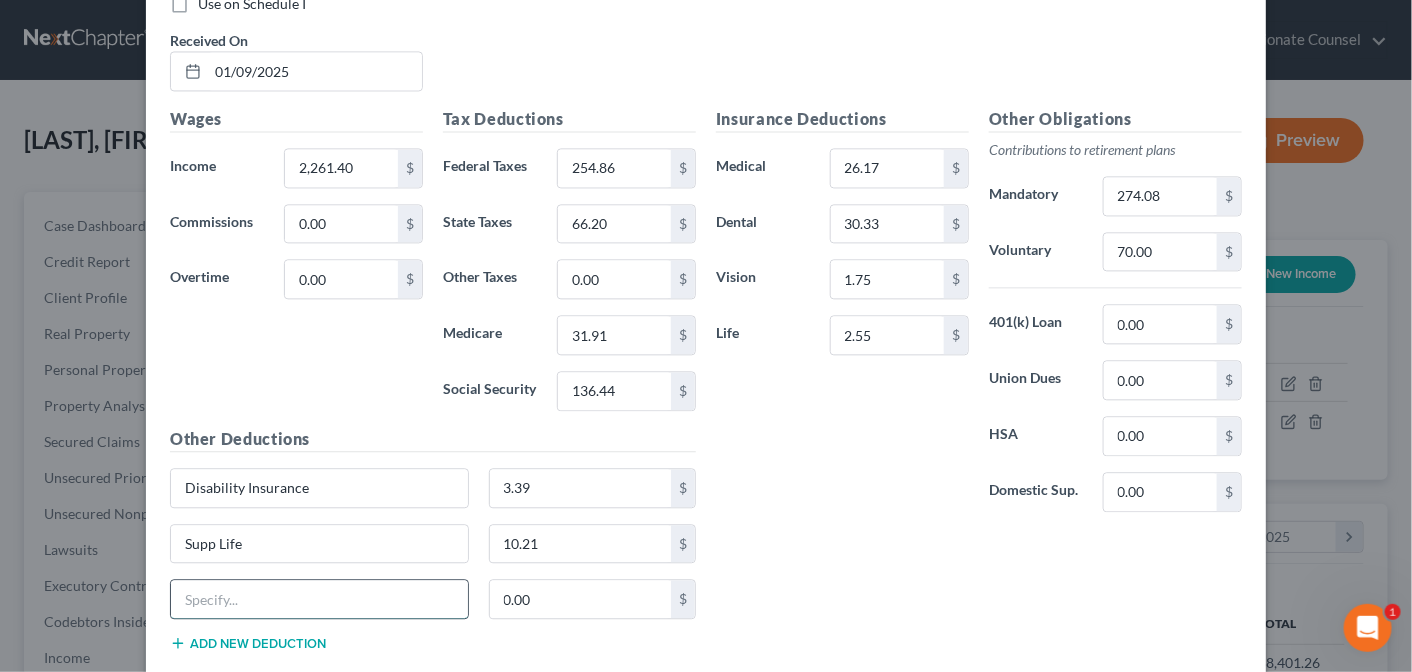 click at bounding box center (319, 599) 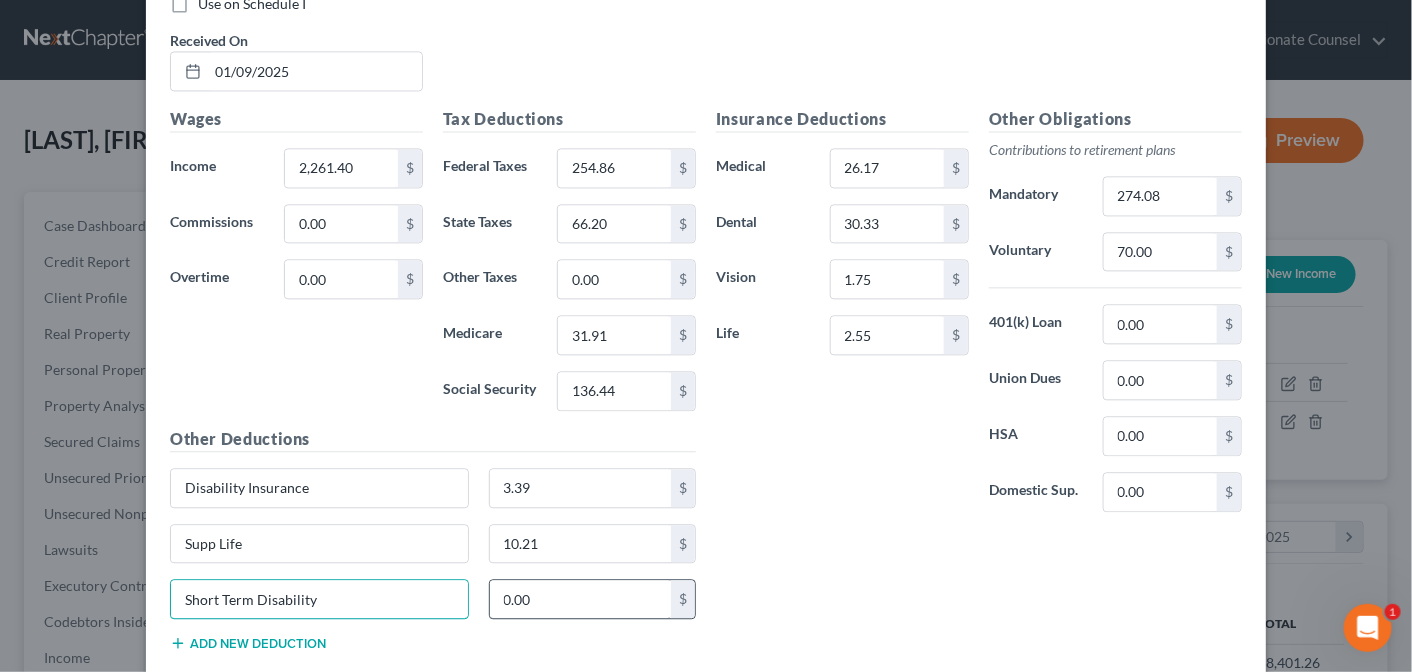type on "Short Term Disability" 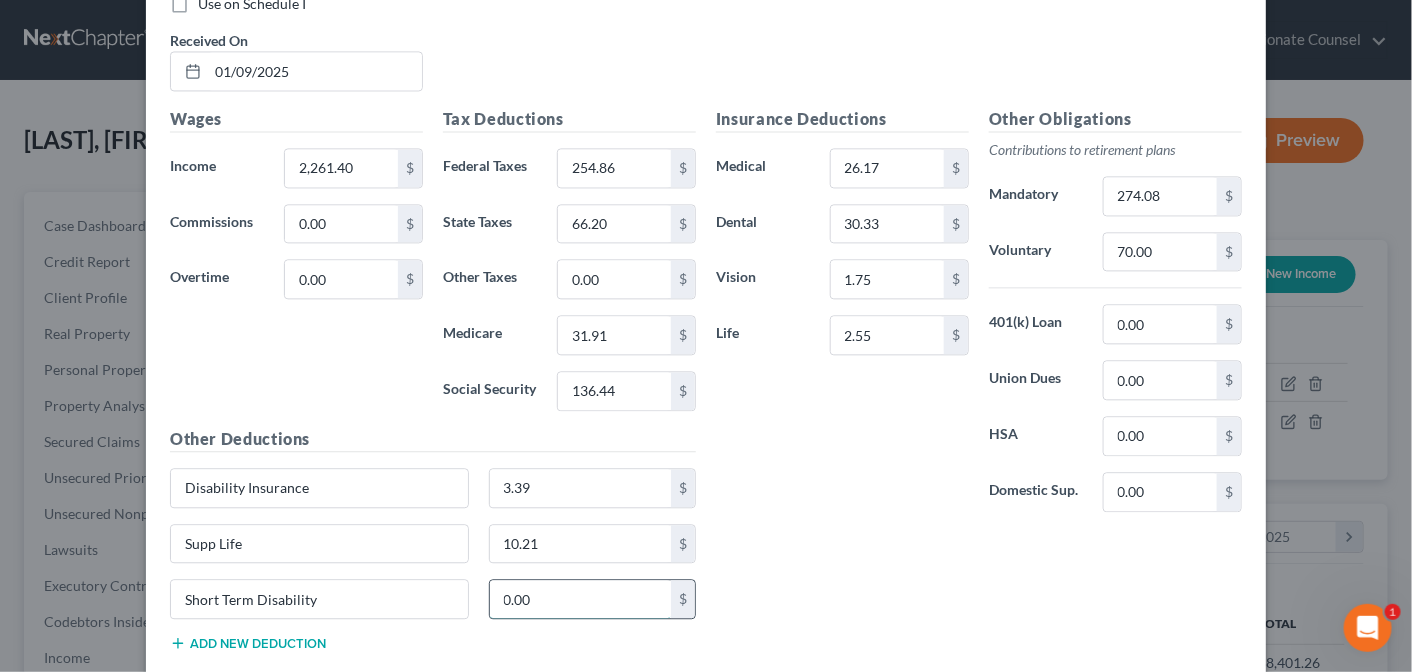 click on "0.00" at bounding box center (581, 599) 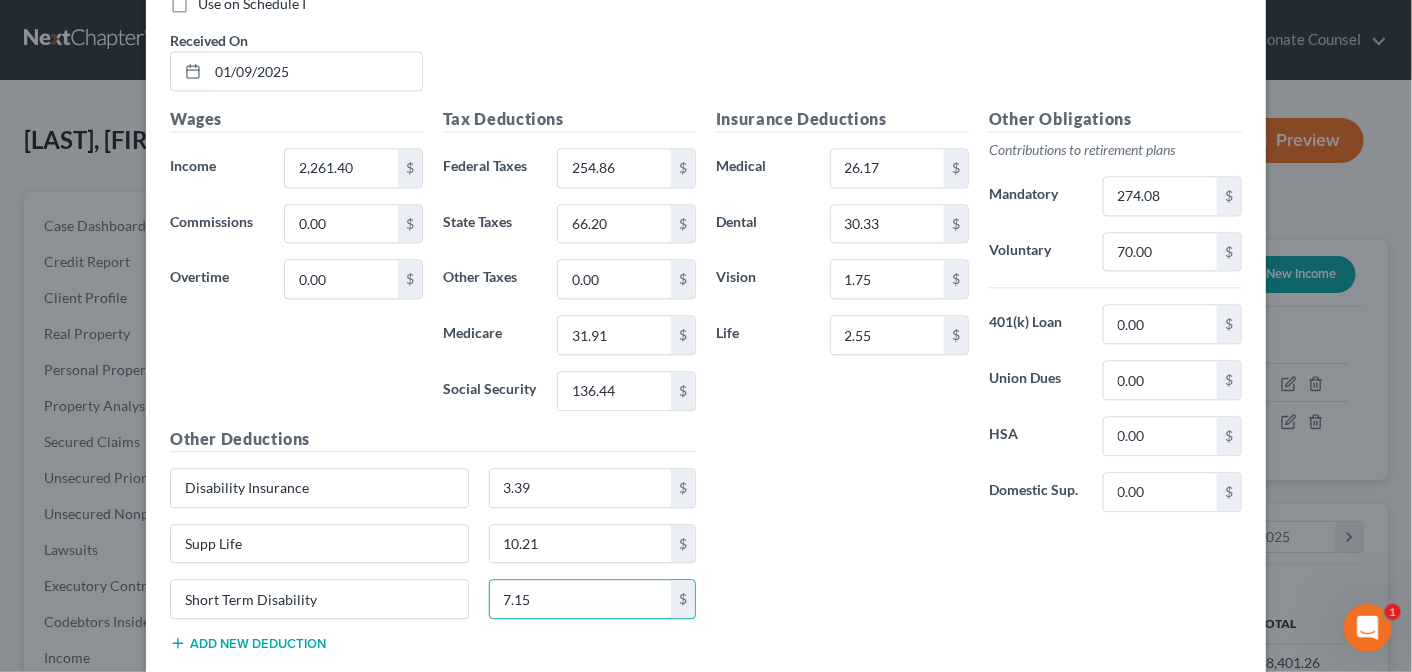 type on "7.15" 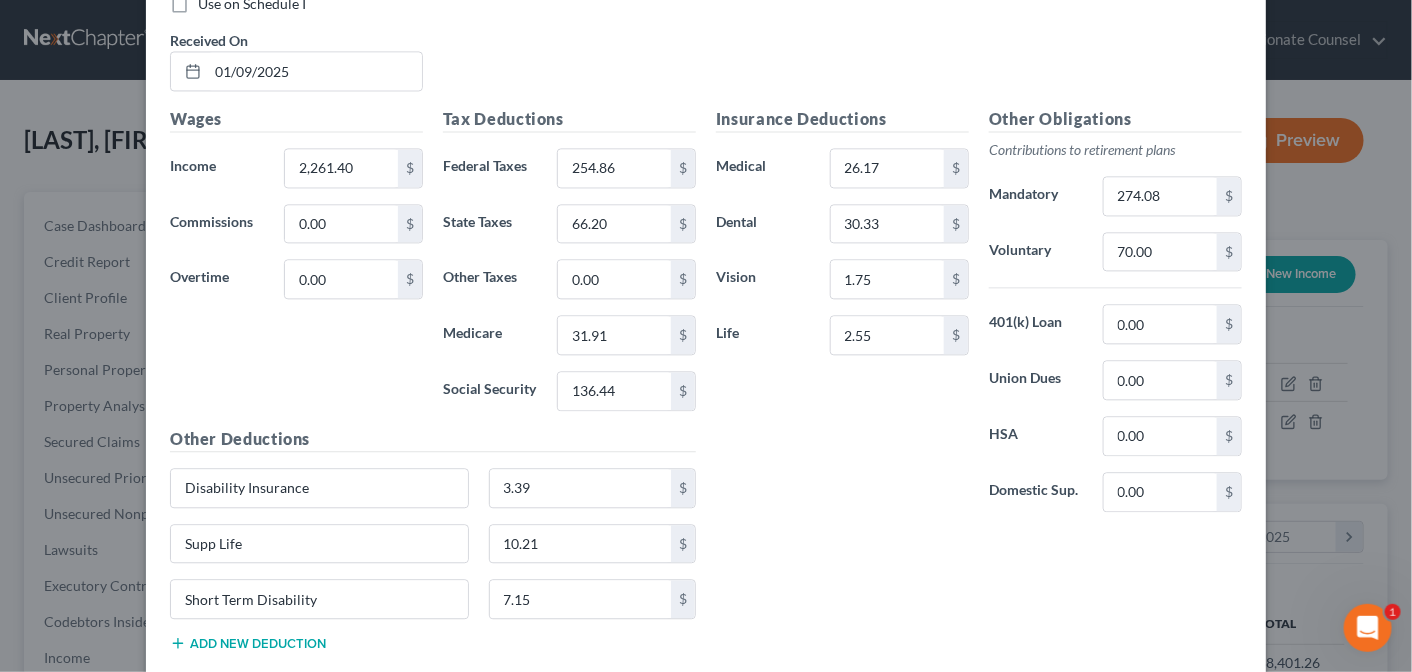 click on "Add new deduction" at bounding box center (248, 643) 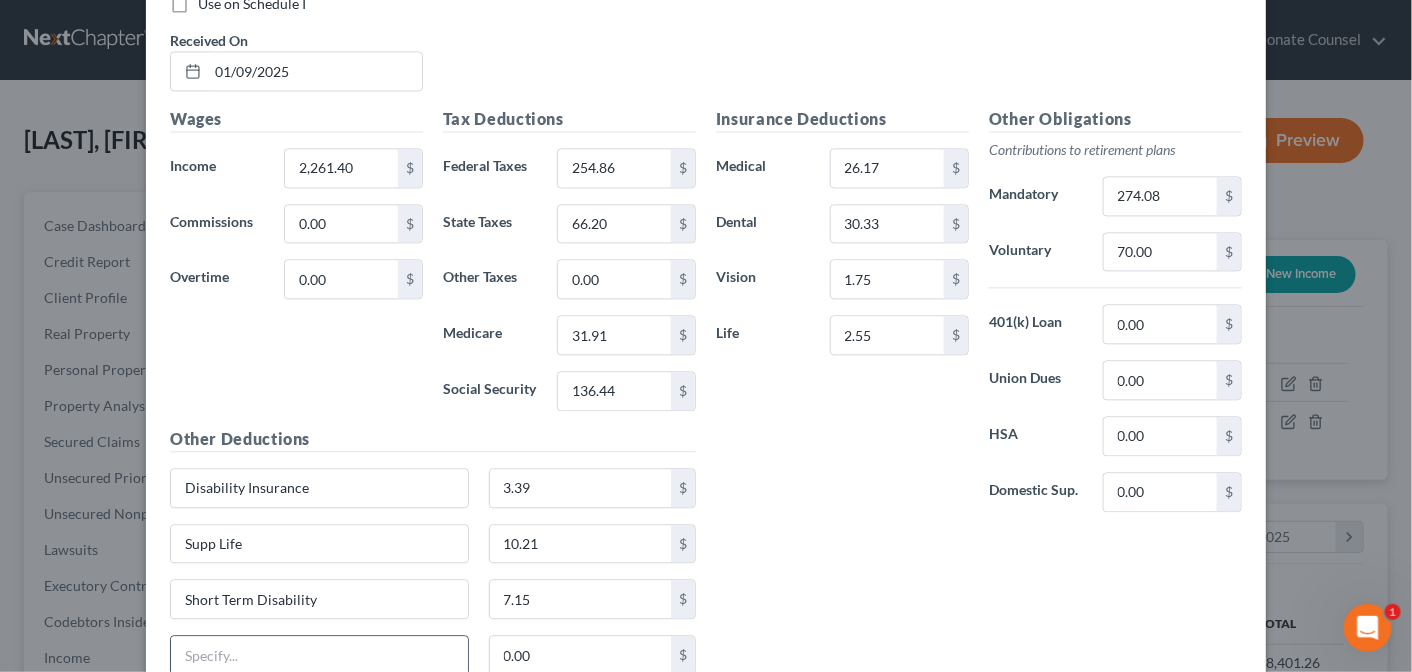click at bounding box center [319, 655] 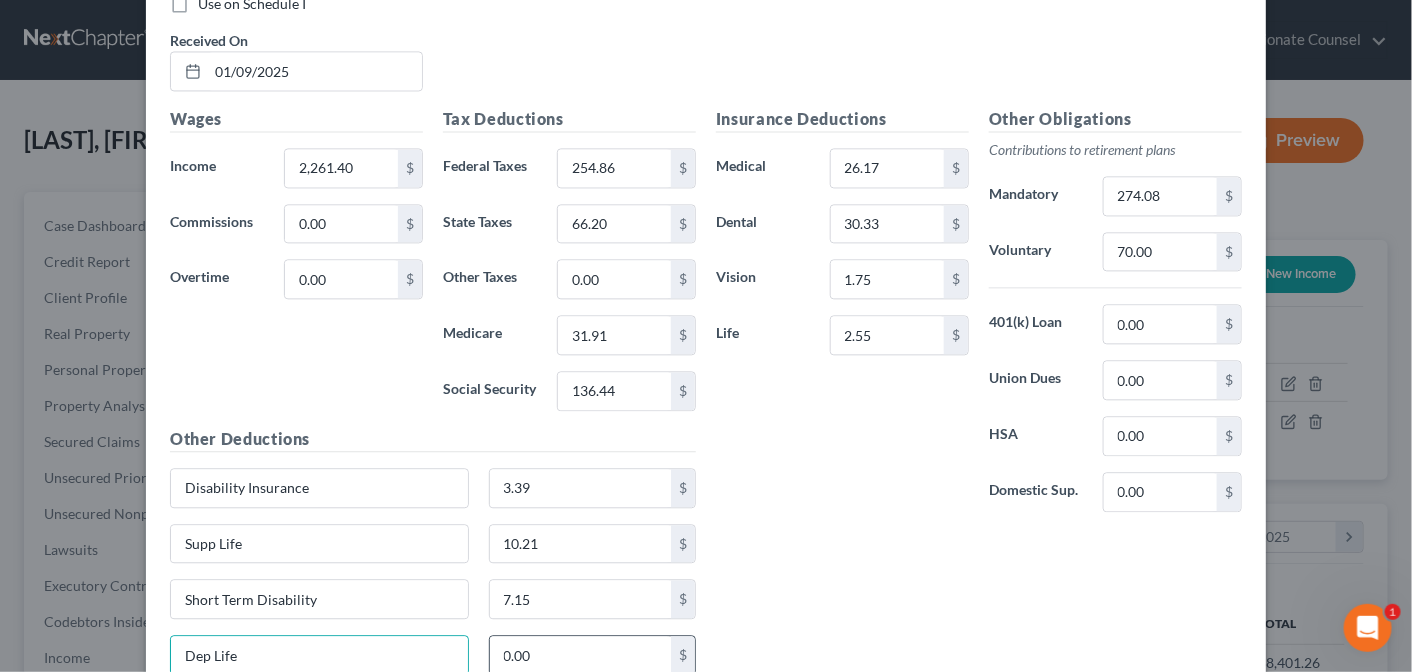 type on "Dep Life" 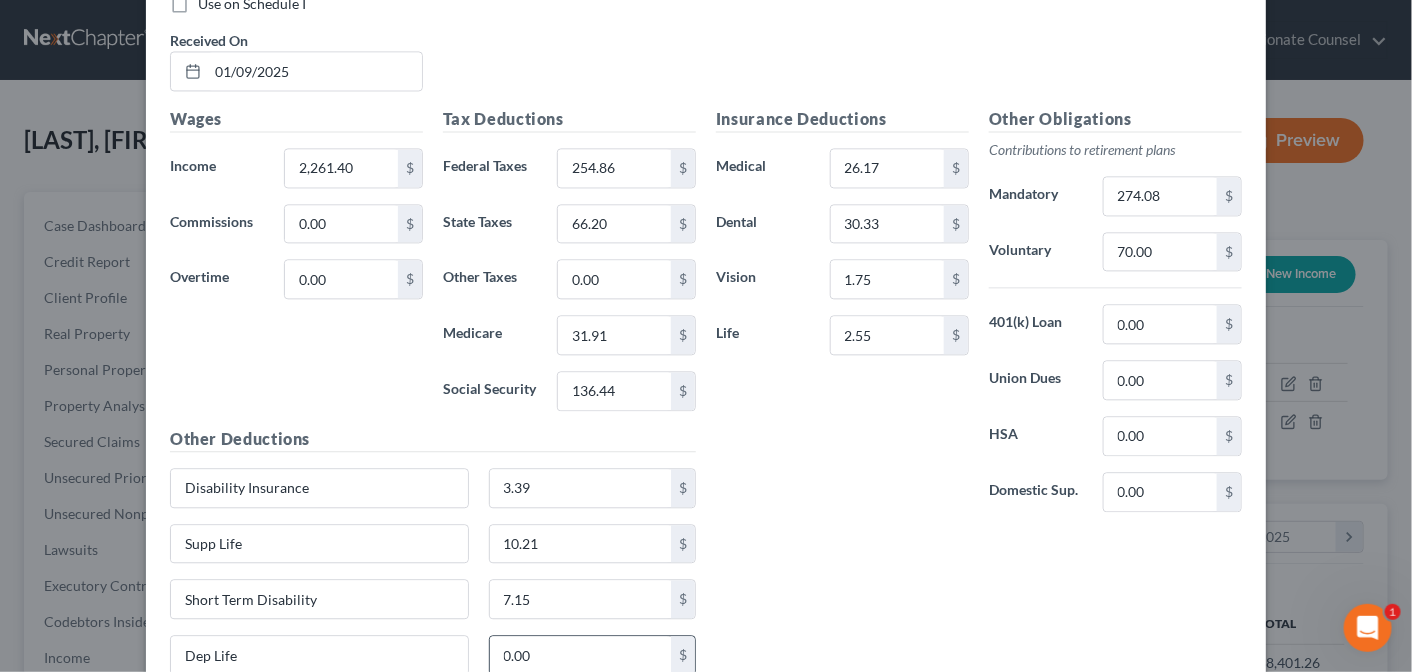 click on "0.00" at bounding box center [581, 655] 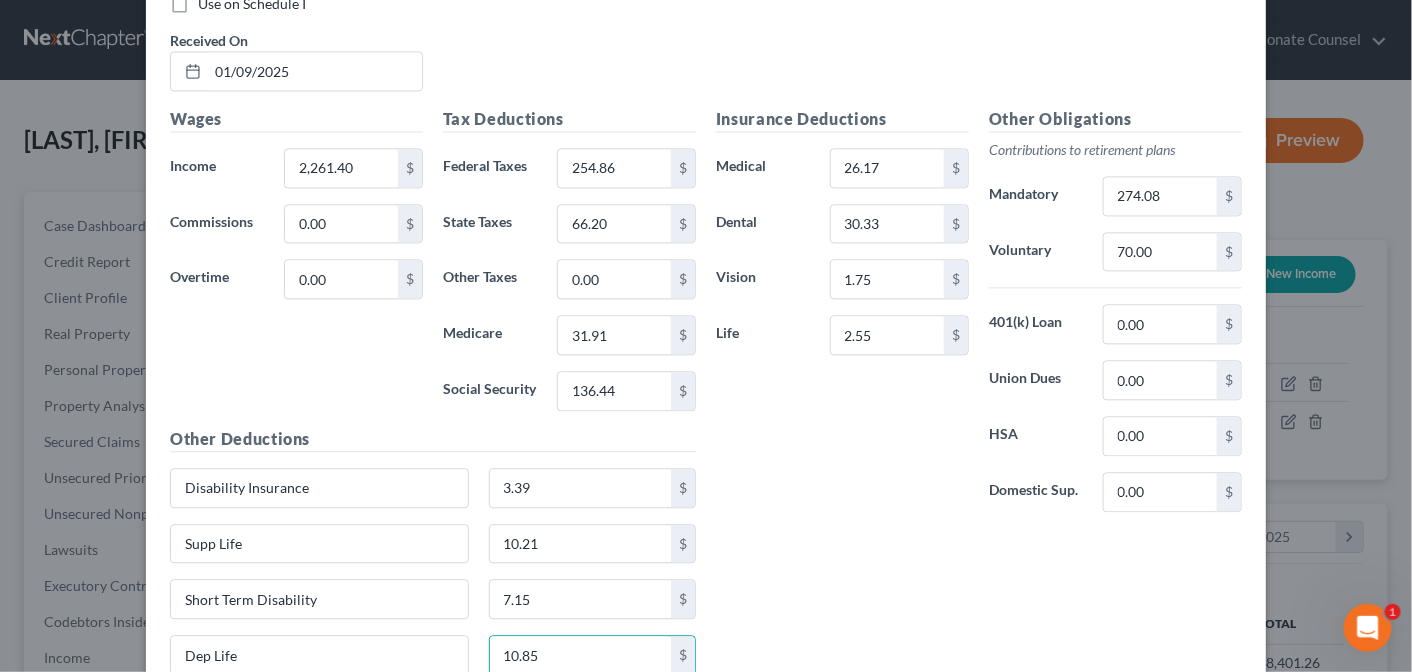 type on "10.85" 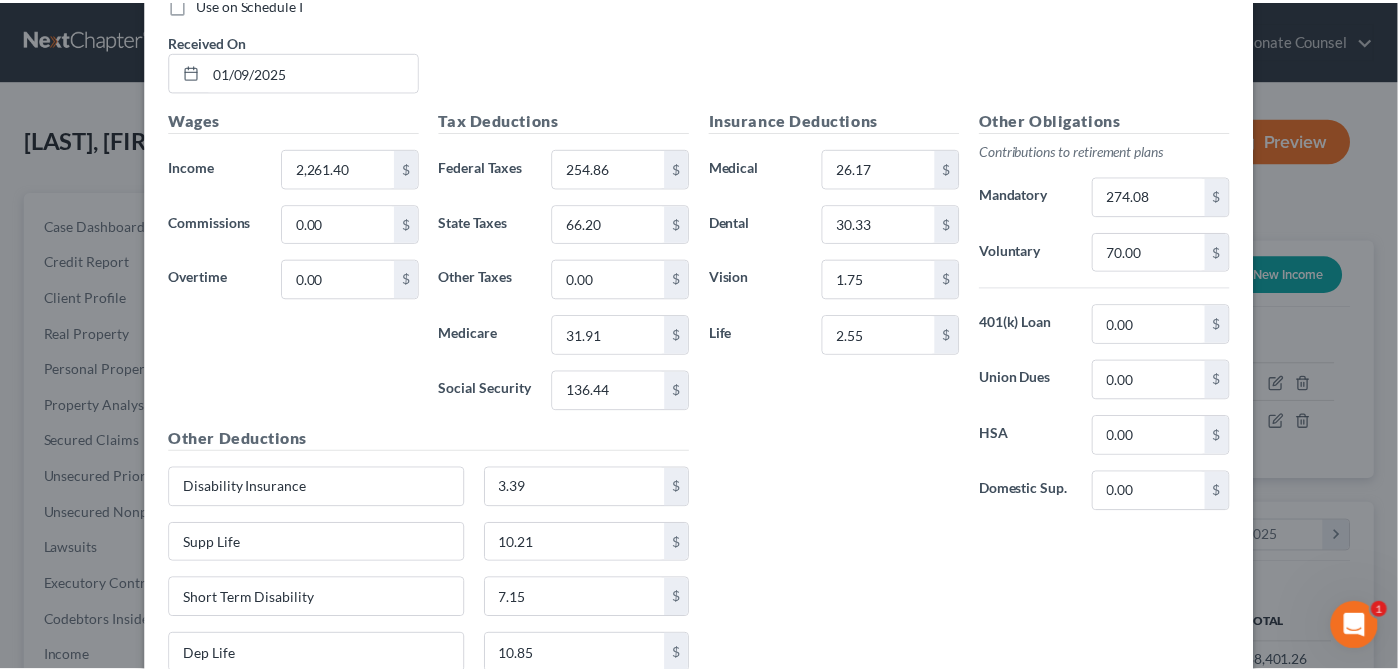 scroll, scrollTop: 1658, scrollLeft: 0, axis: vertical 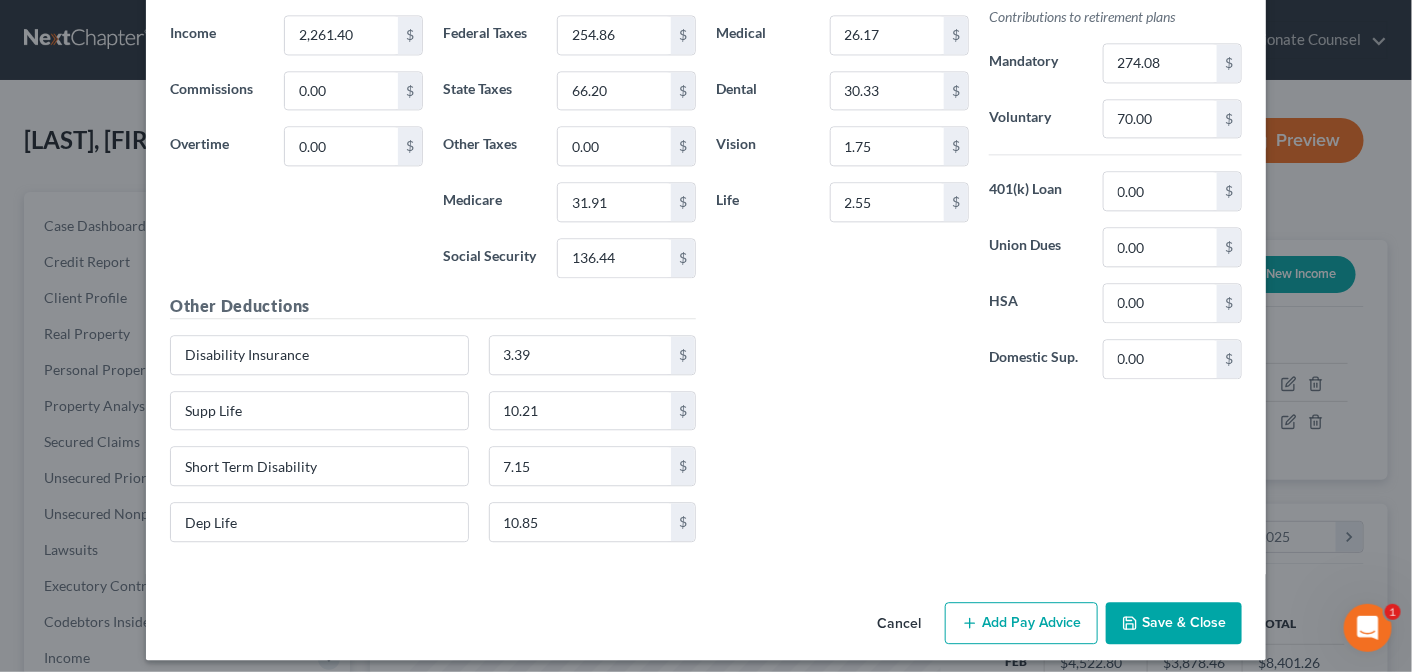 click on "Save & Close" at bounding box center [1174, 623] 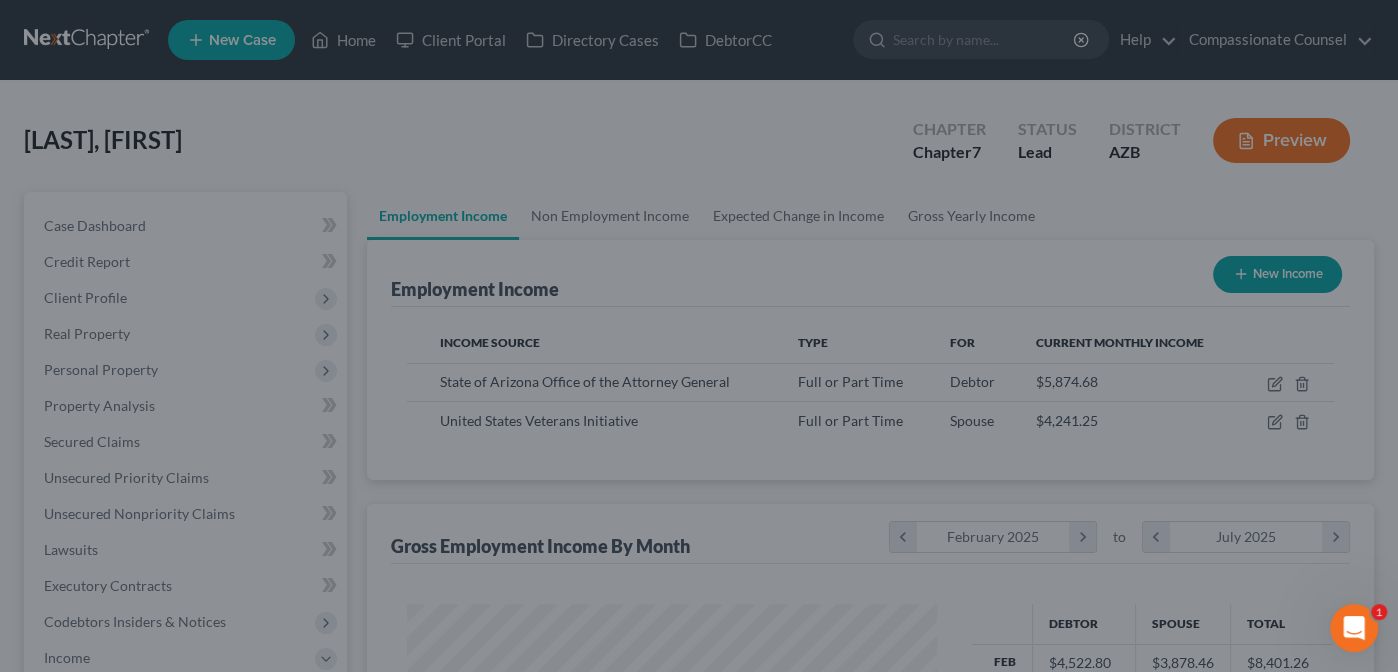 scroll, scrollTop: 356, scrollLeft: 564, axis: both 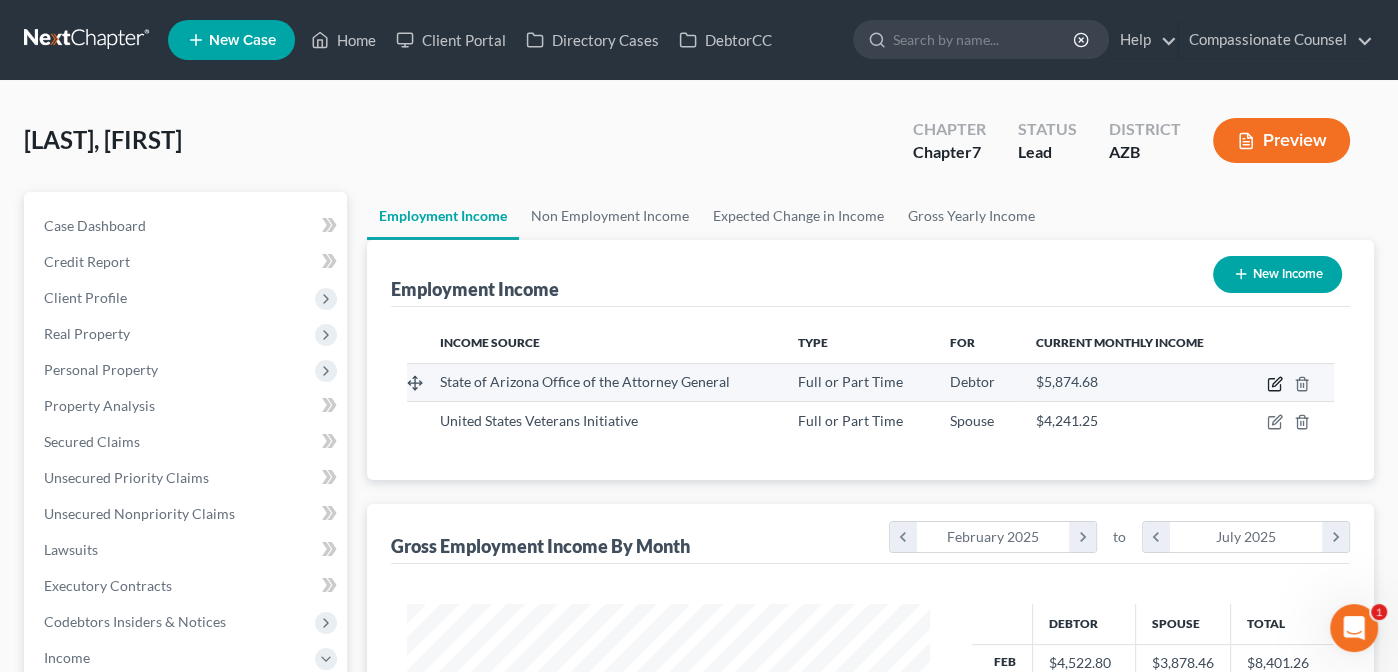 click 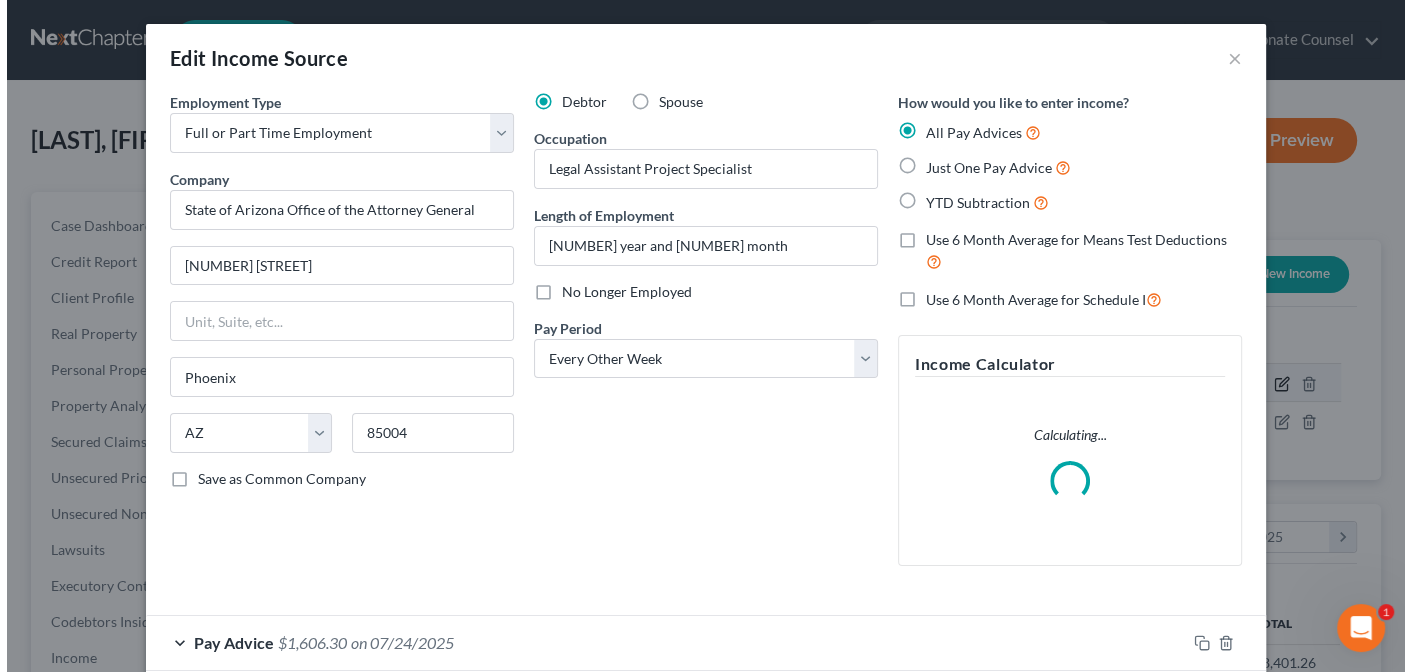 scroll, scrollTop: 999643, scrollLeft: 999429, axis: both 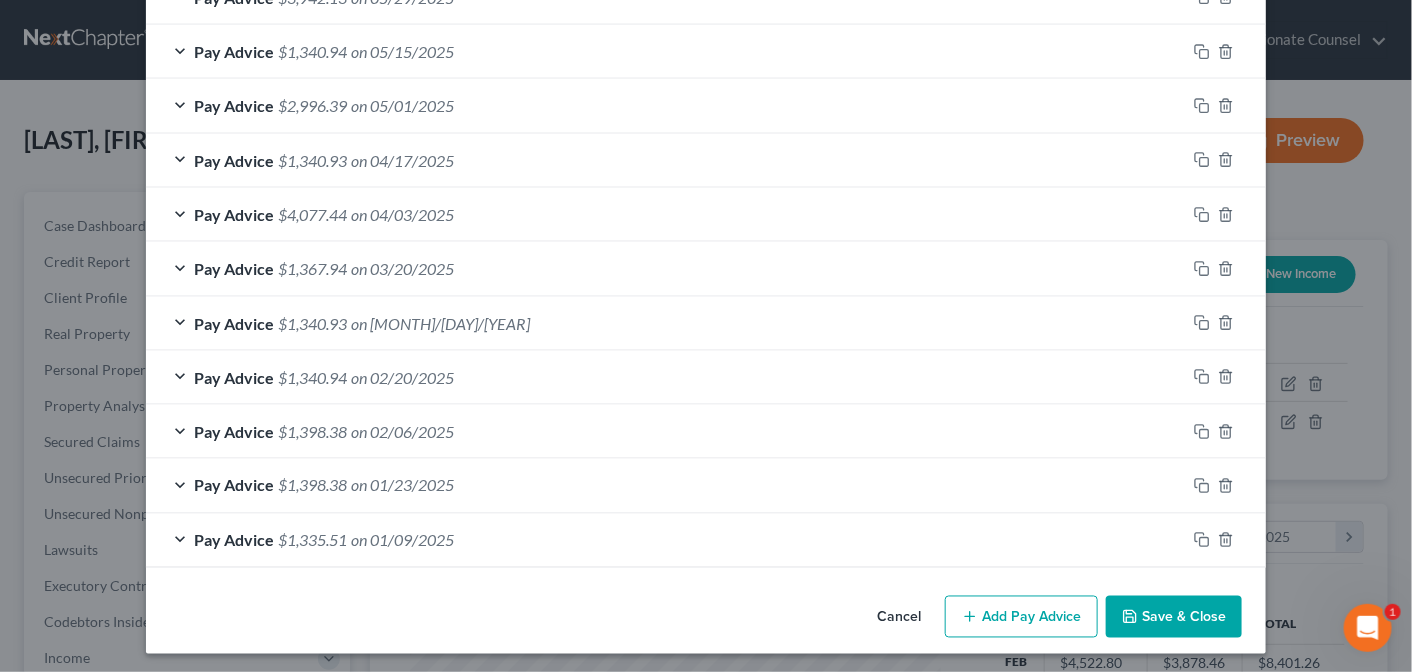 click on "Pay Advice $[AMOUNT] on [DATE]" at bounding box center (666, 485) 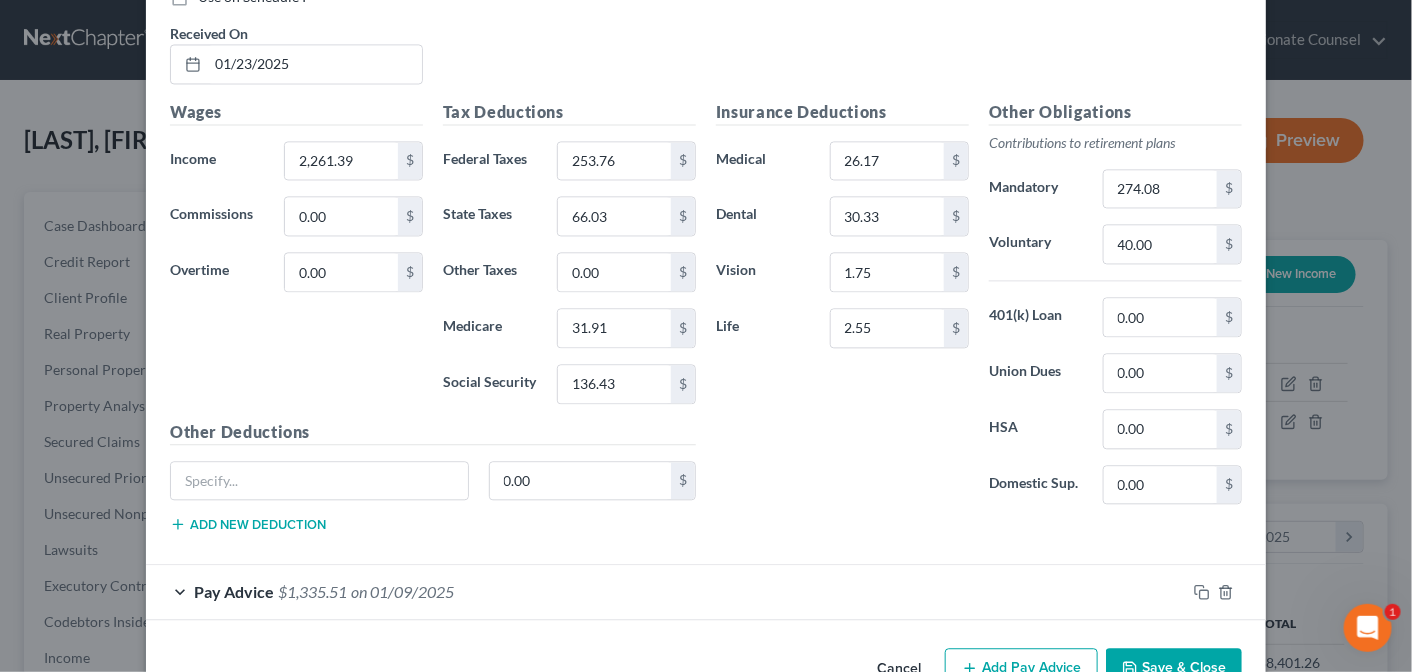 scroll, scrollTop: 1481, scrollLeft: 0, axis: vertical 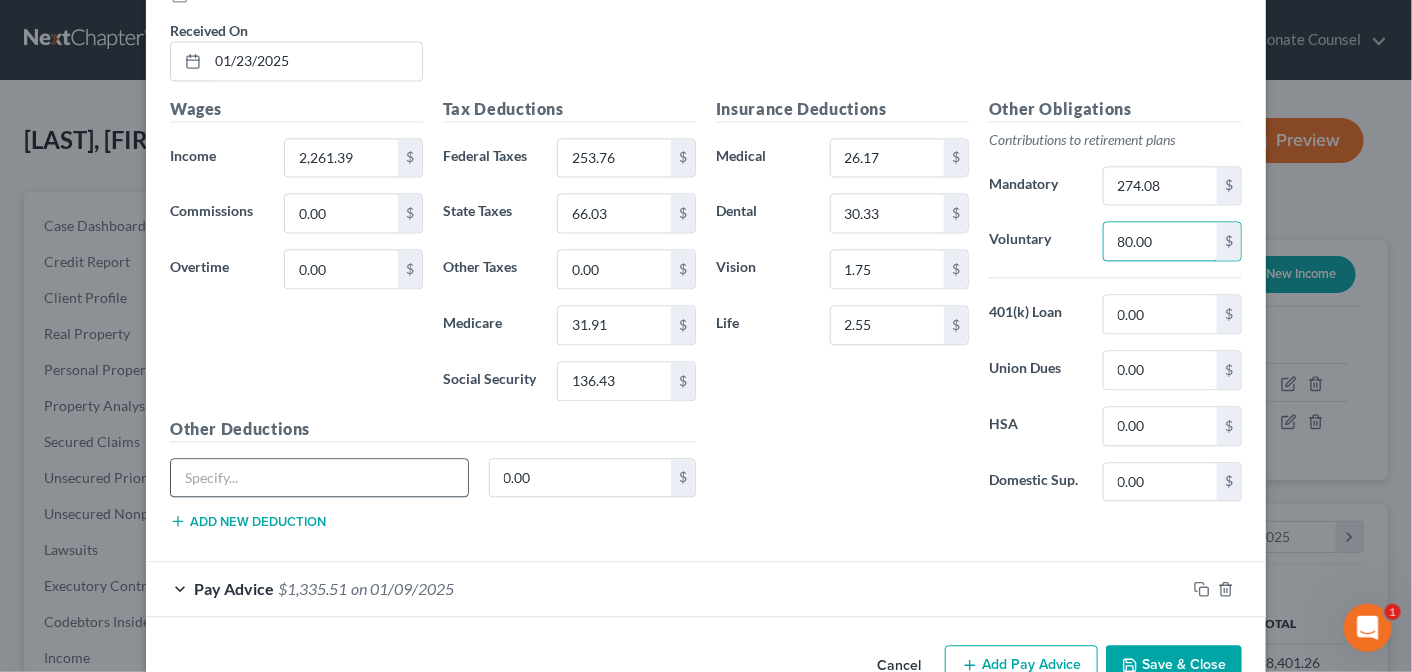 type on "80.00" 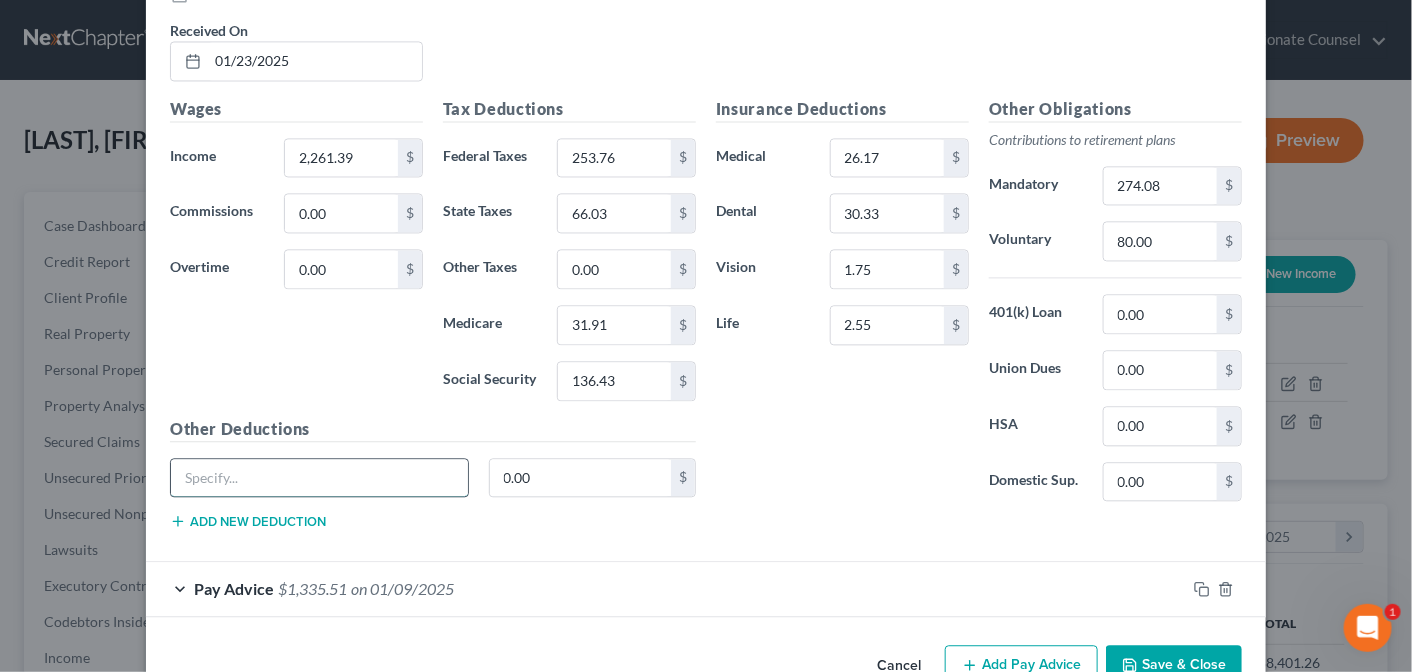 click at bounding box center (319, 478) 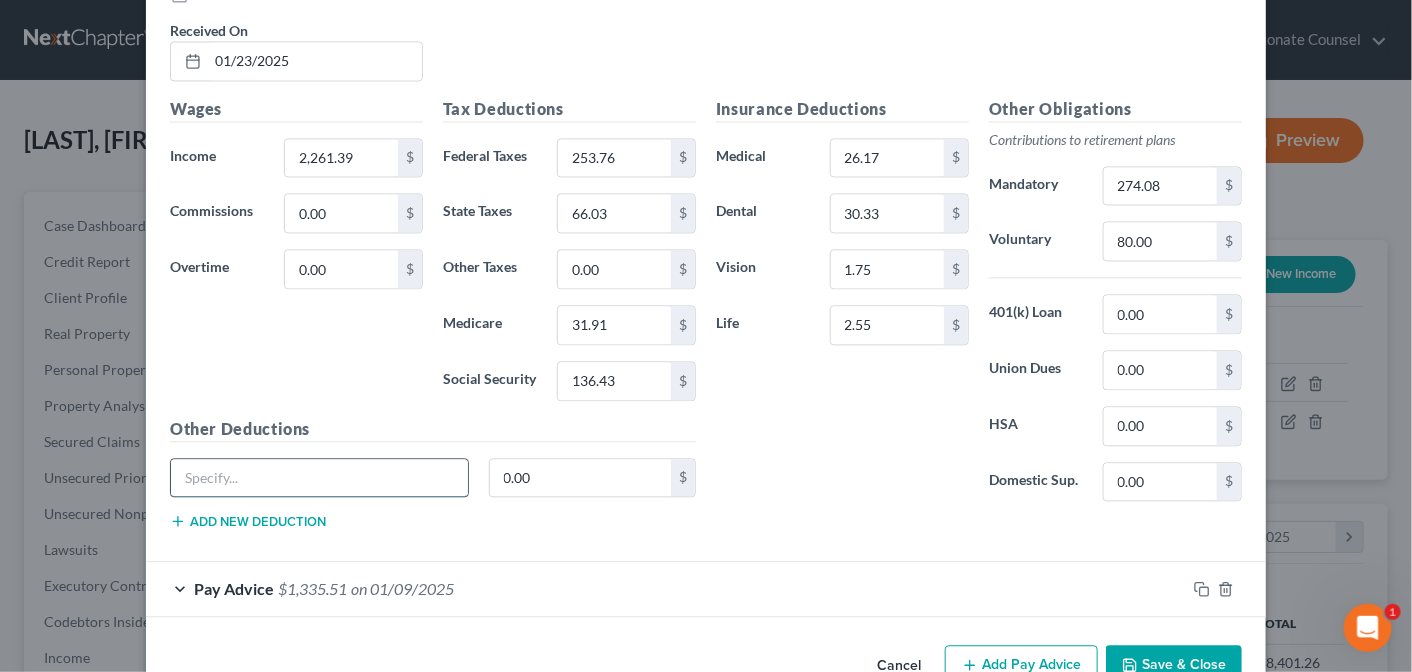 type on "Disability Insurance" 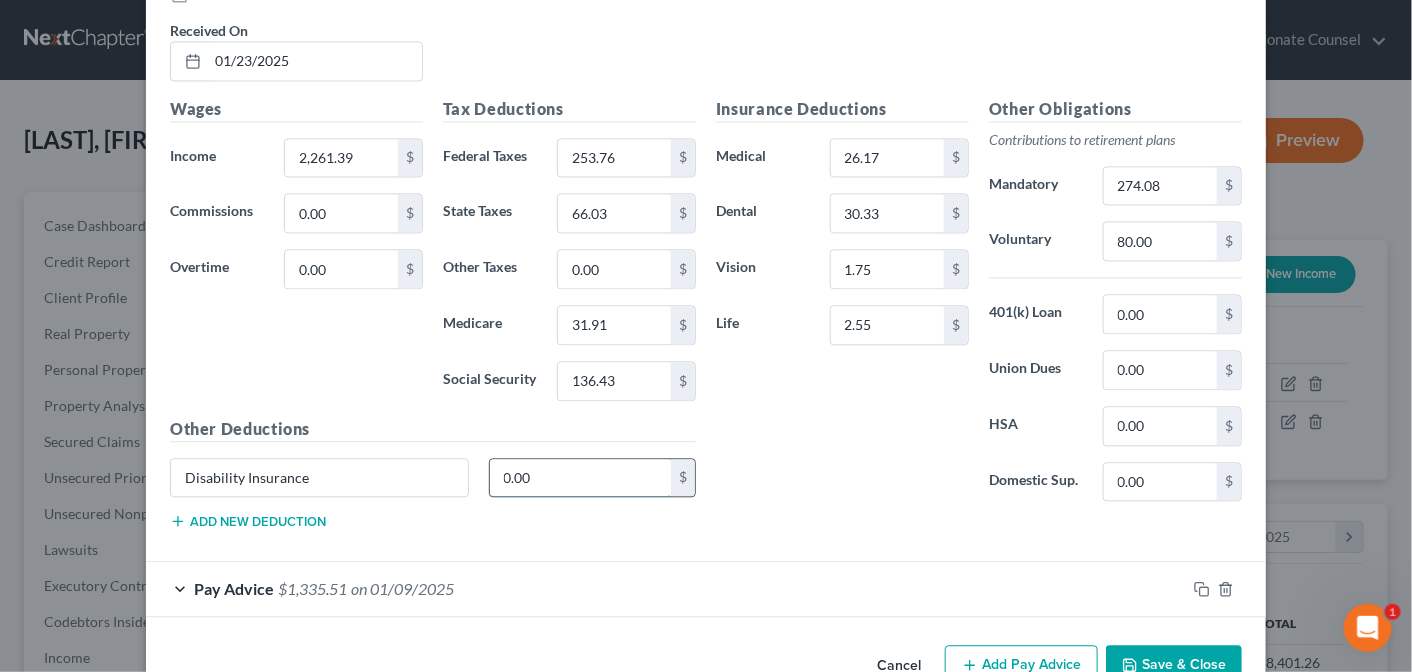 click on "0.00" at bounding box center [581, 478] 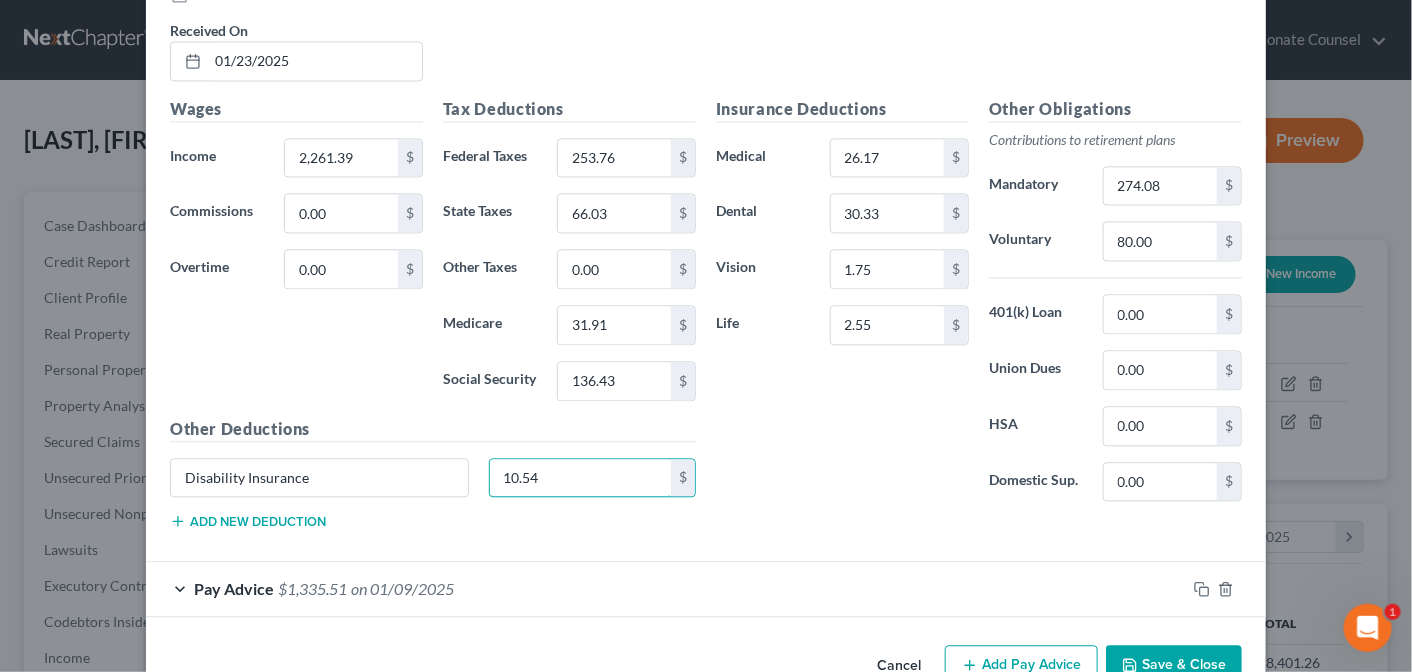 type on "10.54" 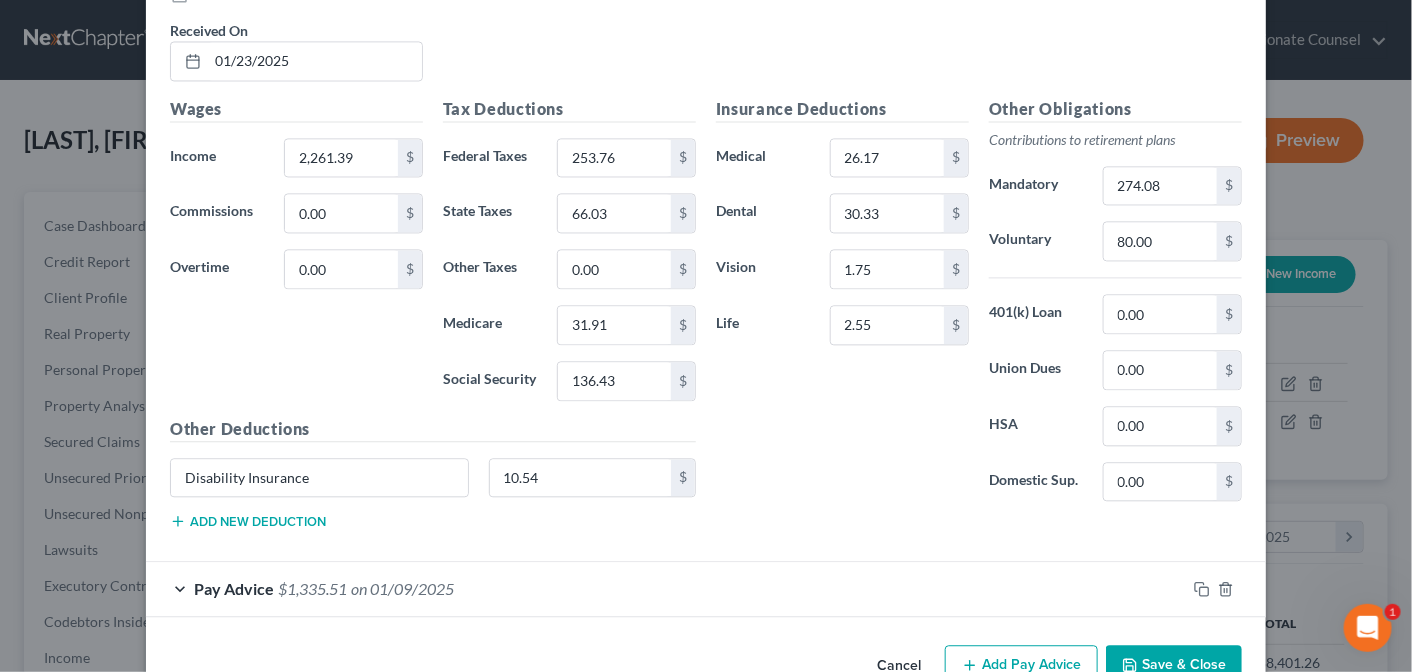click on "Add new deduction" at bounding box center (248, 521) 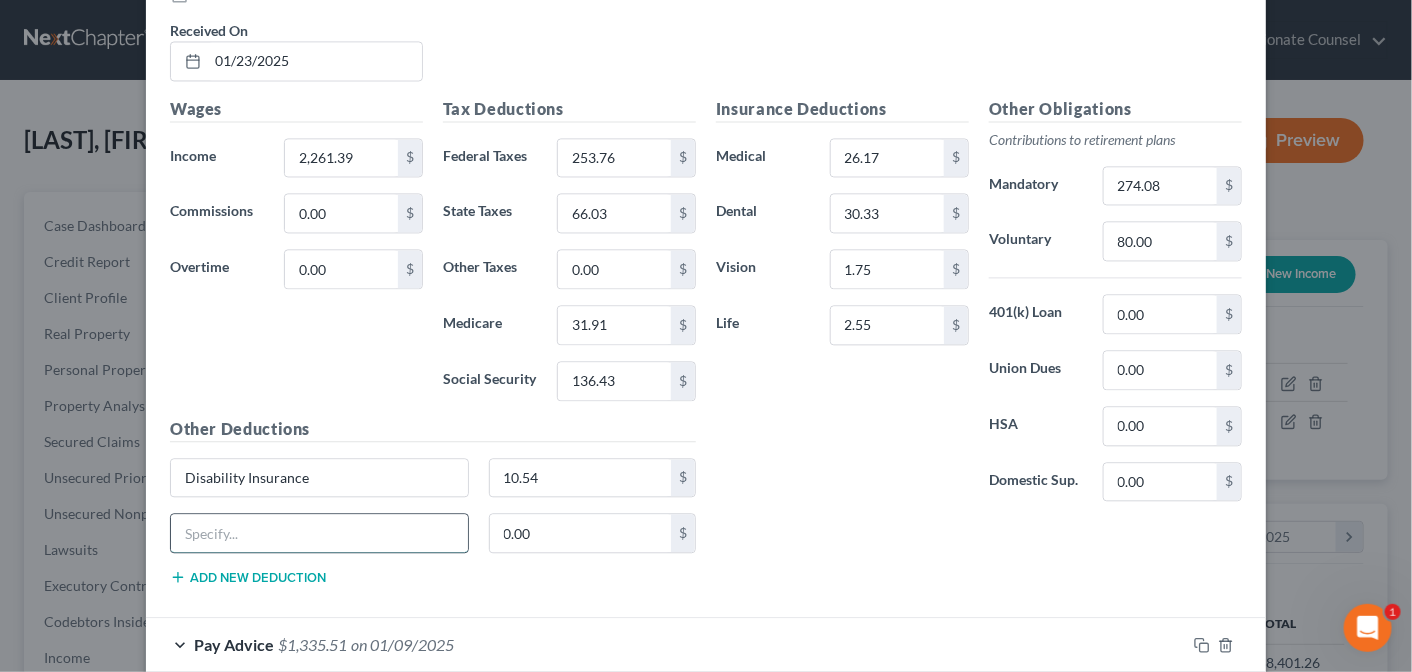 click at bounding box center [319, 533] 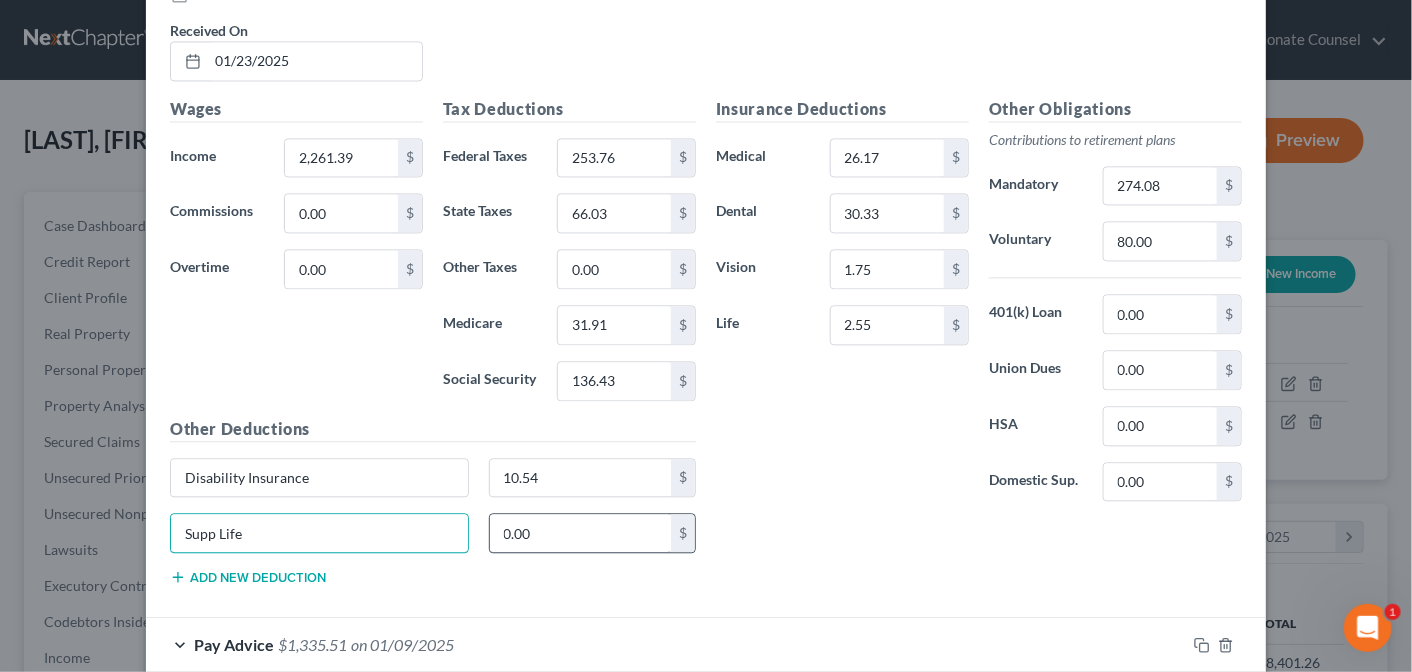type on "Supp Life" 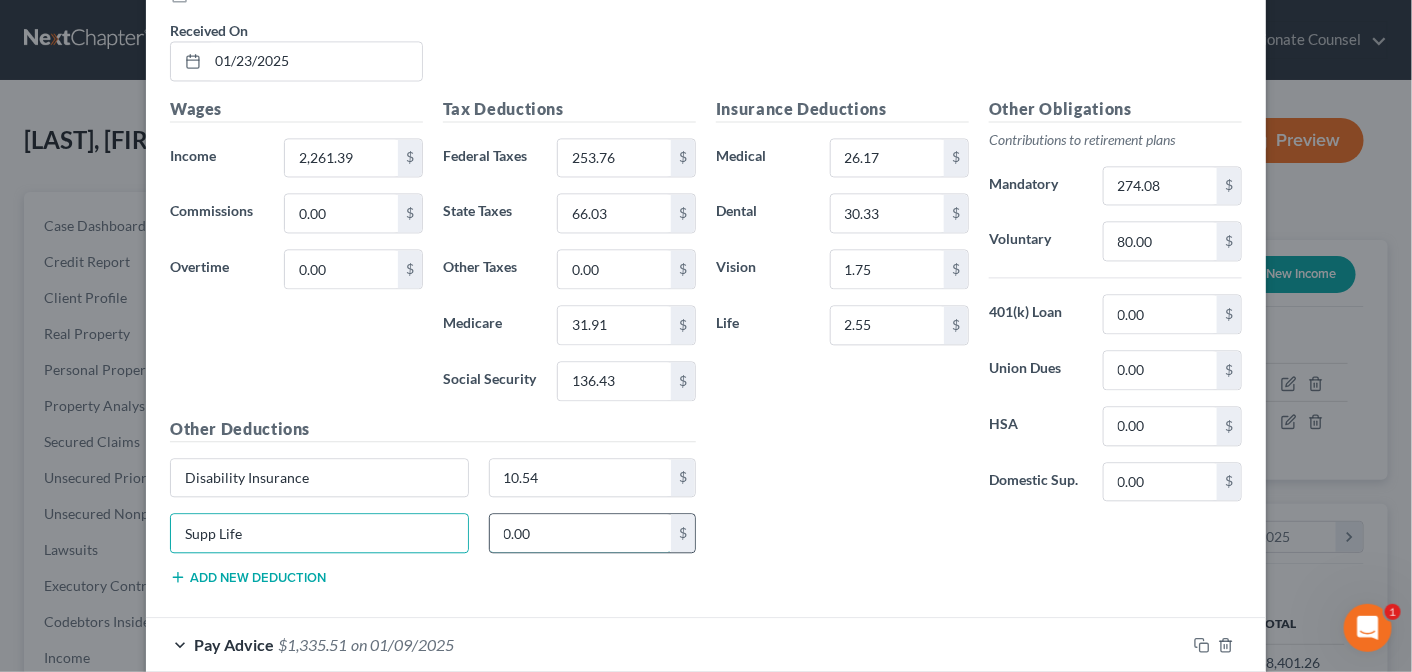 click on "0.00" at bounding box center [581, 533] 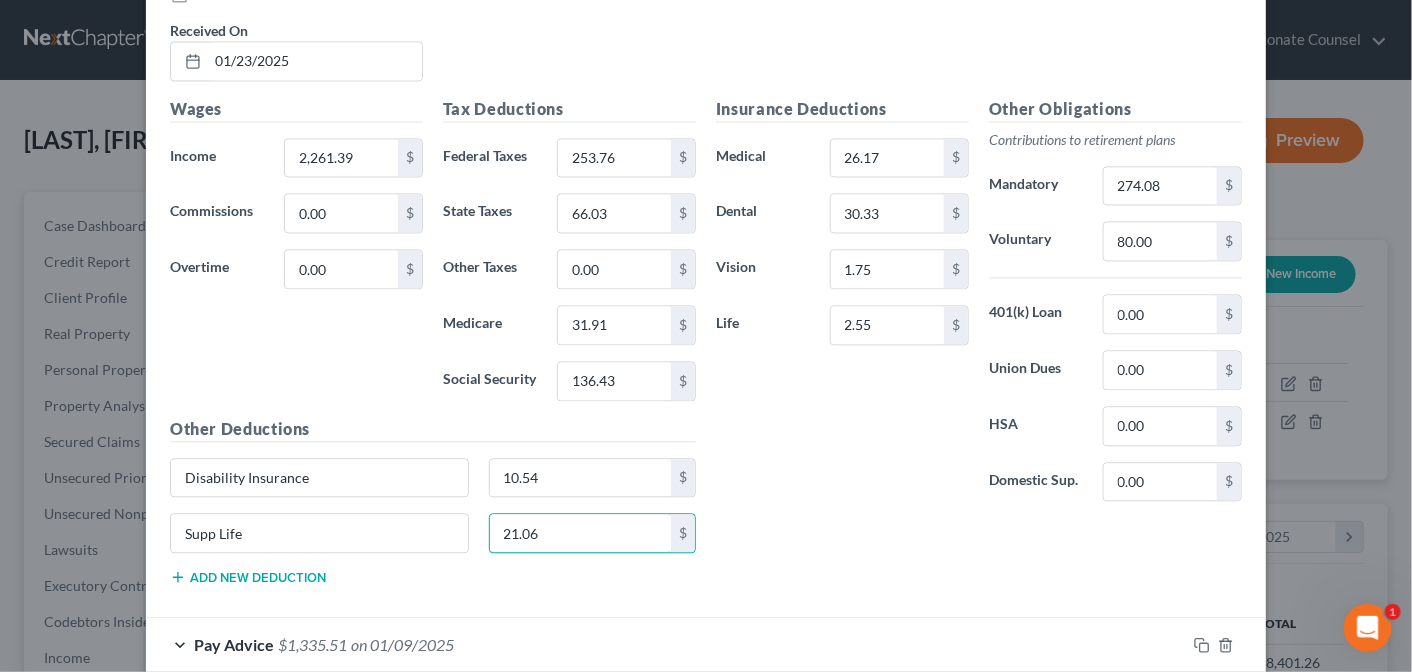 type on "21.06" 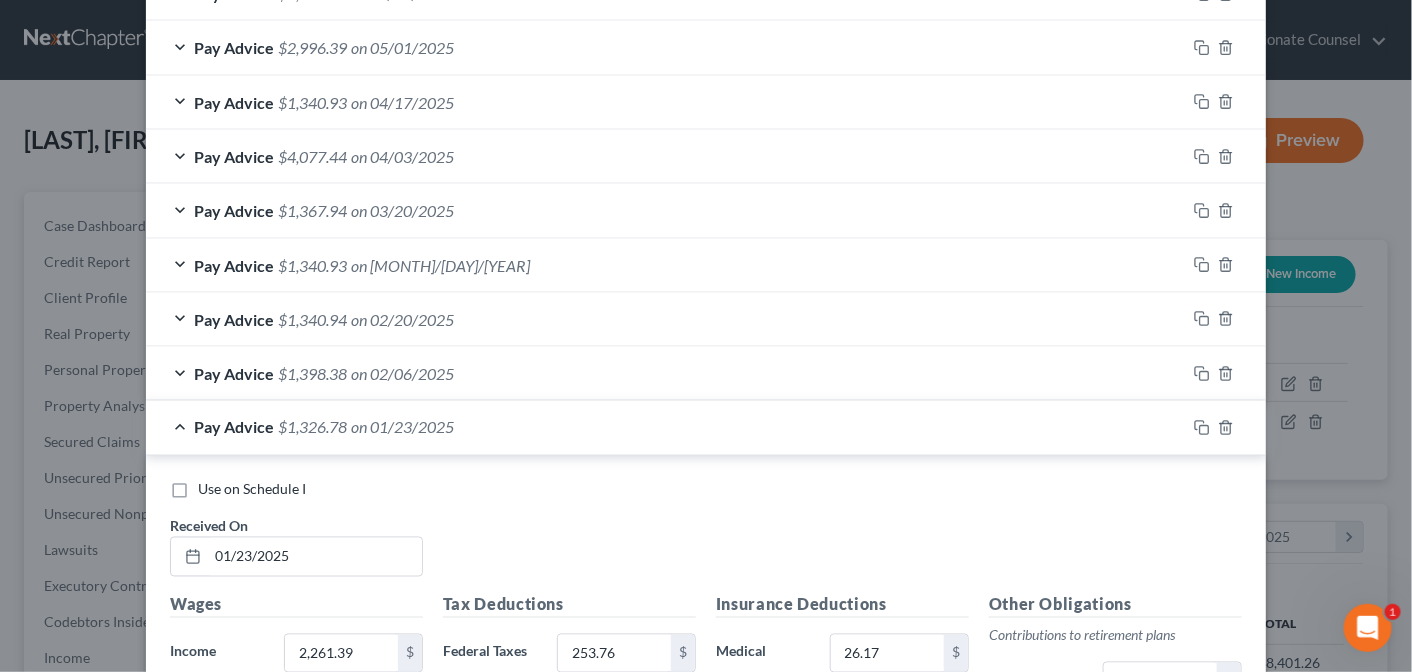 scroll, scrollTop: 975, scrollLeft: 0, axis: vertical 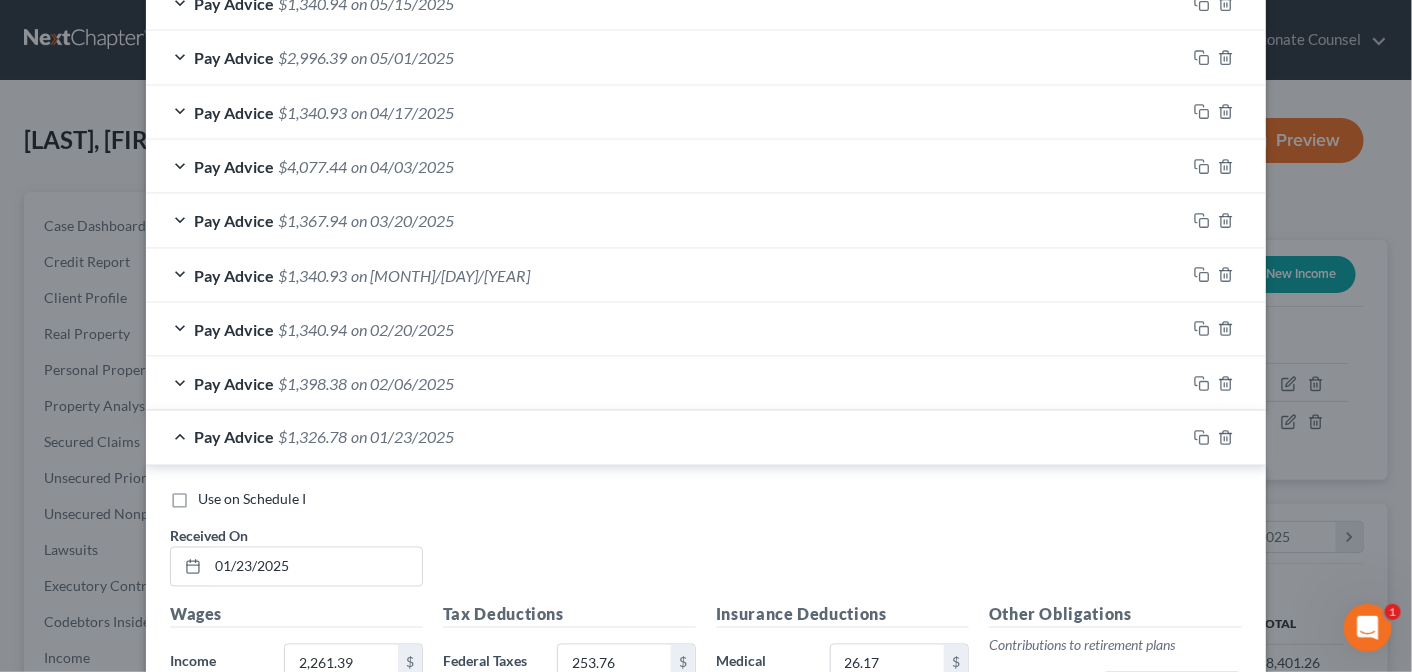 click on "Pay Advice [AMOUNT] on [DATE]" at bounding box center (666, 437) 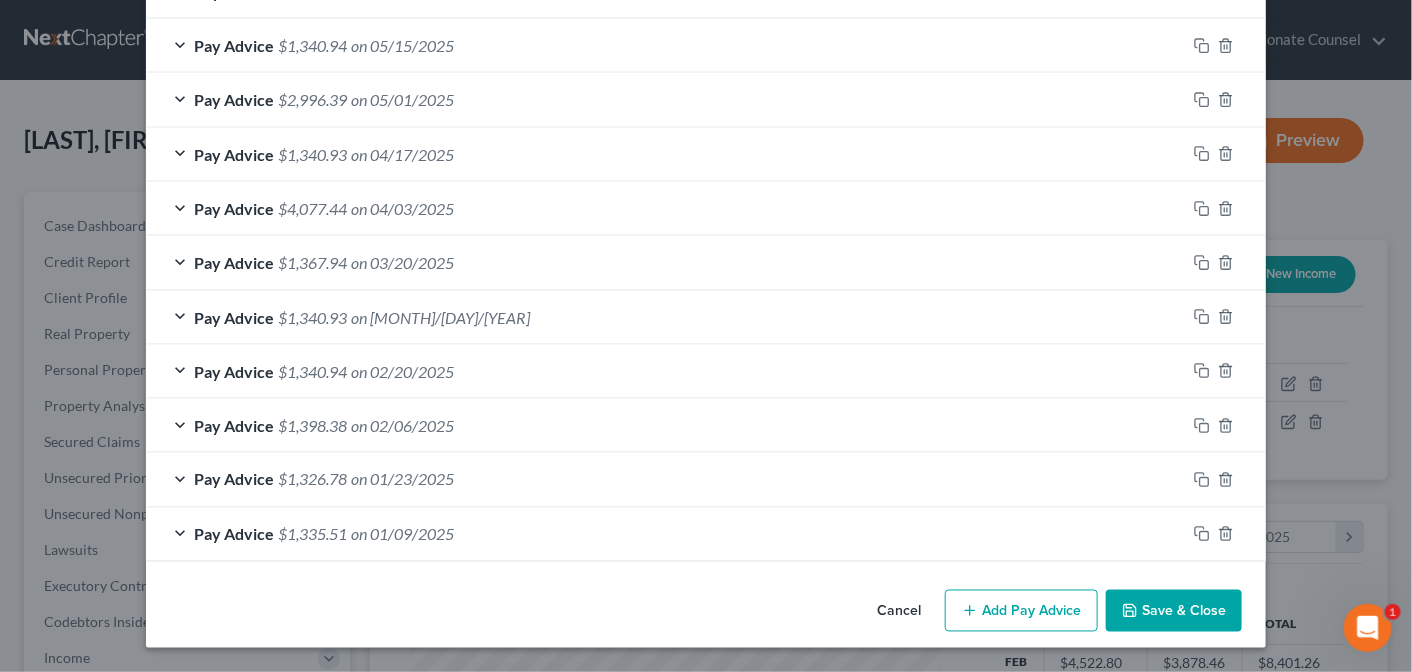 scroll, scrollTop: 927, scrollLeft: 0, axis: vertical 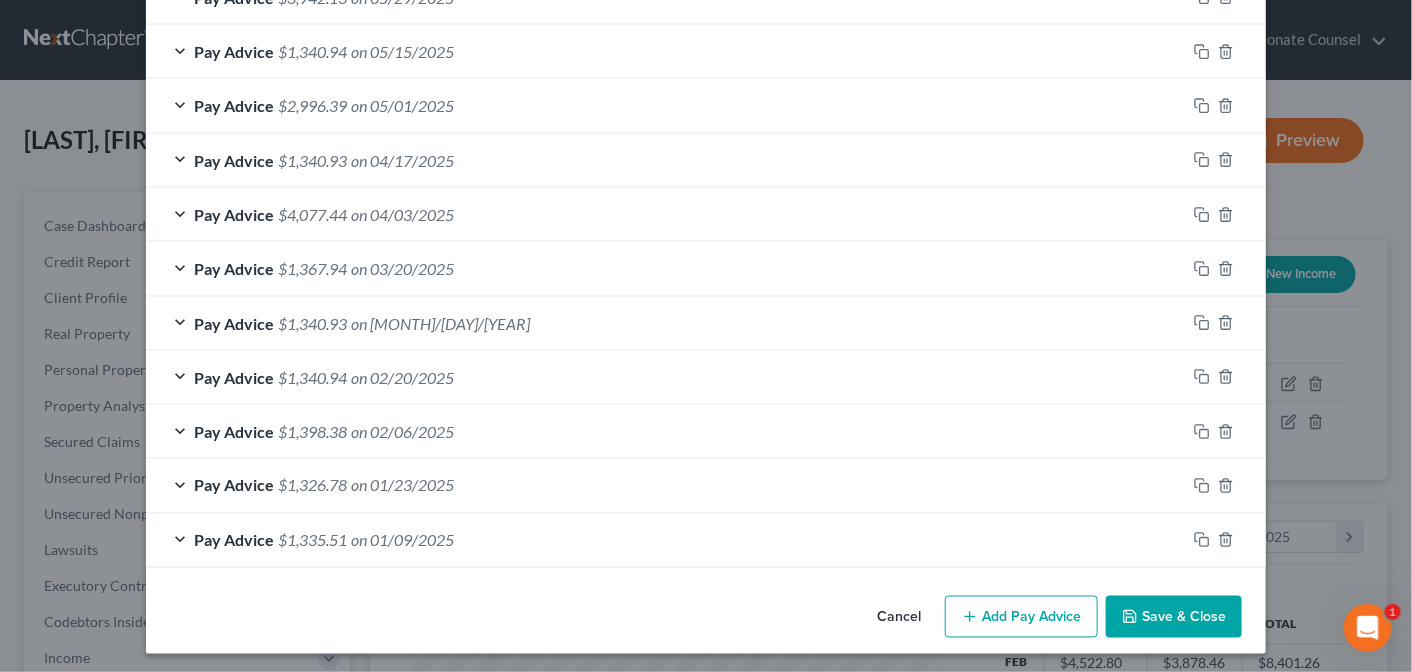 click on "Pay Advice $[AMOUNT] on [MONTH]/[DAY]/[YEAR]" at bounding box center [666, 431] 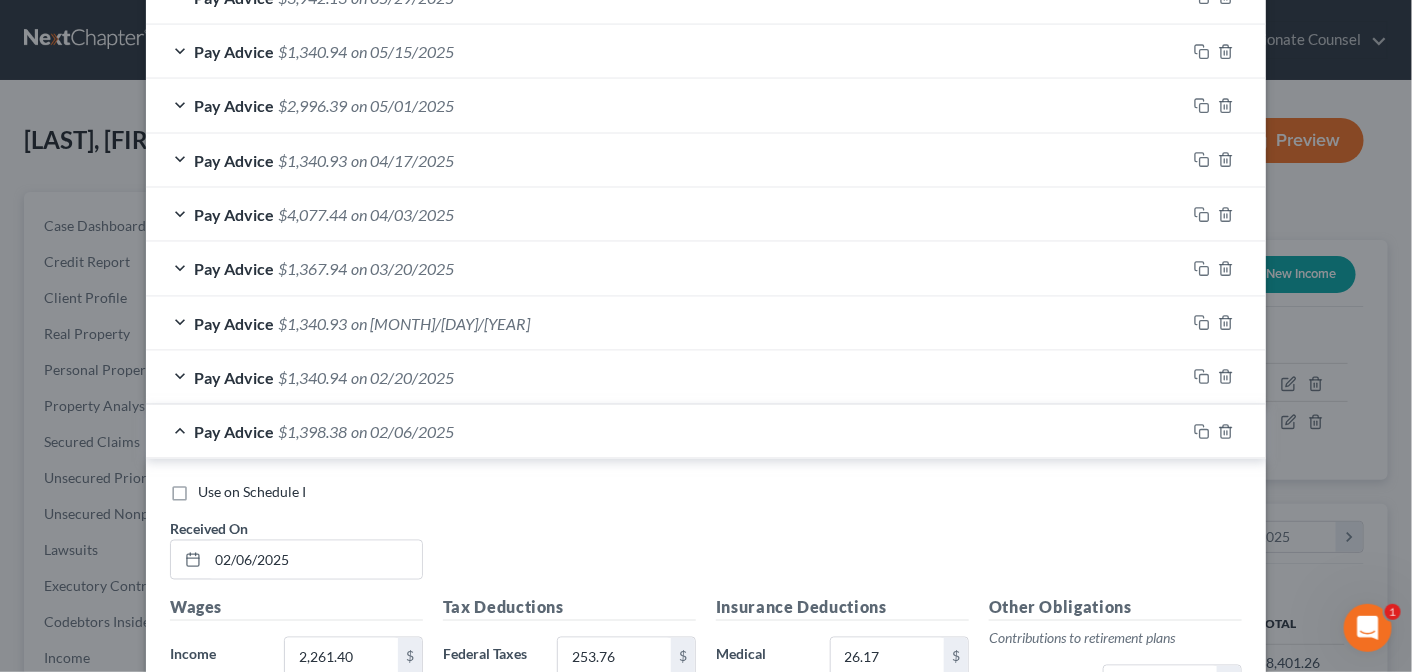 scroll, scrollTop: 975, scrollLeft: 0, axis: vertical 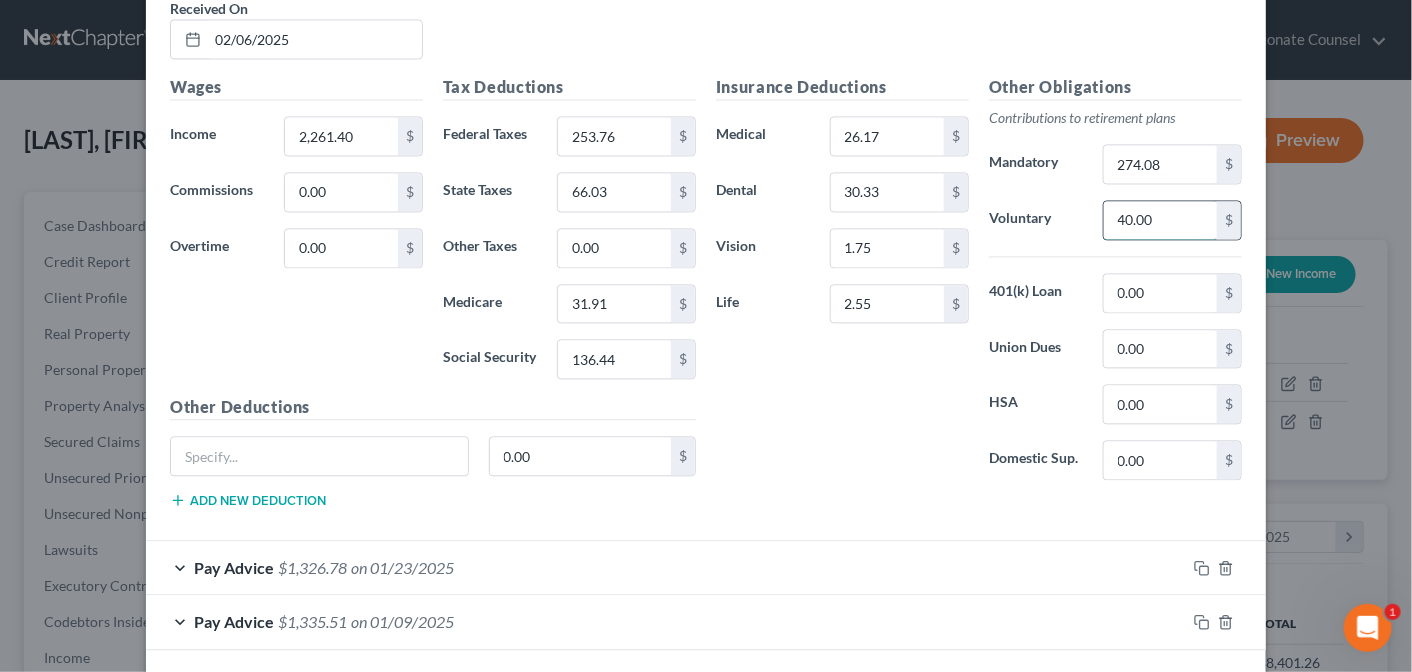 click on "40.00" at bounding box center [1160, 220] 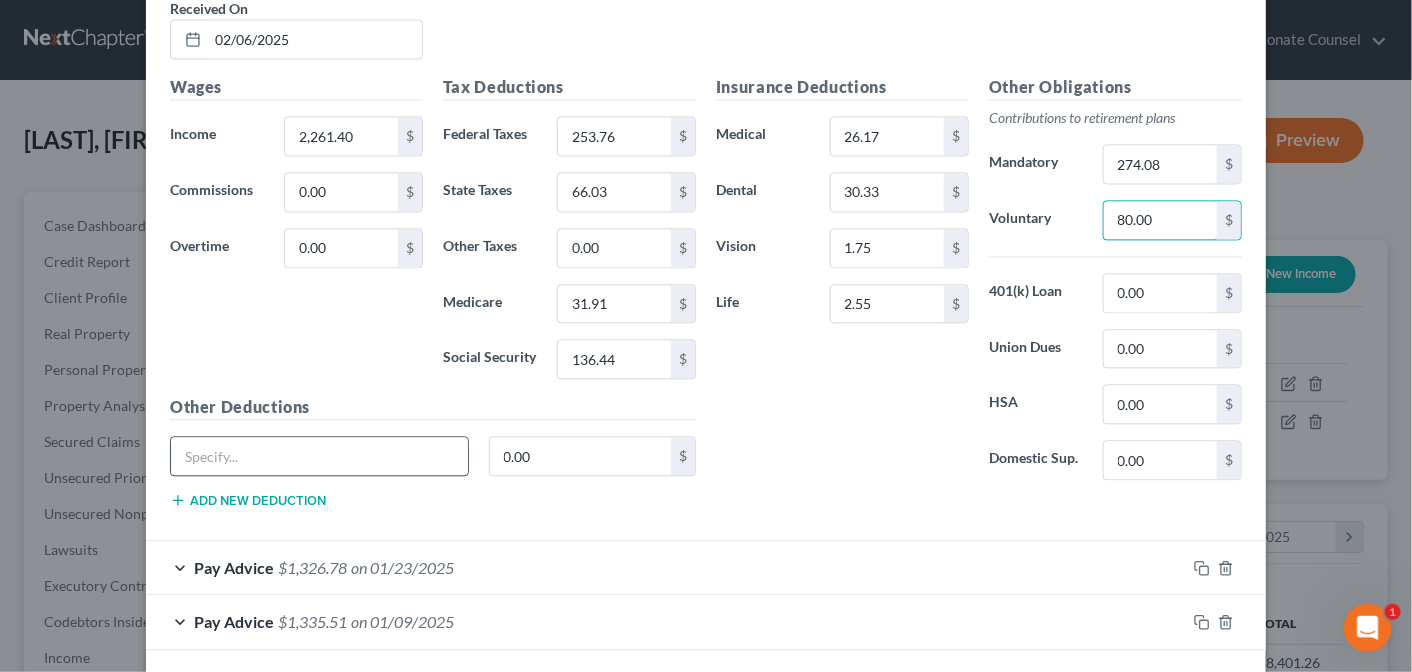 type on "80.00" 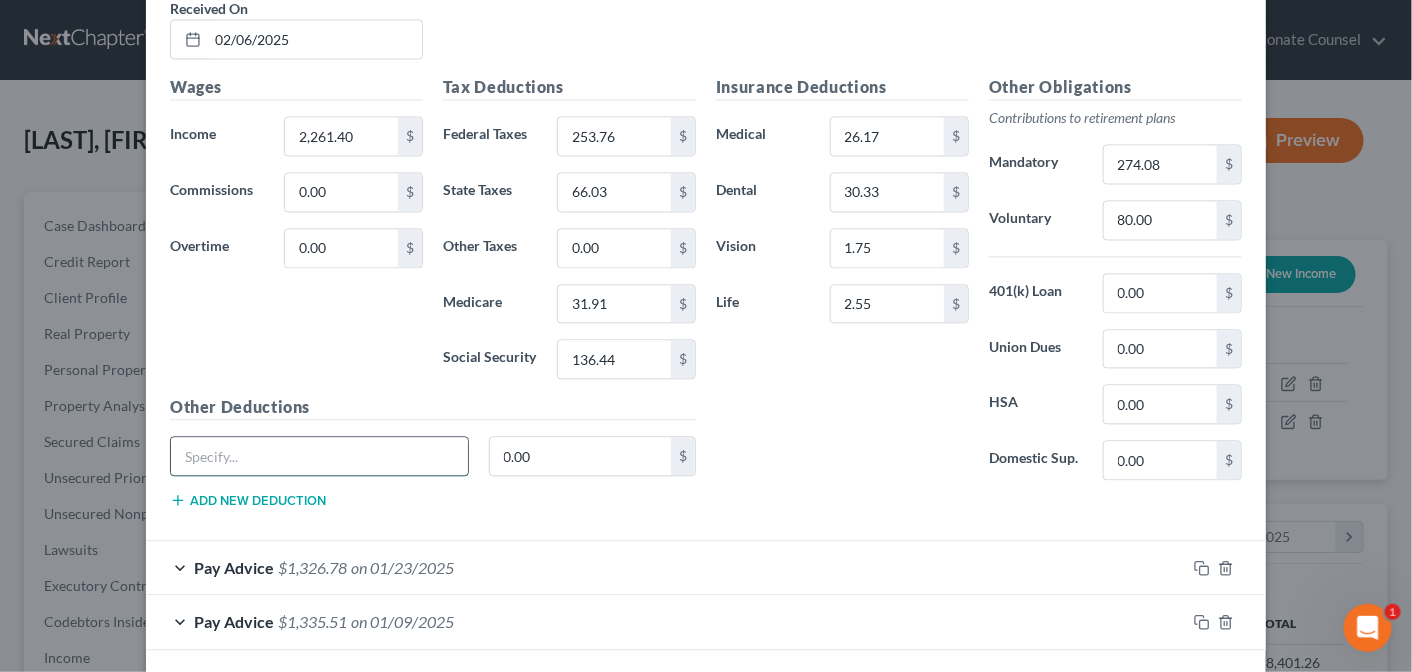 click at bounding box center [319, 456] 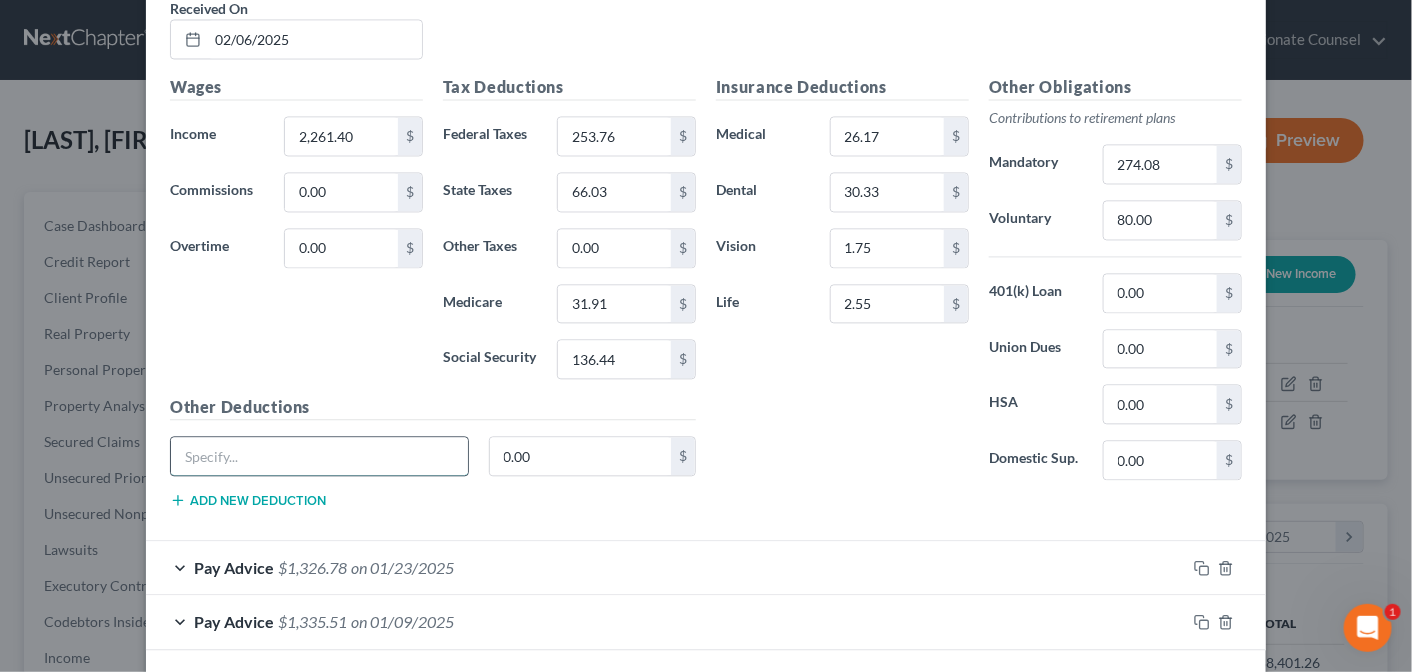 type on "Disability Insurance" 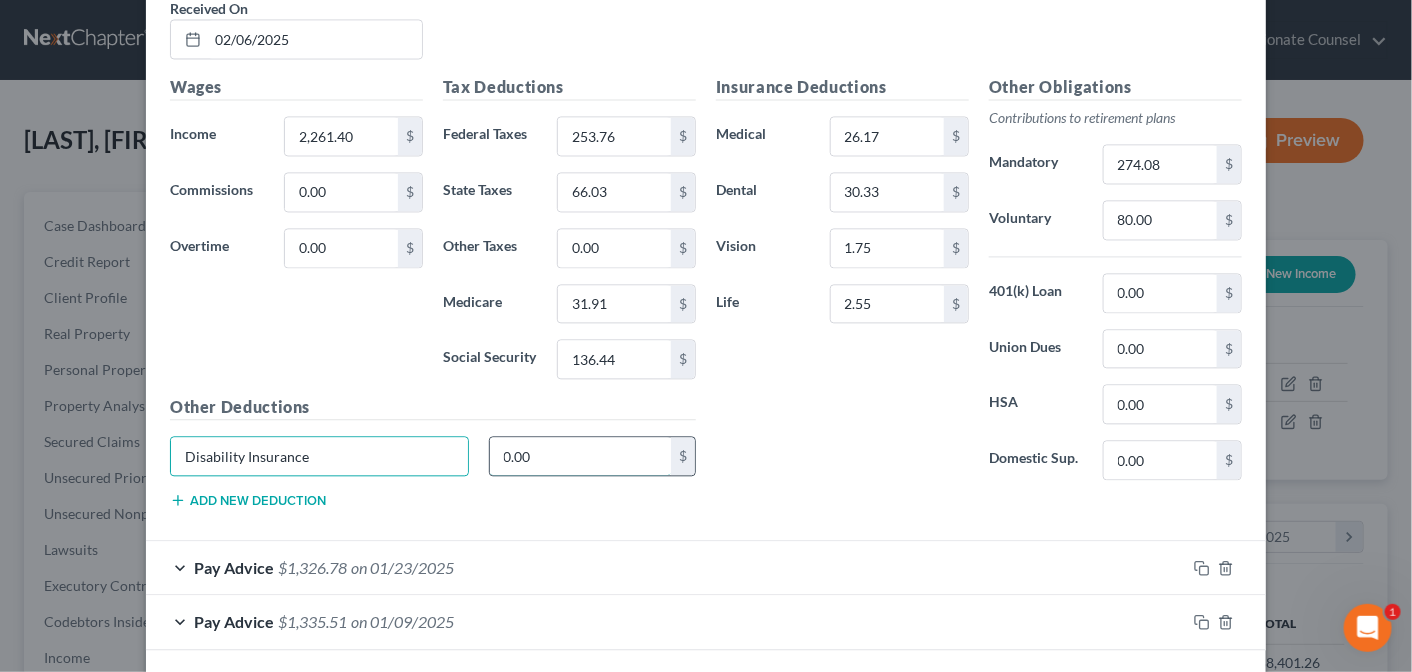click on "0.00" at bounding box center [581, 456] 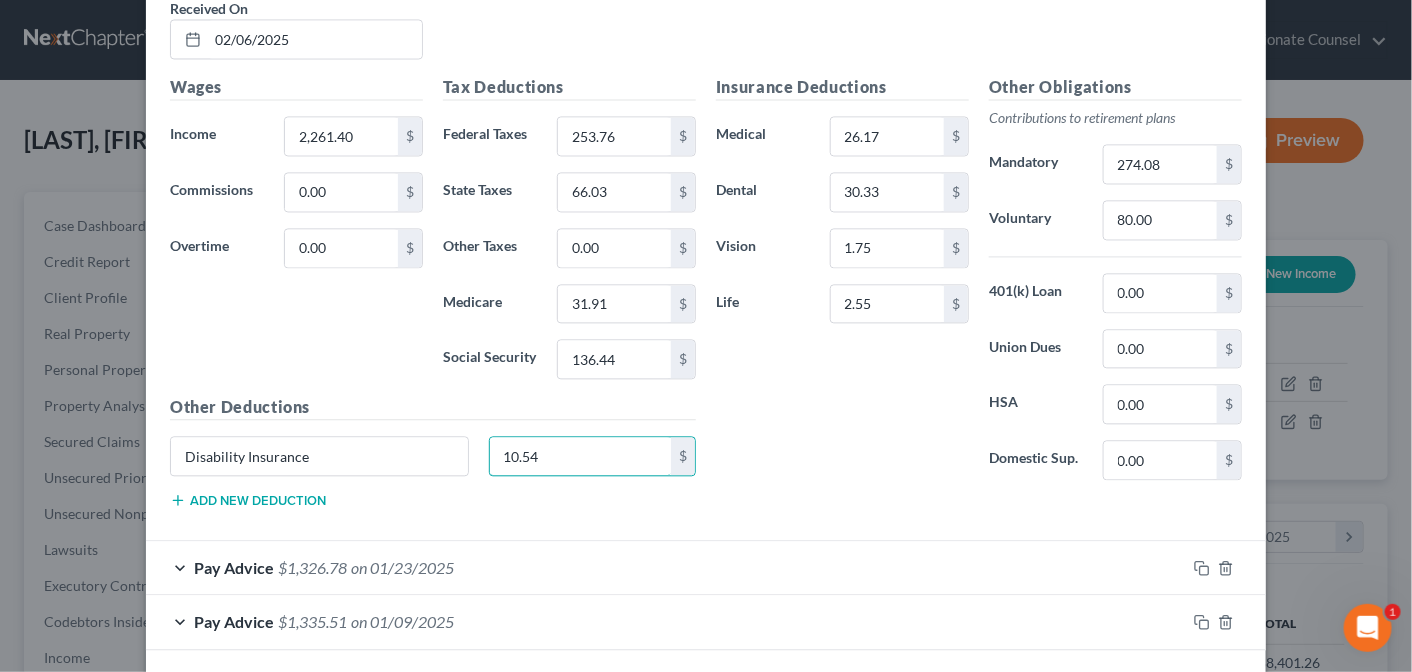 type on "10.54" 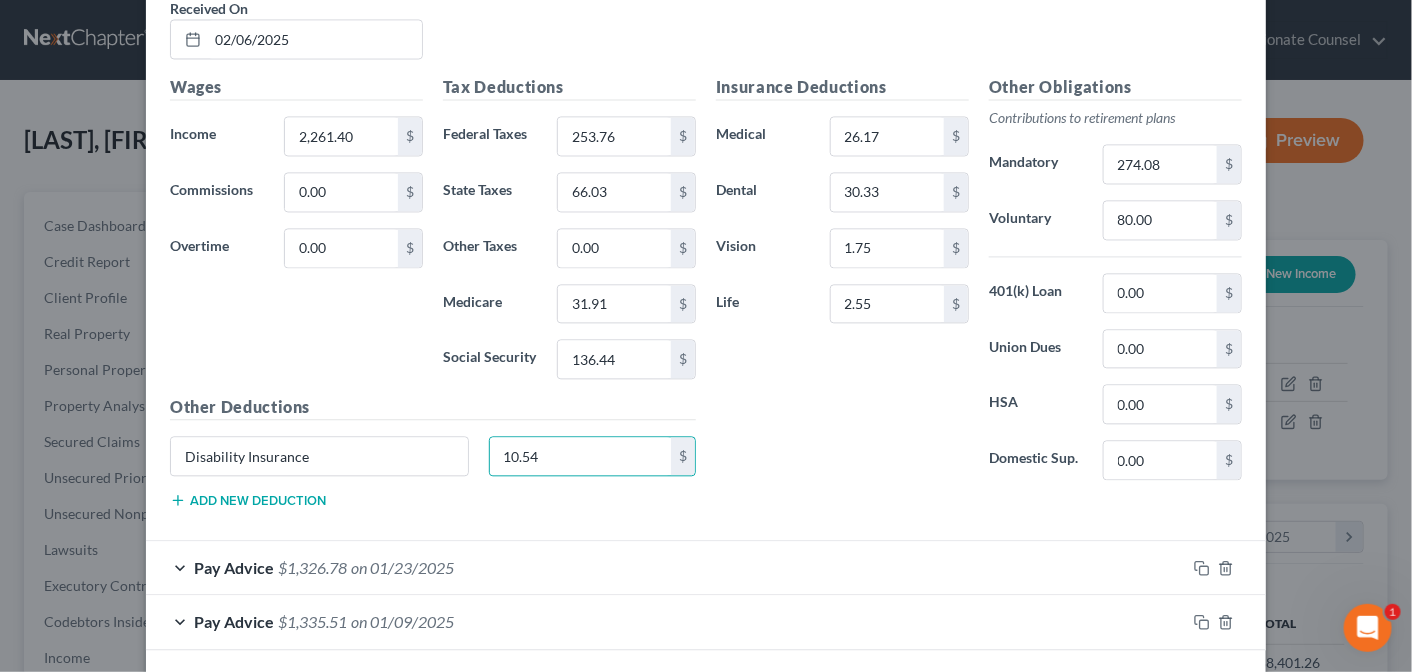 click on "Add new deduction" at bounding box center (248, 500) 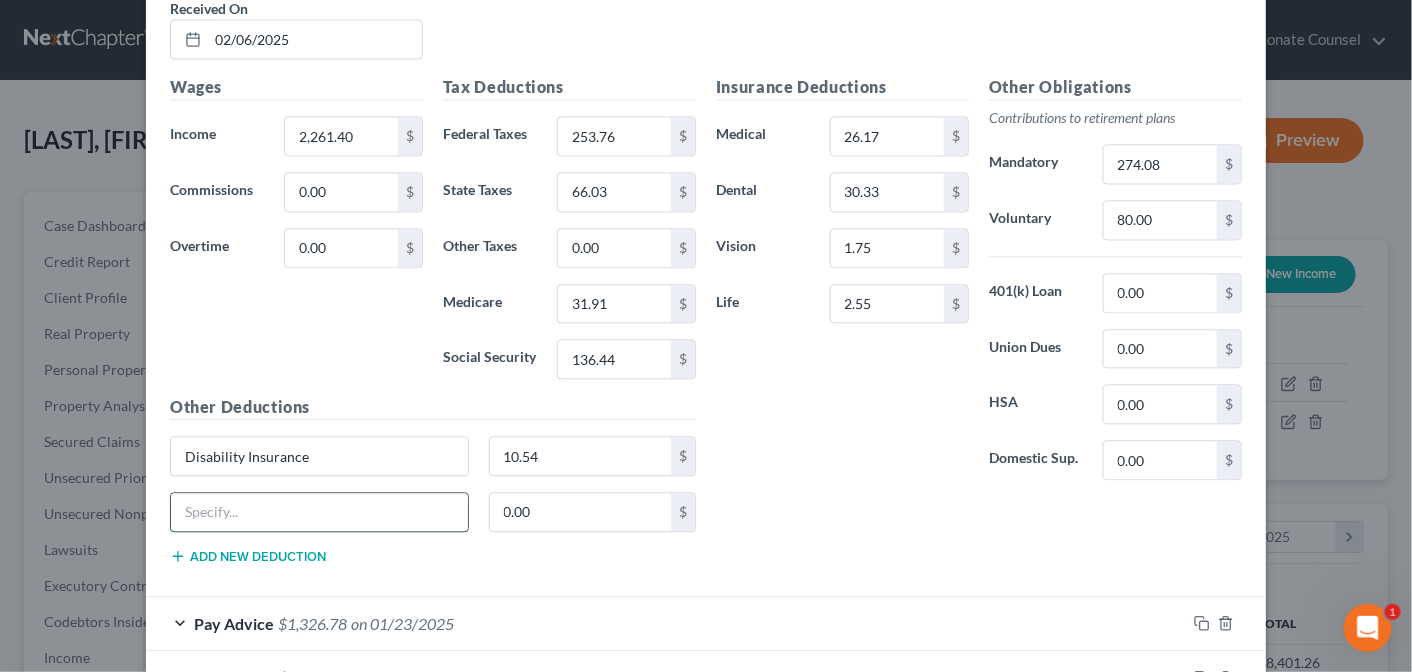 click at bounding box center (319, 512) 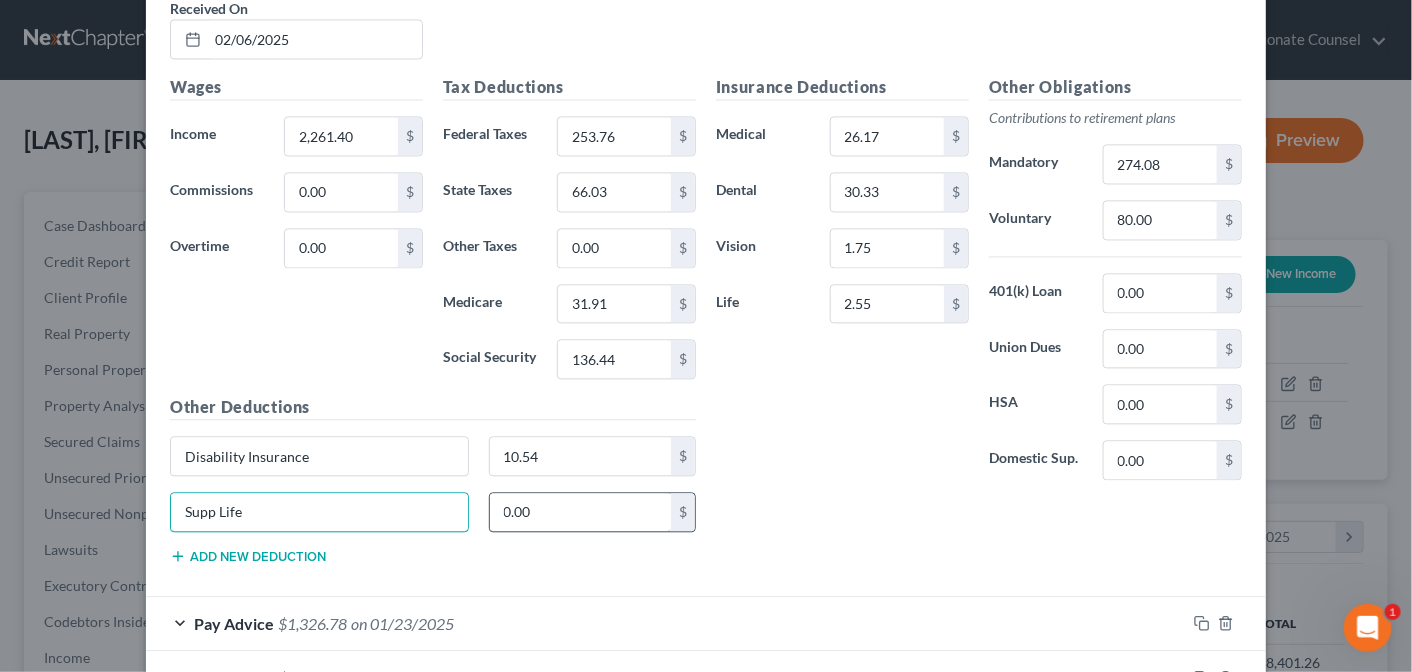 type on "Supp Life" 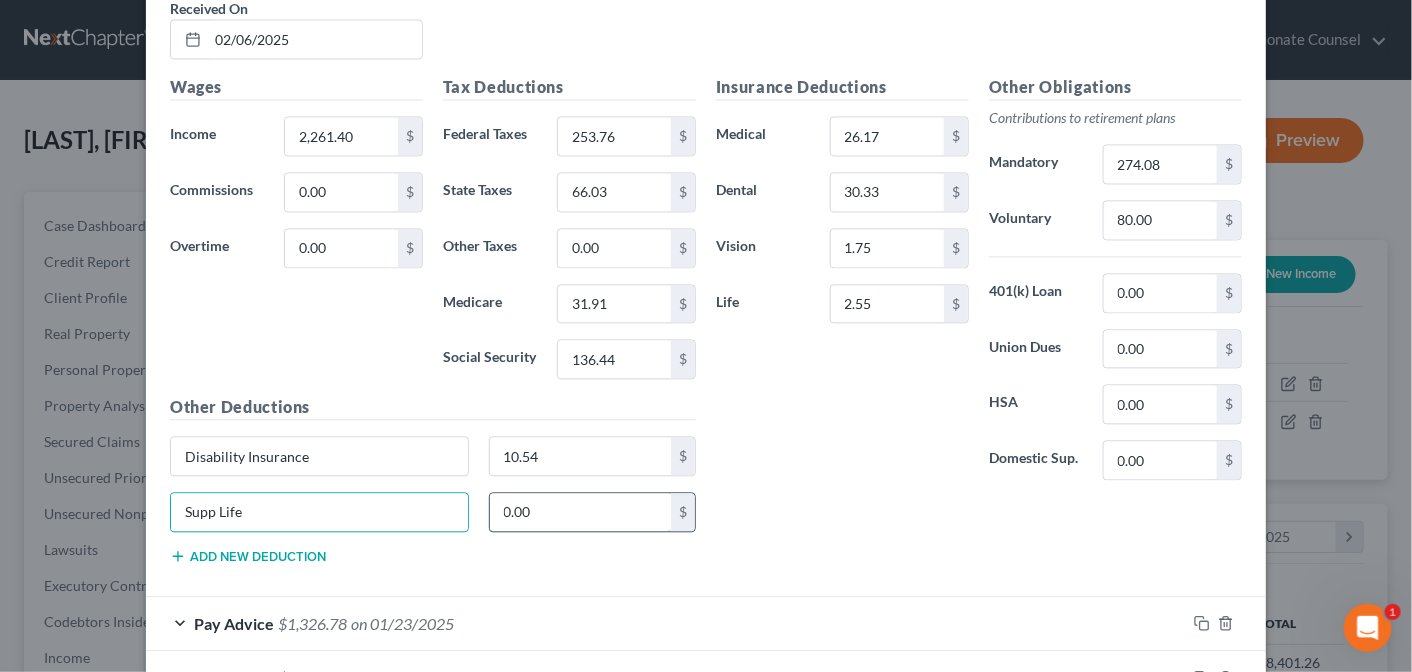 click on "0.00" at bounding box center (581, 512) 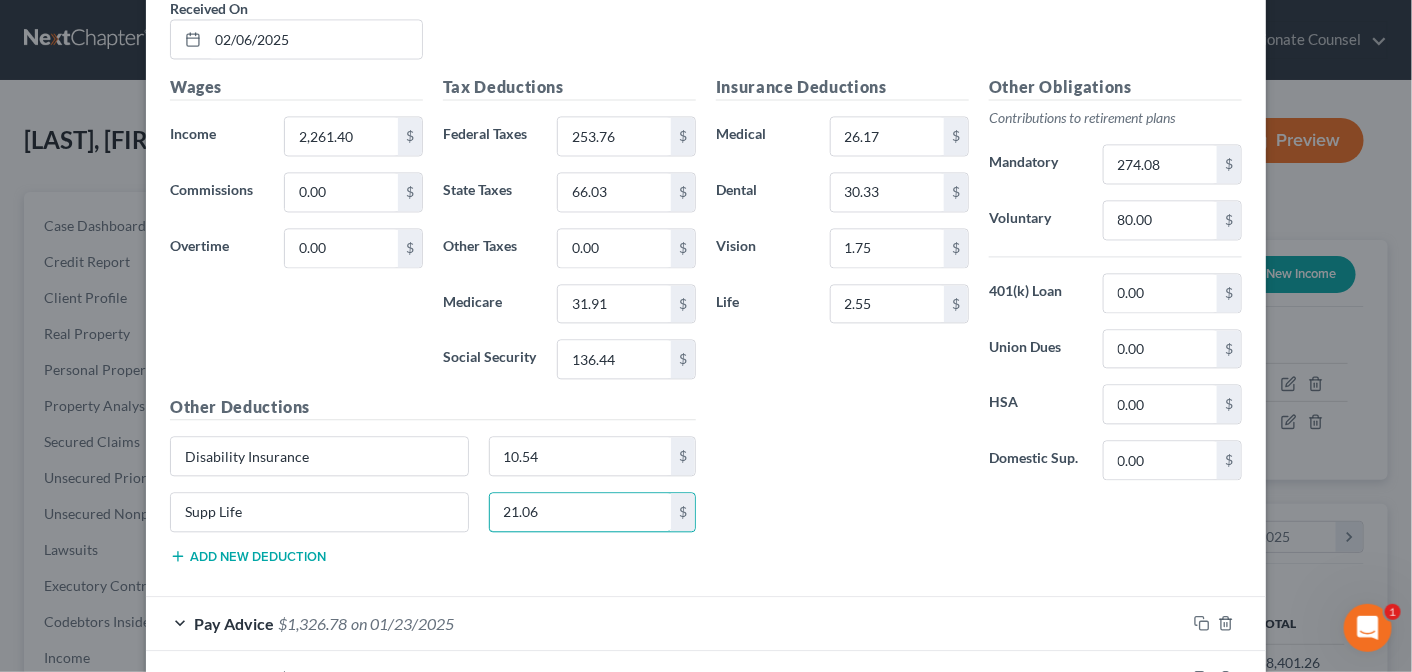 type on "21.06" 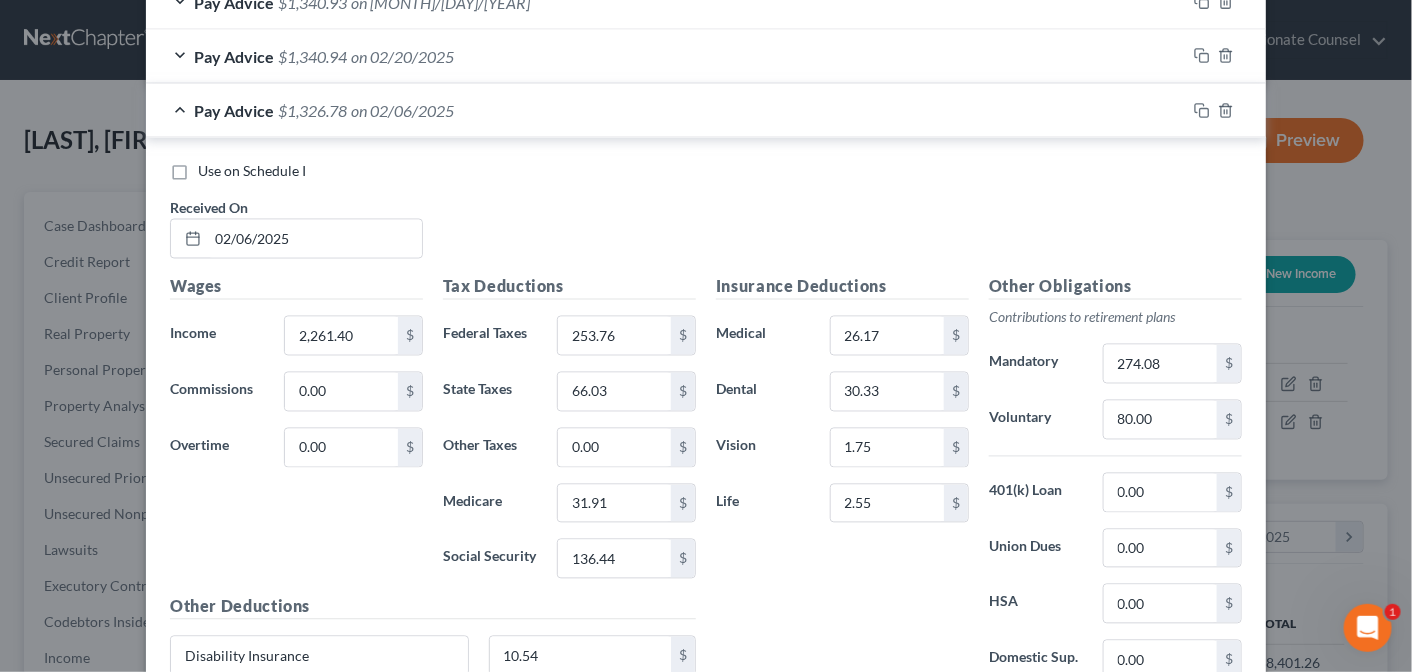 scroll, scrollTop: 1183, scrollLeft: 0, axis: vertical 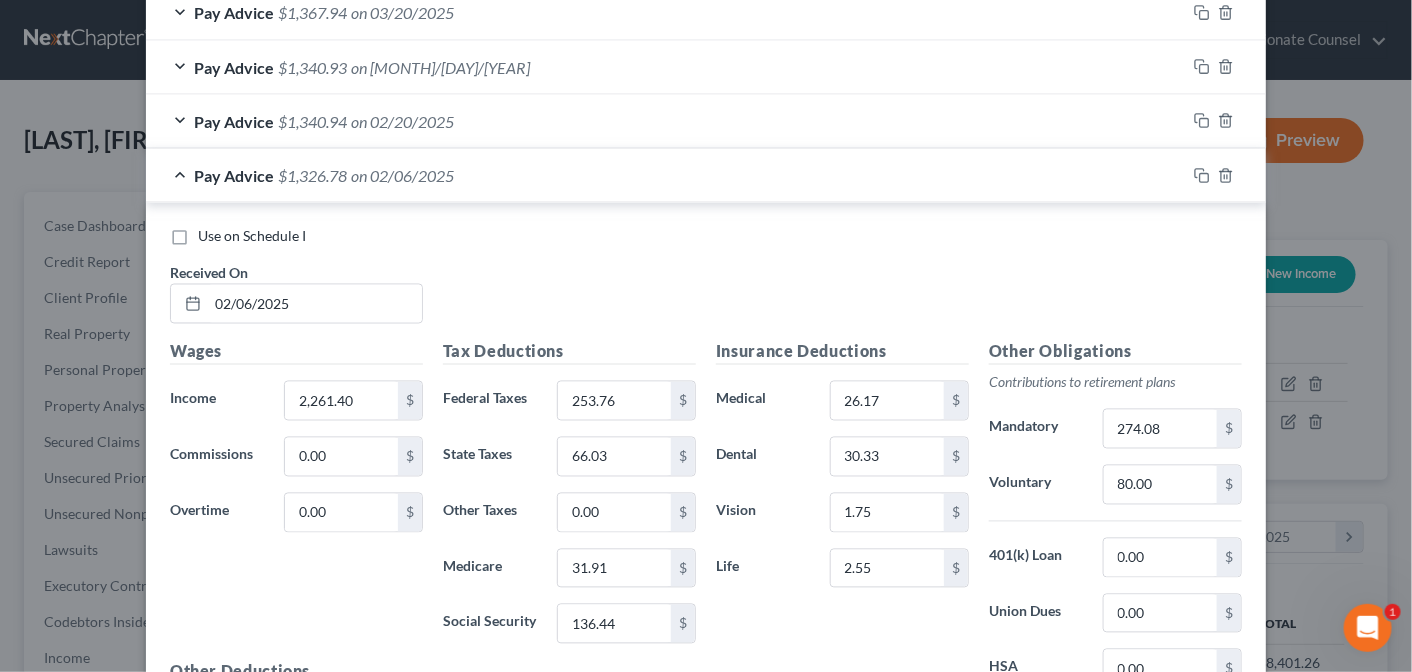 click on "Pay Advice $[AMOUNT] on [DATE]" at bounding box center (666, 175) 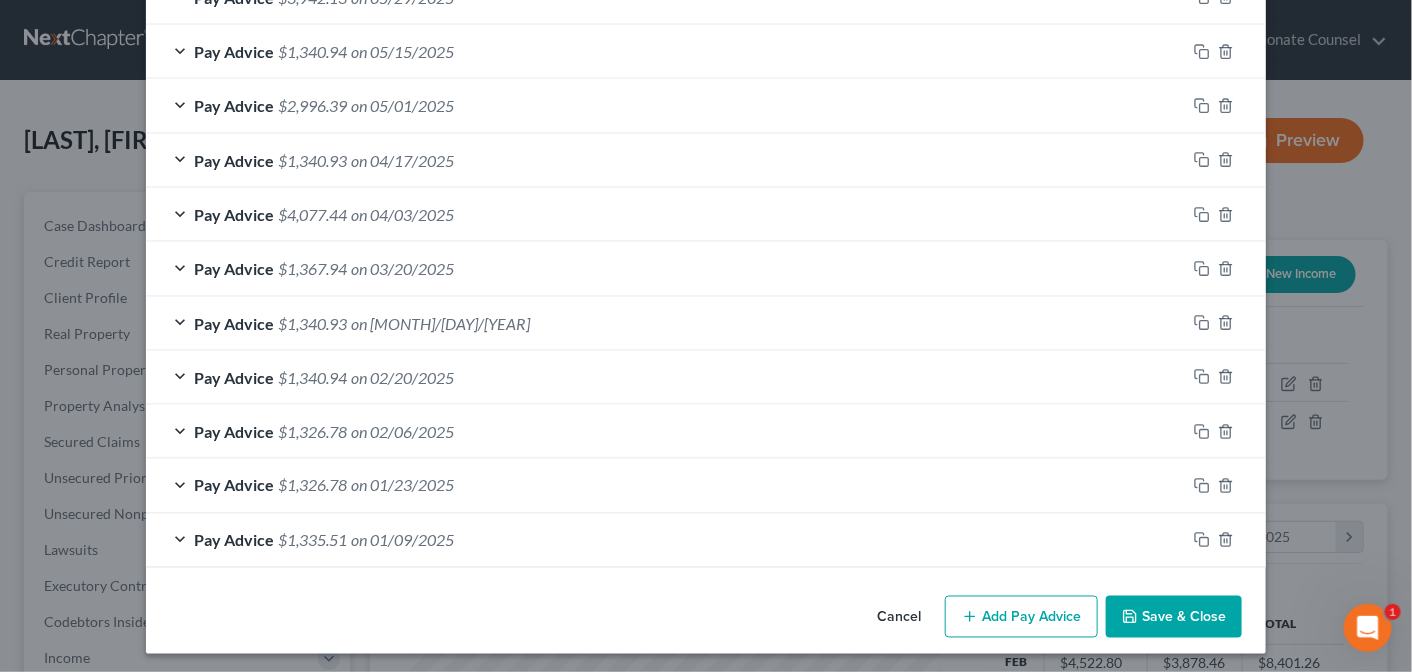 scroll, scrollTop: 927, scrollLeft: 0, axis: vertical 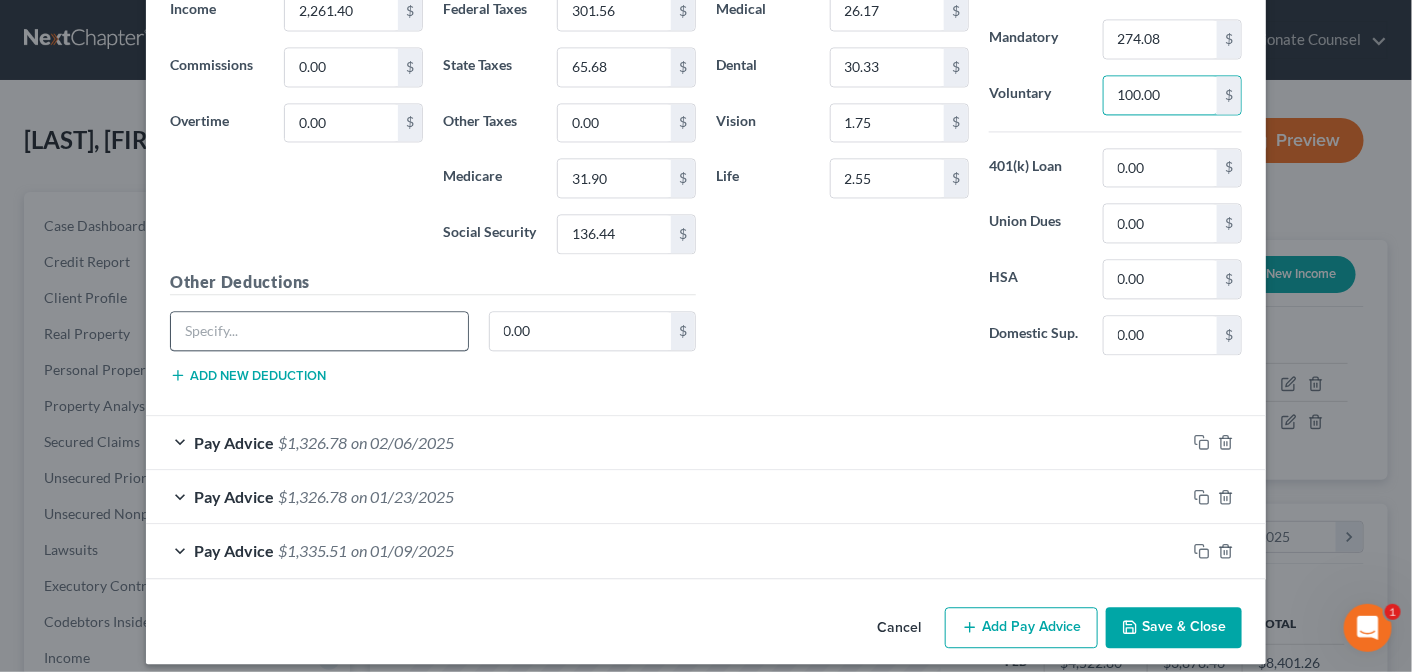 type on "100.00" 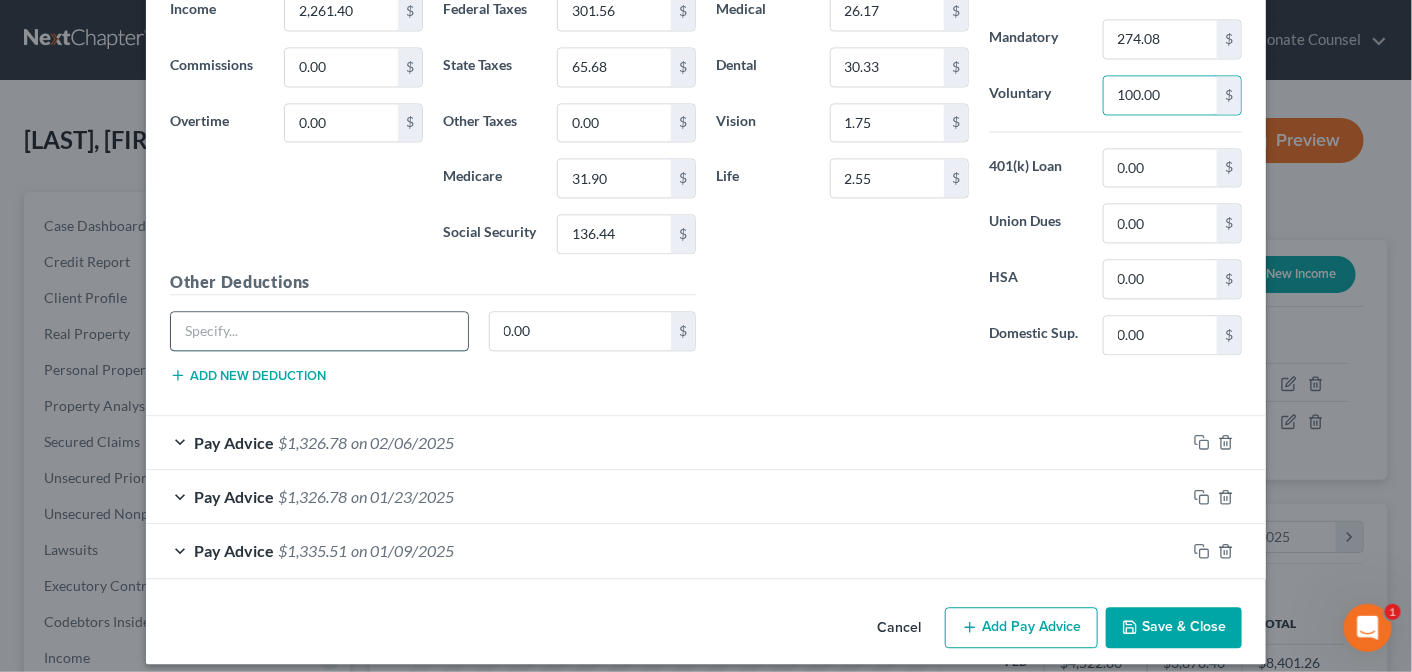 click at bounding box center [319, 331] 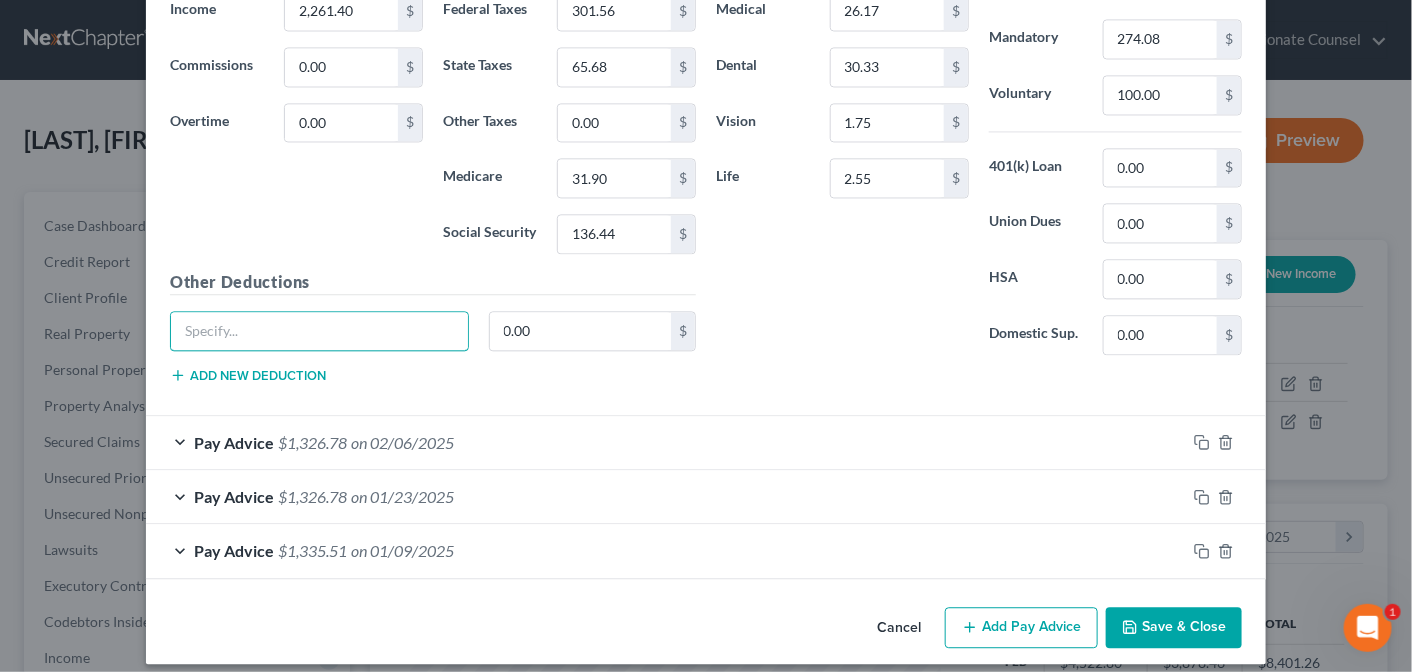 type on "Disability Insurance" 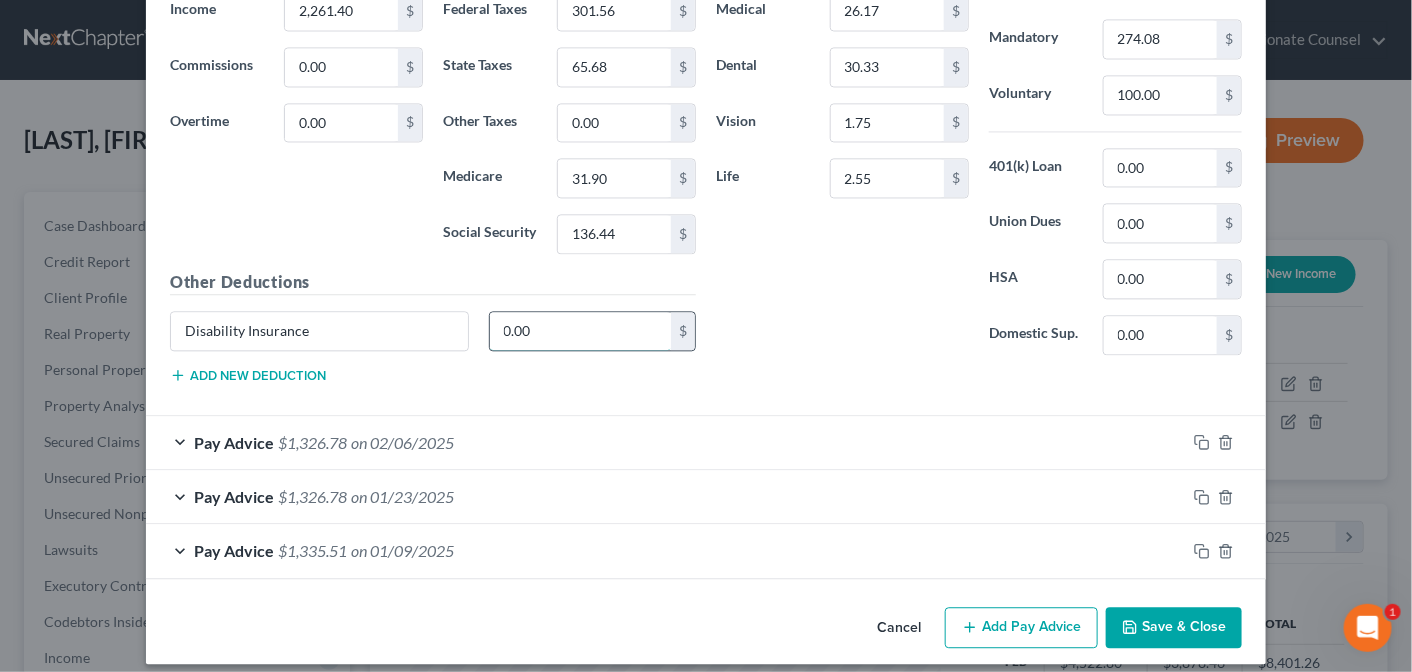 click on "0.00" at bounding box center (581, 331) 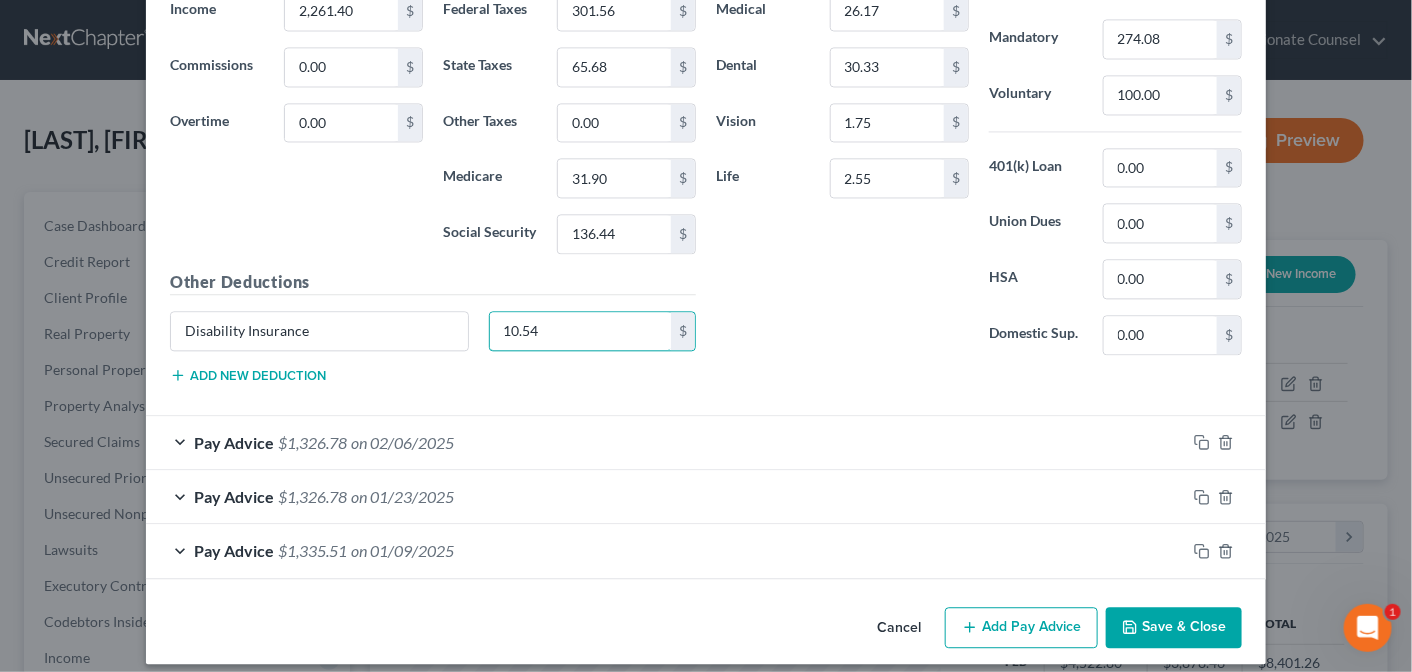 type on "10.54" 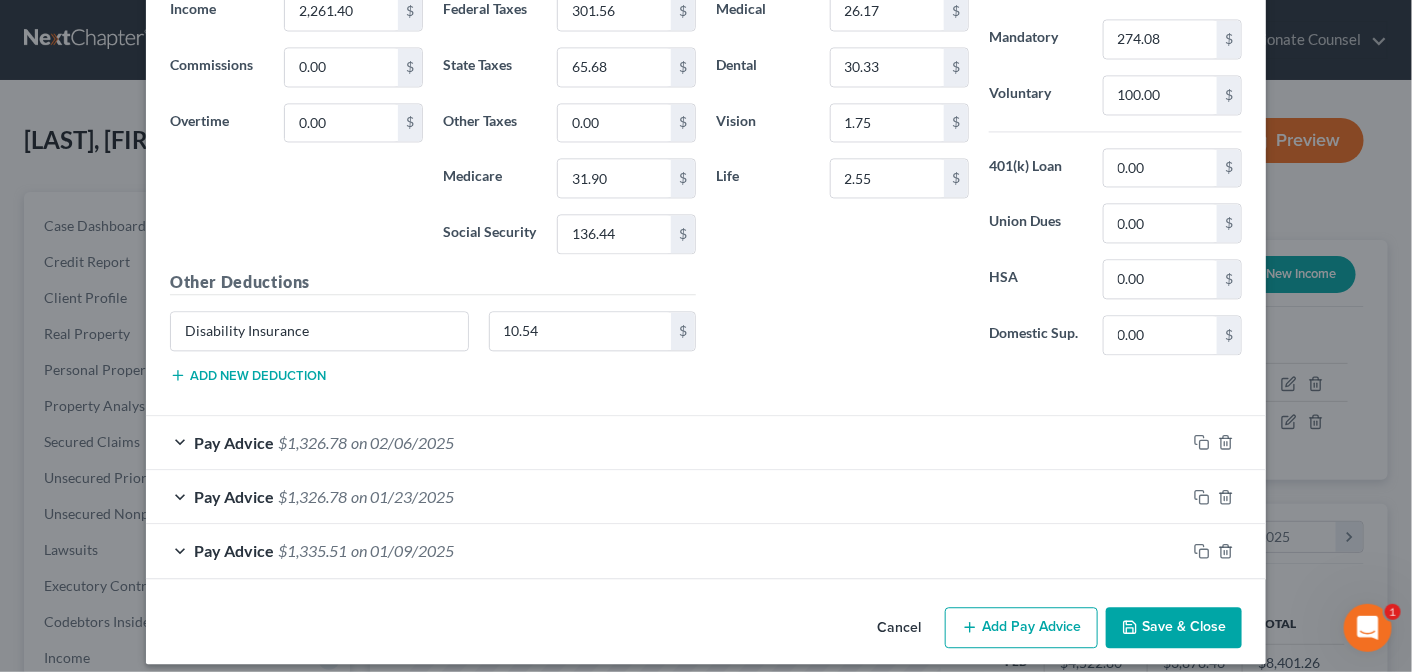 click on "Add new deduction" at bounding box center [248, 375] 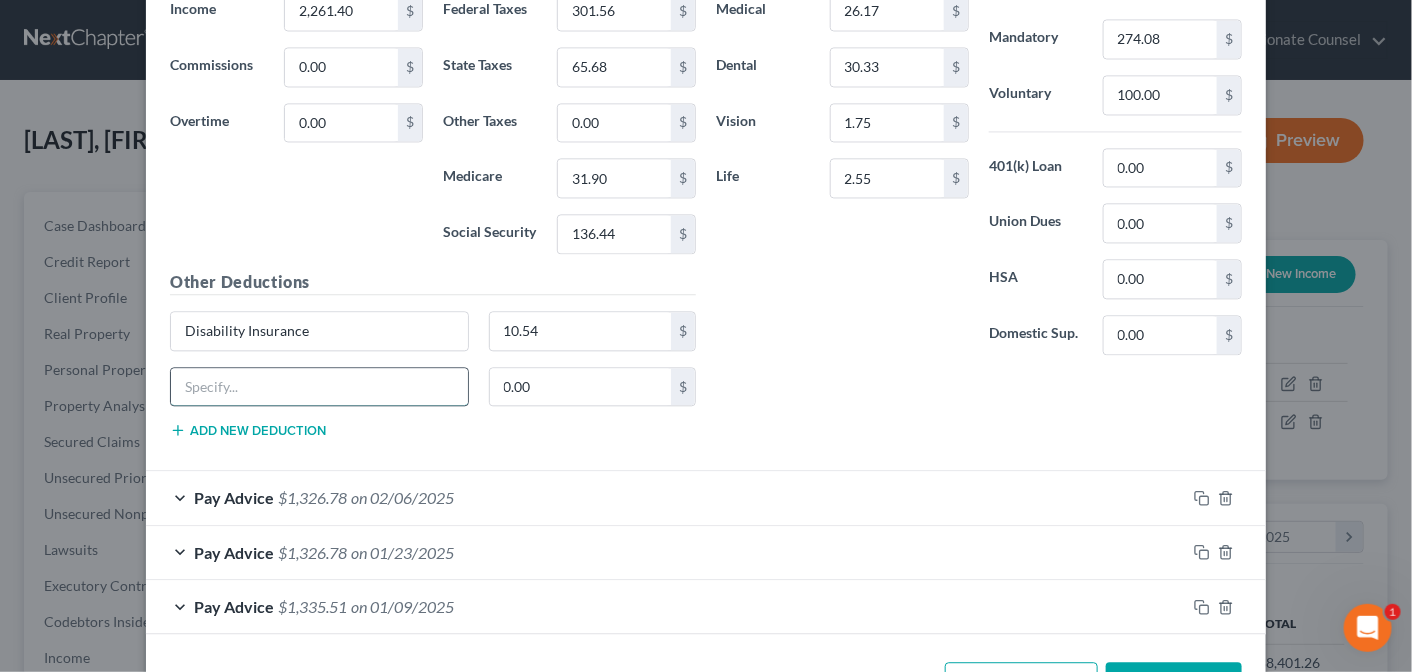 click at bounding box center [319, 387] 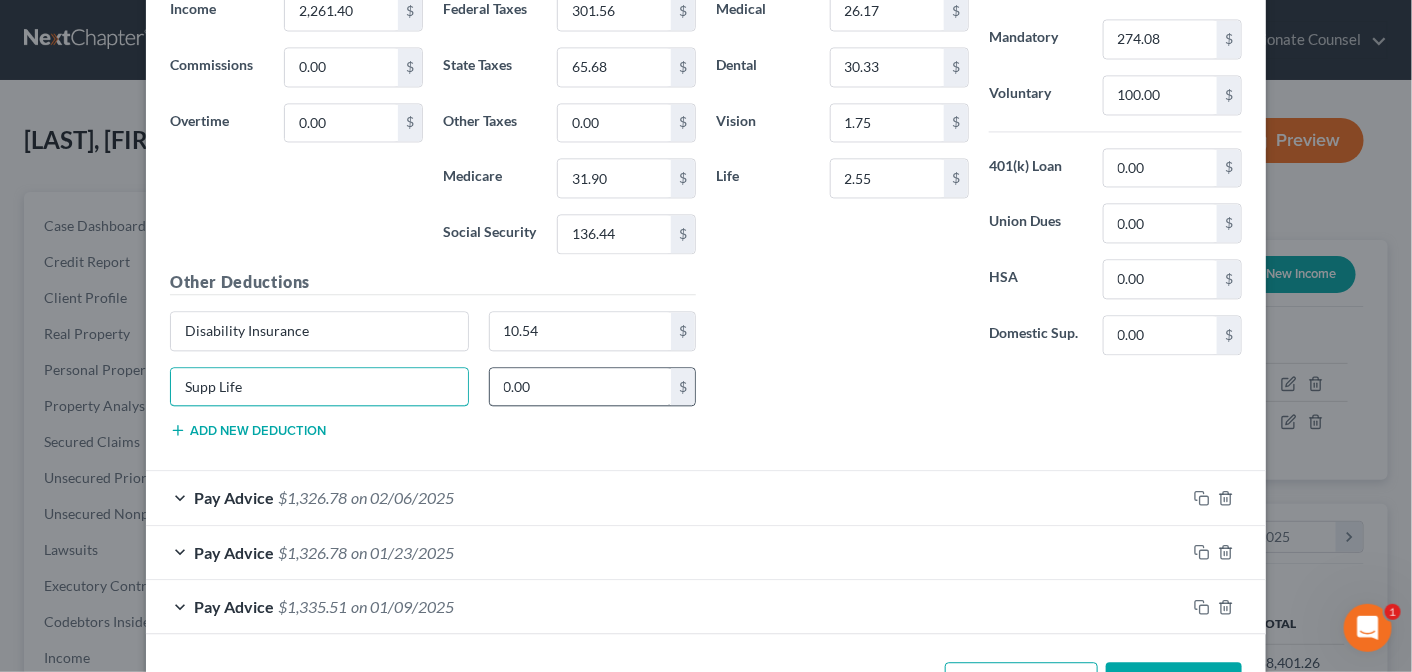 type on "Supp Life" 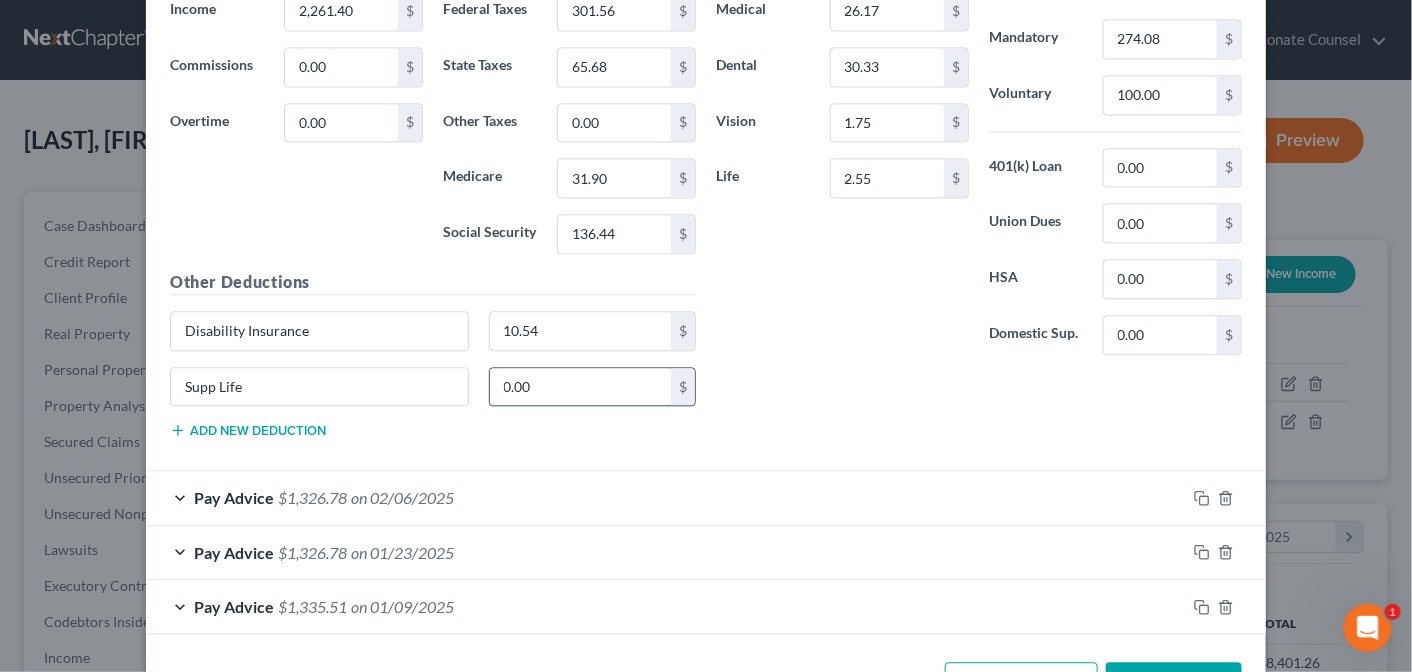 click on "0.00" at bounding box center (581, 387) 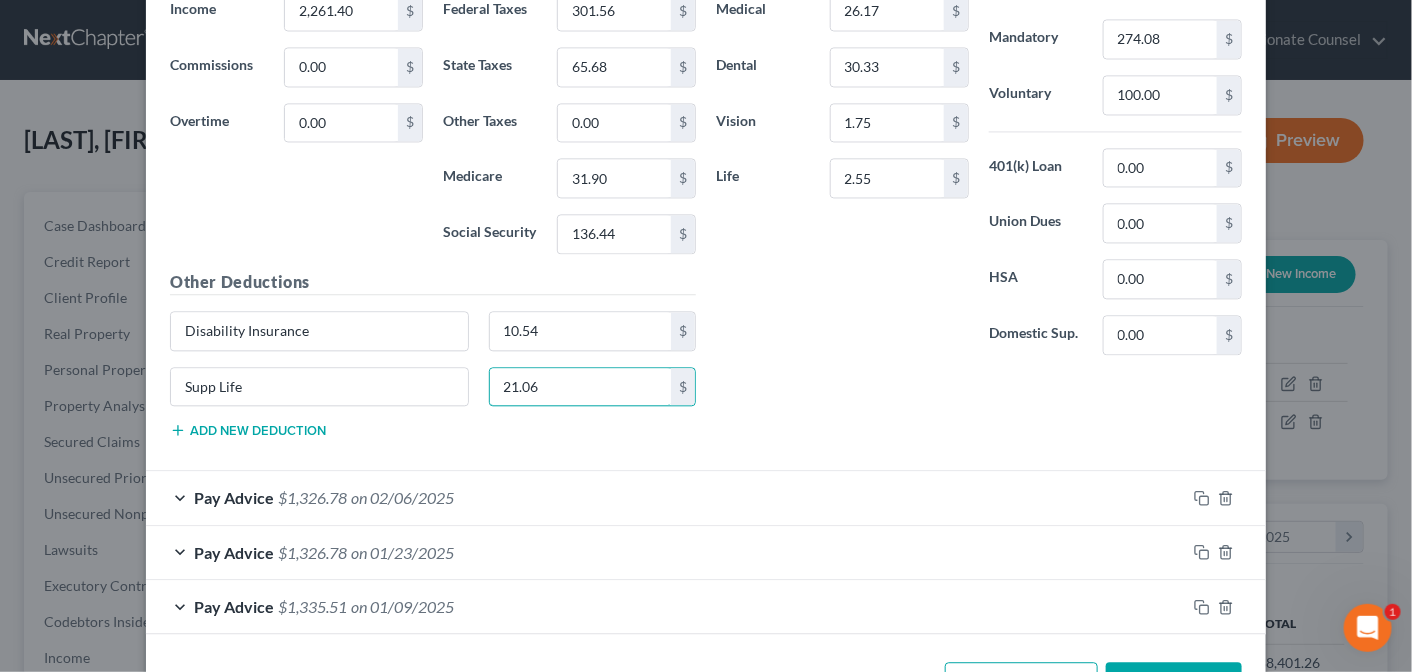 type on "21.06" 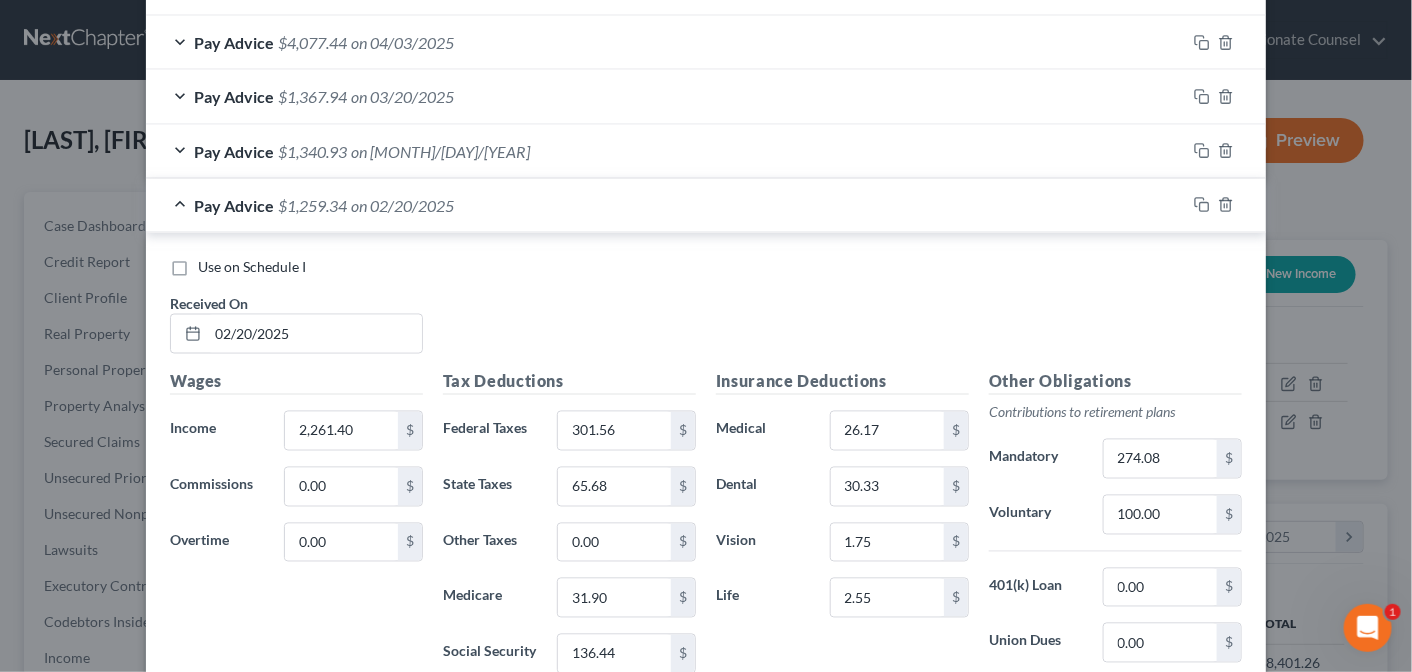 scroll, scrollTop: 1088, scrollLeft: 0, axis: vertical 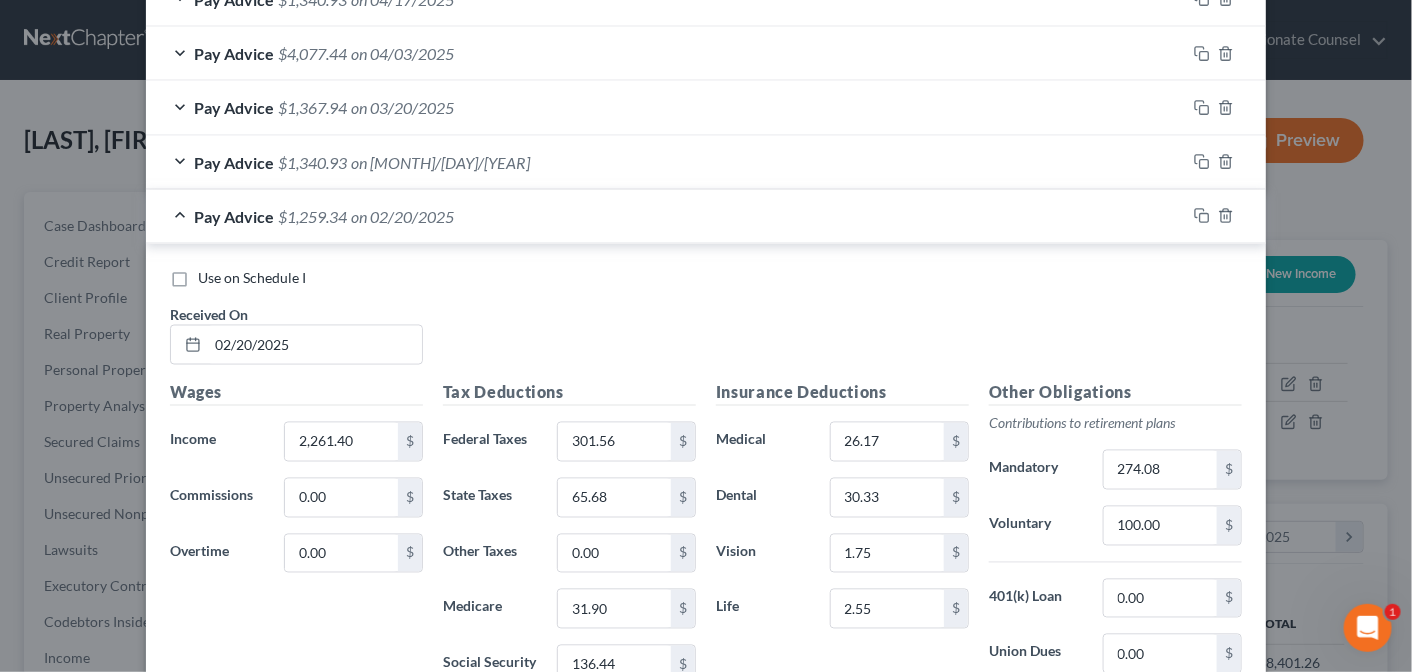 click on "Pay Advice $[AMOUNT] on [DATE]" at bounding box center (666, 216) 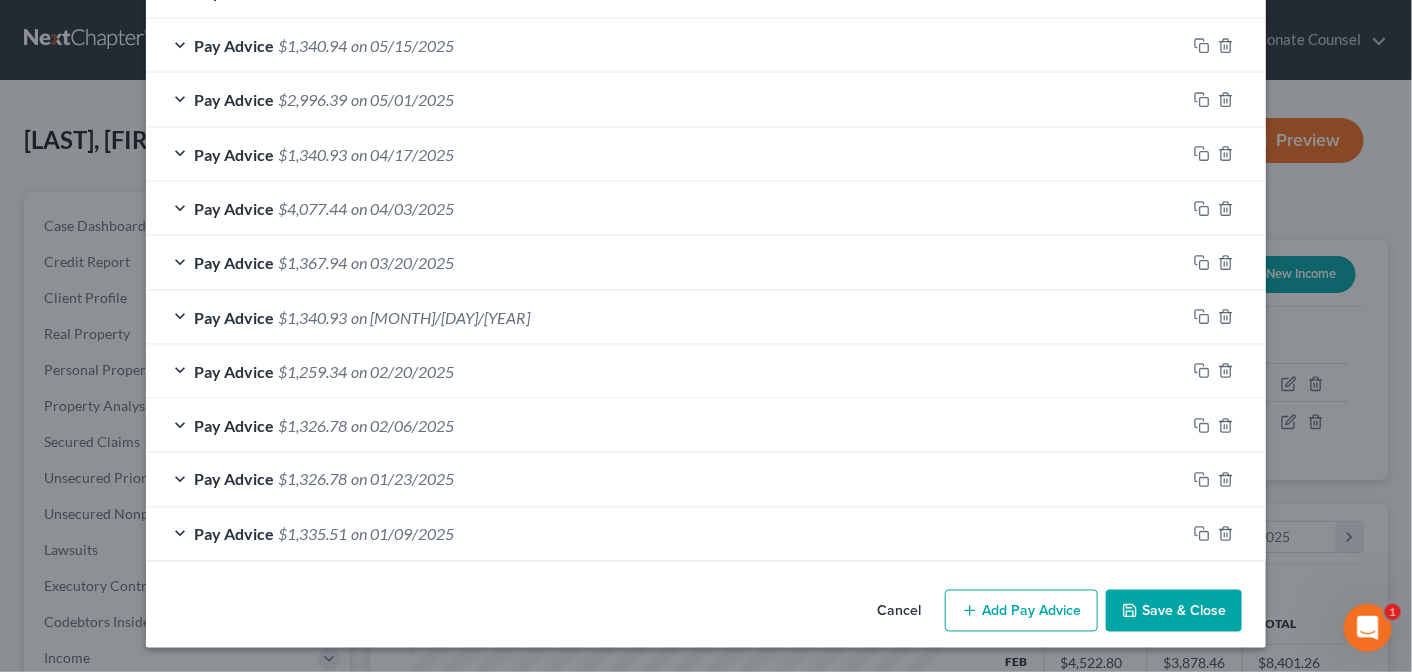 scroll, scrollTop: 927, scrollLeft: 0, axis: vertical 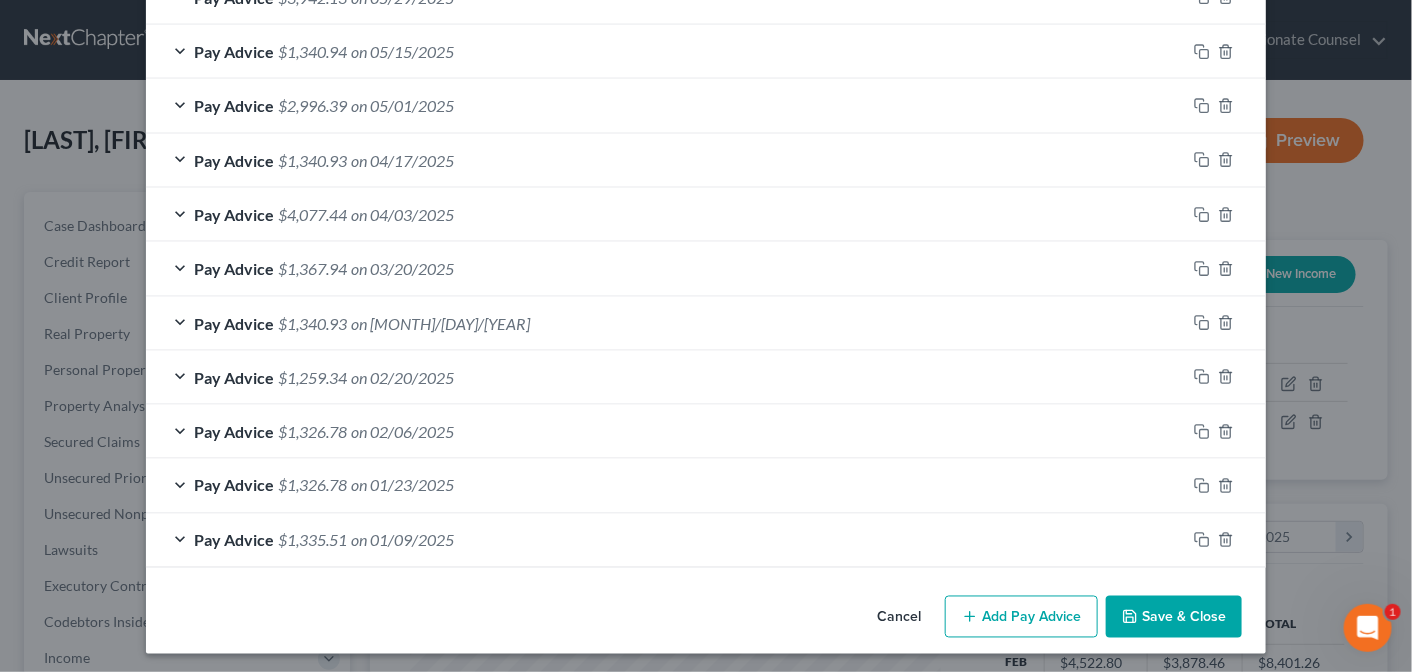 click on "Pay Advice [CURRENCY][NUMBER] on [DATE]" at bounding box center (666, 323) 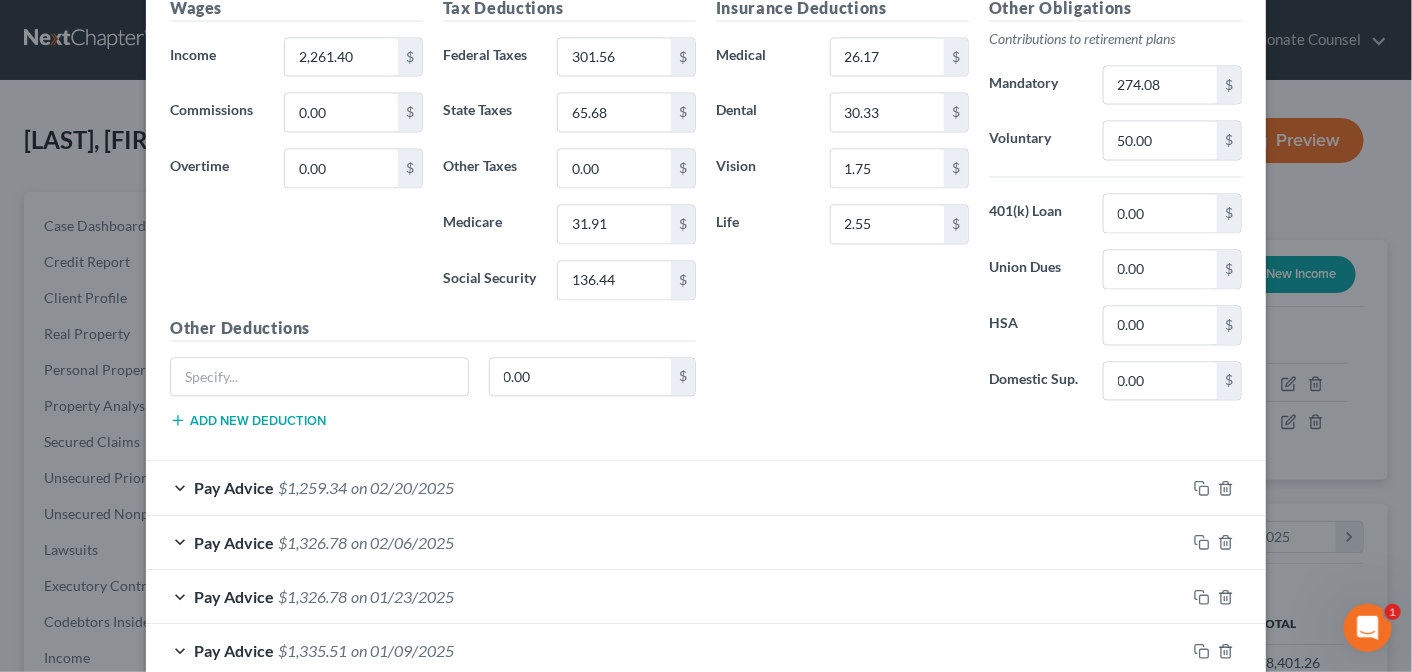 scroll, scrollTop: 1412, scrollLeft: 0, axis: vertical 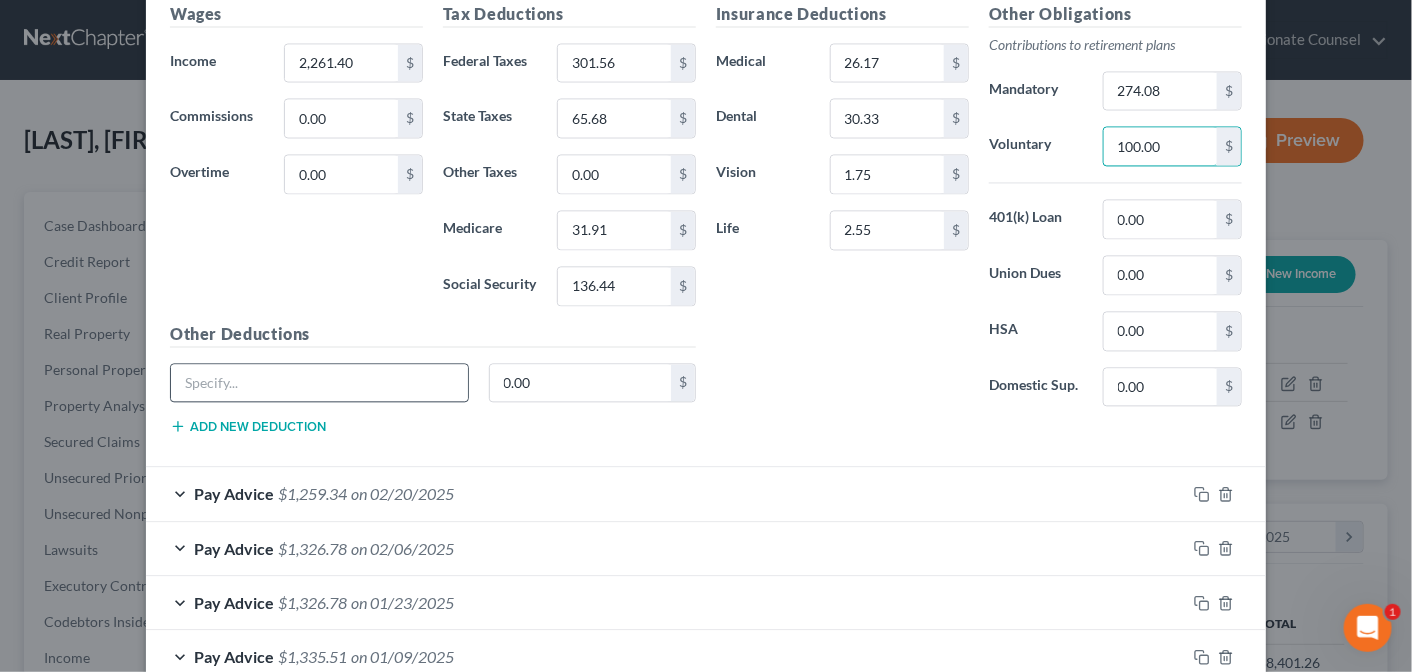 type on "100.00" 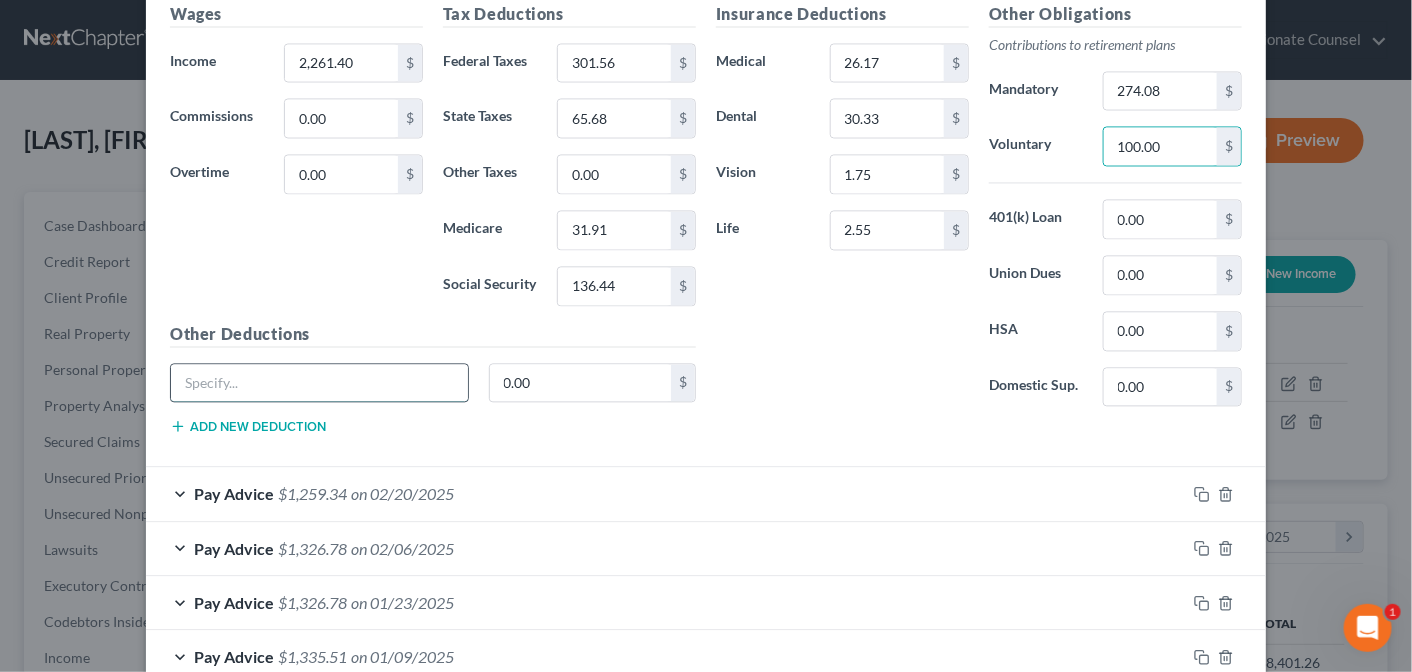 click at bounding box center (319, 384) 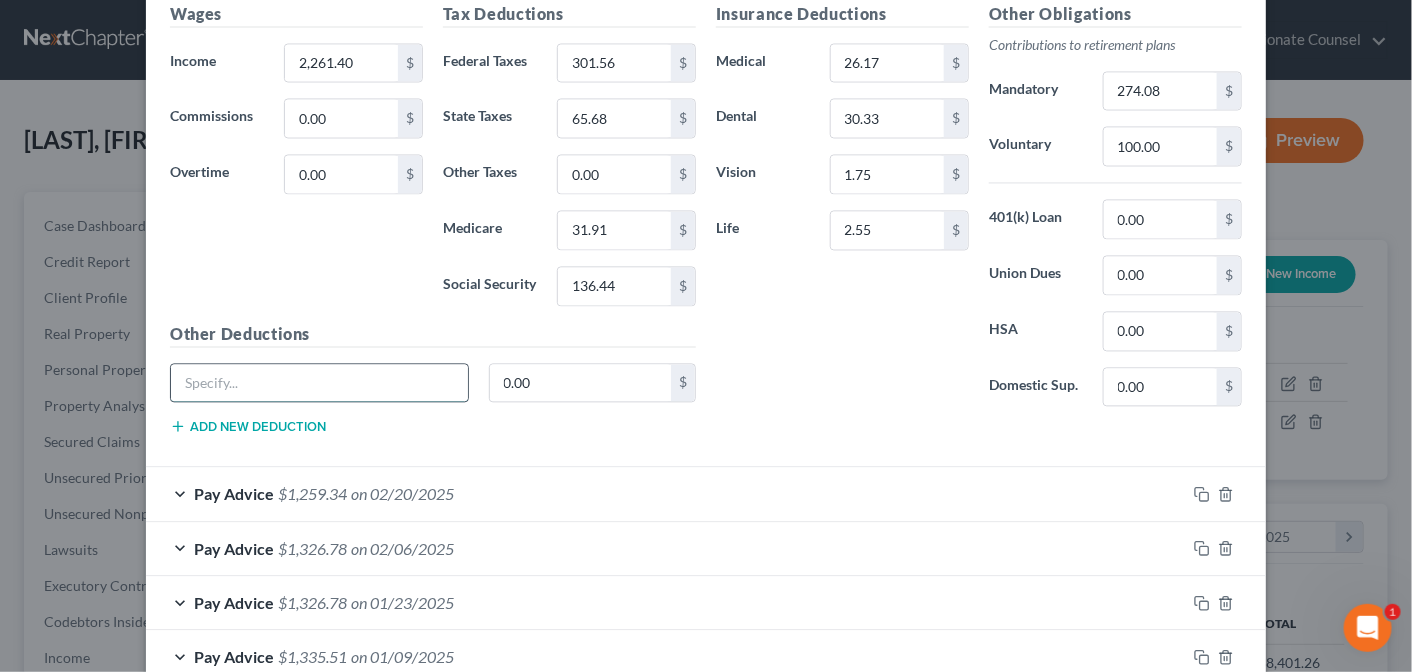 type on "Disability Insurance" 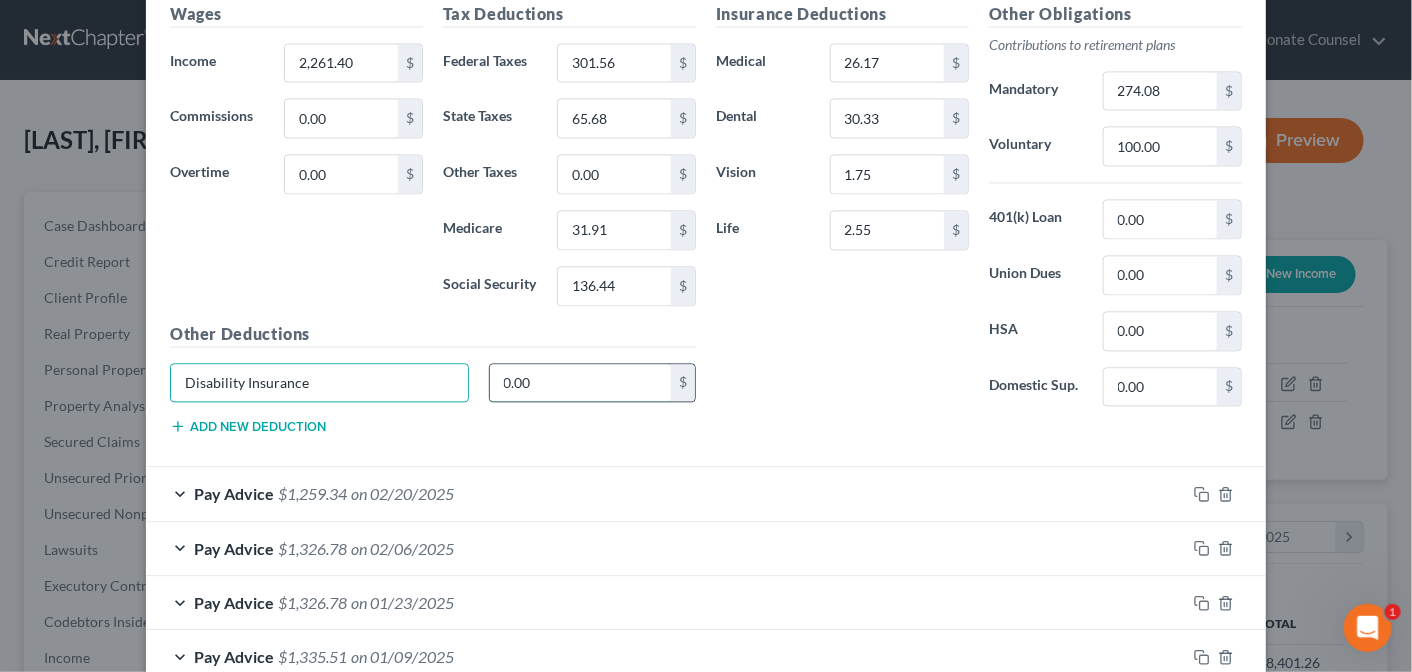 click on "0.00" at bounding box center [581, 384] 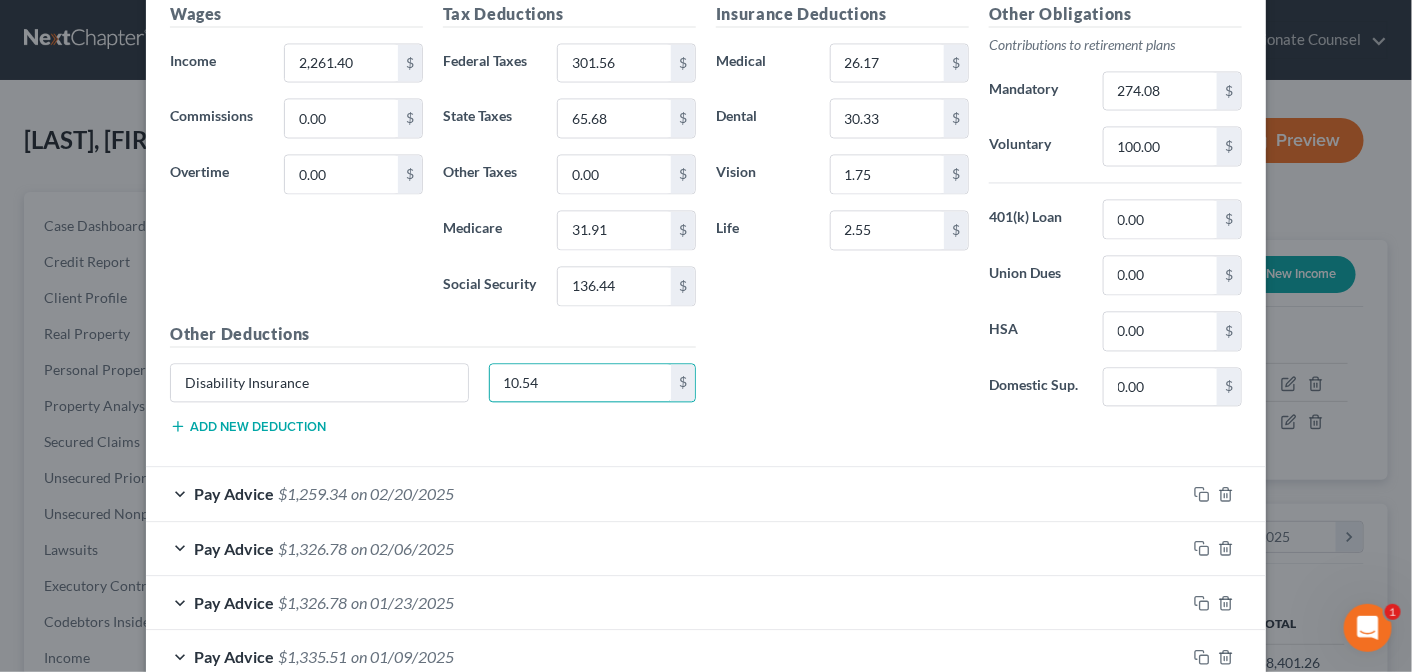 type on "10.54" 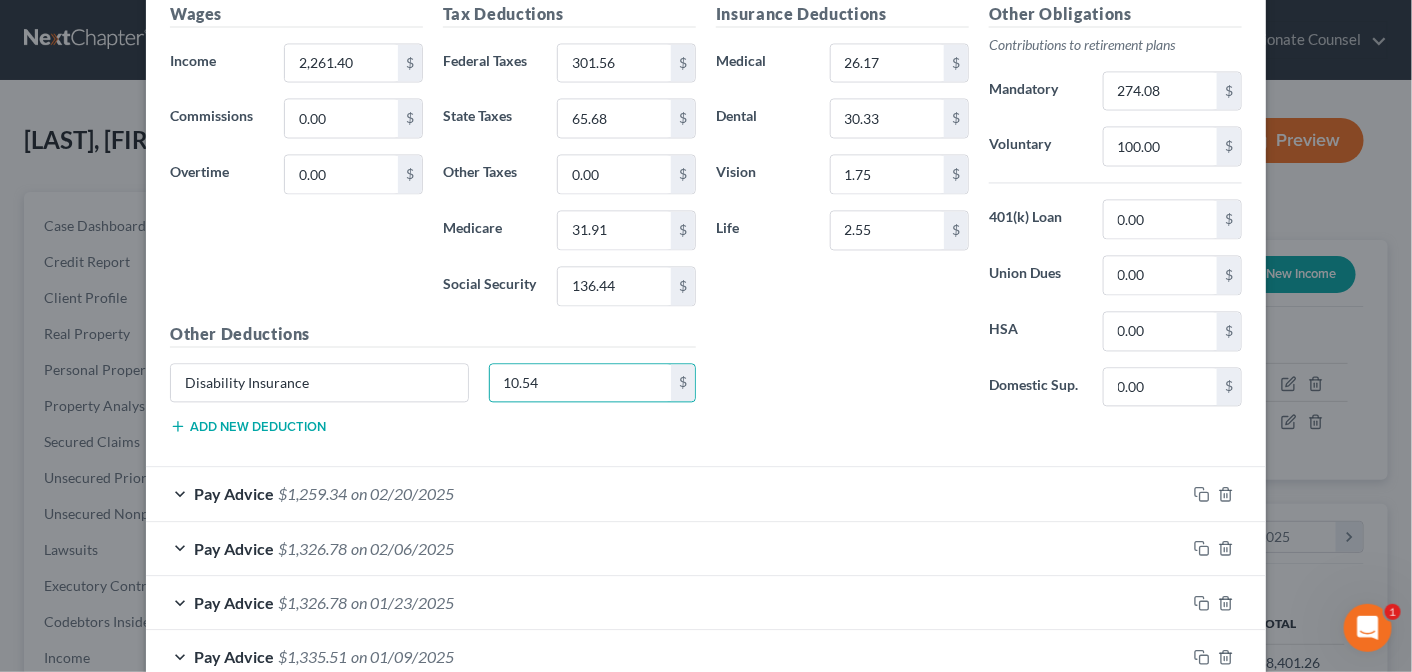click on "Add new deduction" at bounding box center (248, 427) 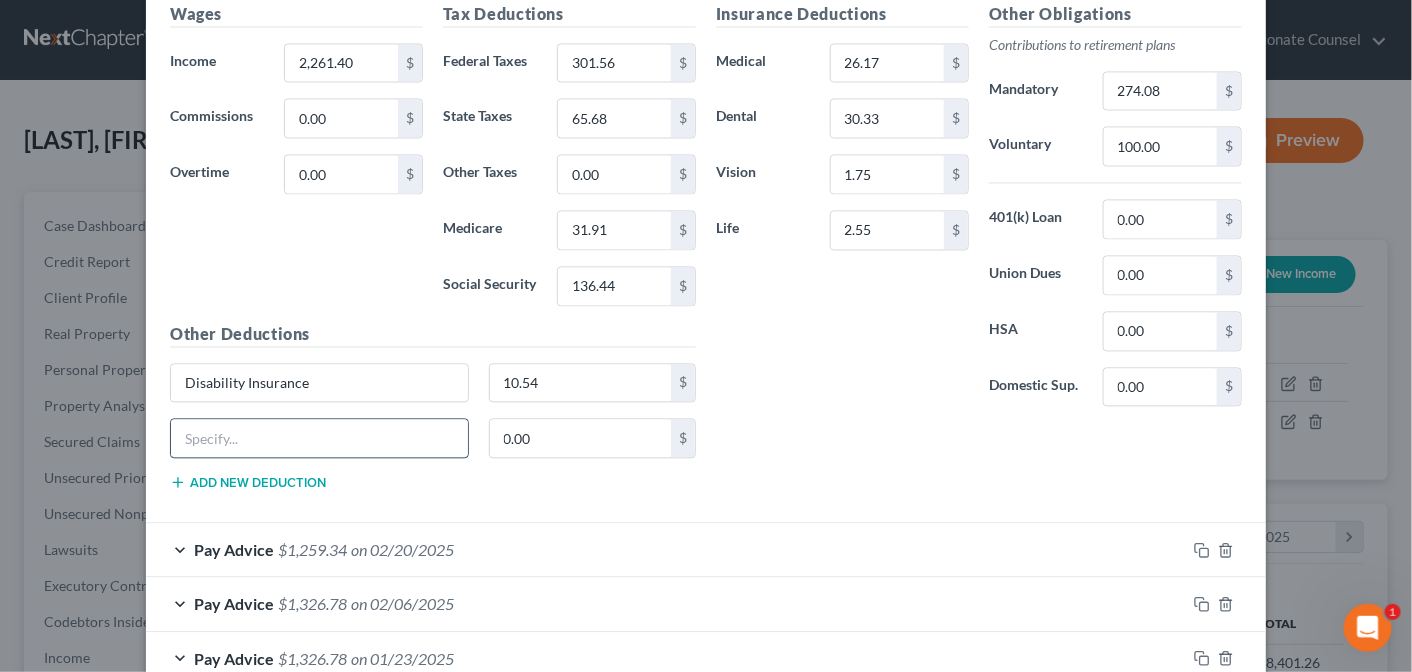 click at bounding box center [319, 439] 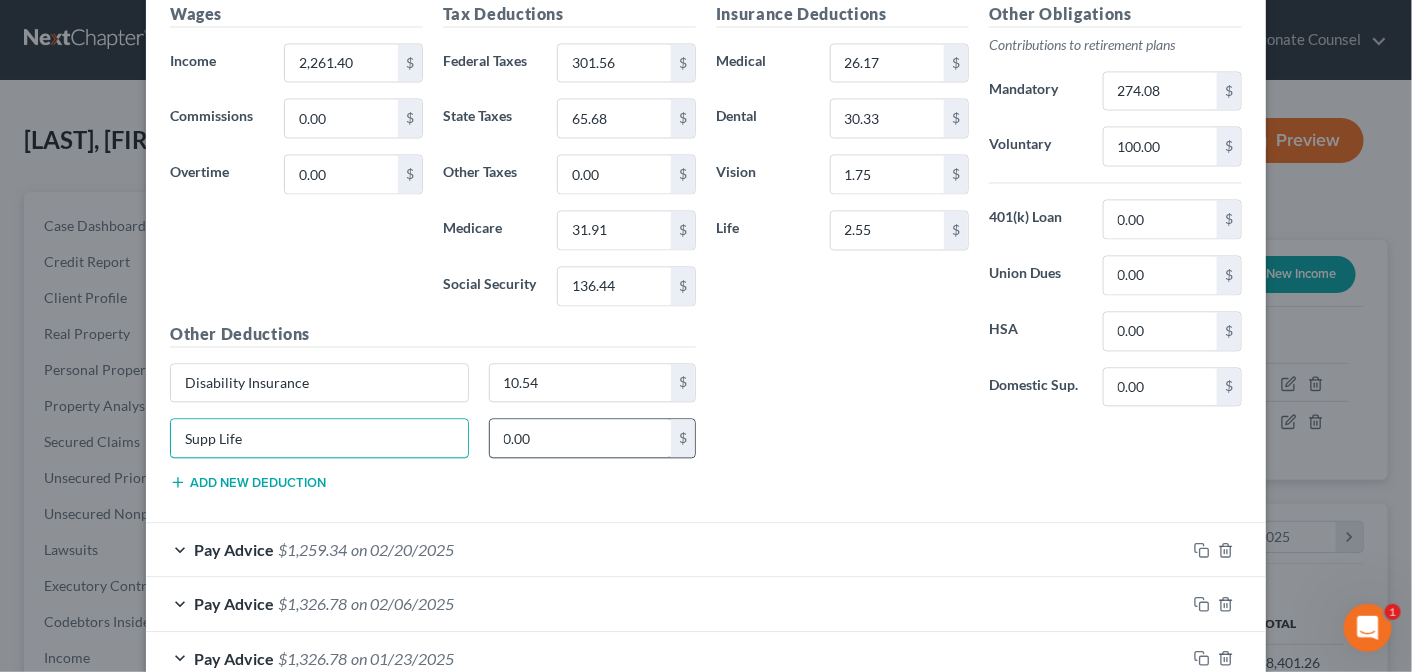 type on "Supp Life" 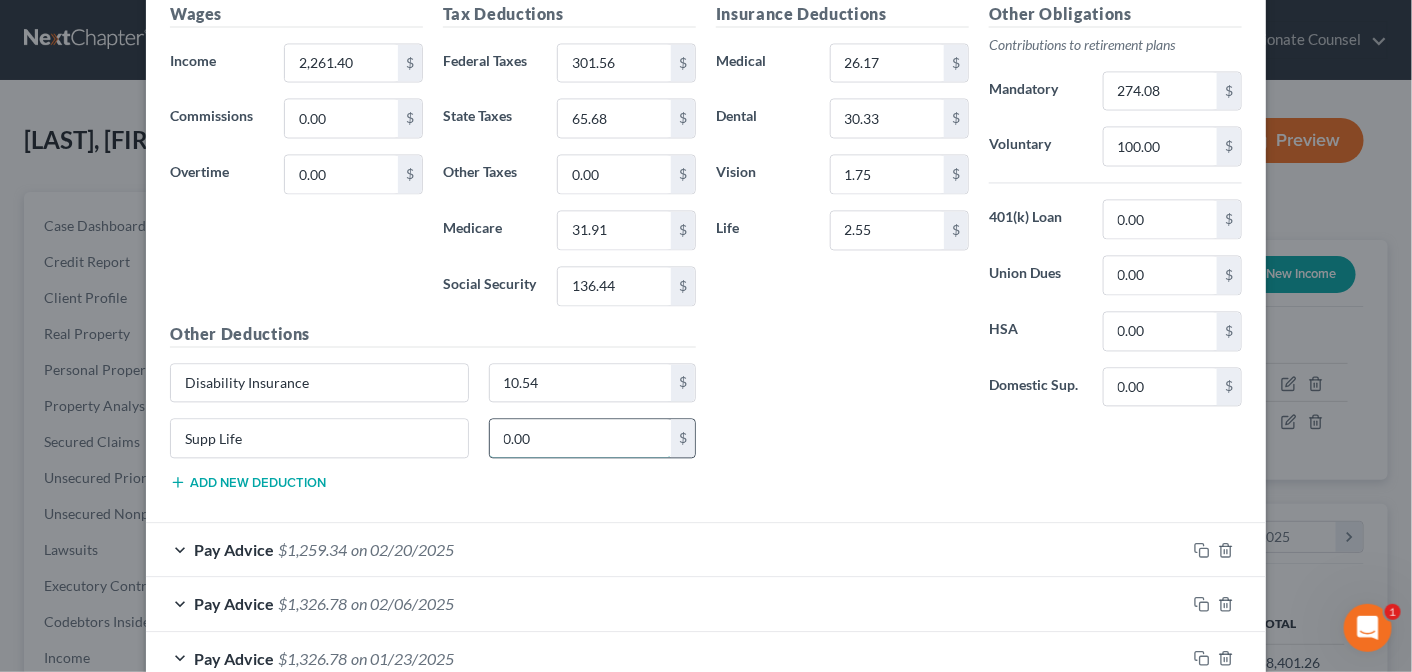 click on "0.00" at bounding box center [581, 439] 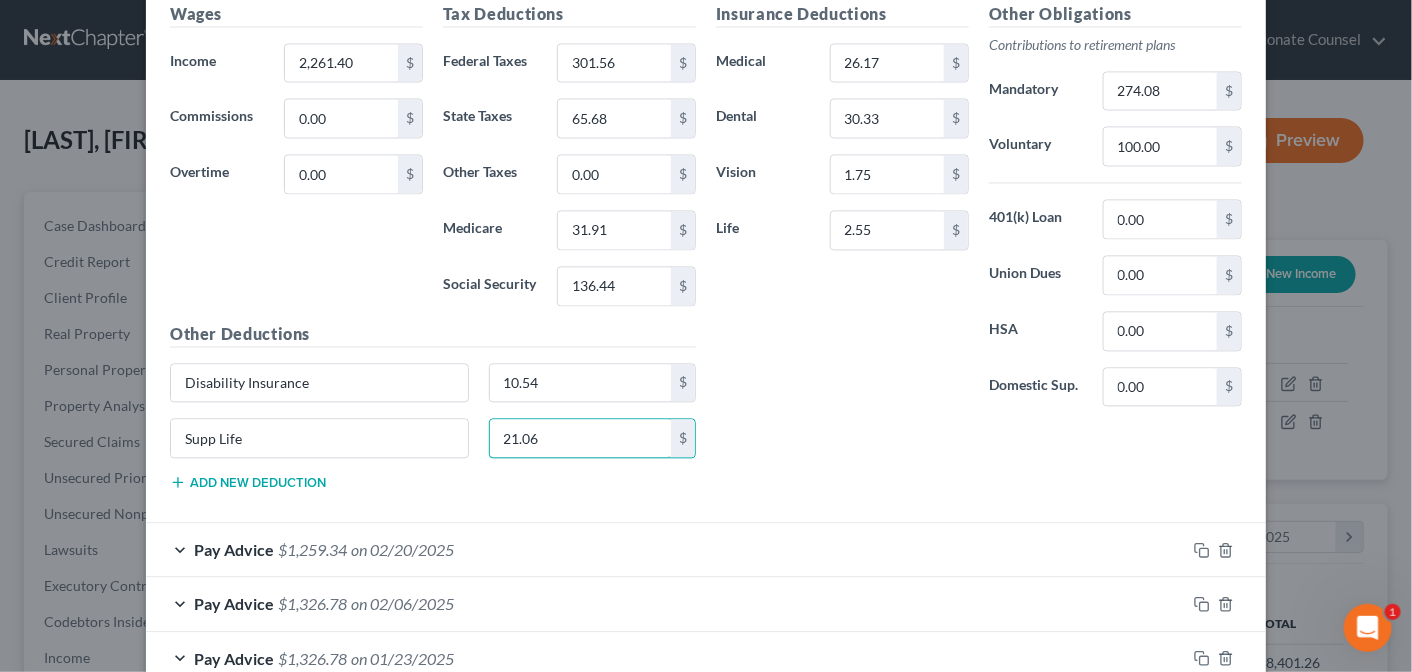 type on "21.06" 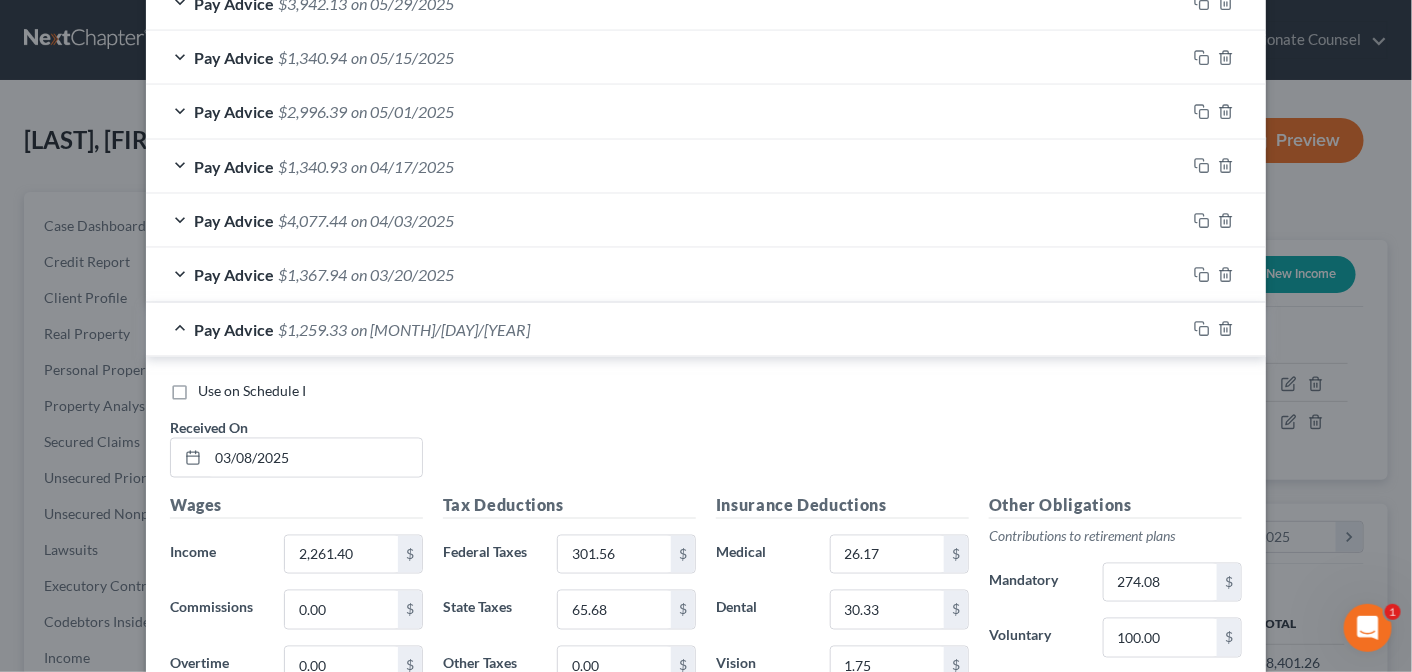 scroll, scrollTop: 919, scrollLeft: 0, axis: vertical 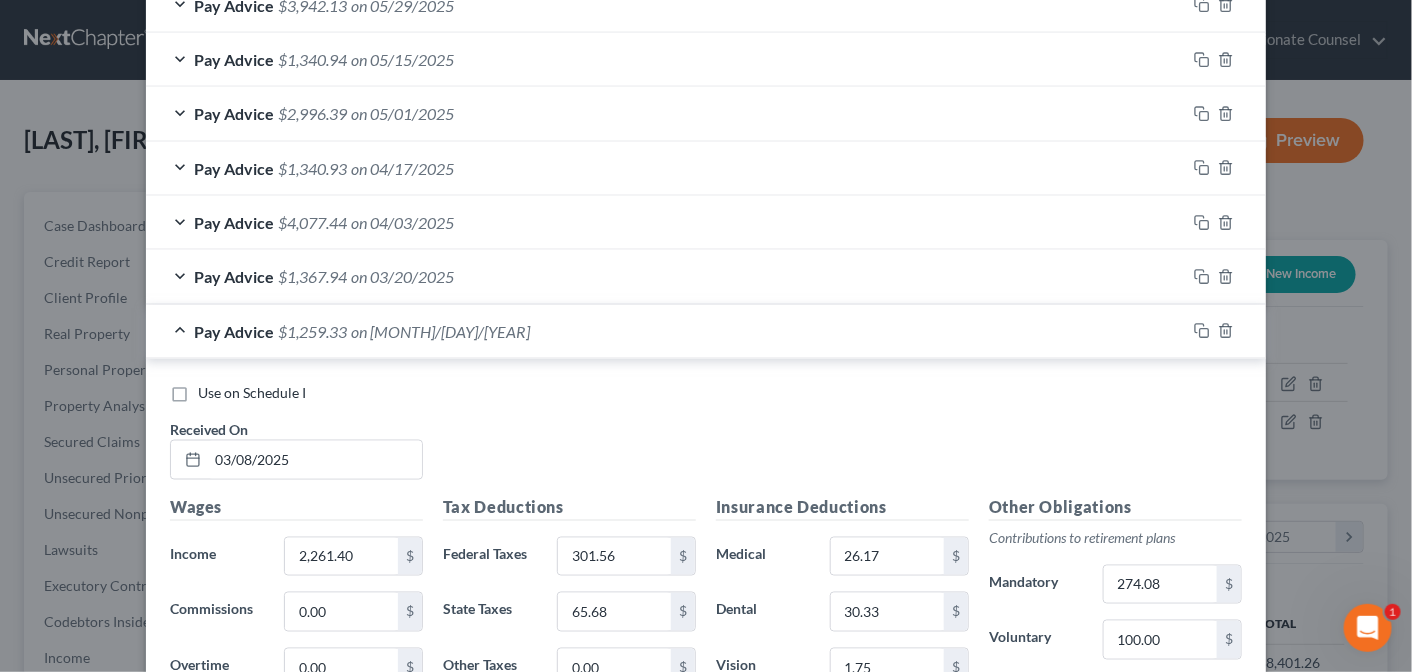 click on "Pay Advice $[NUMBER] on [MONTH]/[DAY]/[YEAR]" at bounding box center (666, 331) 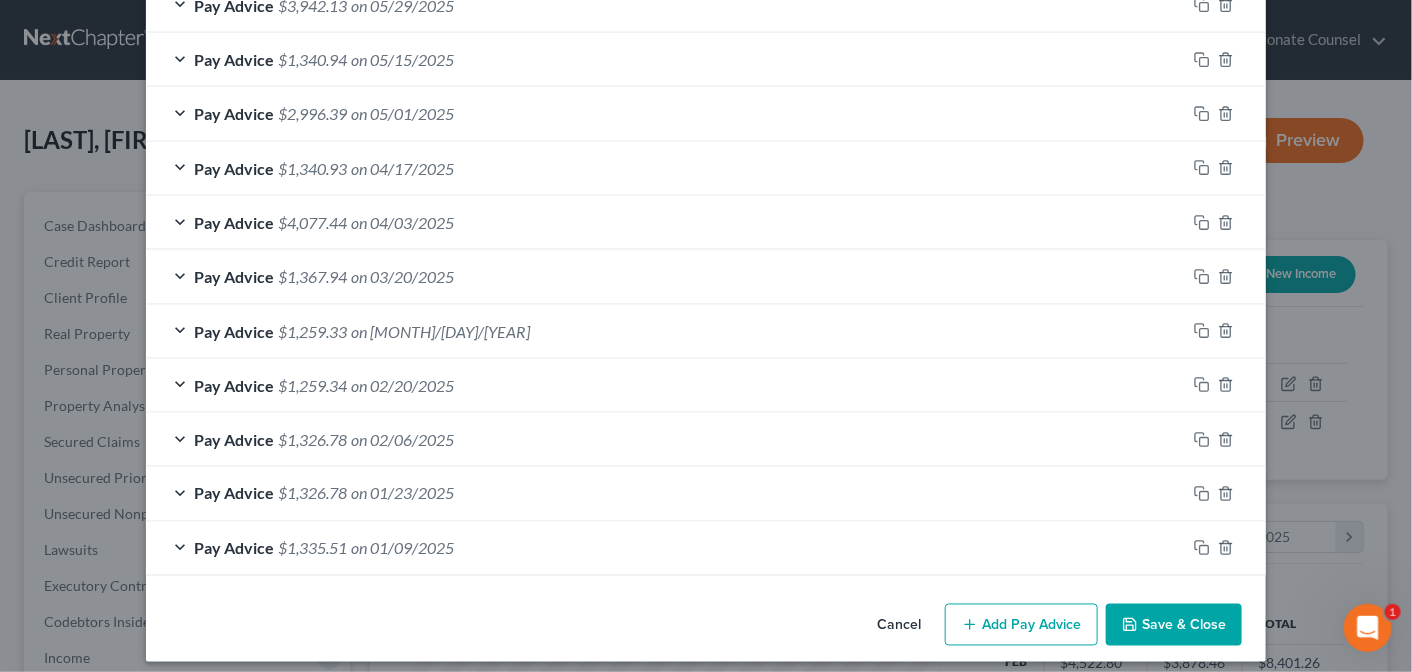 click on "Pay Advice $[AMOUNT] on [MONTH]/[DAY]/[YEAR]" at bounding box center [666, 276] 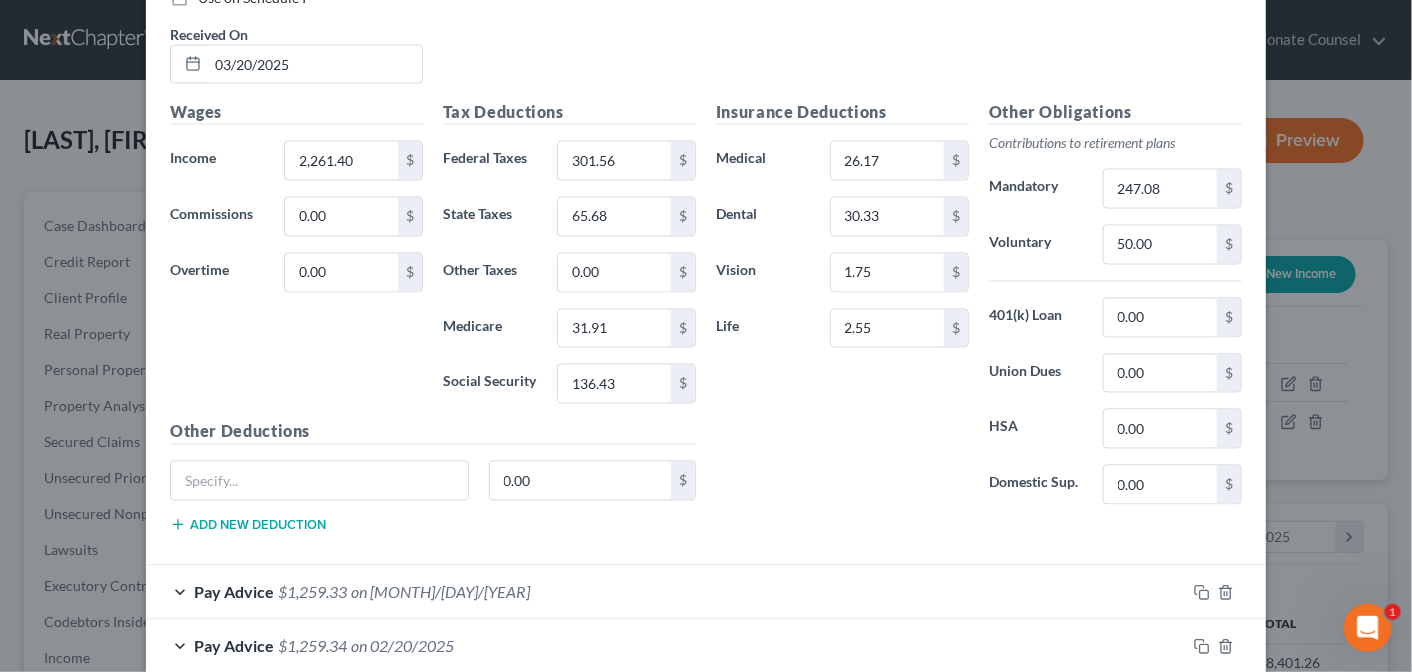 scroll, scrollTop: 1285, scrollLeft: 0, axis: vertical 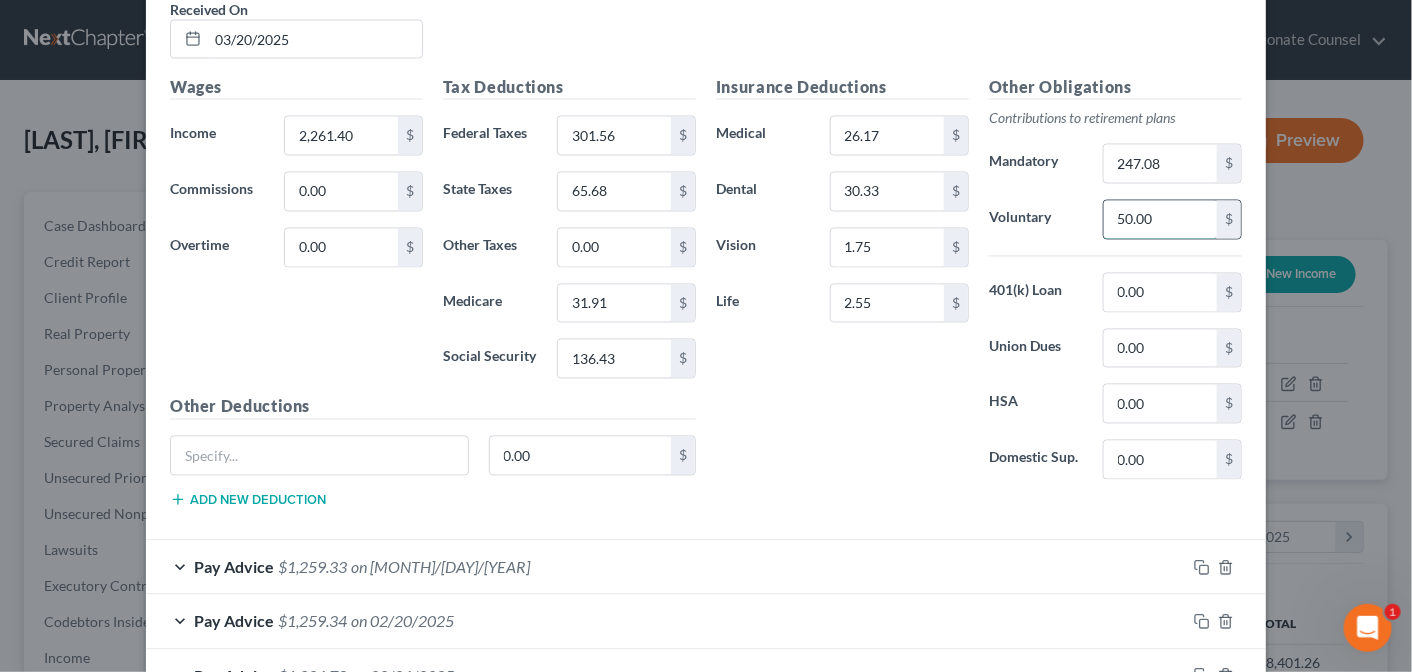 click on "50.00" at bounding box center (1160, 220) 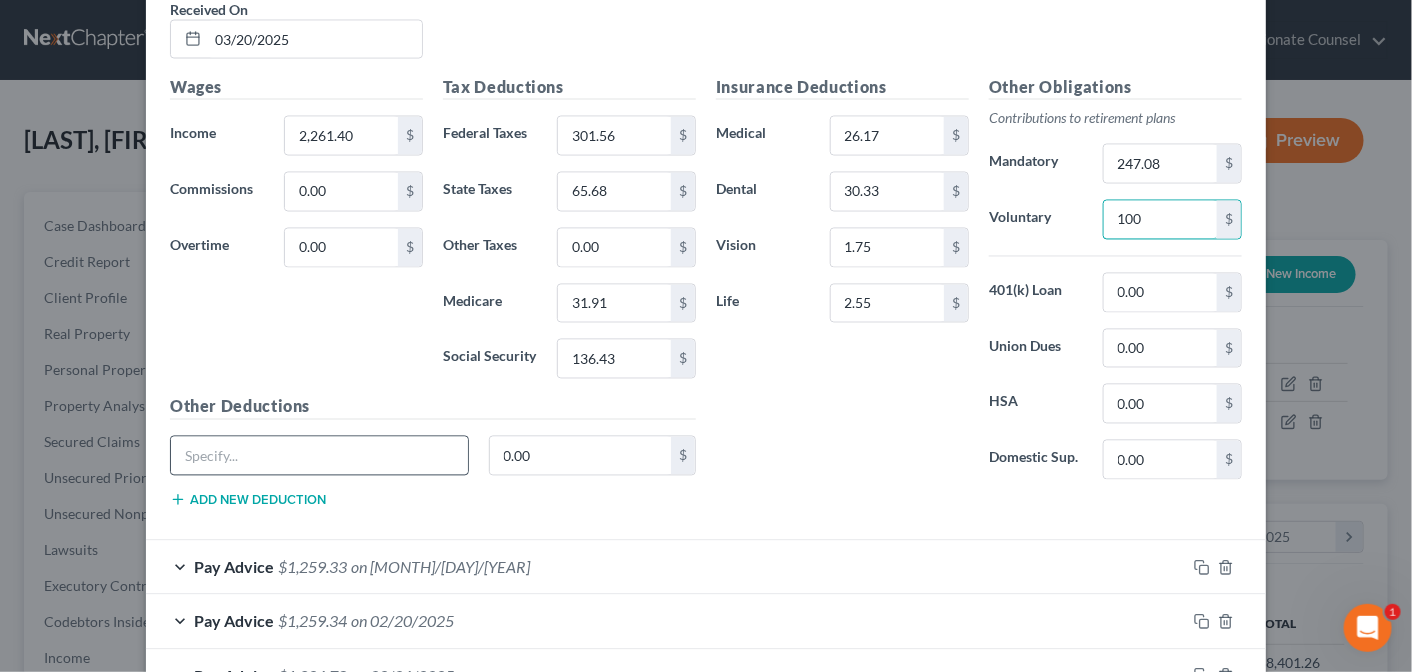 type on "100" 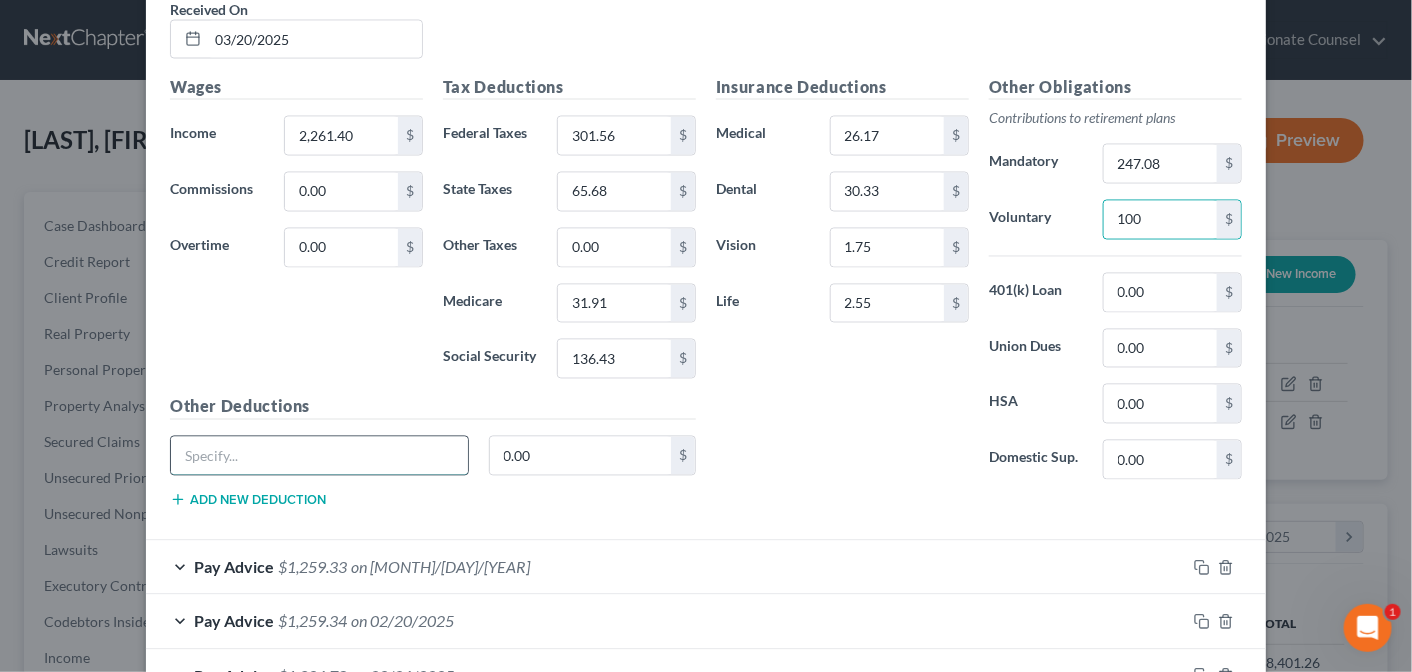 click at bounding box center [319, 456] 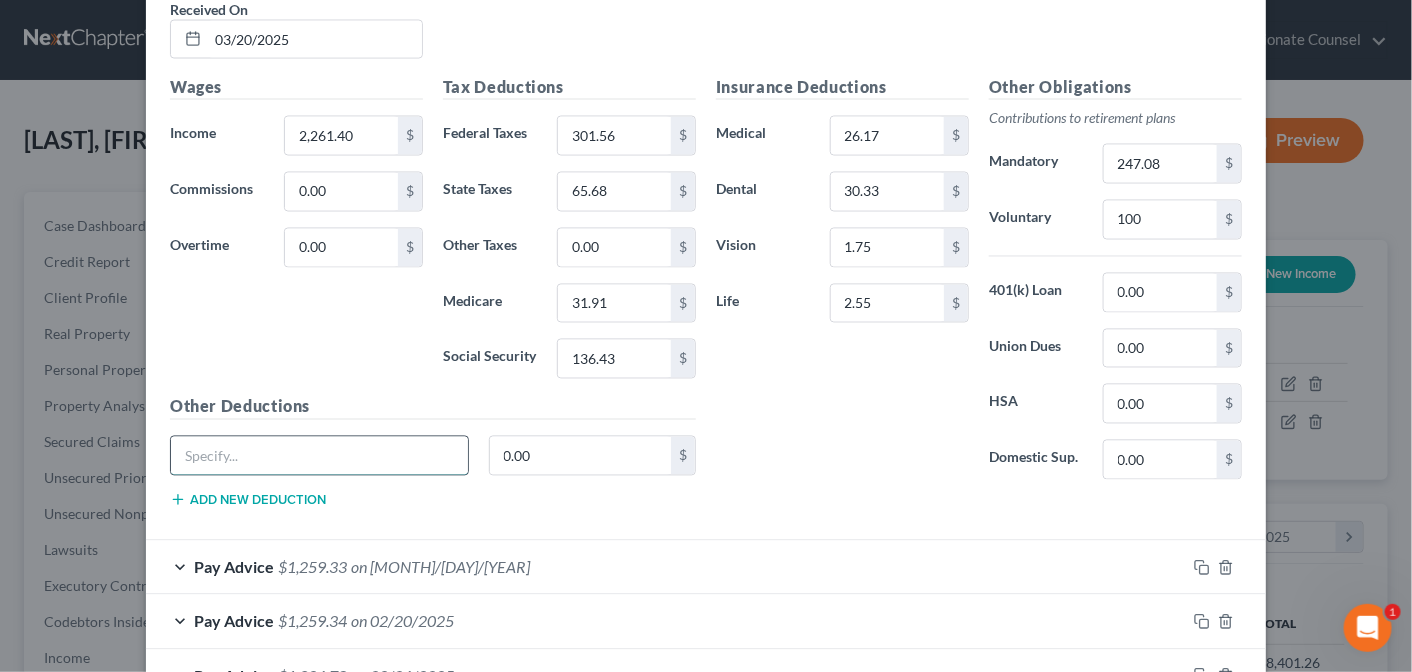 type on "Disability Insurance" 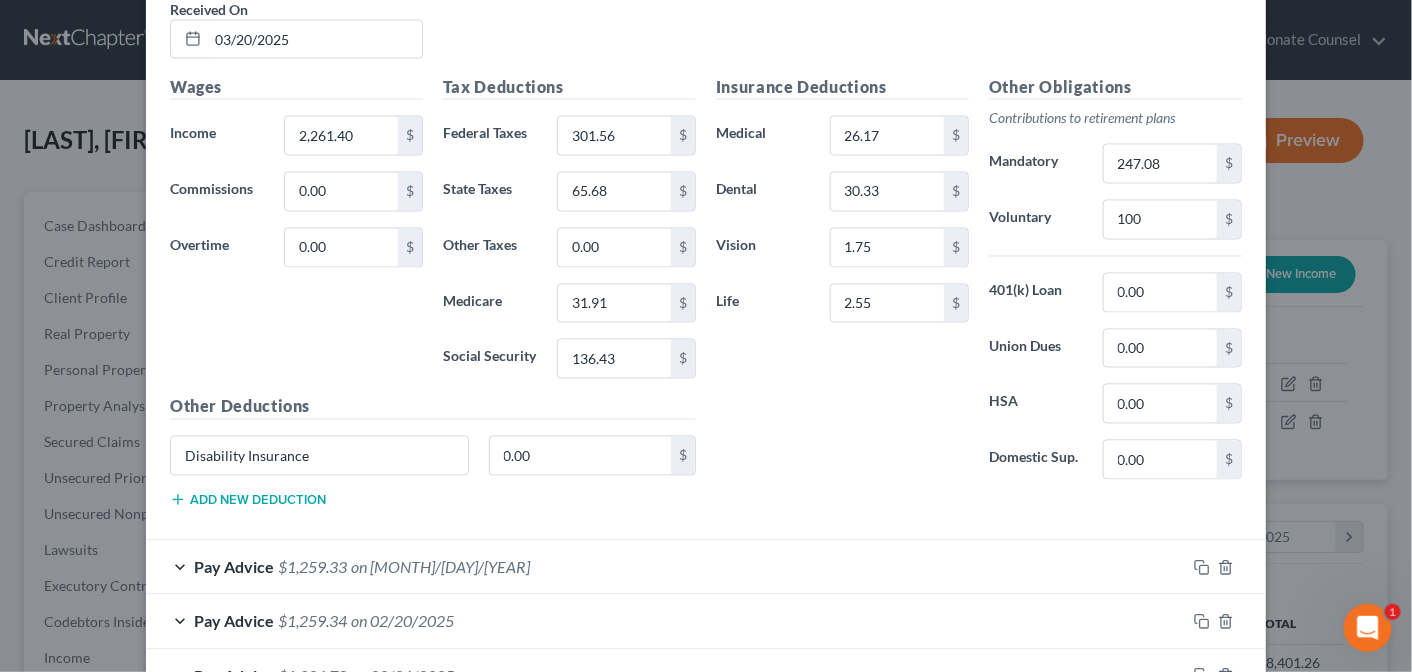 click on "Add new deduction" at bounding box center [248, 500] 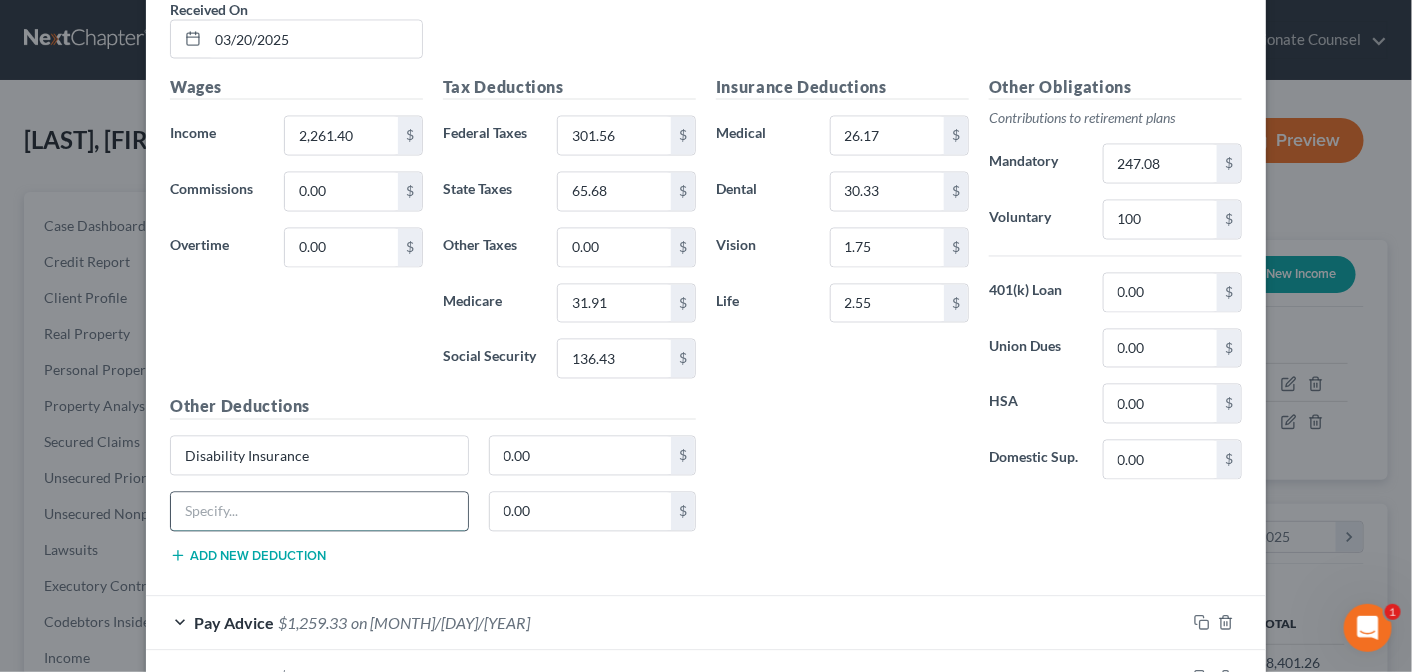click at bounding box center [319, 512] 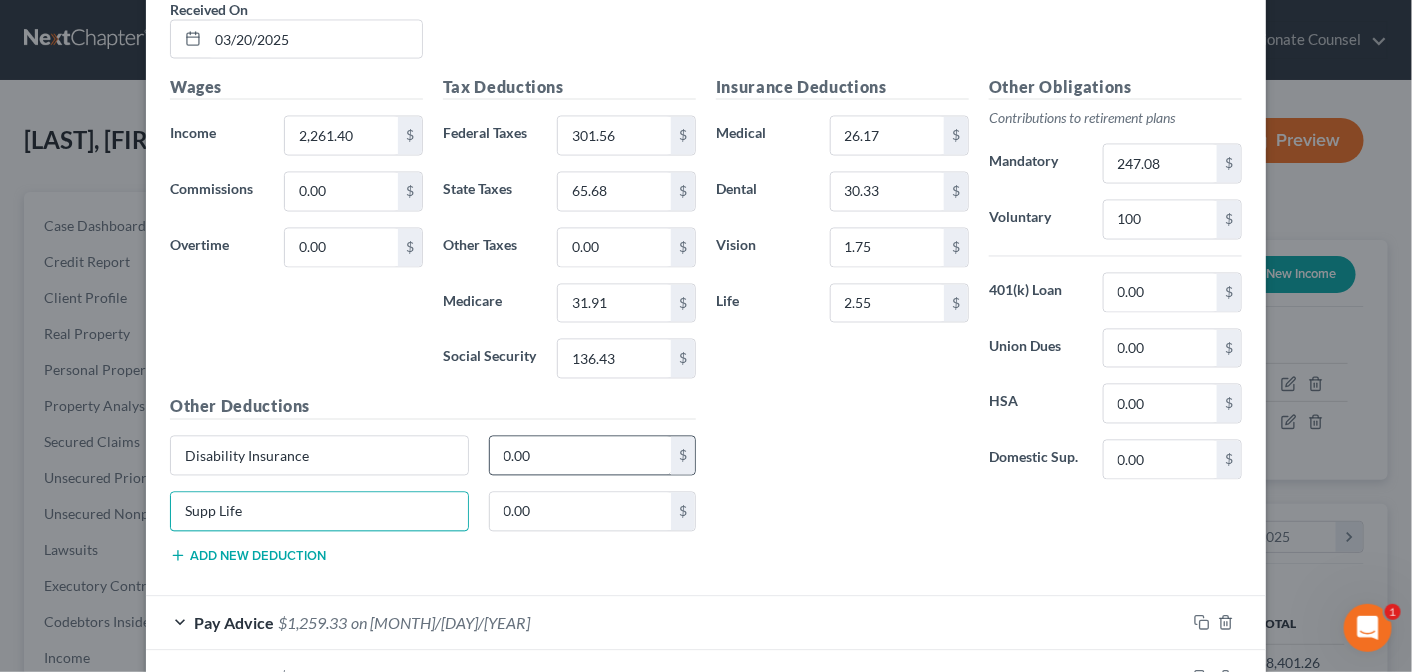 type on "Supp Life" 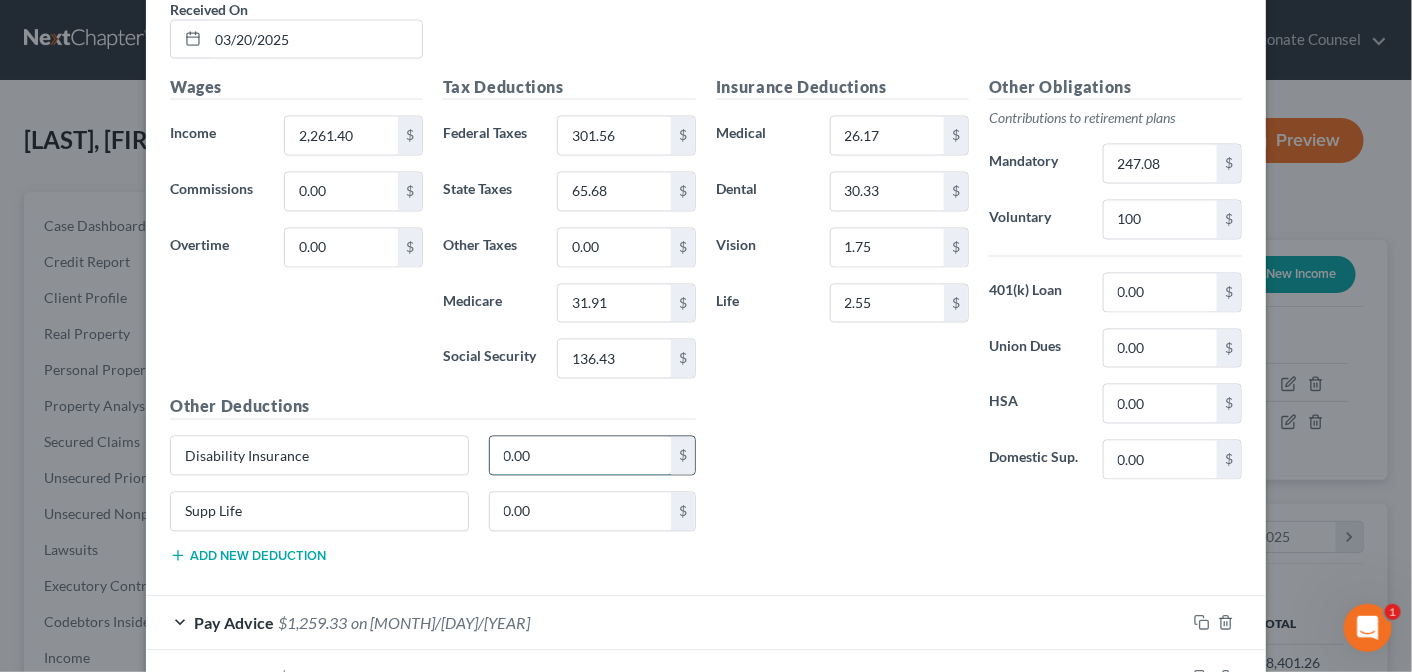 click on "0.00" at bounding box center [581, 456] 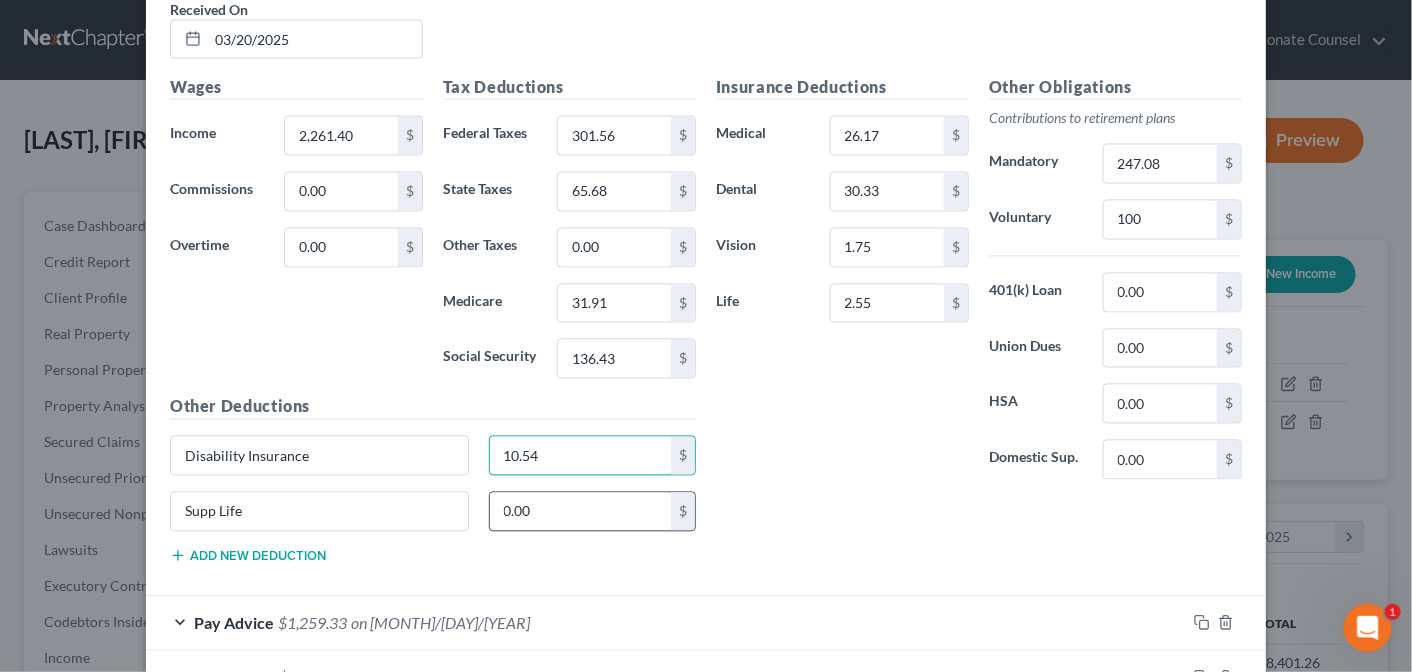 type on "10.54" 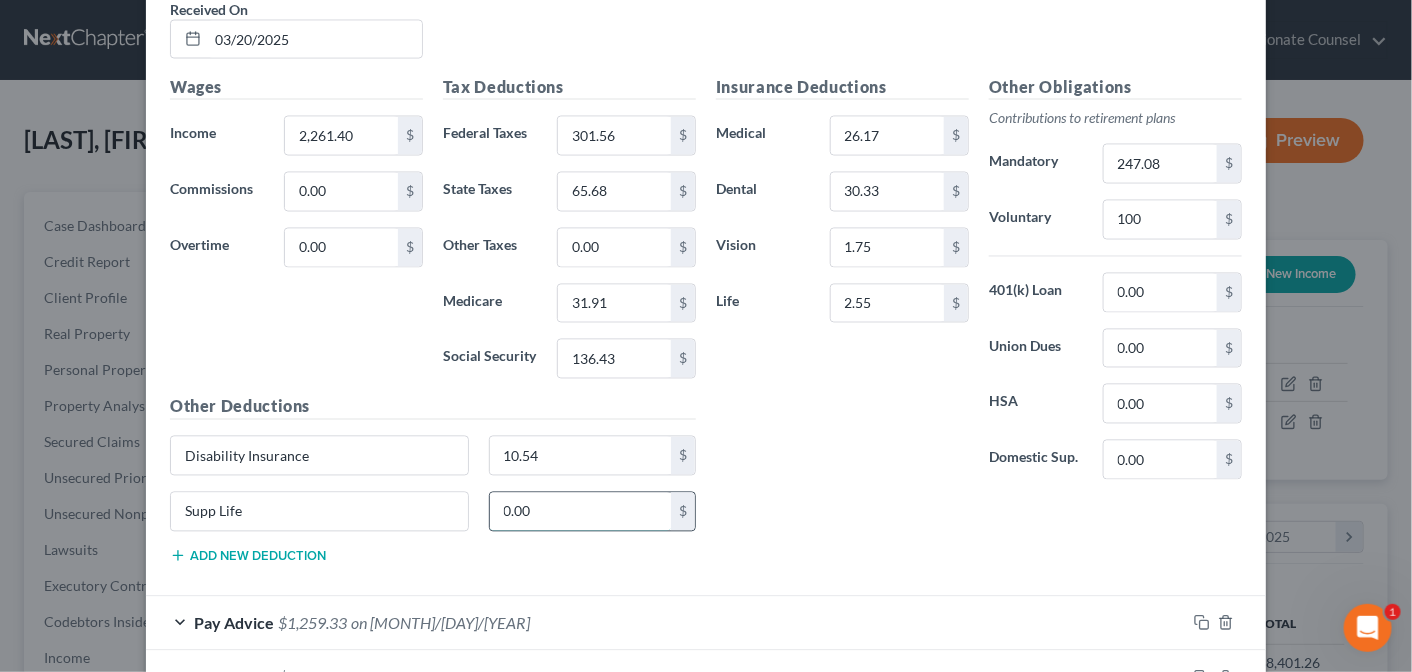 click on "0.00" at bounding box center (581, 512) 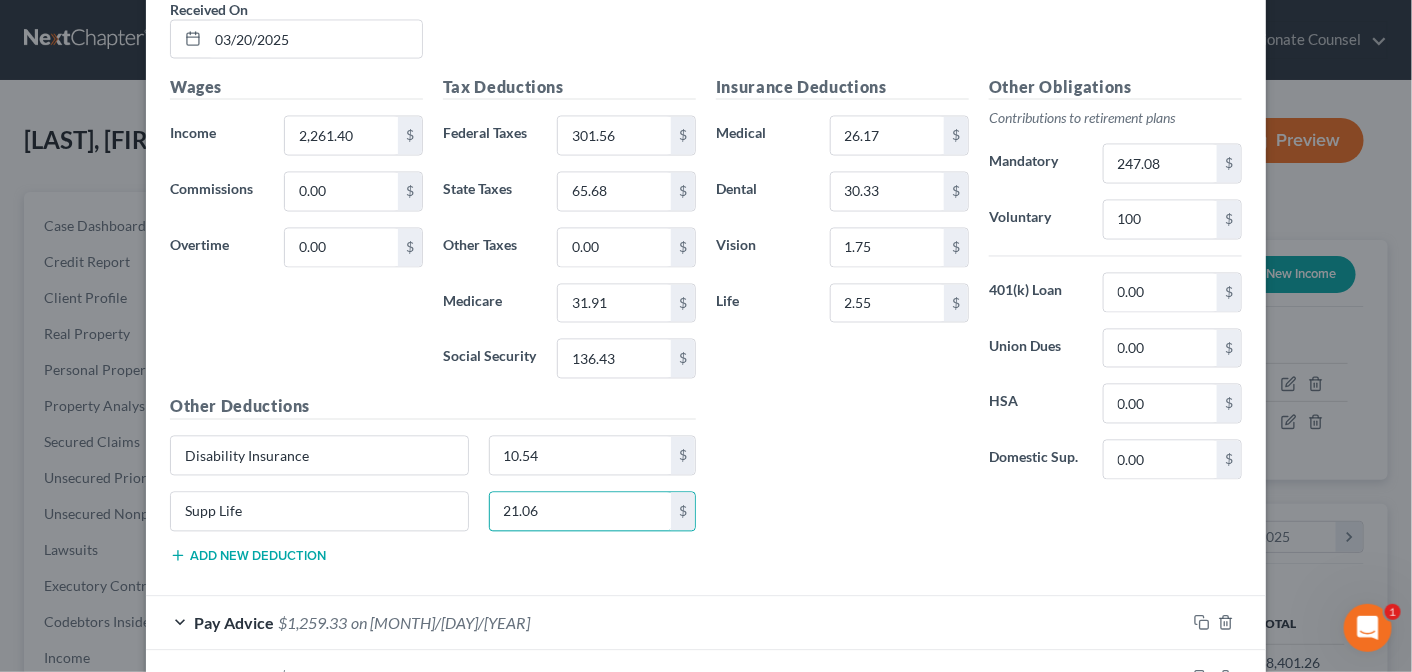 type on "21.06" 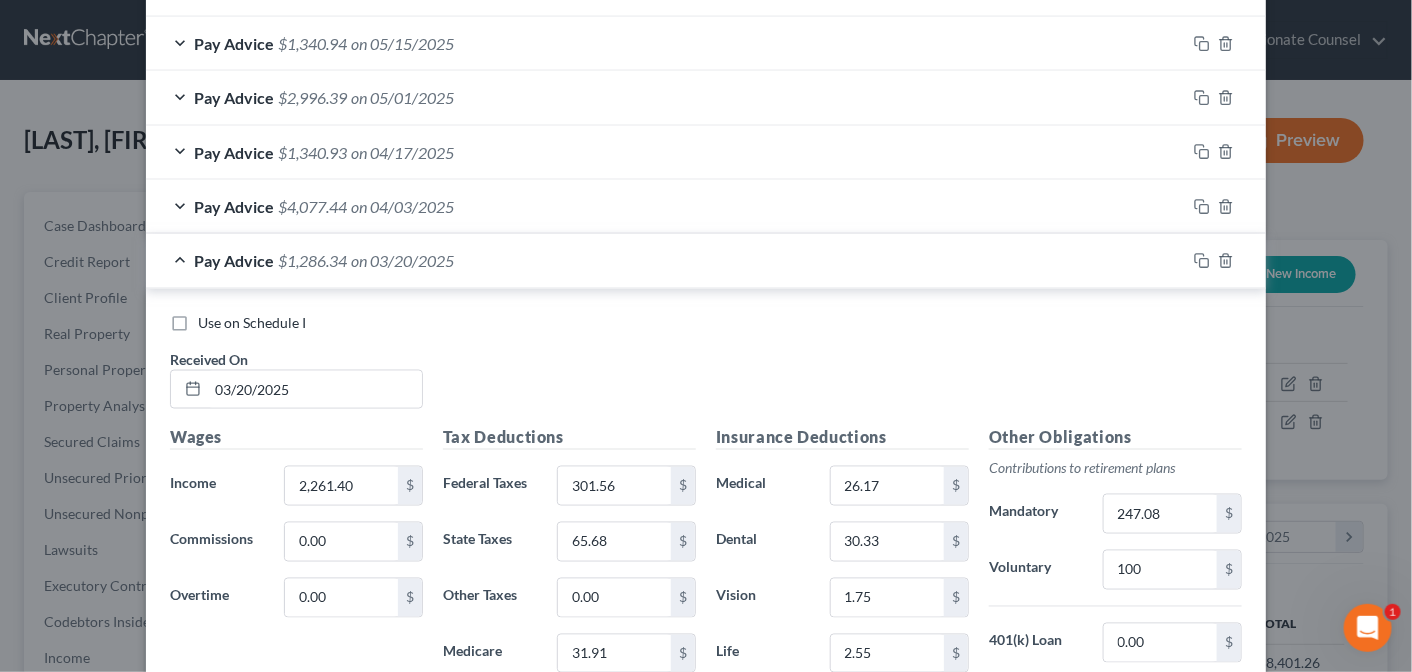 scroll, scrollTop: 919, scrollLeft: 0, axis: vertical 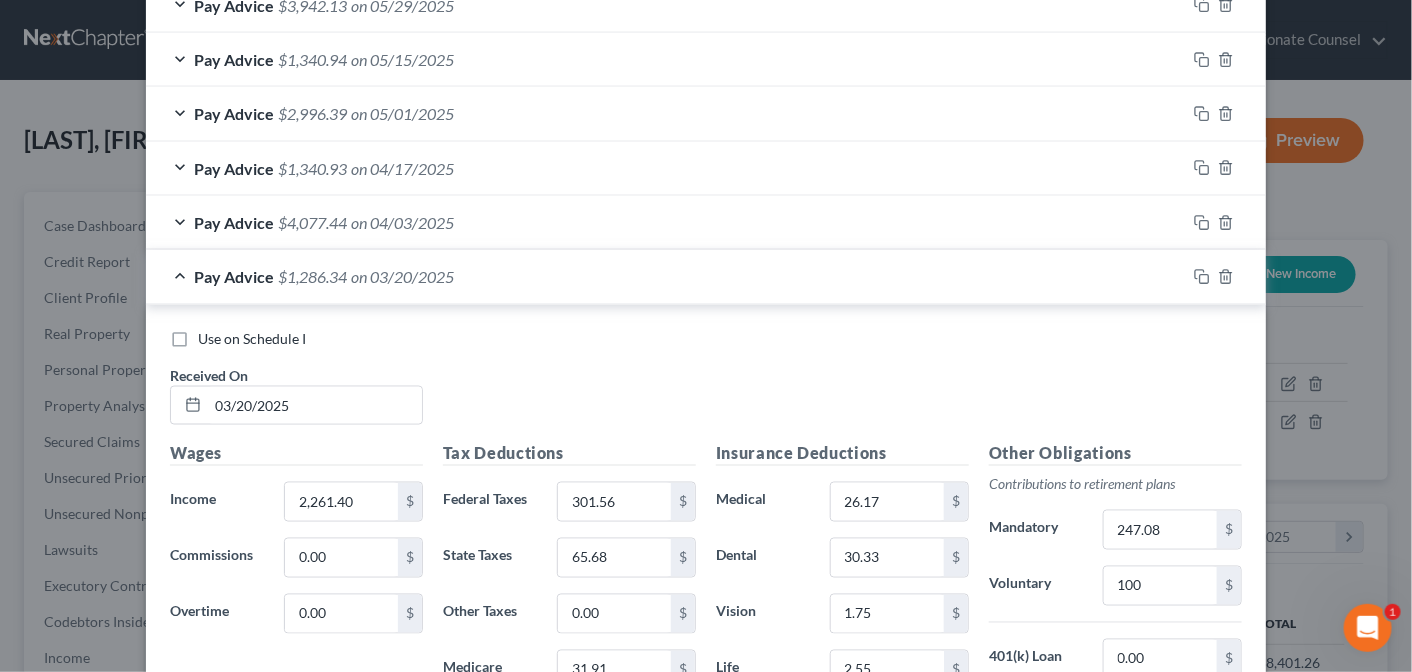 click on "Pay Advice $[AMOUNT] on [DATE]" at bounding box center (666, 276) 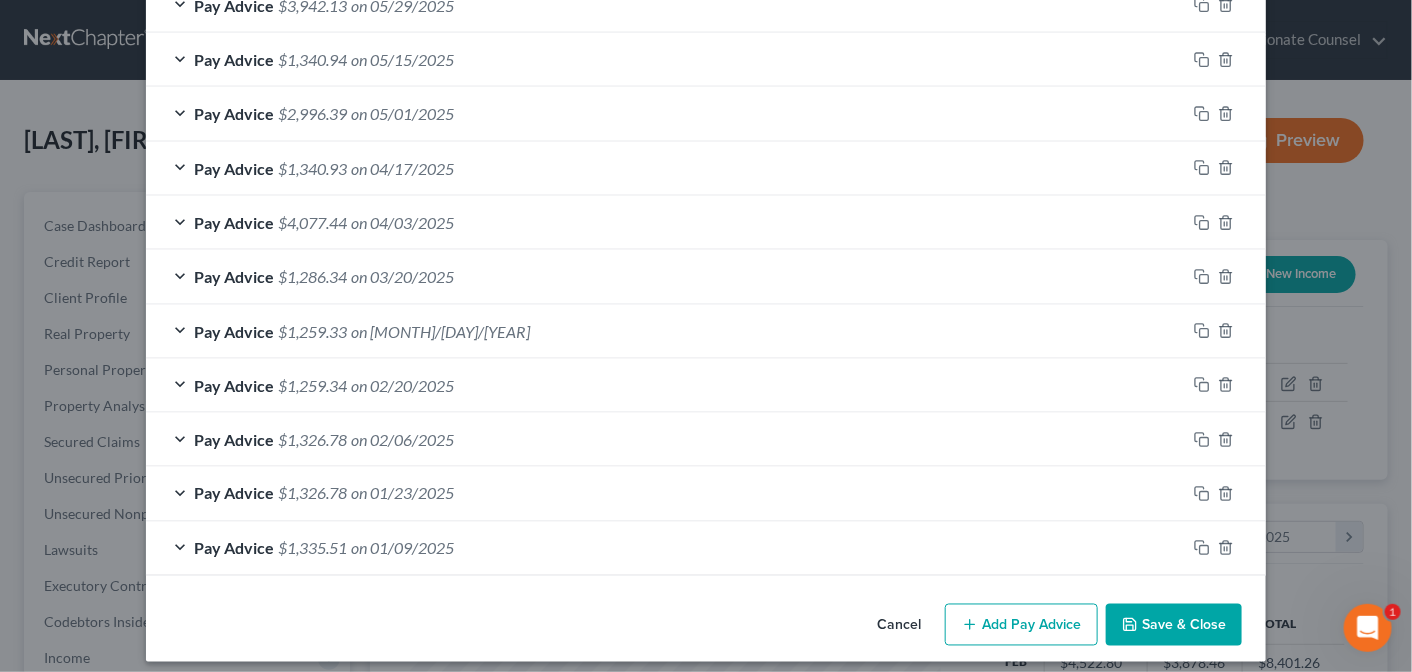 click on "Pay Advice [AMOUNT] on [DATE]" at bounding box center [666, 222] 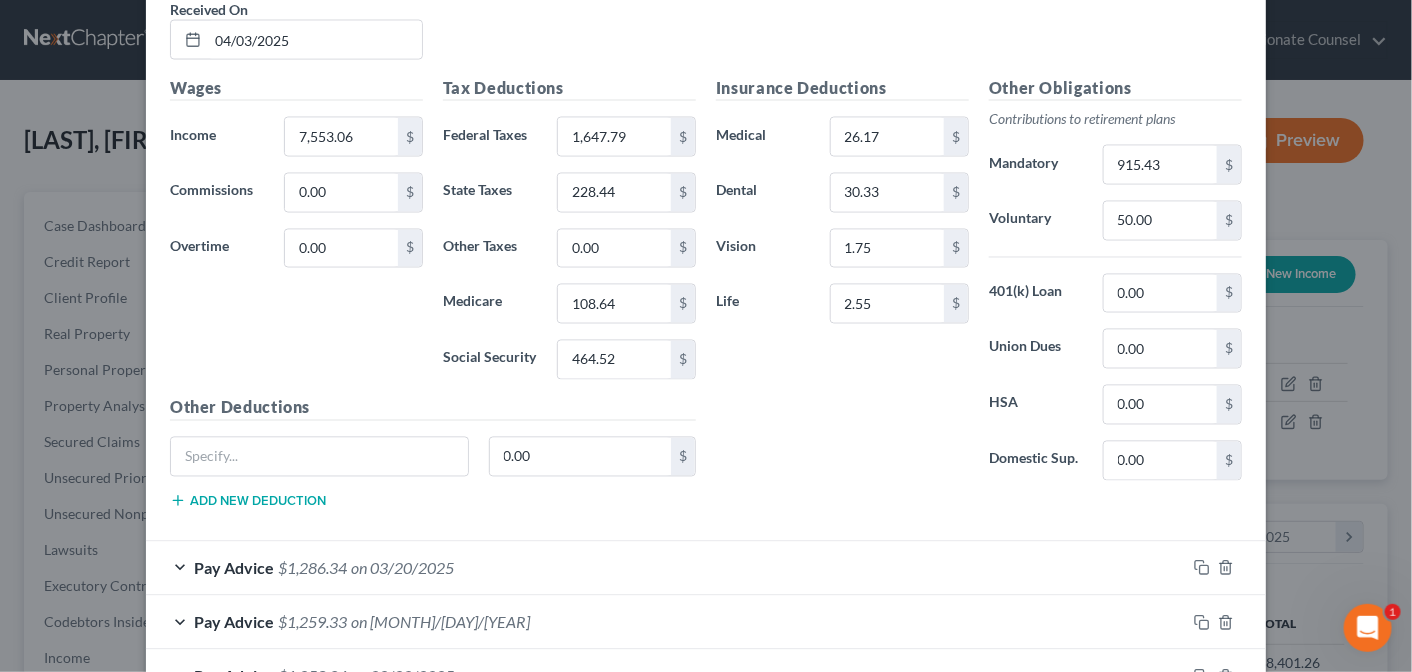 scroll, scrollTop: 1260, scrollLeft: 0, axis: vertical 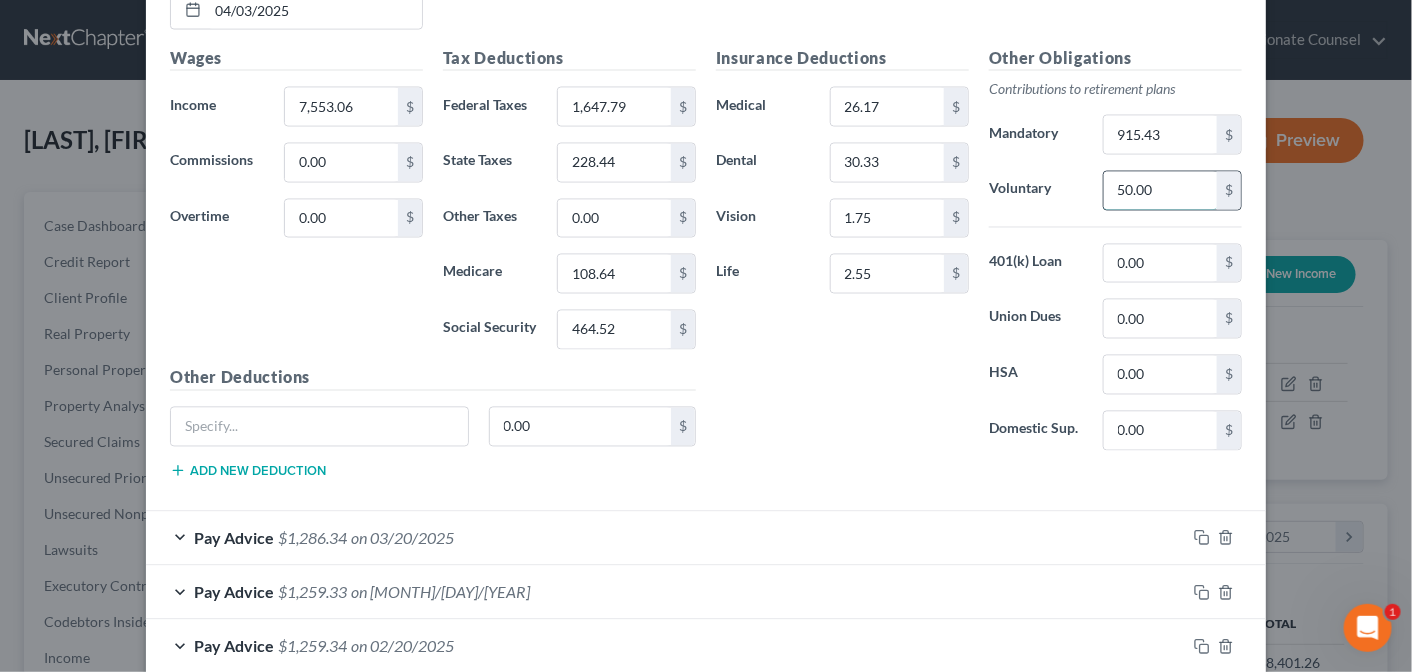 click on "50.00" at bounding box center (1160, 191) 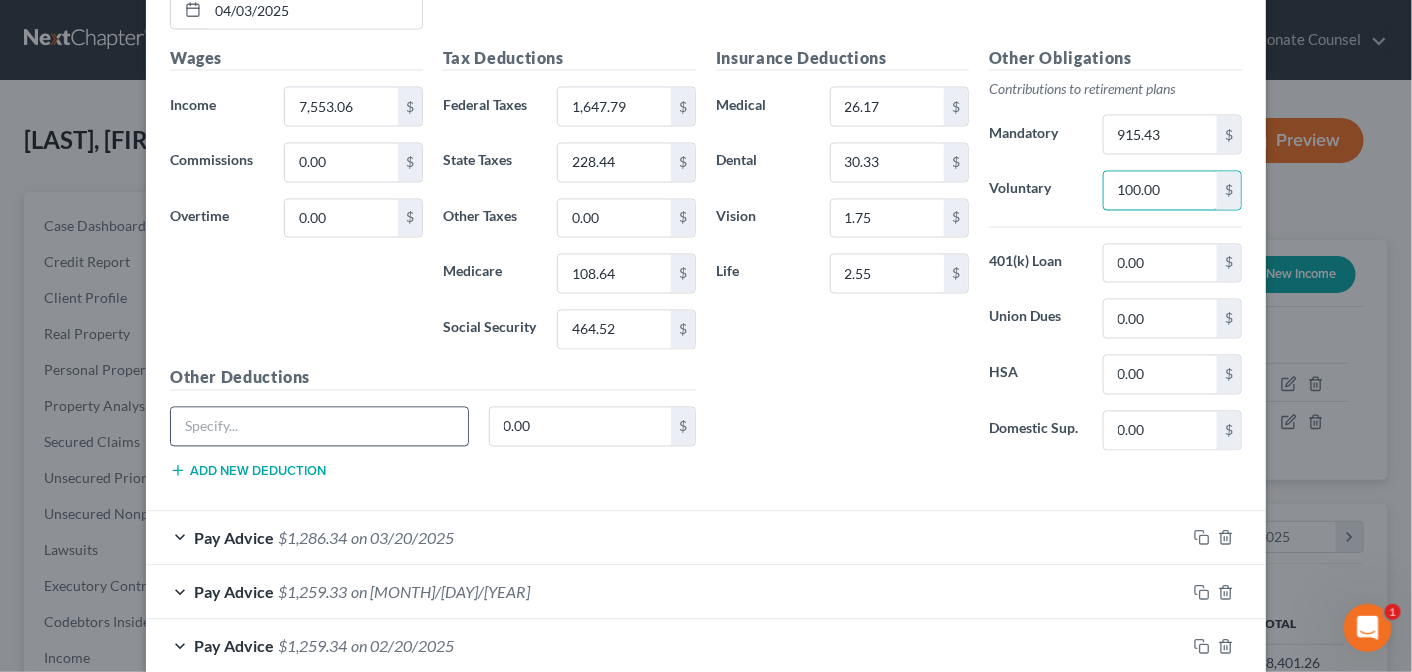 type on "100.00" 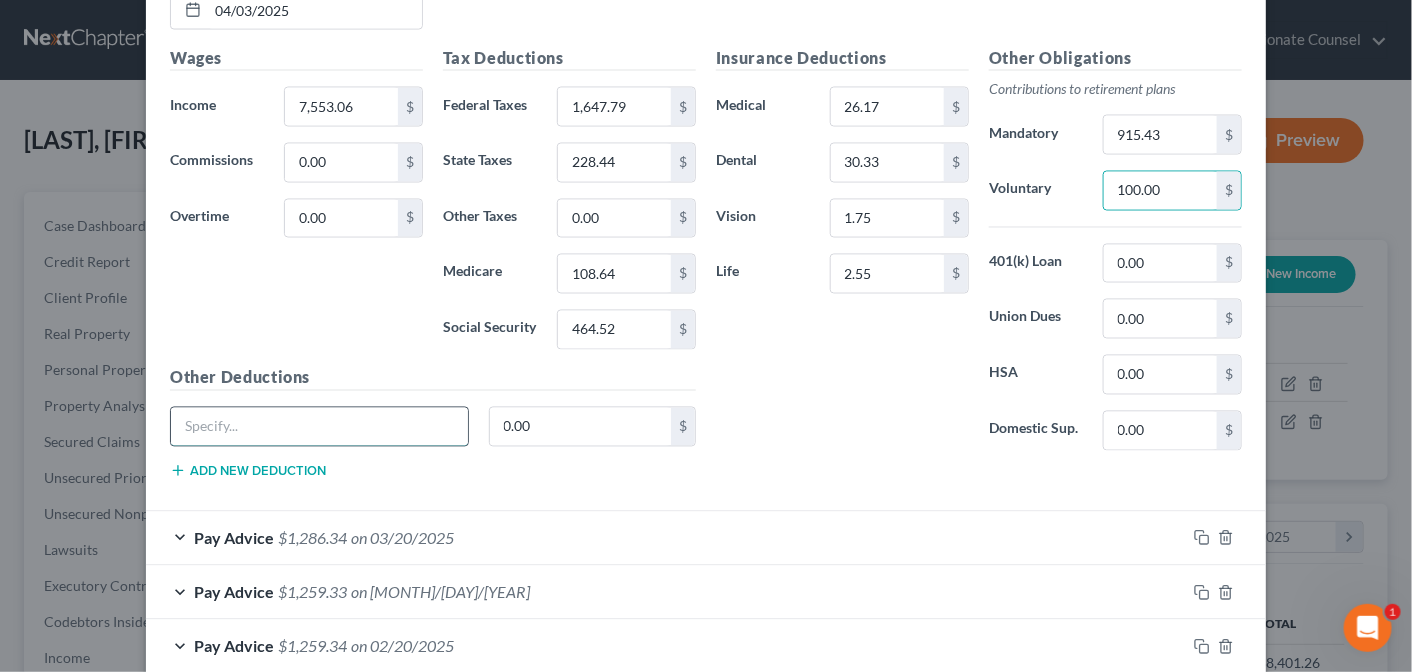 click at bounding box center (319, 427) 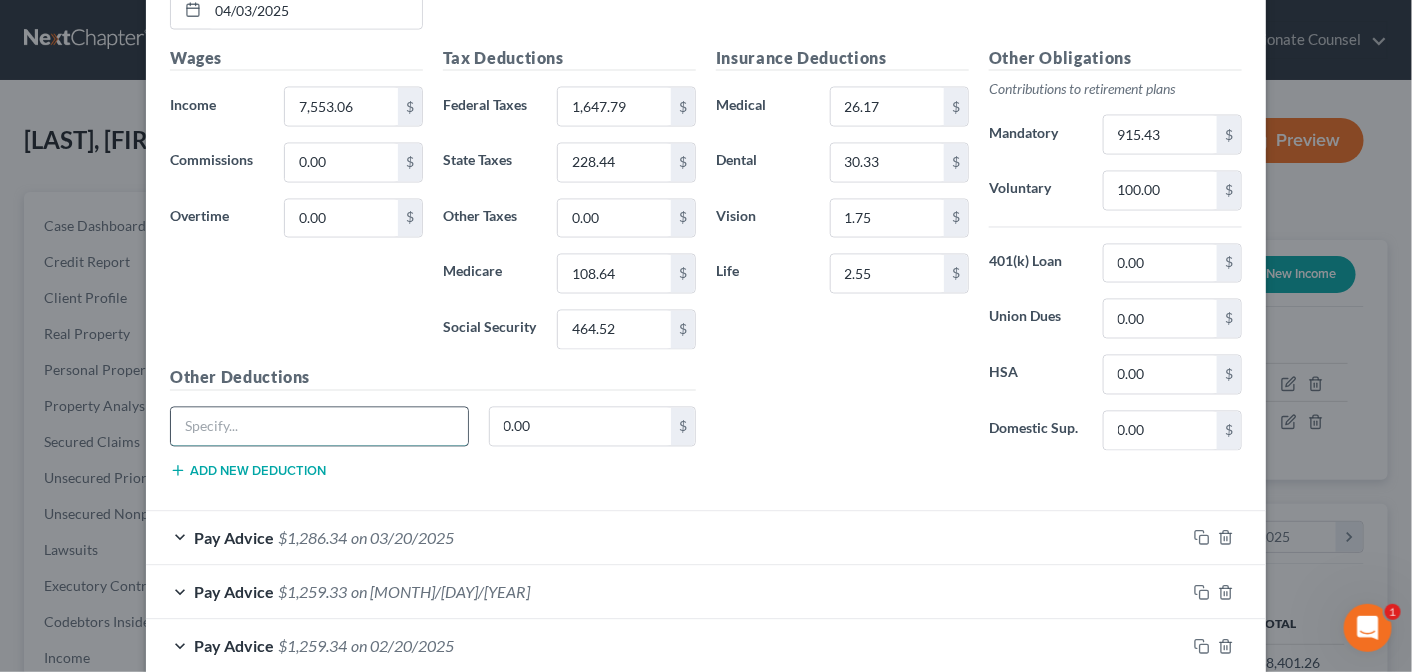 type on "Disability Insurance" 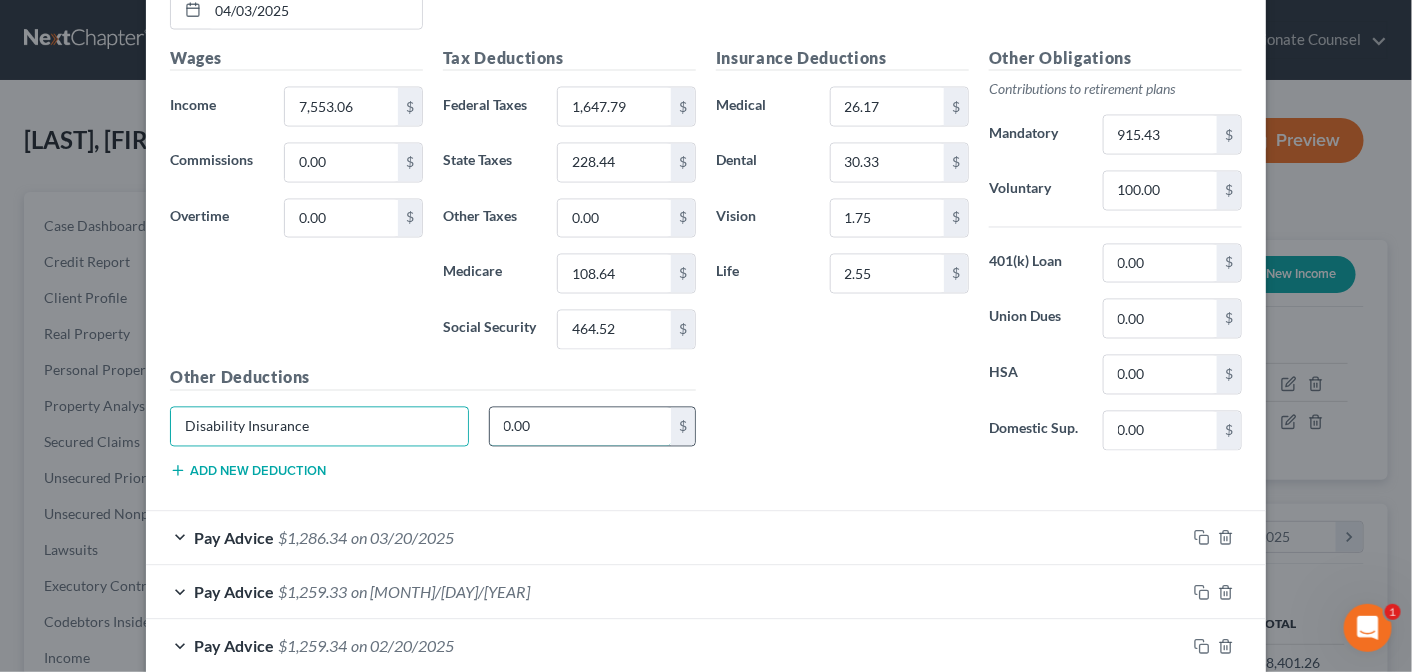 click on "0.00" at bounding box center (581, 427) 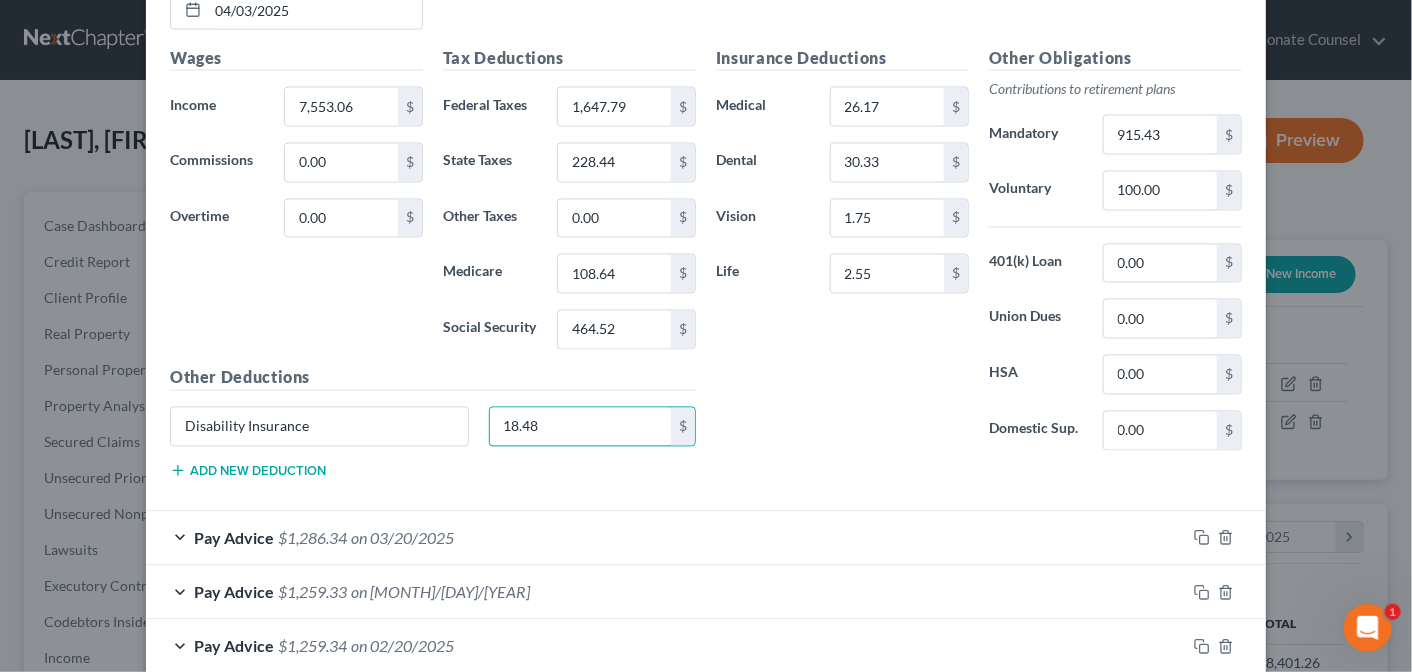 type on "18.48" 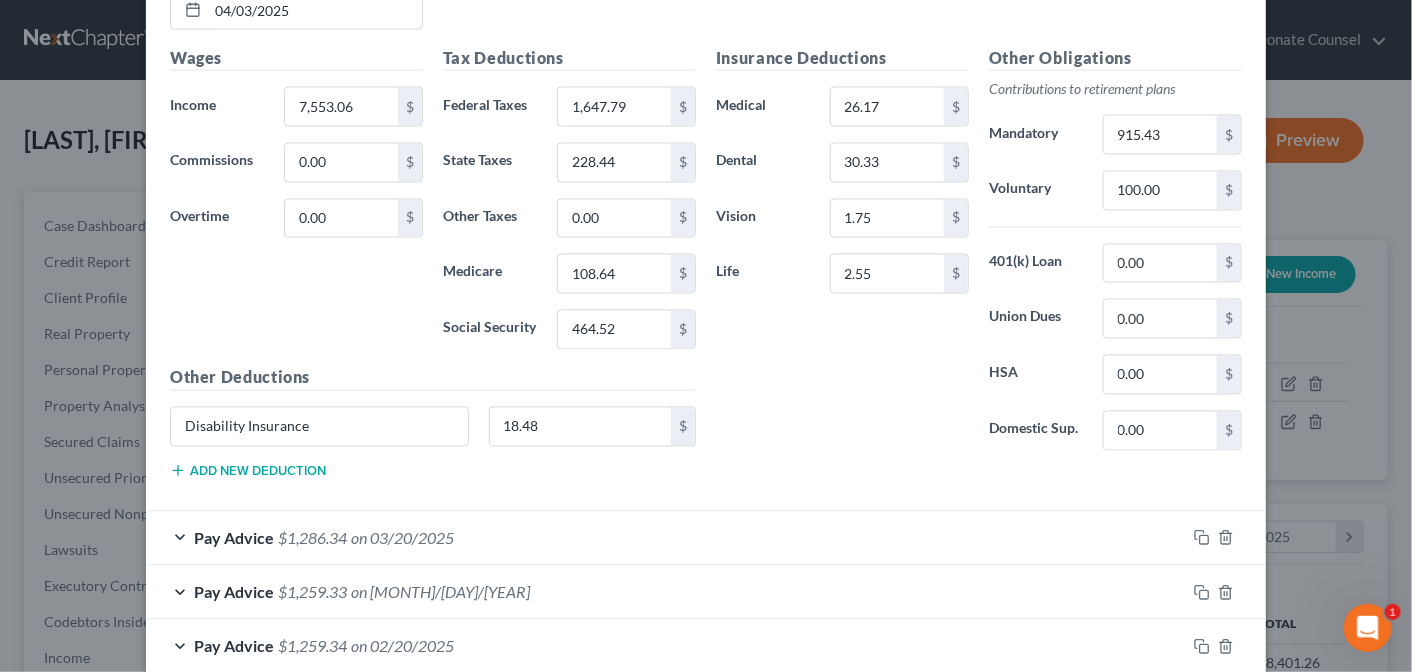 click on "Add new deduction" at bounding box center (248, 471) 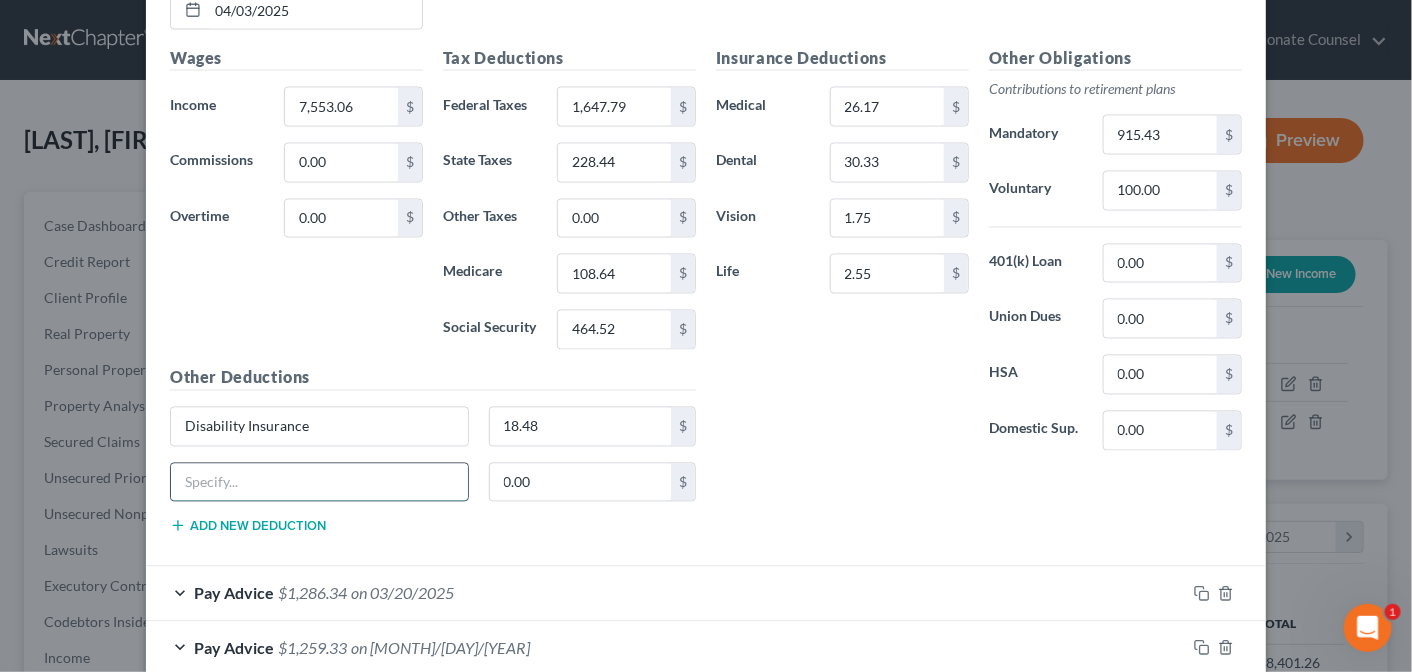 click at bounding box center (319, 483) 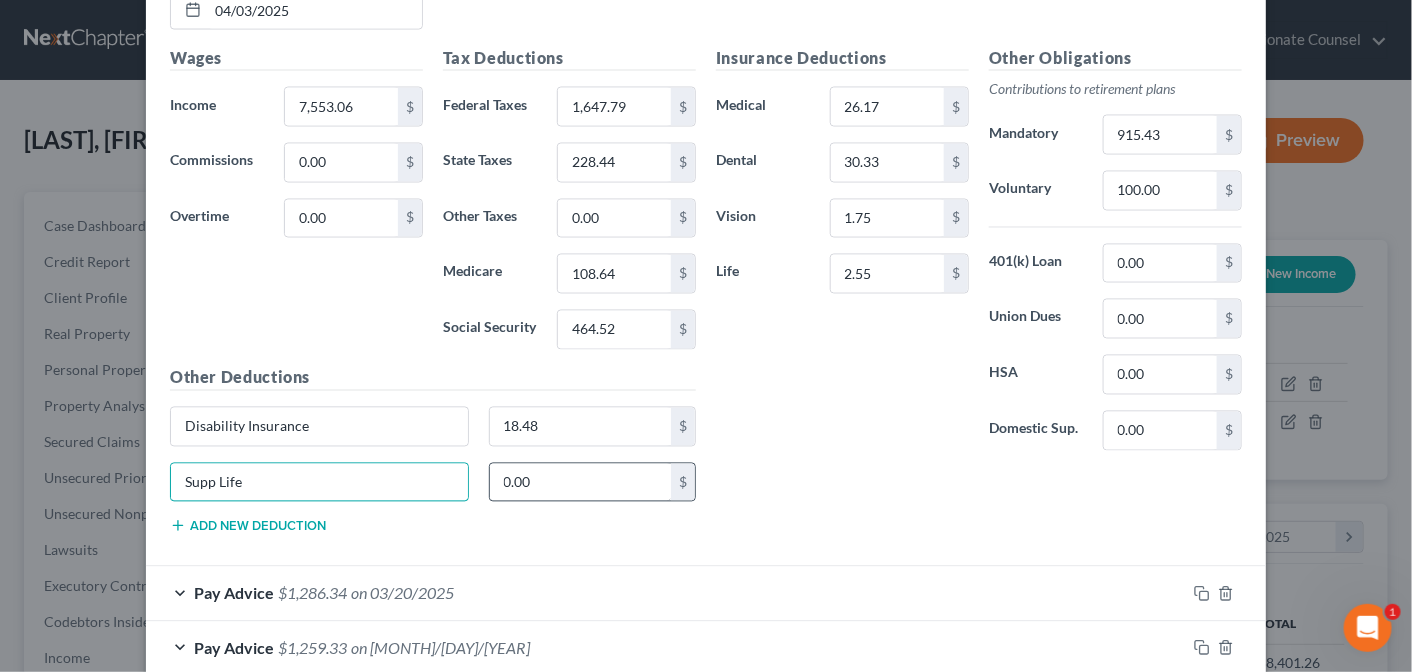 type on "Supp Life" 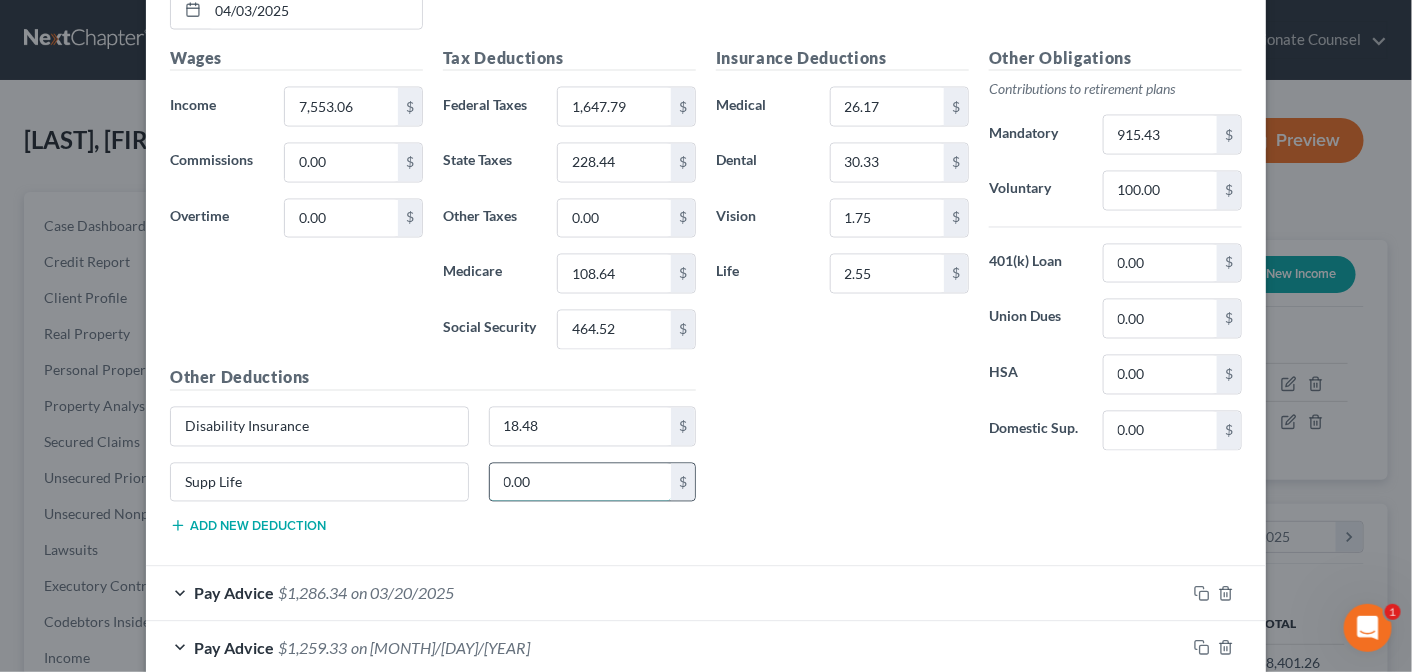 click on "0.00" at bounding box center (581, 483) 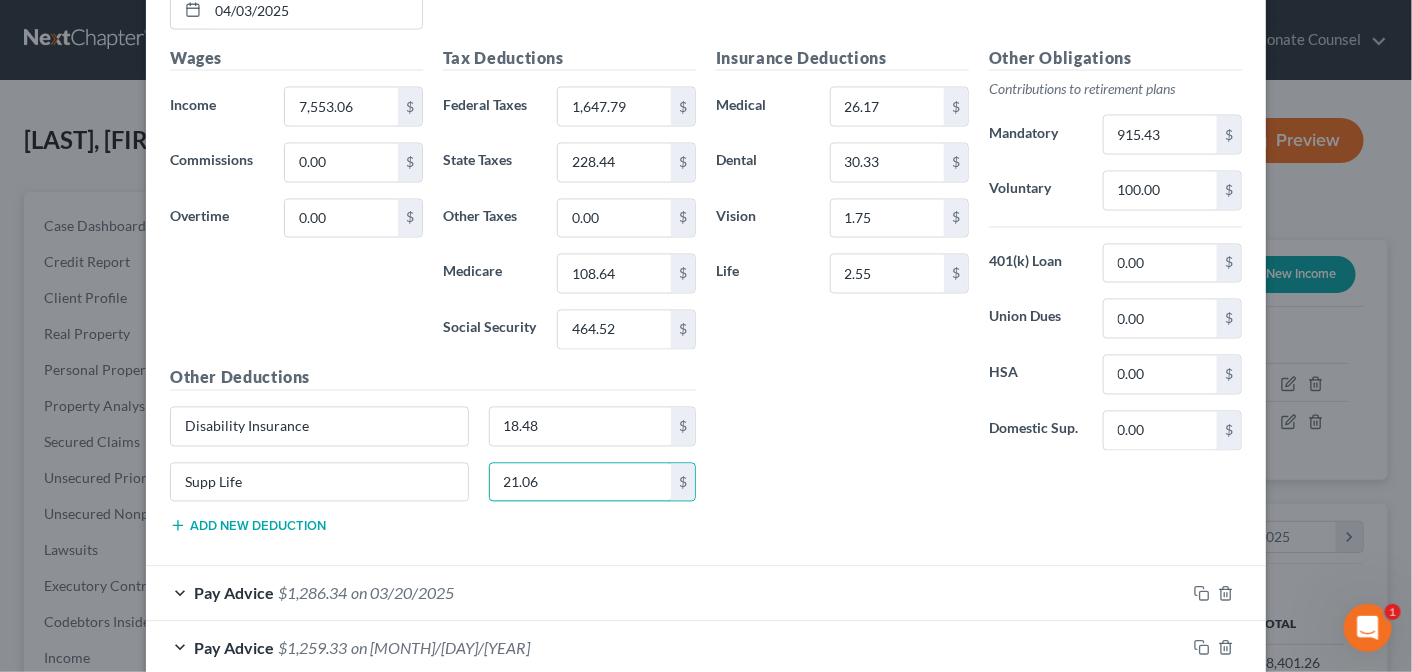 type on "21.06" 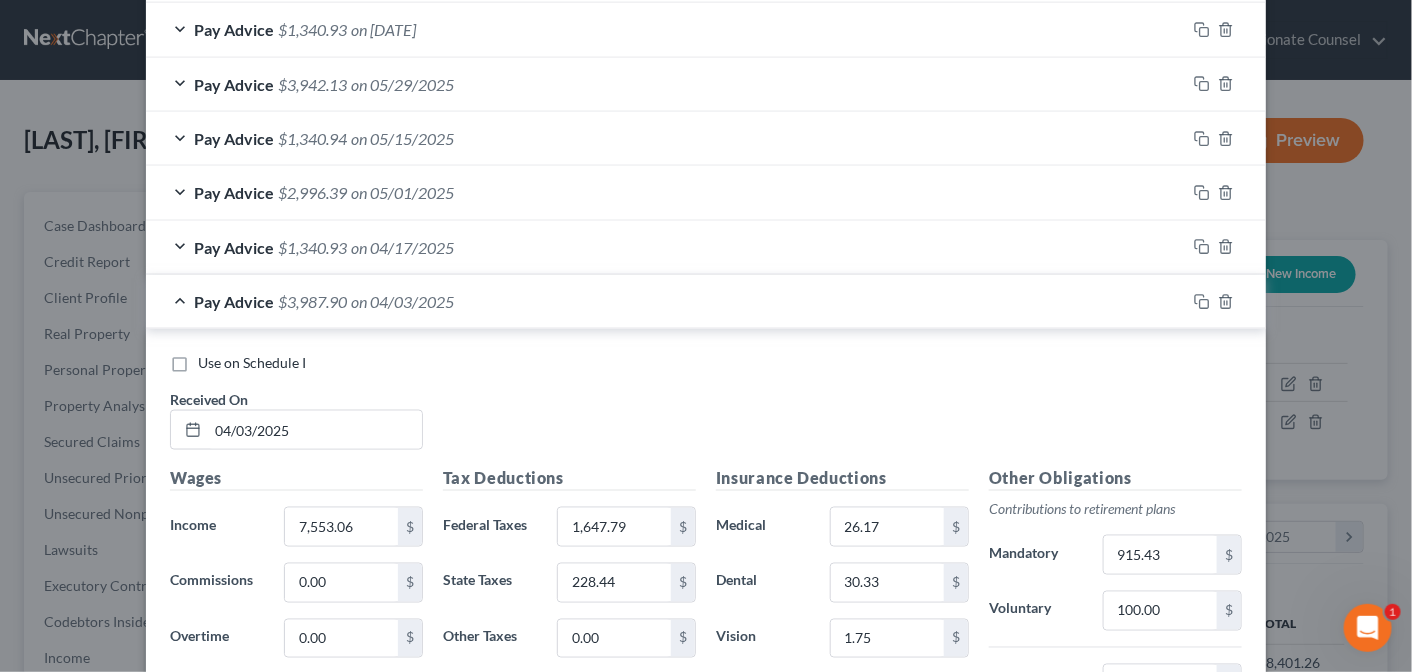 scroll, scrollTop: 816, scrollLeft: 0, axis: vertical 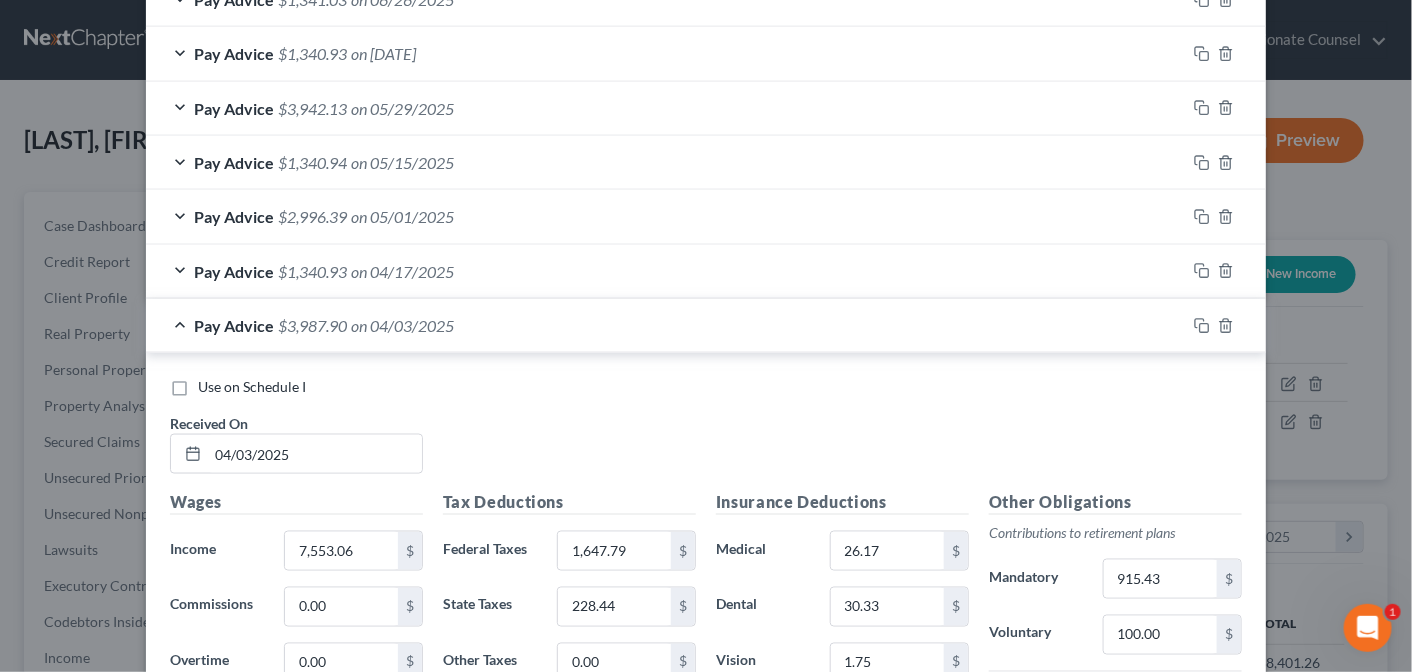 click on "Pay Advice $[AMOUNT] on [DATE]" at bounding box center [666, 325] 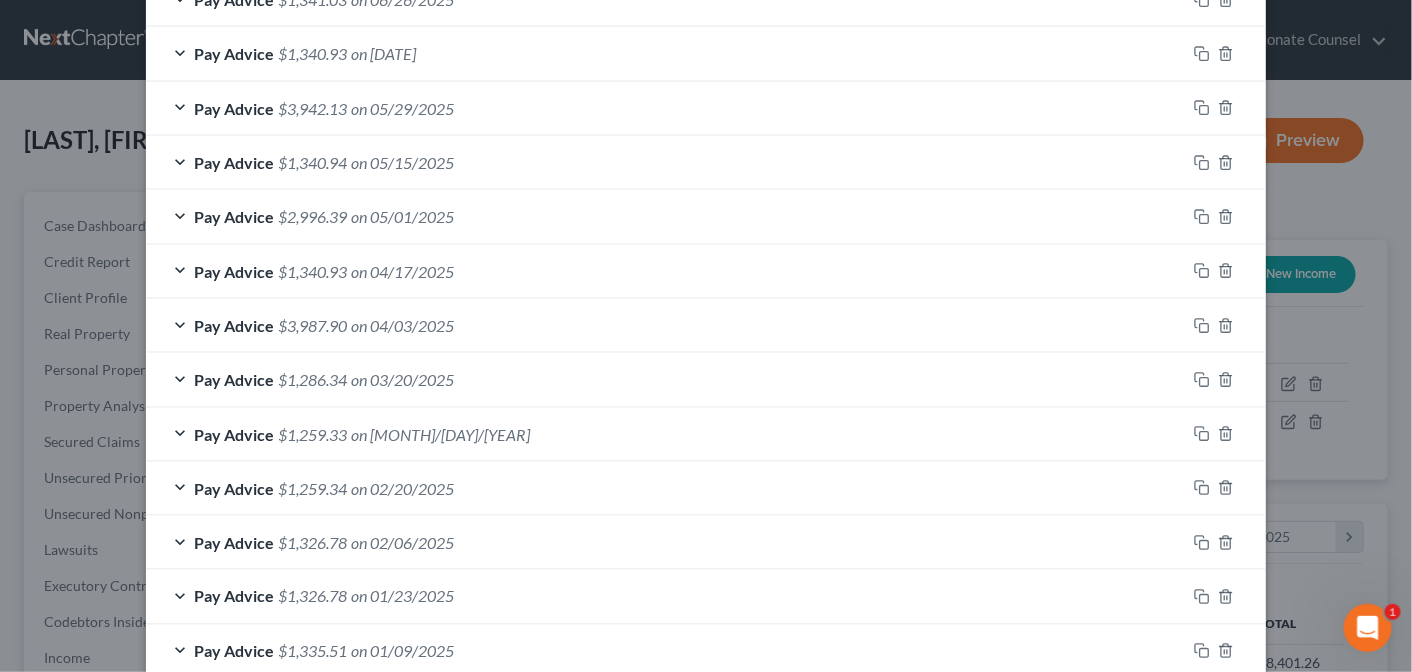 click on "Pay Advice $1,340.93 on [DATE]" at bounding box center [666, 271] 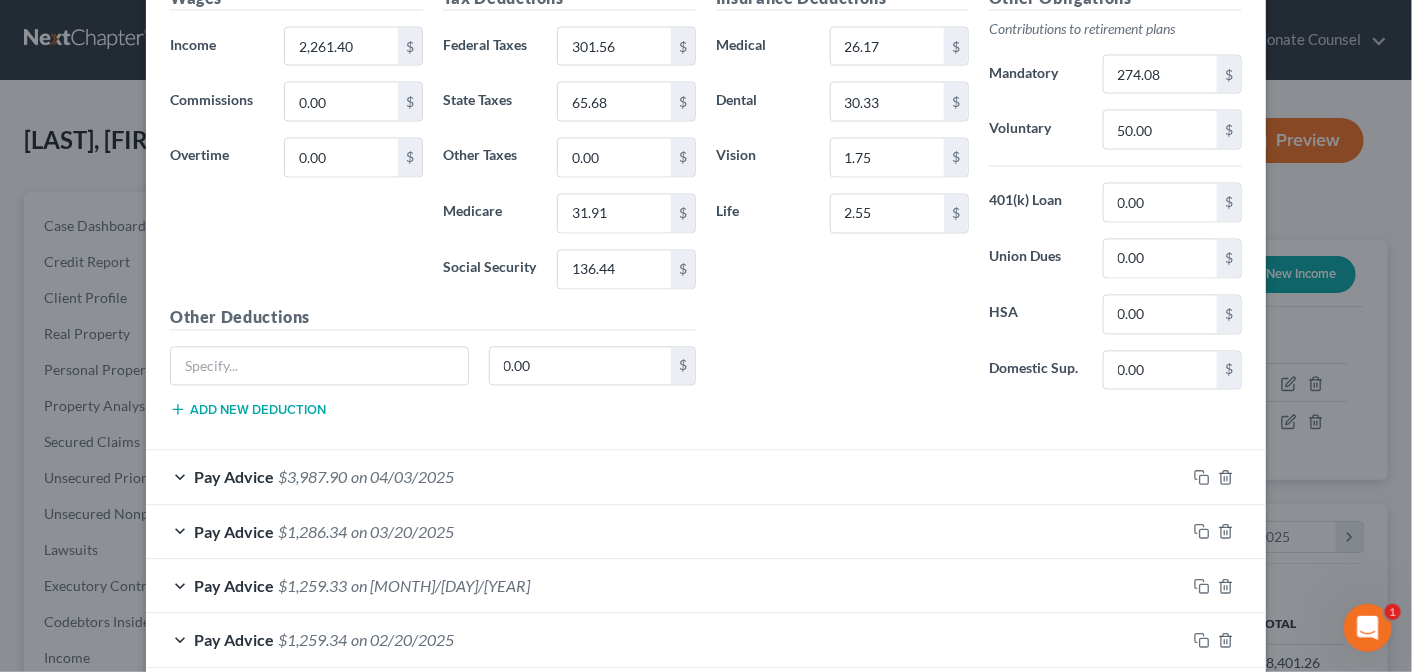 scroll, scrollTop: 1259, scrollLeft: 0, axis: vertical 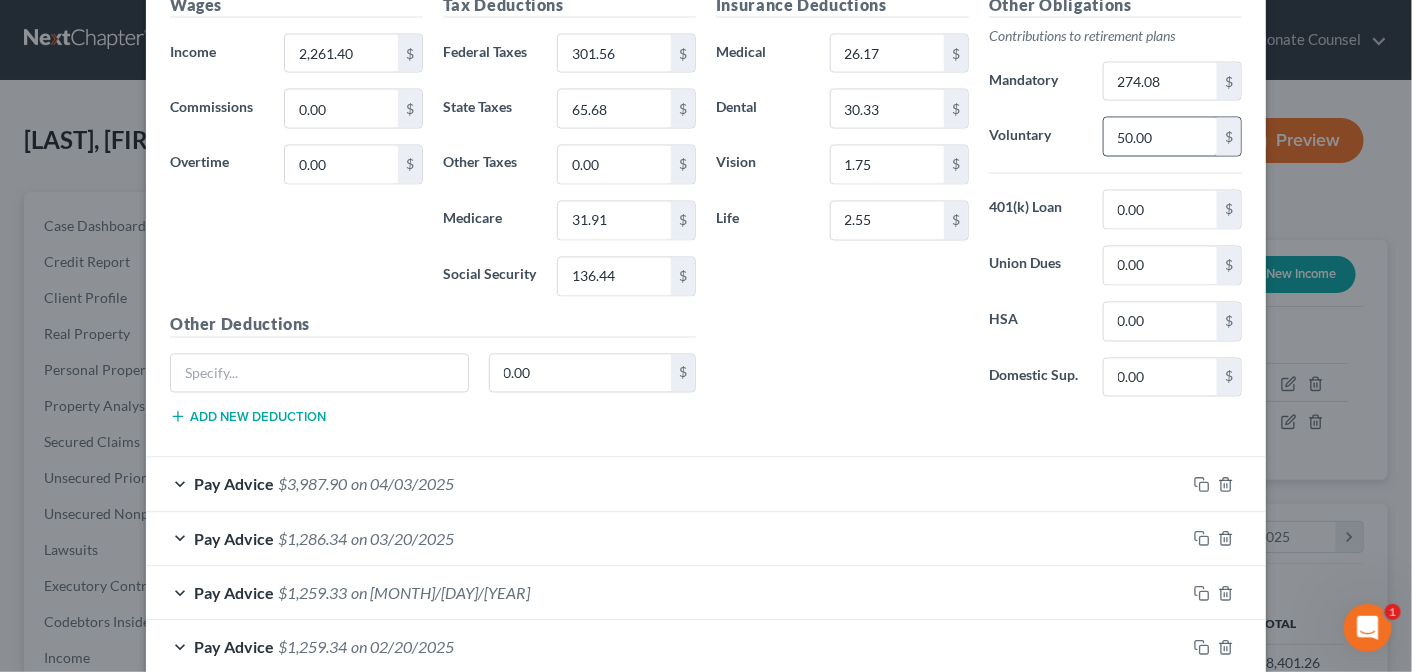 click on "50.00" at bounding box center [1160, 137] 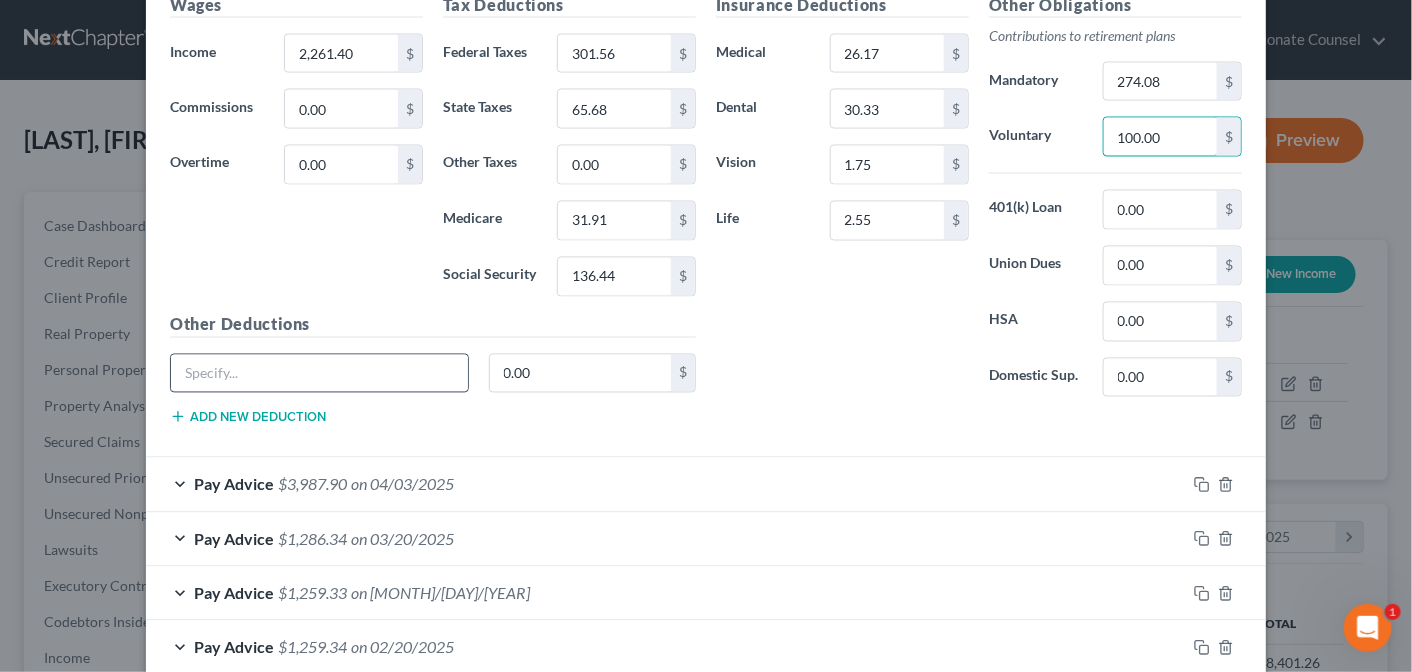 type on "100.00" 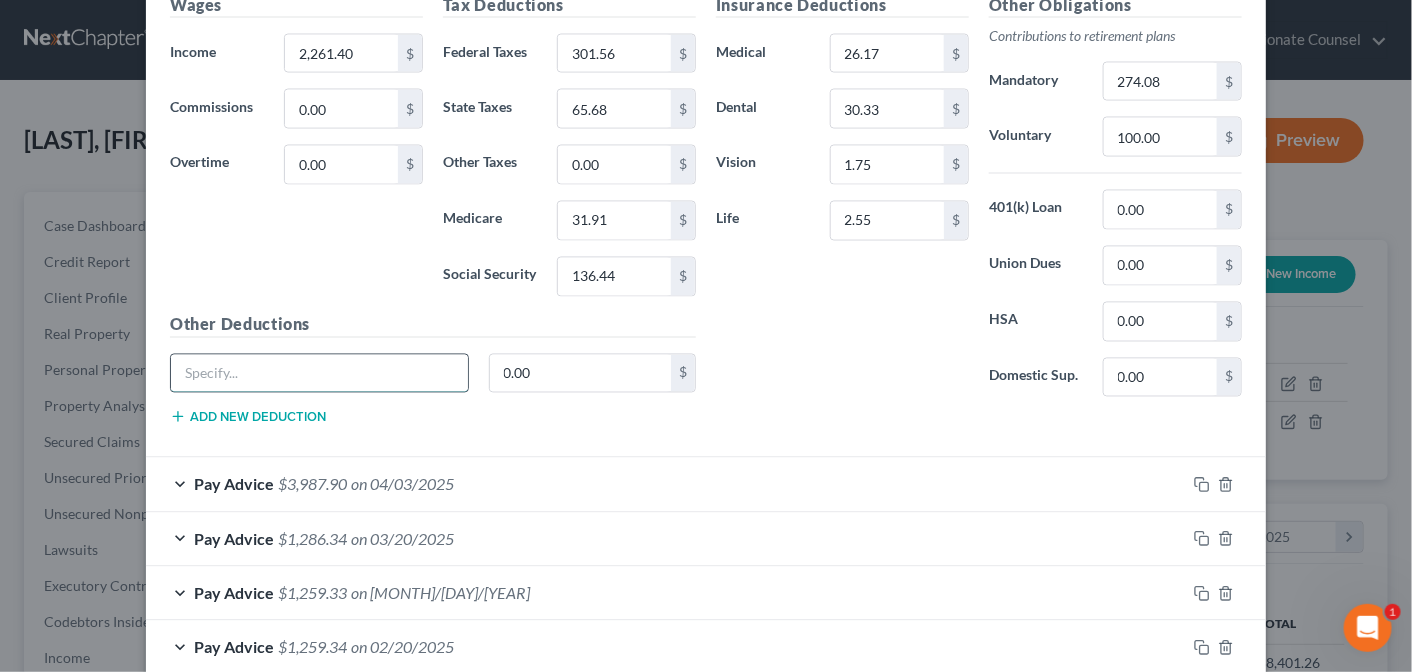 click at bounding box center [319, 374] 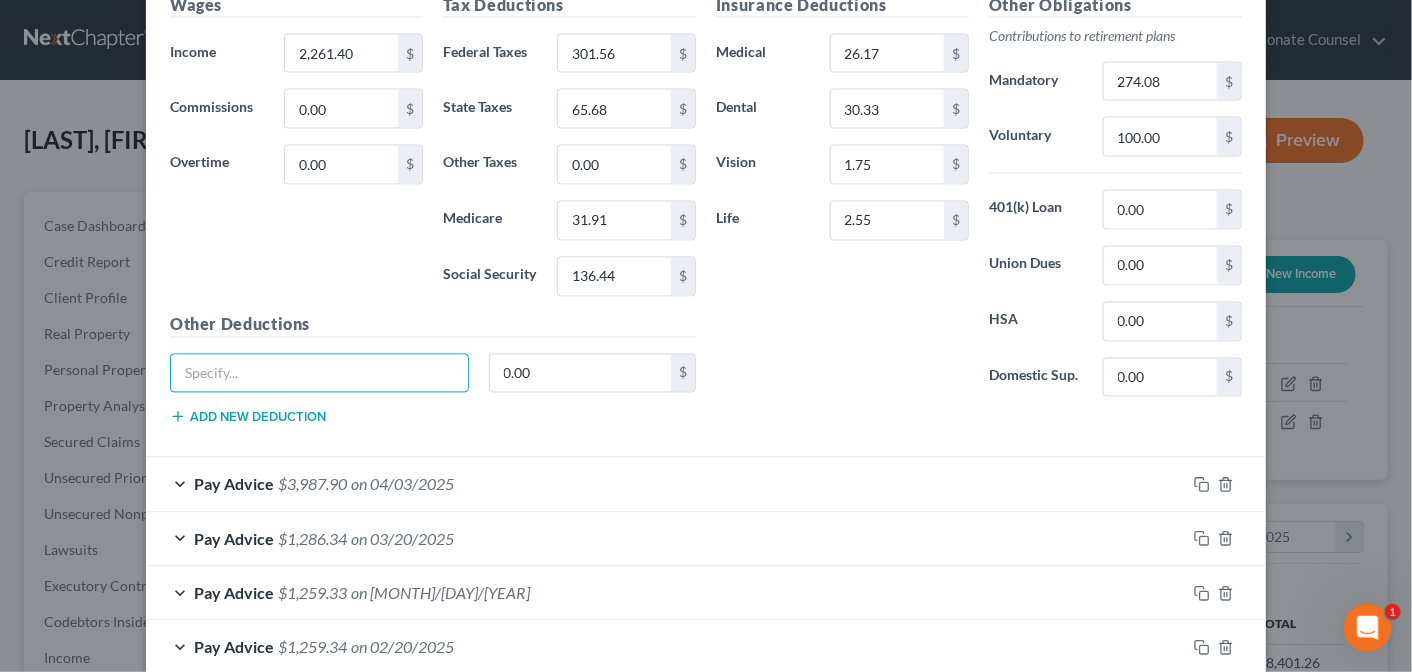 type on "Disability Insurance" 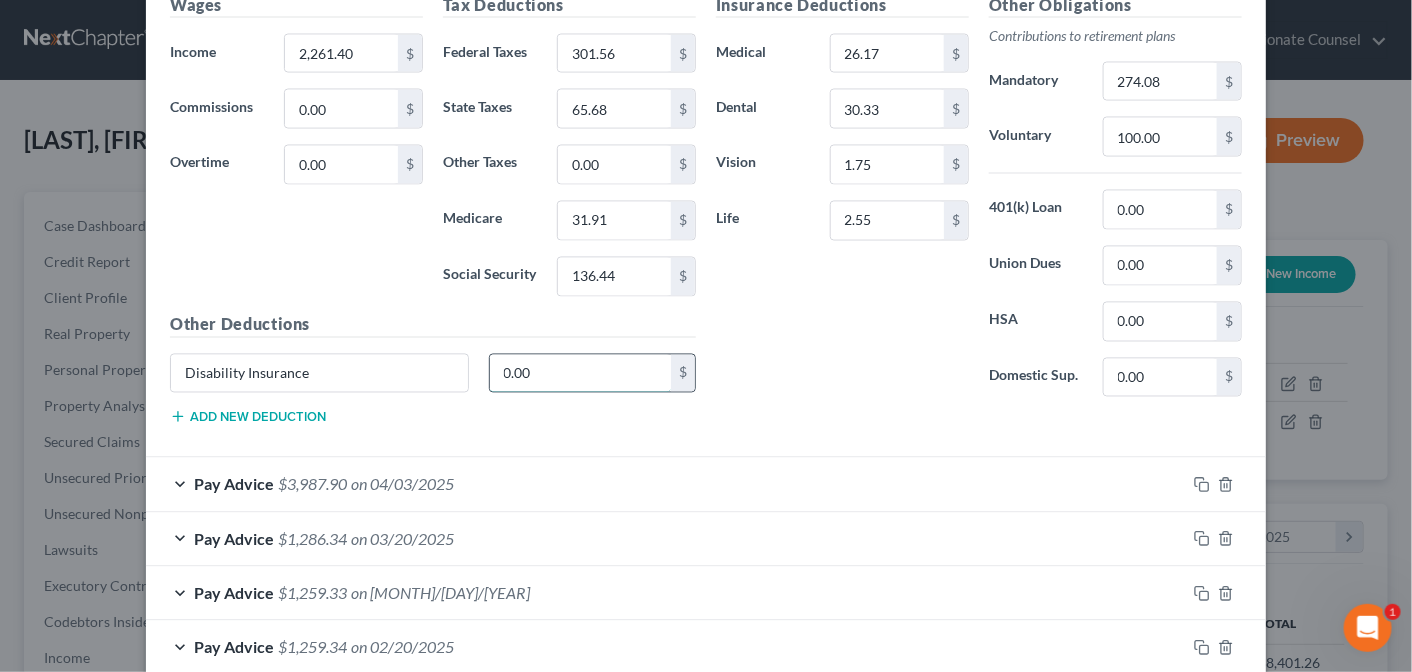 click on "0.00" at bounding box center (581, 374) 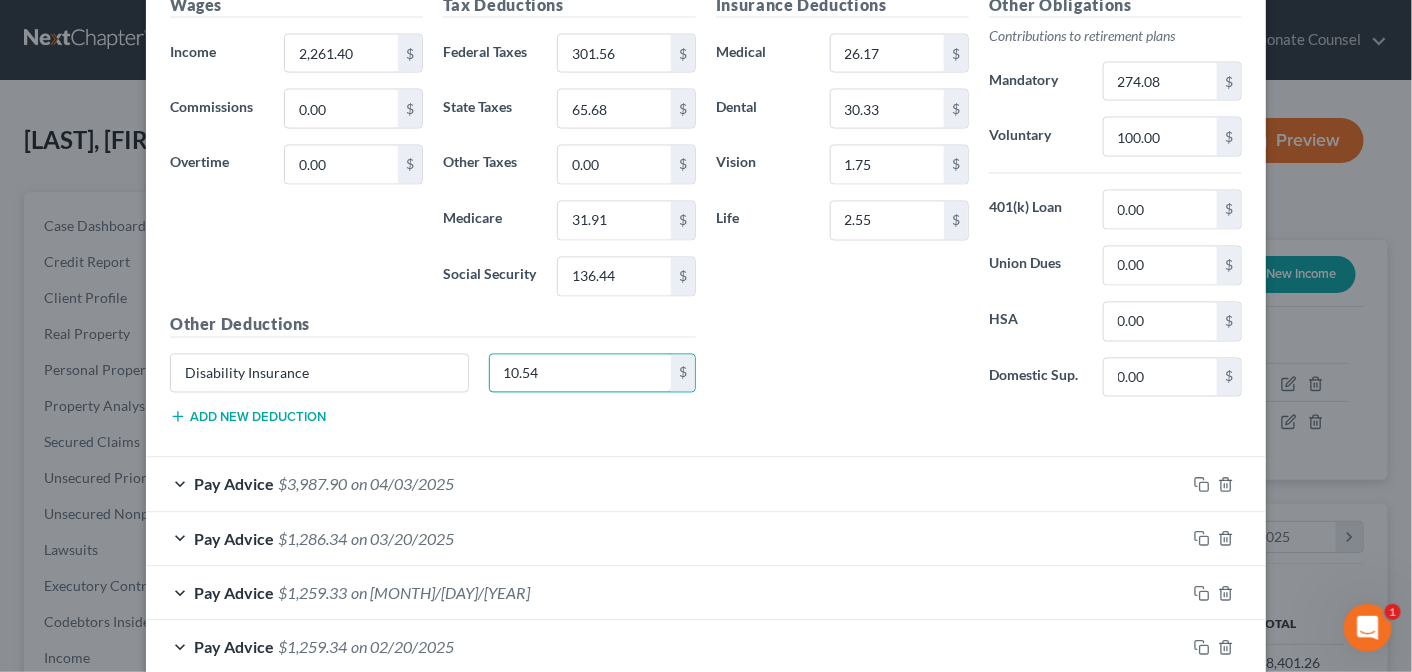 type on "10.54" 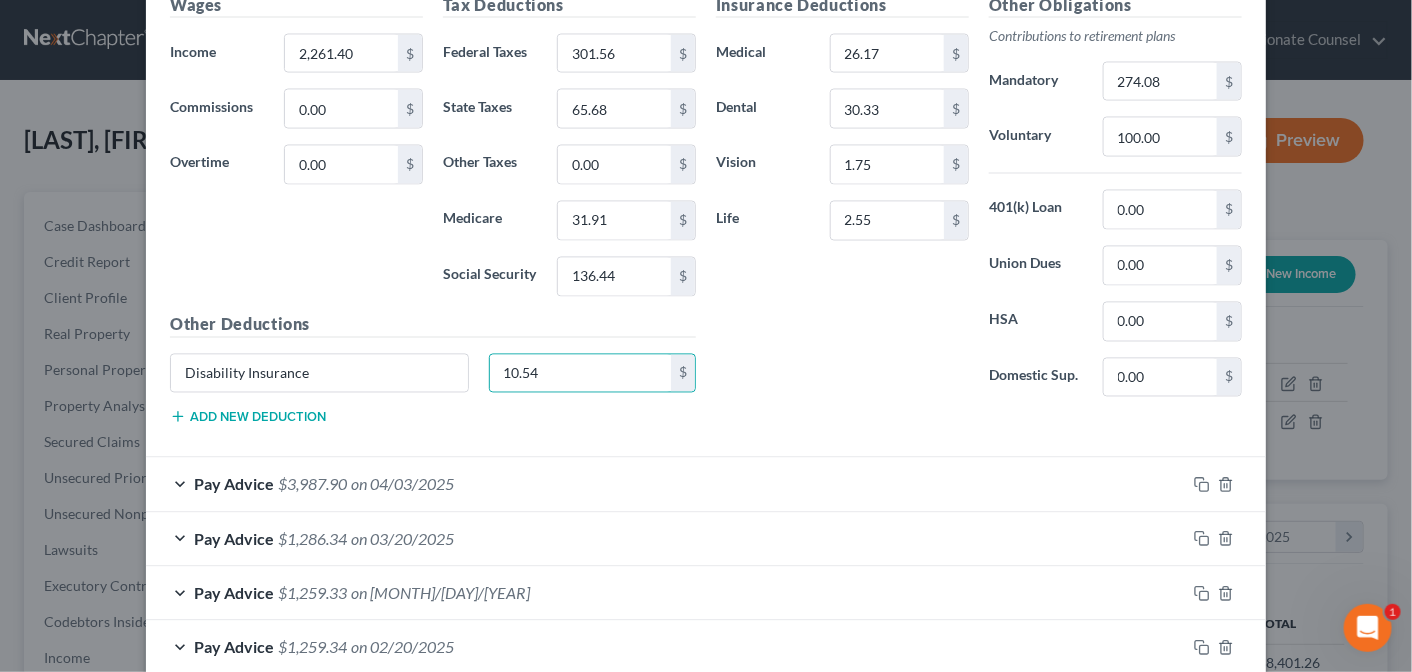 click on "Add new deduction" at bounding box center (248, 417) 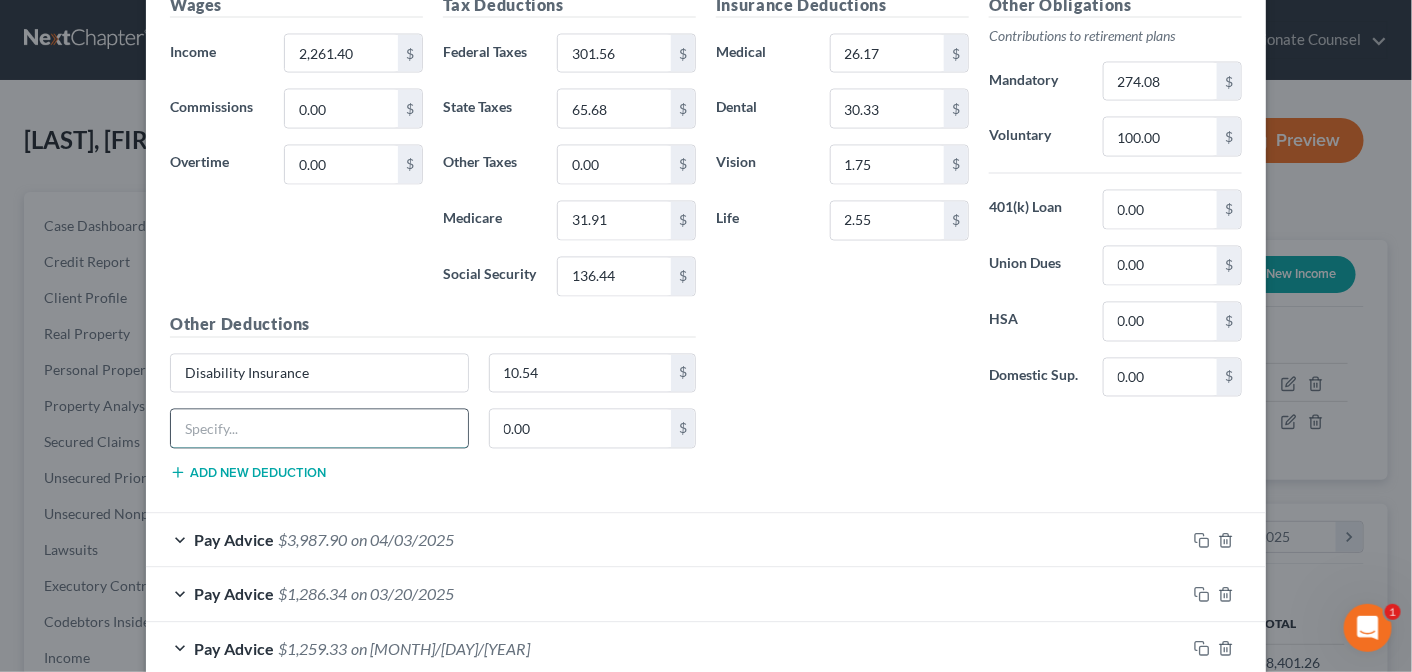 click at bounding box center [319, 429] 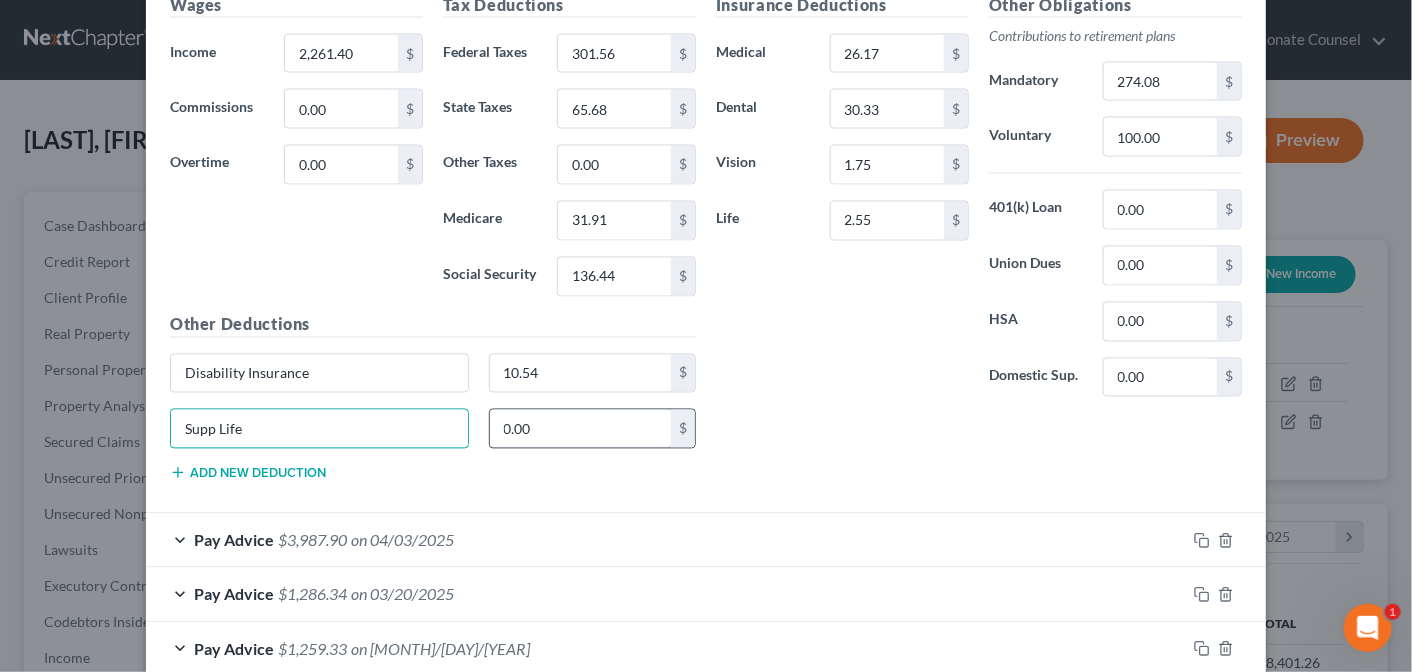 type on "Supp Life" 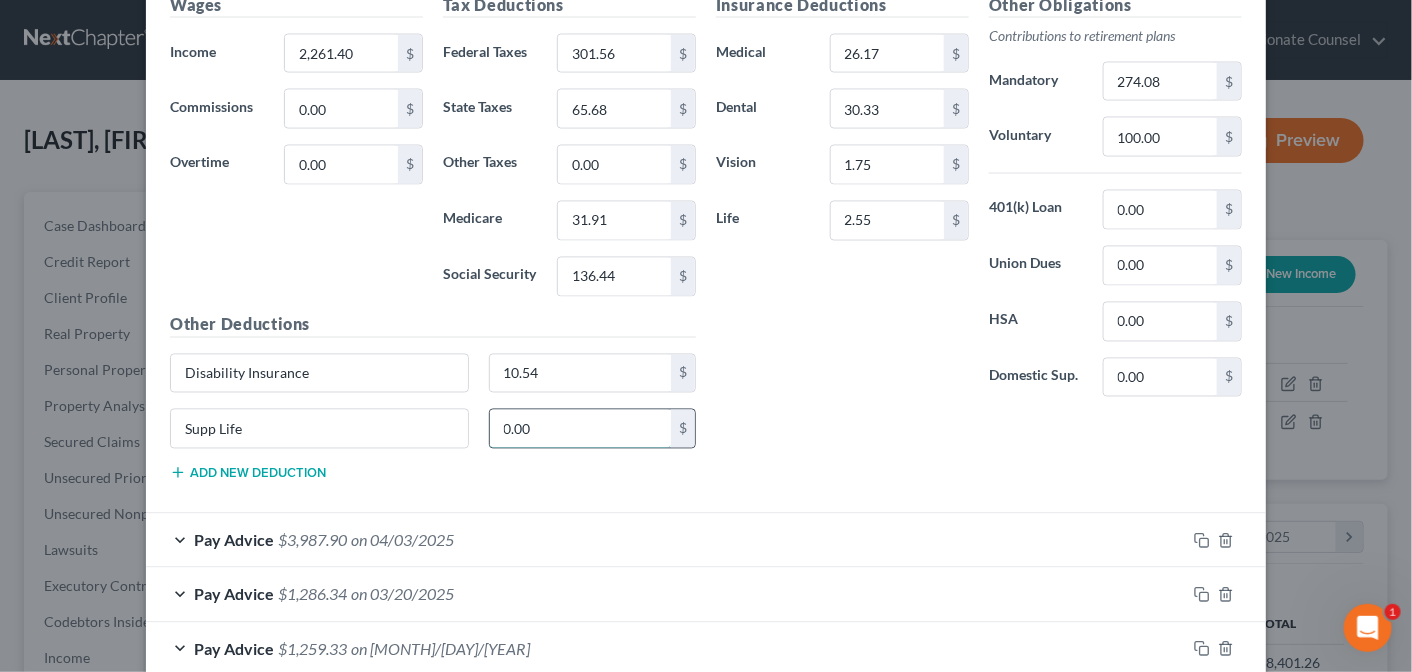 click on "0.00" at bounding box center (581, 429) 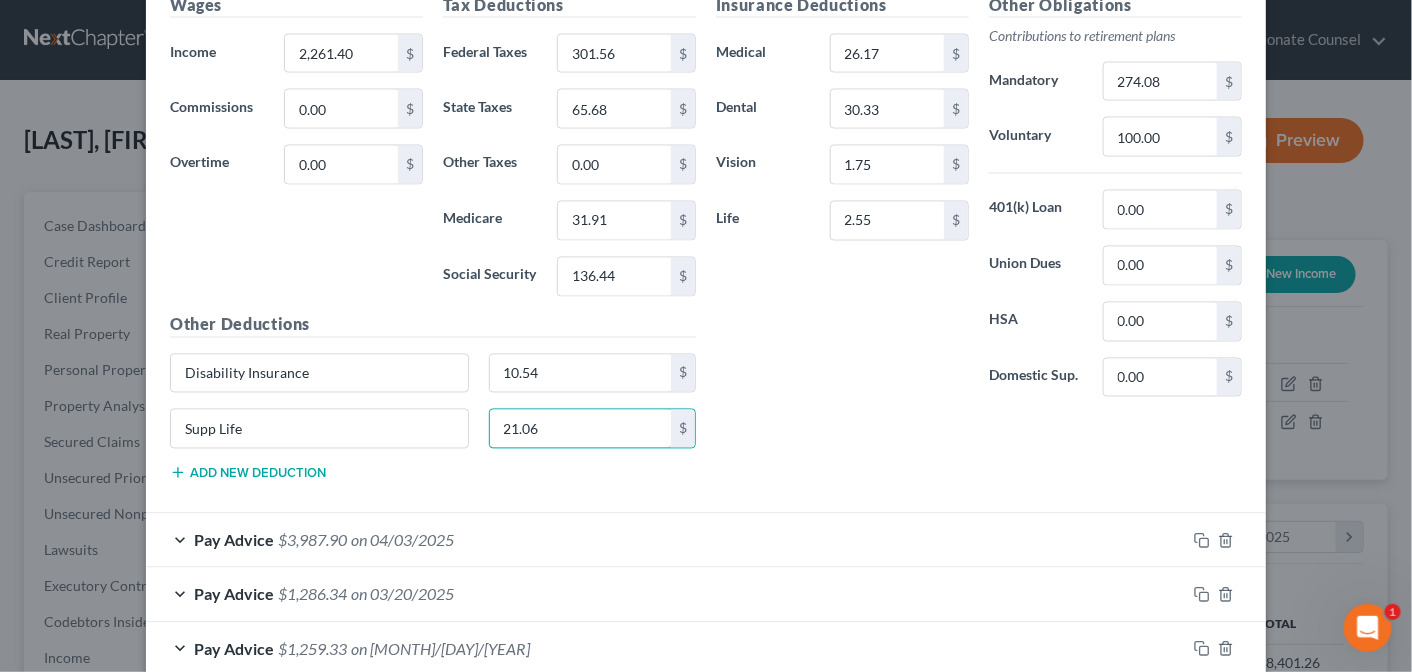 type on "21.06" 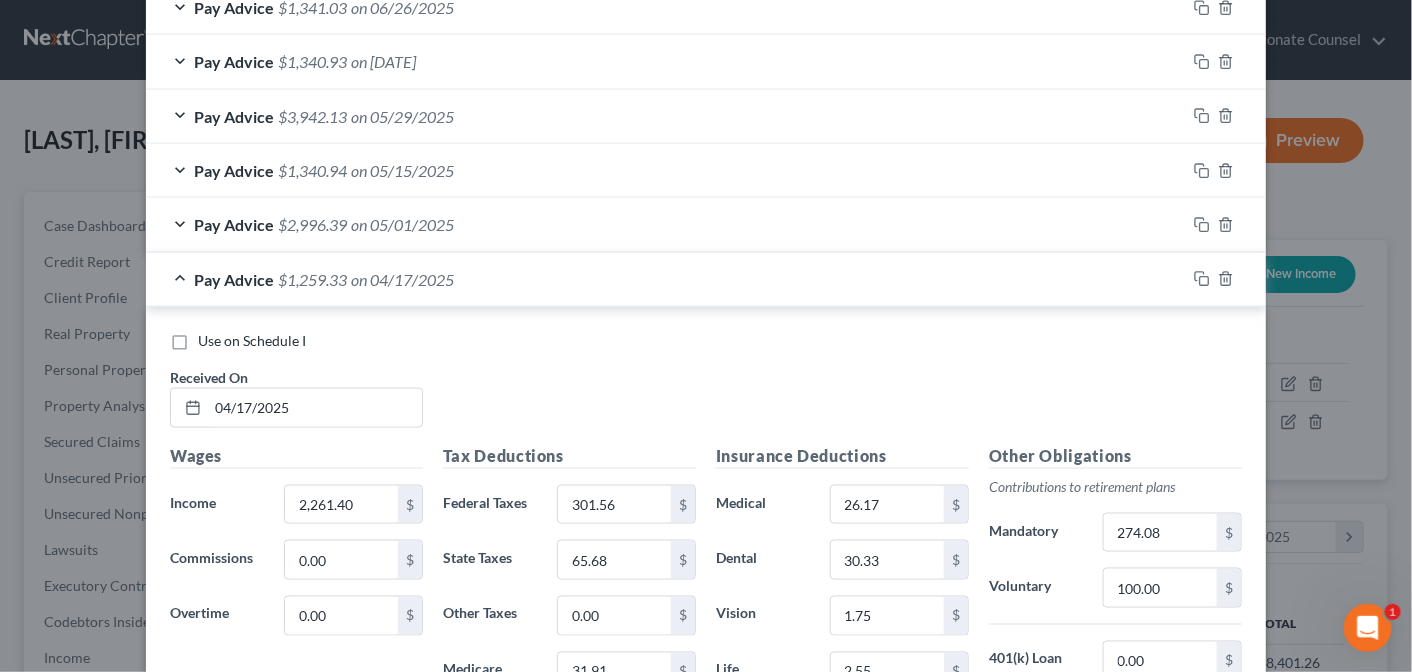 scroll, scrollTop: 797, scrollLeft: 0, axis: vertical 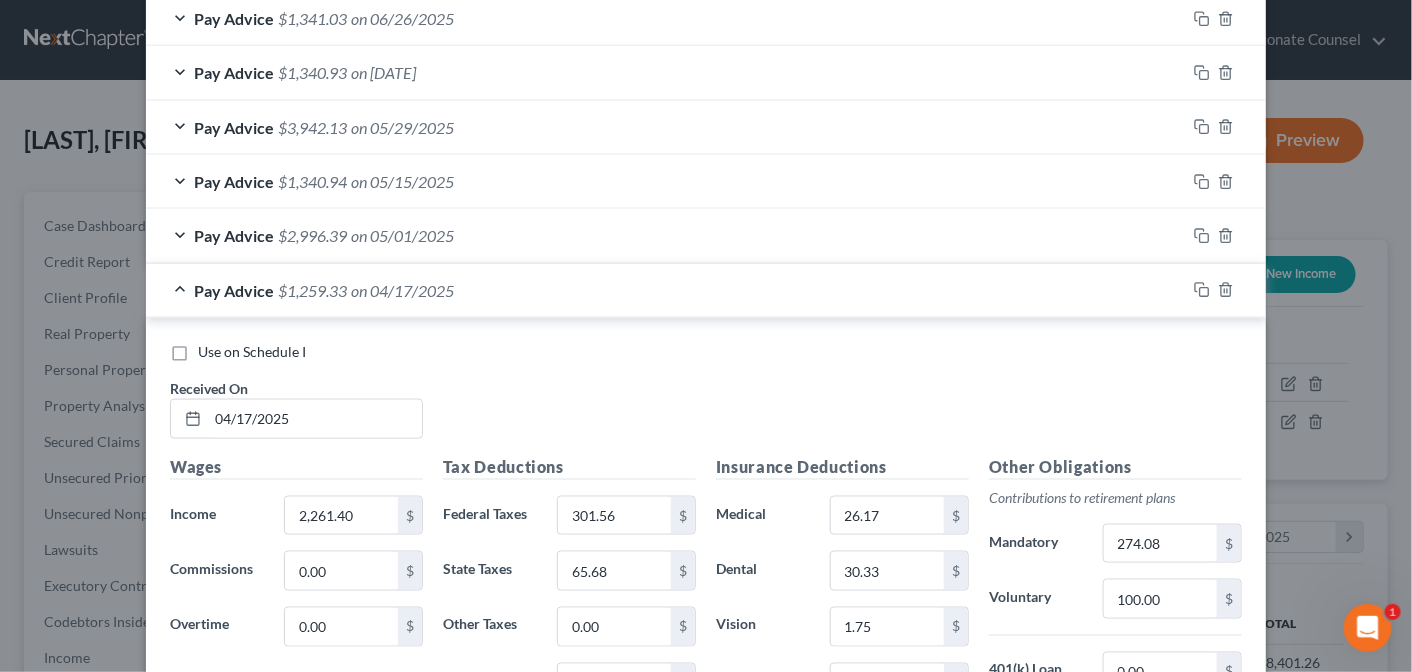 click on "Pay Advice $1,259.33 on [DATE]" at bounding box center [666, 290] 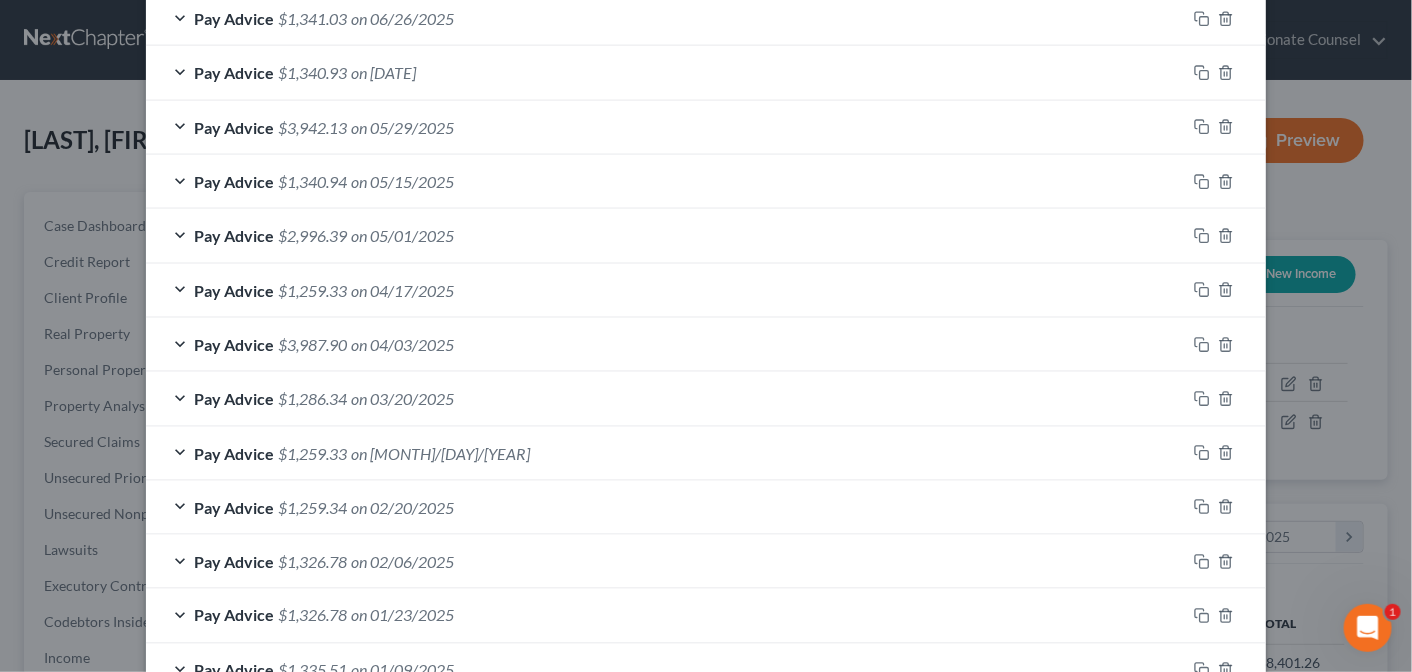 click on "Pay Advice $[AMOUNT] on [DATE]" at bounding box center (666, 235) 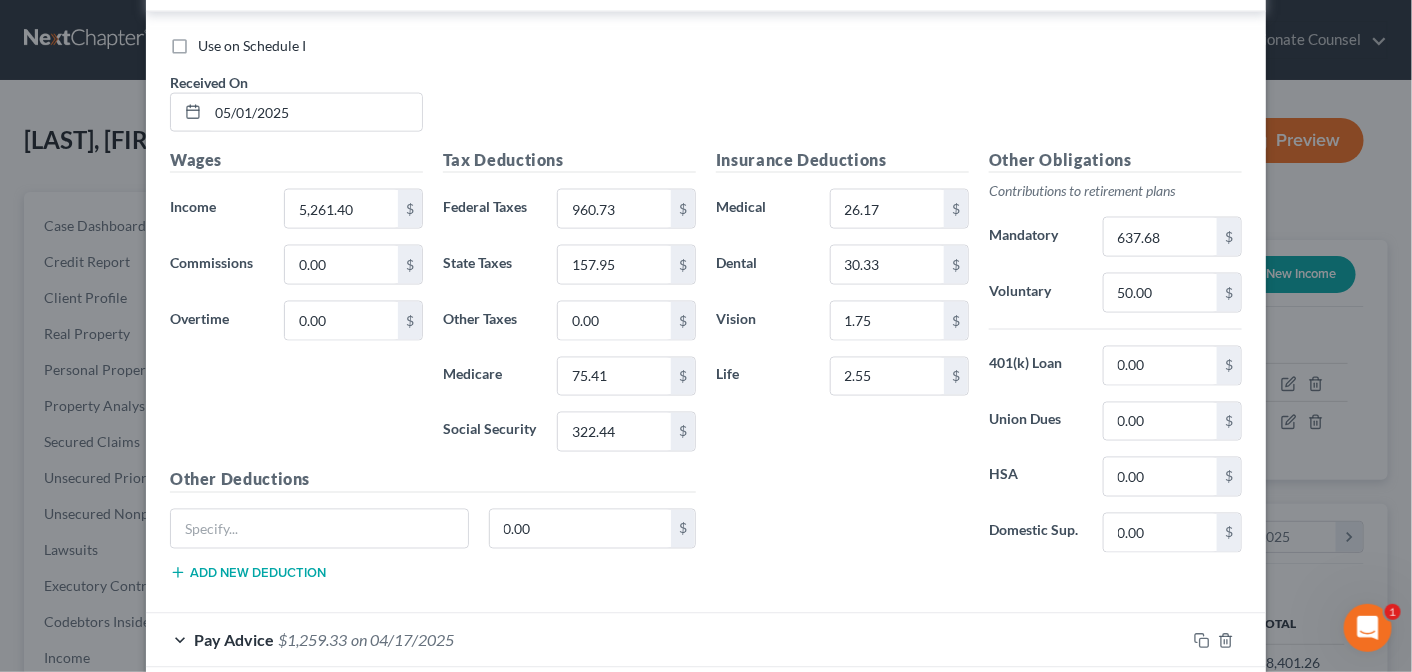 scroll, scrollTop: 1052, scrollLeft: 0, axis: vertical 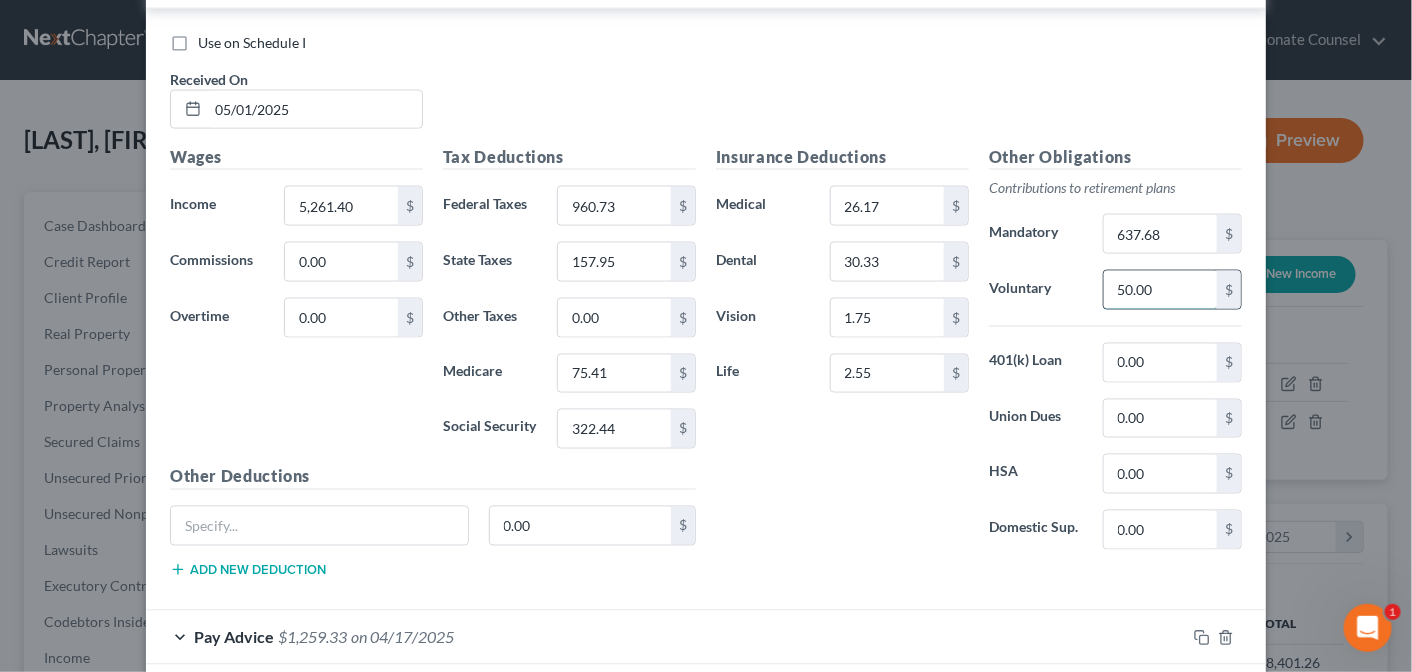 click on "50.00" at bounding box center (1160, 290) 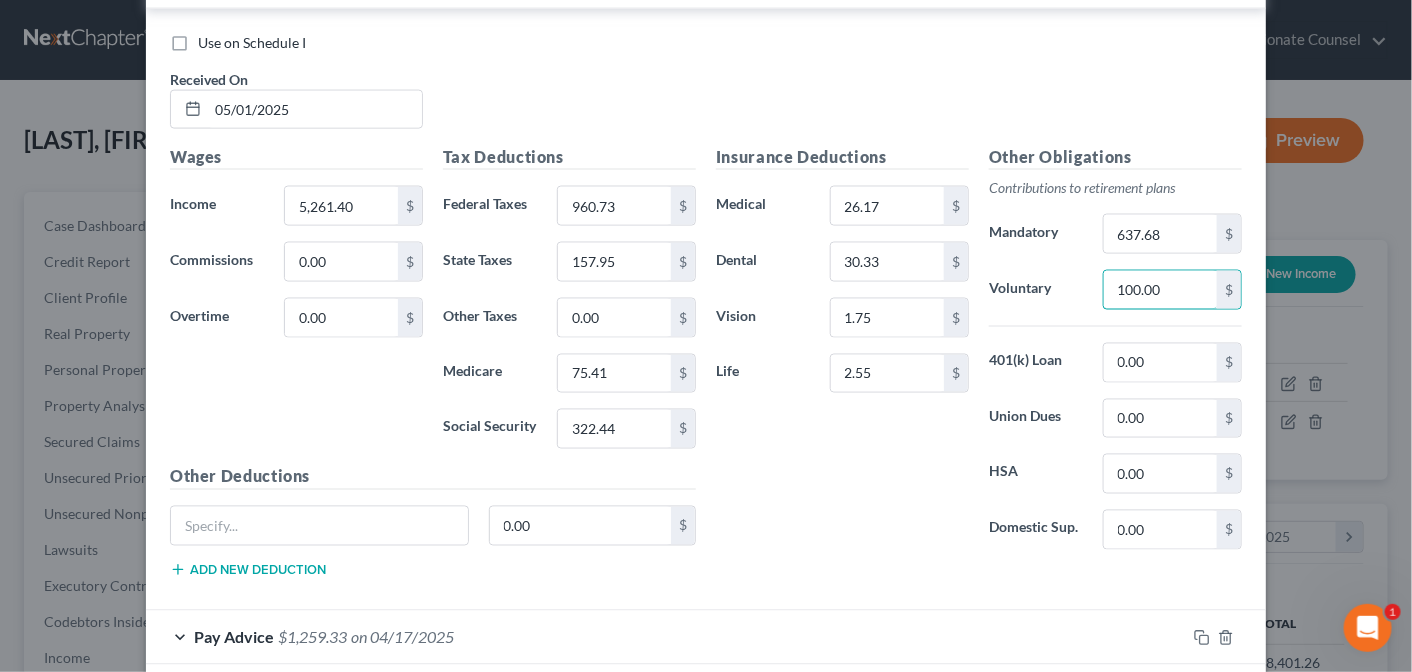 type on "100.00" 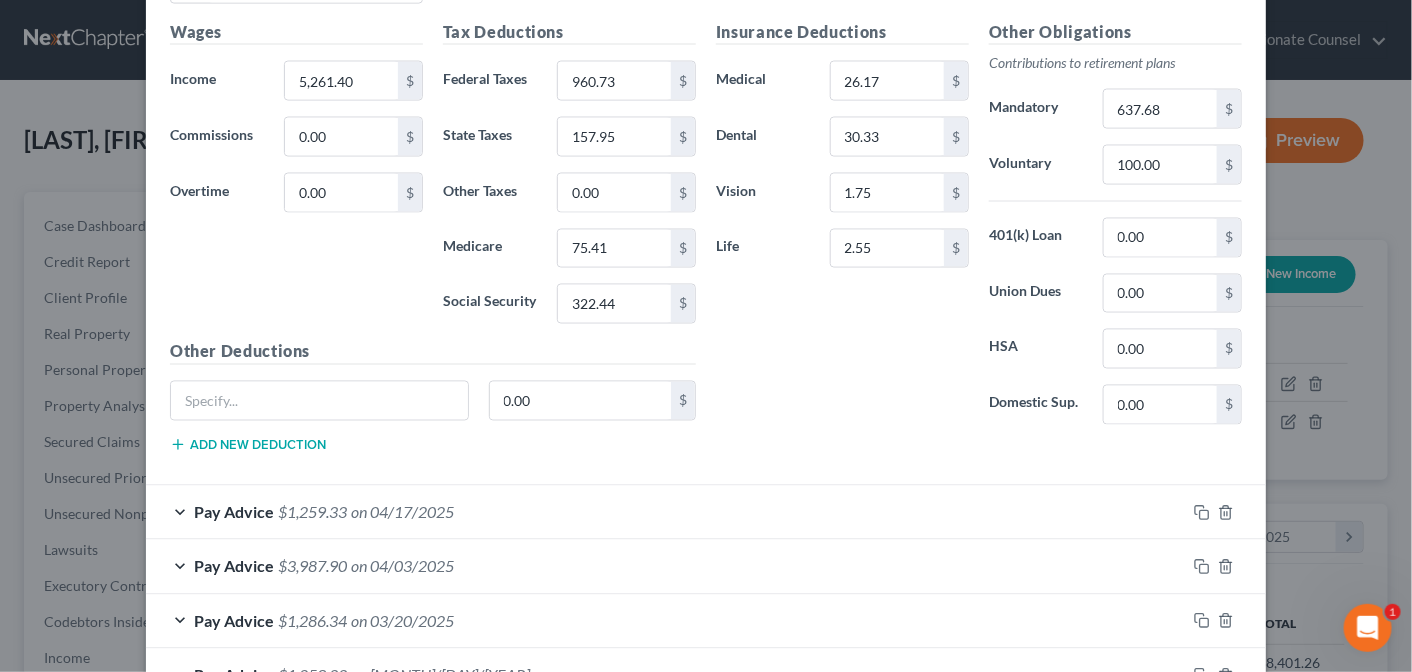 scroll, scrollTop: 1182, scrollLeft: 0, axis: vertical 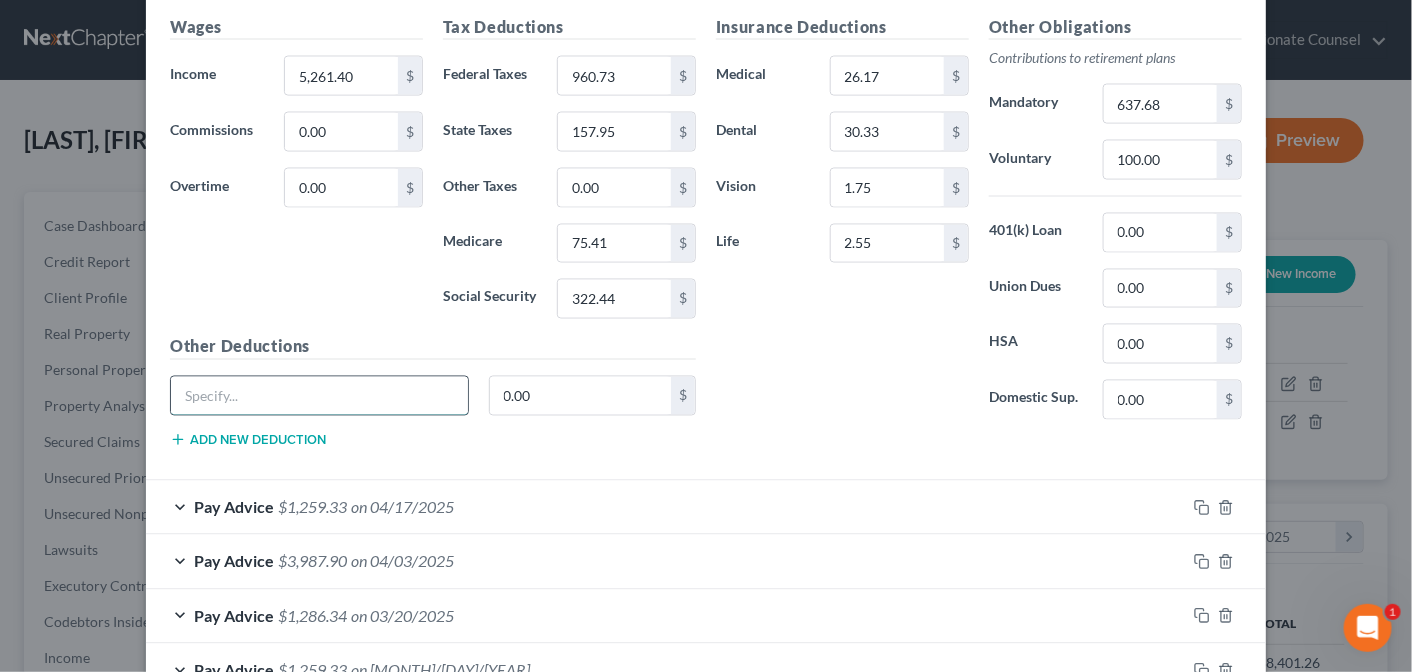 click at bounding box center (319, 396) 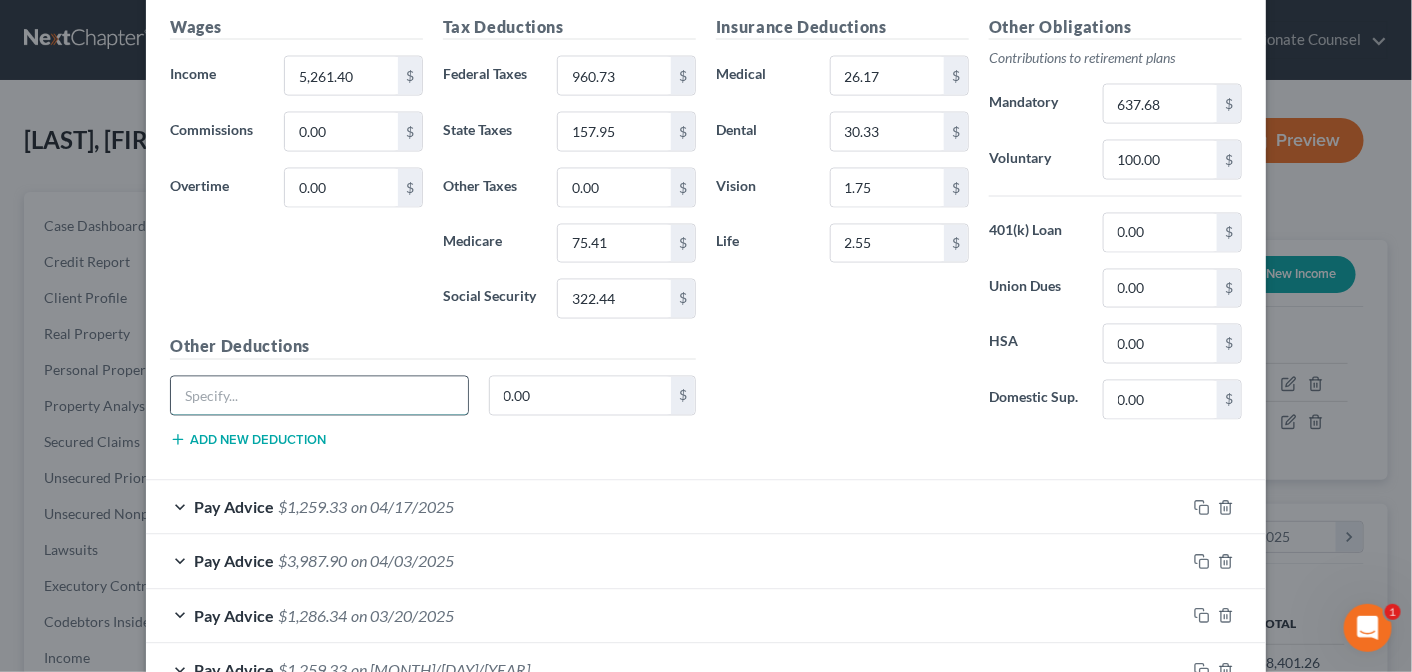 type on "Disability Insurance" 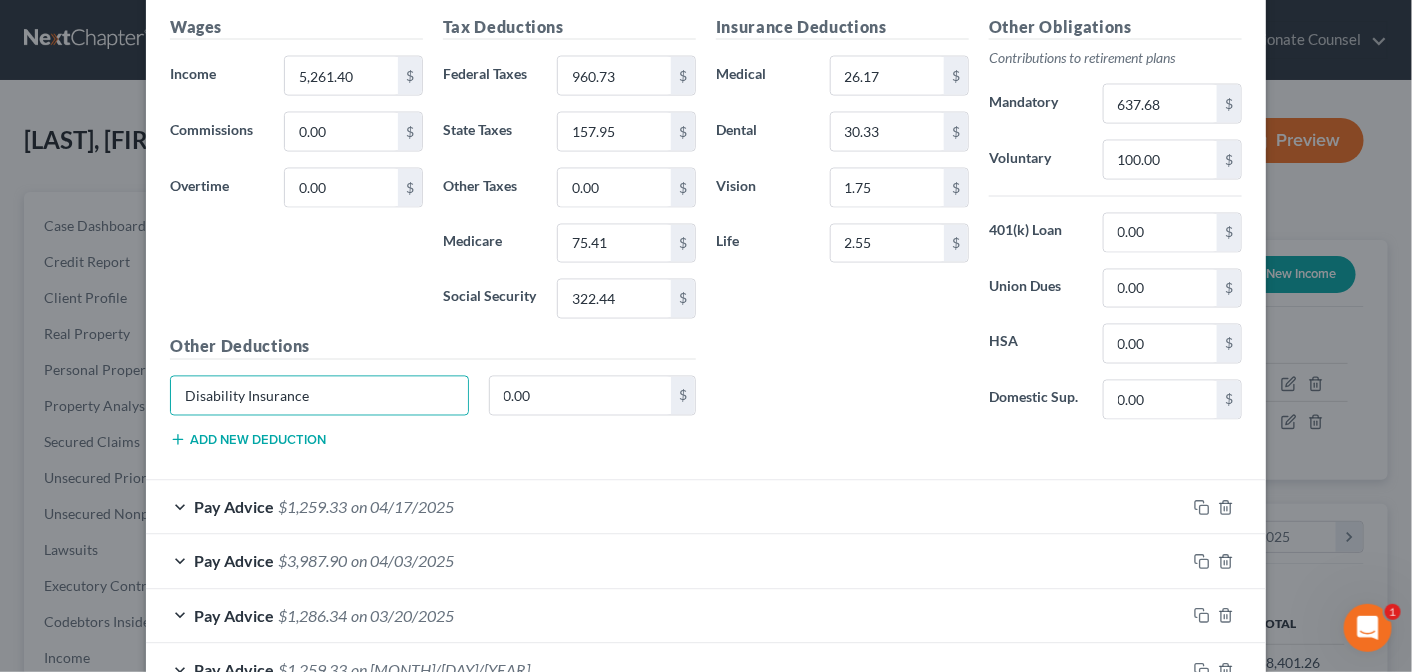 click on "Add new deduction" at bounding box center (248, 440) 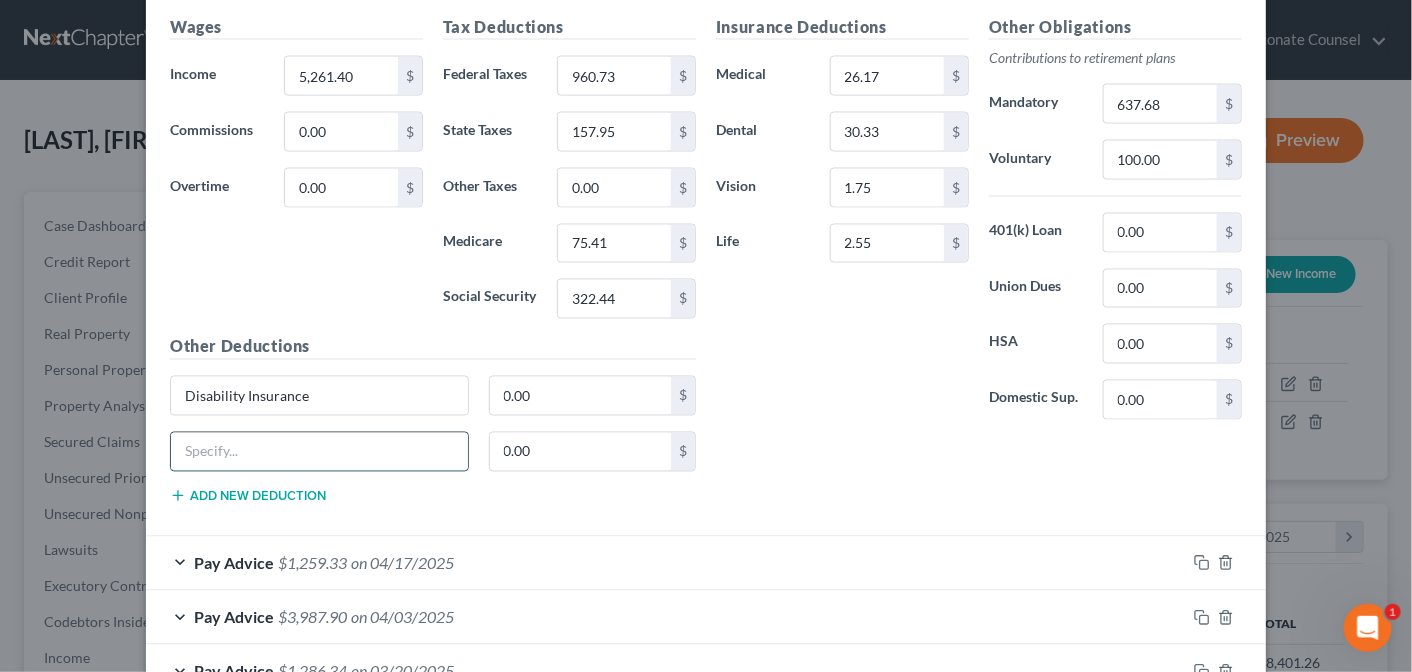 click at bounding box center (319, 452) 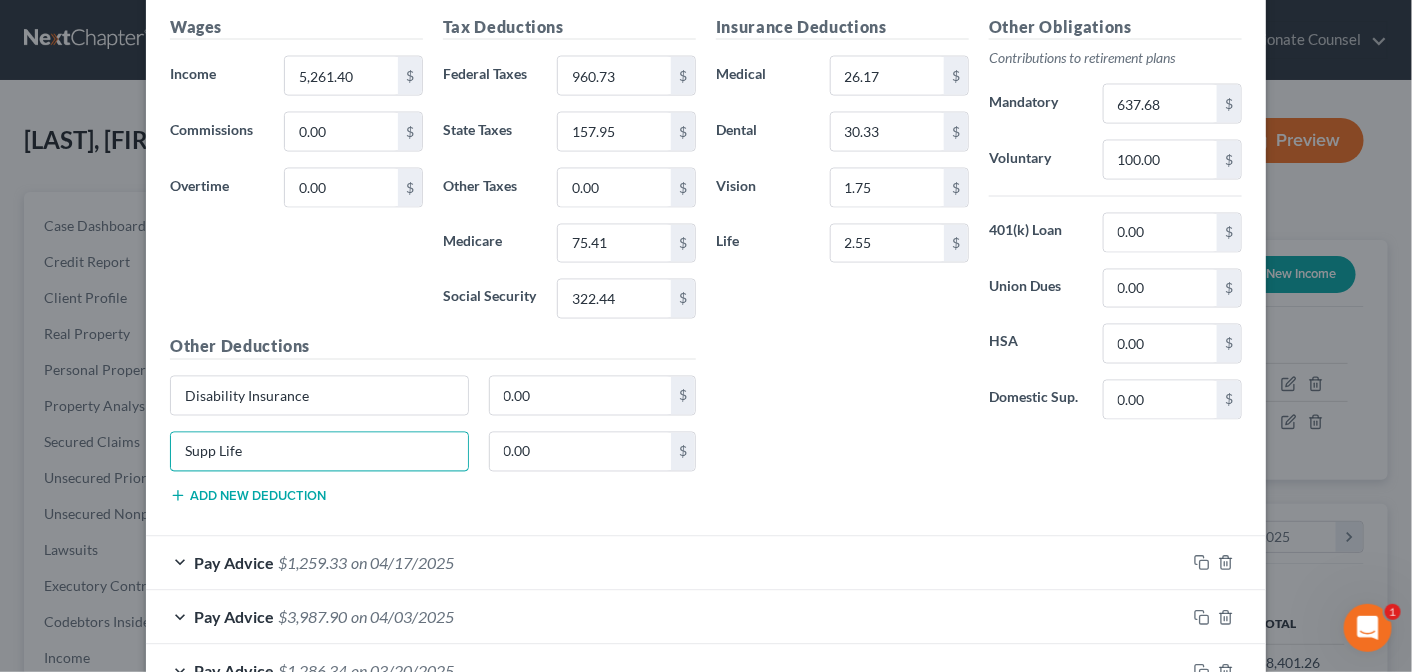 type on "Supp Life" 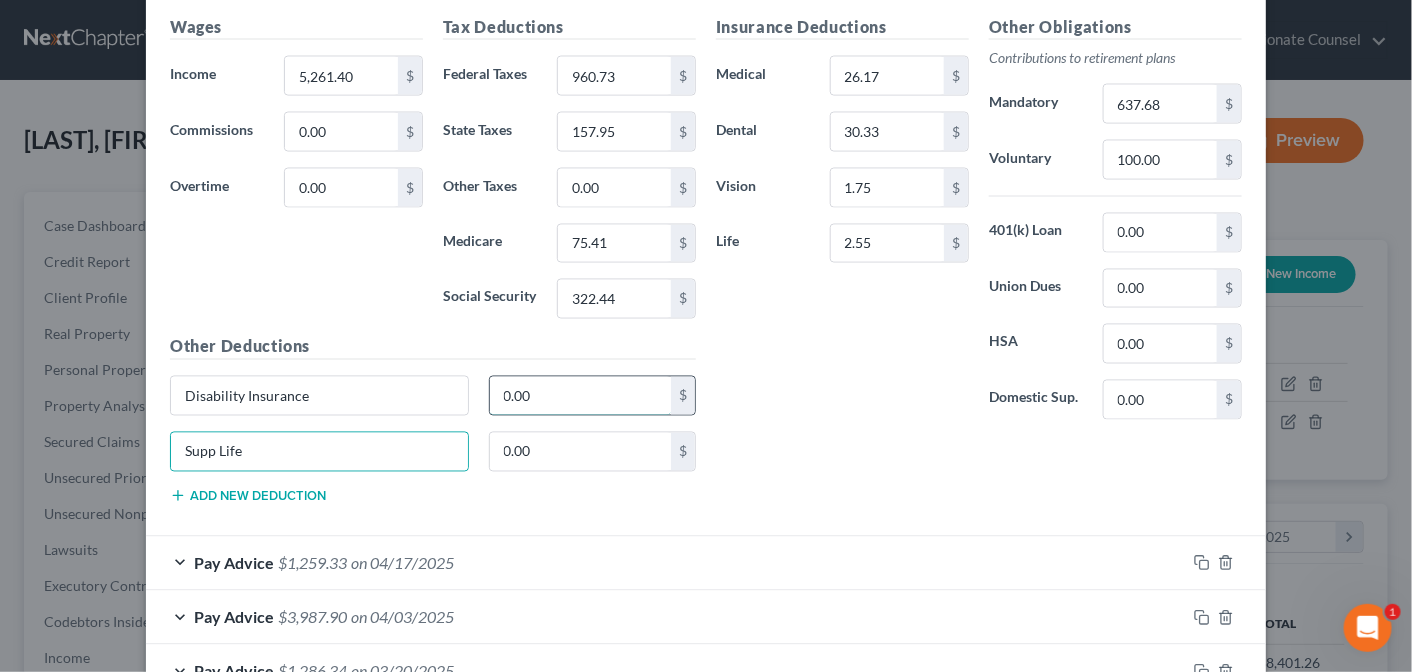 click on "0.00" at bounding box center [581, 396] 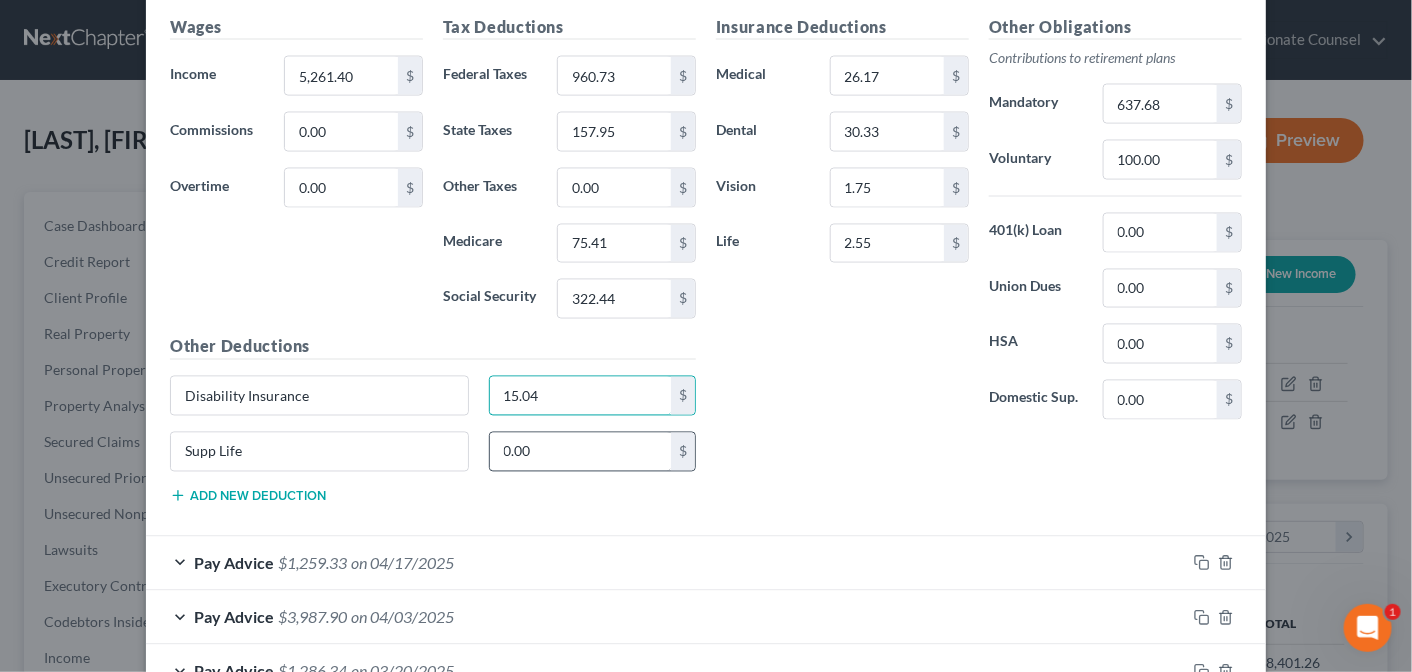 type on "15.04" 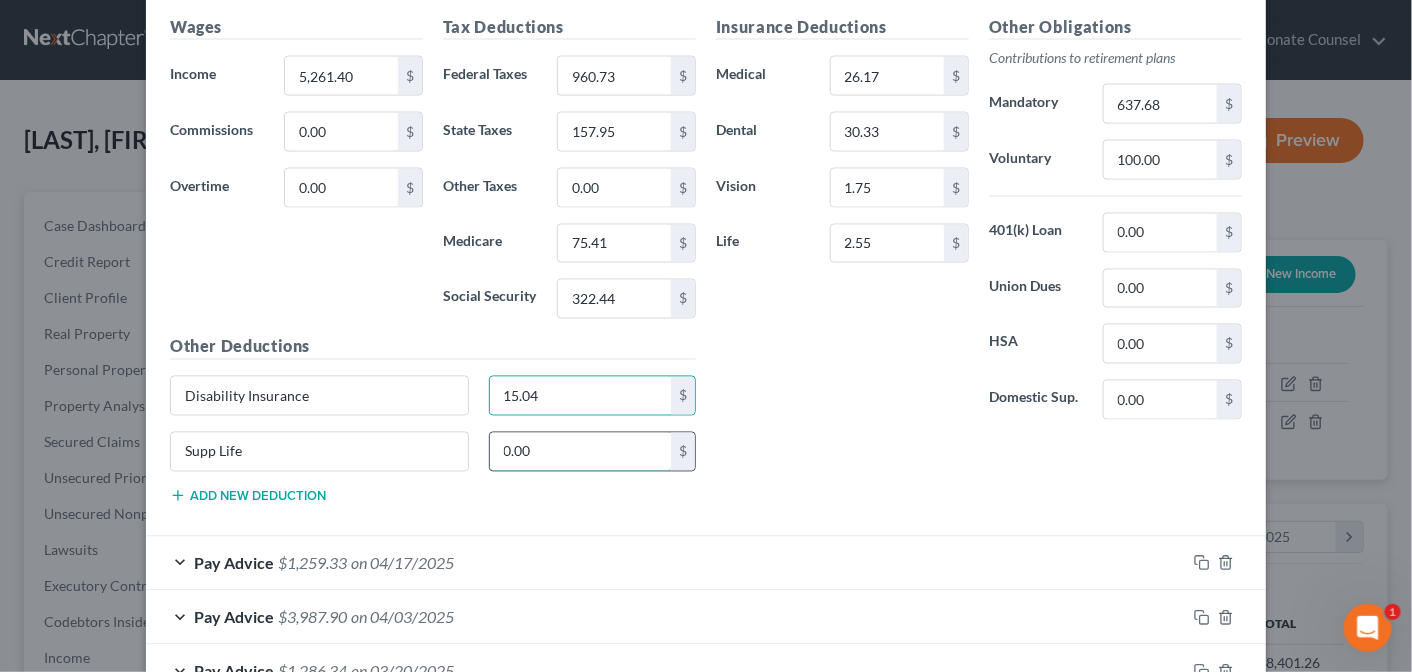 click on "0.00" at bounding box center (581, 452) 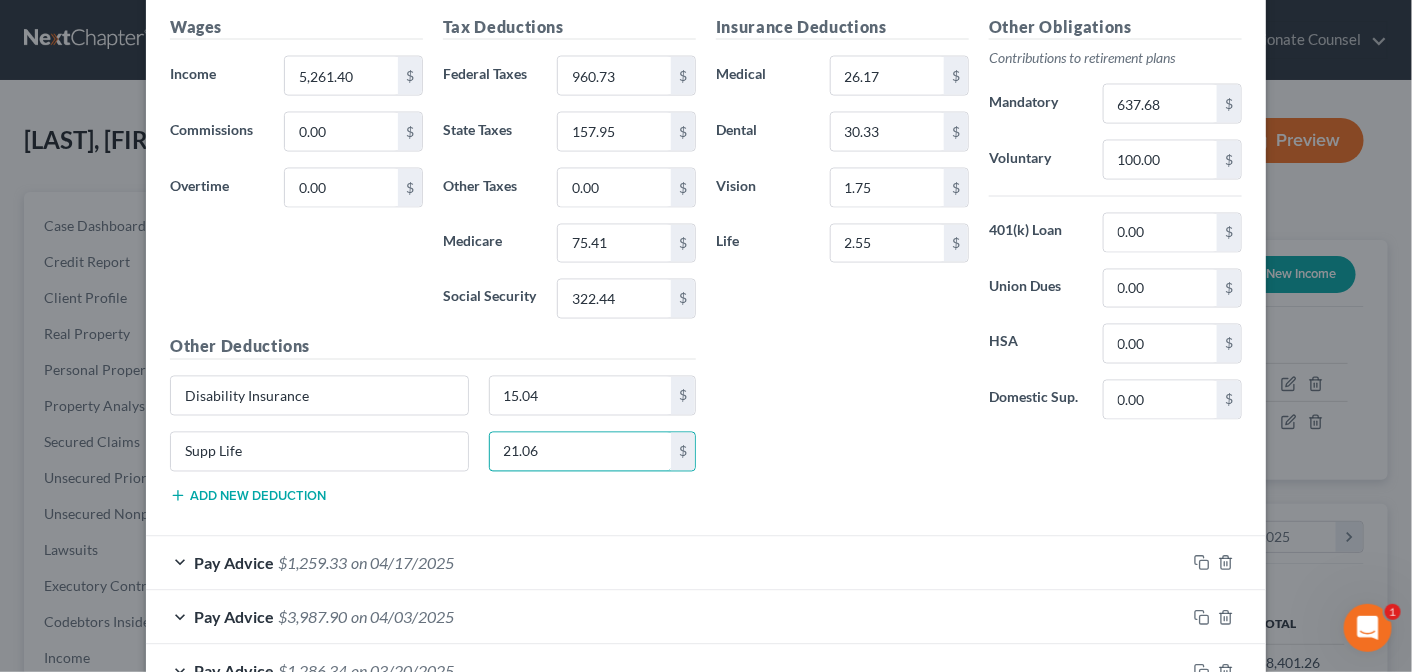 type on "21.06" 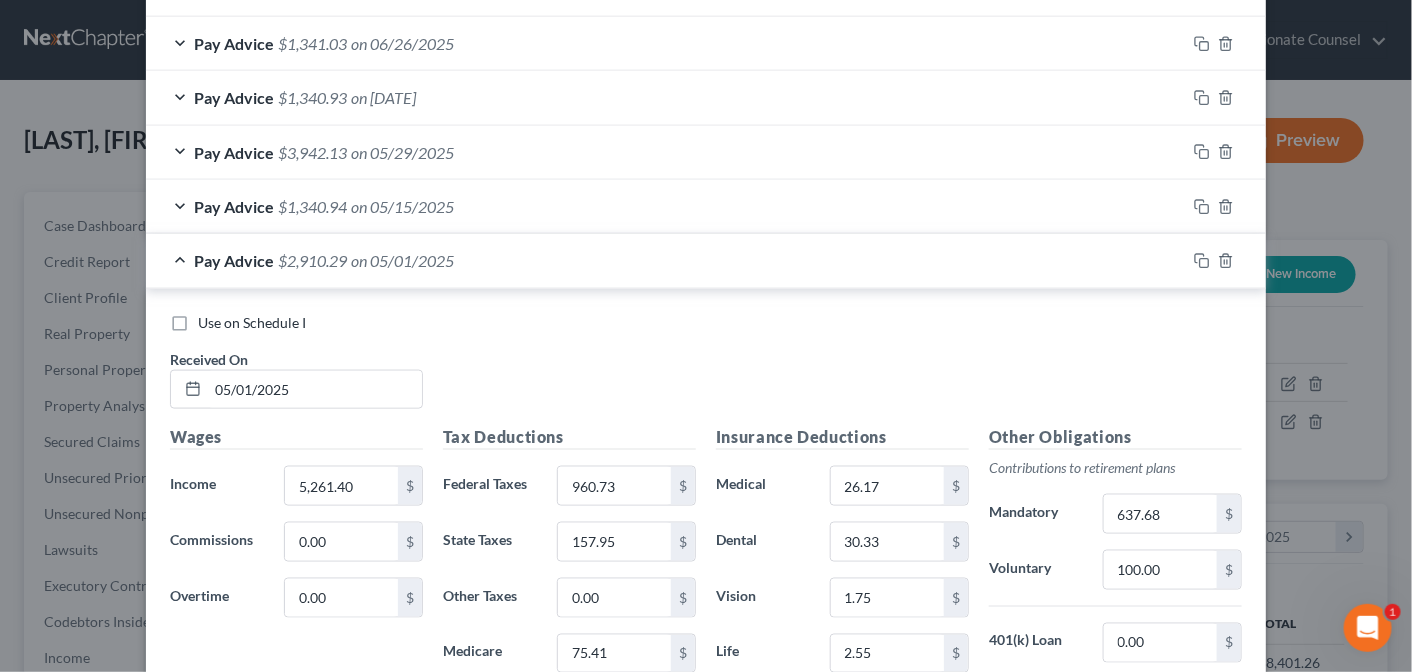 scroll, scrollTop: 751, scrollLeft: 0, axis: vertical 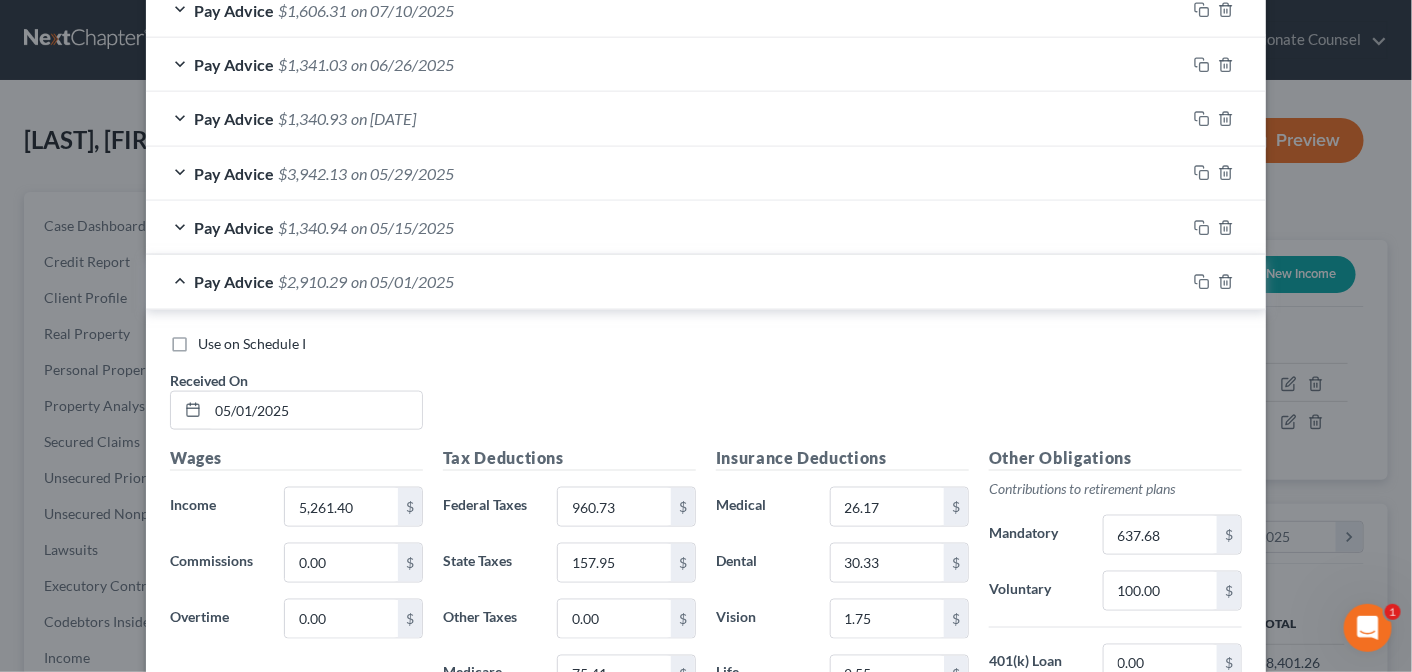click on "Pay Advice $[AMOUNT] on [MONTH]/[DAY]/[YEAR]" at bounding box center (666, 281) 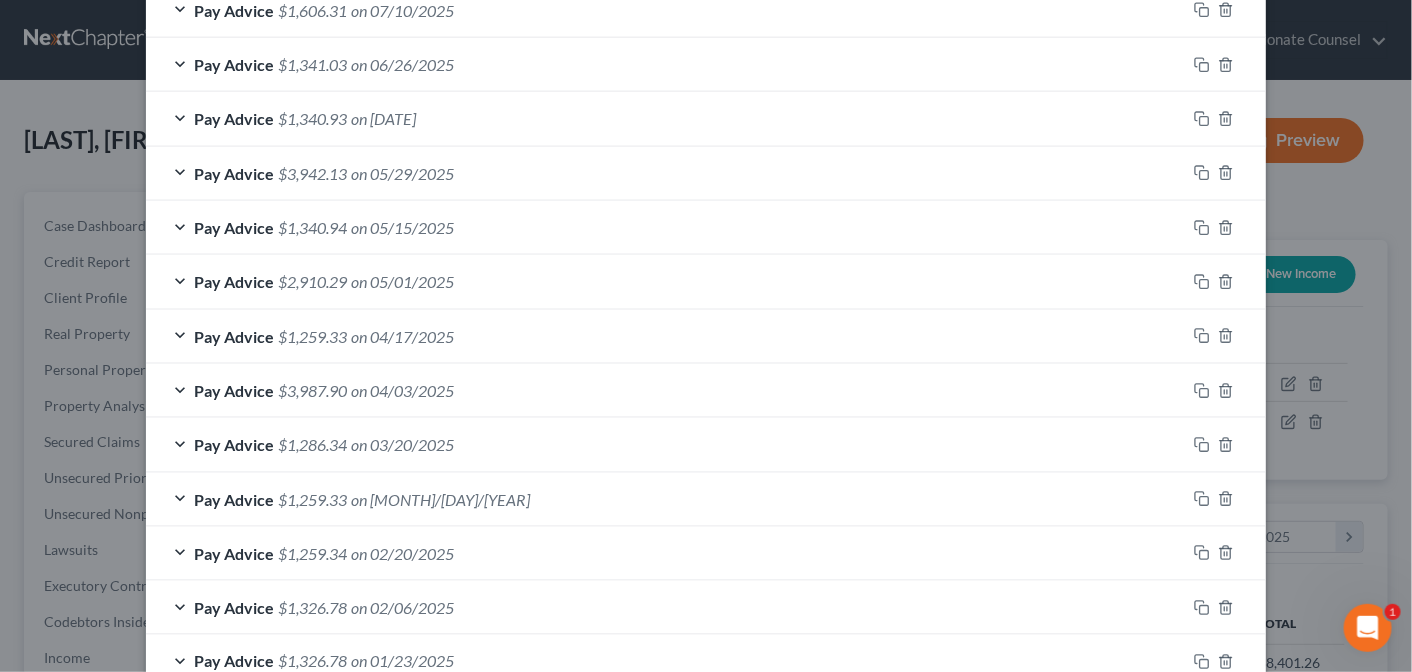 click on "Pay Advice $[AMOUNT] on [DATE]" at bounding box center [666, 227] 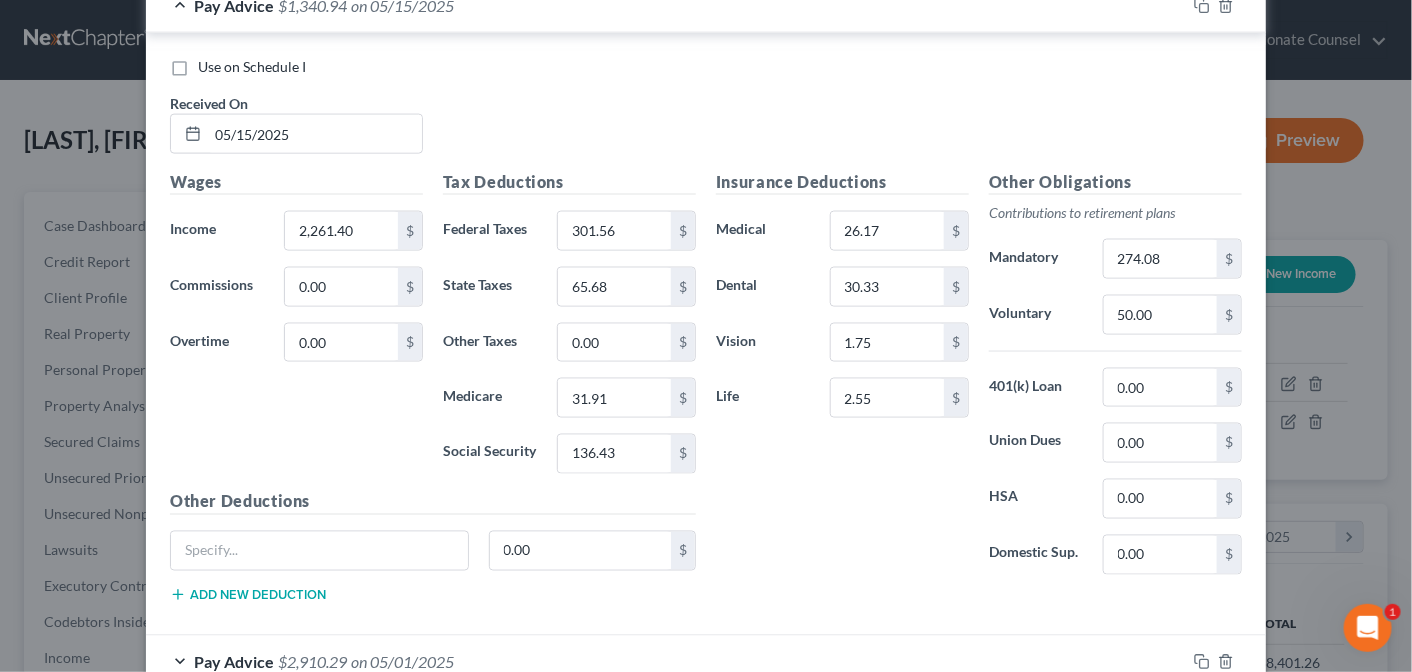 scroll, scrollTop: 1057, scrollLeft: 0, axis: vertical 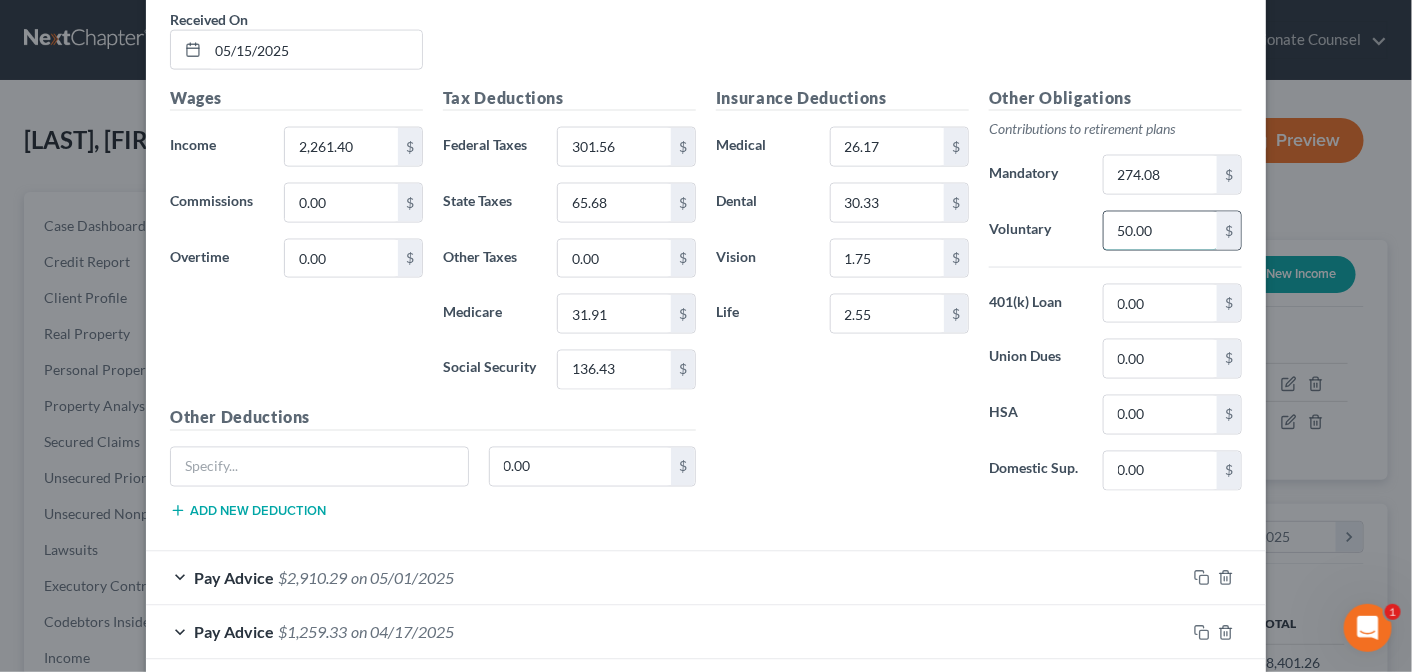 click on "50.00" at bounding box center (1160, 231) 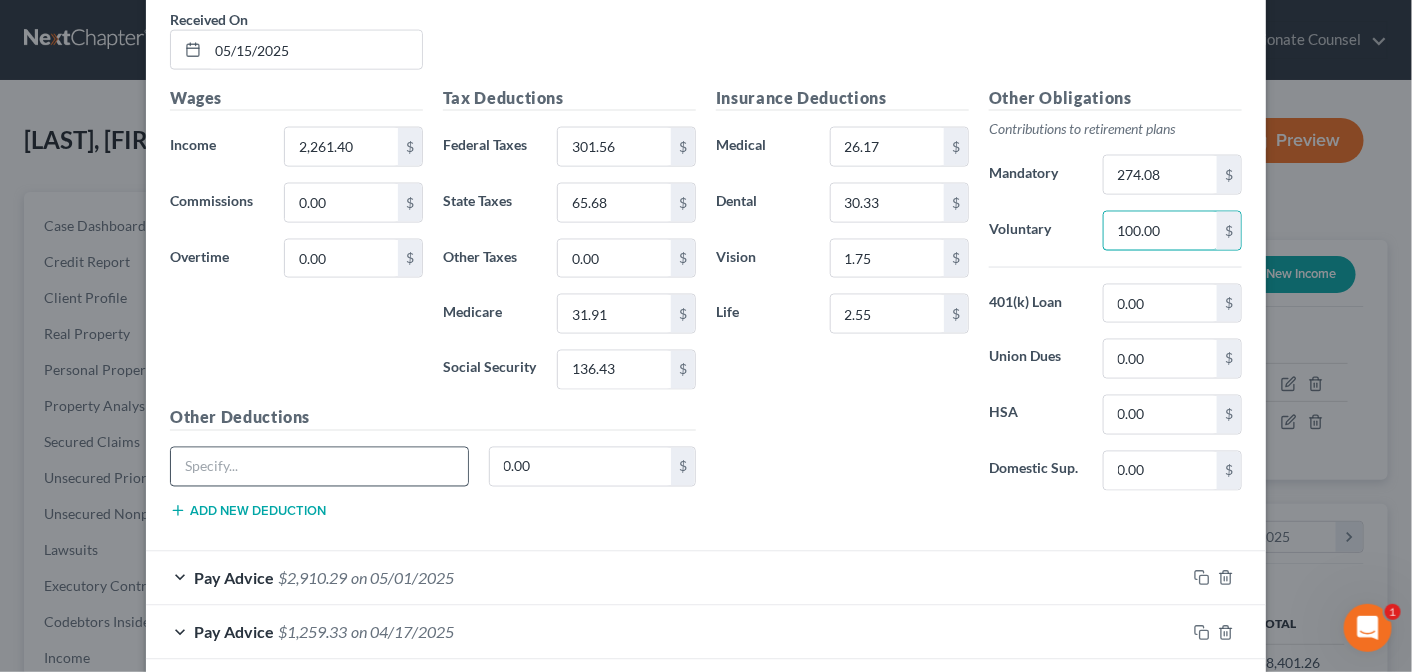 type on "100.00" 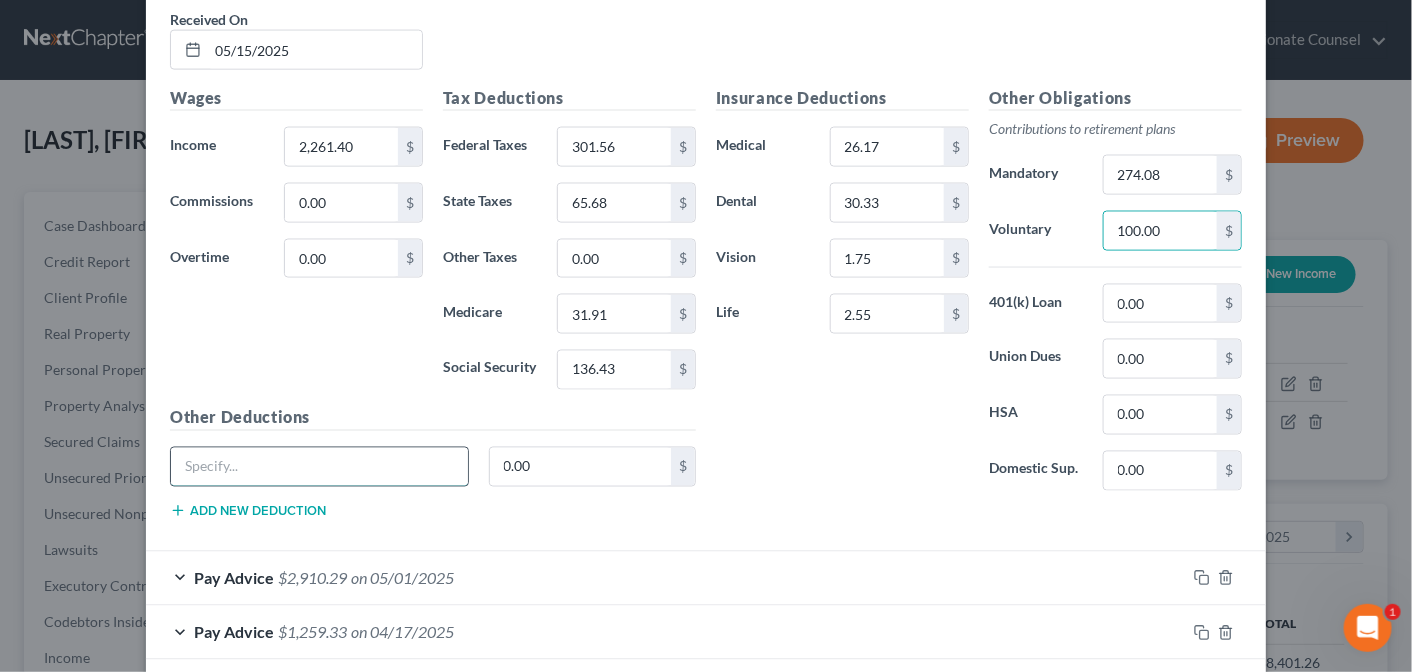 click at bounding box center [319, 467] 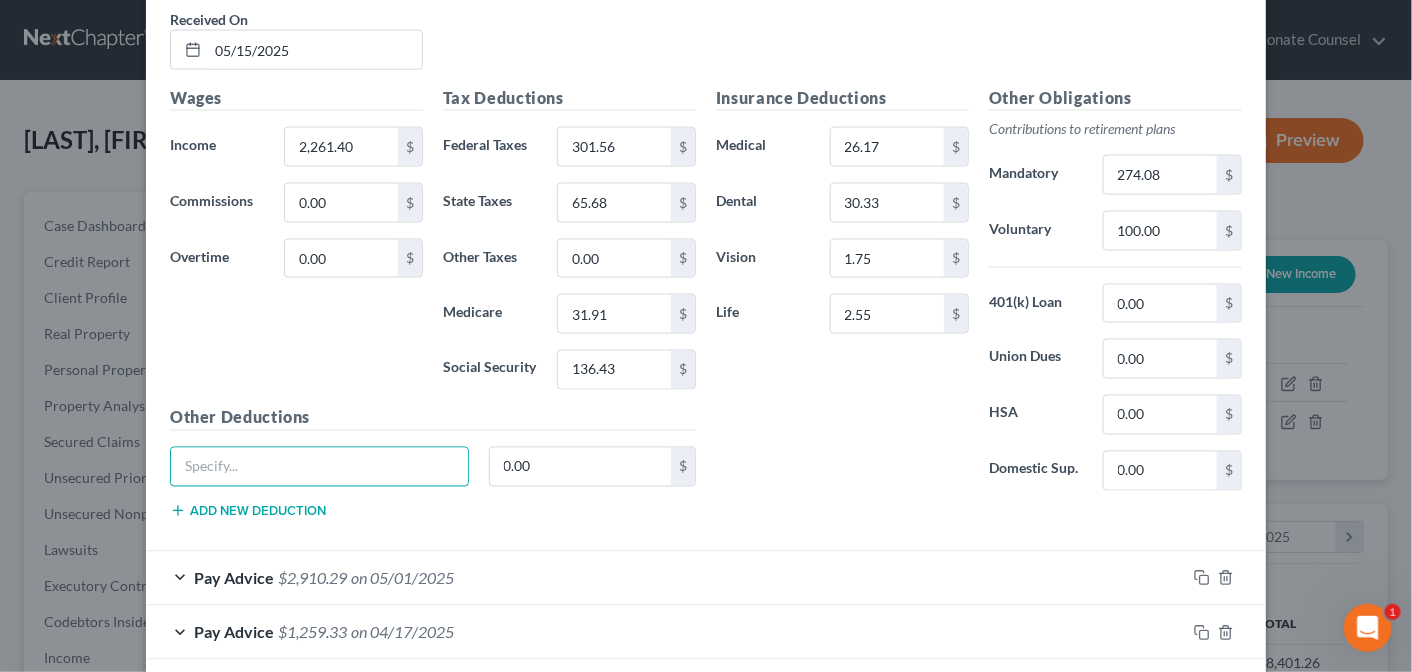 type on "Disability Insurance" 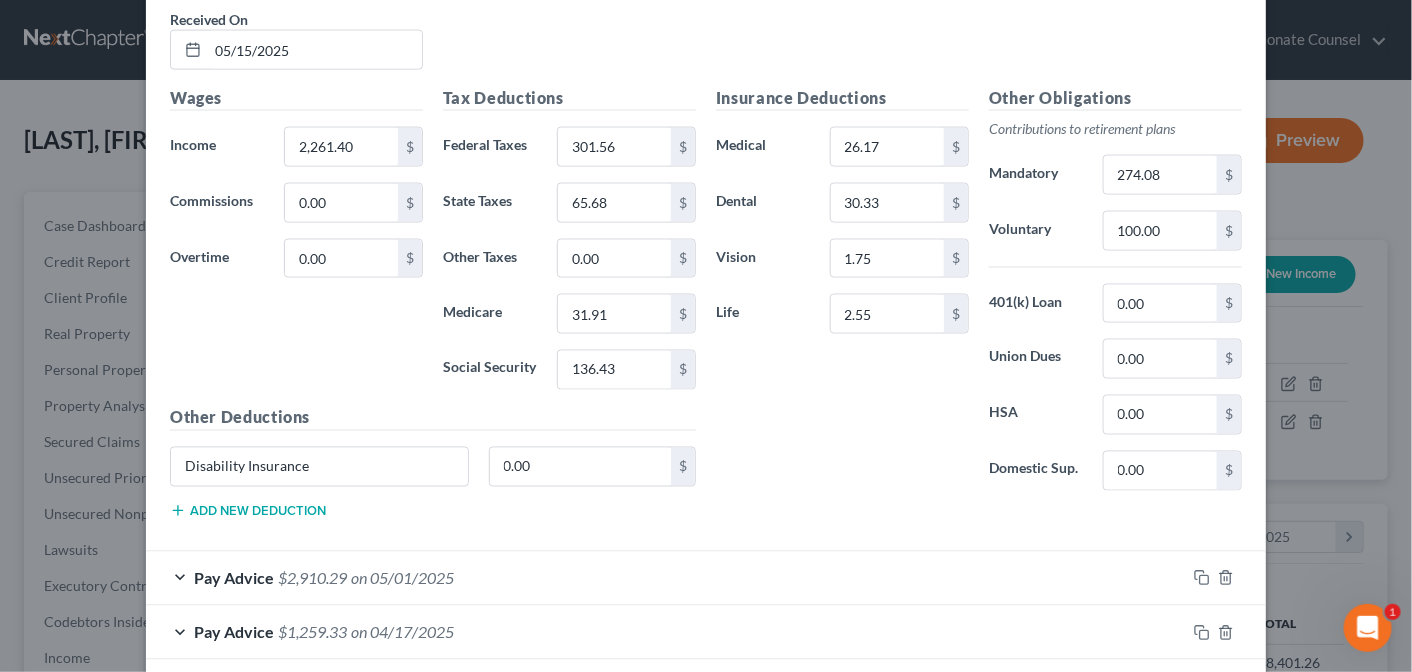 click on "Add new deduction" at bounding box center (248, 511) 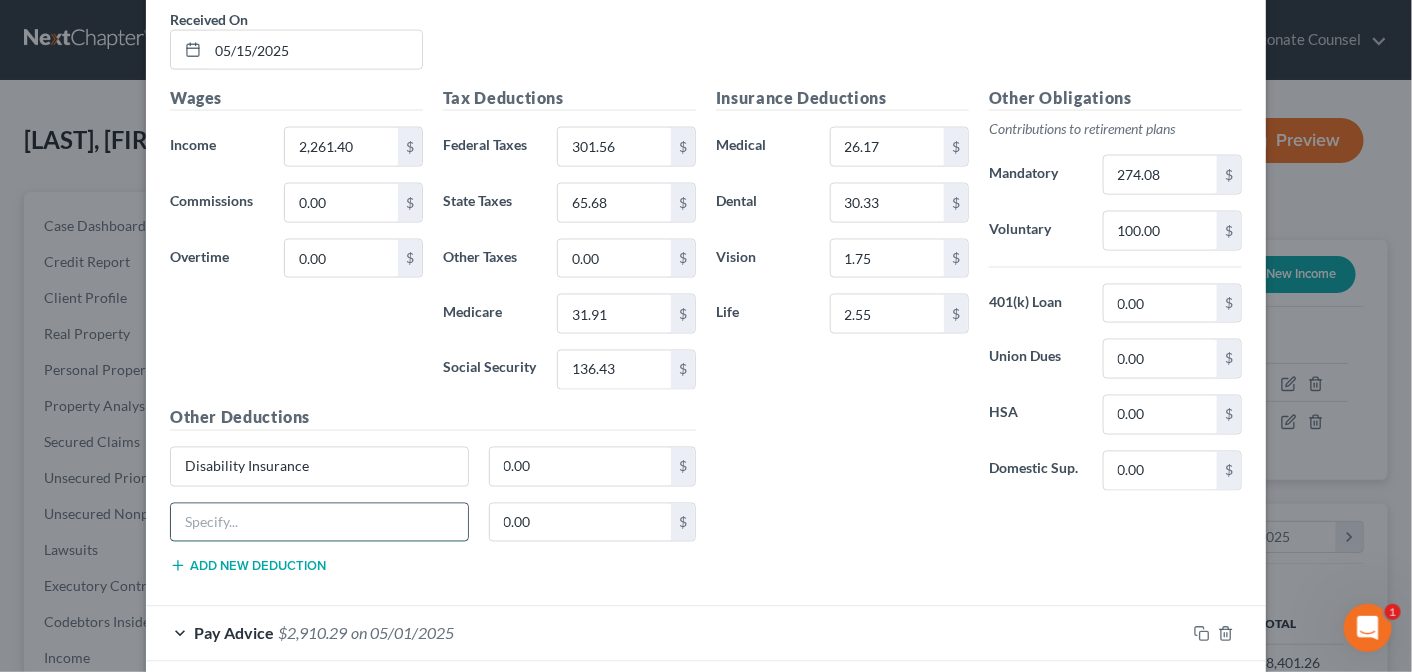 click at bounding box center [319, 523] 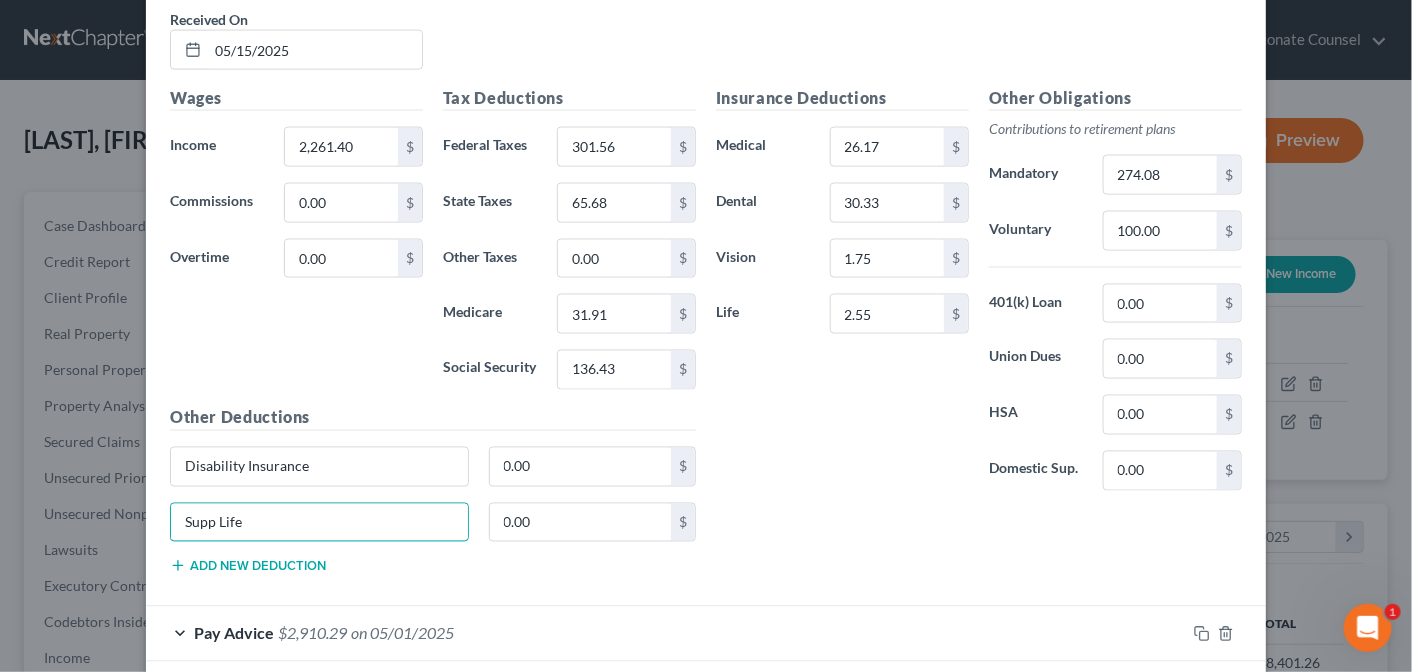 type on "Supp Life" 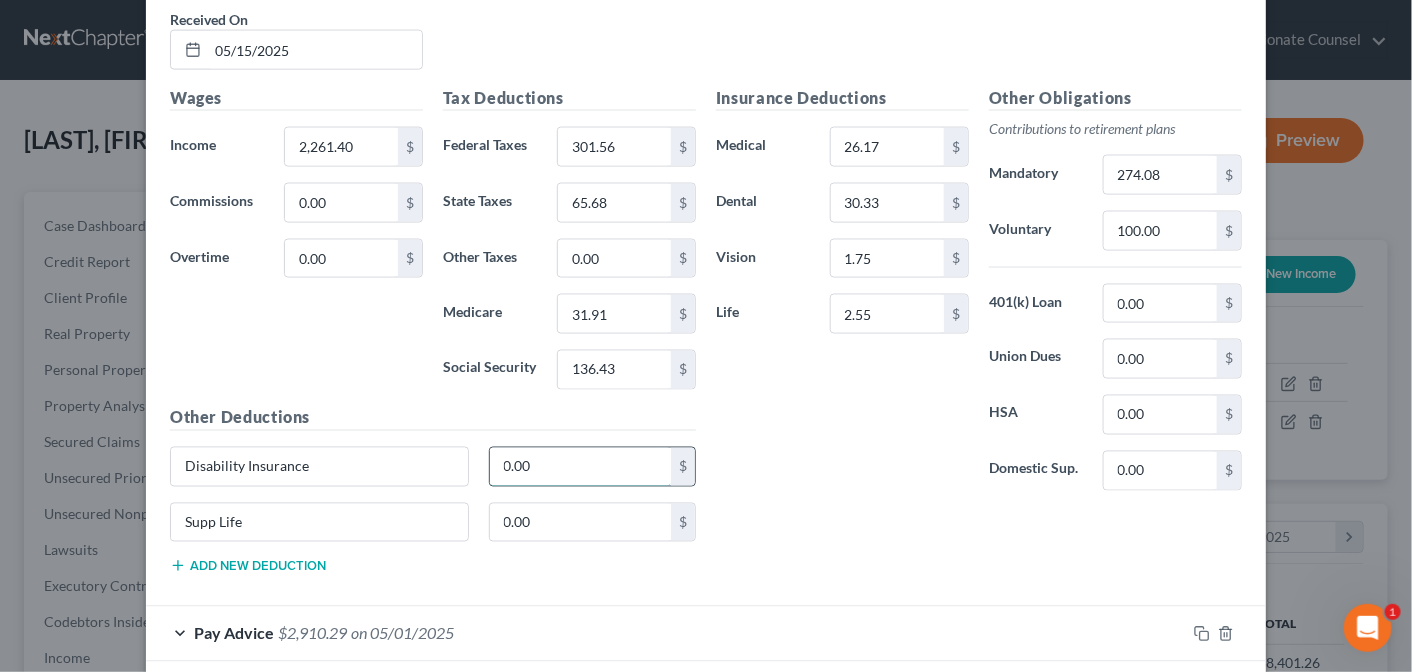click on "0.00" at bounding box center (581, 467) 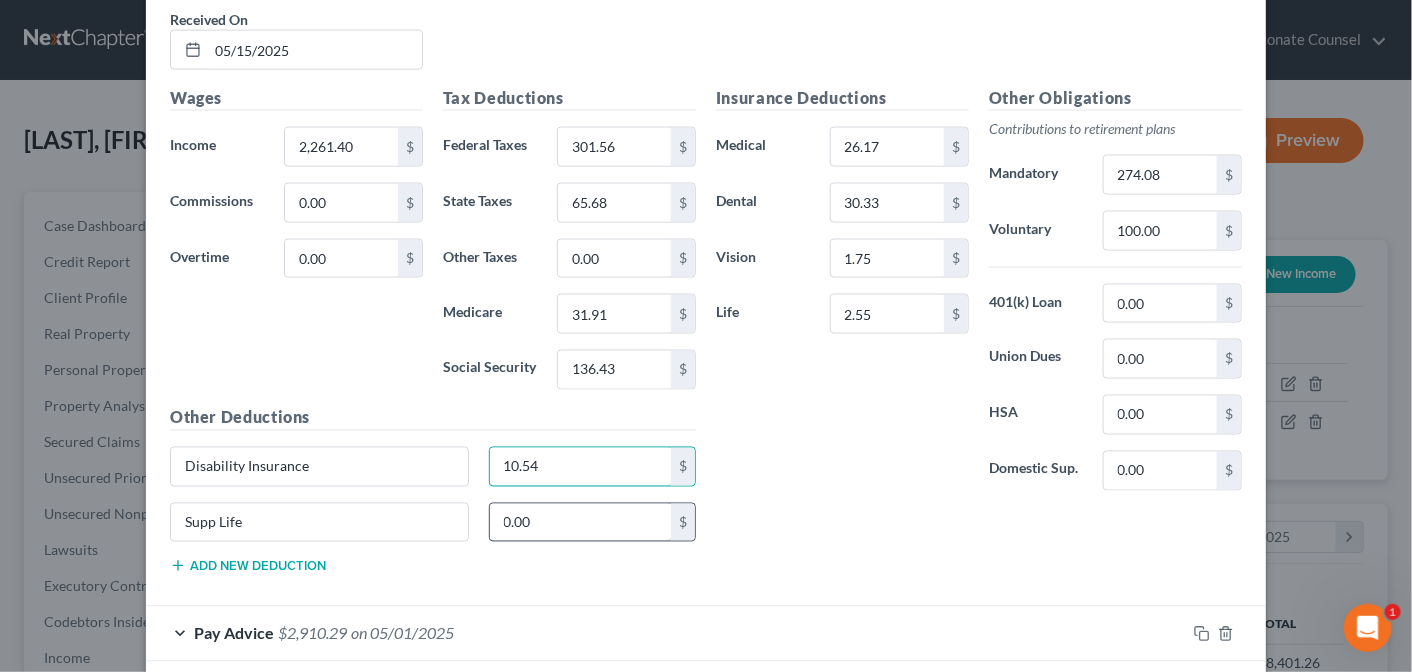 type on "10.54" 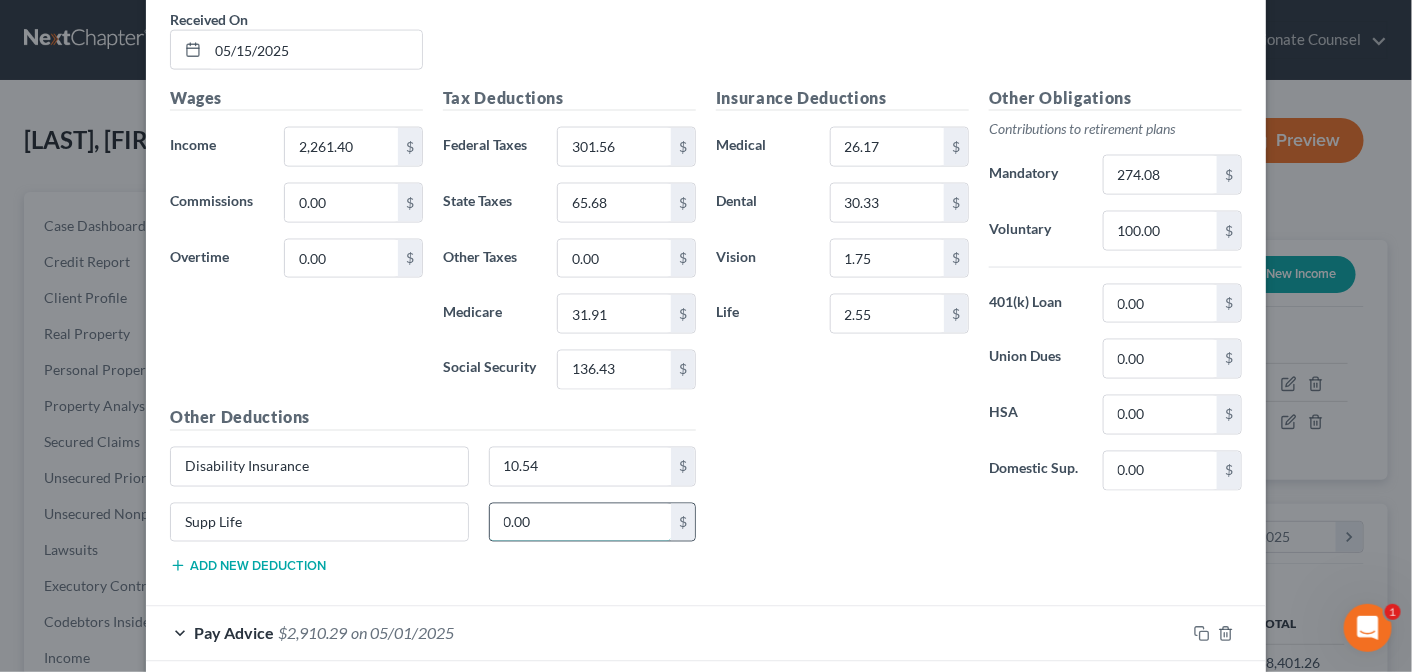 click on "0.00" at bounding box center (581, 523) 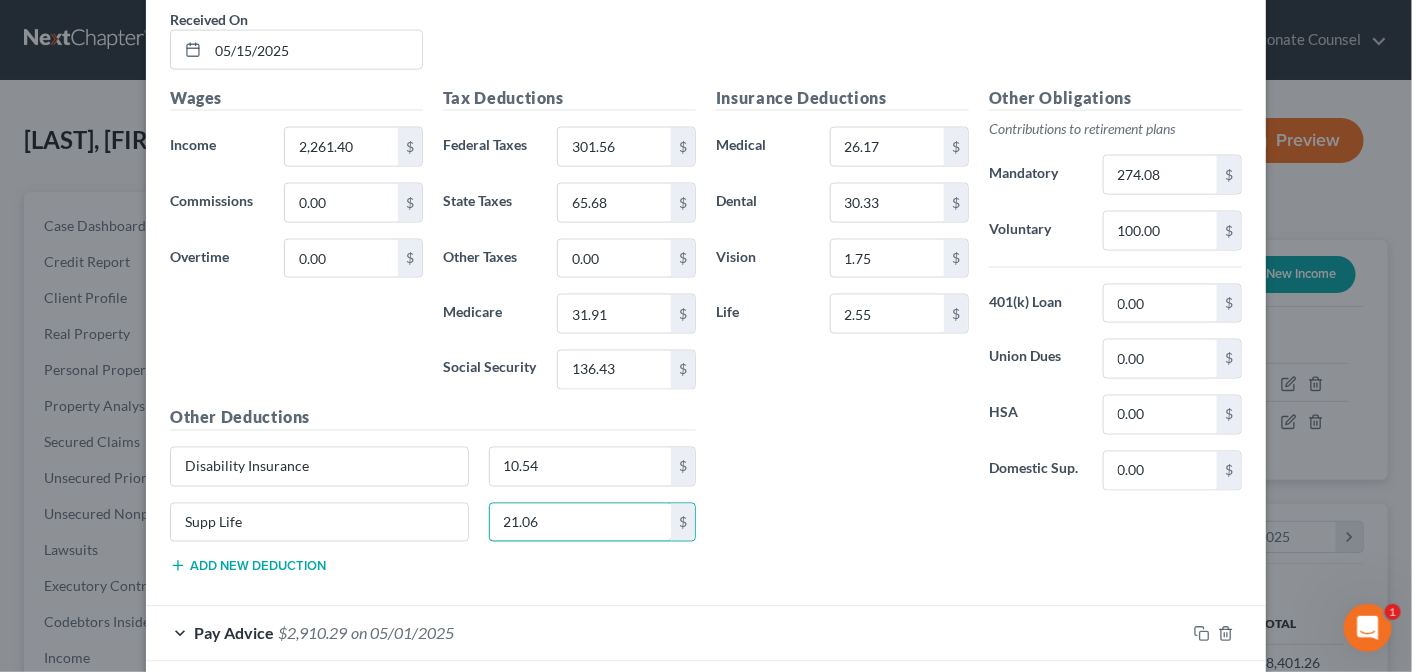 type on "21.06" 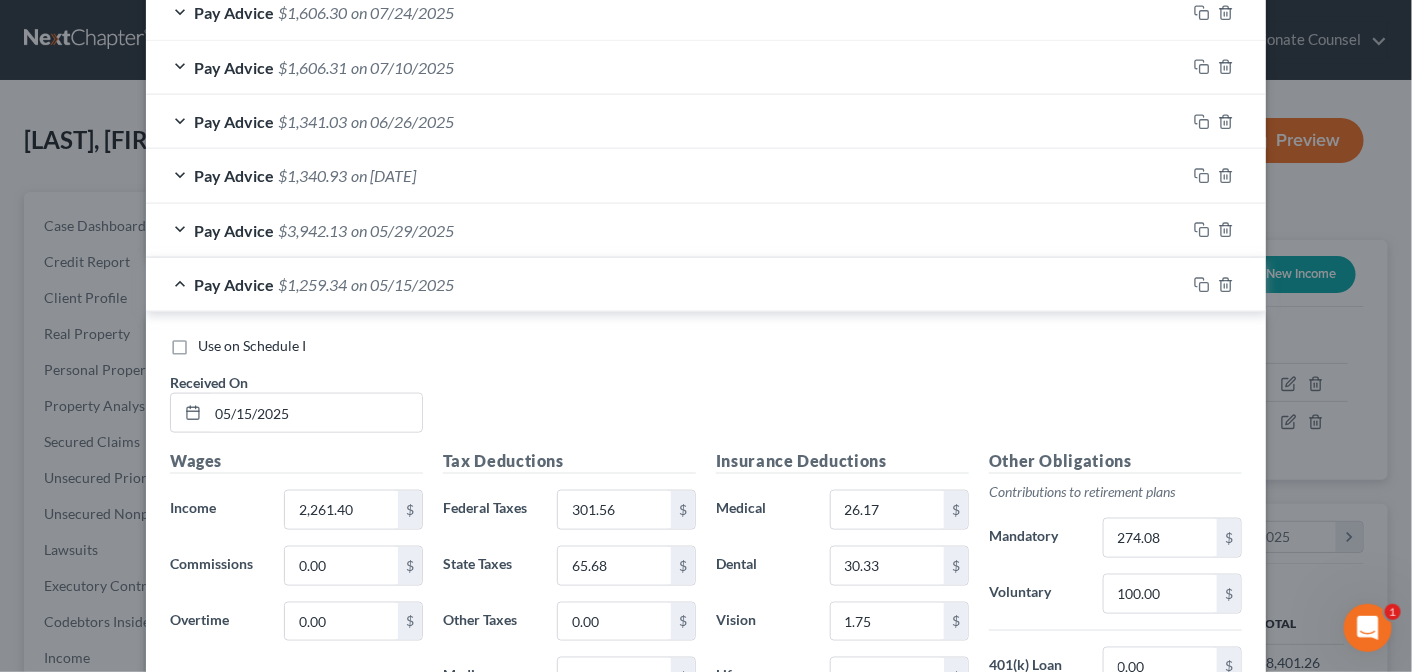 scroll, scrollTop: 613, scrollLeft: 0, axis: vertical 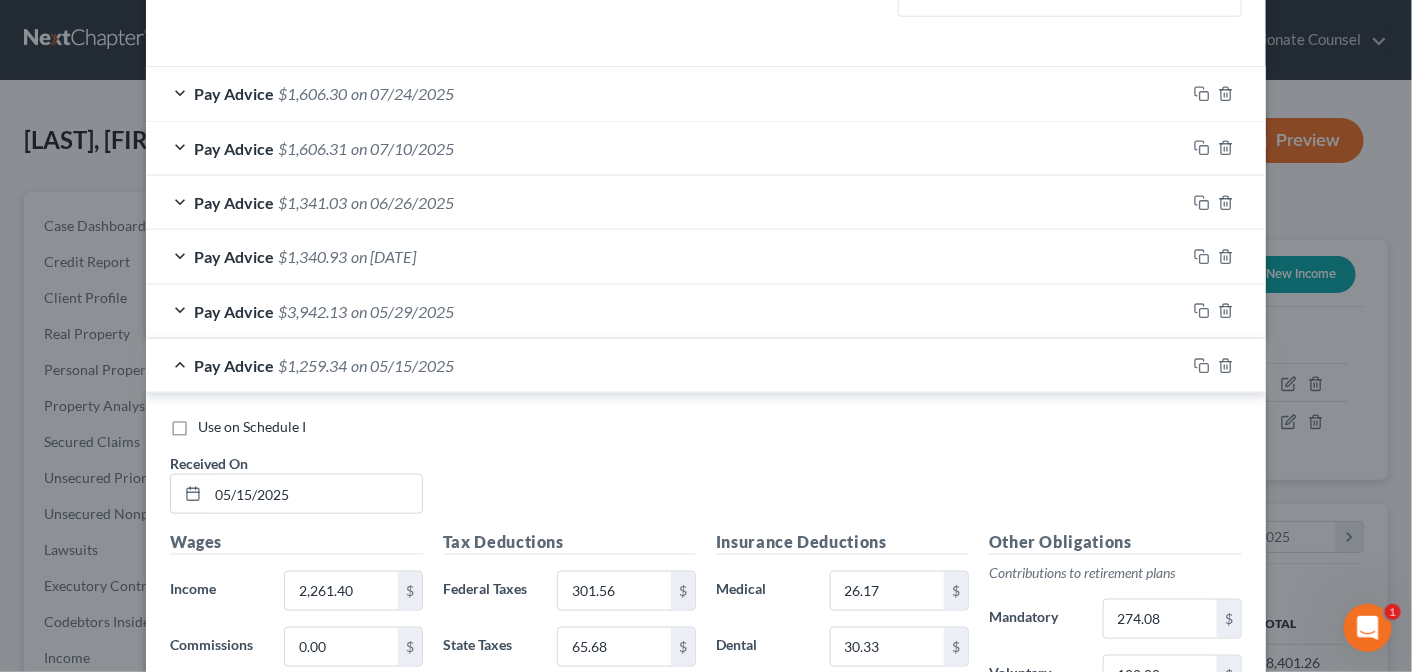 click on "Pay Advice $[AMOUNT] on [DATE]" at bounding box center [666, 365] 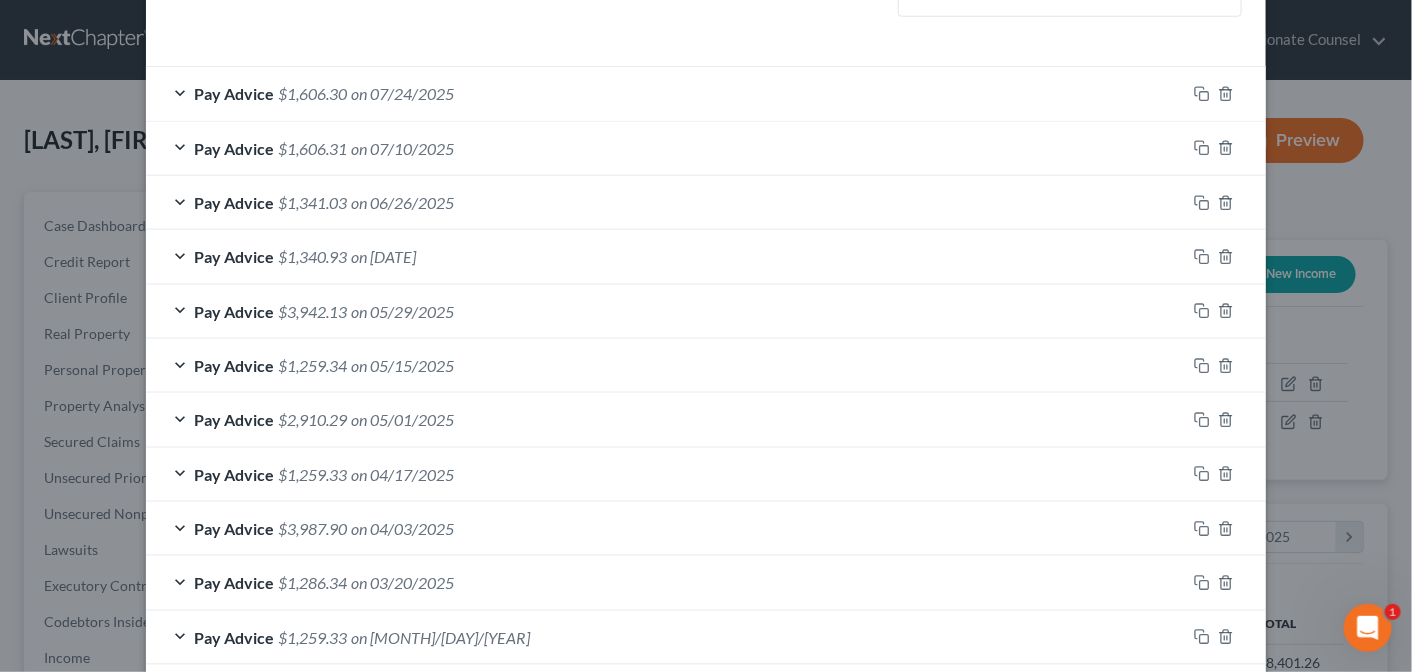 click on "Pay Advice $[AMOUNT] on [DATE]" at bounding box center (666, 311) 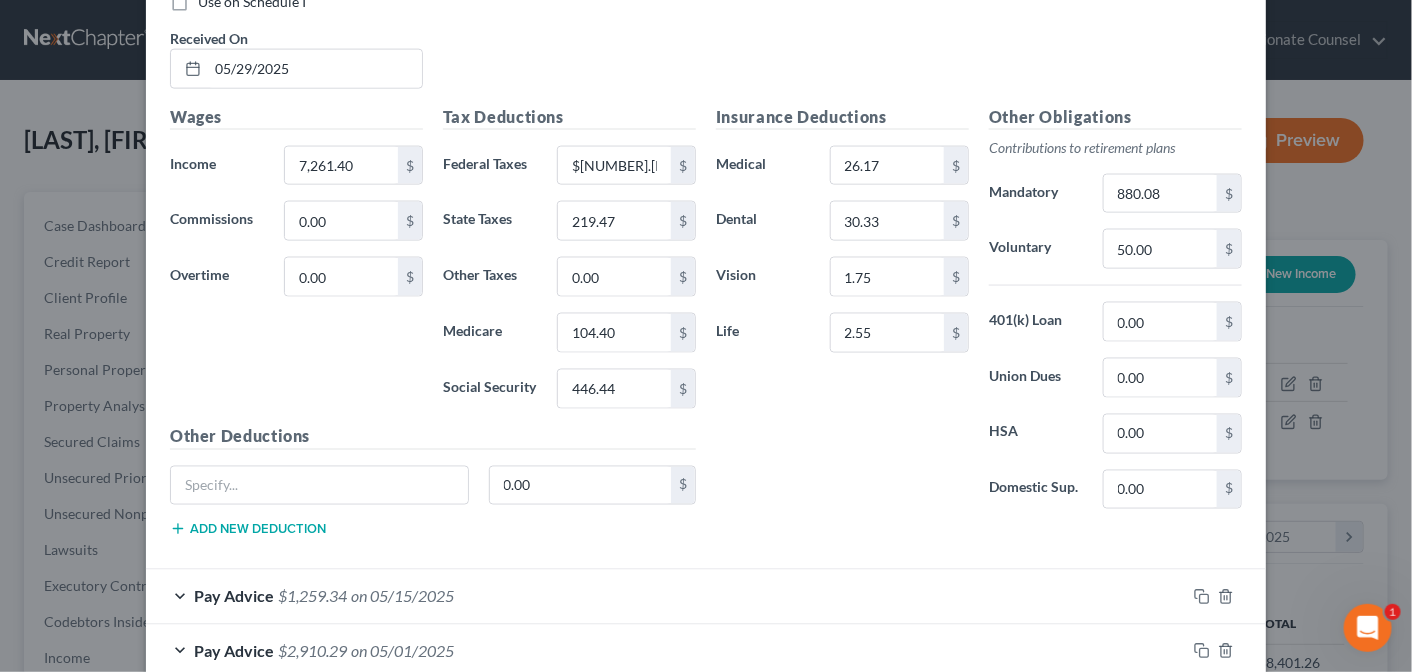 scroll, scrollTop: 1017, scrollLeft: 0, axis: vertical 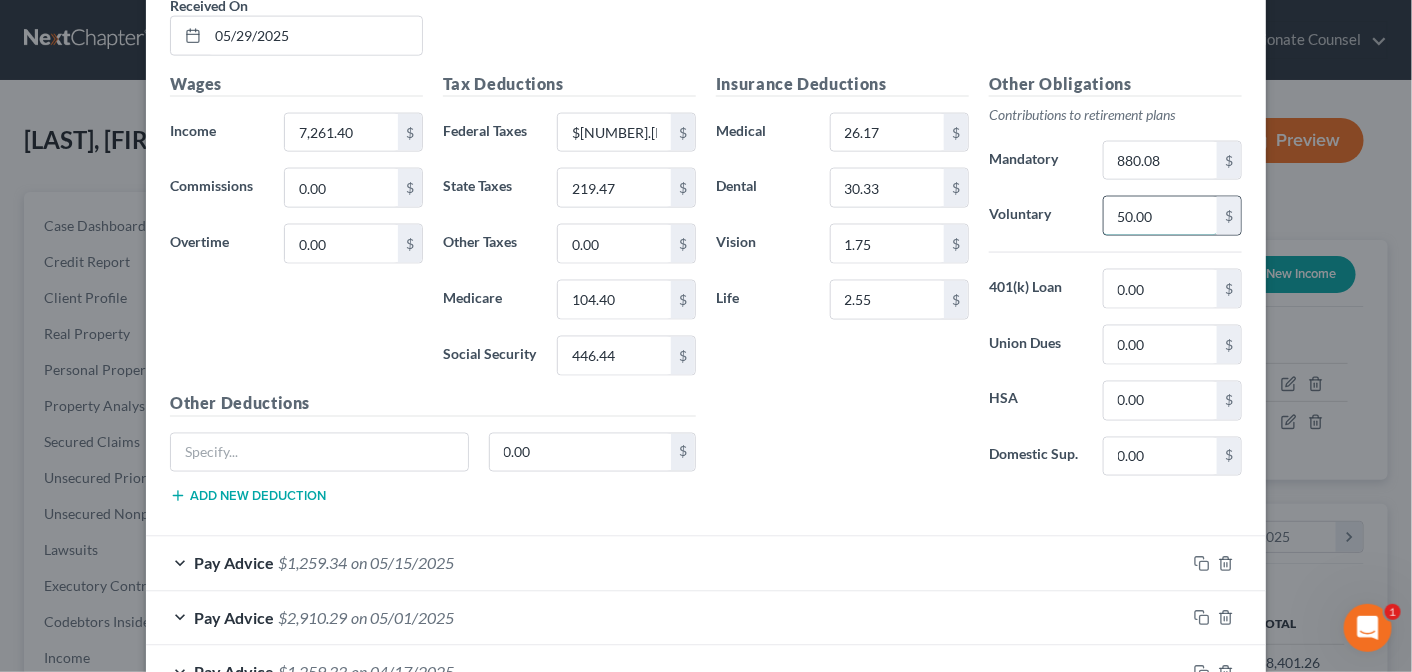 click on "50.00" at bounding box center (1160, 216) 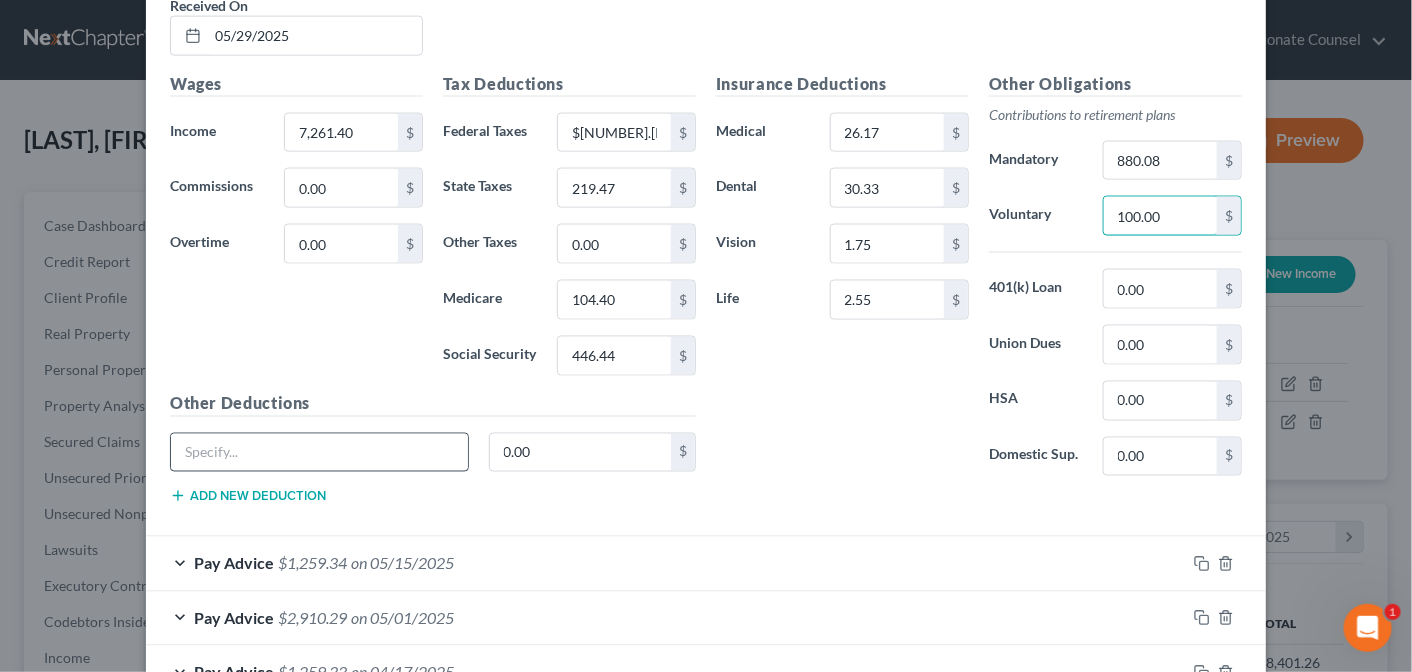 type on "100.00" 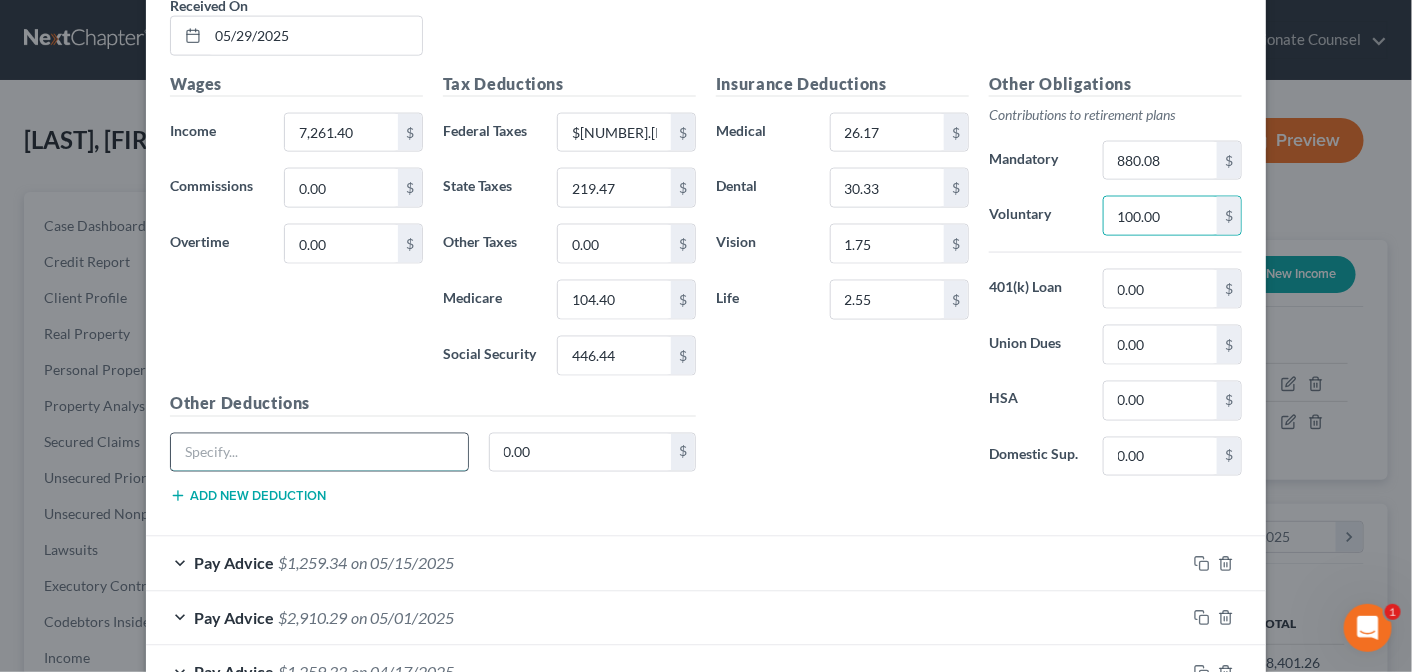 click at bounding box center [319, 453] 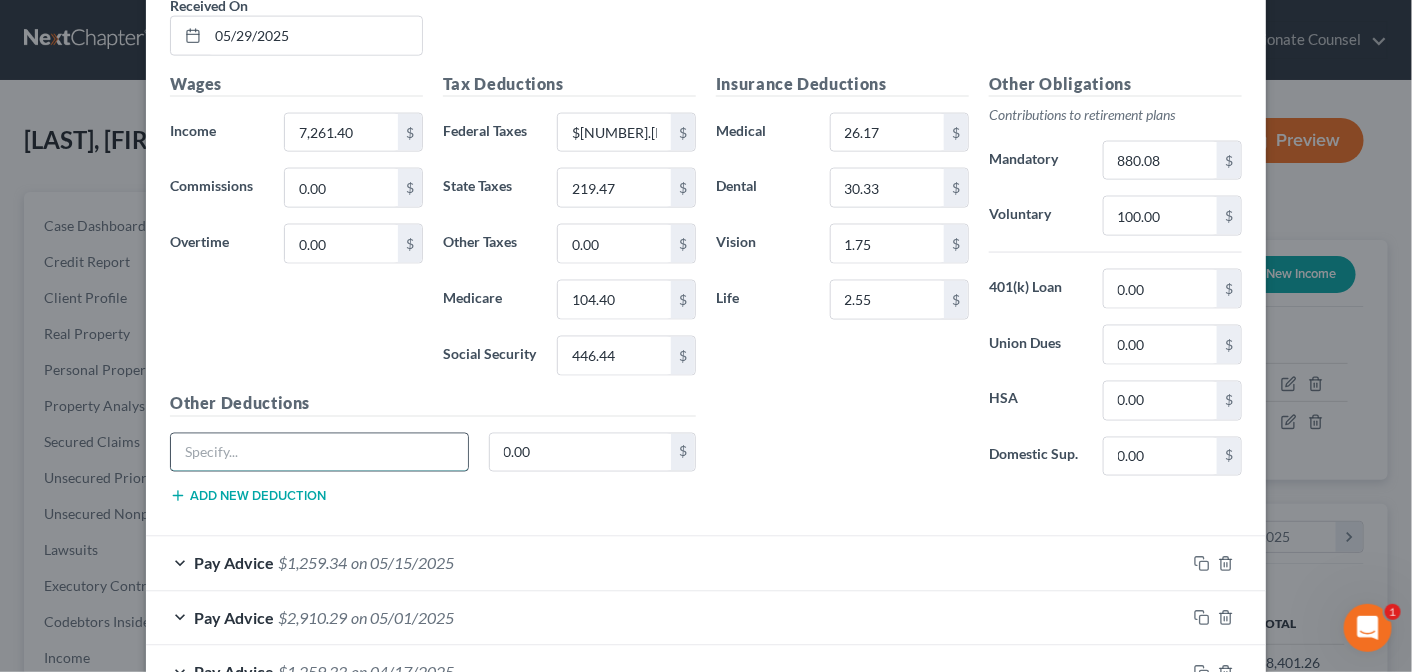 type on "Disability Insurance" 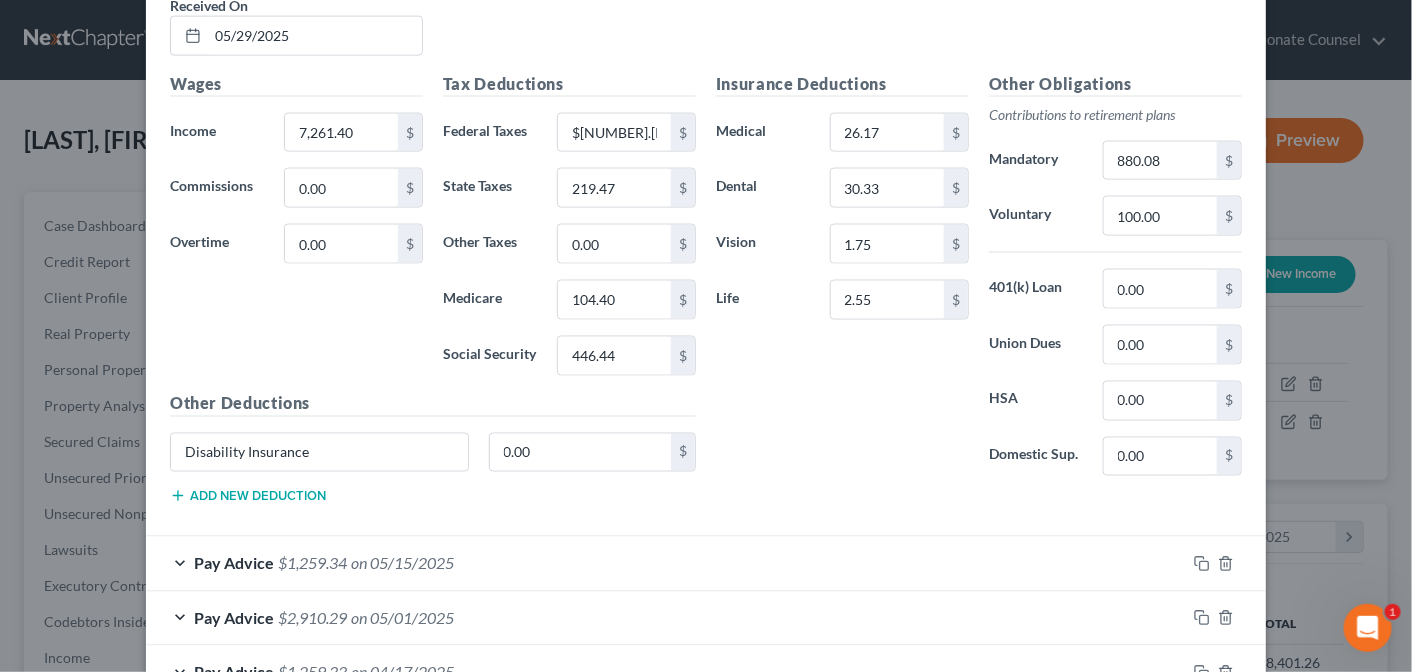 click on "Add new deduction" at bounding box center [248, 496] 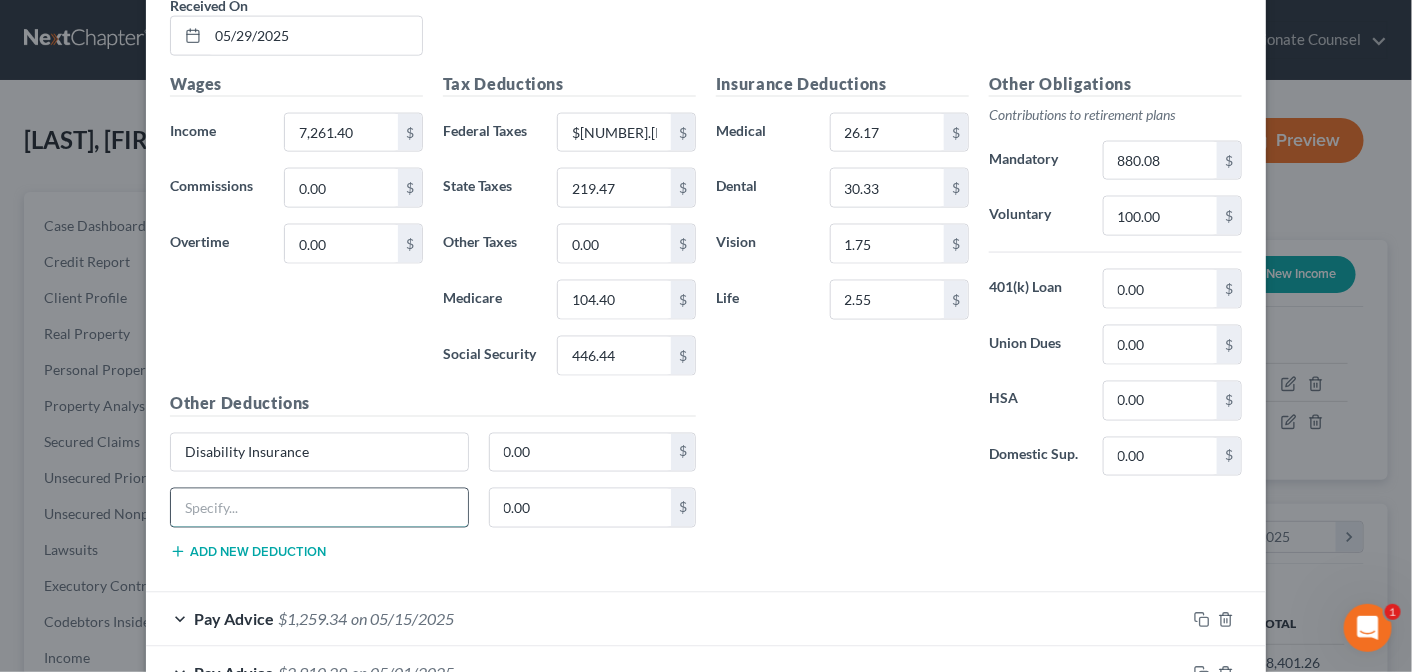 click at bounding box center [319, 508] 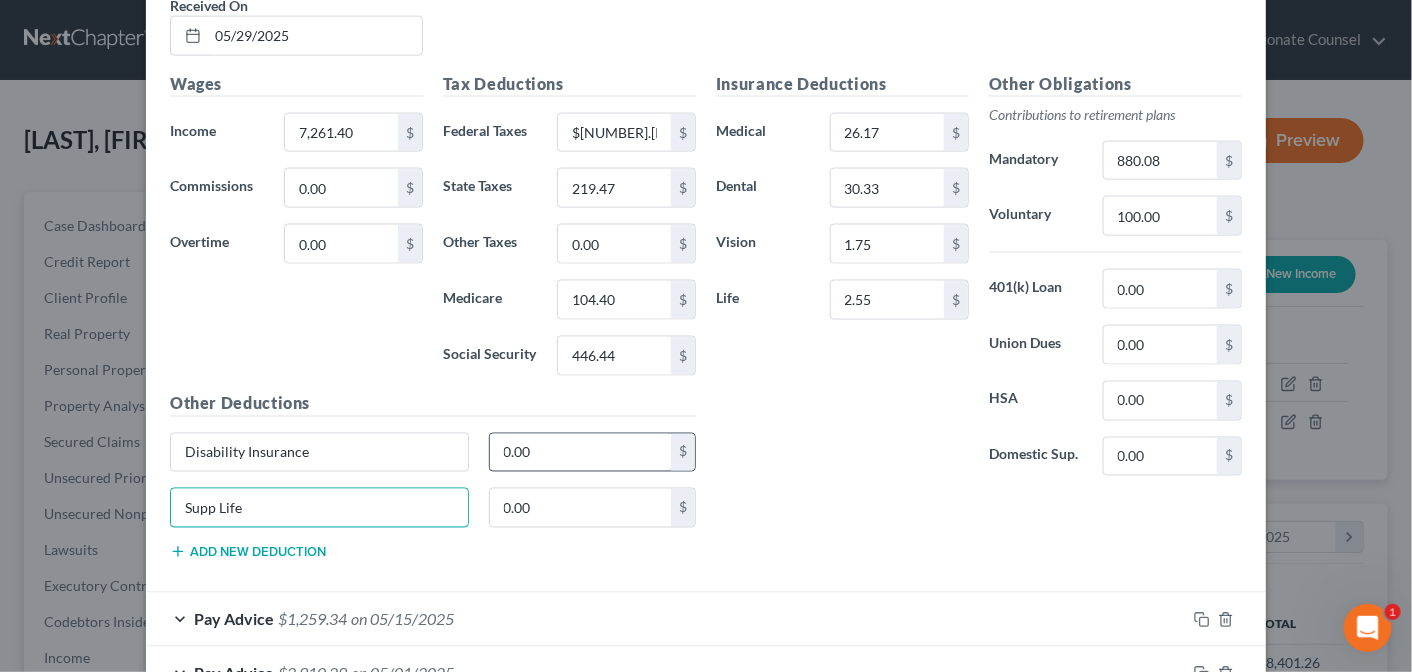 type on "Supp Life" 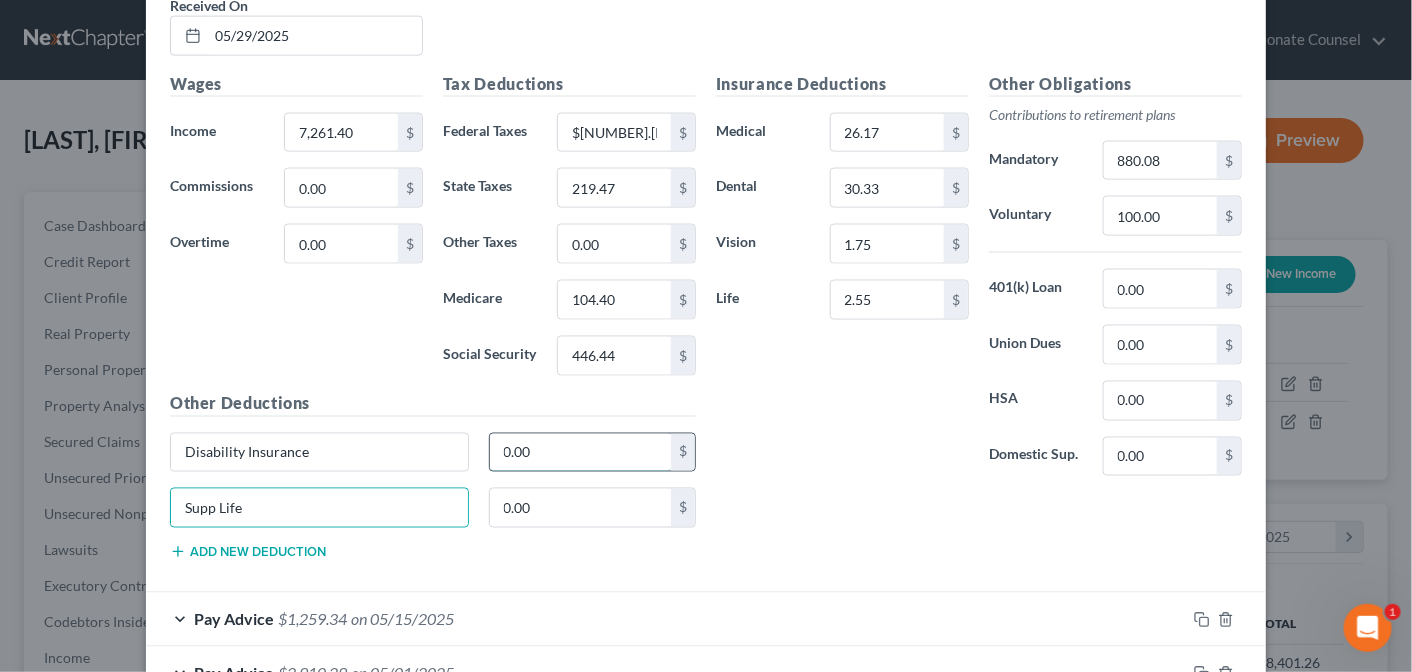 click on "0.00" at bounding box center [581, 453] 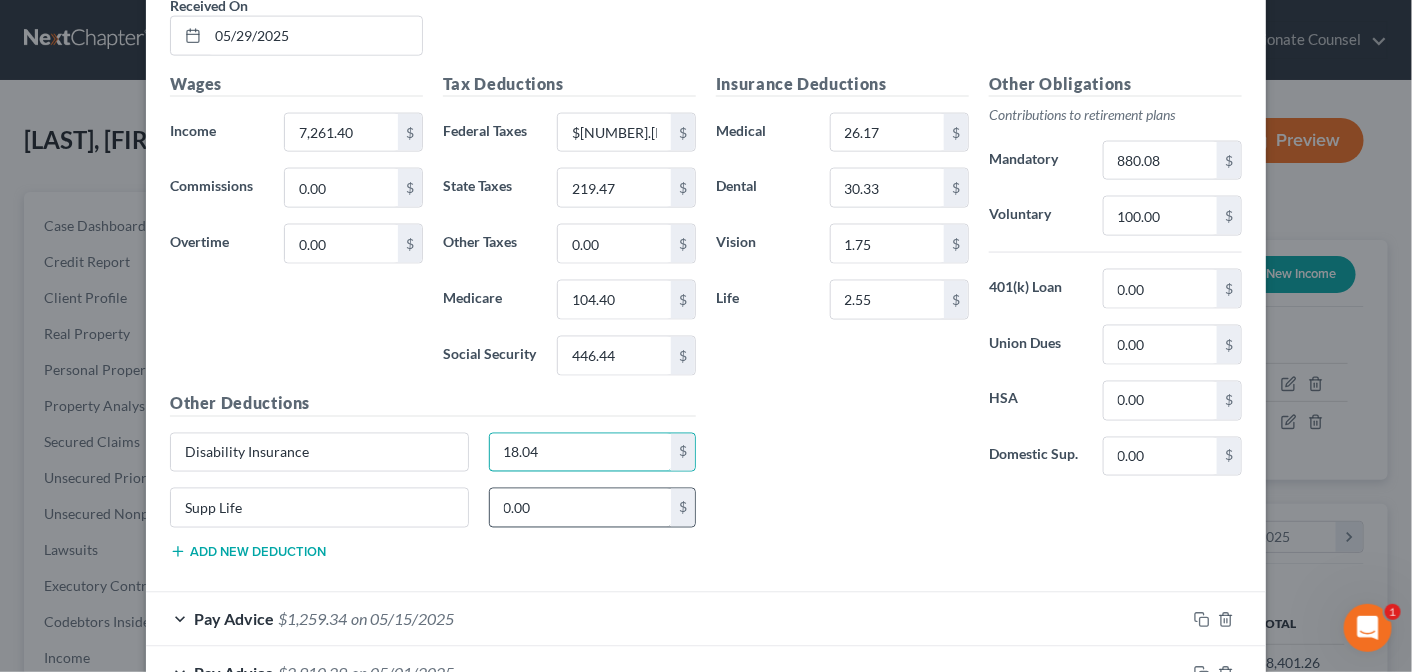 type on "18.04" 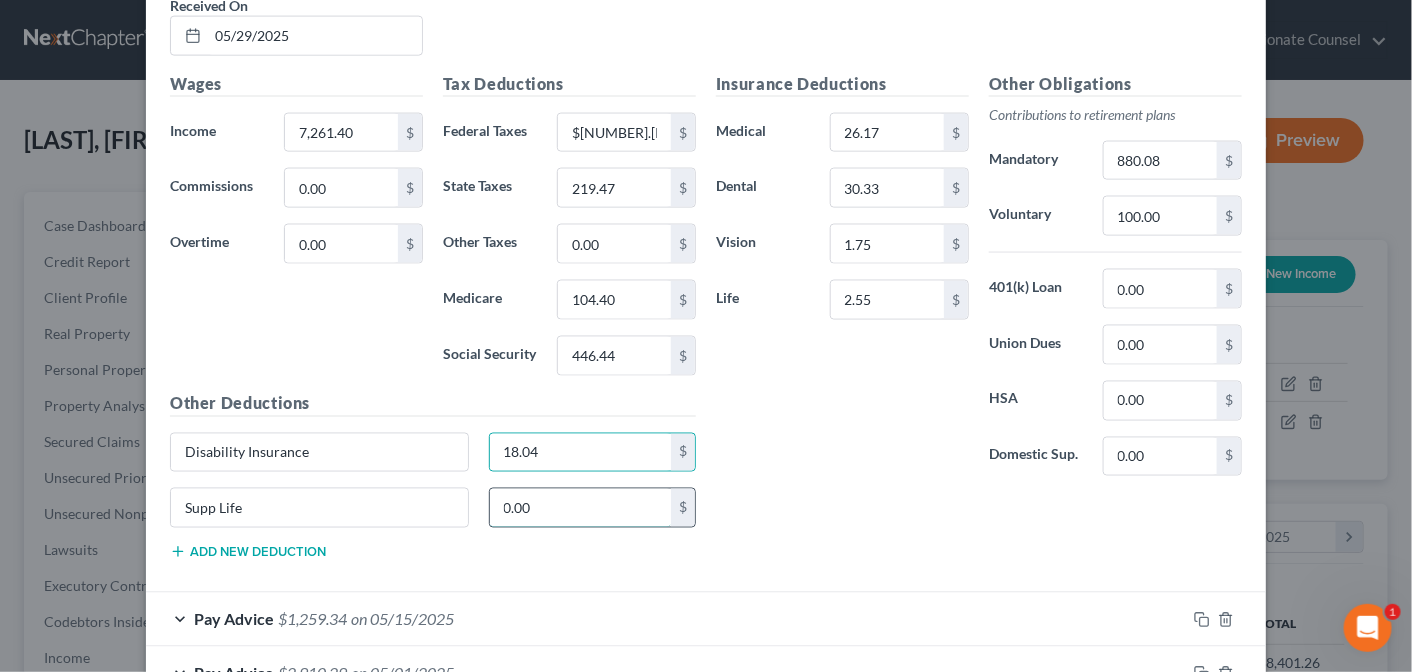 click on "0.00" at bounding box center [581, 508] 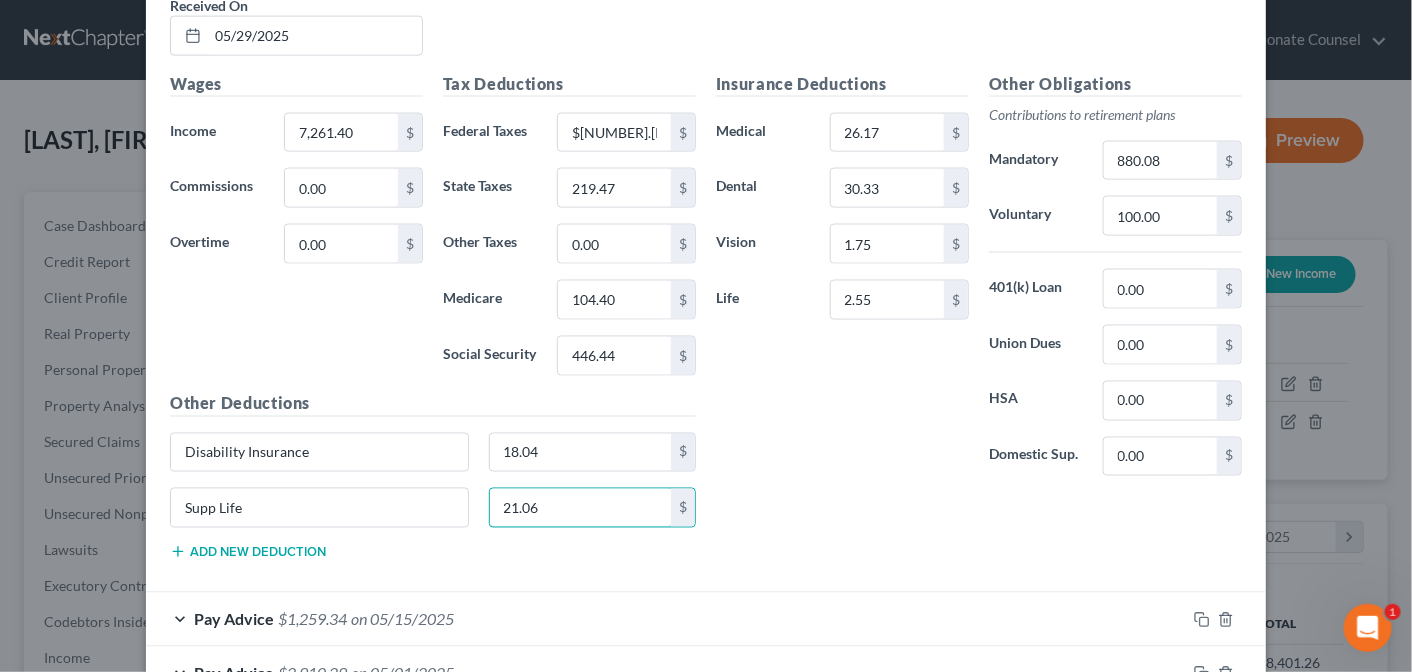 type on "21.06" 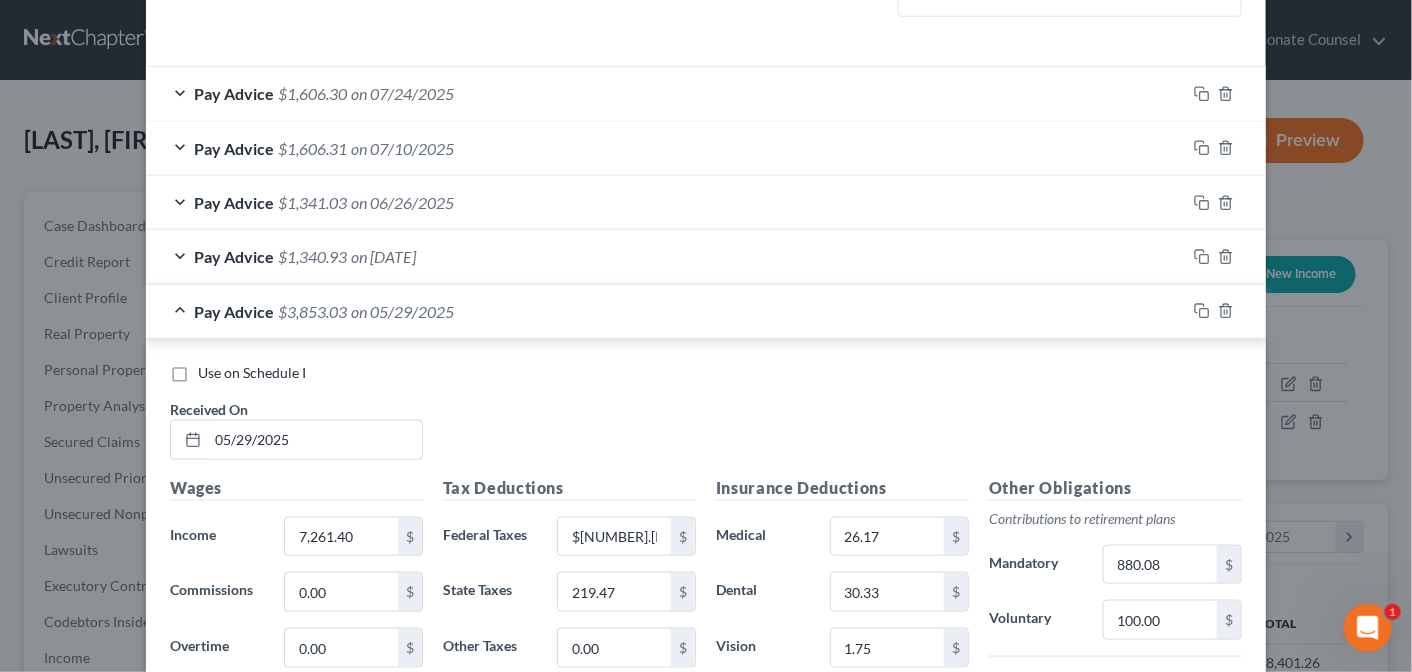 scroll, scrollTop: 610, scrollLeft: 0, axis: vertical 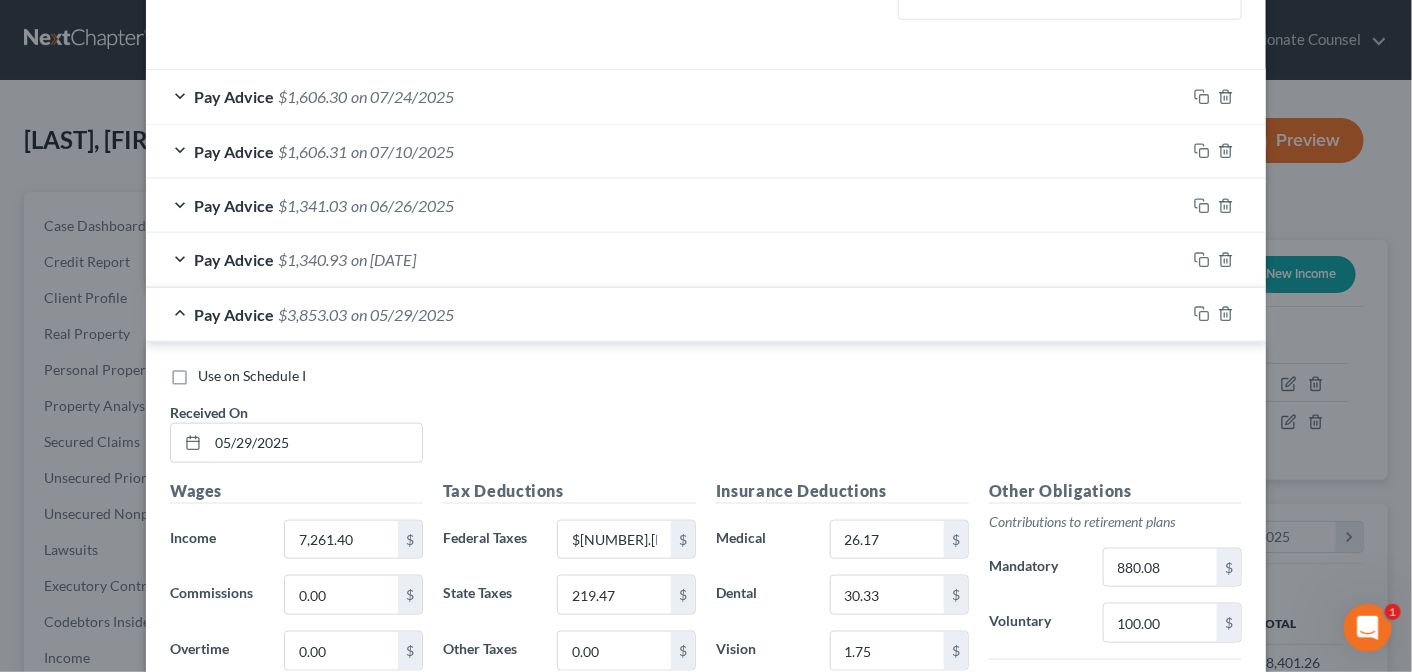 click on "Pay Advice $[AMOUNT] on [MONTH]/[DAY]/[YEAR]" at bounding box center [666, 314] 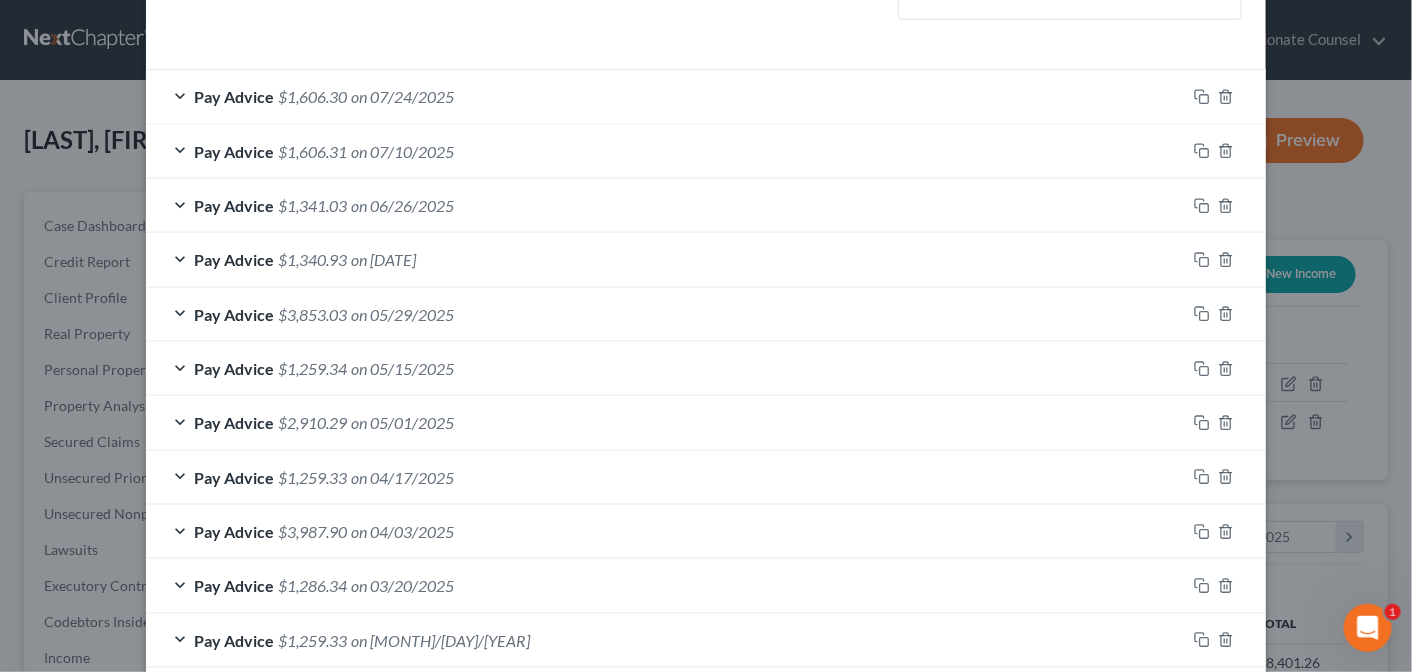 click on "Pay Advice $[AMOUNT] on [DATE]" at bounding box center [666, 259] 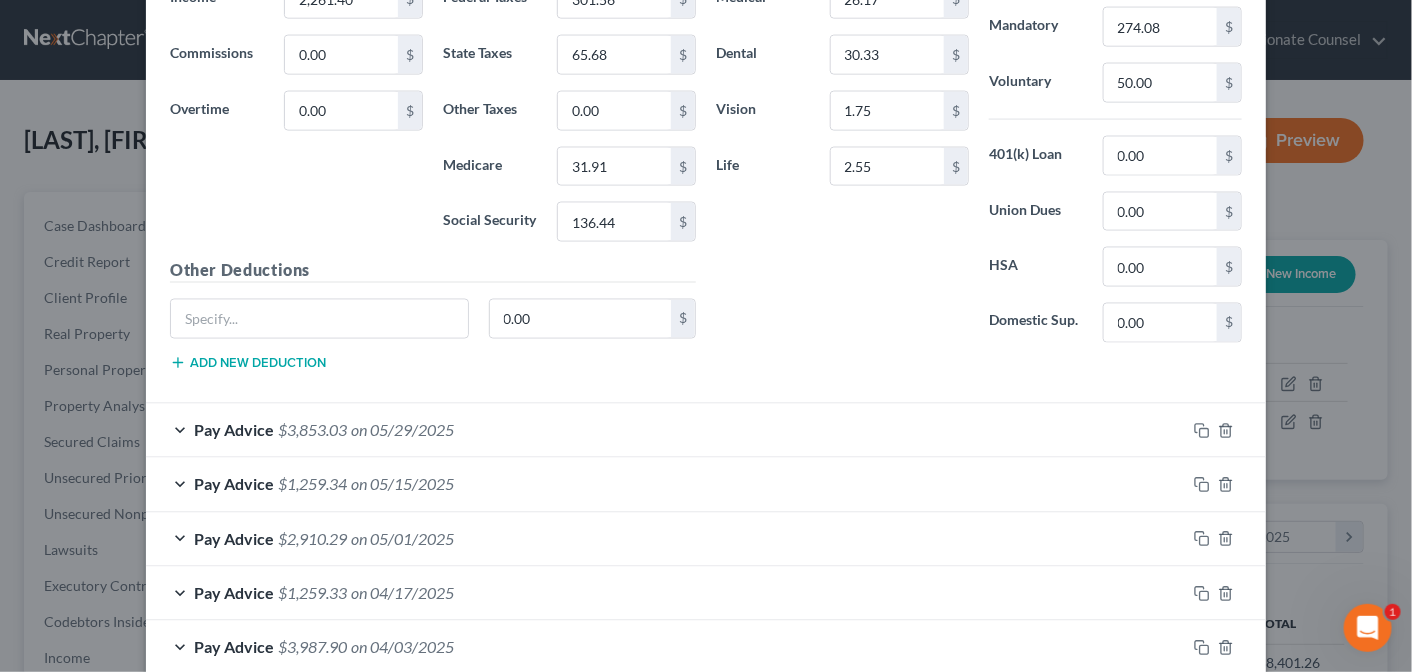 scroll, scrollTop: 1093, scrollLeft: 0, axis: vertical 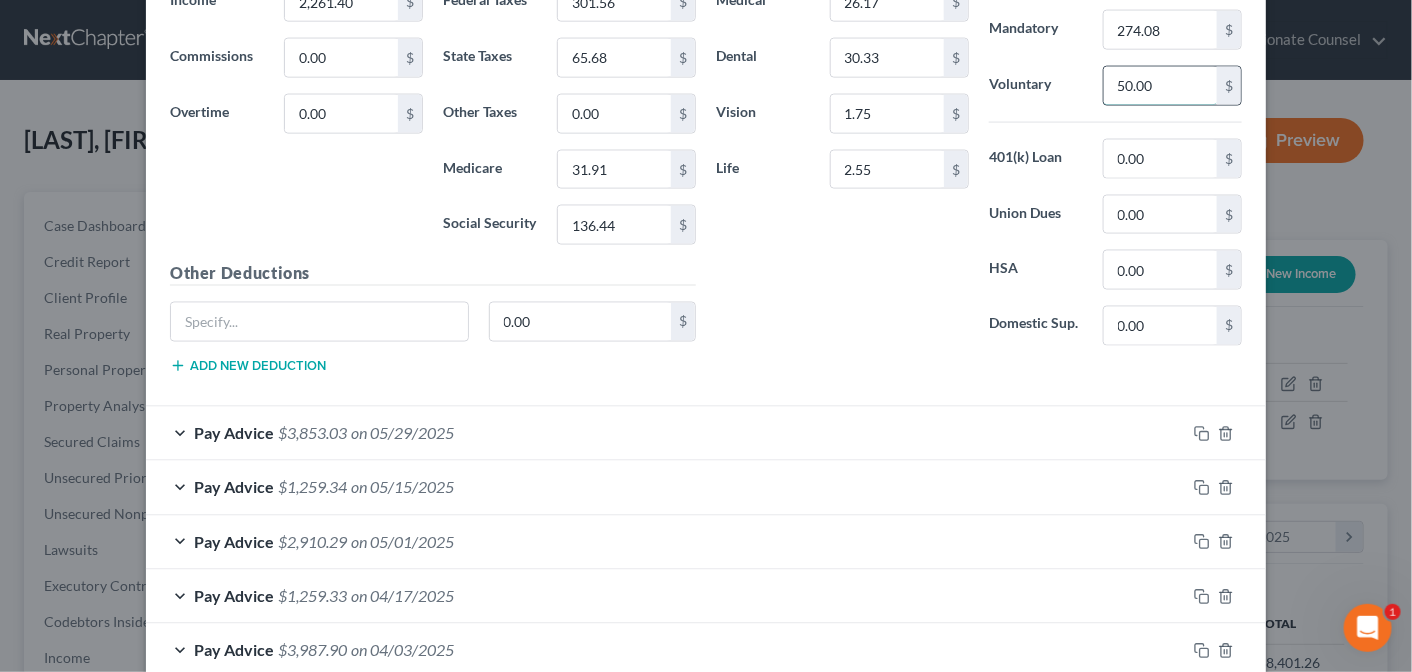 click on "50.00" at bounding box center [1160, 86] 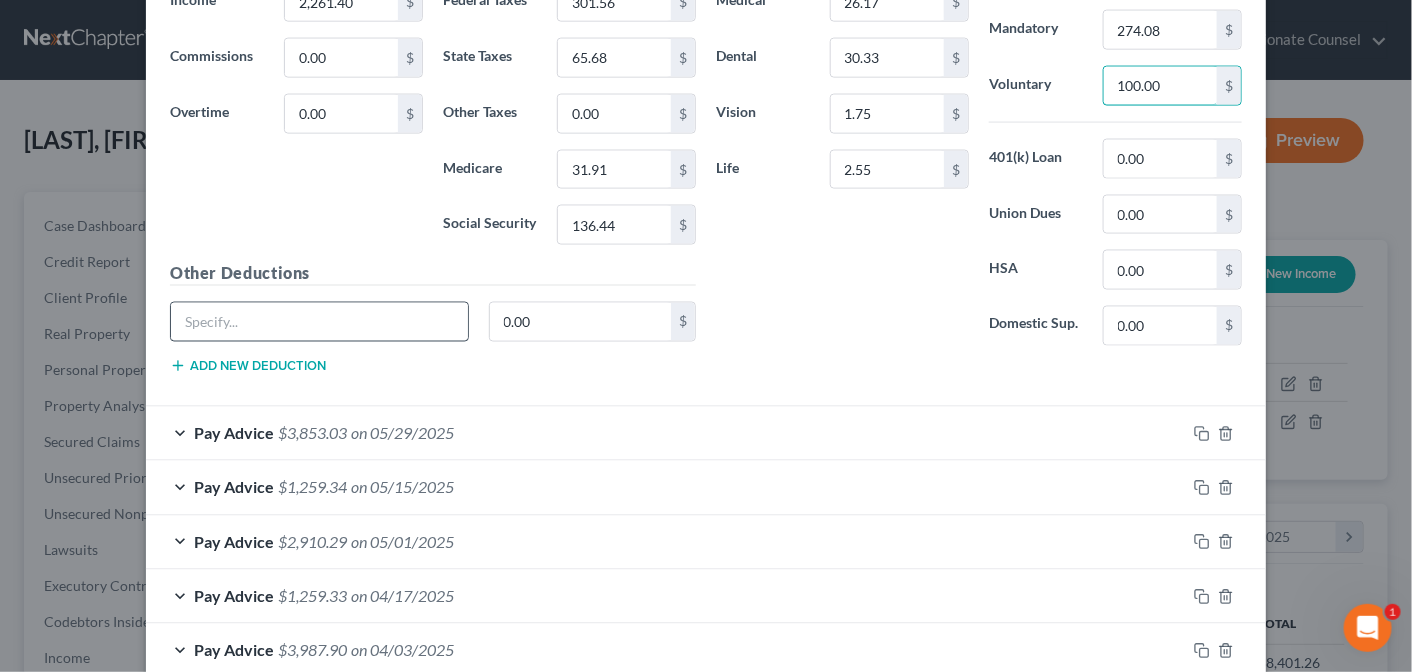 type on "100.00" 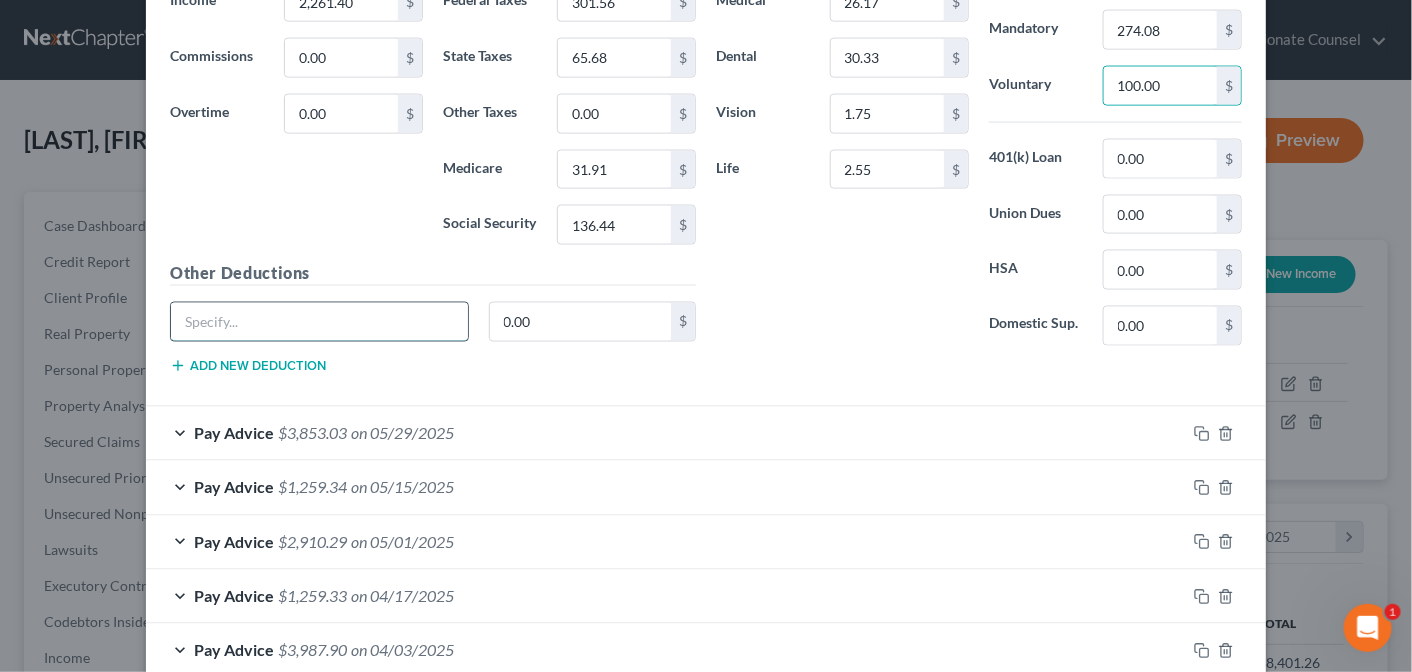 click at bounding box center [319, 322] 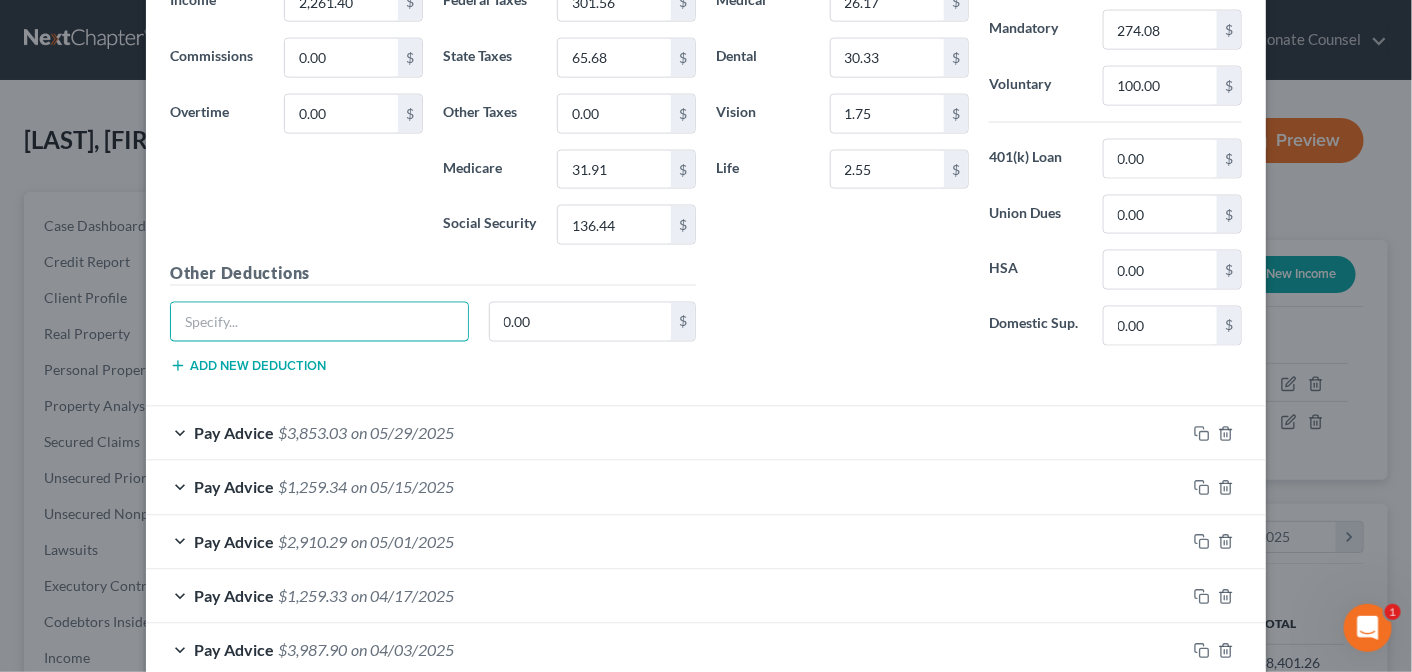 type on "Disability Insurance" 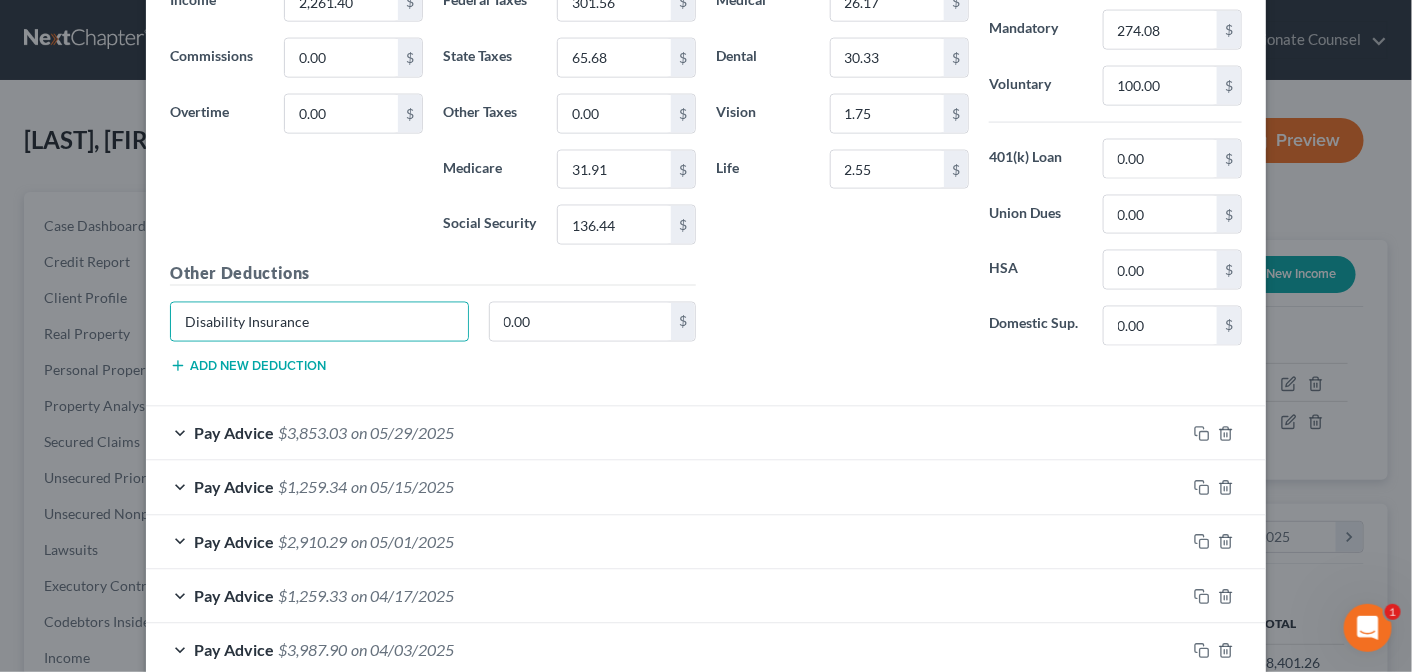 click 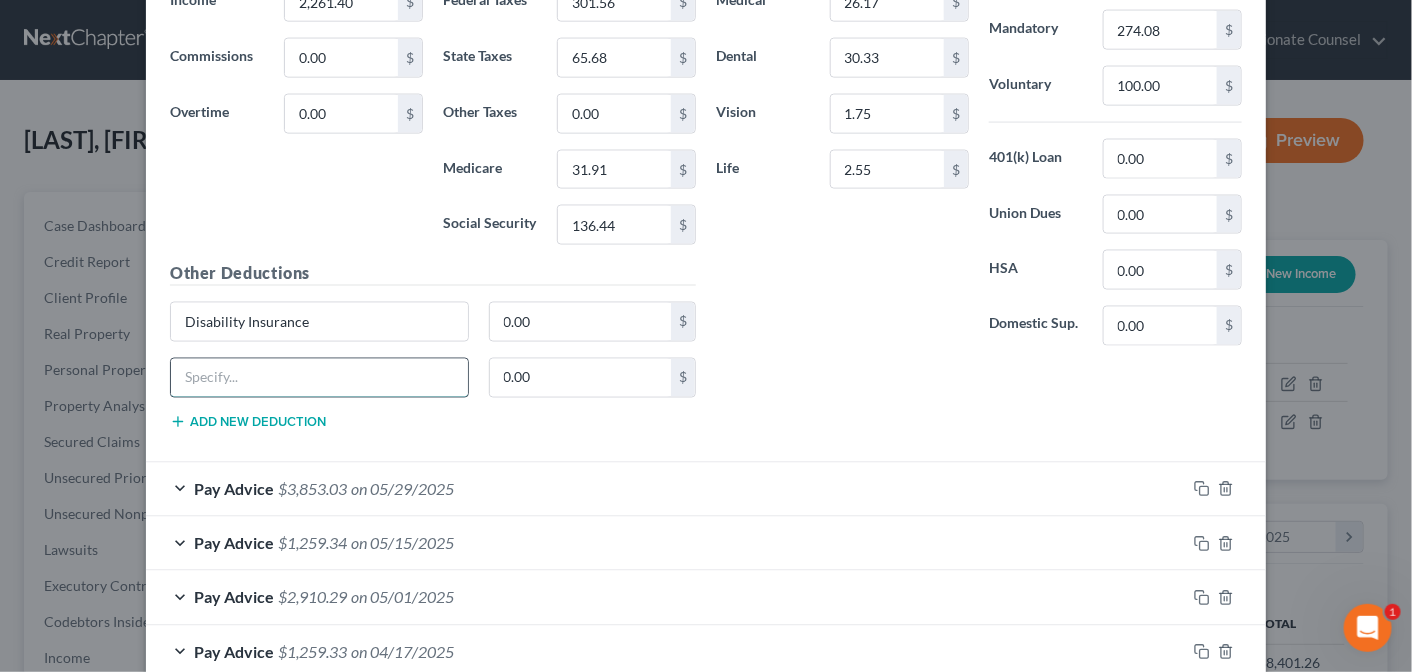 click at bounding box center (319, 378) 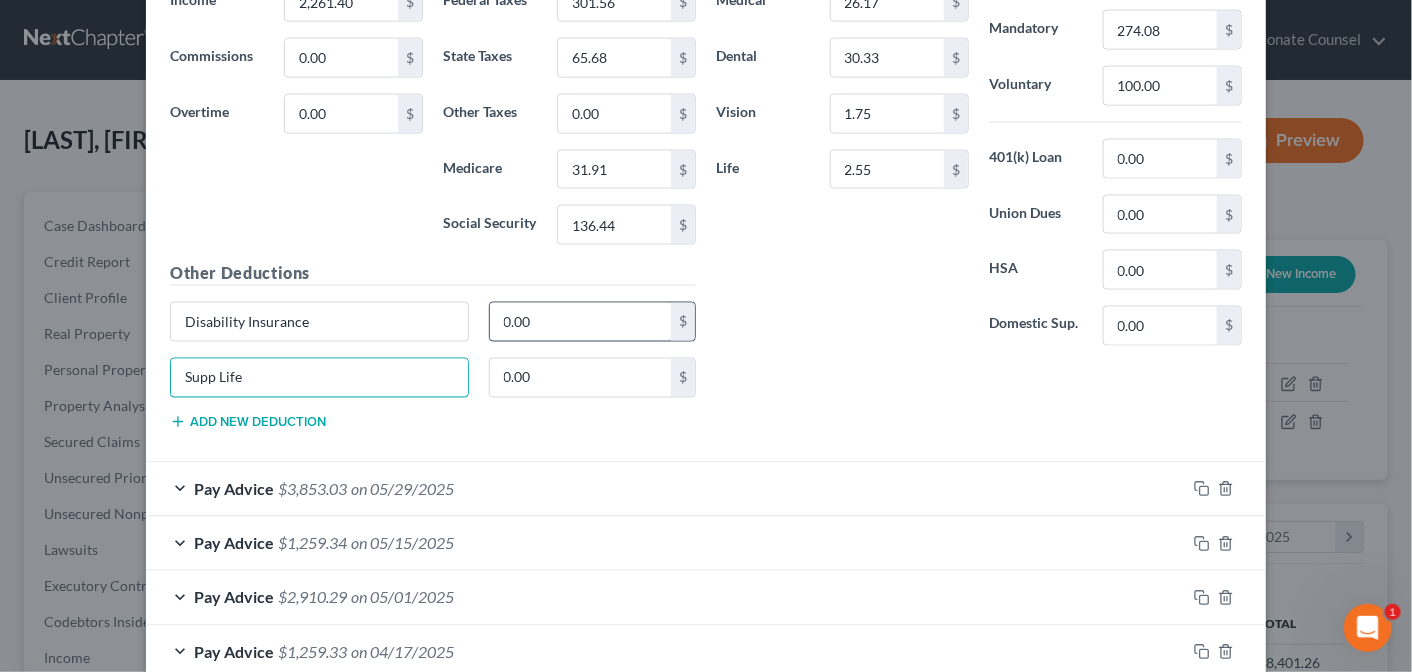 type on "Supp Life" 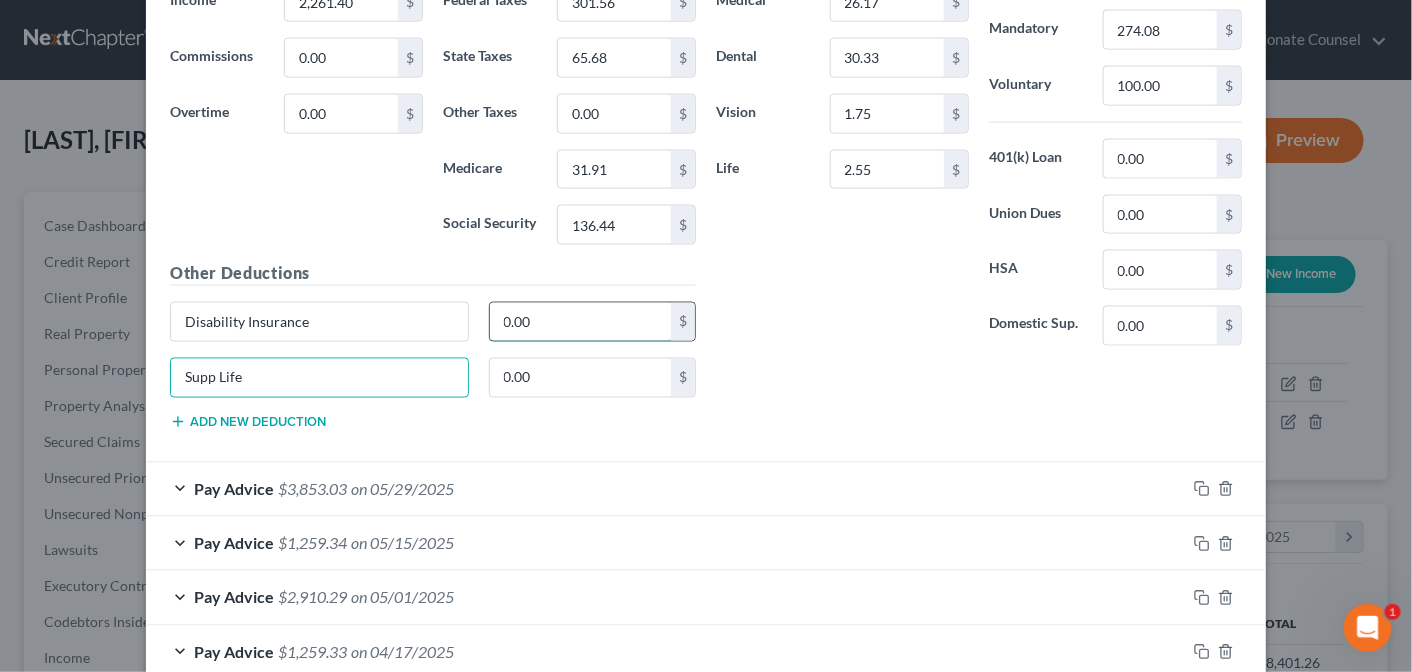 click on "0.00" at bounding box center (581, 322) 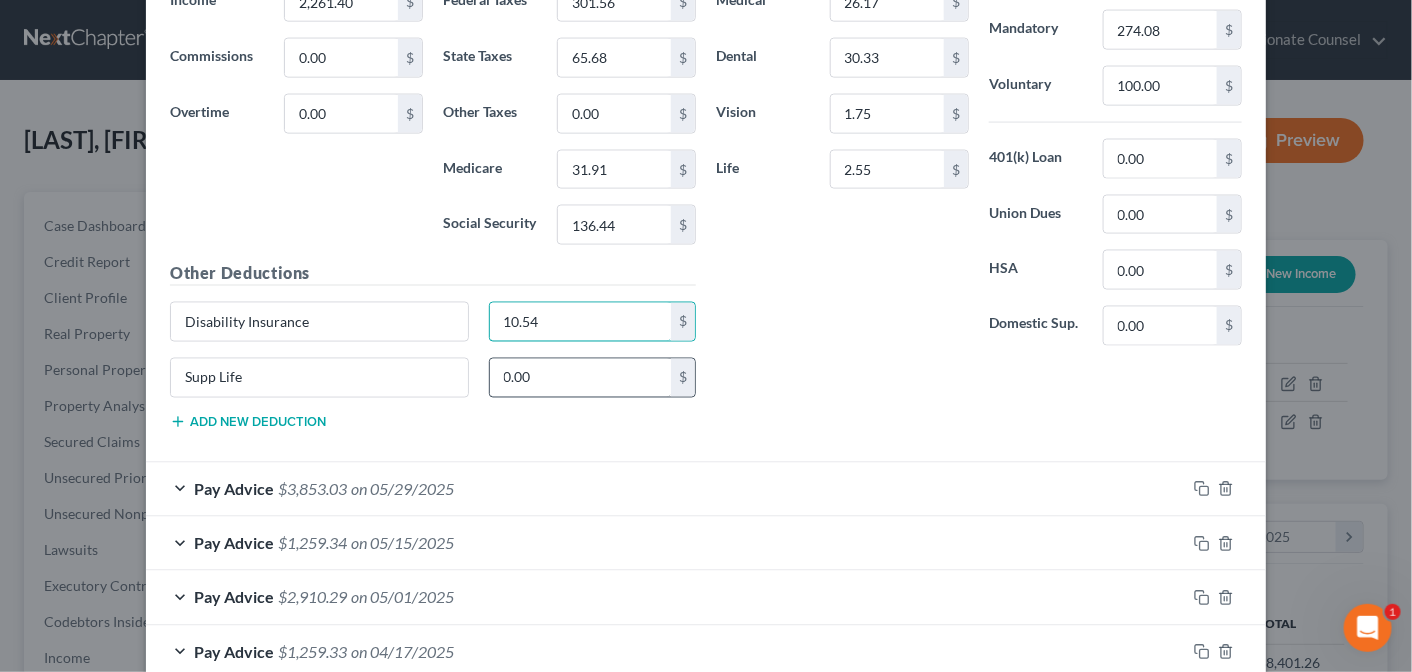 type on "10.54" 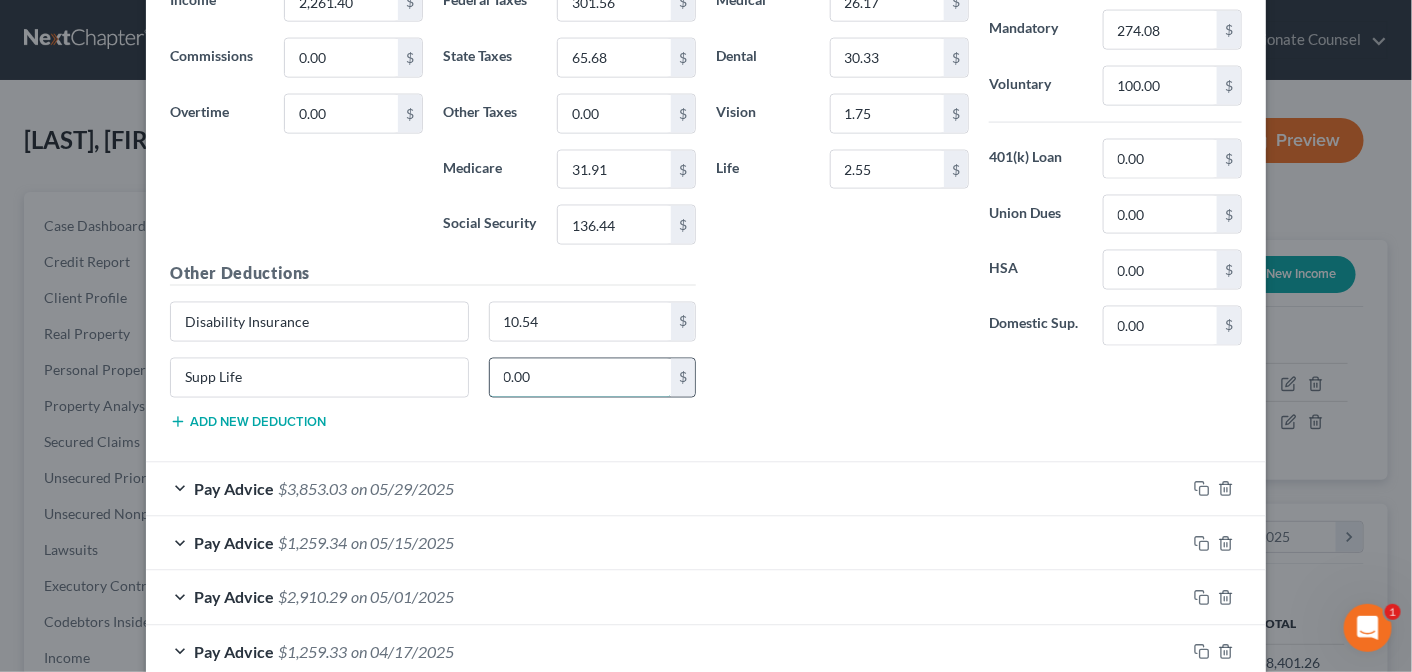 click on "0.00" at bounding box center (581, 378) 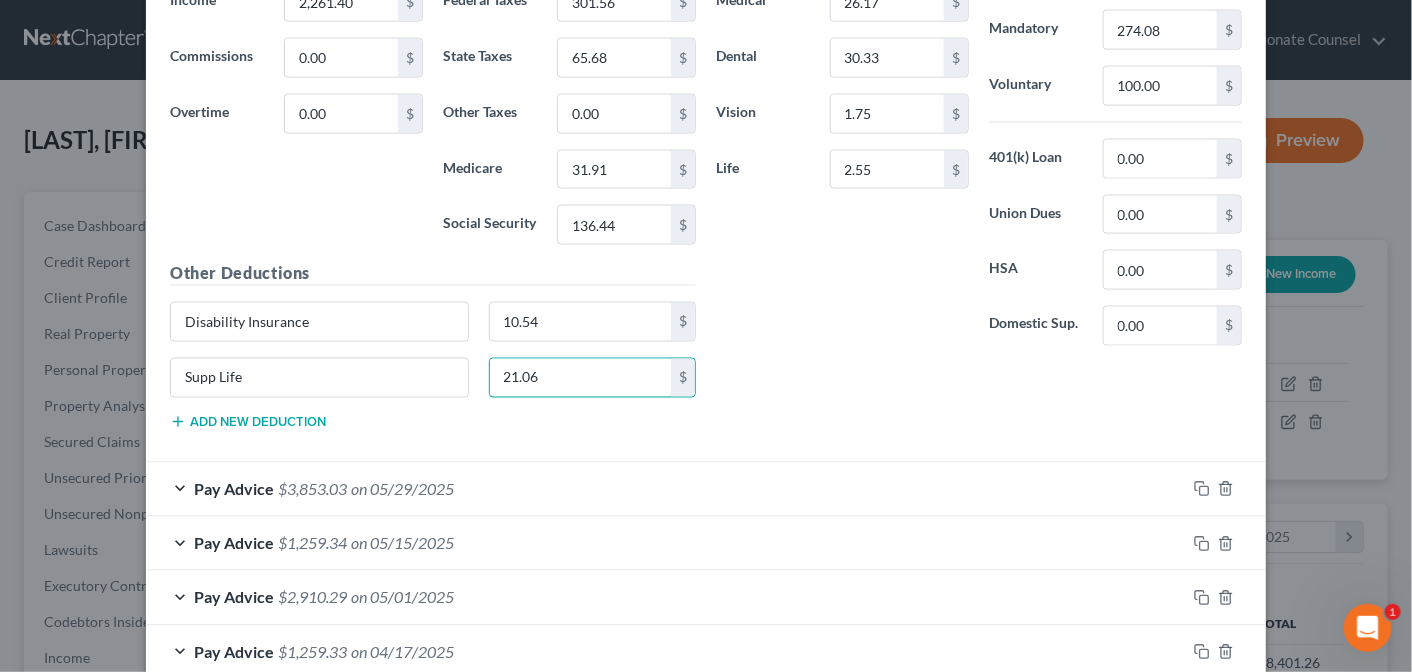 type on "21.06" 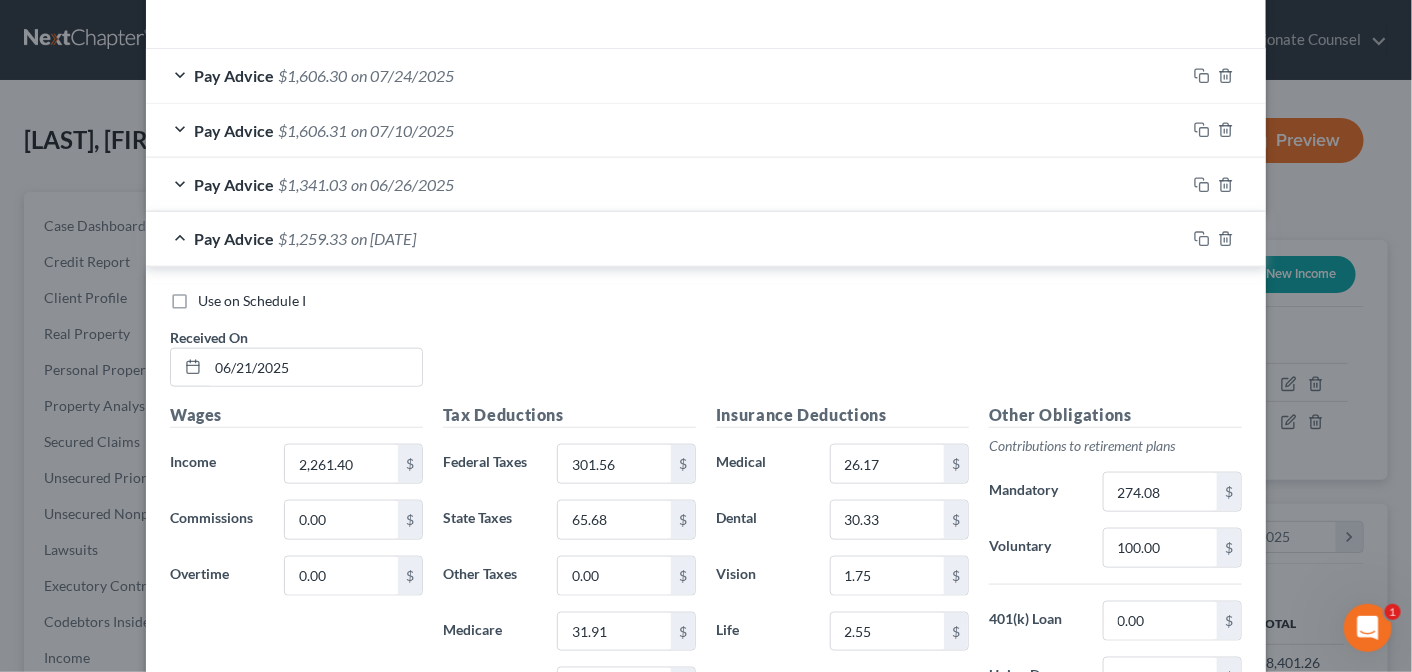 scroll, scrollTop: 543, scrollLeft: 0, axis: vertical 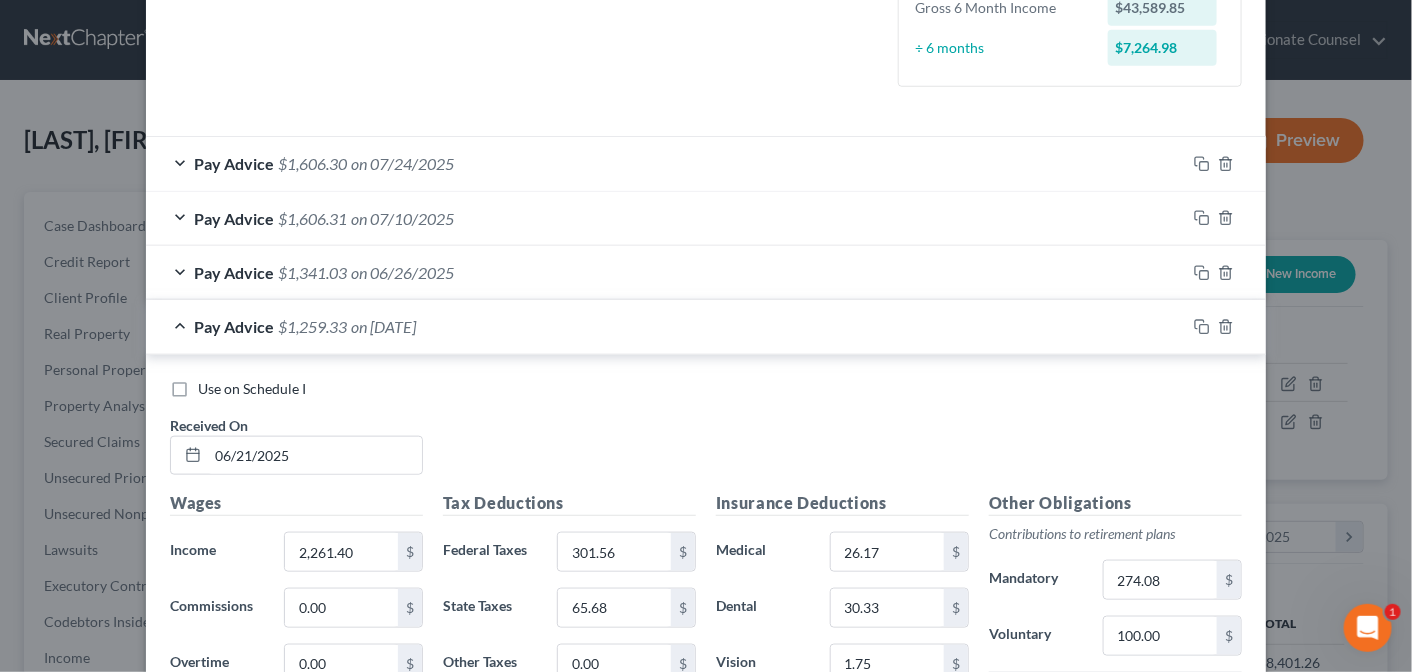 click on "Pay Advice $[AMOUNT] on [DATE]" at bounding box center [666, 326] 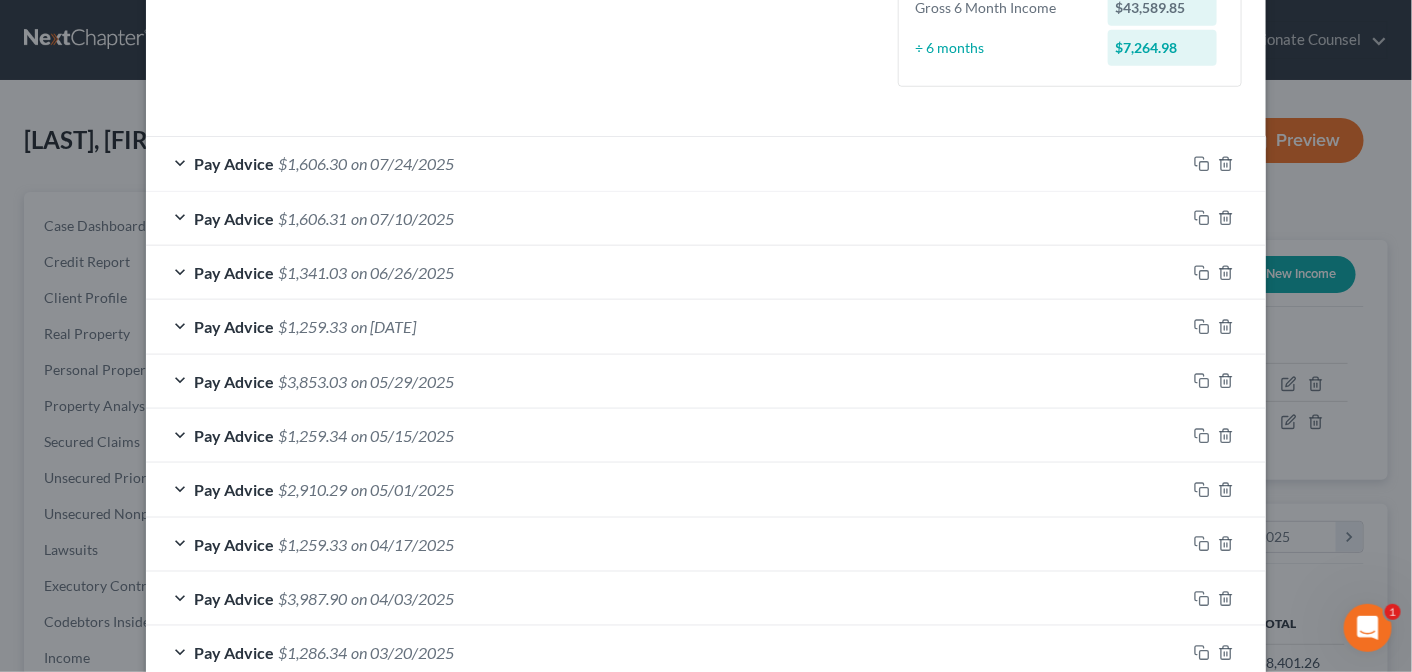 click on "Pay Advice $[AMOUNT] on [MONTH]/[DAY]/[YEAR]" at bounding box center [666, 272] 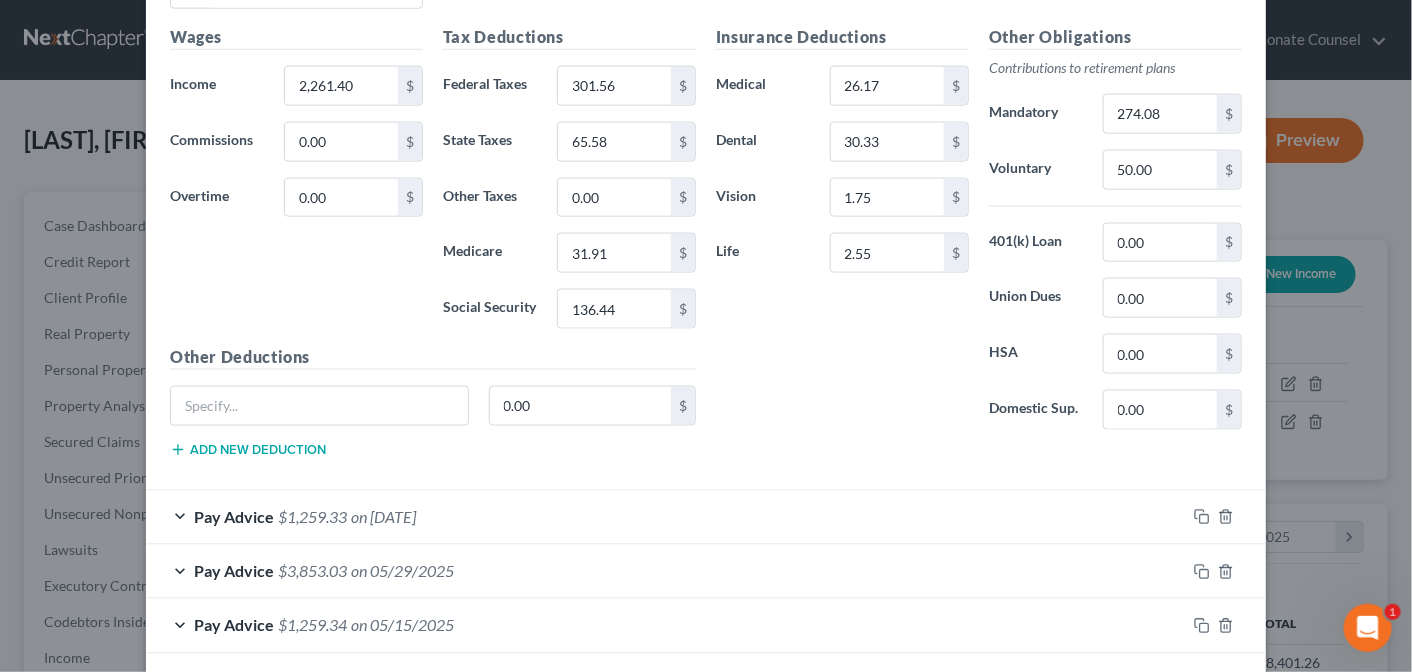 scroll, scrollTop: 952, scrollLeft: 0, axis: vertical 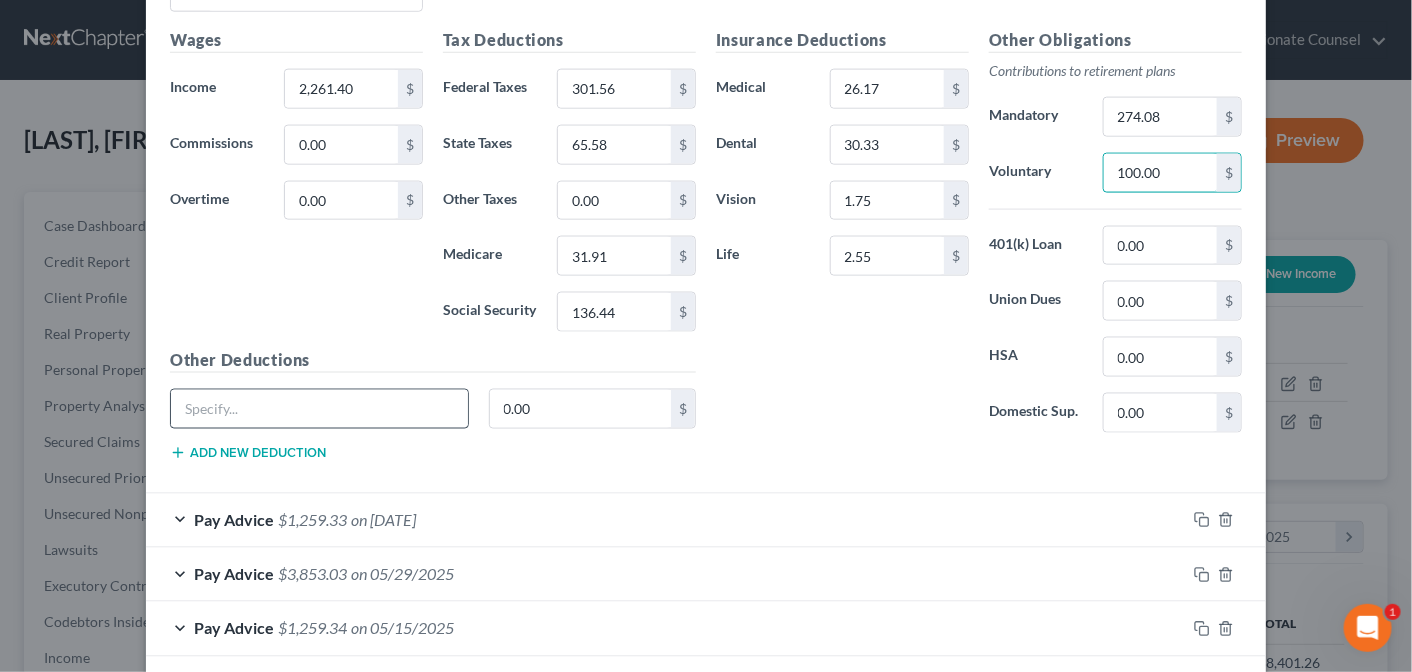type on "100.00" 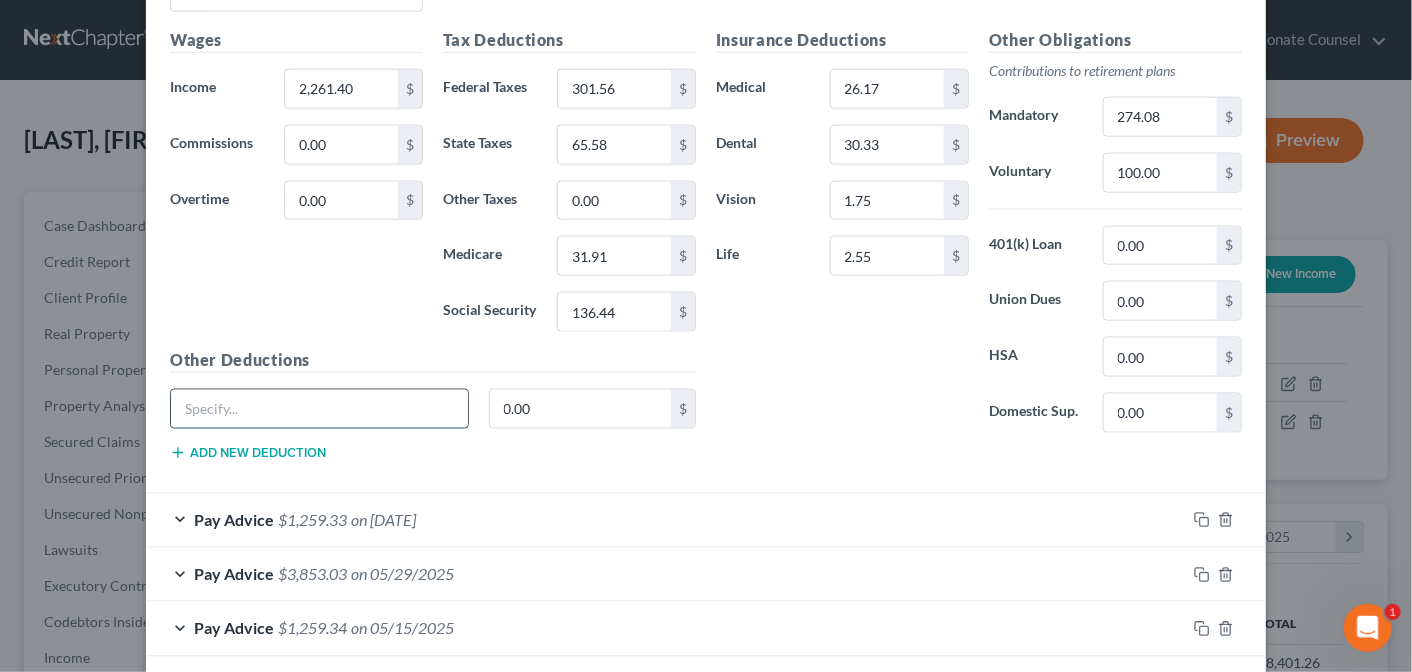 click at bounding box center (319, 409) 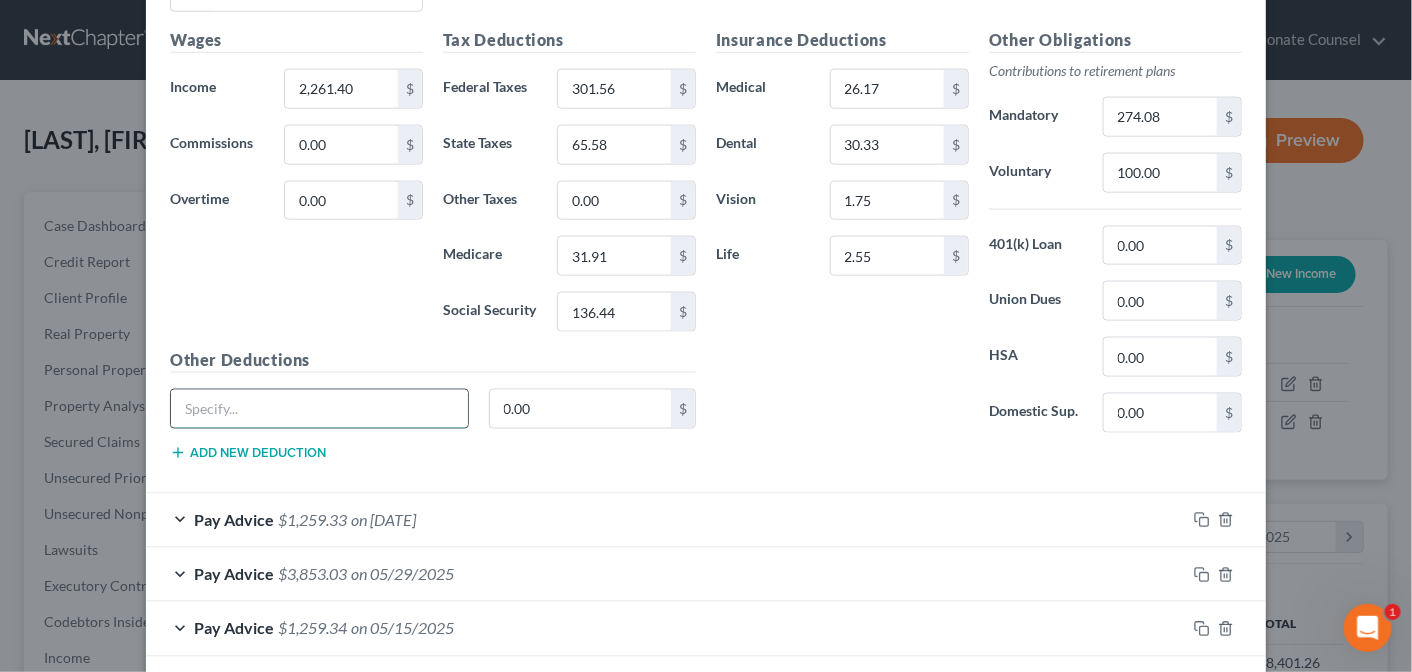 type on "Disability Insurance" 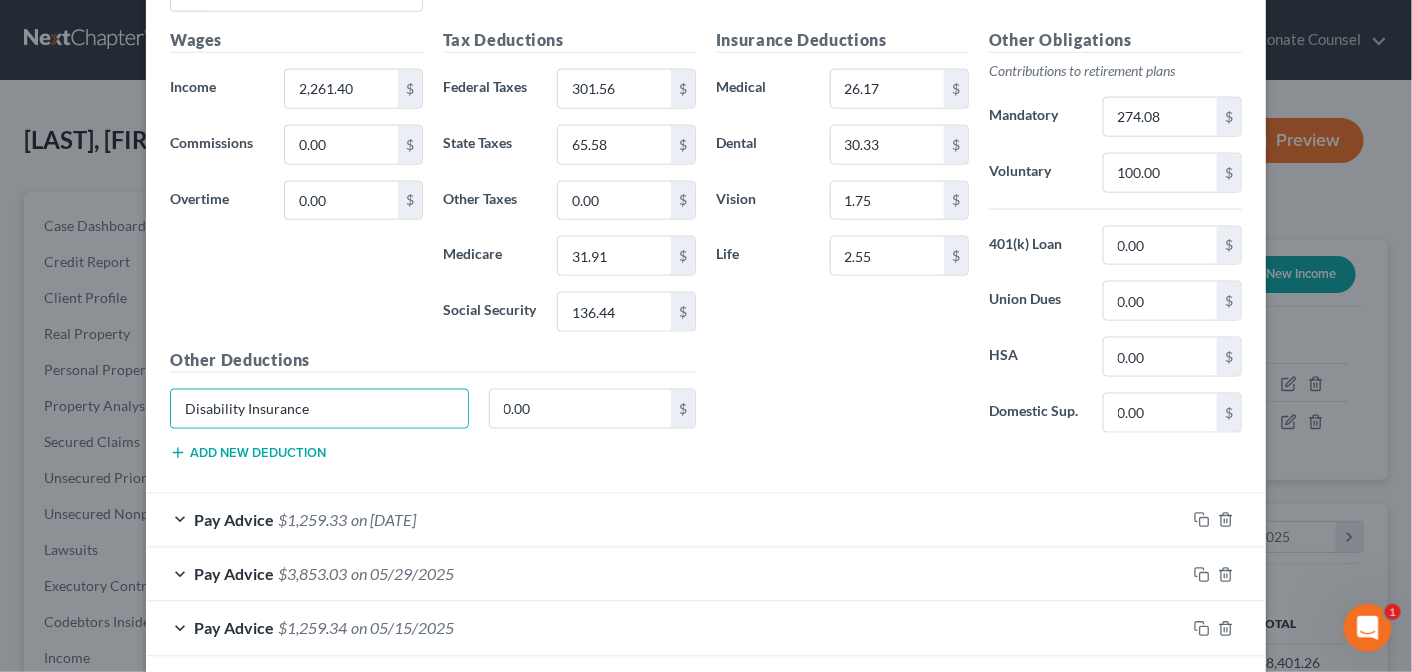 click on "Add new deduction" at bounding box center [248, 453] 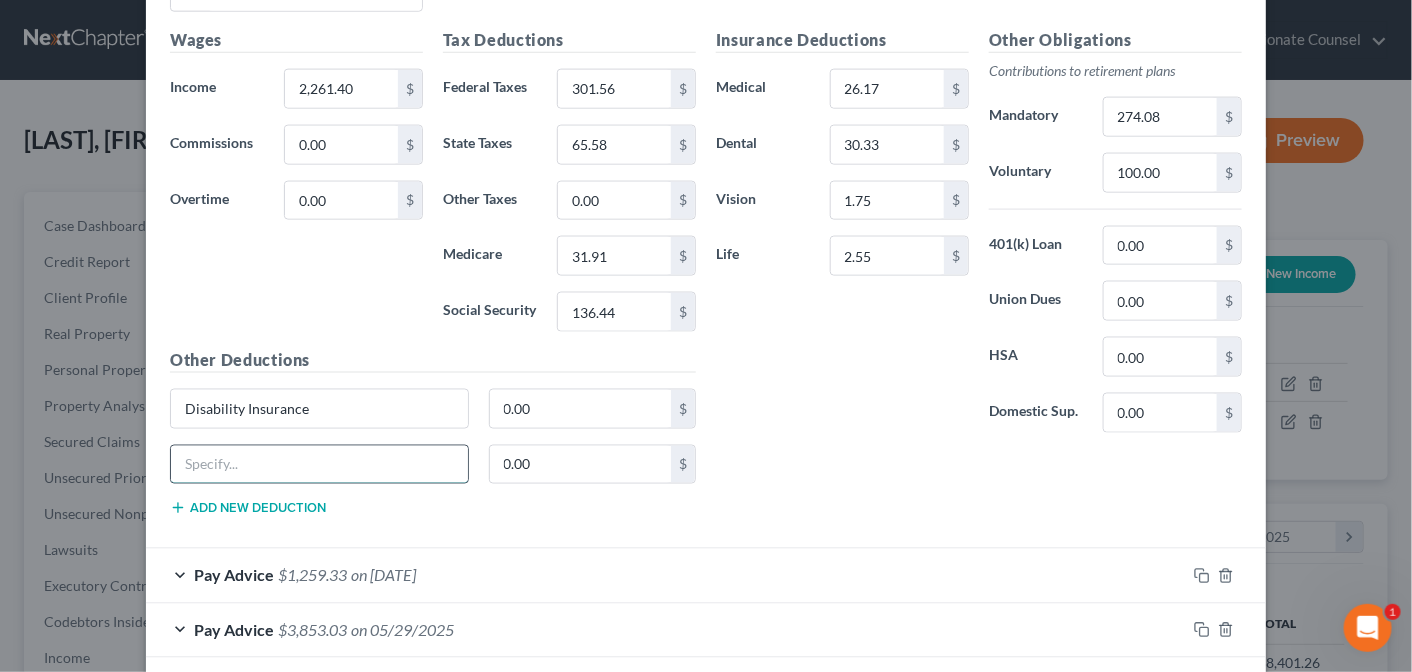 click at bounding box center (319, 465) 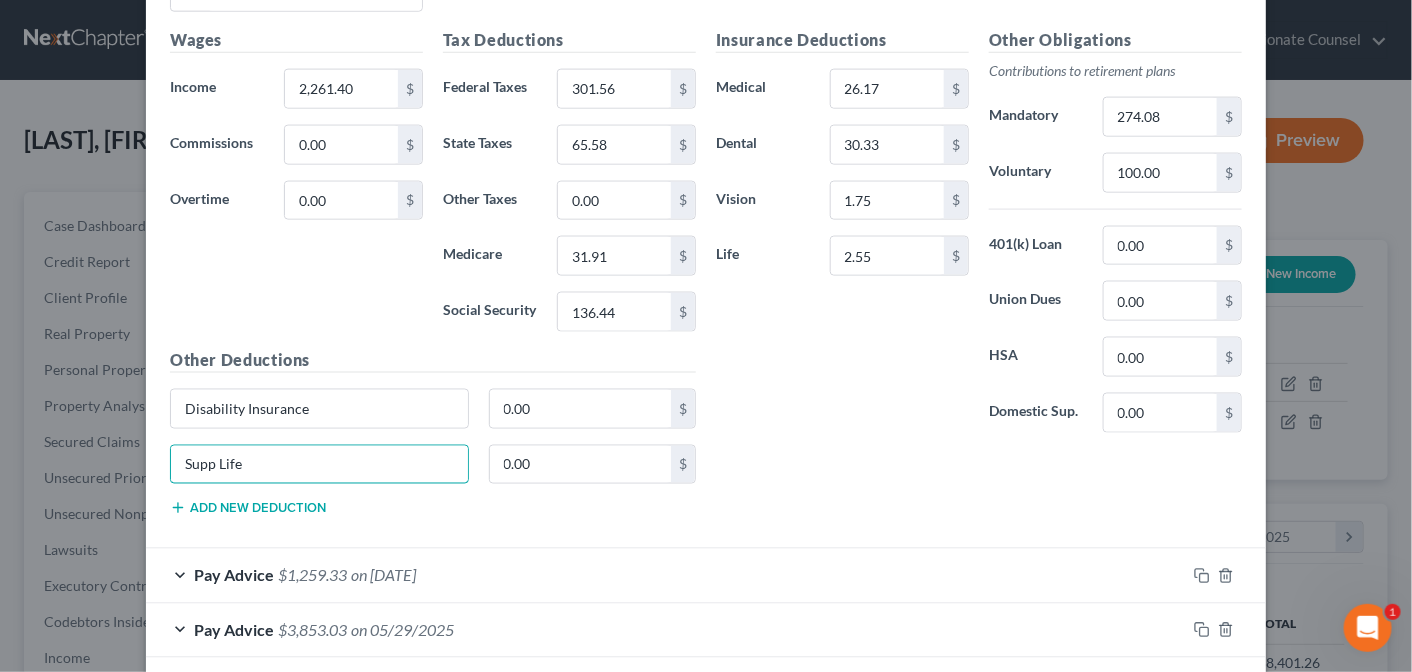 type on "Supp Life" 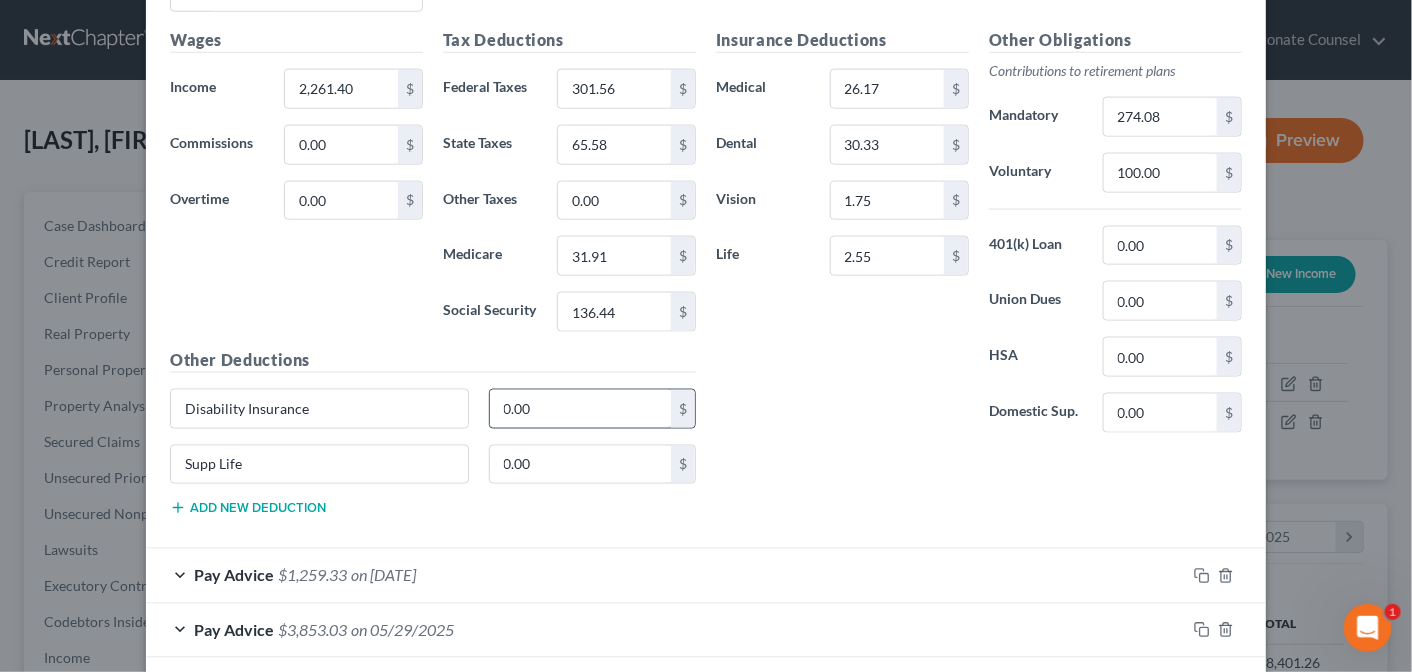click on "0.00" at bounding box center (581, 409) 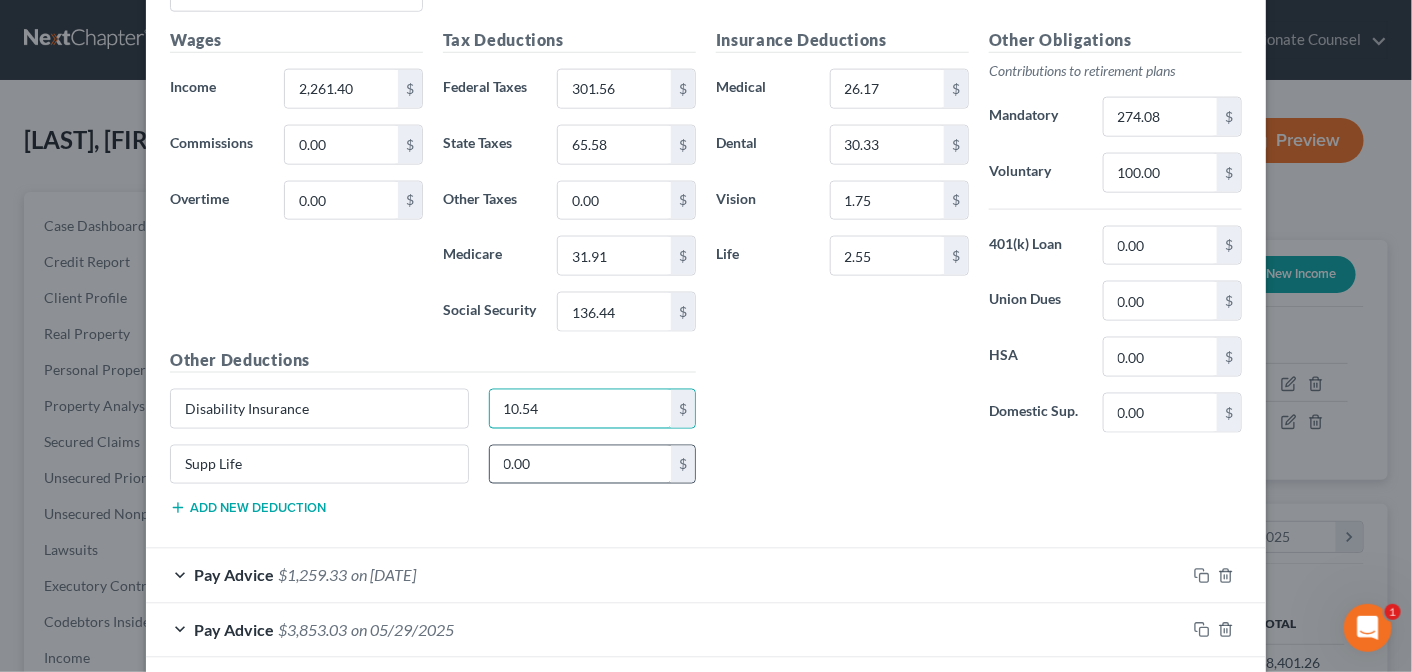 type on "10.54" 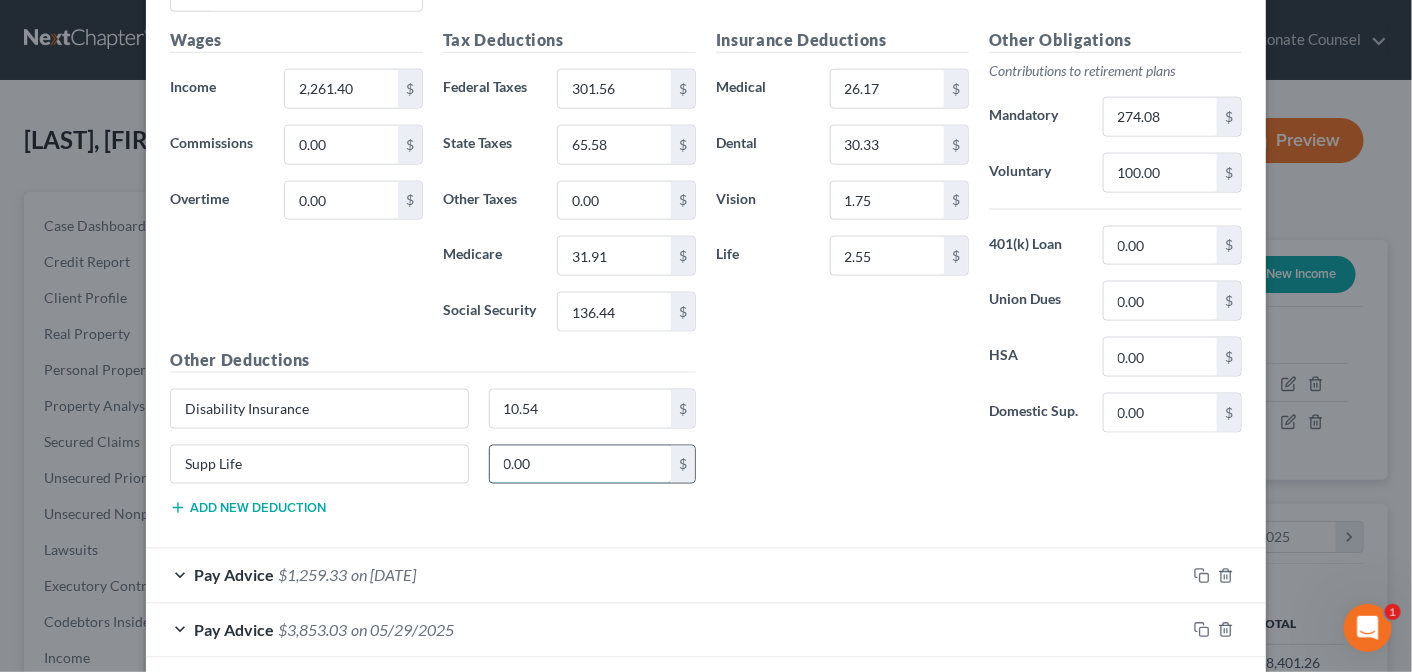 click on "0.00" at bounding box center (581, 465) 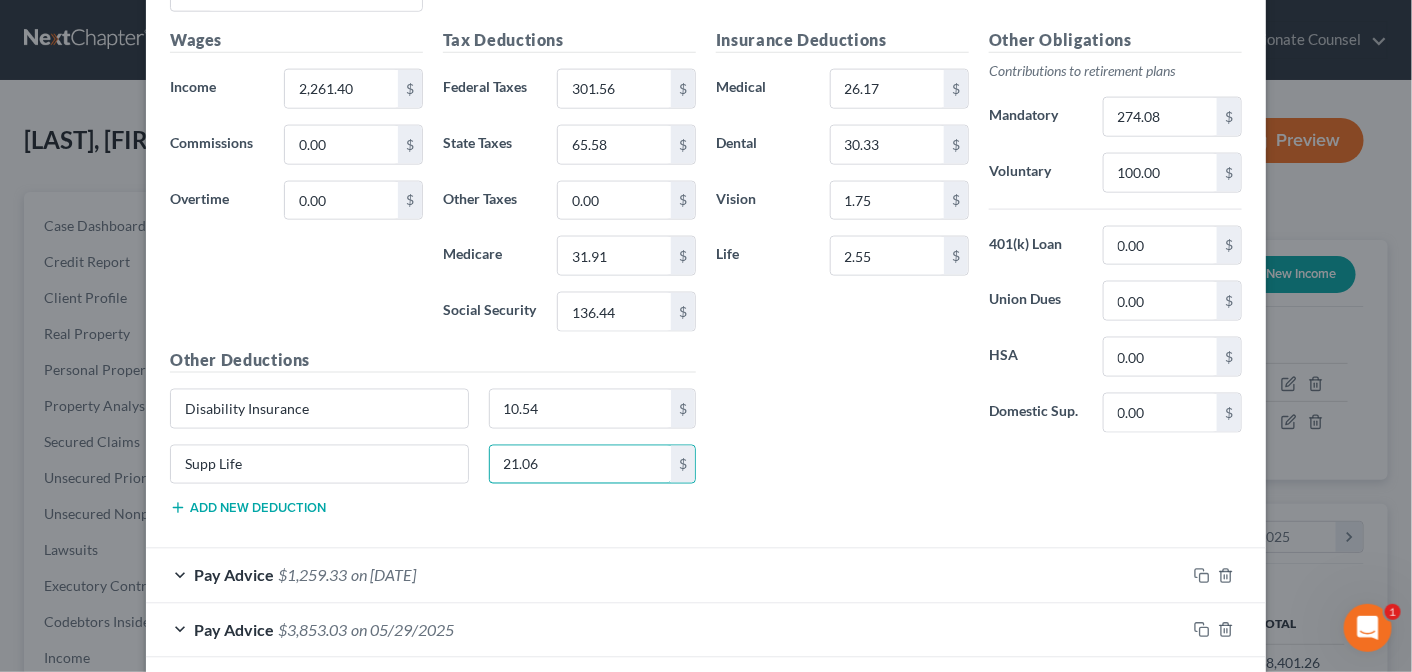 type on "21.06" 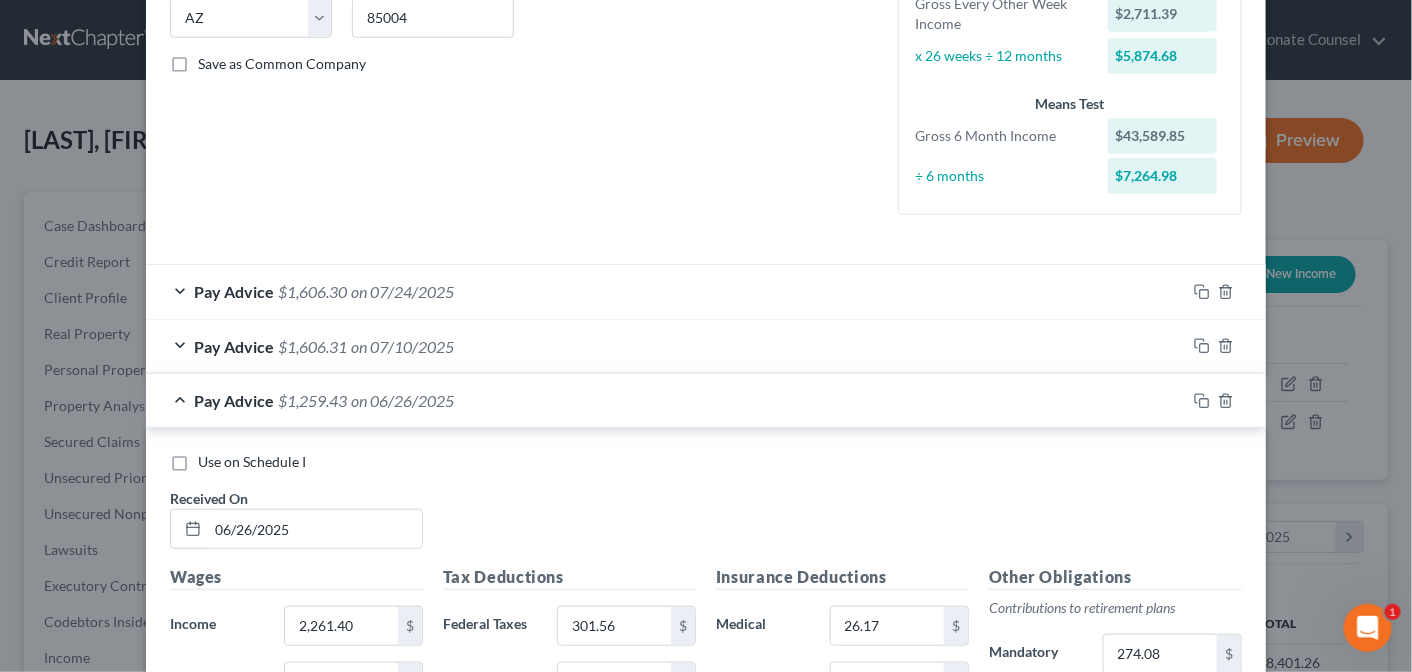 scroll, scrollTop: 388, scrollLeft: 0, axis: vertical 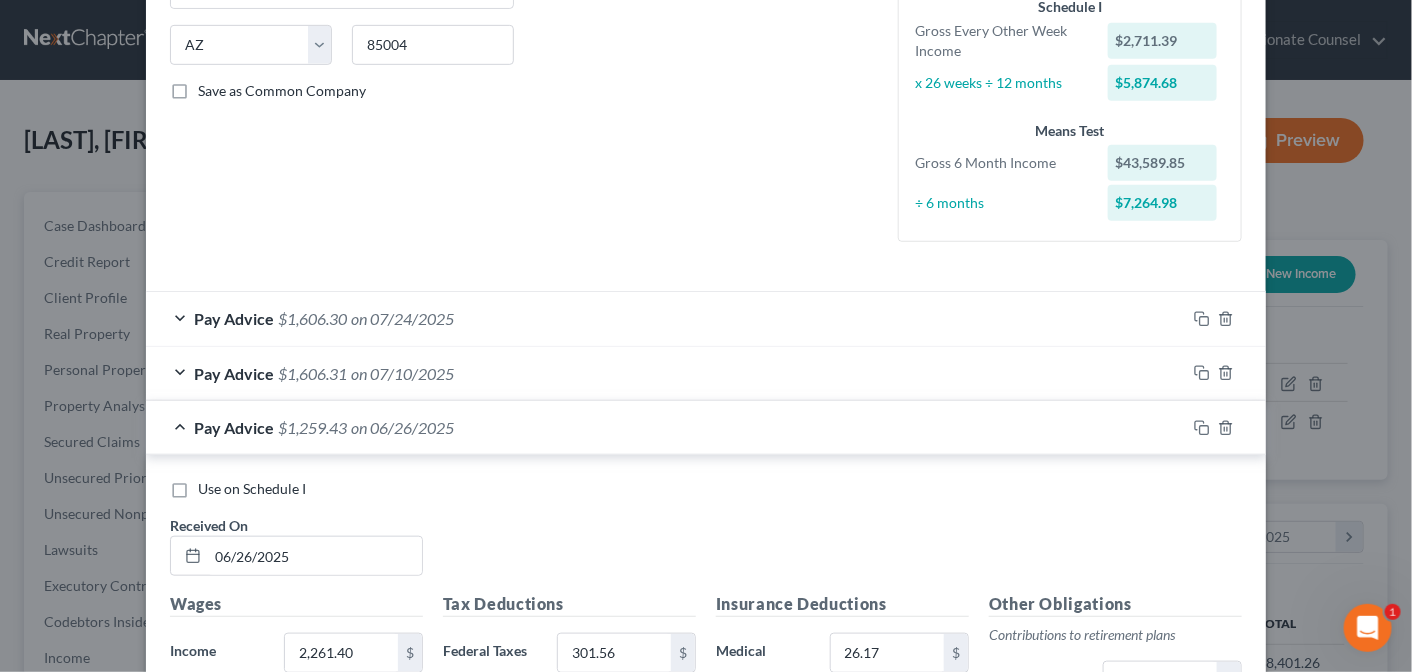 click on "Pay Advice $1,259.43 on [DATE]" at bounding box center (666, 427) 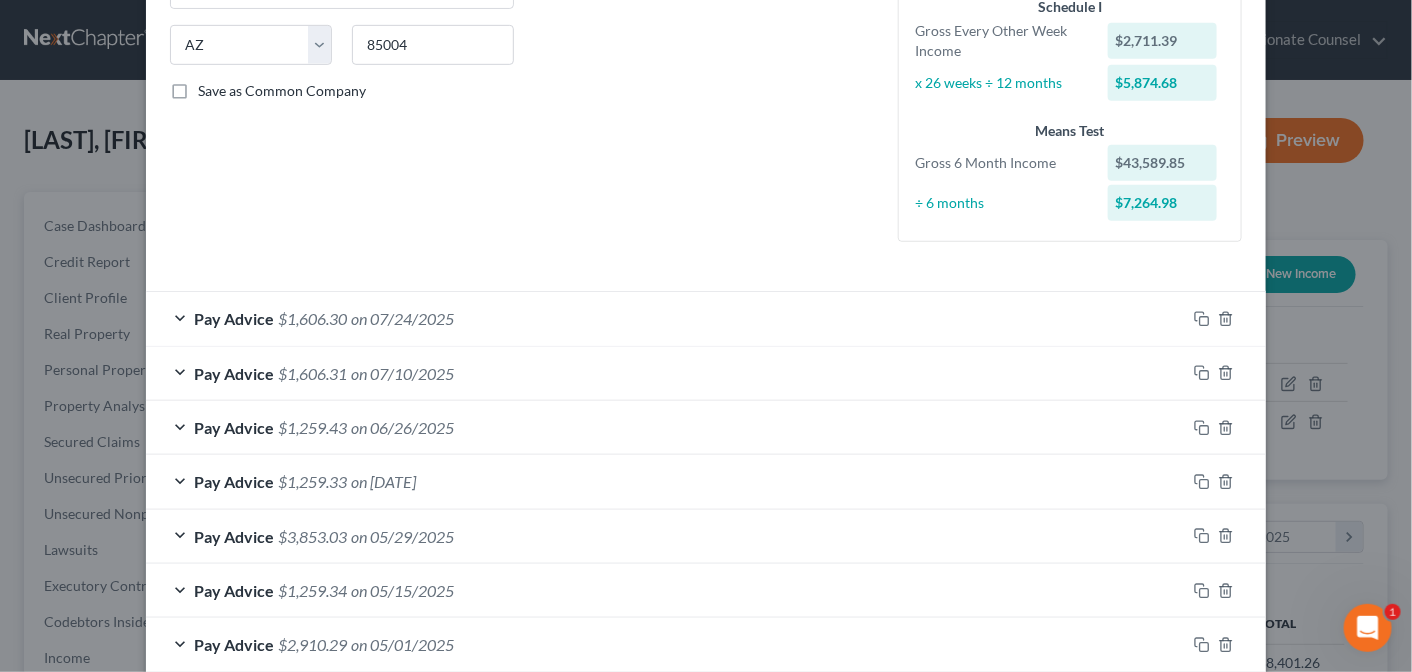 click on "Pay Advice [CURRENCY][NUMBER] on [DATE]" at bounding box center [666, 373] 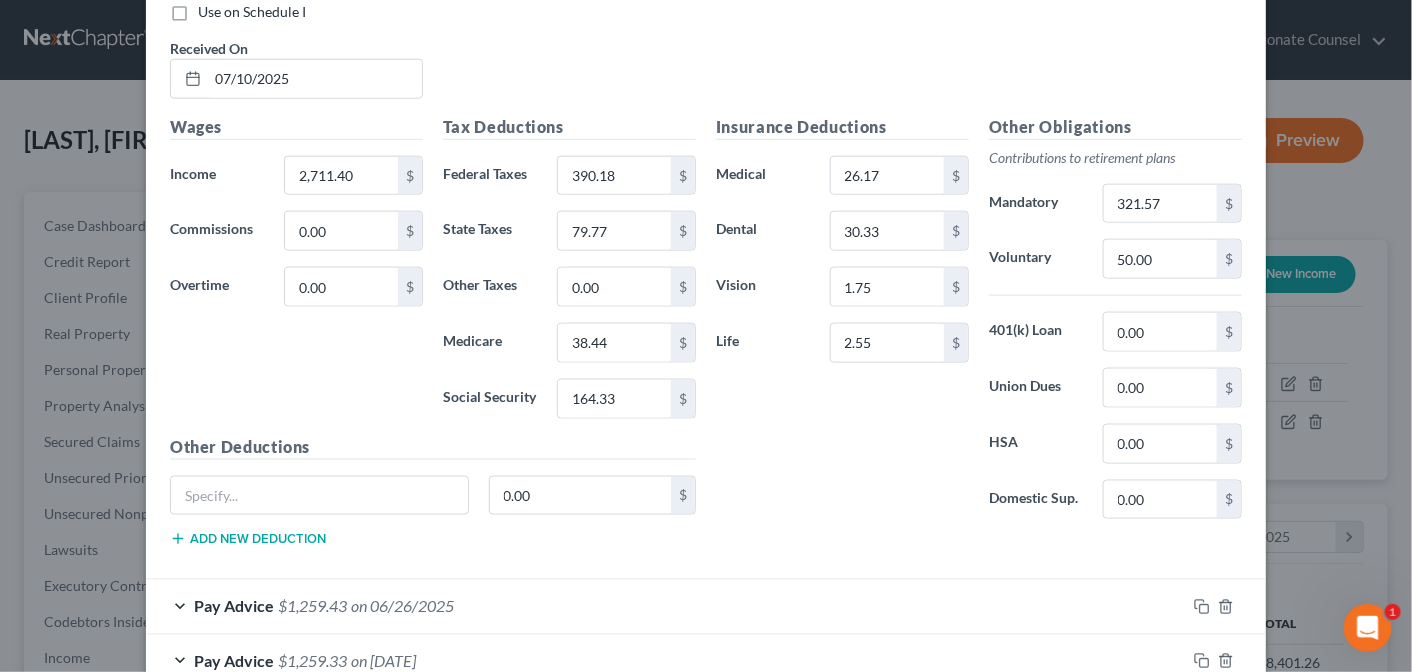 scroll, scrollTop: 813, scrollLeft: 0, axis: vertical 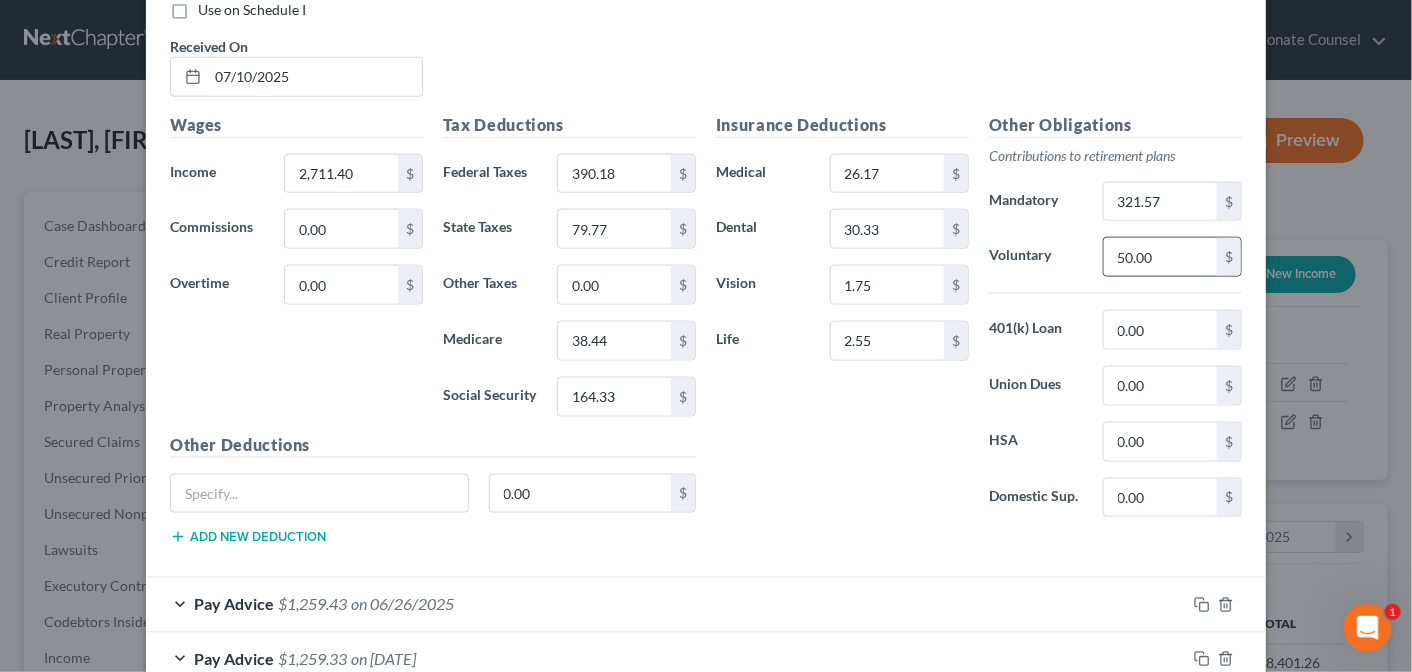 click on "50.00" at bounding box center (1160, 257) 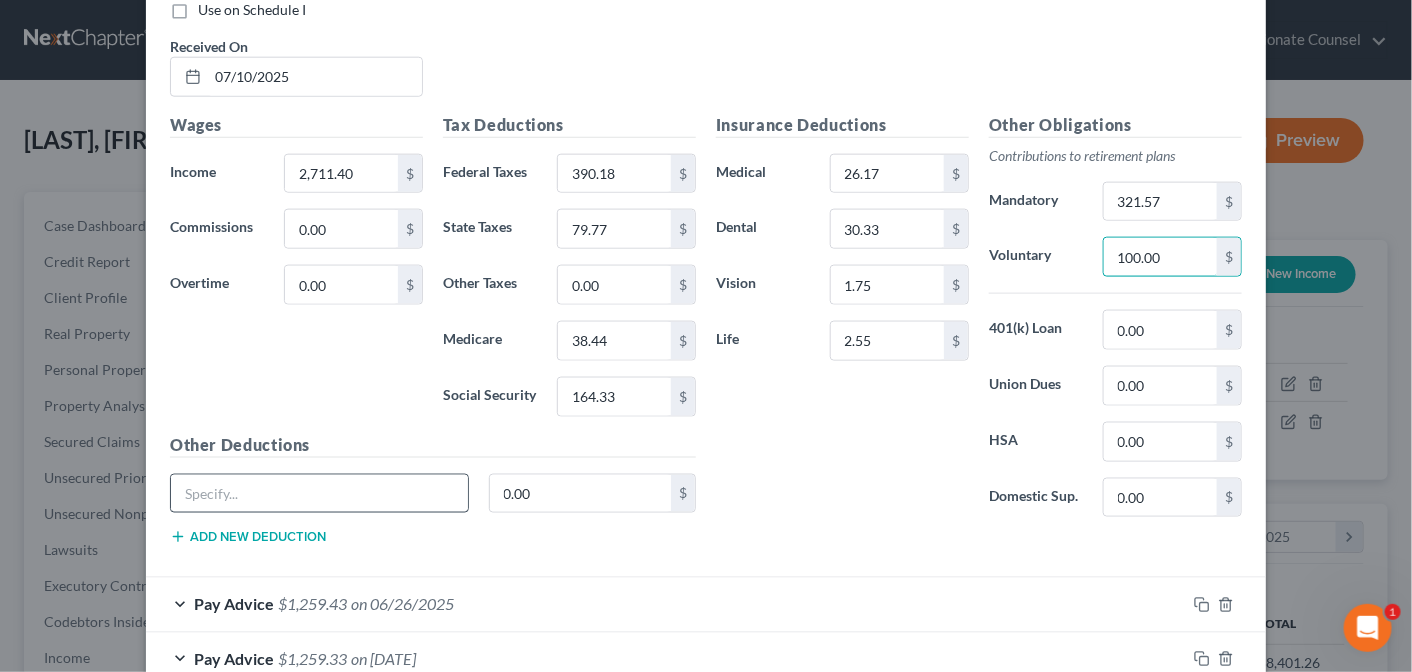 type on "100.00" 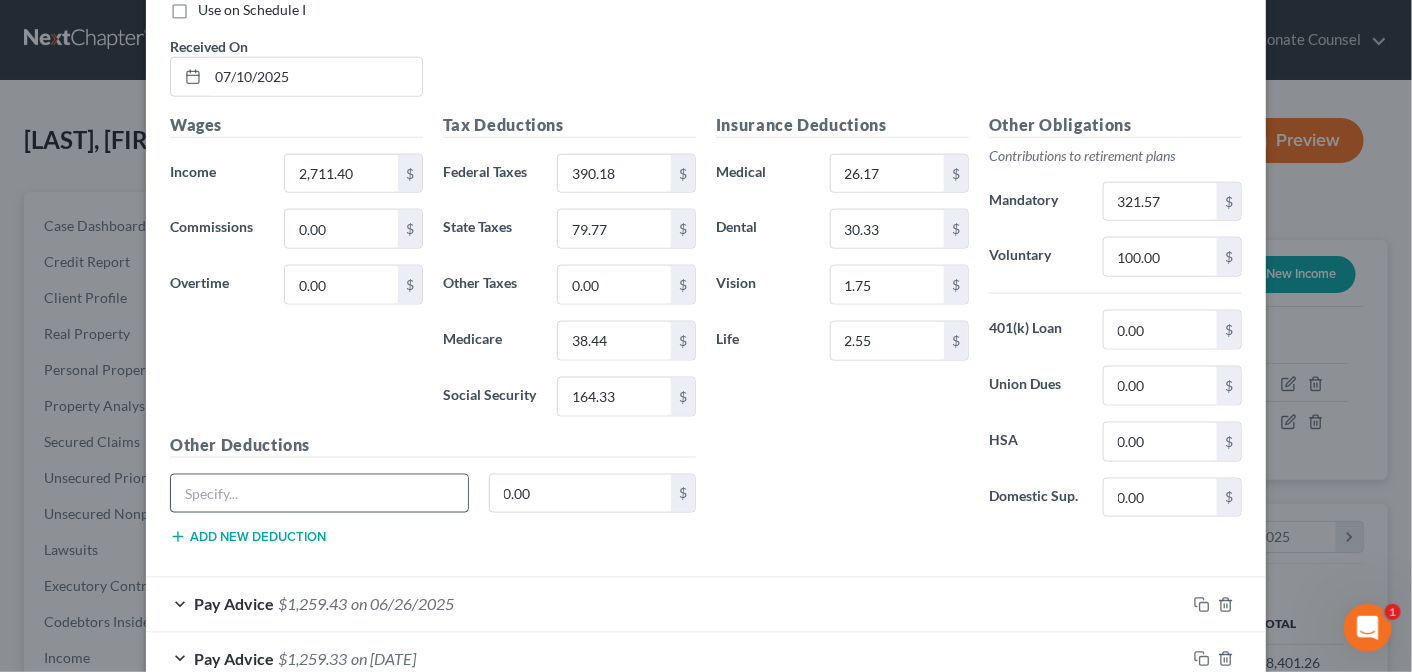 click at bounding box center (319, 494) 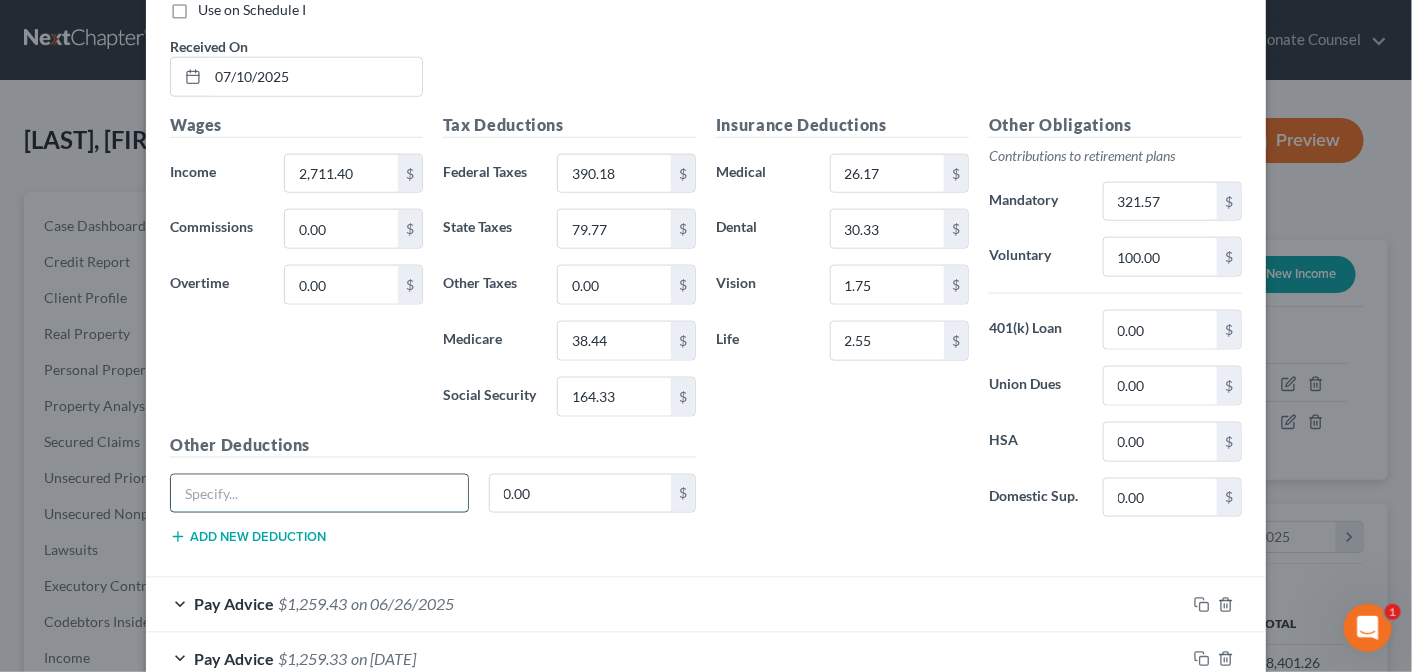type on "Disability Insurance" 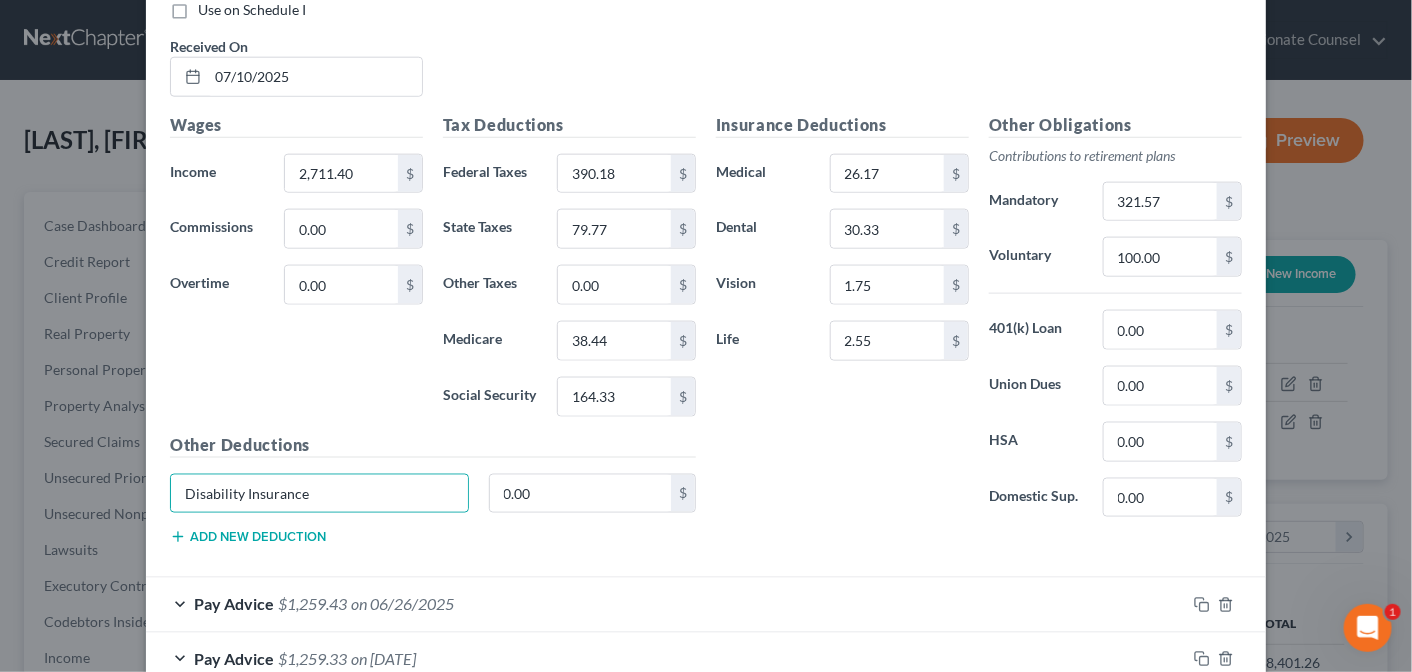 click on "Add new deduction" at bounding box center [248, 537] 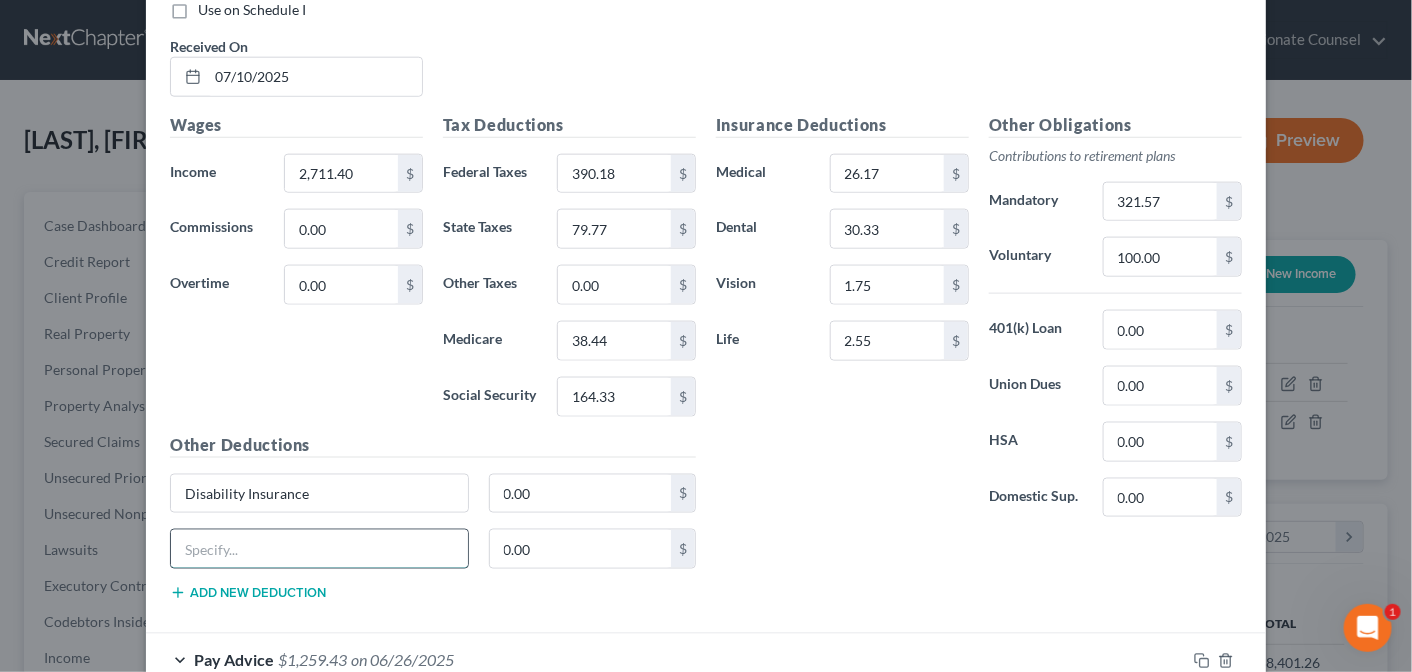 click at bounding box center [319, 549] 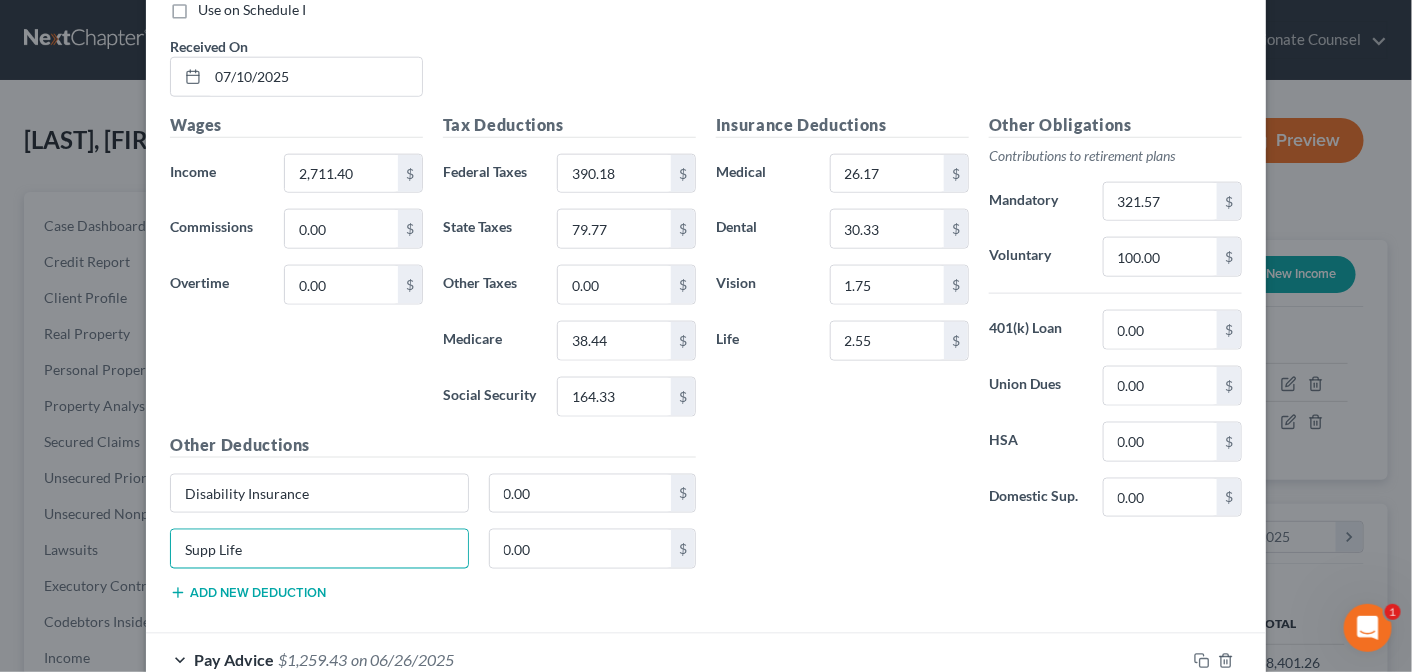 type on "Supp Life" 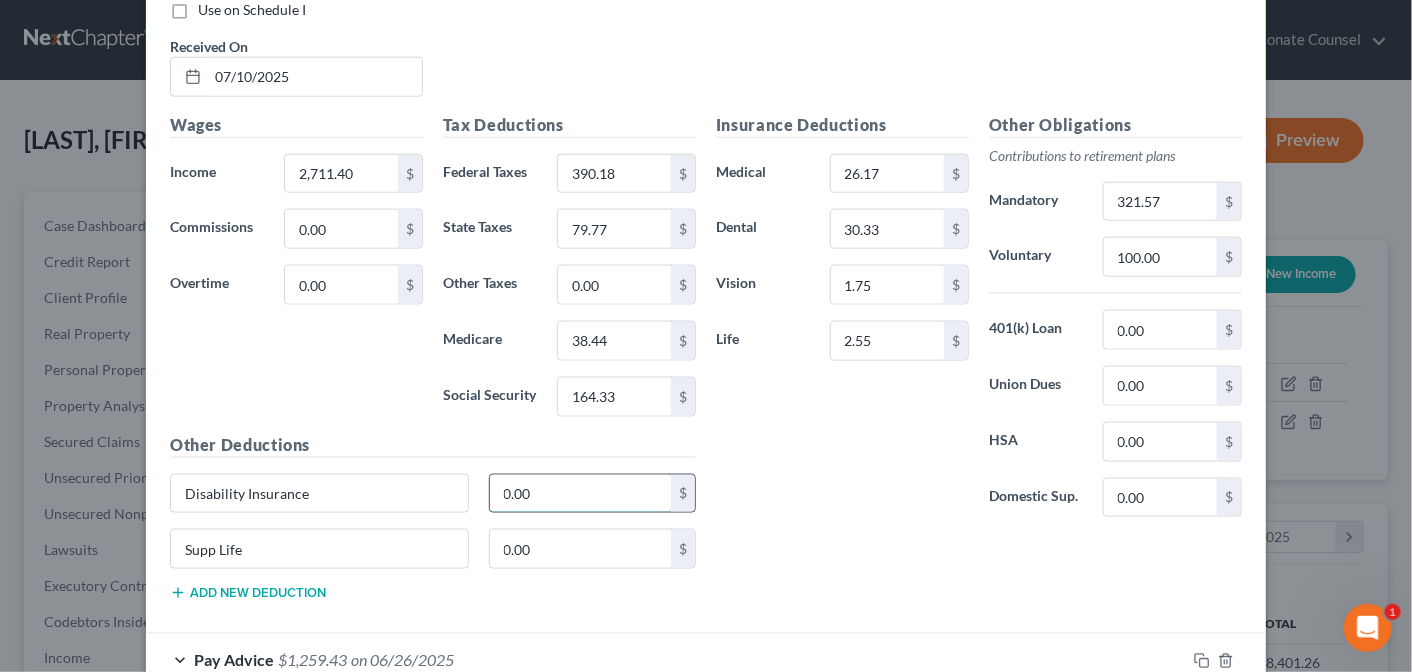 click on "0.00" at bounding box center (581, 494) 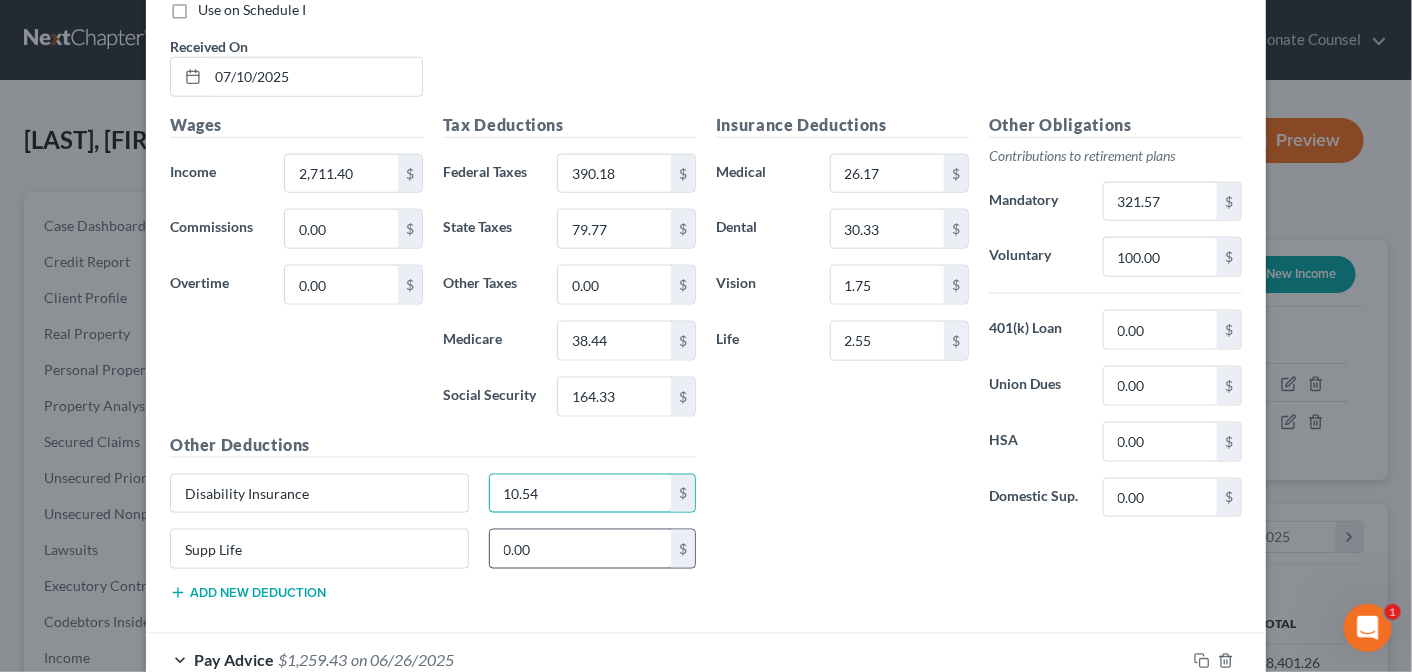 type on "10.54" 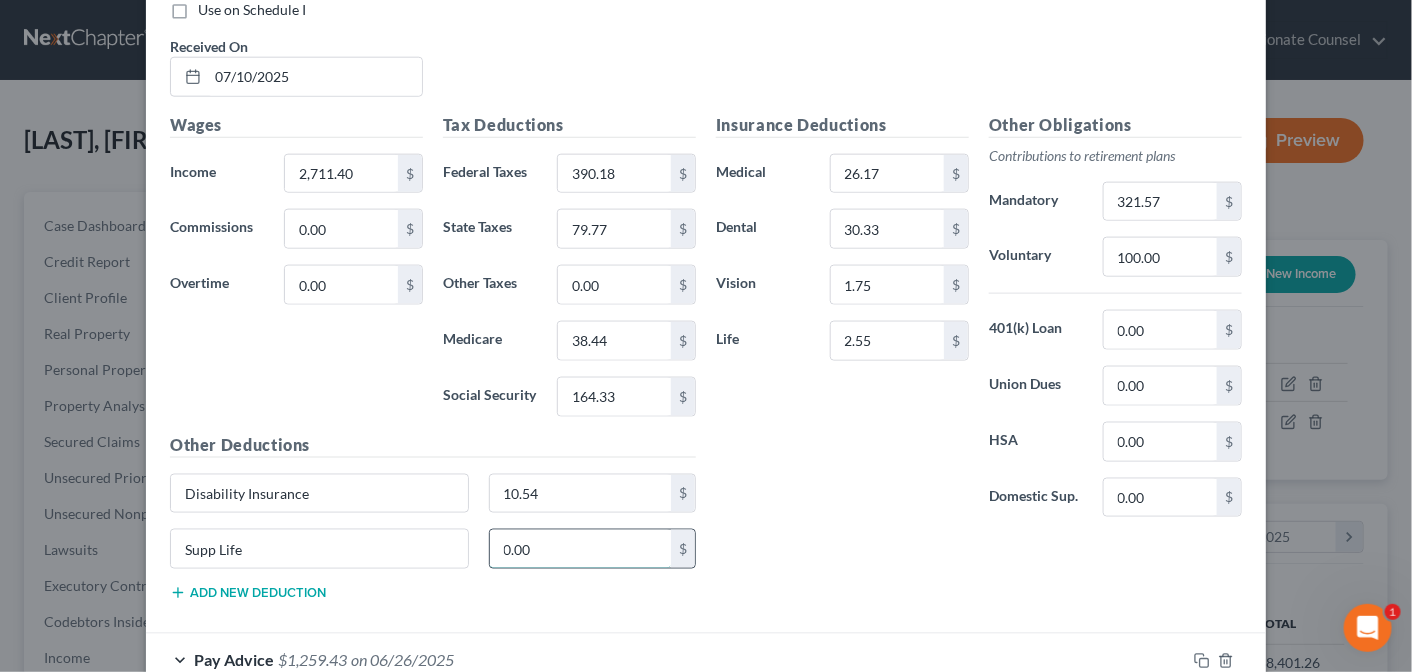 click on "0.00" at bounding box center (581, 549) 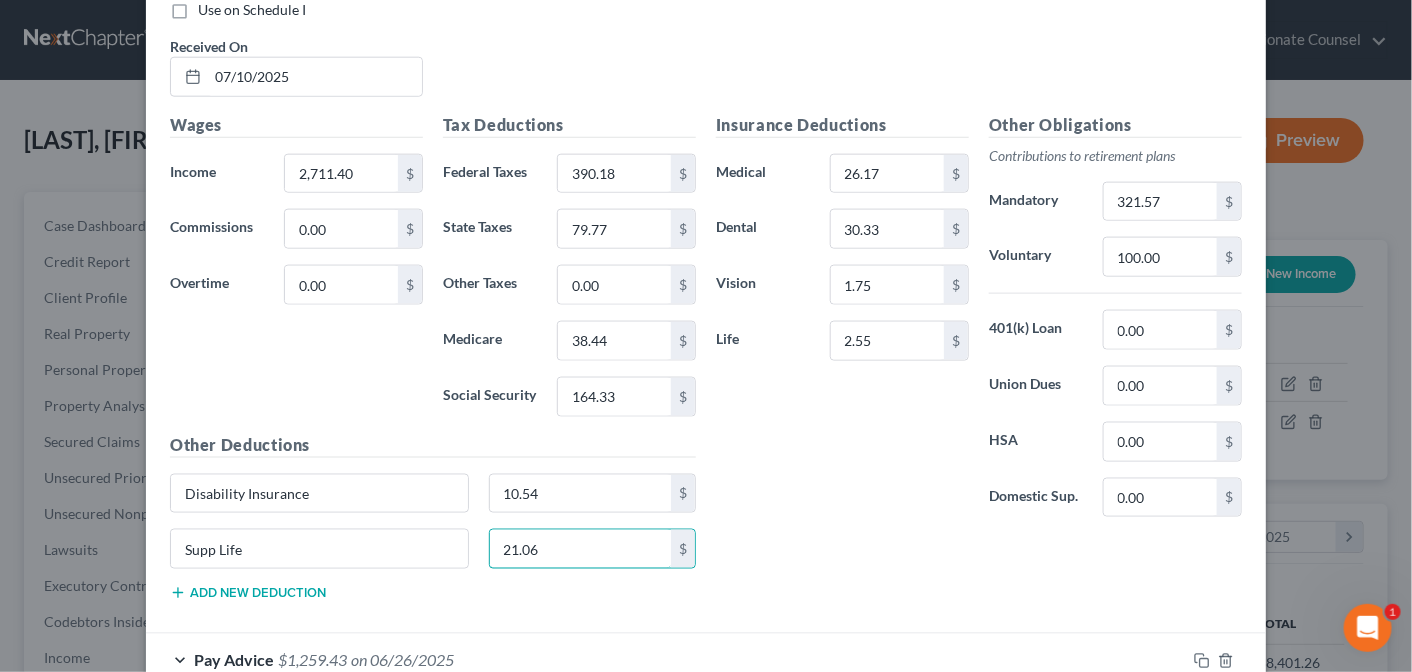 type on "21.06" 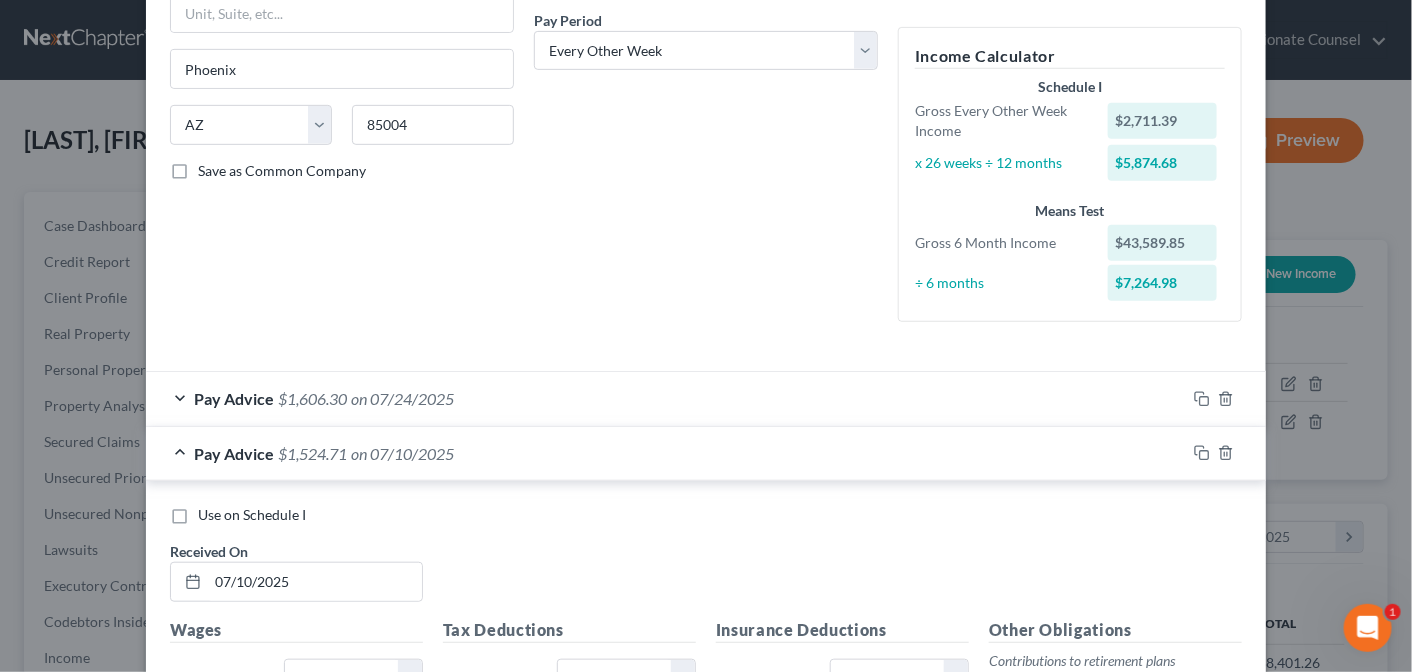scroll, scrollTop: 289, scrollLeft: 0, axis: vertical 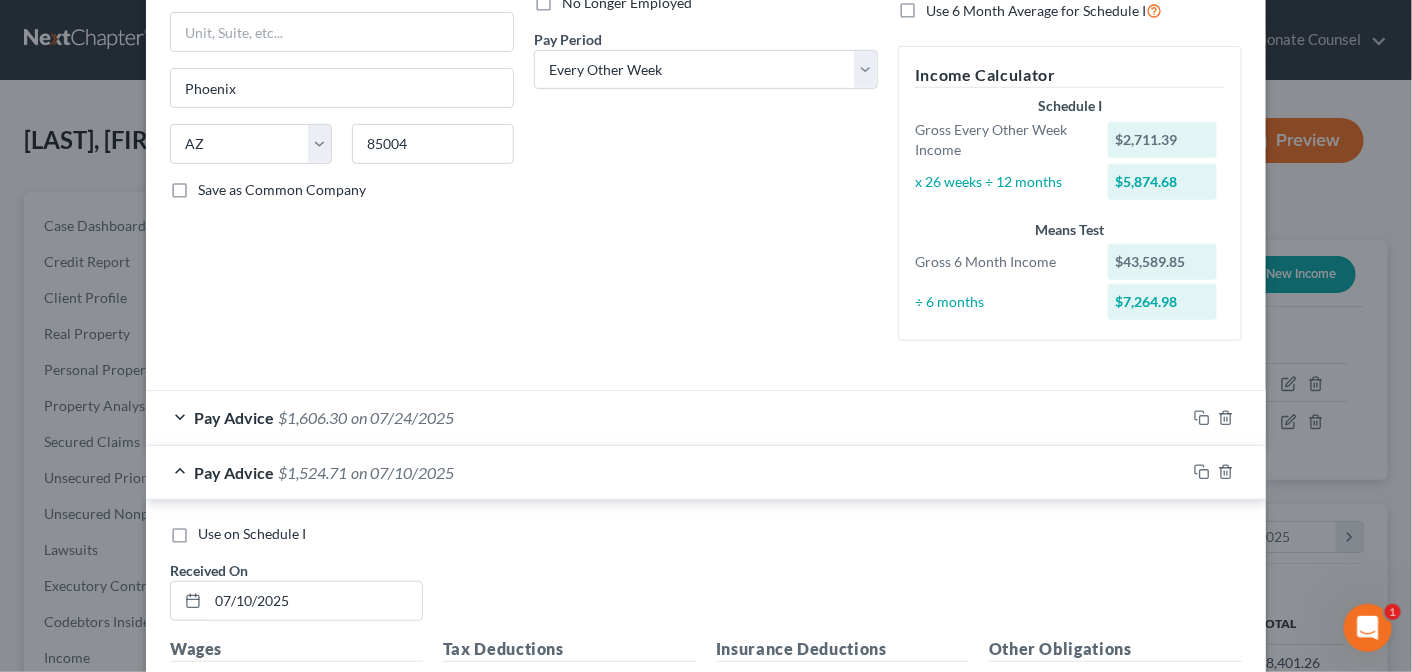 click on "Pay Advice $[PRICE] on [DATE]" at bounding box center (666, 472) 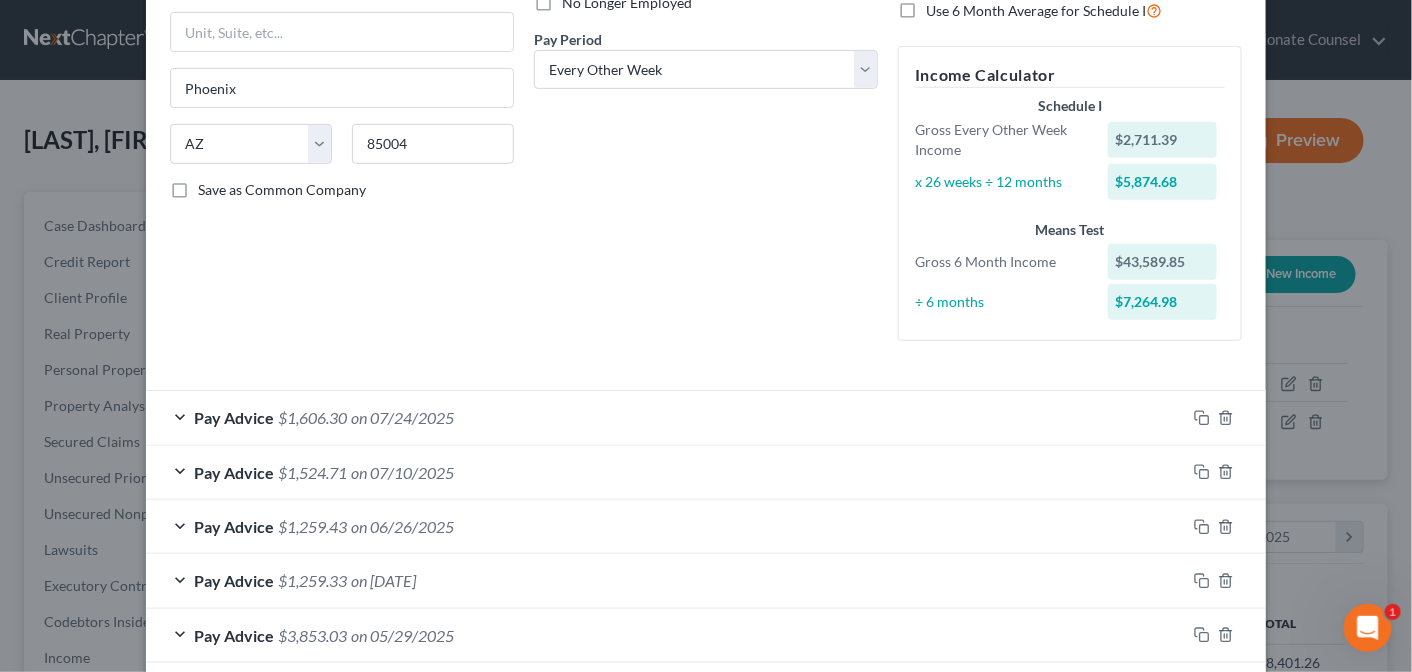 click on "Pay Advice $1,606.30 on [DATE]" at bounding box center [666, 417] 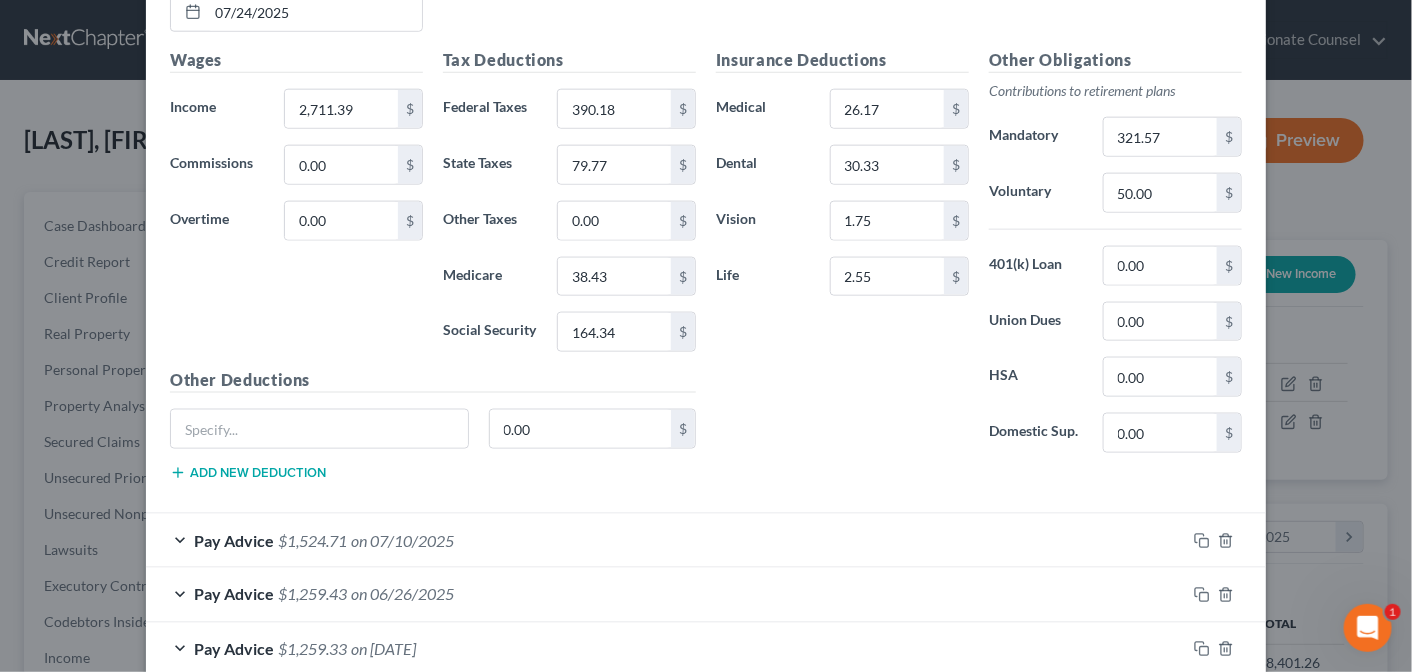 scroll, scrollTop: 836, scrollLeft: 0, axis: vertical 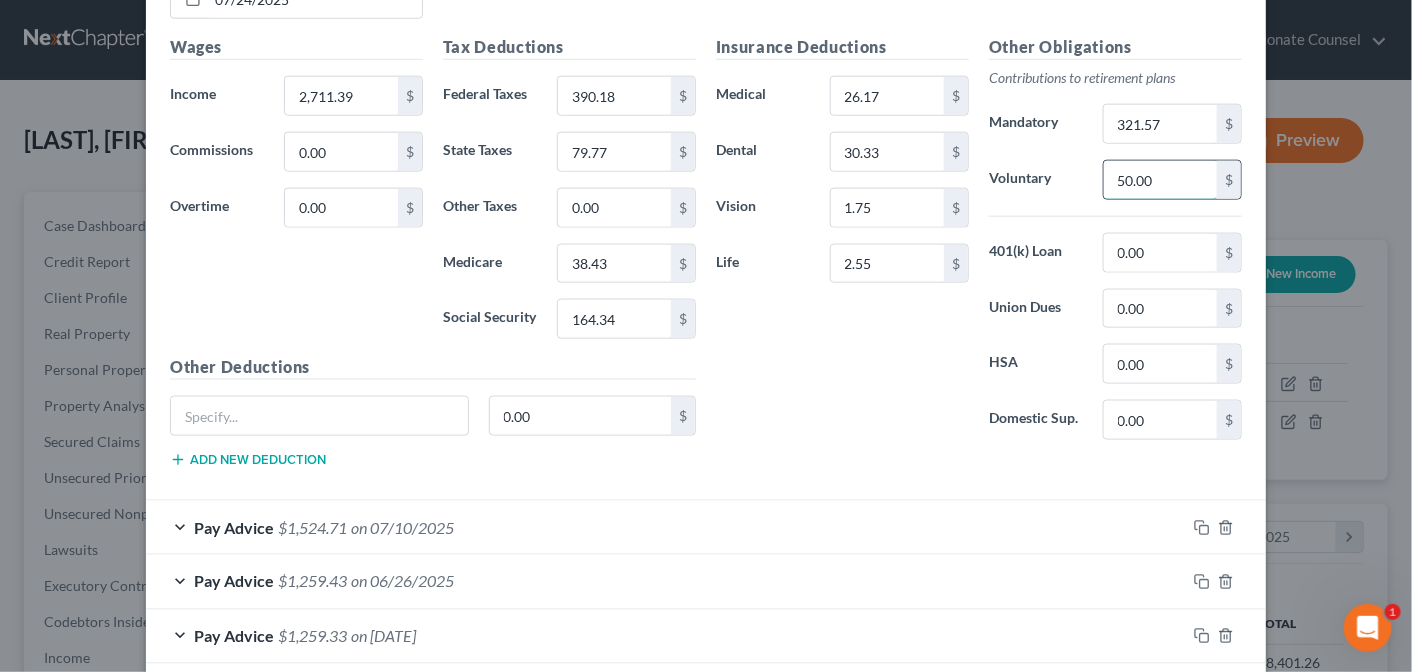 click on "50.00" at bounding box center (1160, 180) 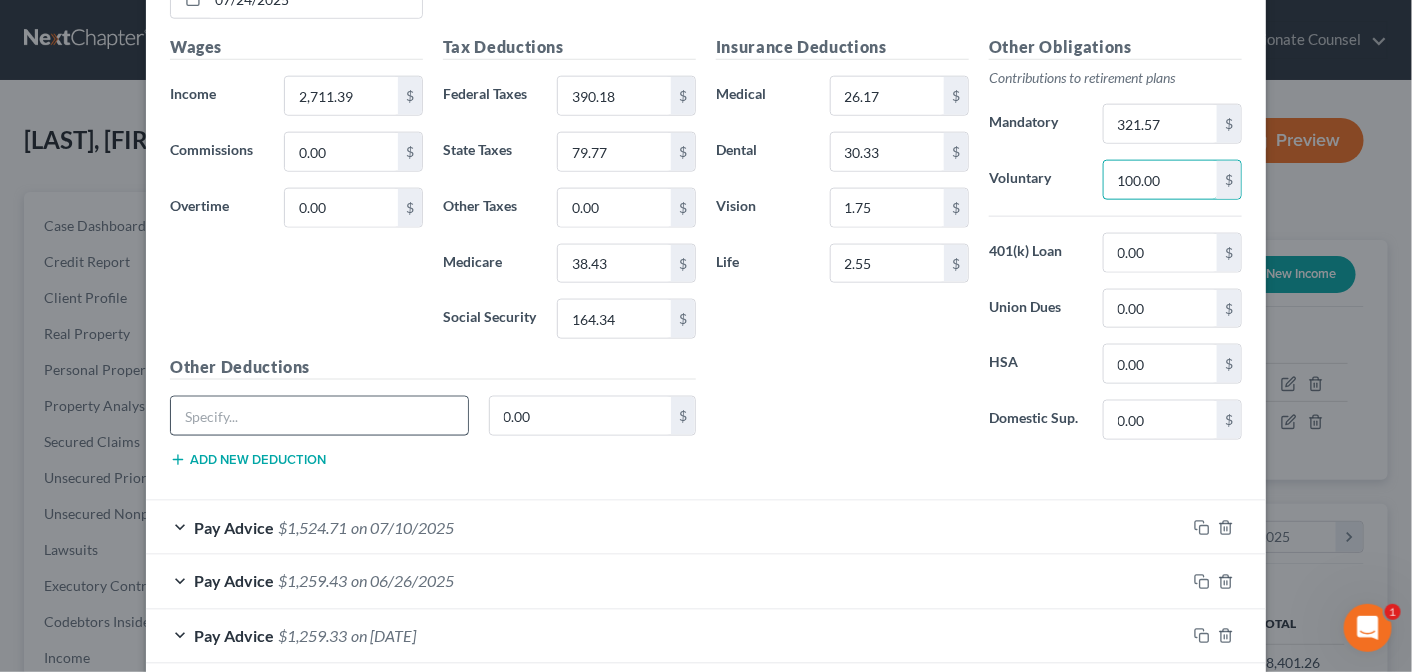 type on "100.00" 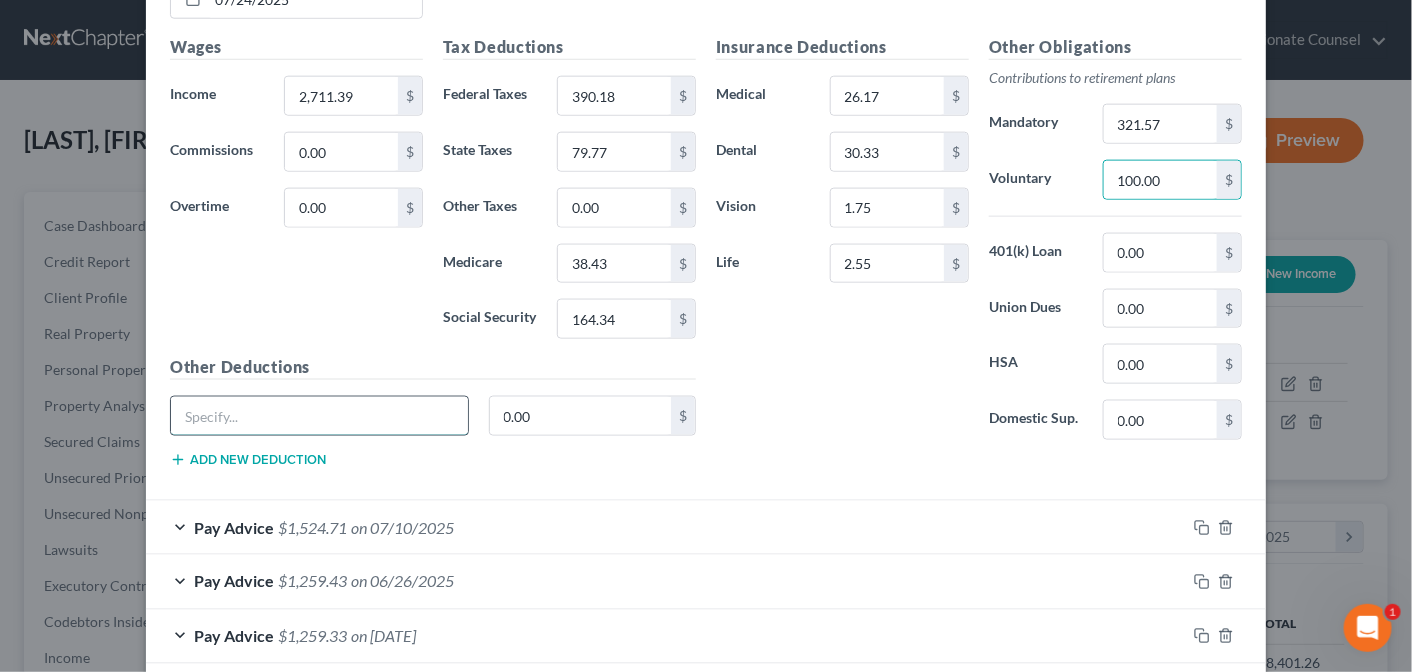 click at bounding box center (319, 416) 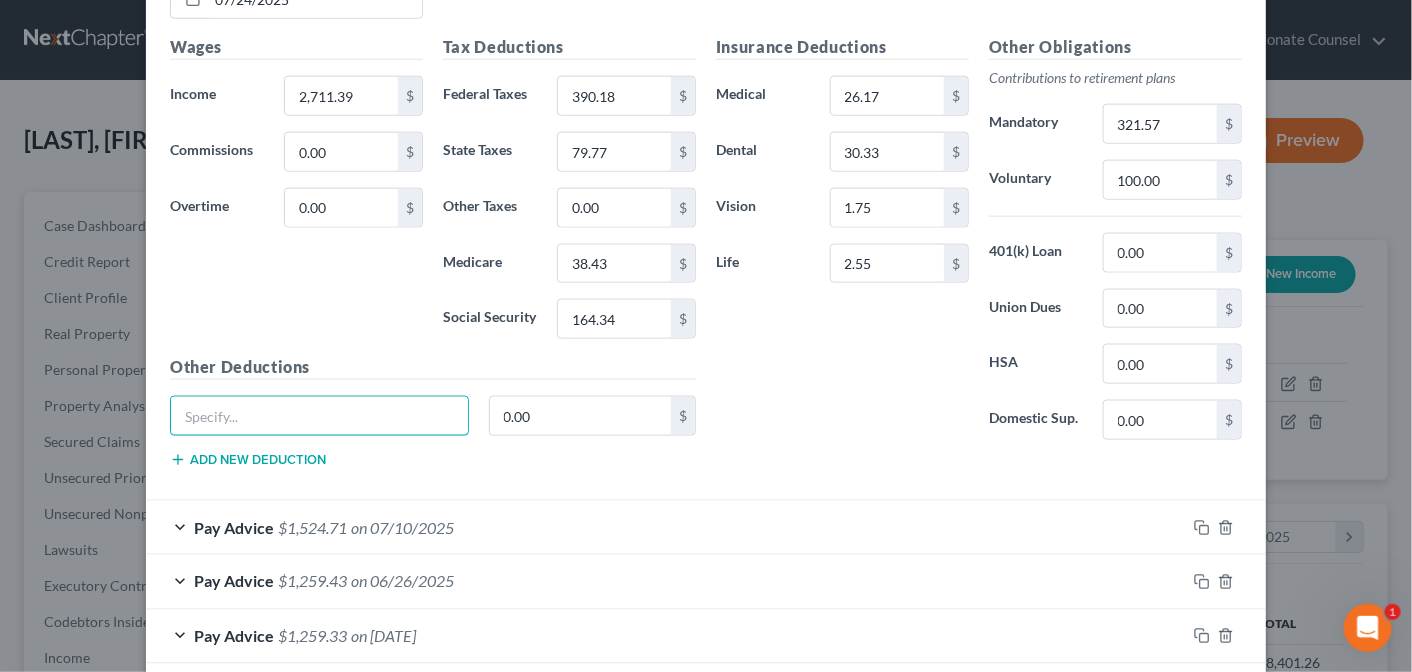 type on "Disability Insurance" 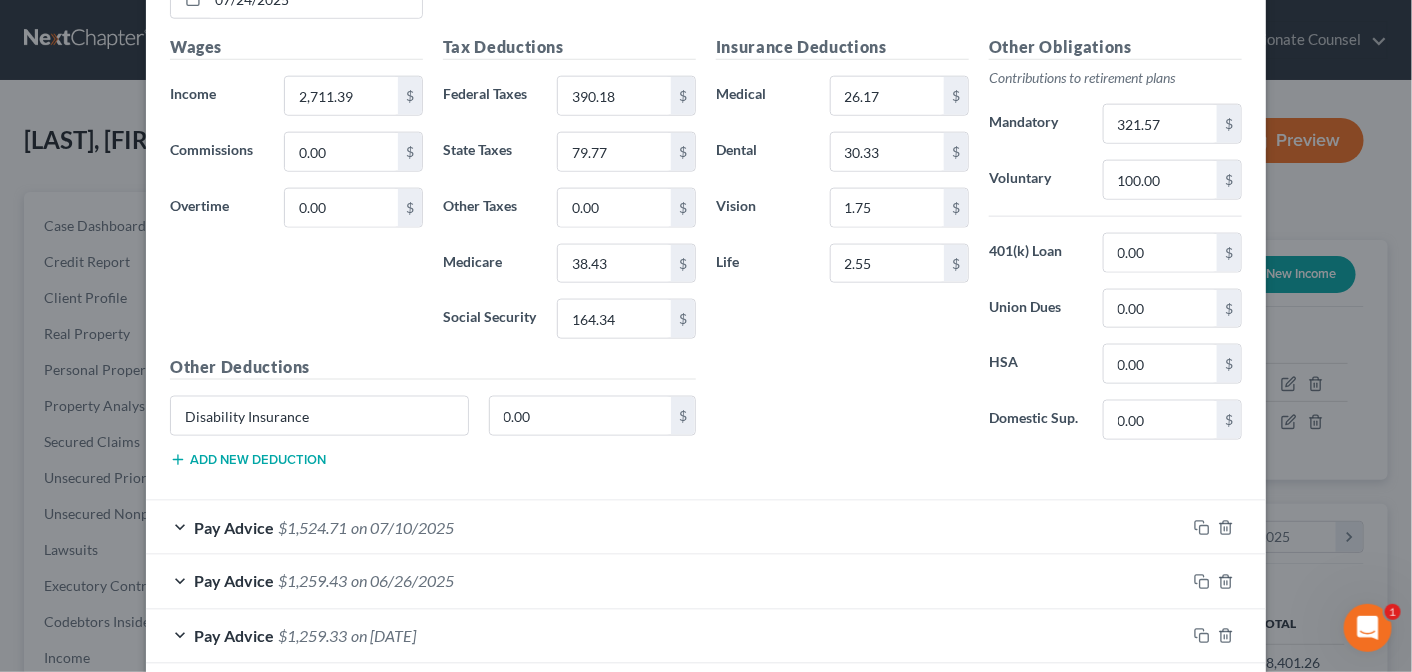 click on "Add new deduction" at bounding box center [248, 460] 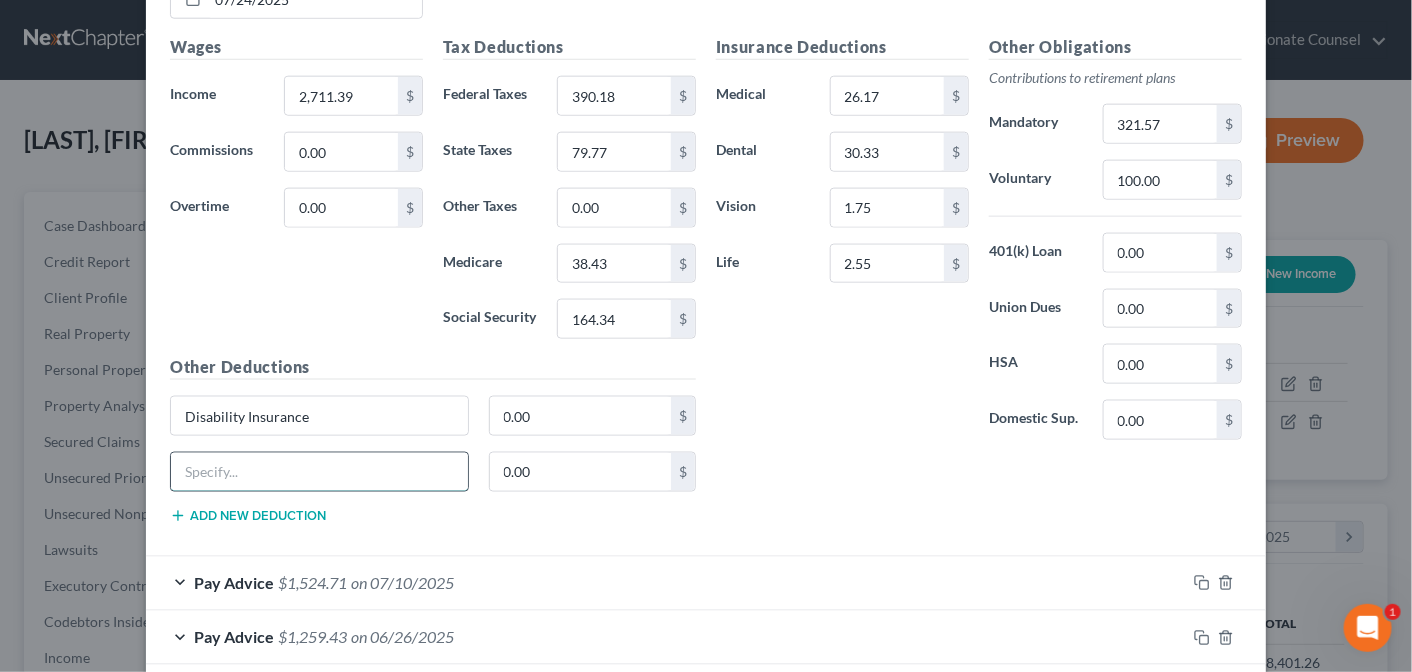 click at bounding box center [319, 472] 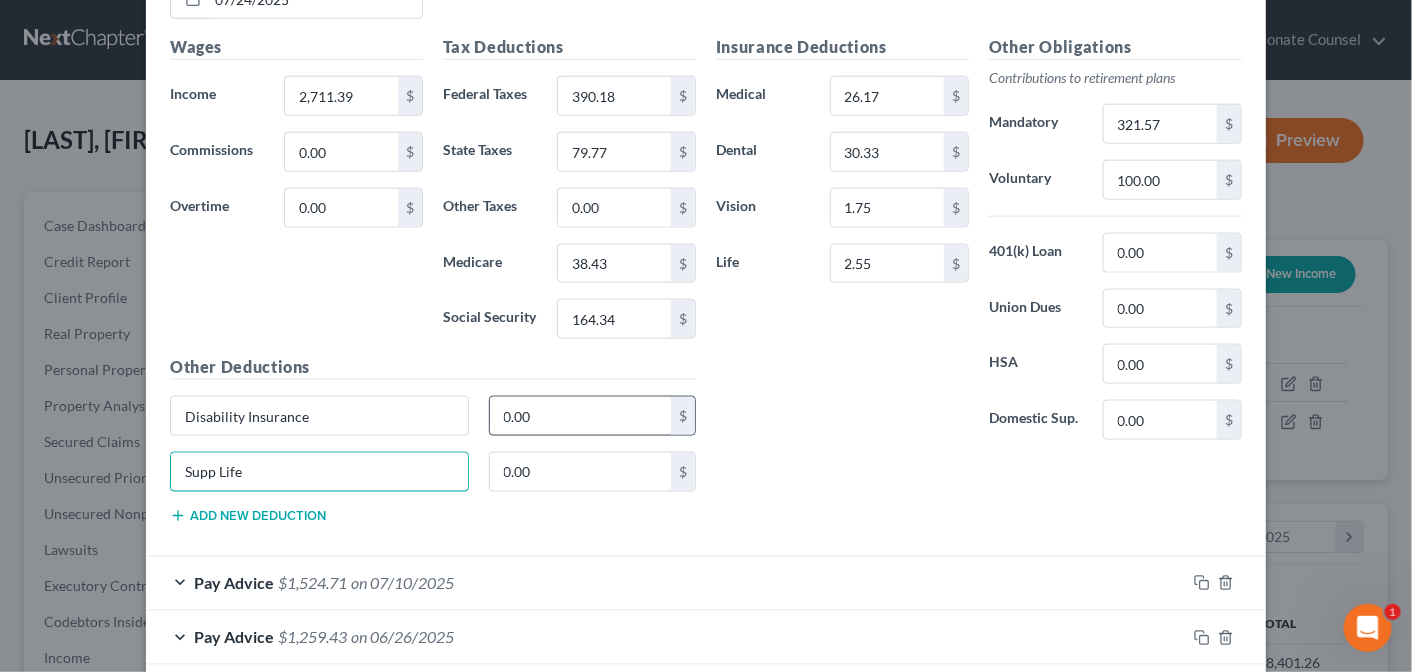 type on "Supp Life" 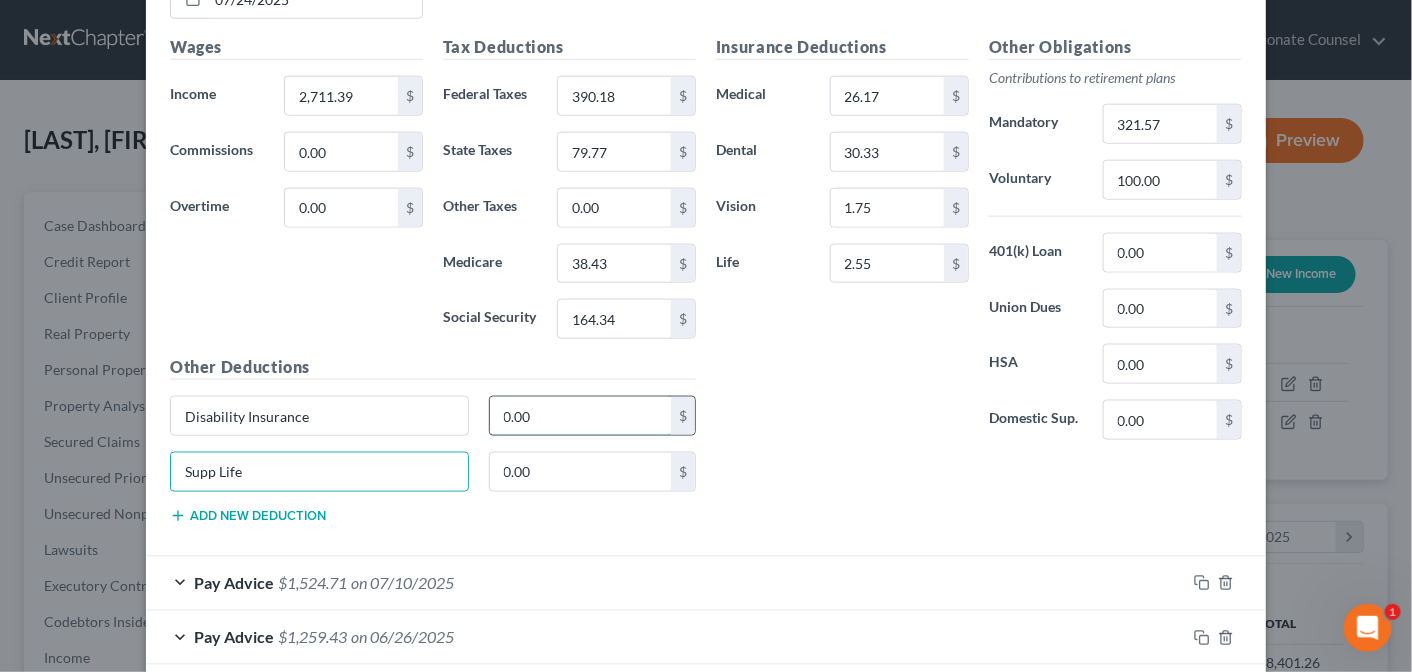 click on "0.00" at bounding box center (581, 416) 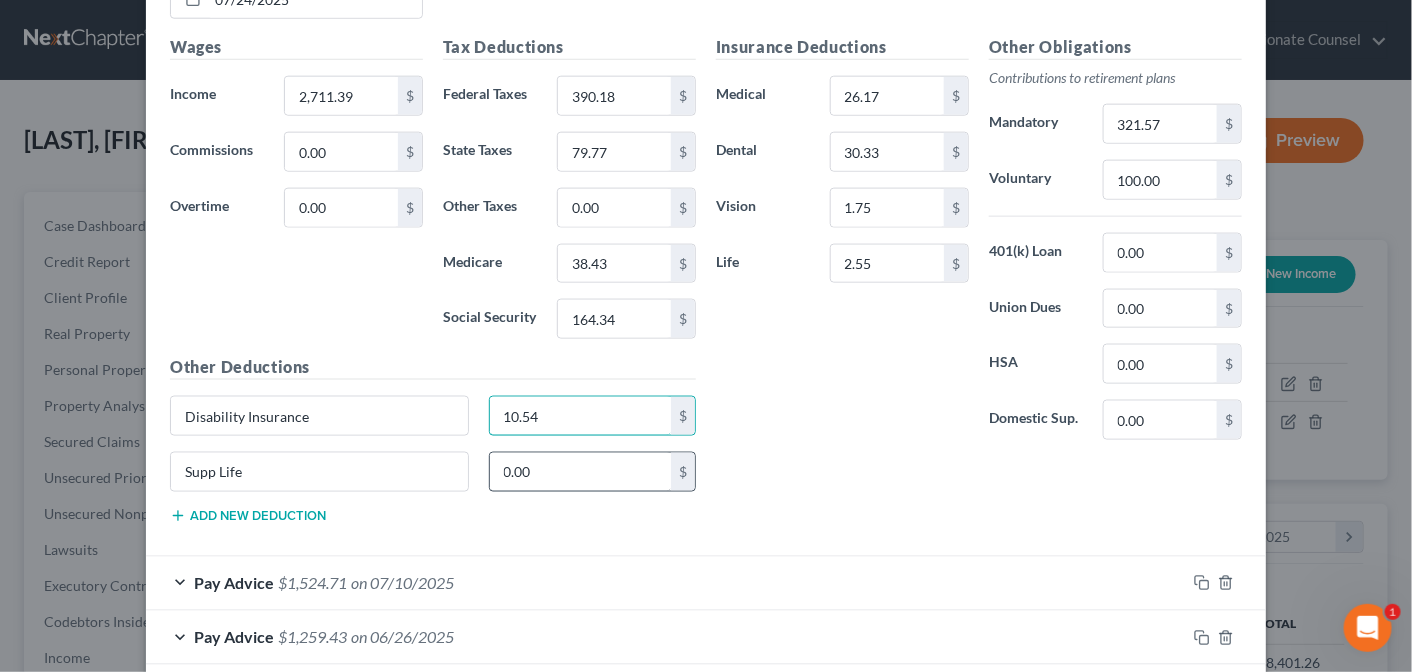 type on "10.54" 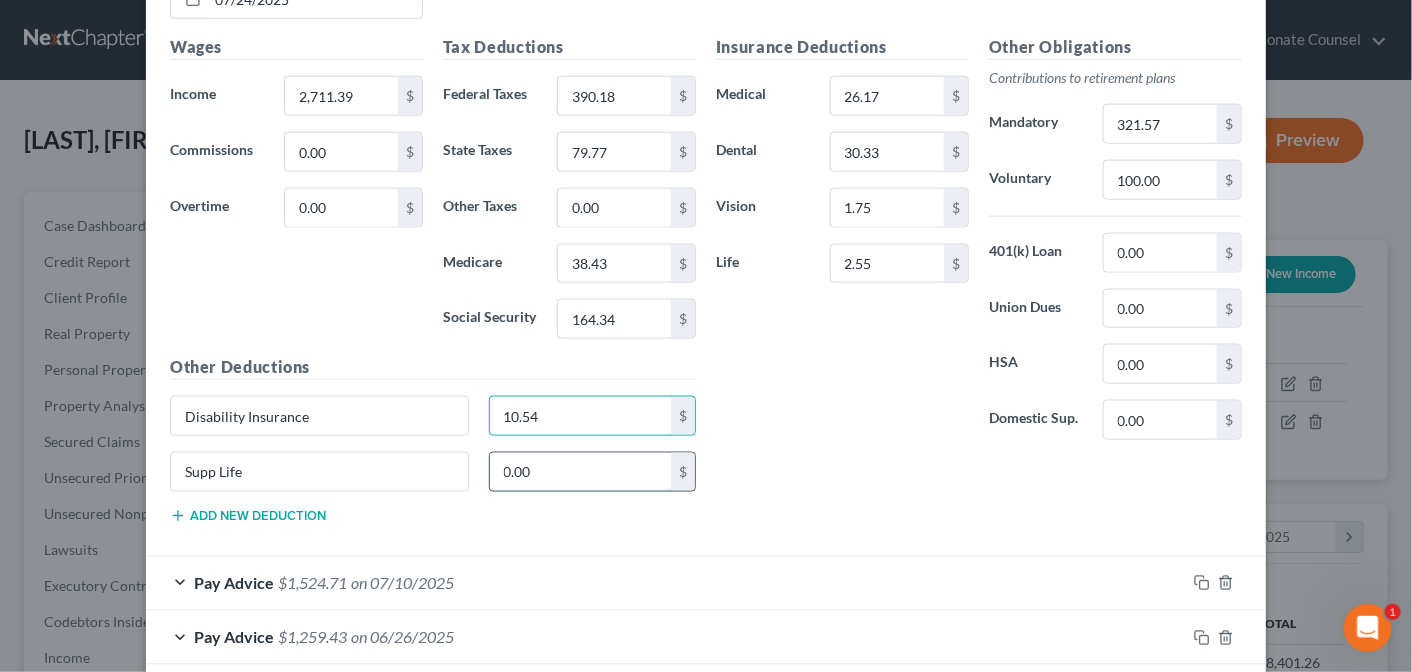 click on "0.00" at bounding box center (581, 472) 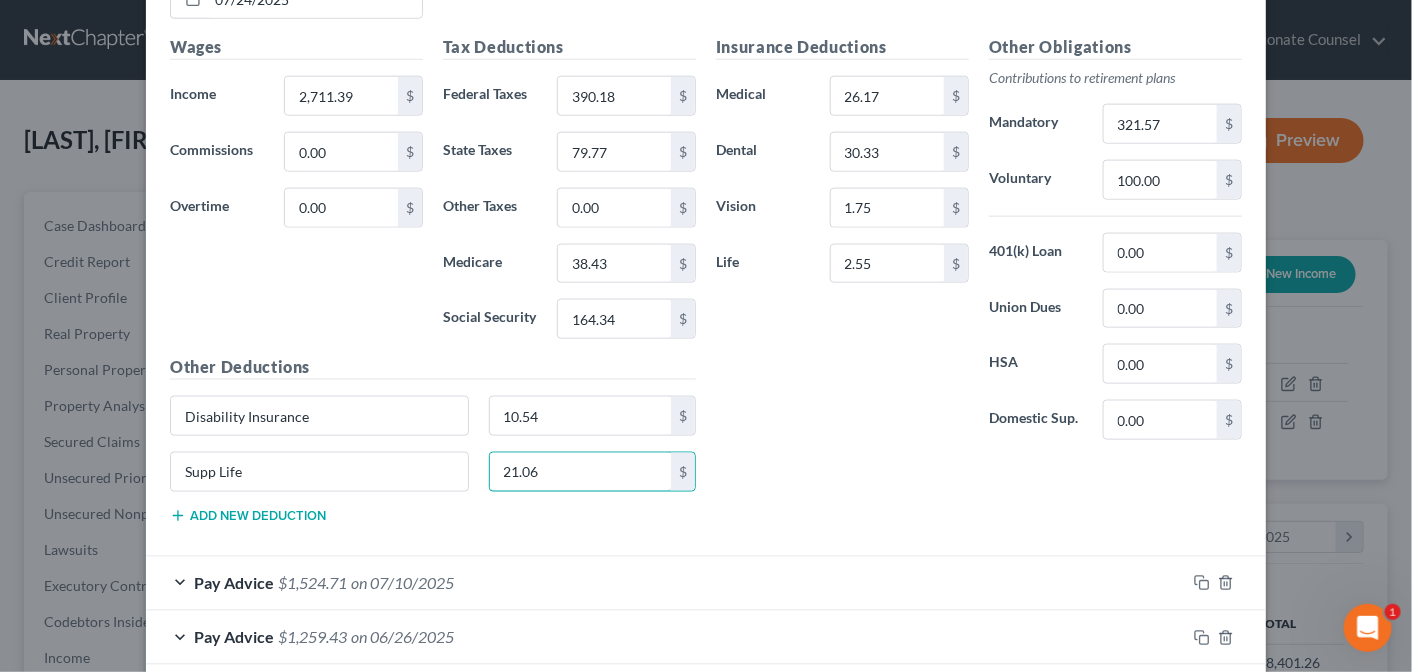 type on "21.06" 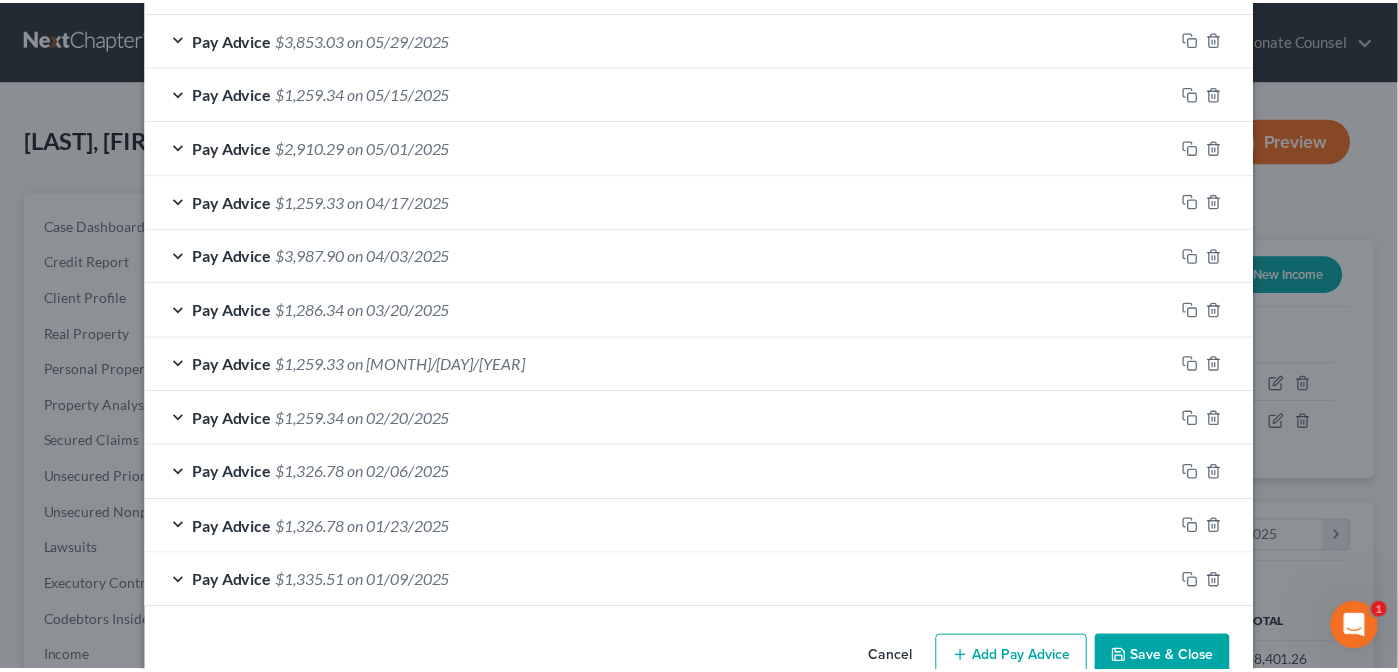 scroll, scrollTop: 1580, scrollLeft: 0, axis: vertical 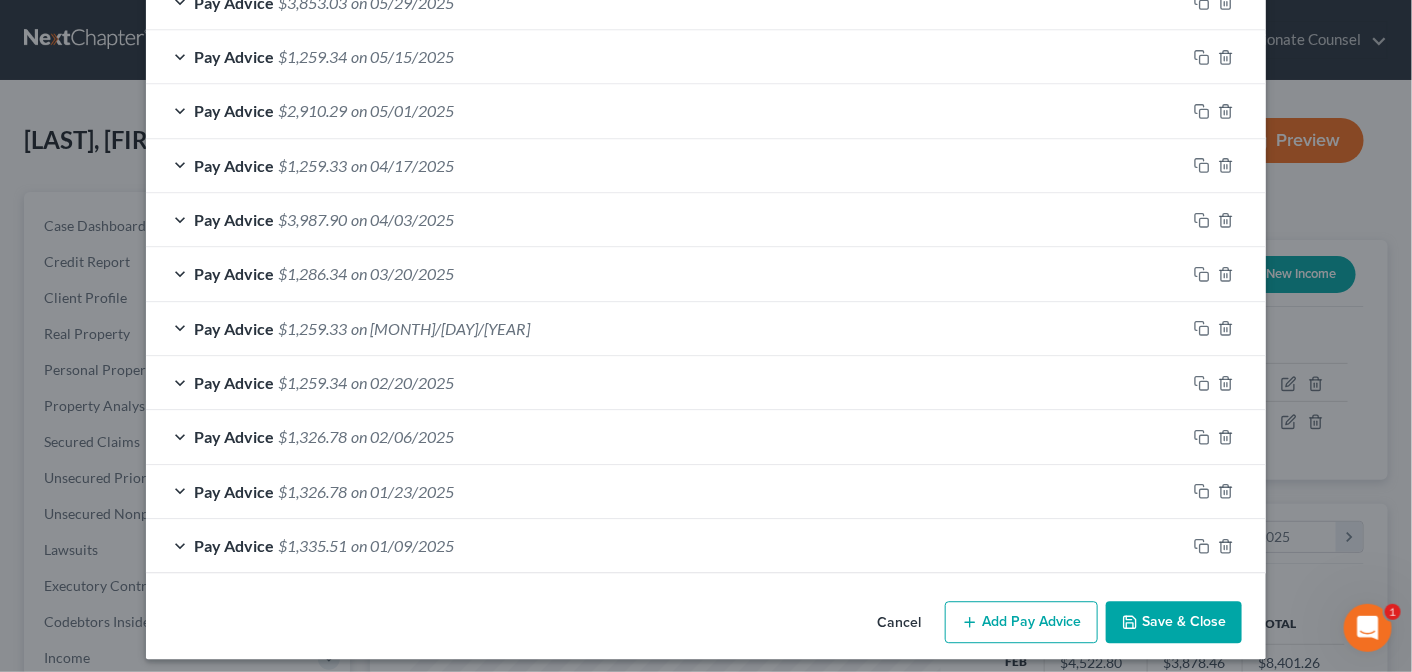 click on "Save & Close" at bounding box center (1174, 622) 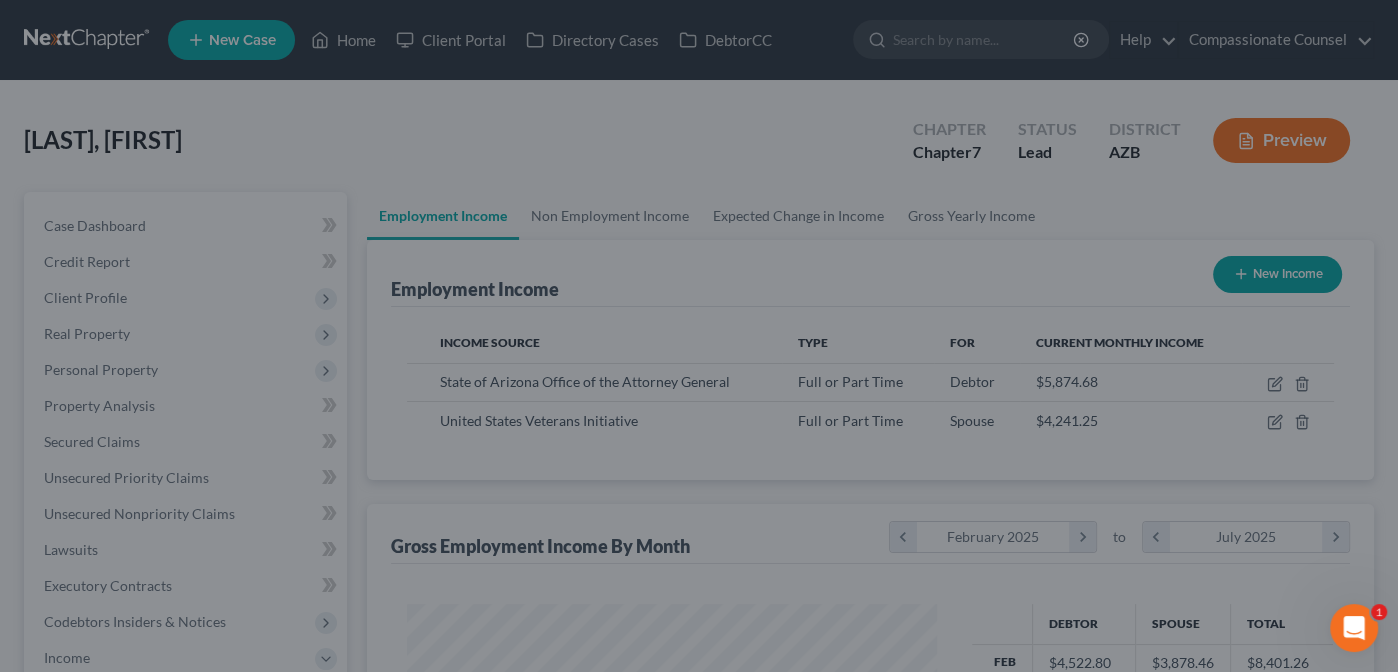 scroll, scrollTop: 356, scrollLeft: 564, axis: both 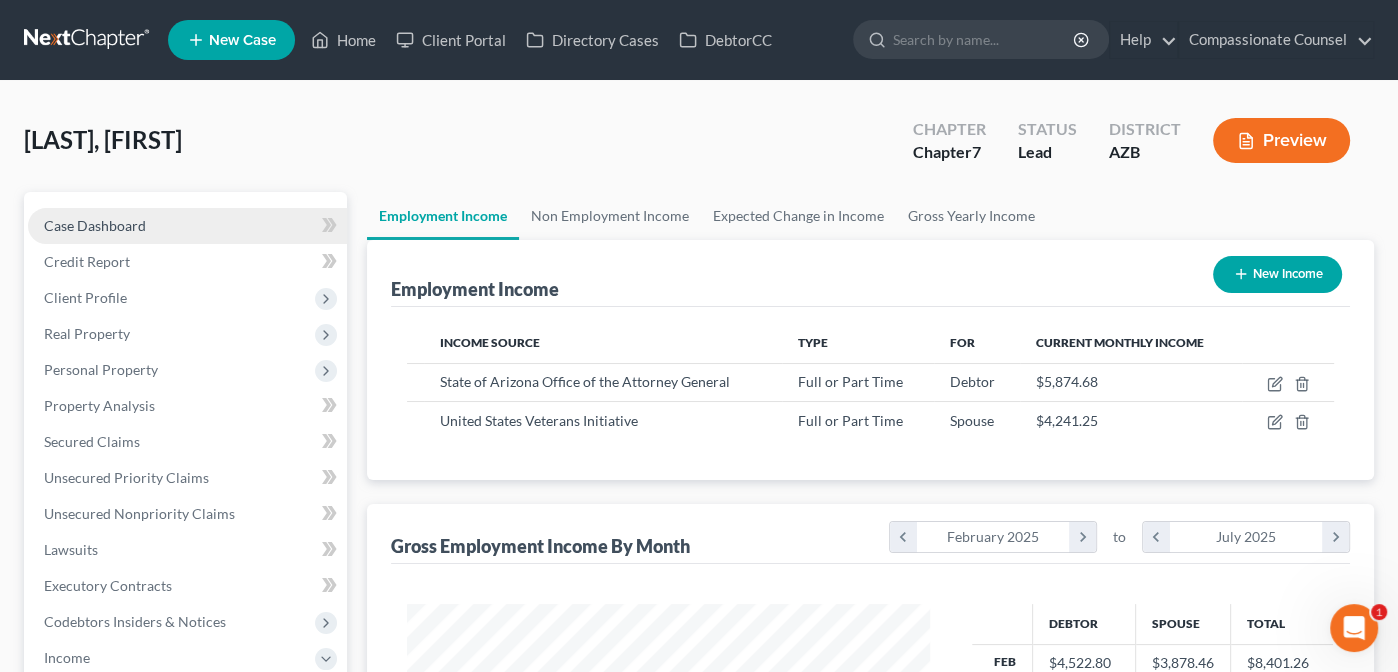 click on "Case Dashboard" at bounding box center [95, 225] 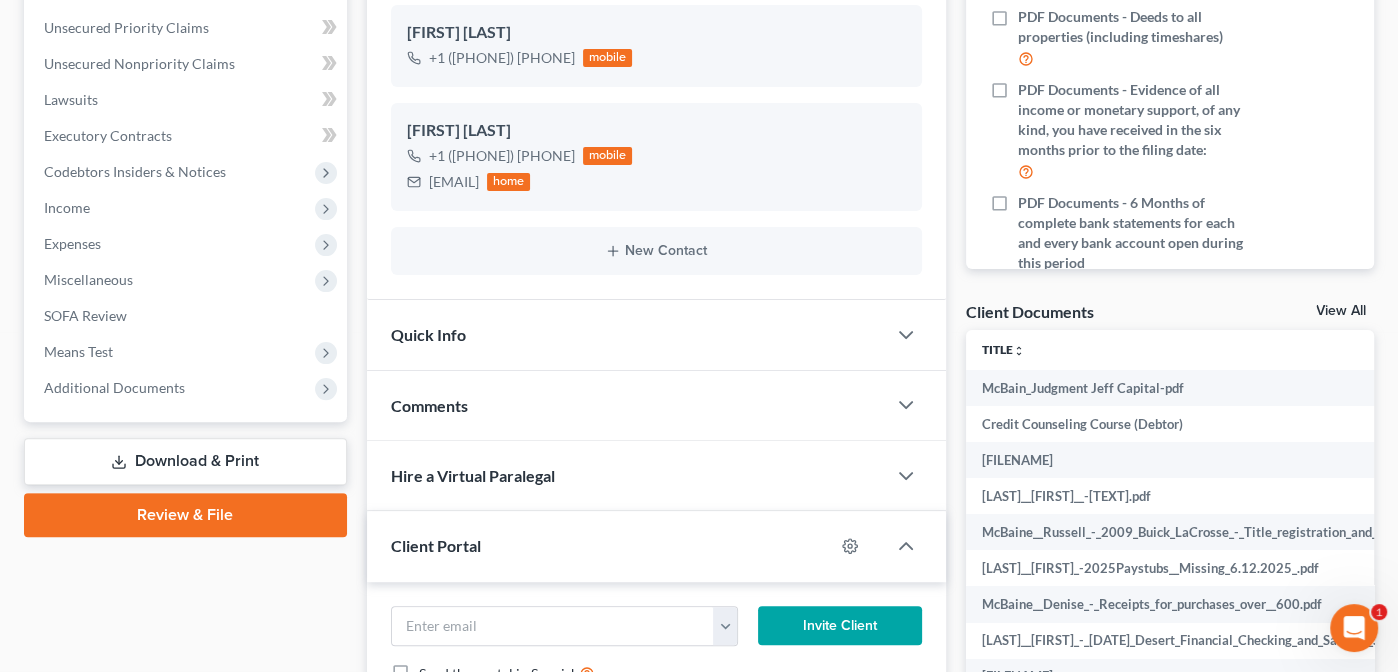 scroll, scrollTop: 455, scrollLeft: 0, axis: vertical 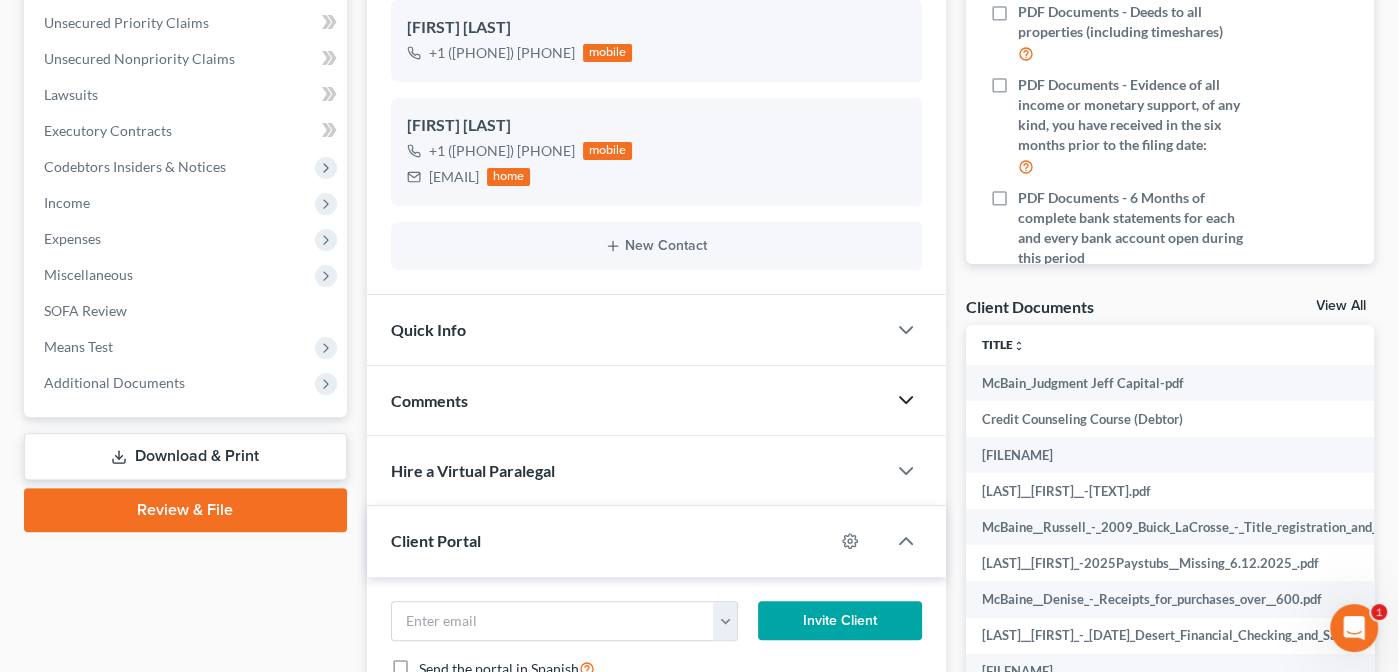 click 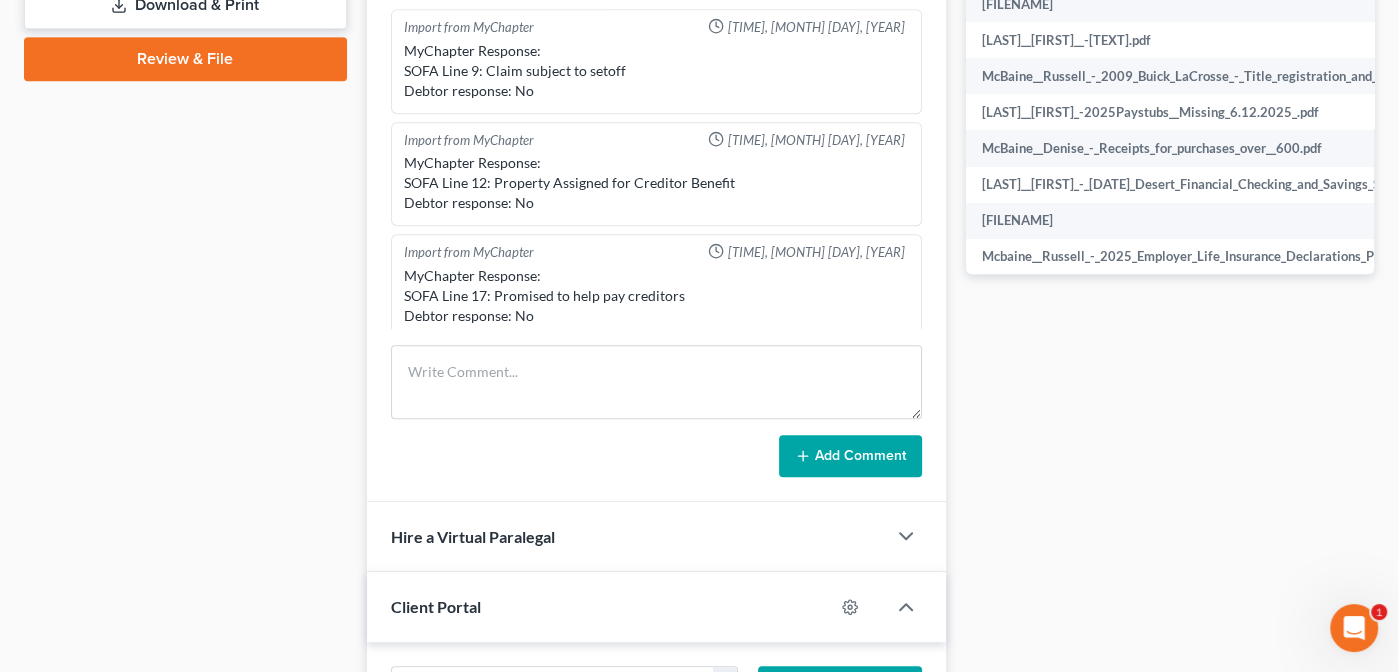 scroll, scrollTop: 920, scrollLeft: 0, axis: vertical 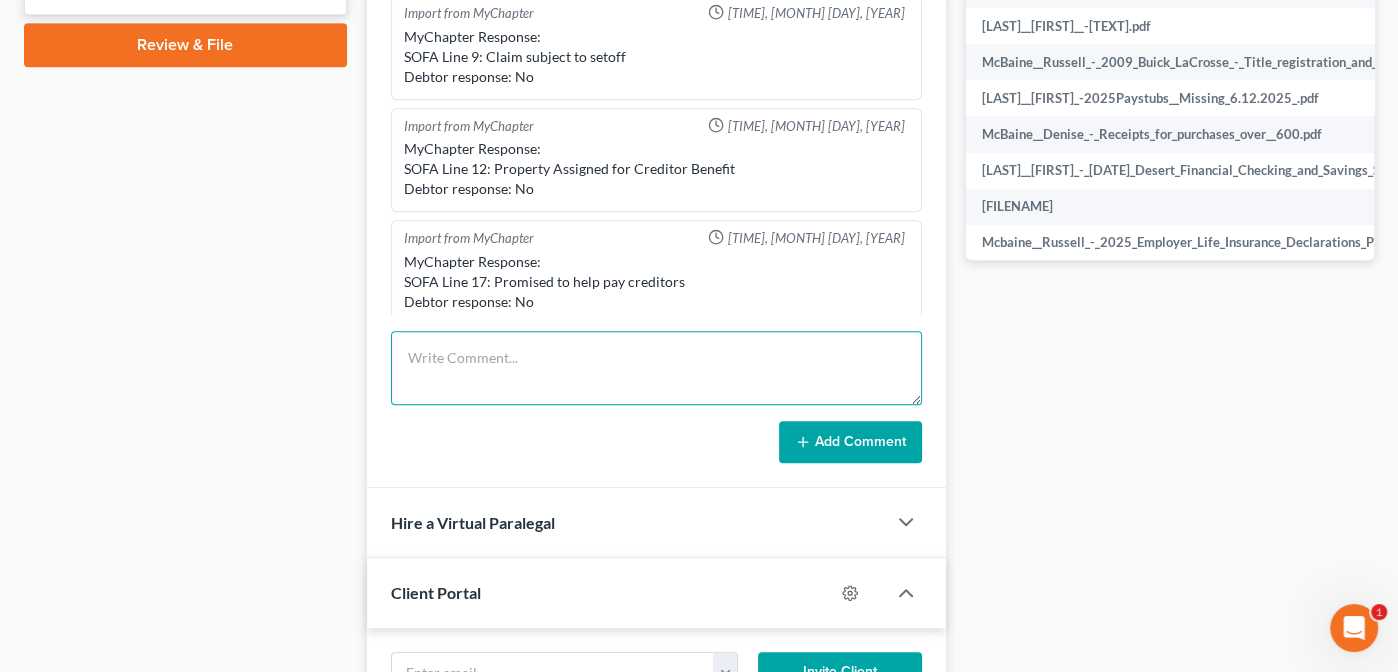 click at bounding box center [656, 368] 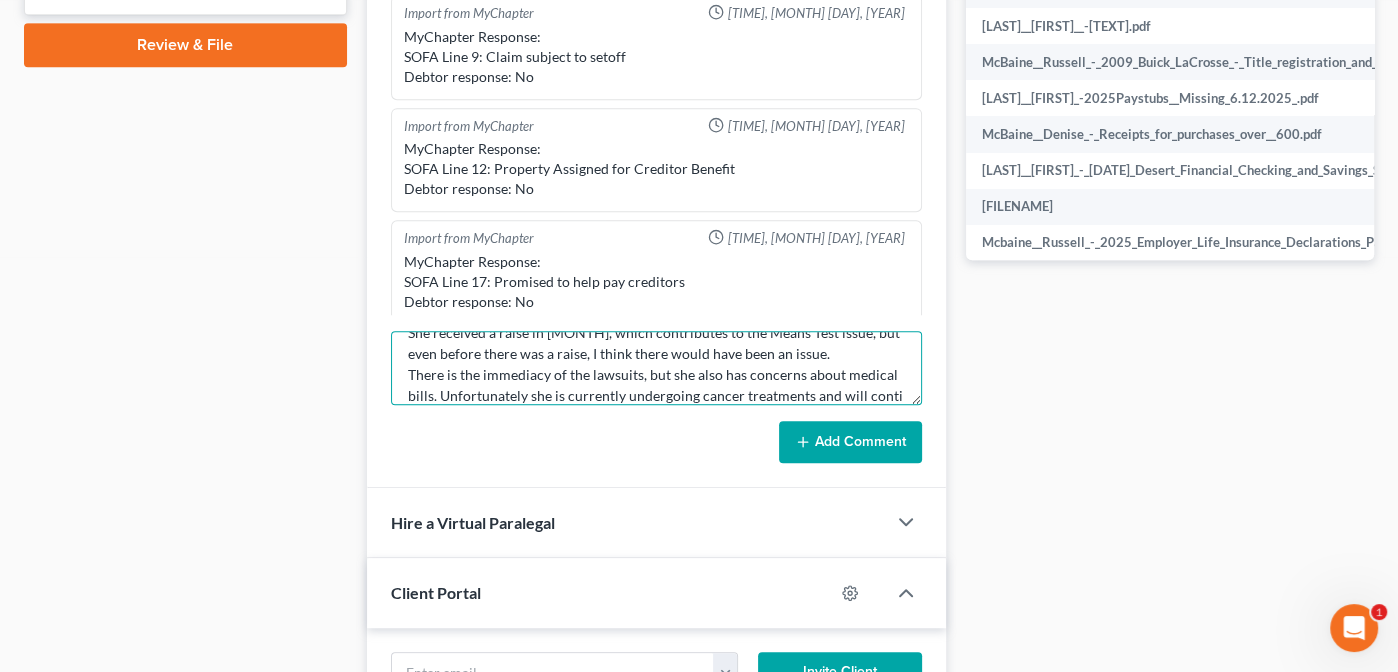scroll, scrollTop: 46, scrollLeft: 0, axis: vertical 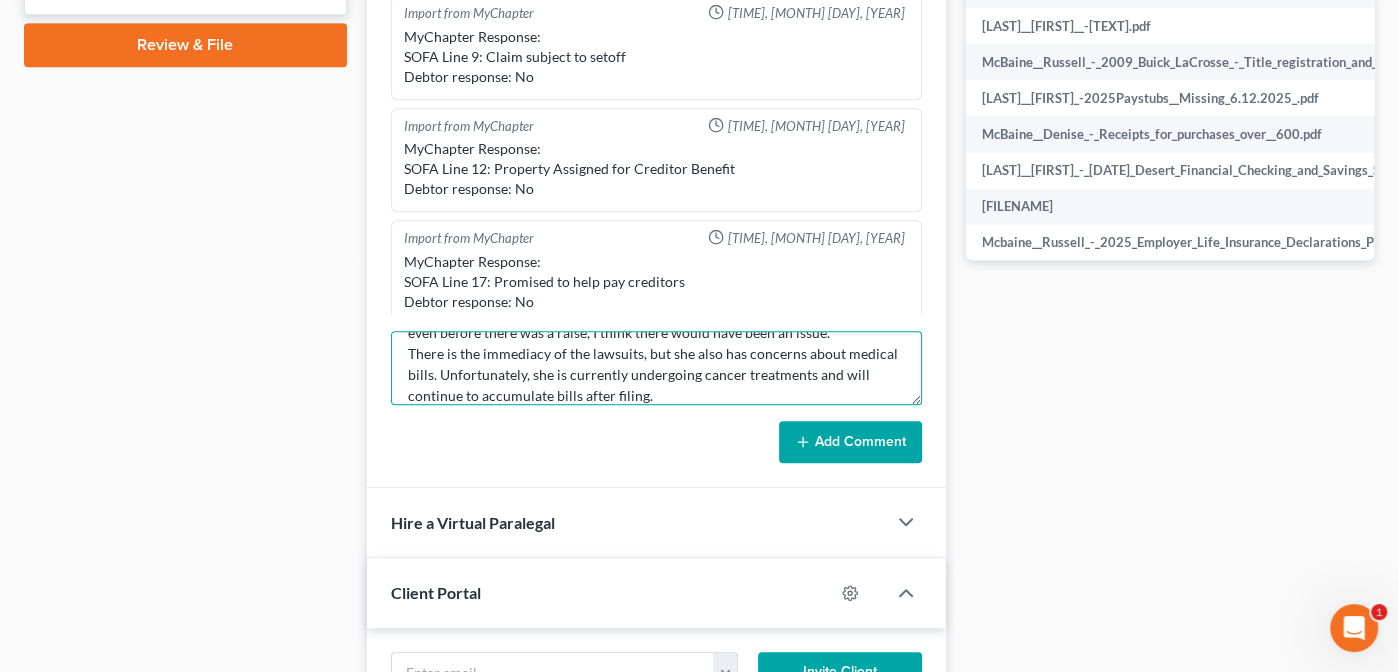 click on "She received a raise in [MONTH], which contributes to the Means Test issue, but even before there was a raise, I think there would have been an issue.
There is the immediacy of the lawsuits, but she also has concerns about medical bills. Unfortunately, she is currently undergoing cancer treatments and will continue to accumulate bills after filing." at bounding box center [656, 368] 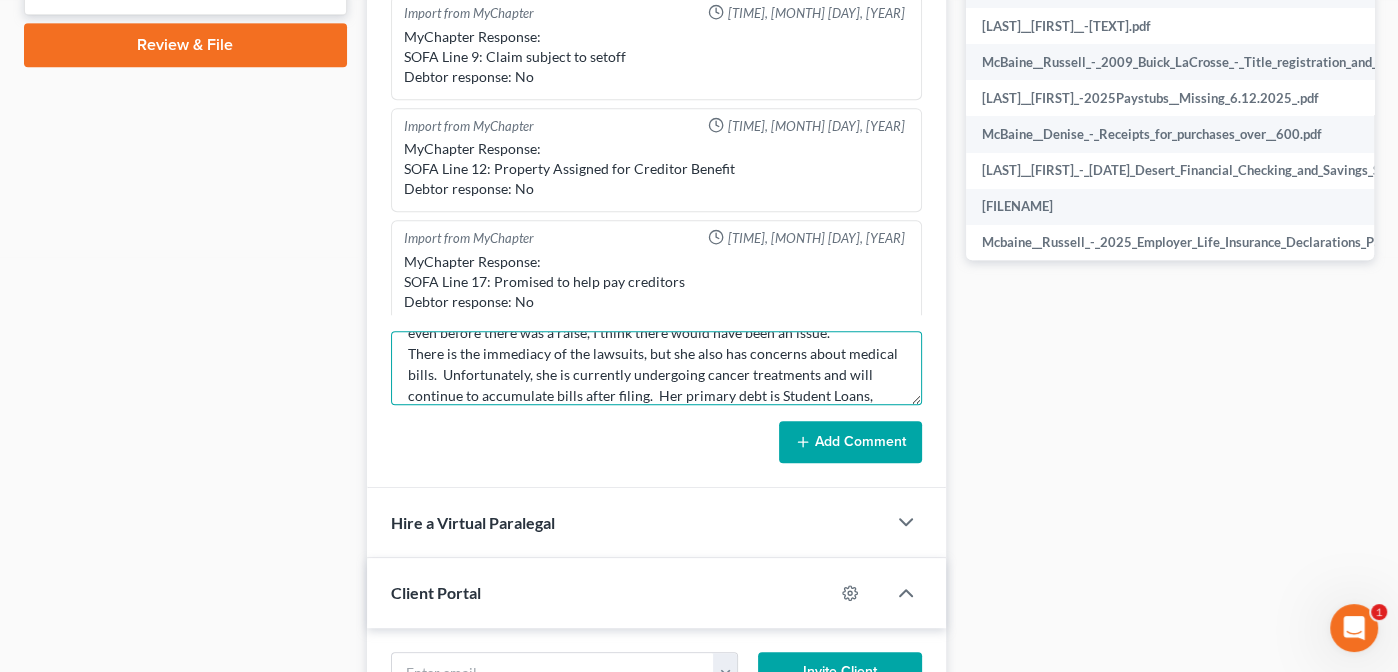 scroll, scrollTop: 66, scrollLeft: 0, axis: vertical 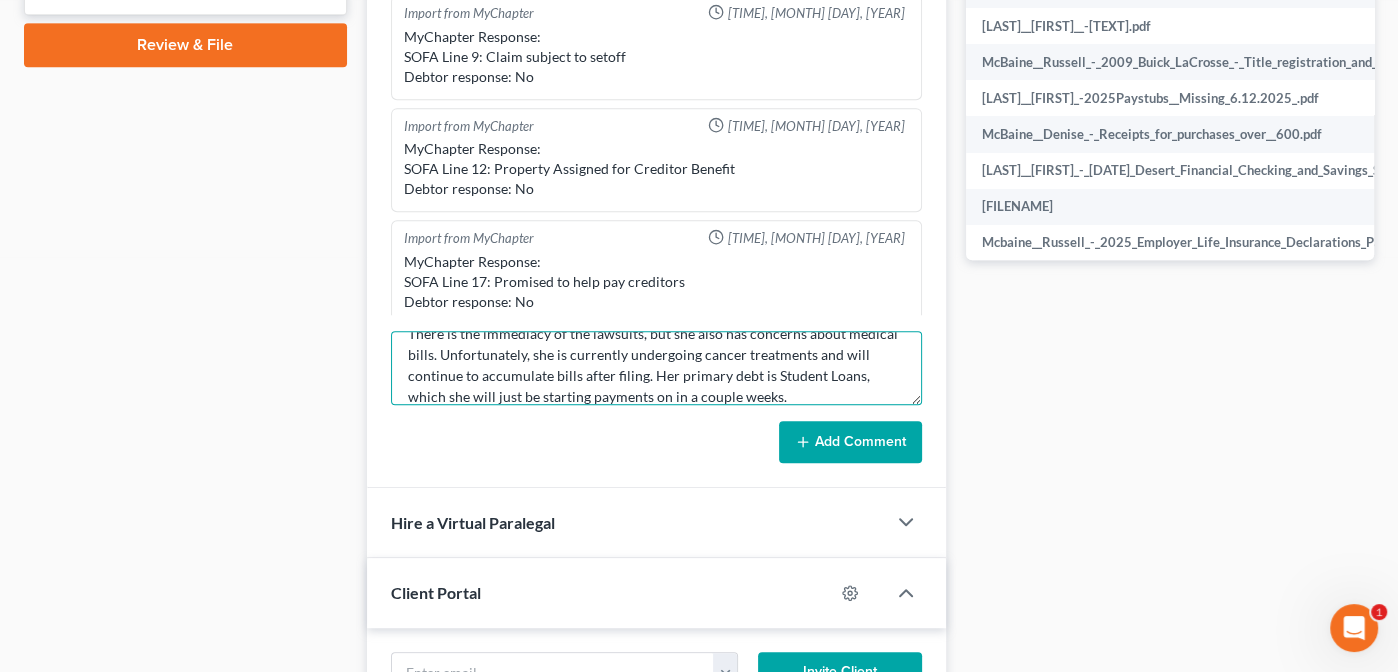 type on "She received a raise in June, which contributes to the Means Test issue, but even before there was a raise, I think there would have been an issue.
There is the immediacy of the lawsuits, but she also has concerns about medical bills. Unfortunately, she is currently undergoing cancer treatments and will continue to accumulate bills after filing. Her primary debt is Student Loans, which she will just be starting payments on in a couple weeks." 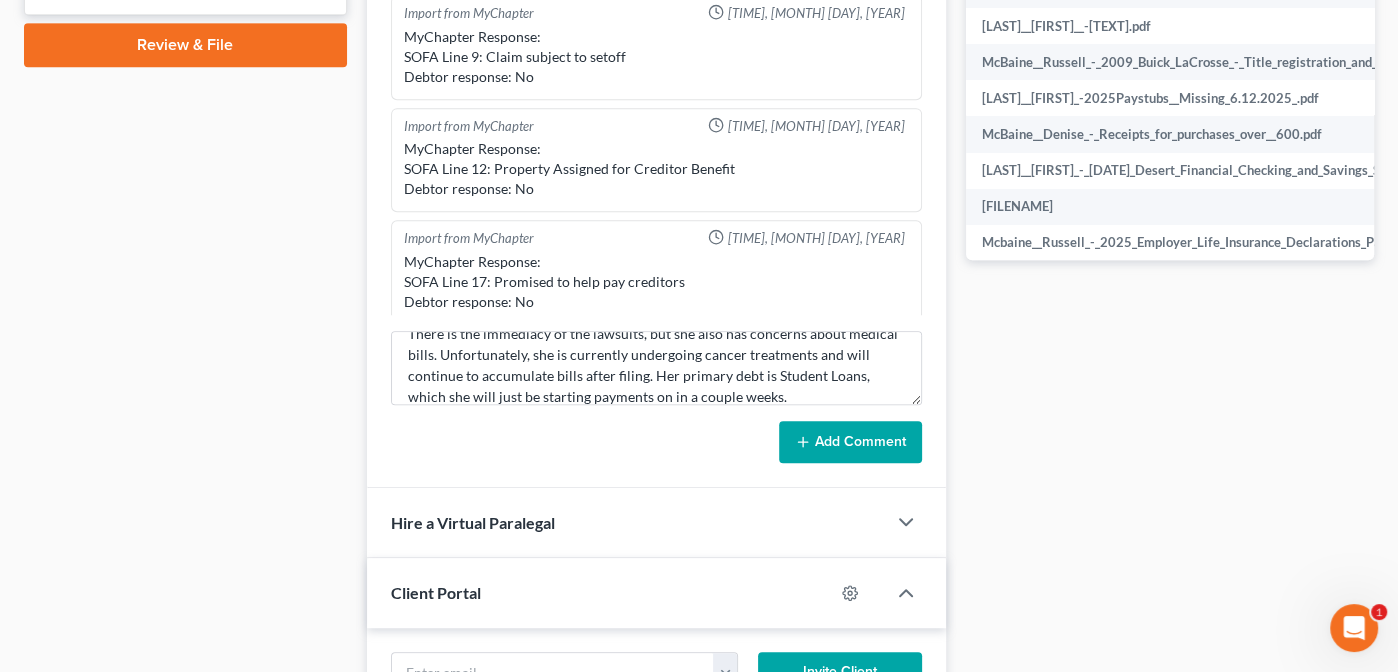 click on "Add Comment" at bounding box center [850, 442] 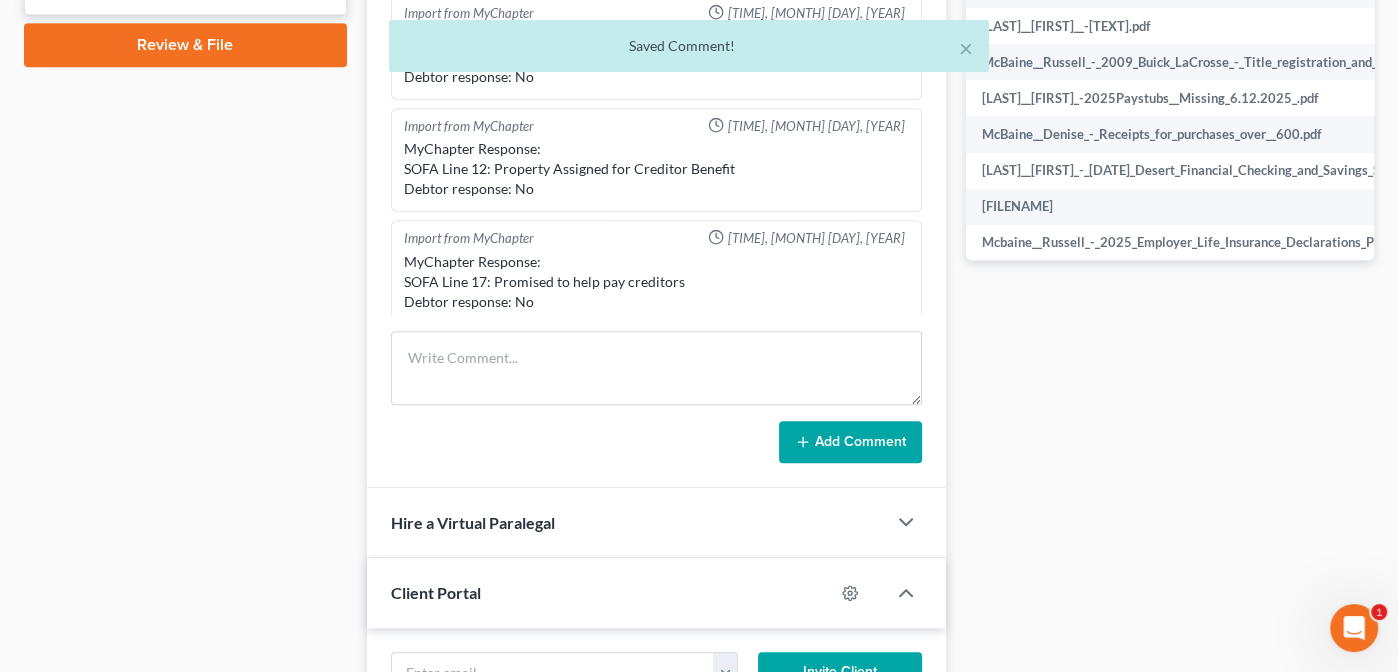 scroll, scrollTop: 0, scrollLeft: 0, axis: both 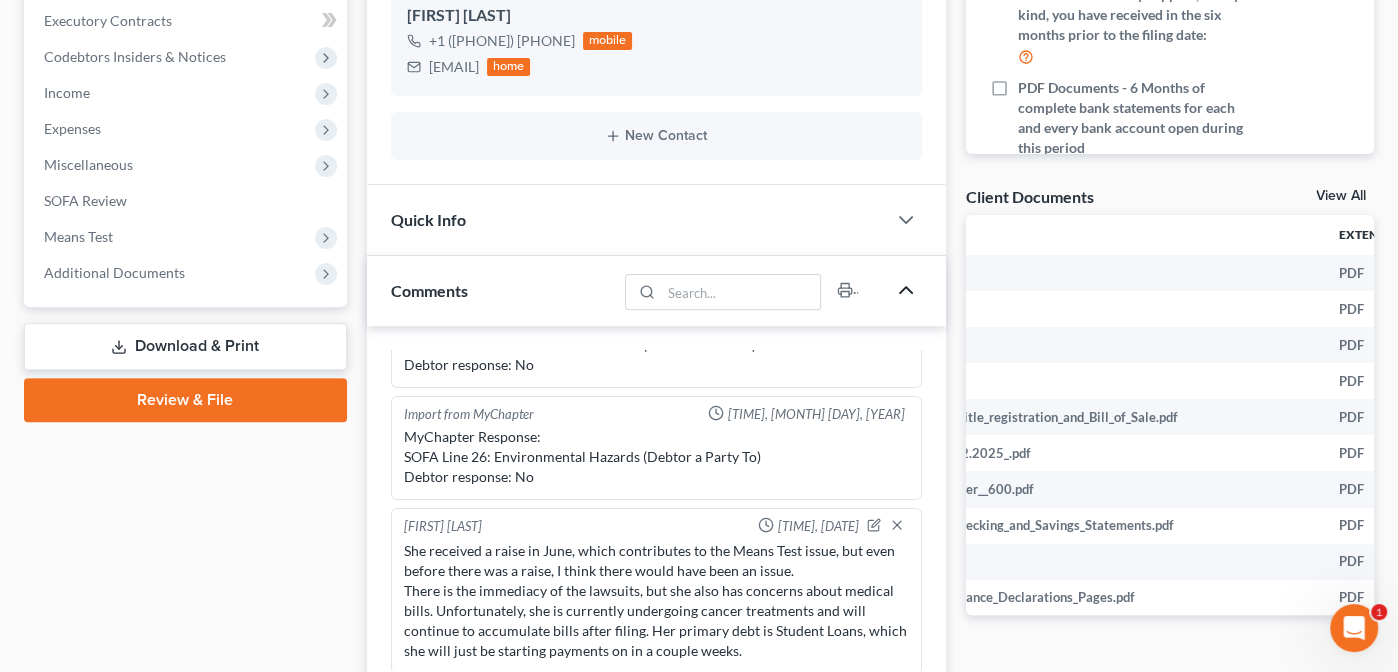 click on "View All" at bounding box center (1341, 196) 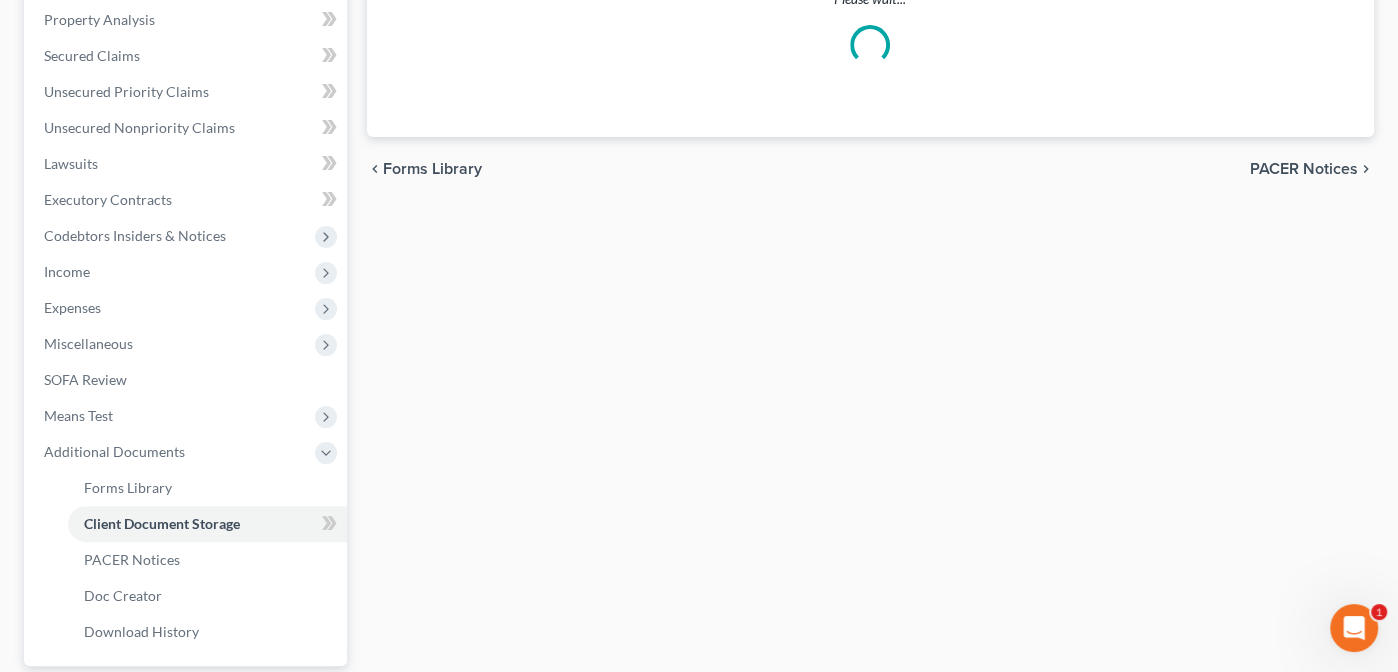 scroll, scrollTop: 334, scrollLeft: 0, axis: vertical 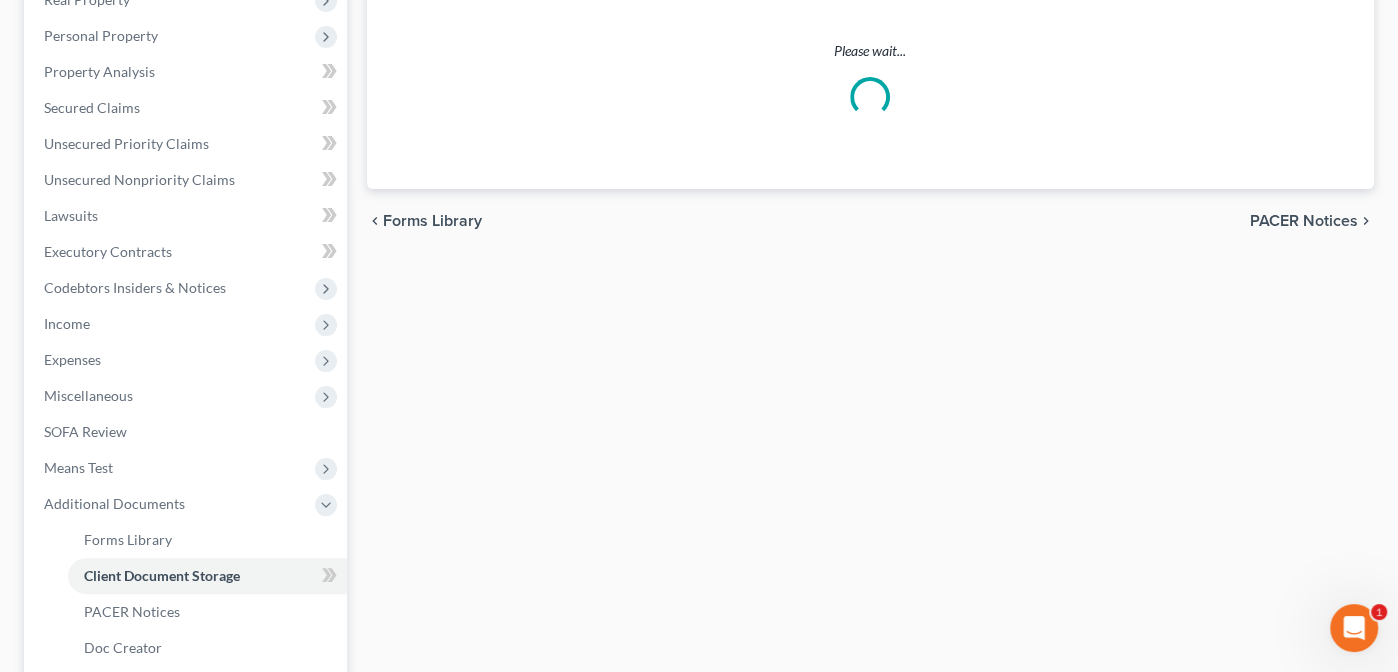 select on "14" 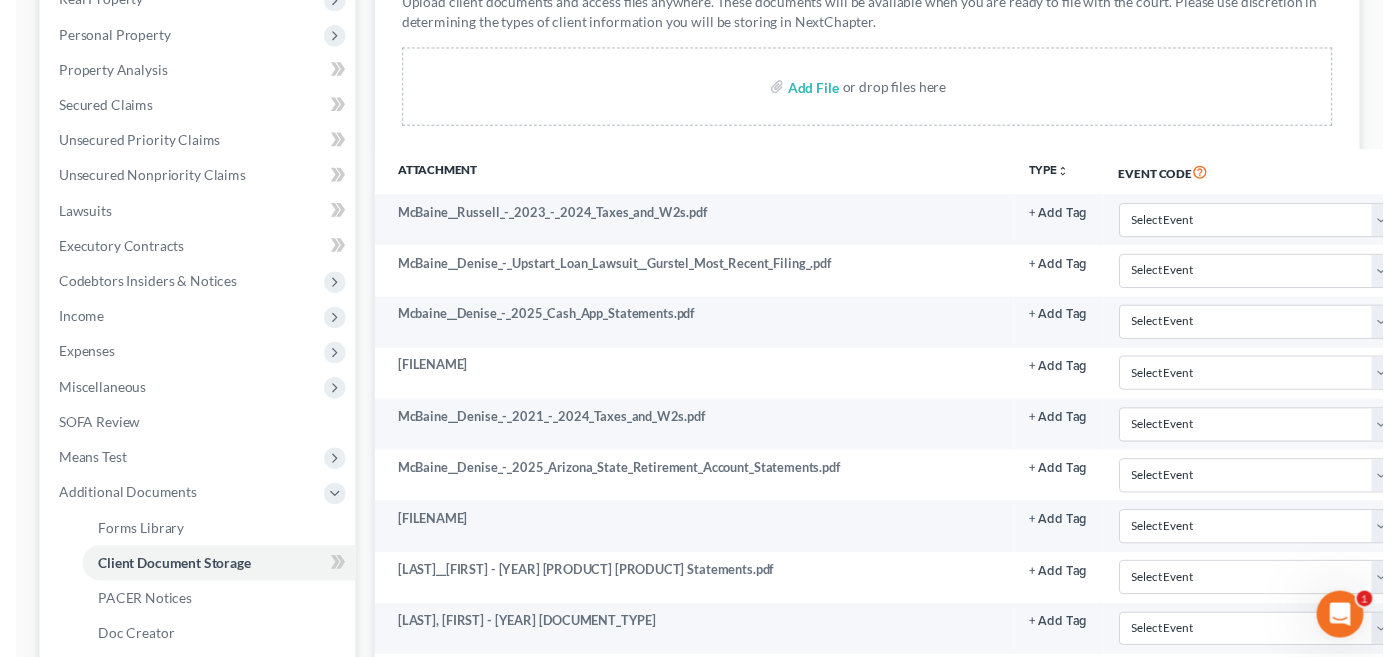 scroll, scrollTop: 0, scrollLeft: 0, axis: both 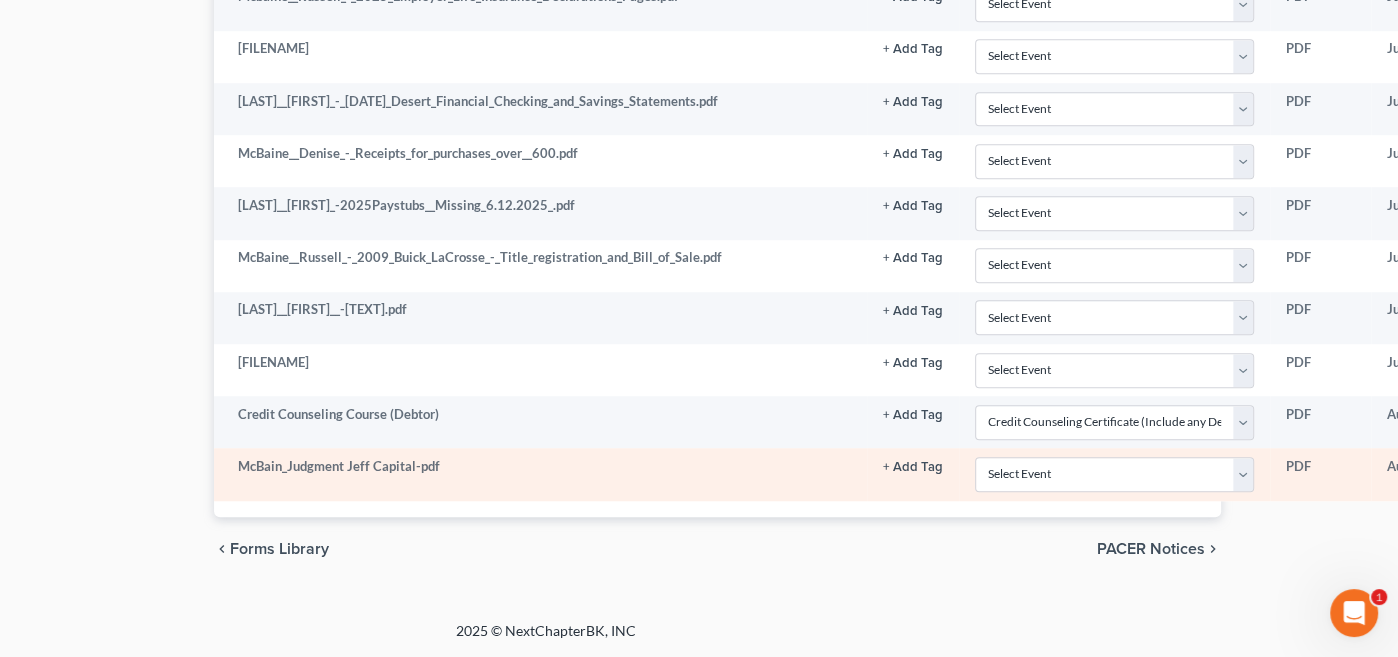 click 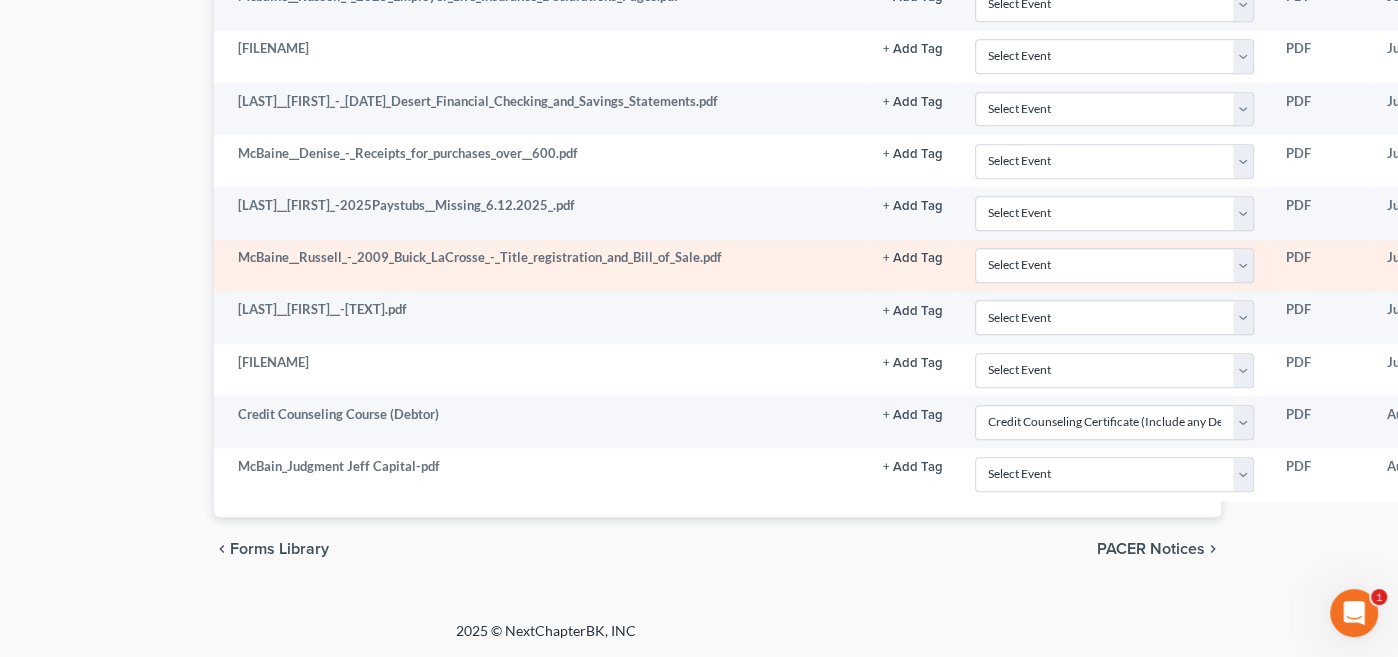 click 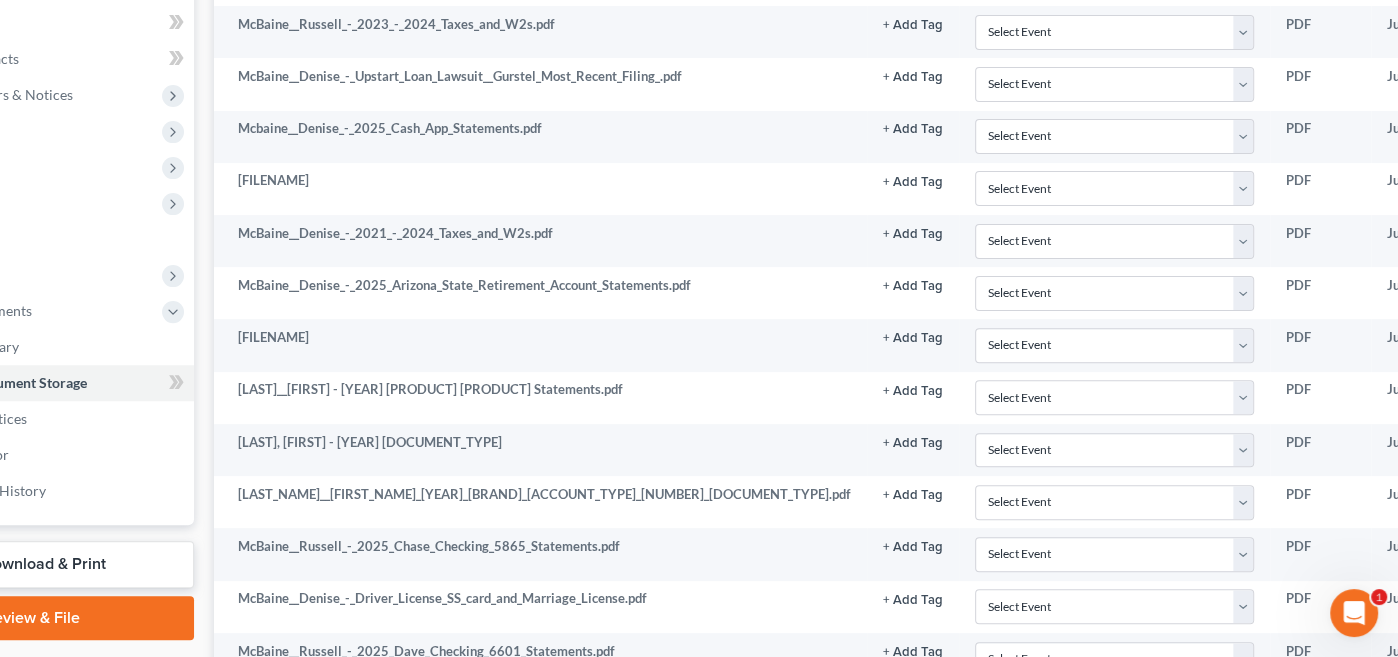 scroll, scrollTop: 521, scrollLeft: 153, axis: both 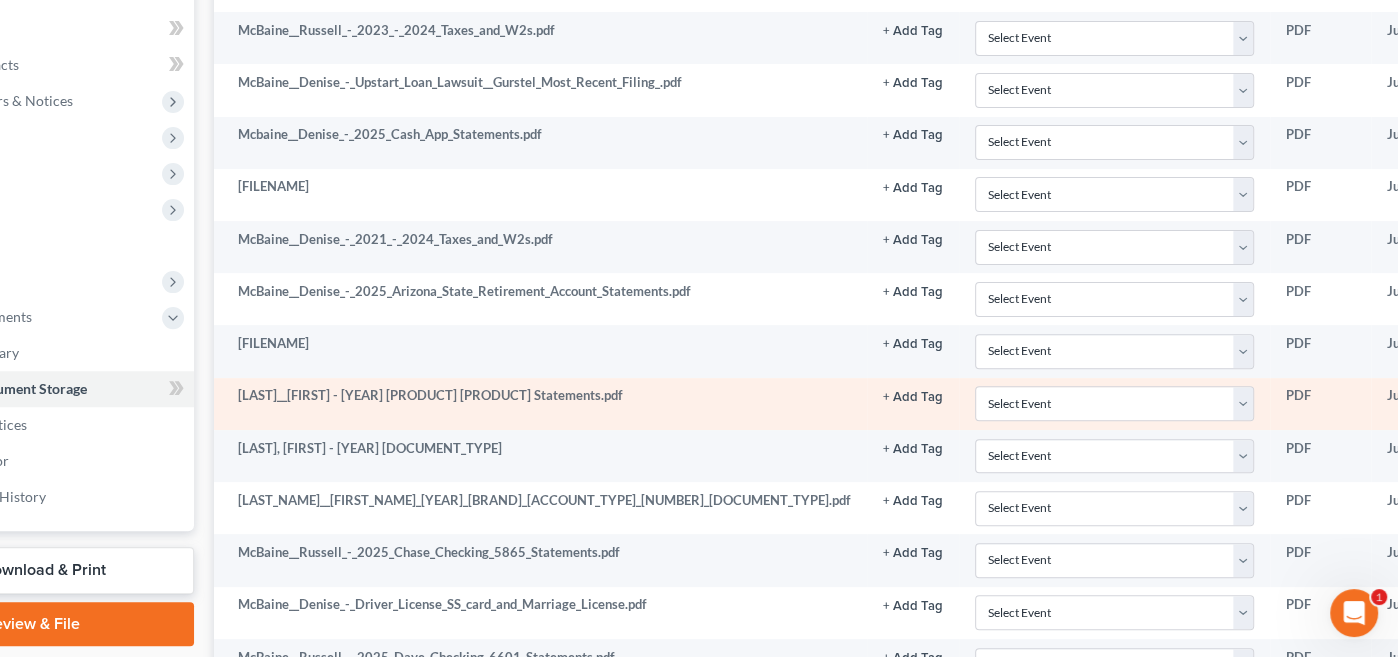 click 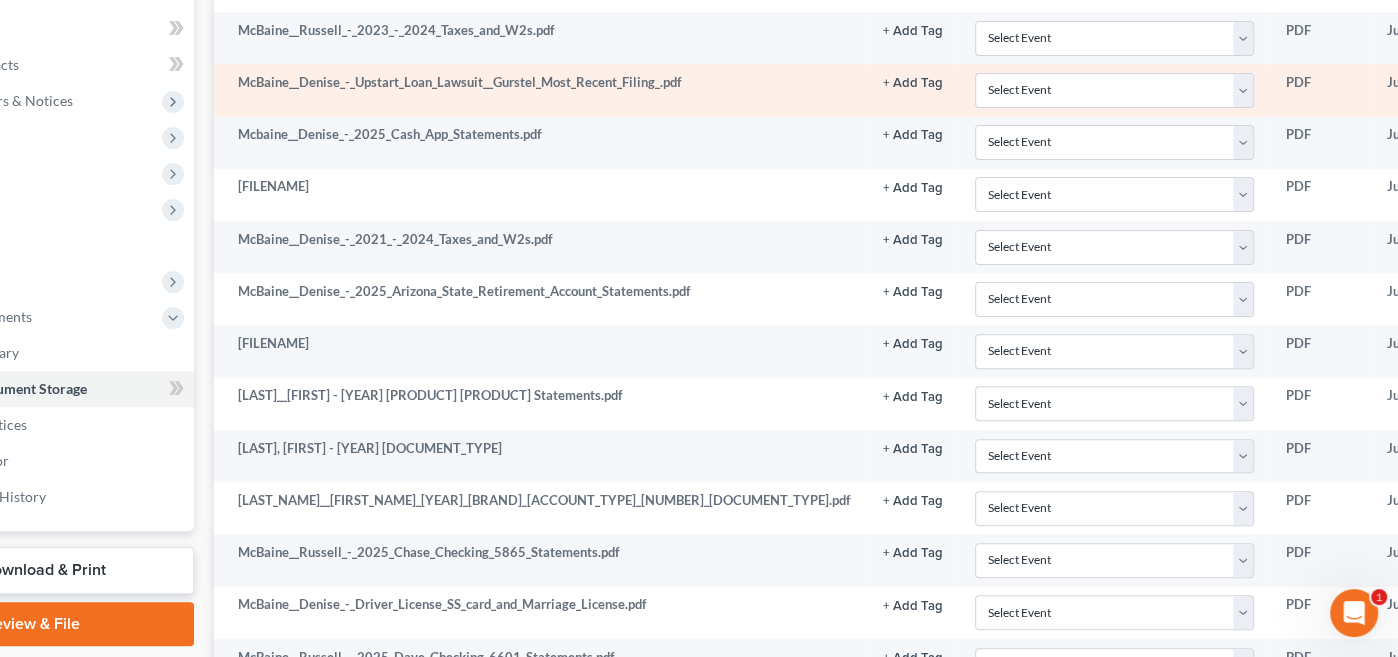 click 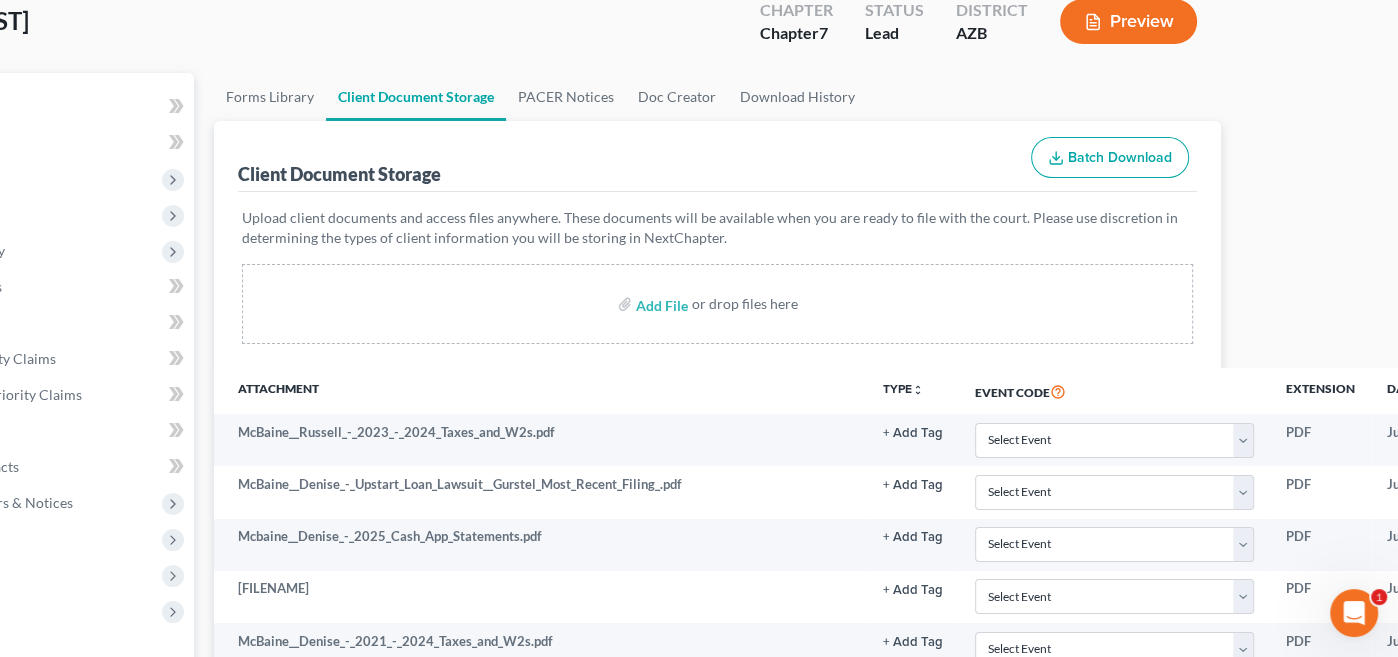 scroll, scrollTop: 0, scrollLeft: 153, axis: horizontal 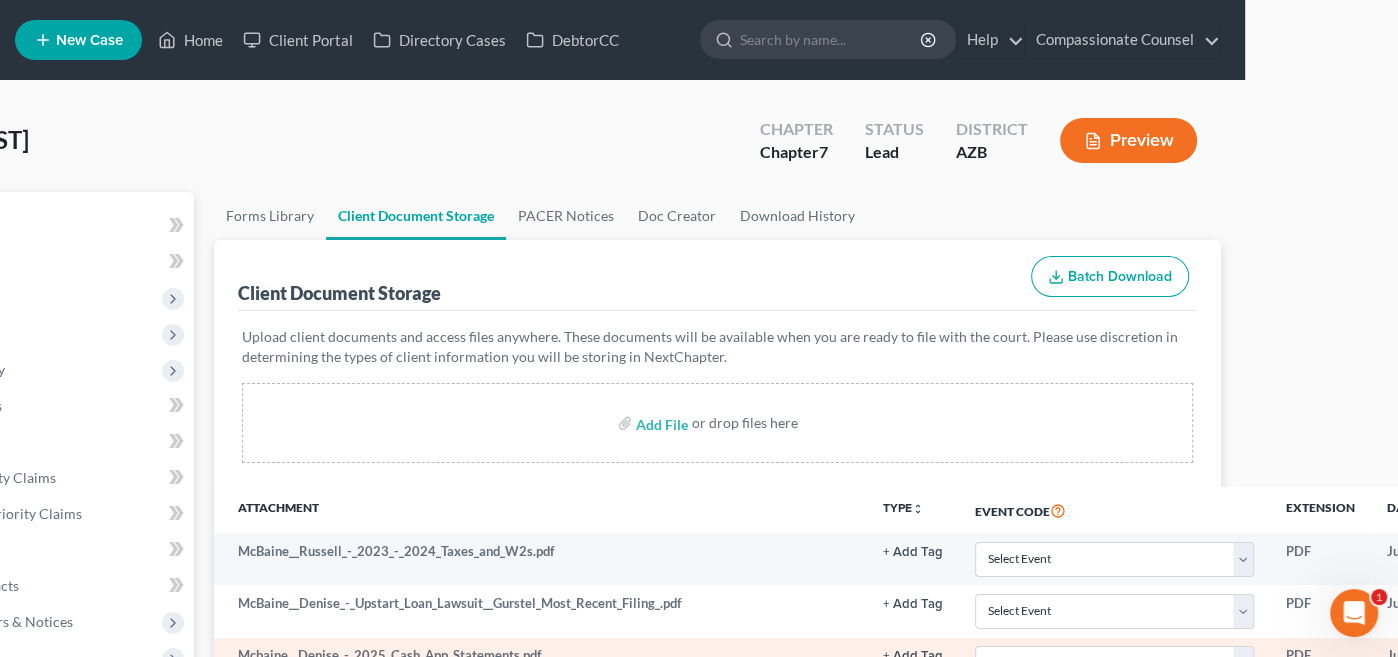 click on "Mcbaine__Denise_-_2025_Cash_App_Statements.pdf" at bounding box center [540, 664] 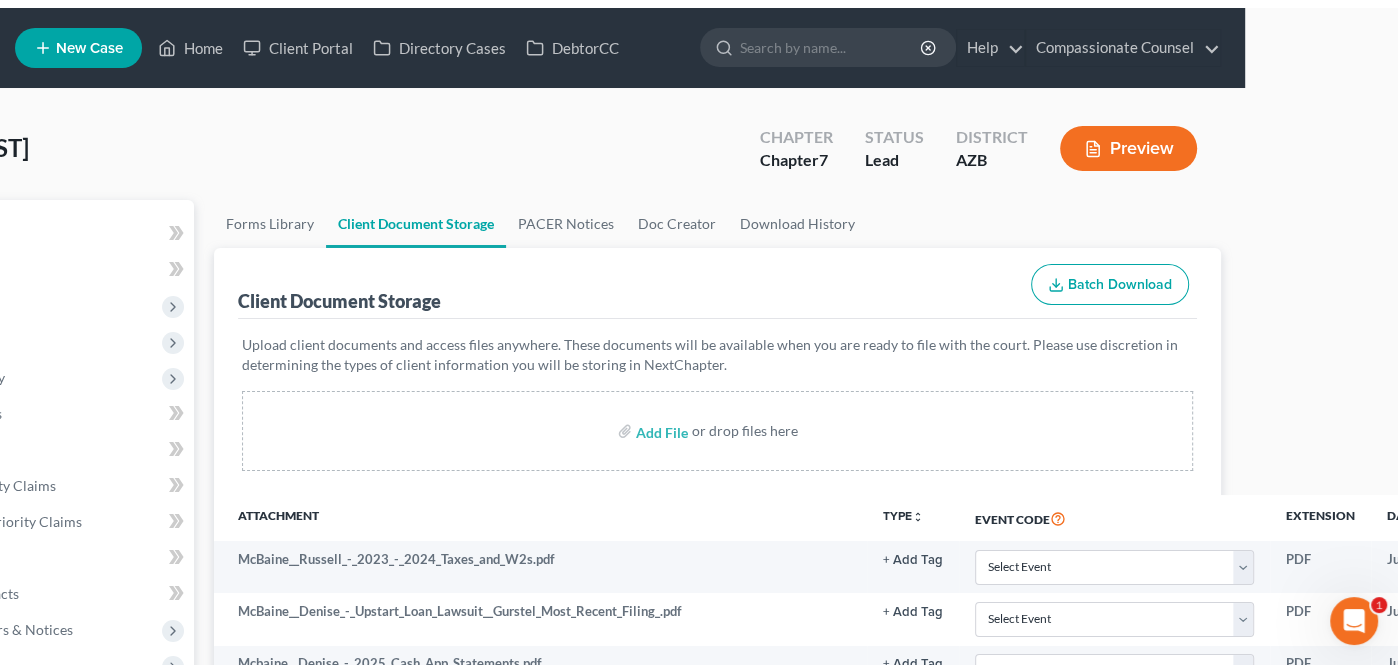 scroll, scrollTop: 0, scrollLeft: 0, axis: both 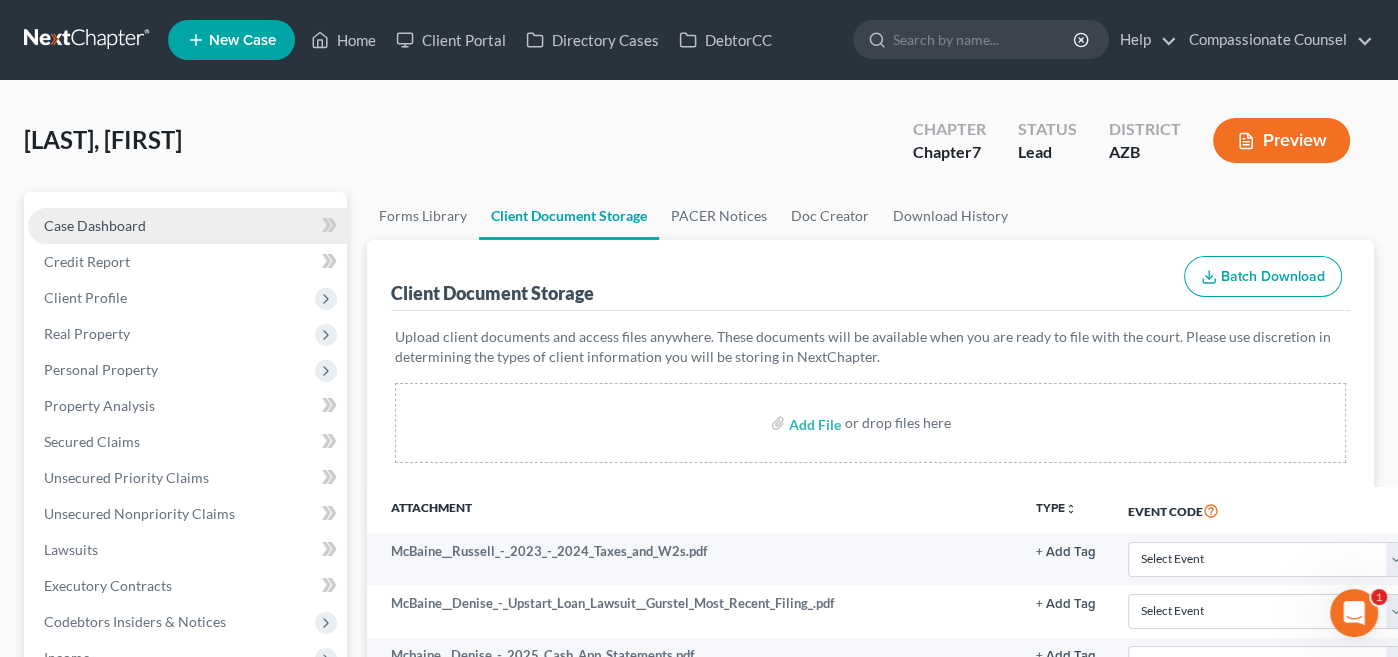 click on "Case Dashboard" at bounding box center [95, 225] 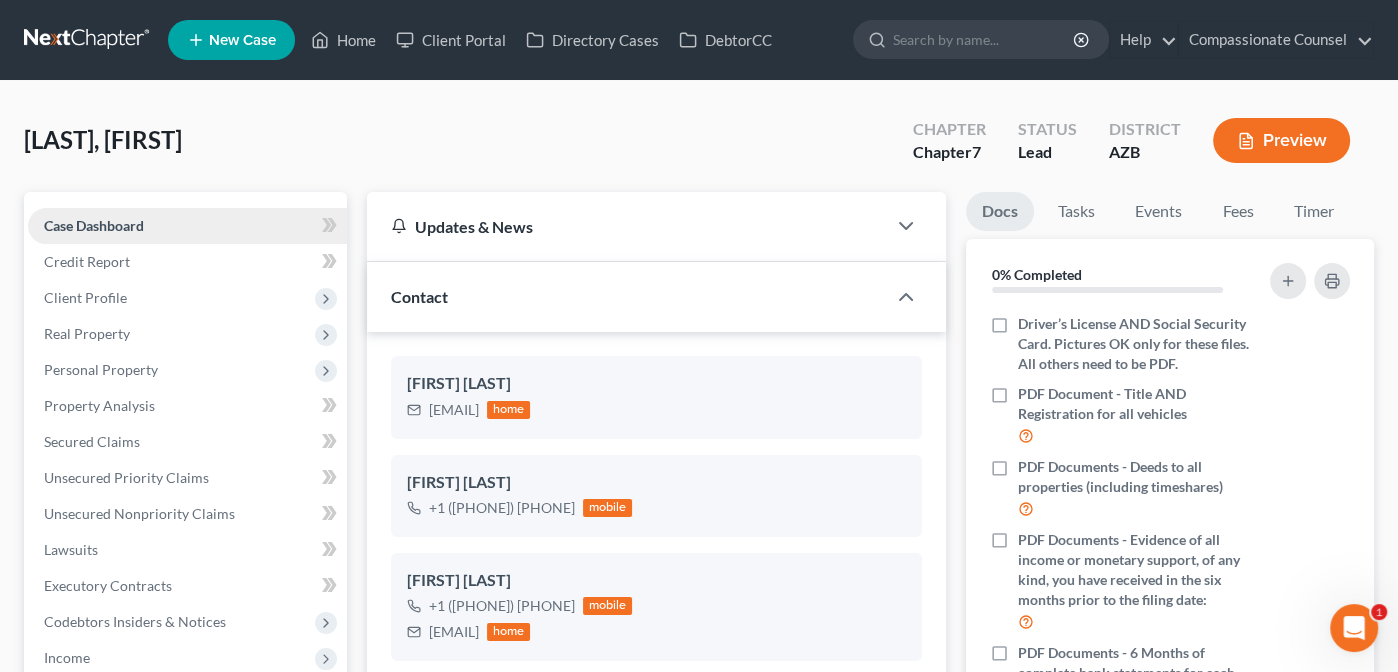 scroll, scrollTop: 517, scrollLeft: 0, axis: vertical 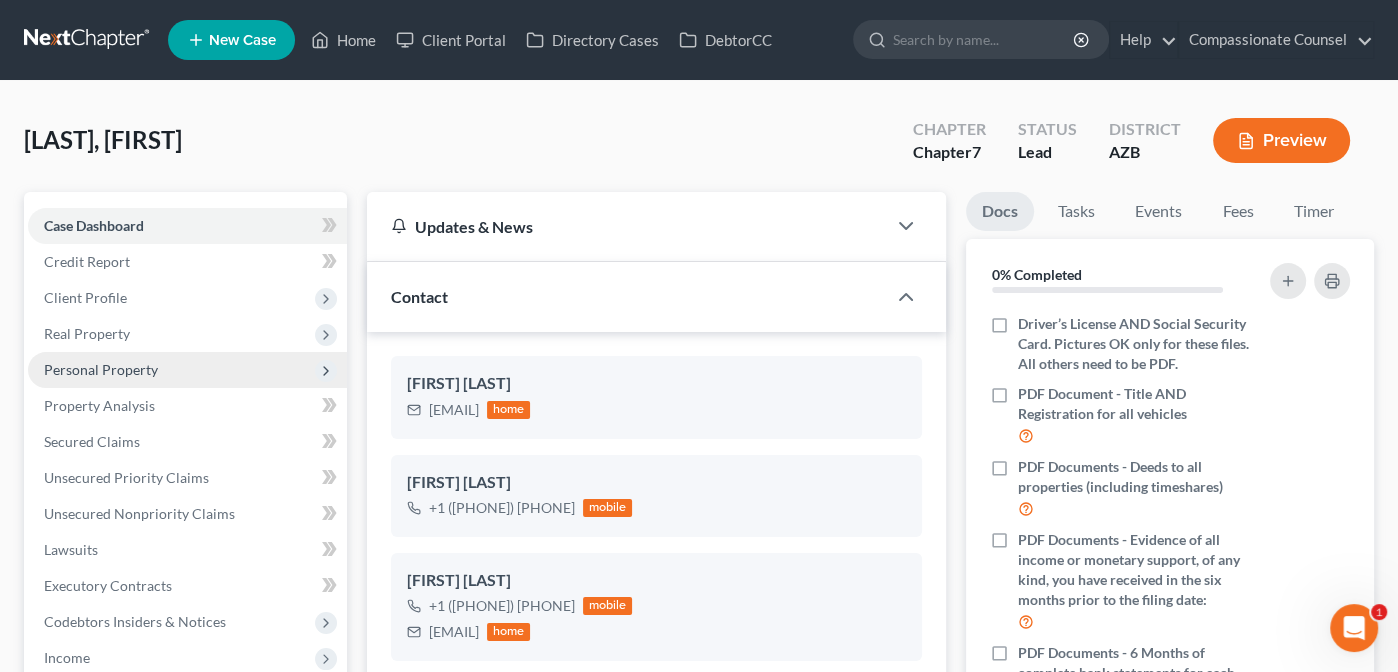 click on "Personal Property" at bounding box center [101, 369] 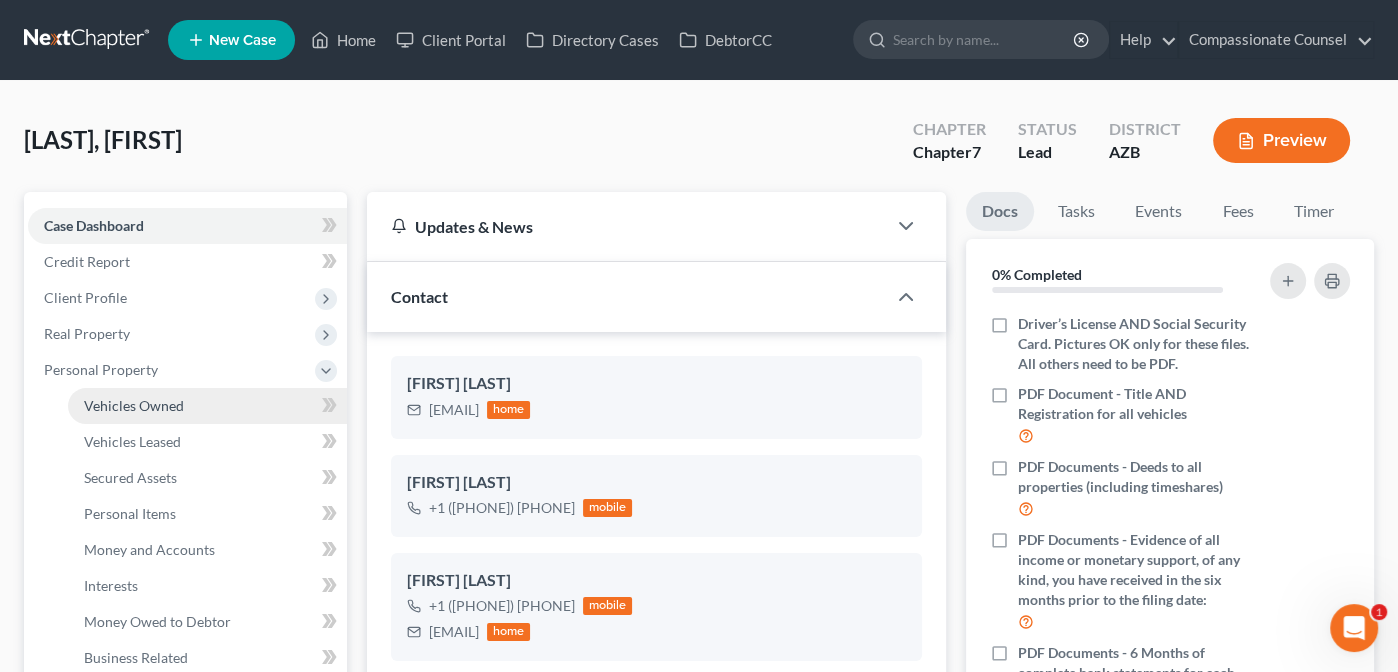 click on "Vehicles Owned" at bounding box center (134, 405) 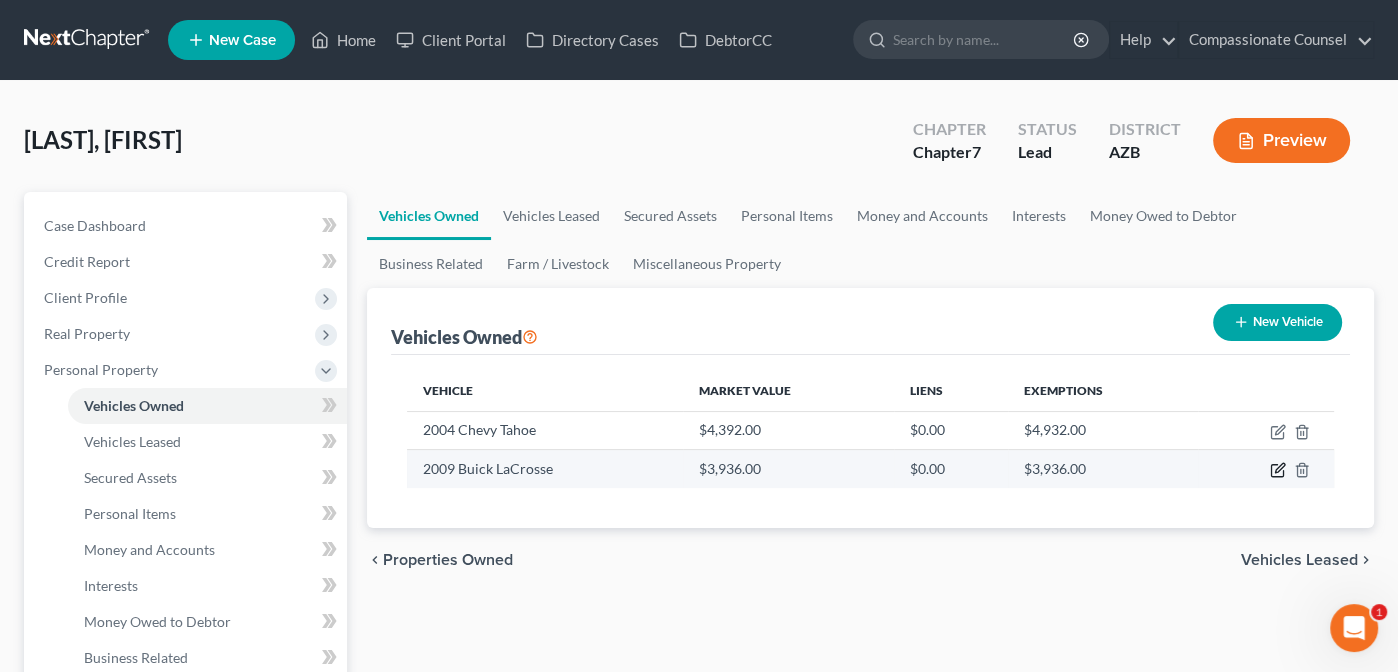 click 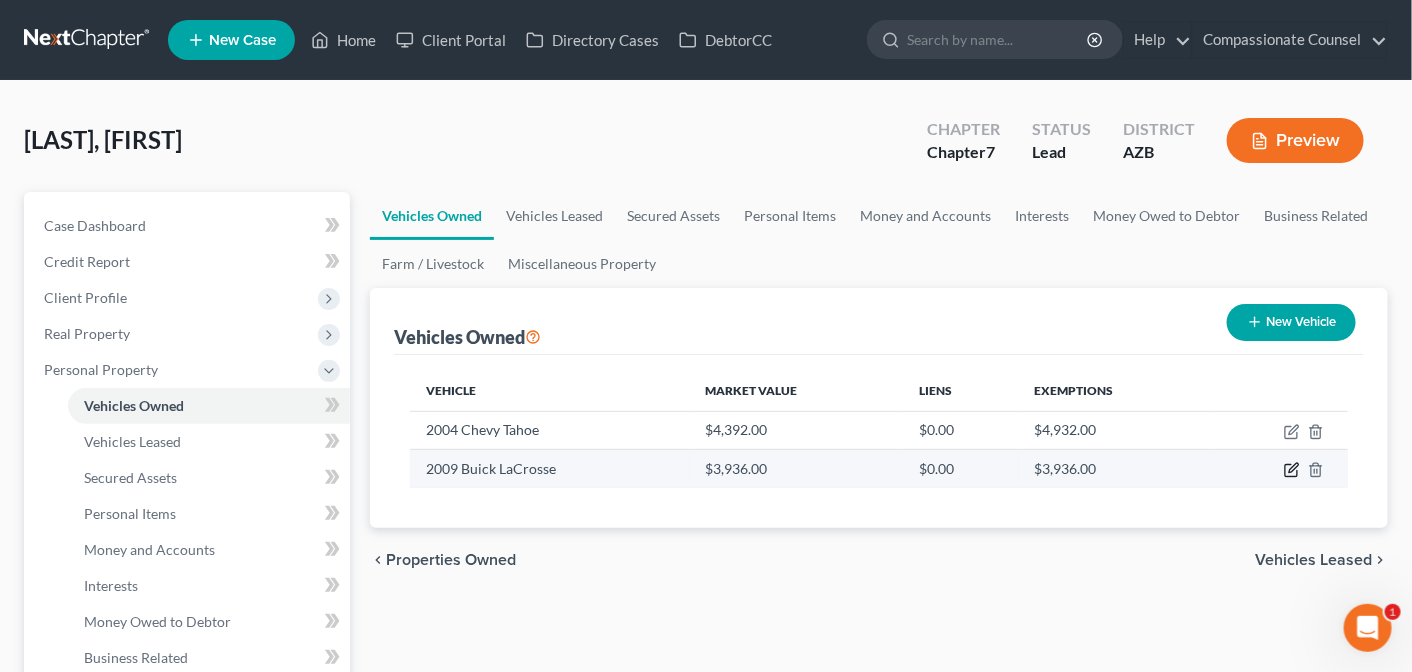 select on "0" 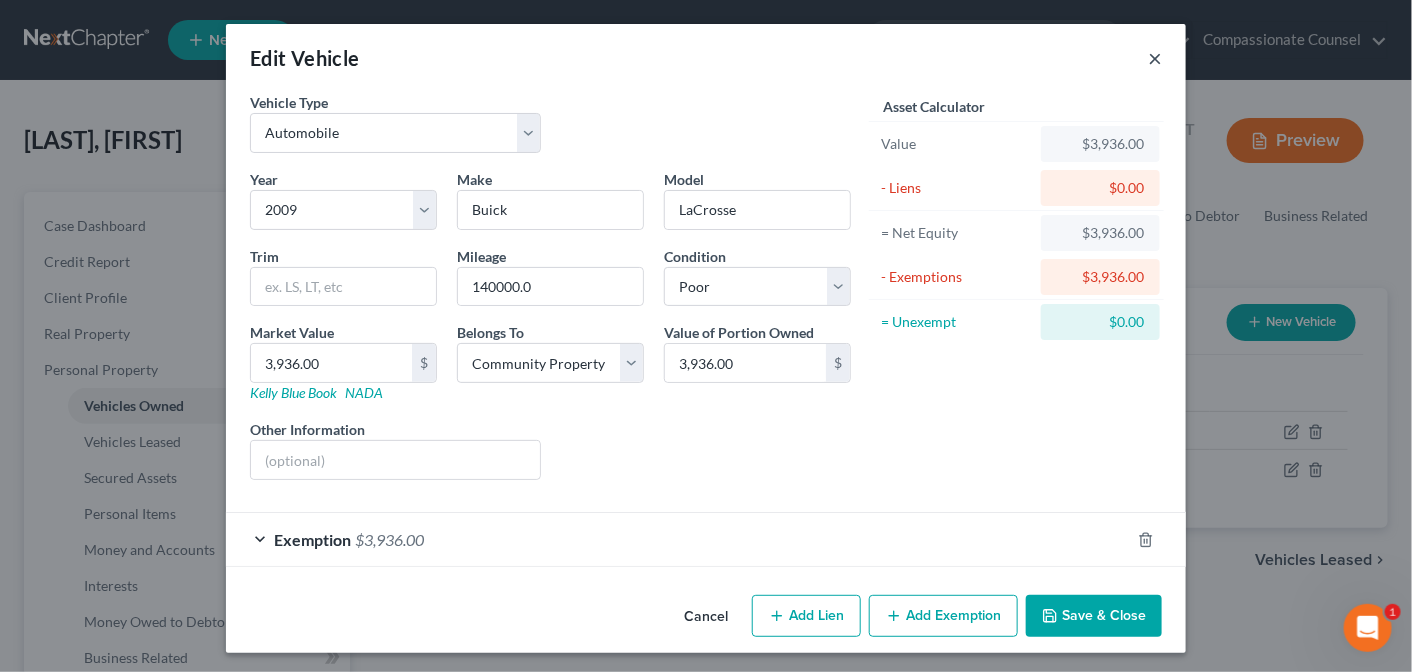 click on "×" at bounding box center (1155, 58) 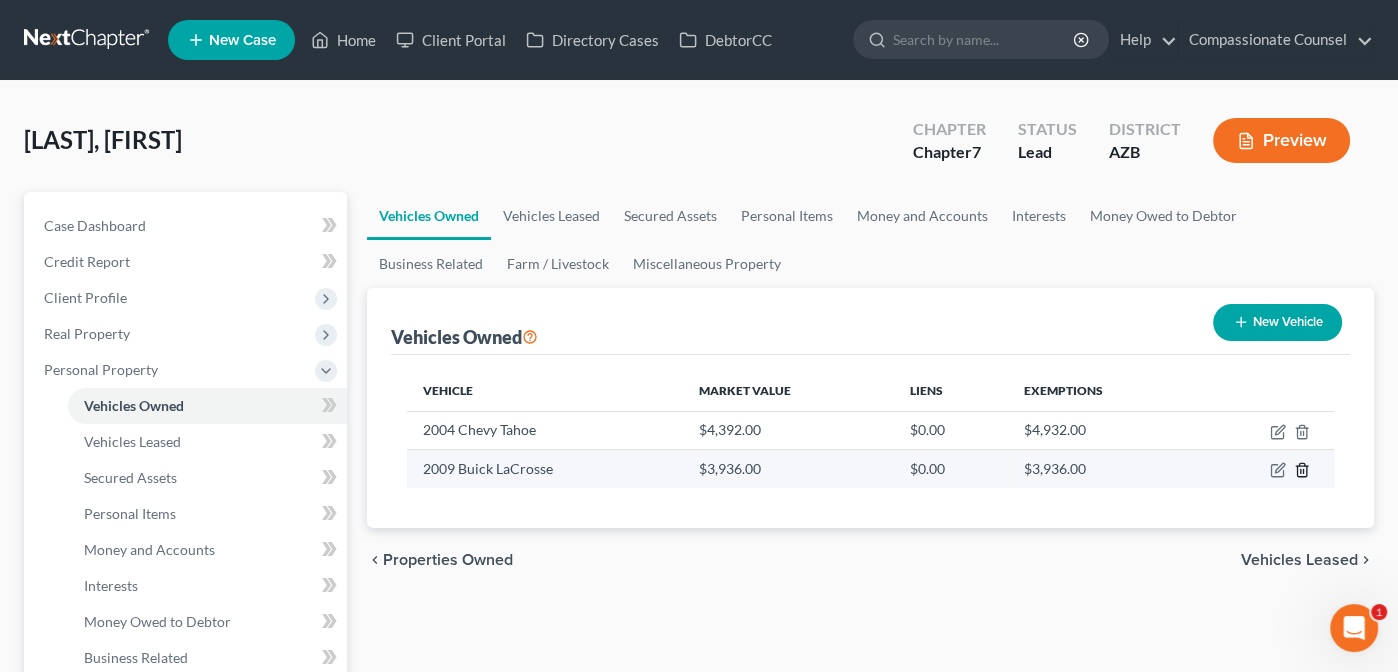 click 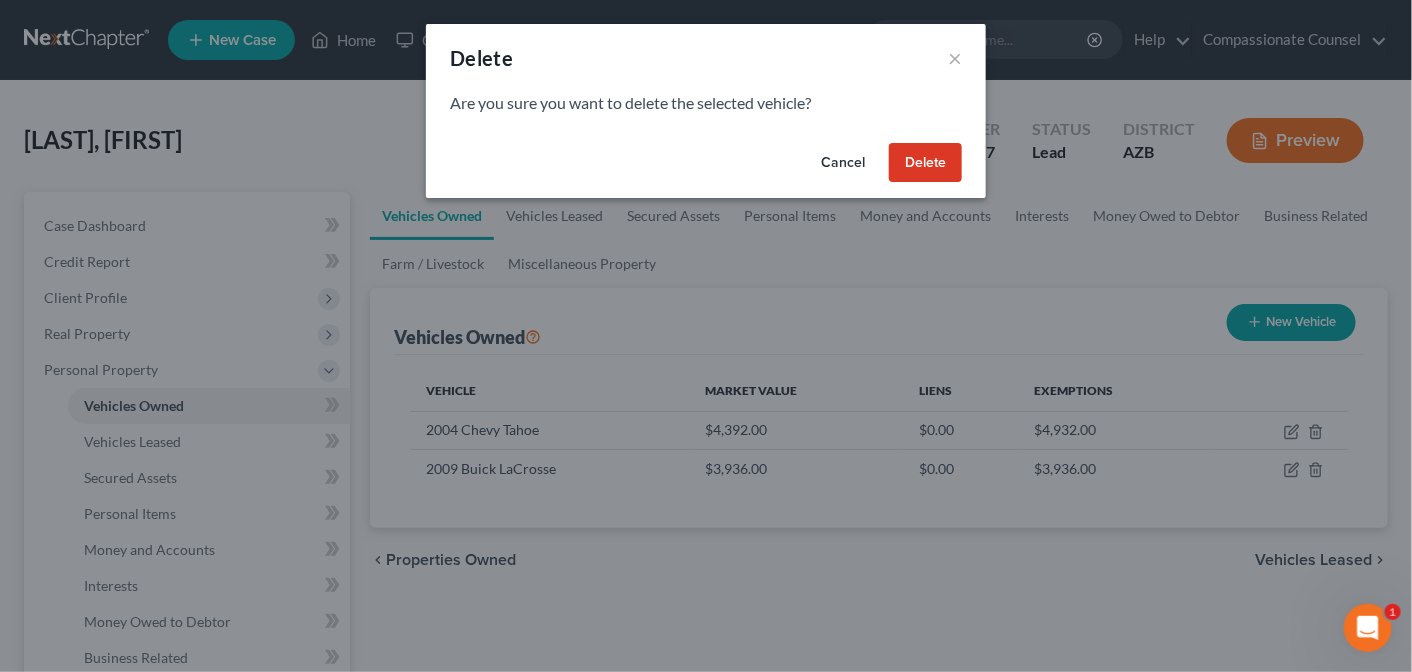 click on "Delete" at bounding box center (925, 163) 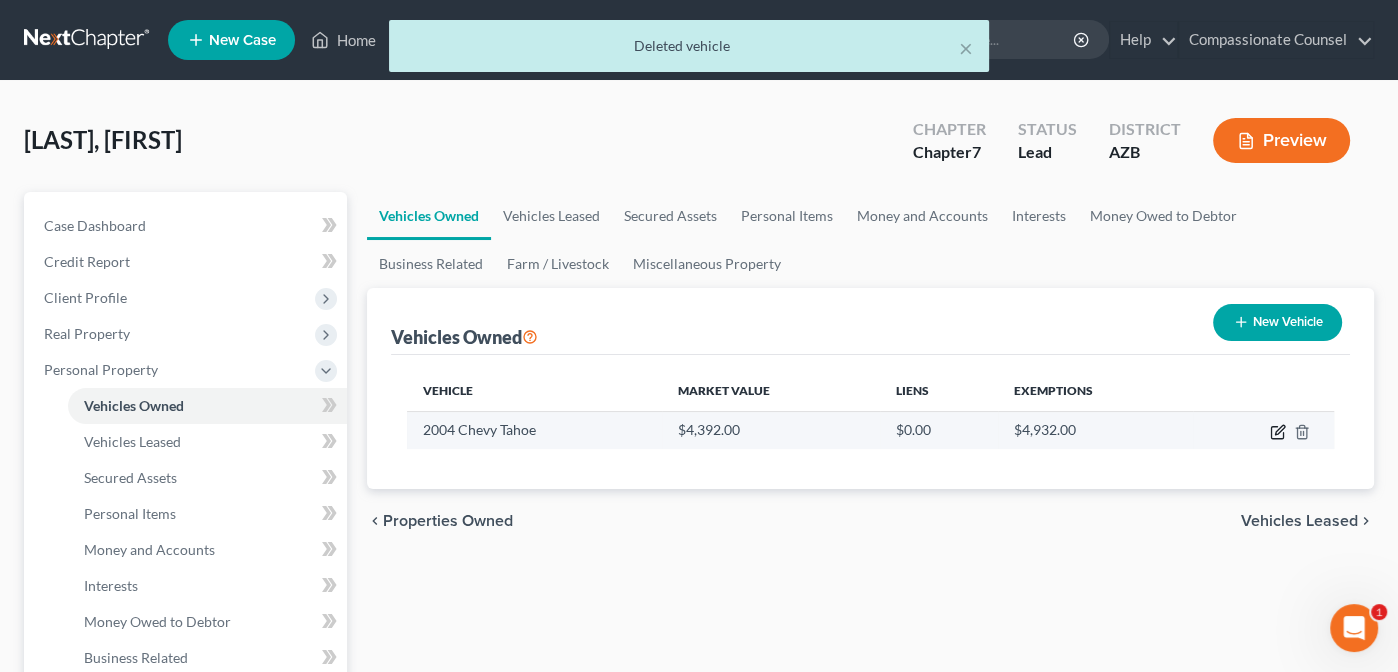 click 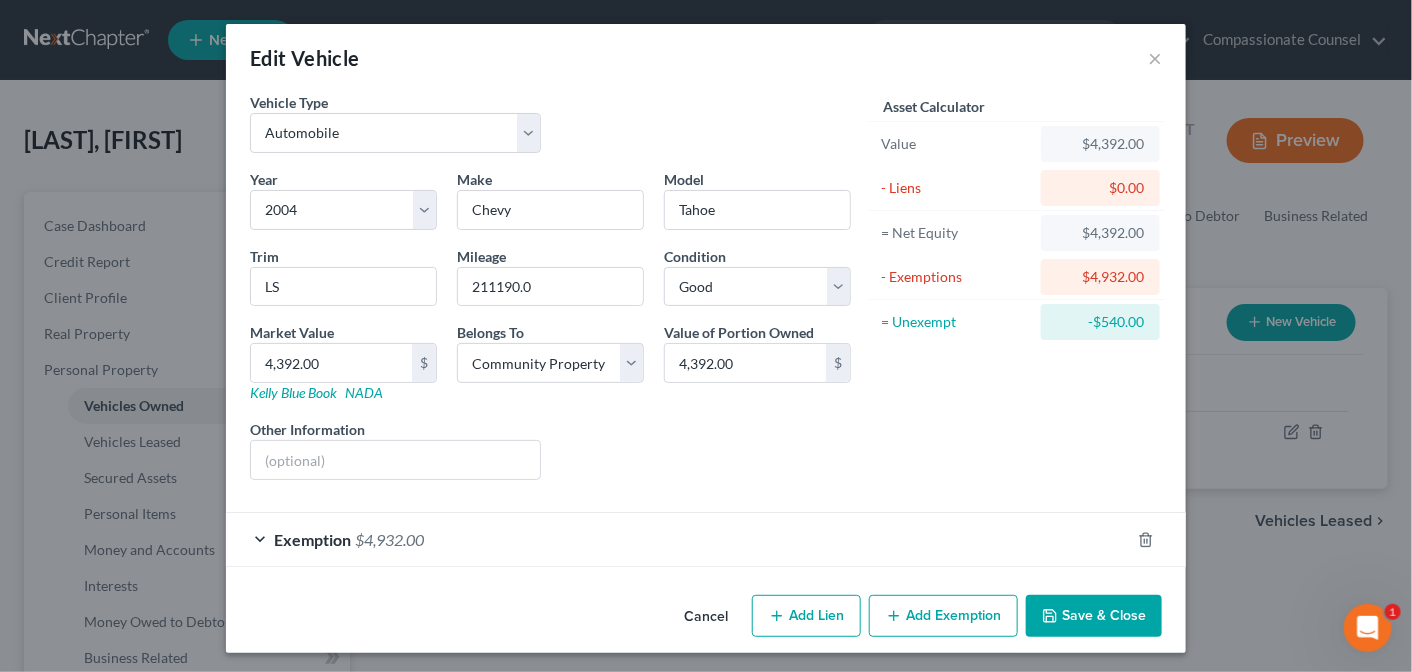 click on "Save & Close" at bounding box center (1094, 616) 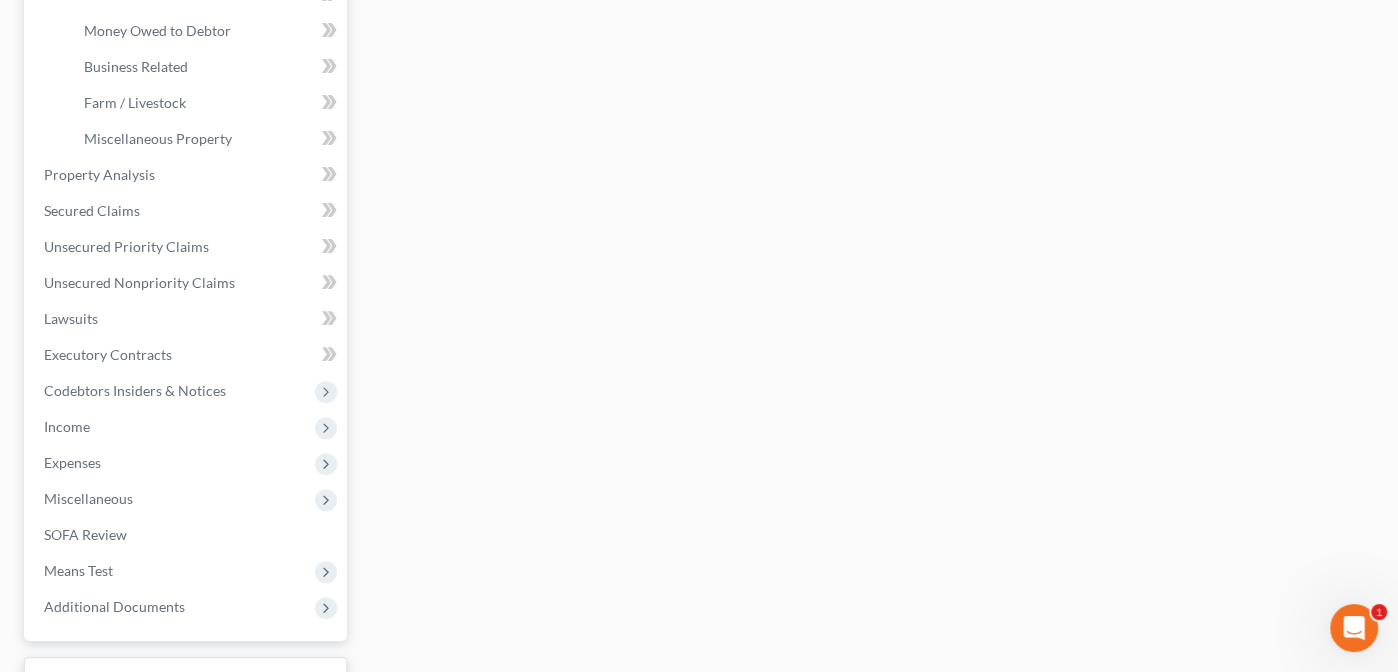 scroll, scrollTop: 605, scrollLeft: 0, axis: vertical 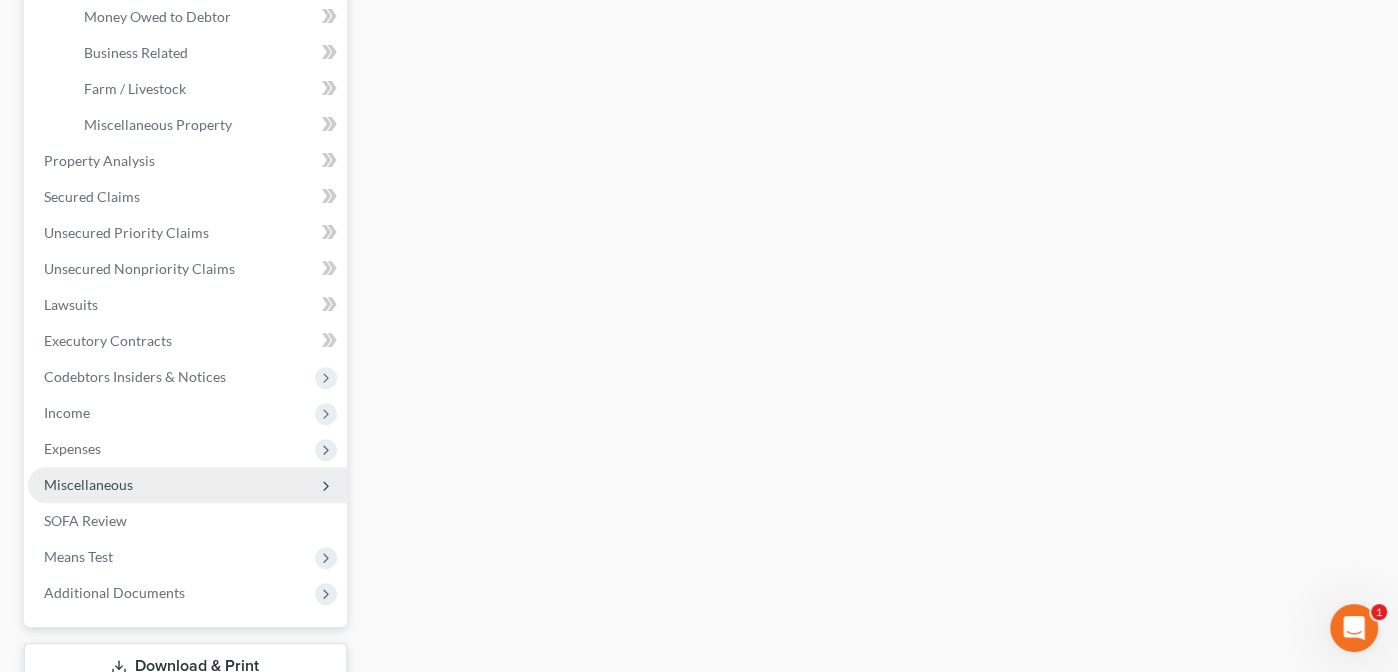 click on "Miscellaneous" at bounding box center [88, 484] 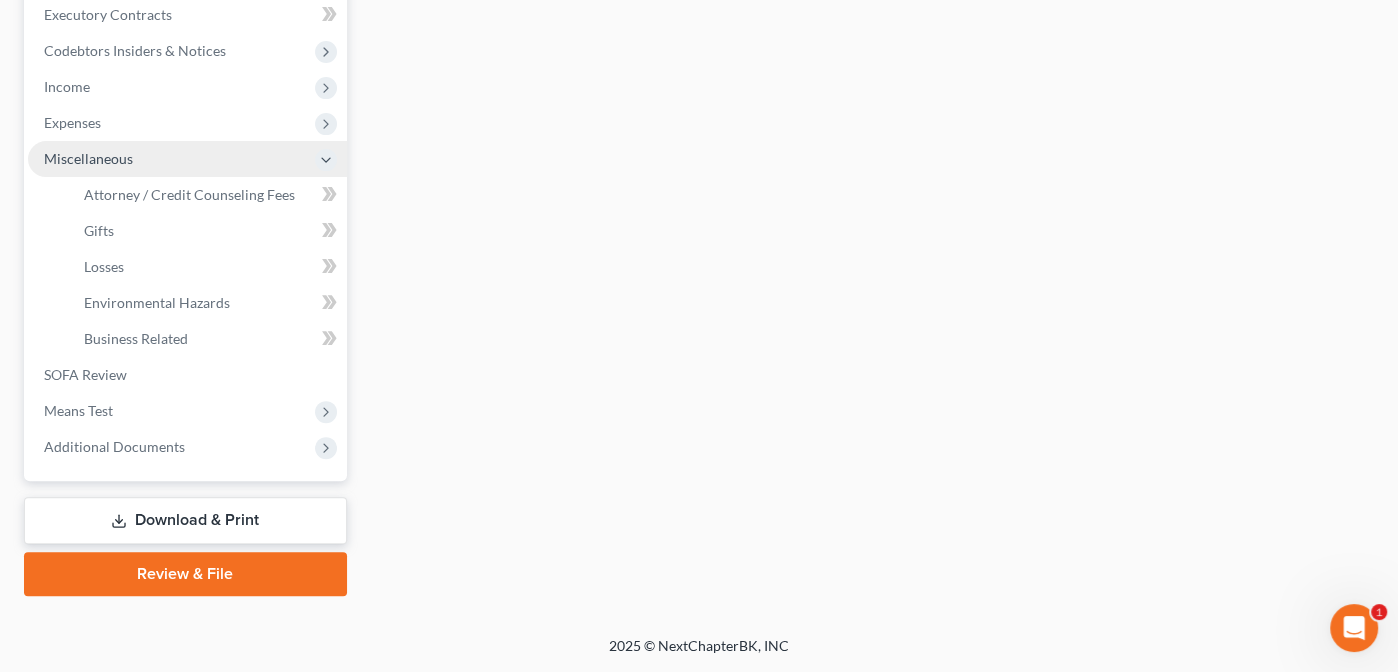 scroll, scrollTop: 568, scrollLeft: 0, axis: vertical 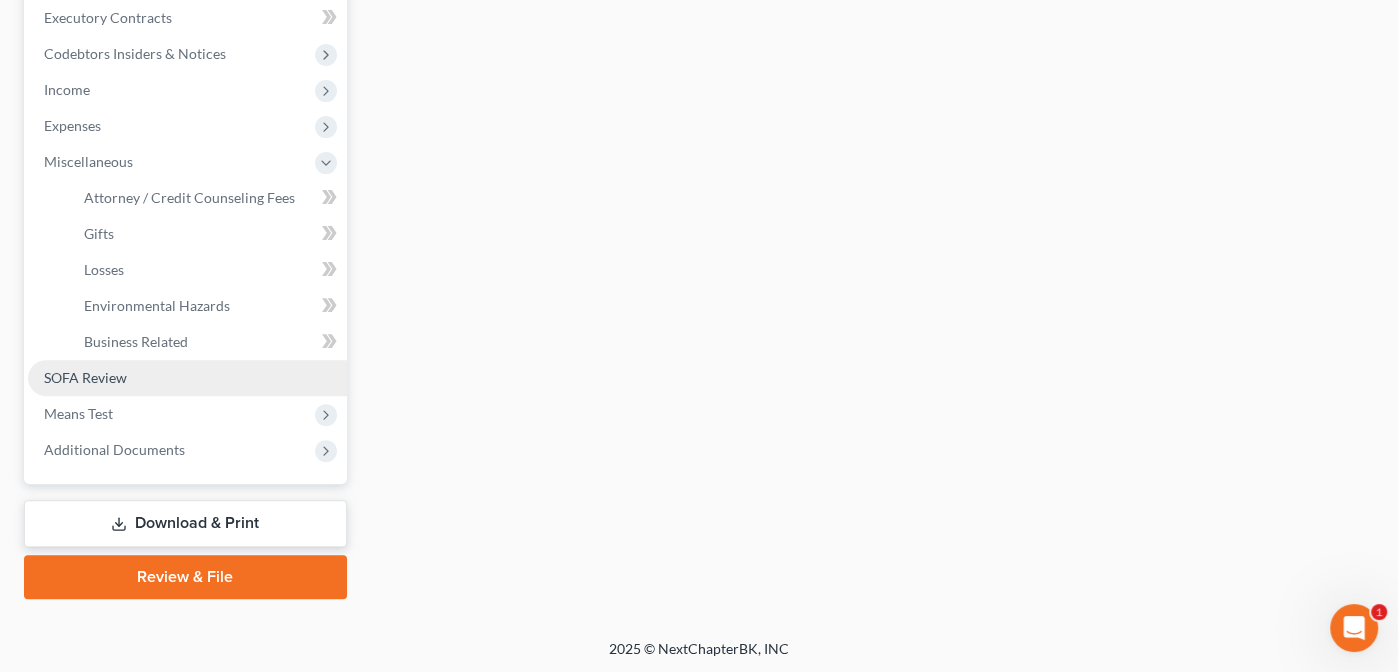 click on "SOFA Review" at bounding box center [85, 377] 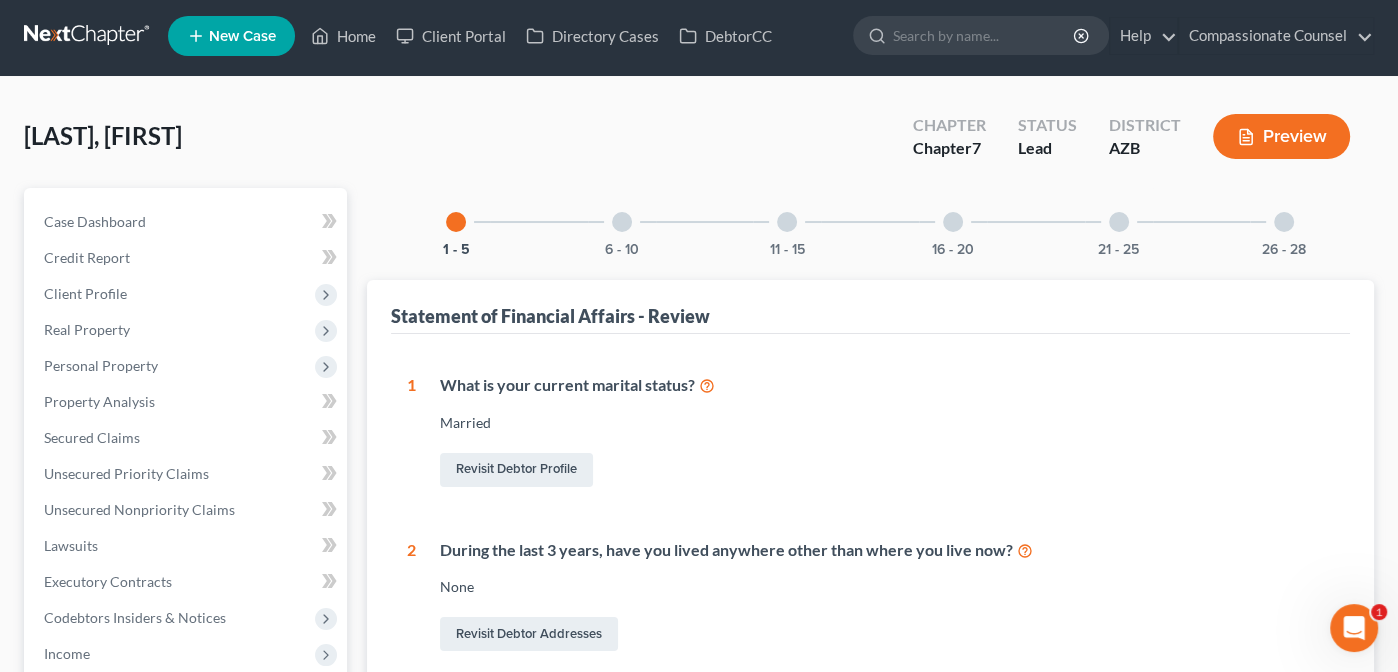 scroll, scrollTop: 0, scrollLeft: 0, axis: both 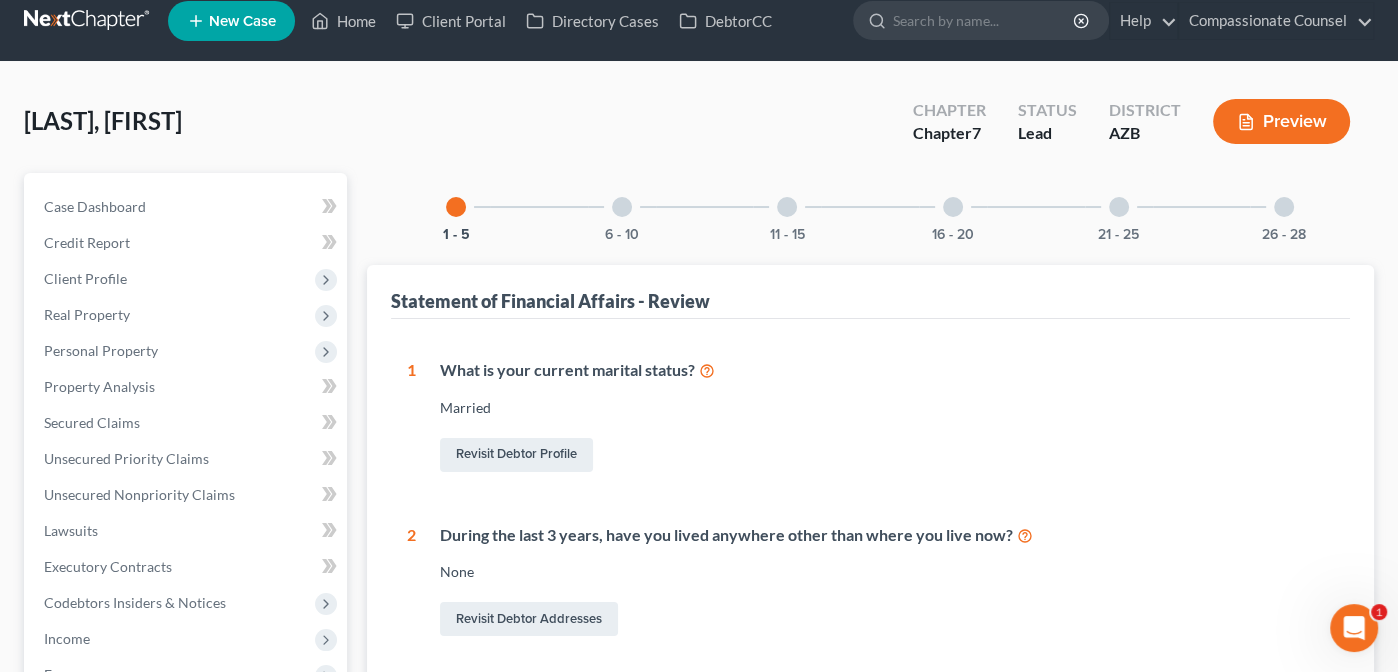 click at bounding box center [622, 207] 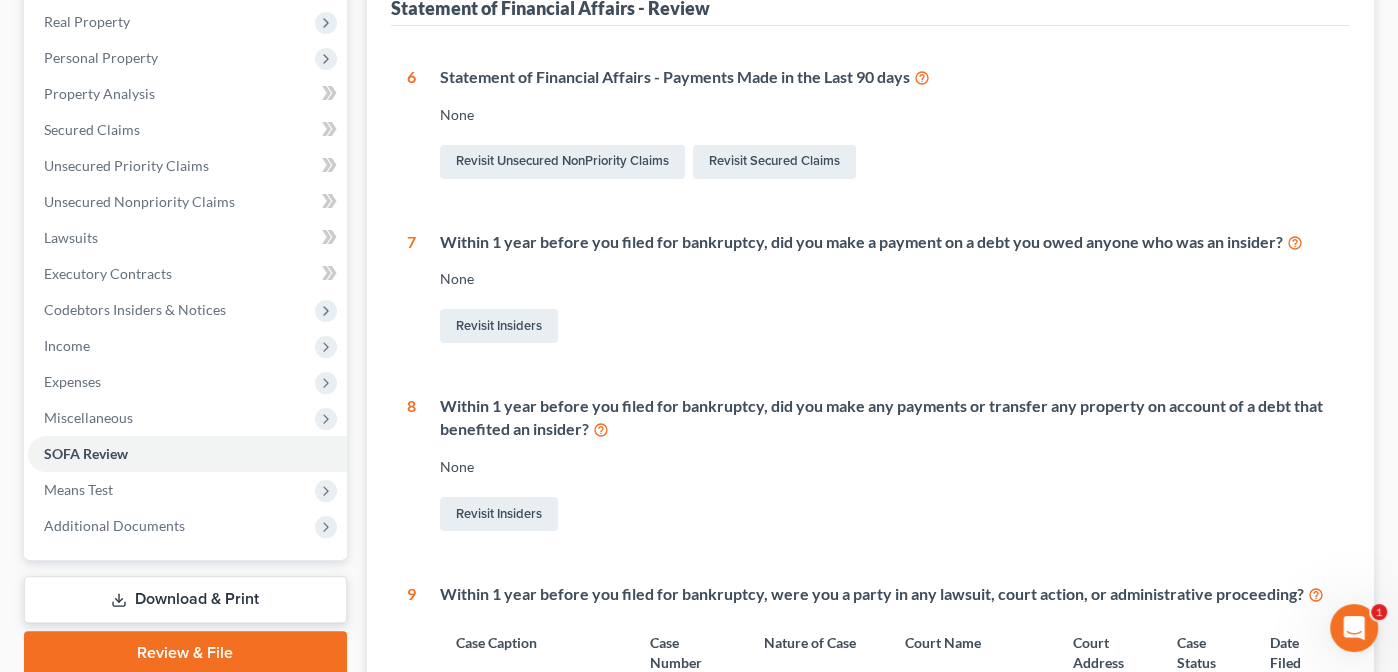 scroll, scrollTop: 337, scrollLeft: 0, axis: vertical 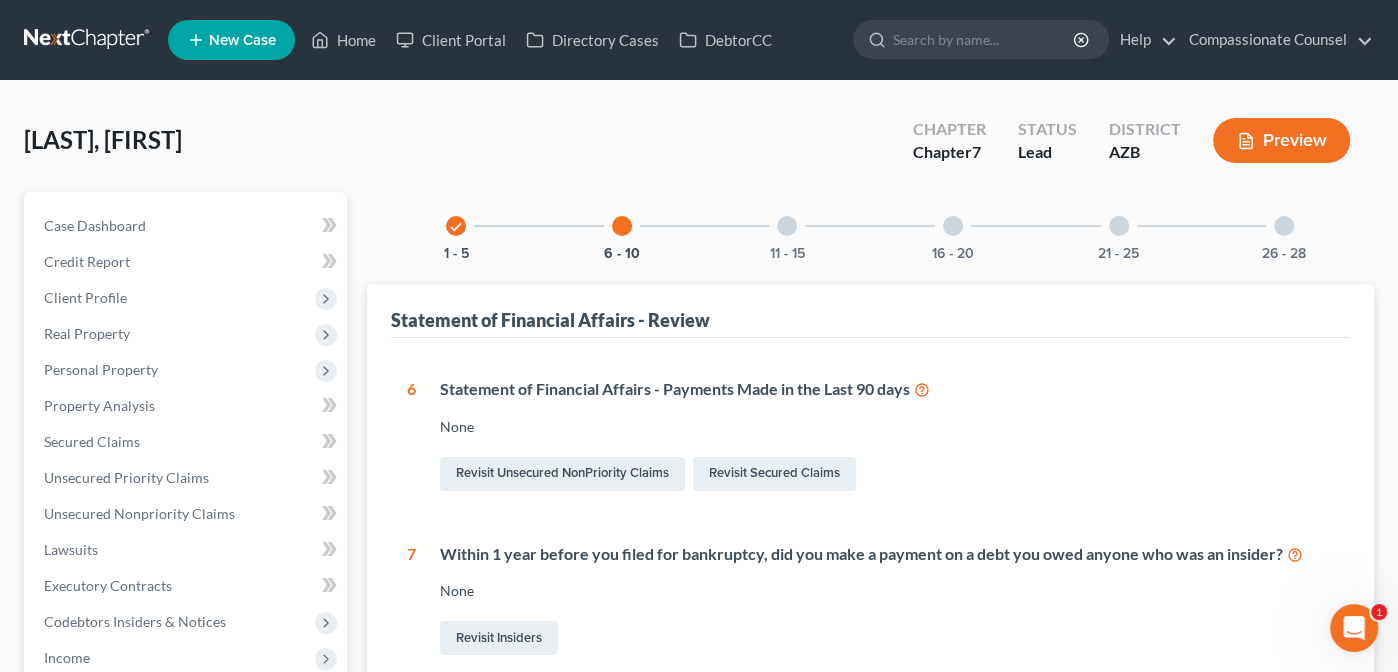 click at bounding box center (787, 226) 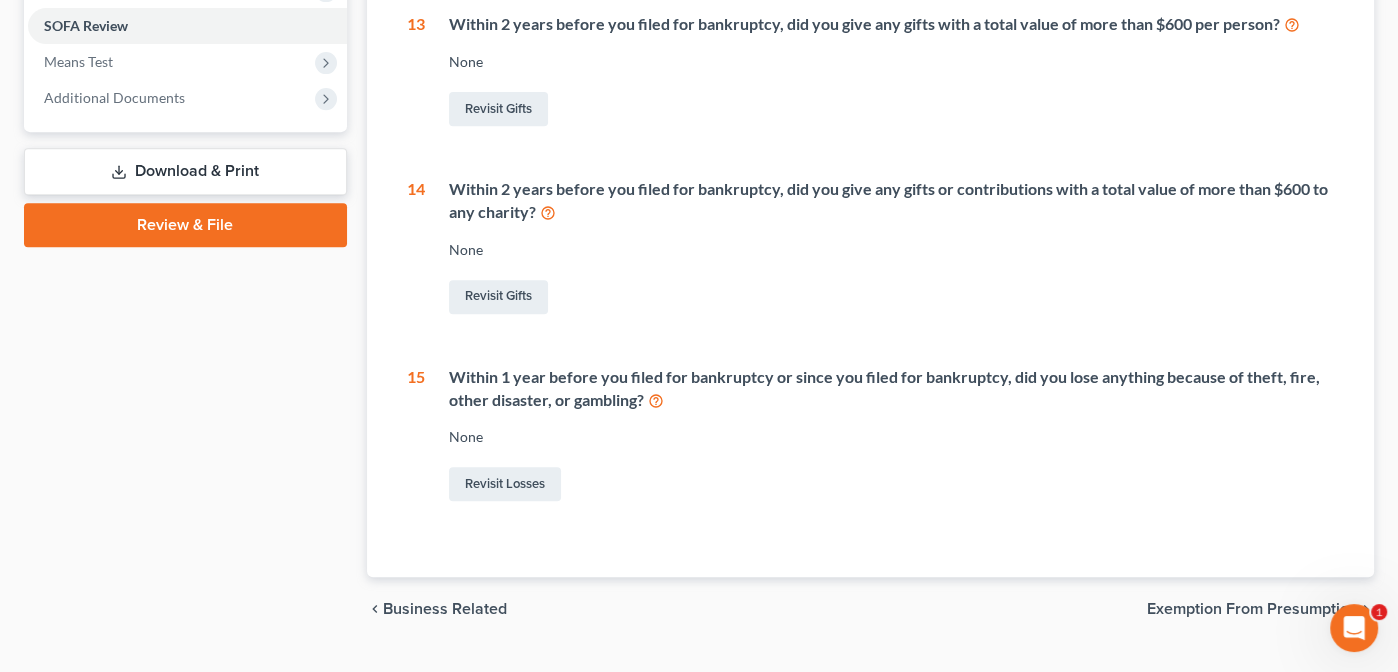 scroll, scrollTop: 783, scrollLeft: 0, axis: vertical 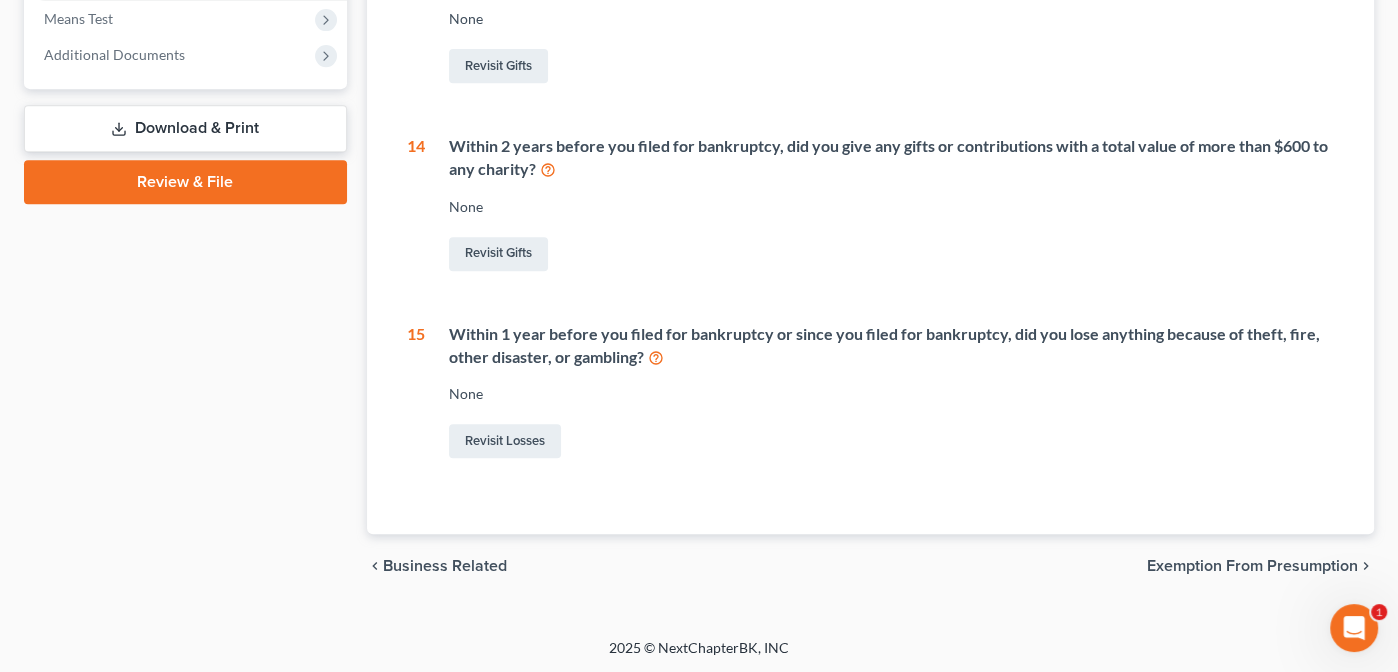click on "Exemption from Presumption" at bounding box center (1252, 566) 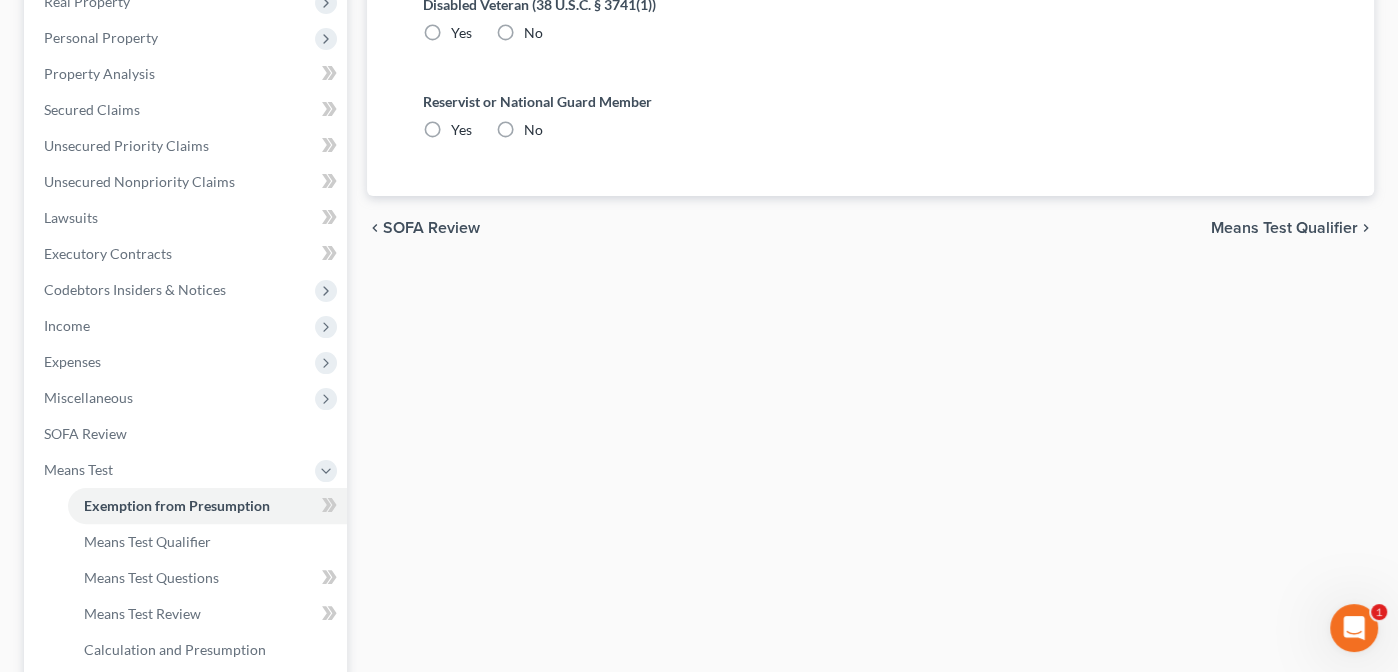 radio on "true" 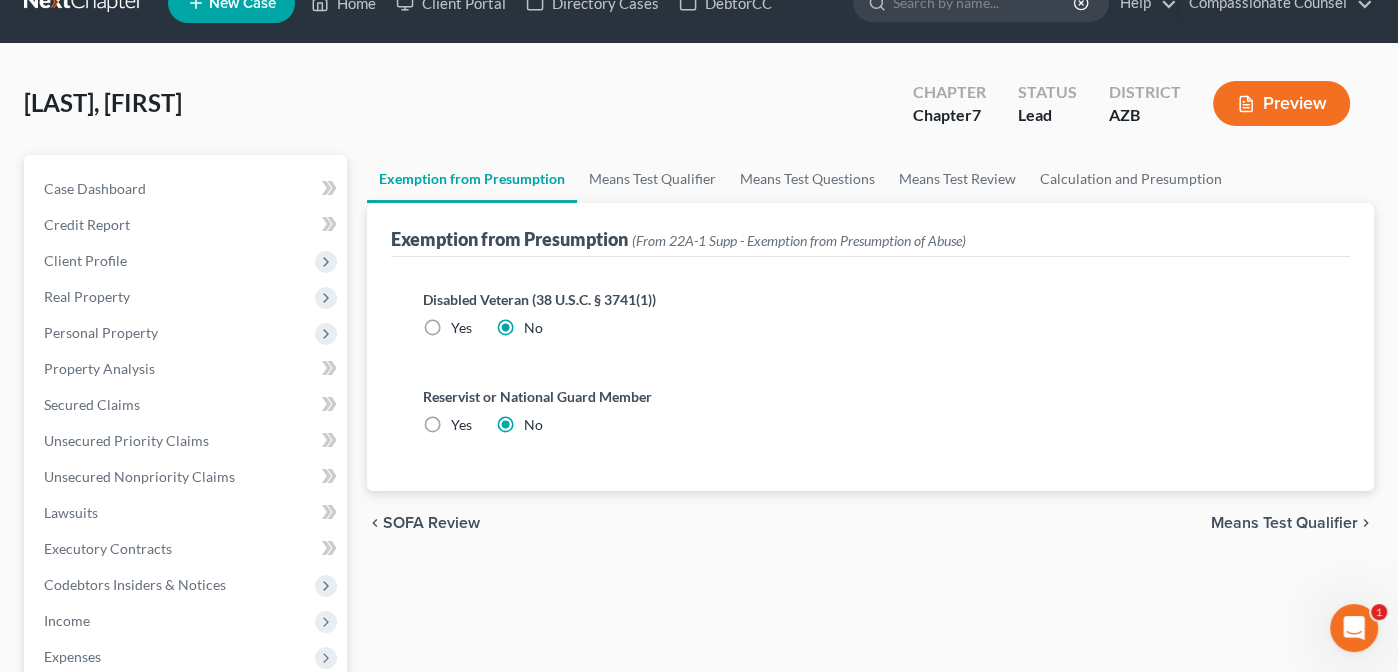 scroll, scrollTop: 0, scrollLeft: 0, axis: both 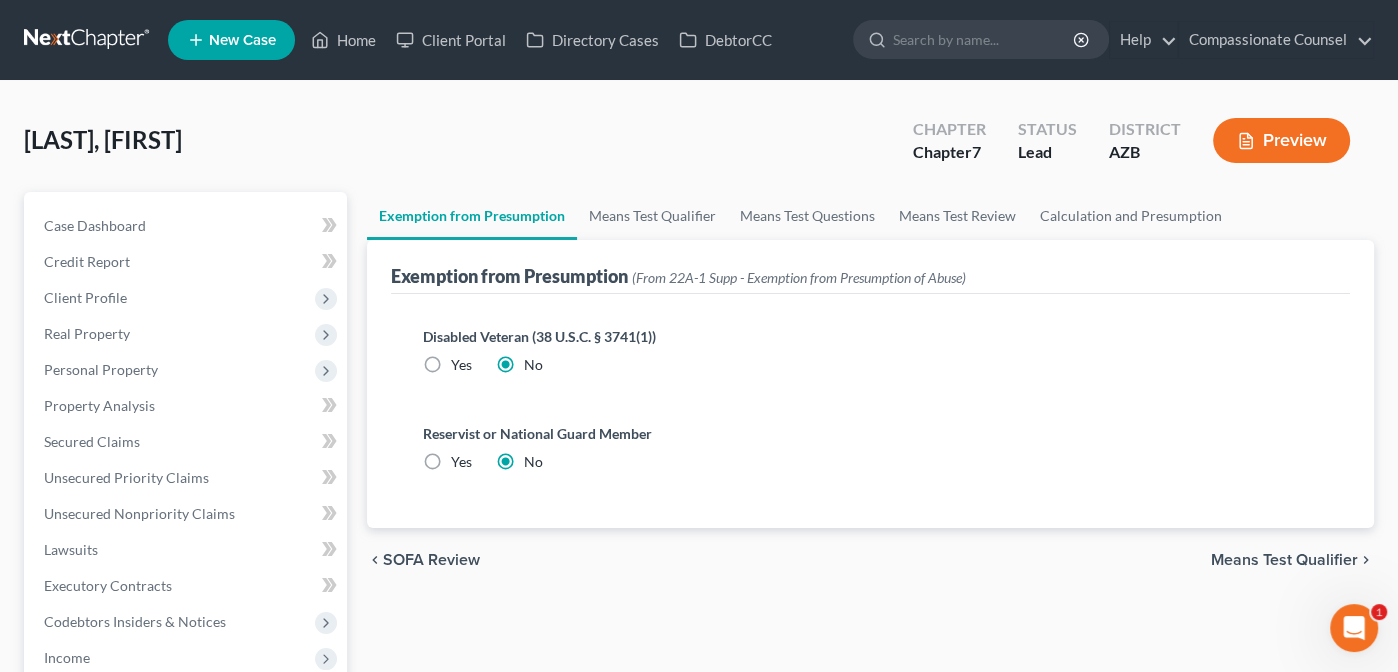 click on "SOFA Review" at bounding box center [431, 560] 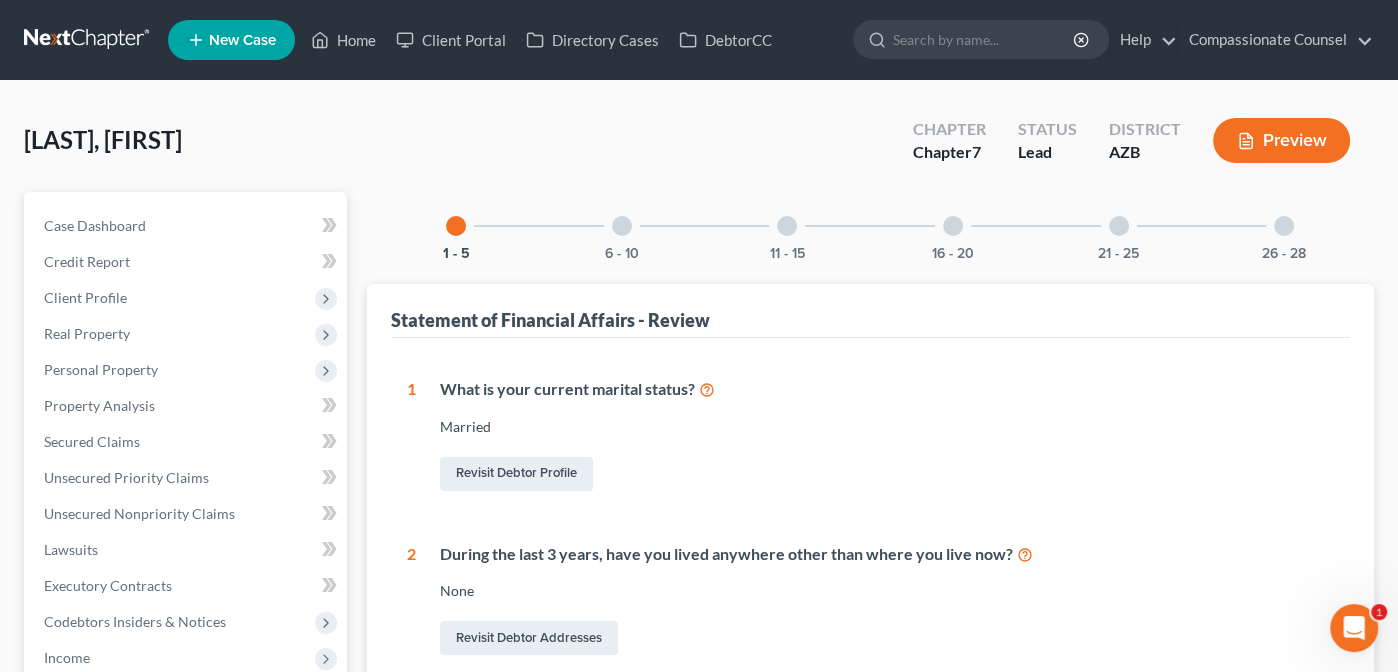 click at bounding box center (953, 226) 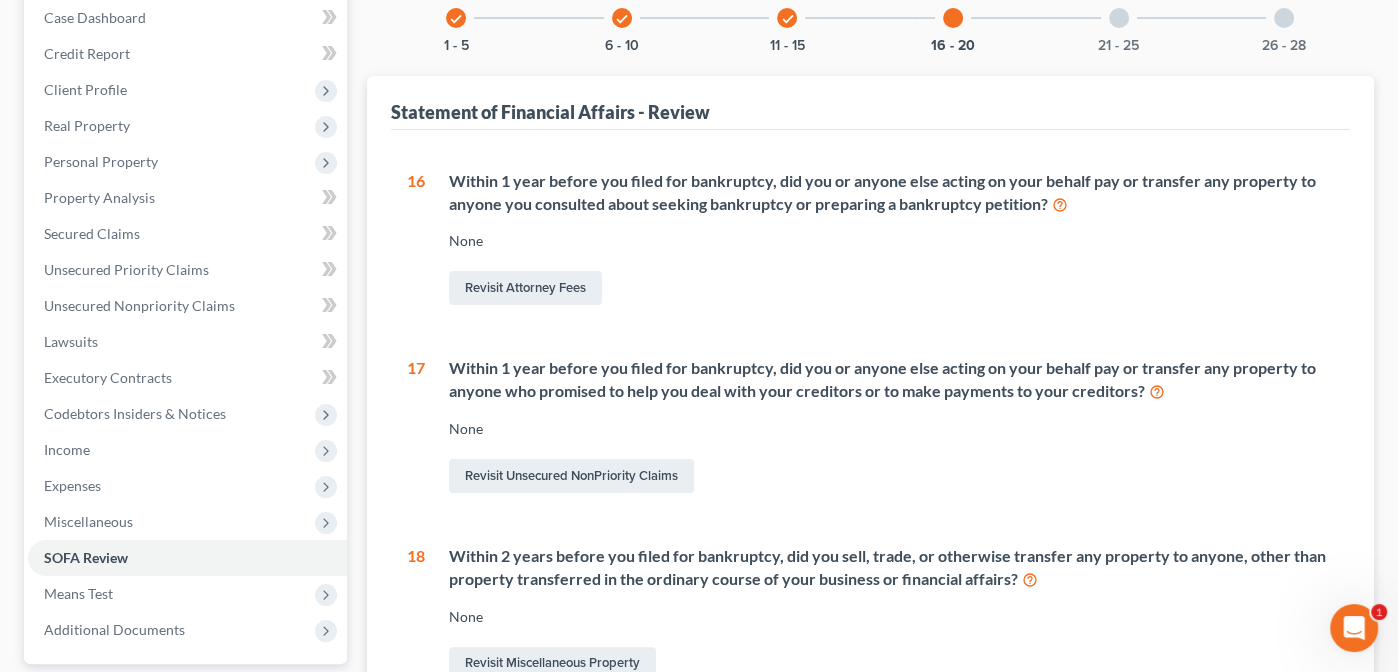 scroll, scrollTop: 217, scrollLeft: 0, axis: vertical 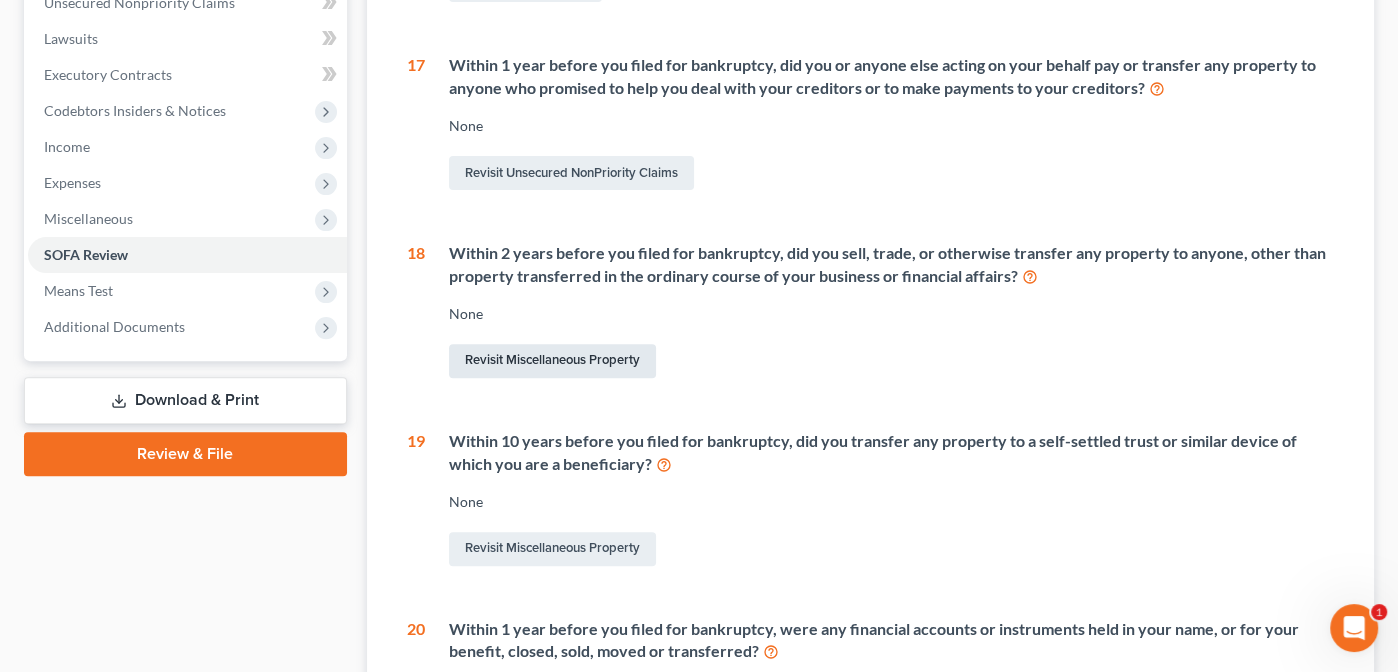 click on "Revisit Miscellaneous Property" at bounding box center (552, 361) 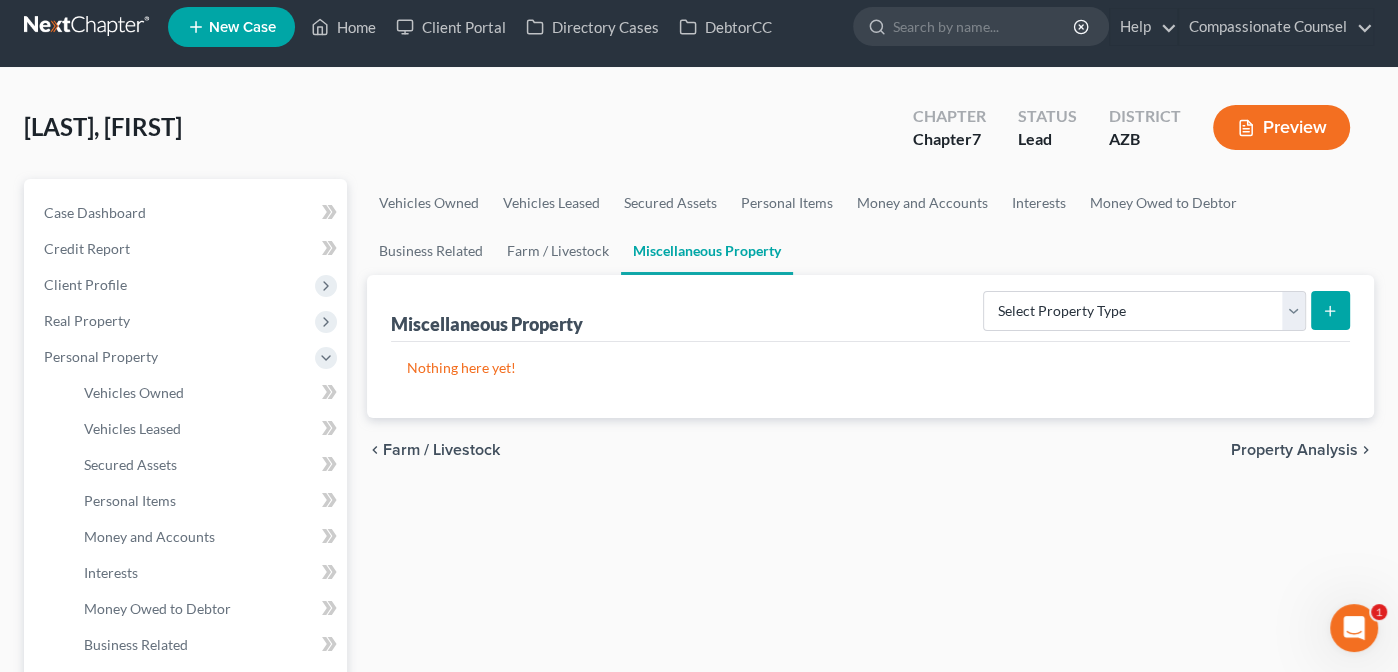scroll, scrollTop: 0, scrollLeft: 0, axis: both 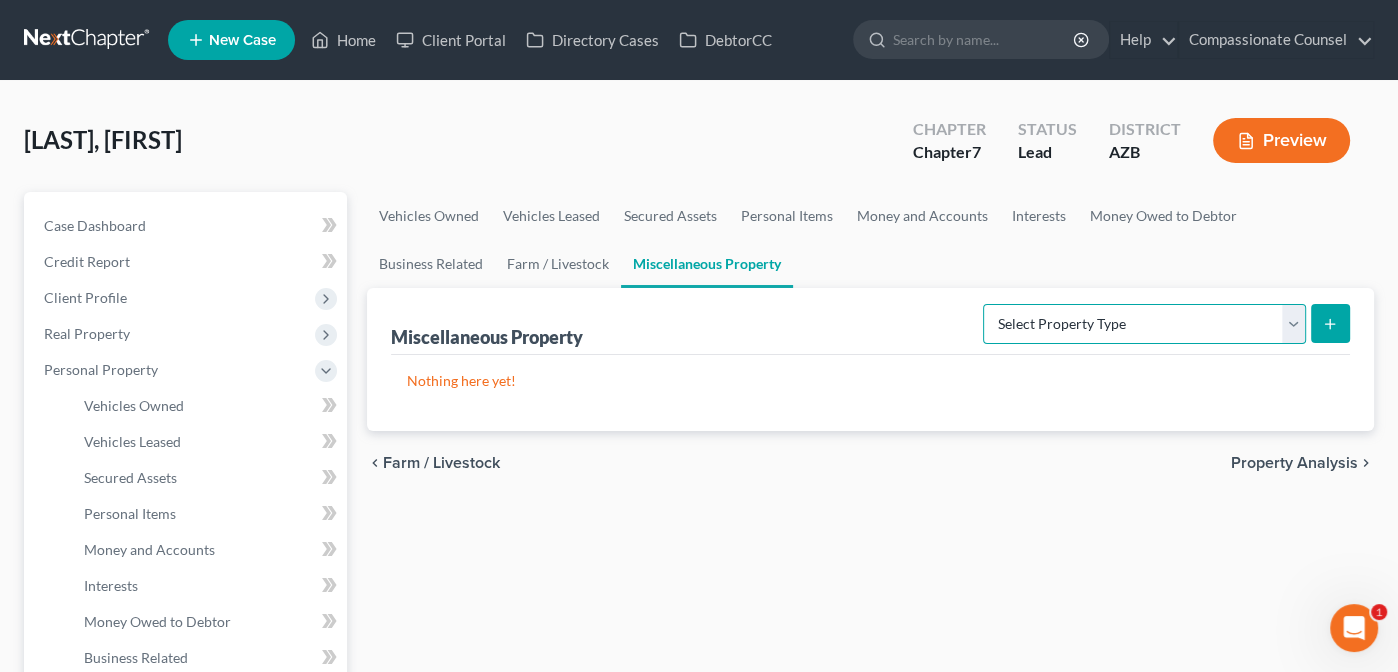 click on "Select Property Type Assigned for Creditor Benefit Within 1 Year Holding for Another Not Yet Listed Stored Within 1 Year Transferred" at bounding box center (1144, 324) 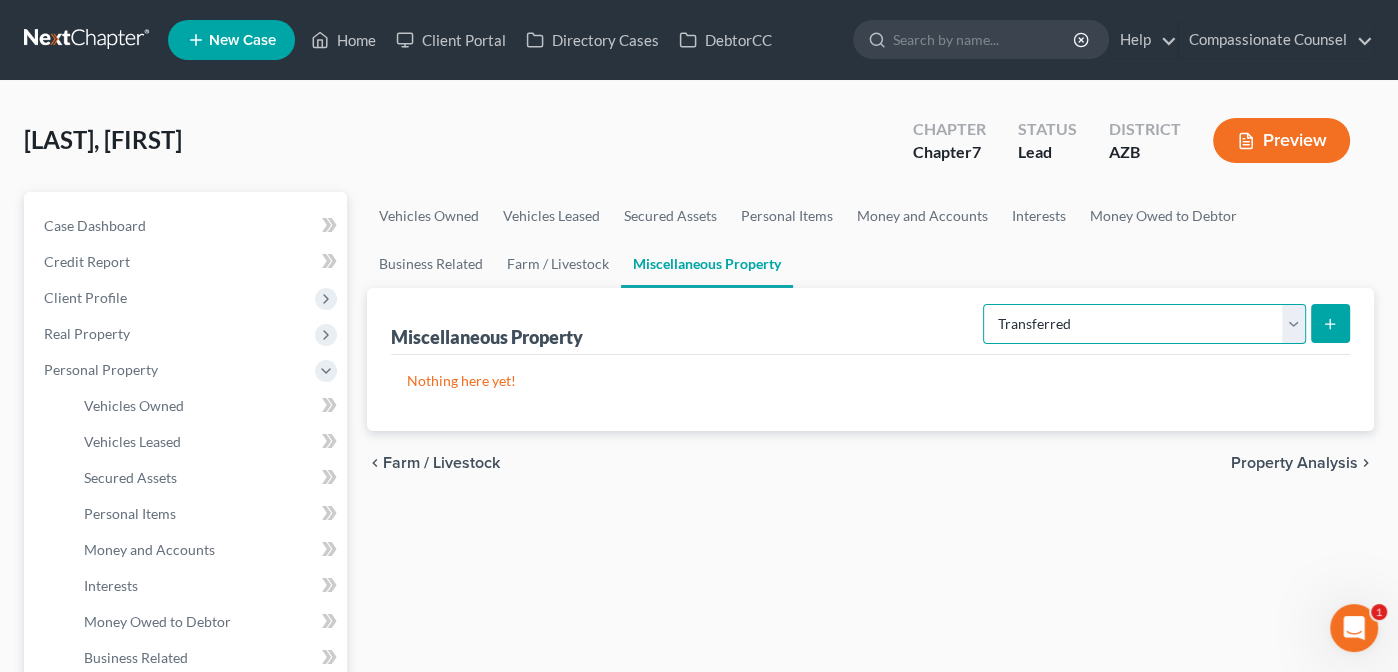 click on "Select Property Type Assigned for Creditor Benefit Within 1 Year Holding for Another Not Yet Listed Stored Within 1 Year Transferred" at bounding box center [1144, 324] 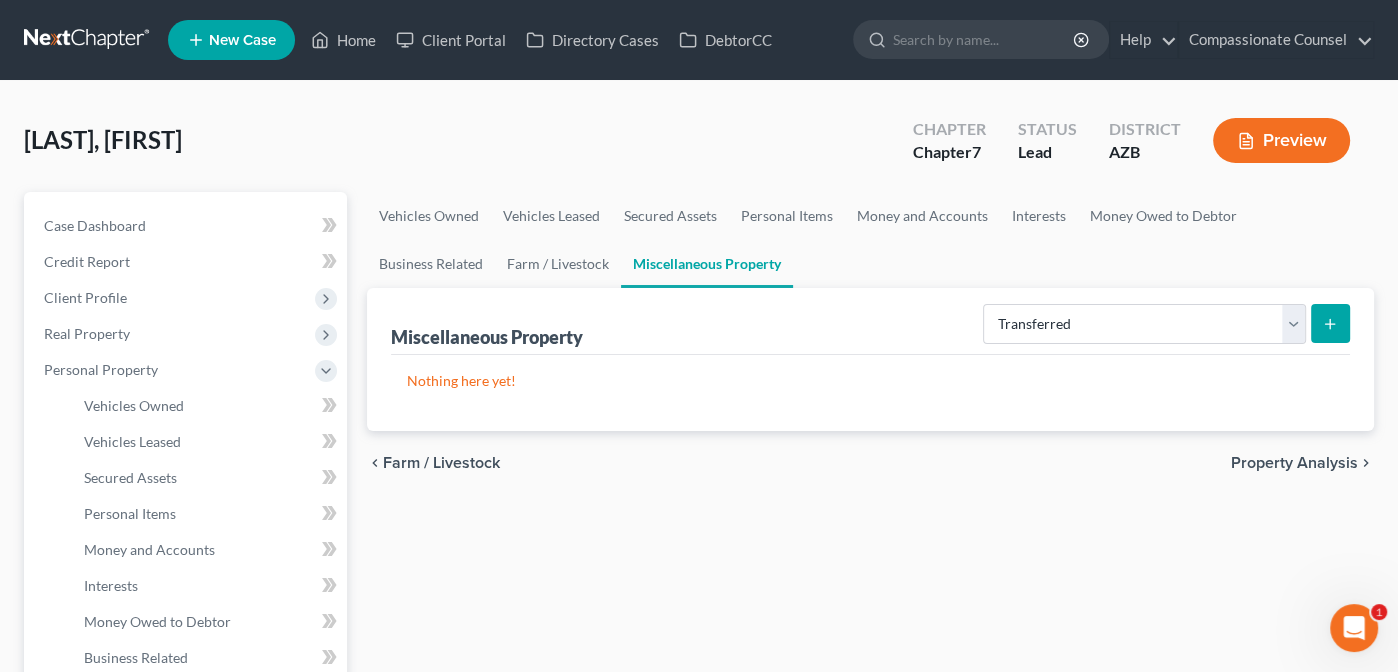 click 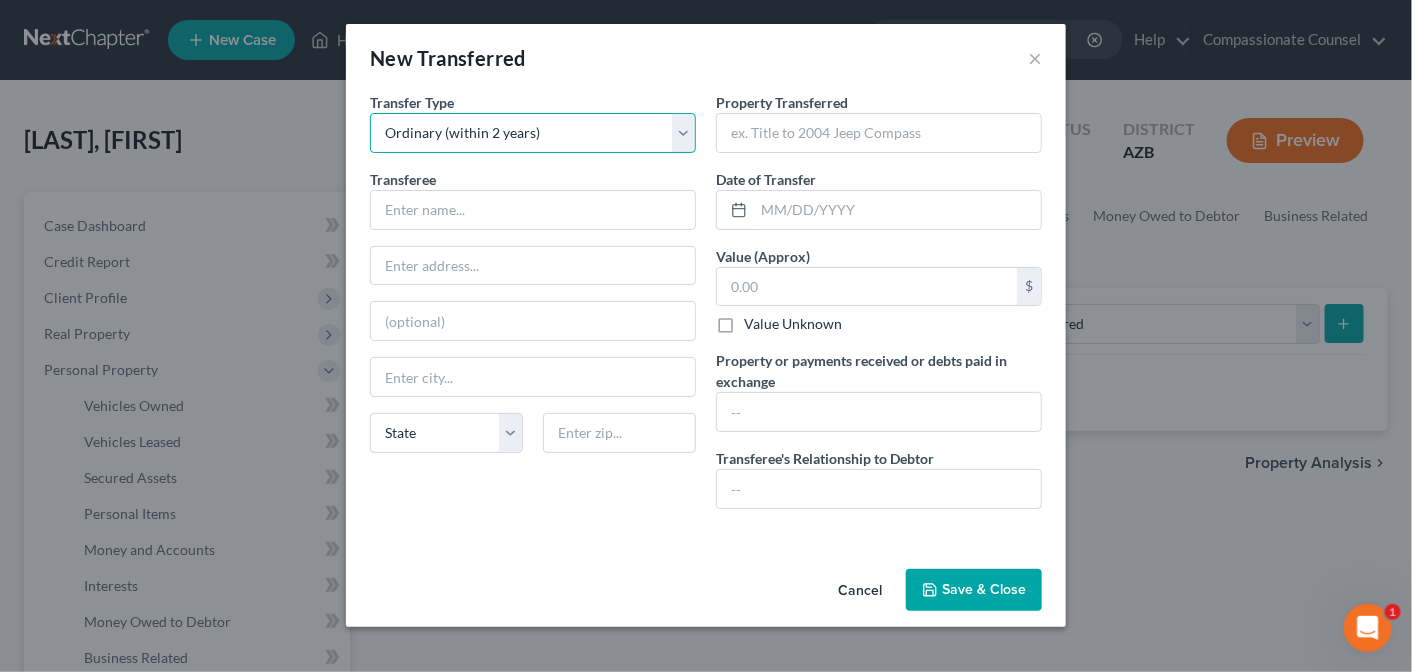 click on "Select Ordinary (within 2 years) Within 10 Years" at bounding box center [533, 133] 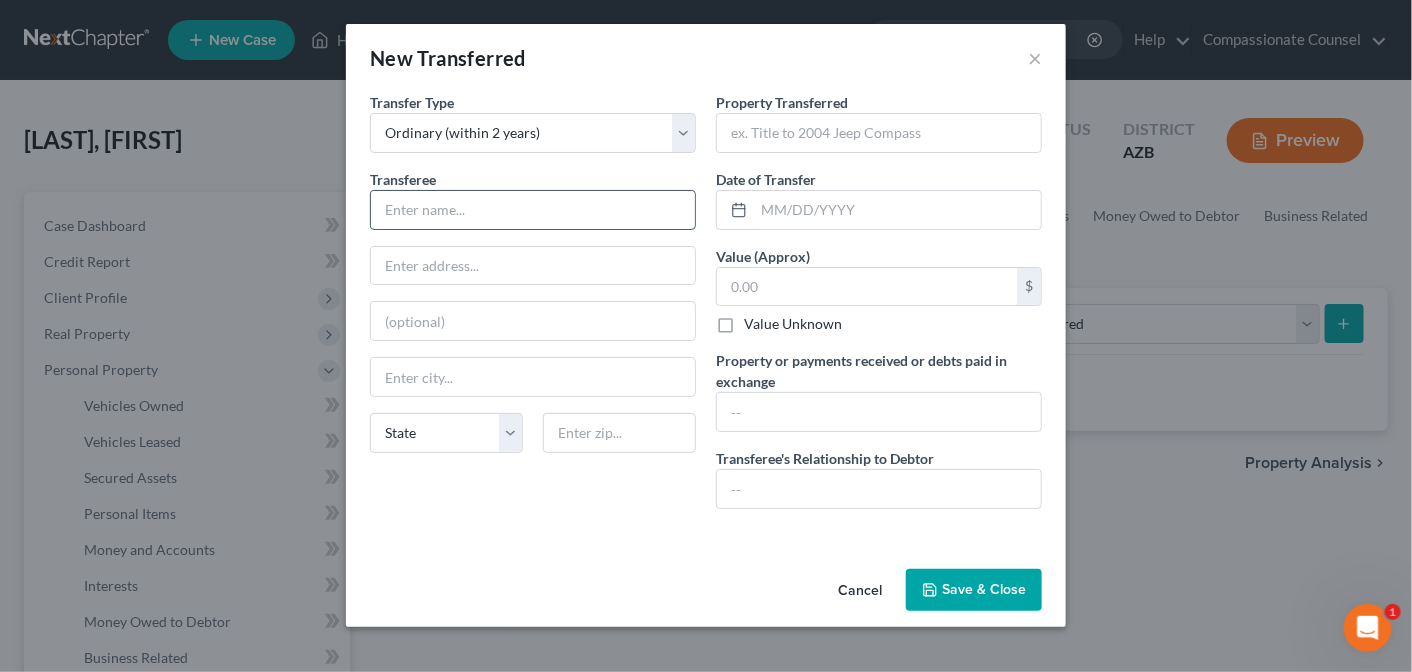 click at bounding box center (533, 210) 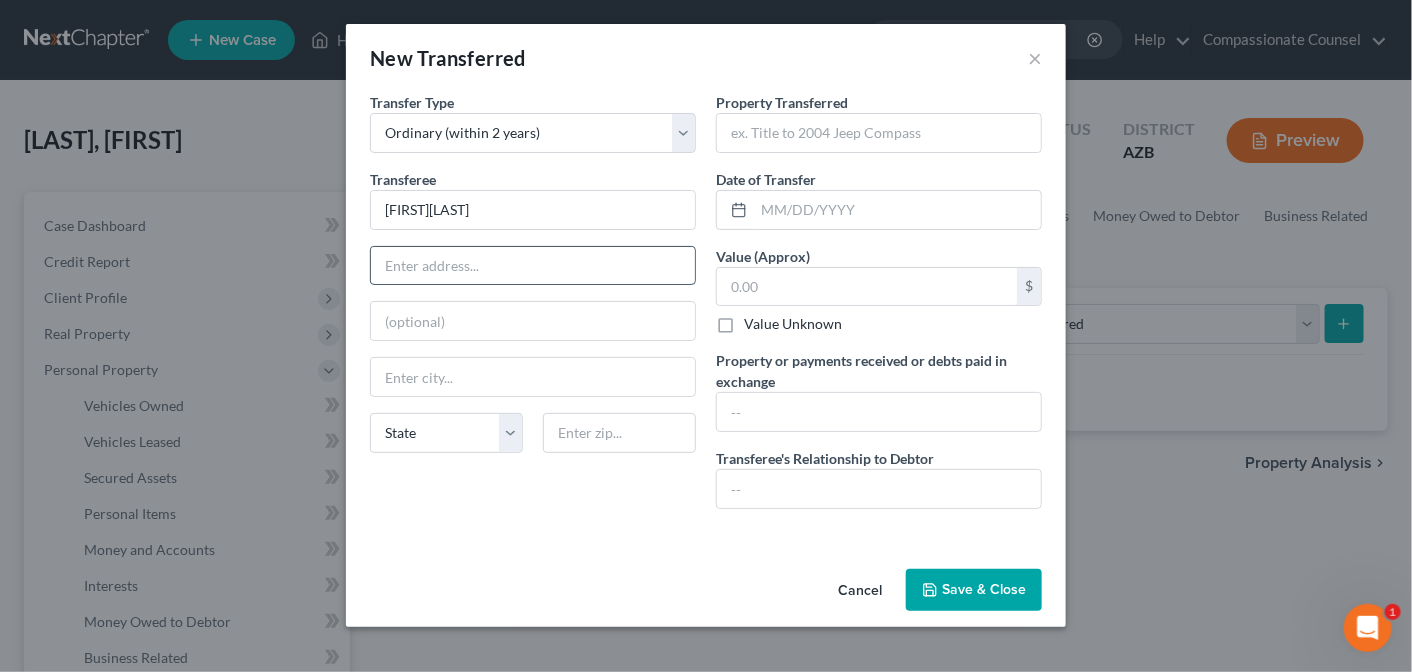 click at bounding box center (533, 266) 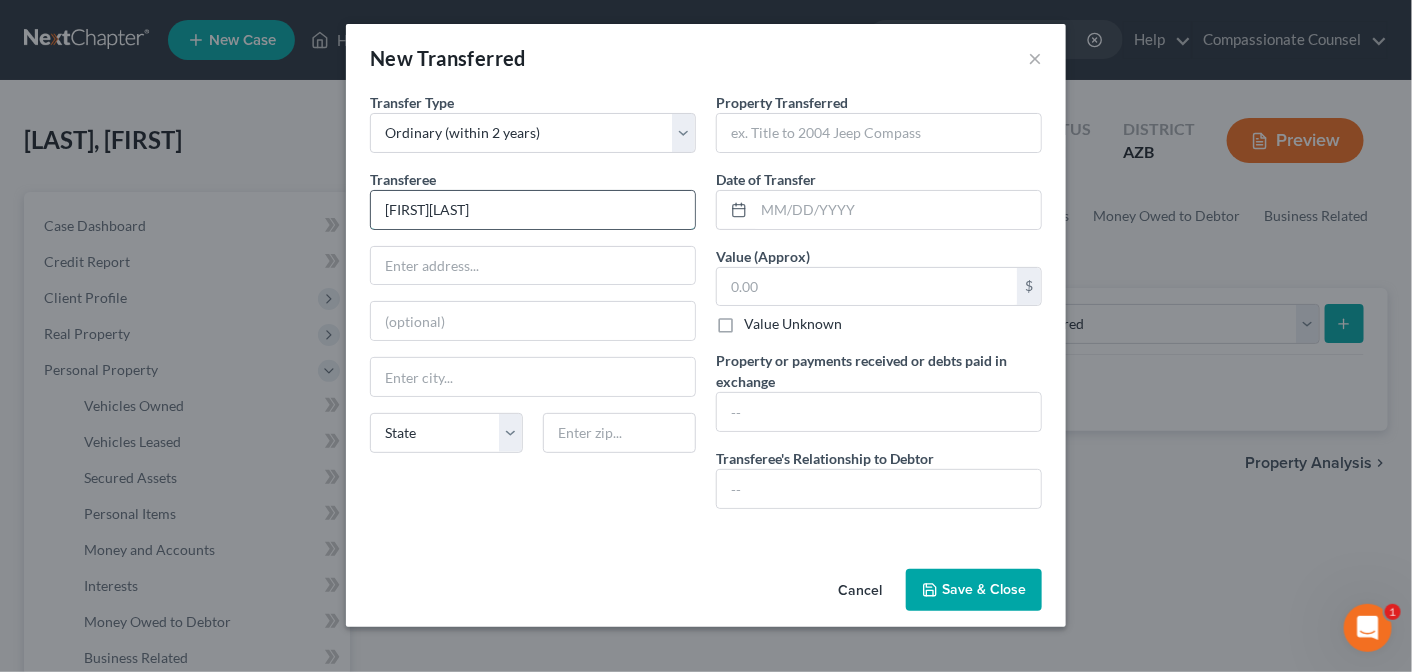 click on "[FIRST][LAST]" at bounding box center (533, 210) 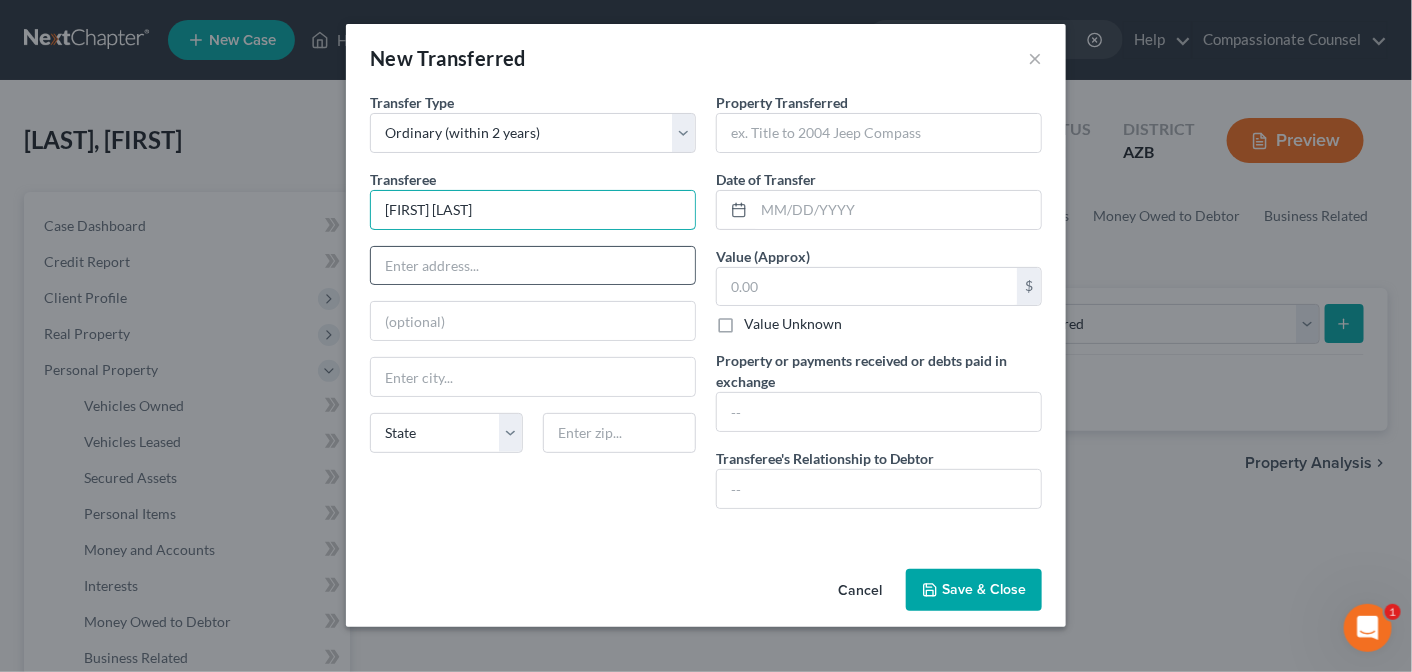 type on "[FIRST] [LAST]" 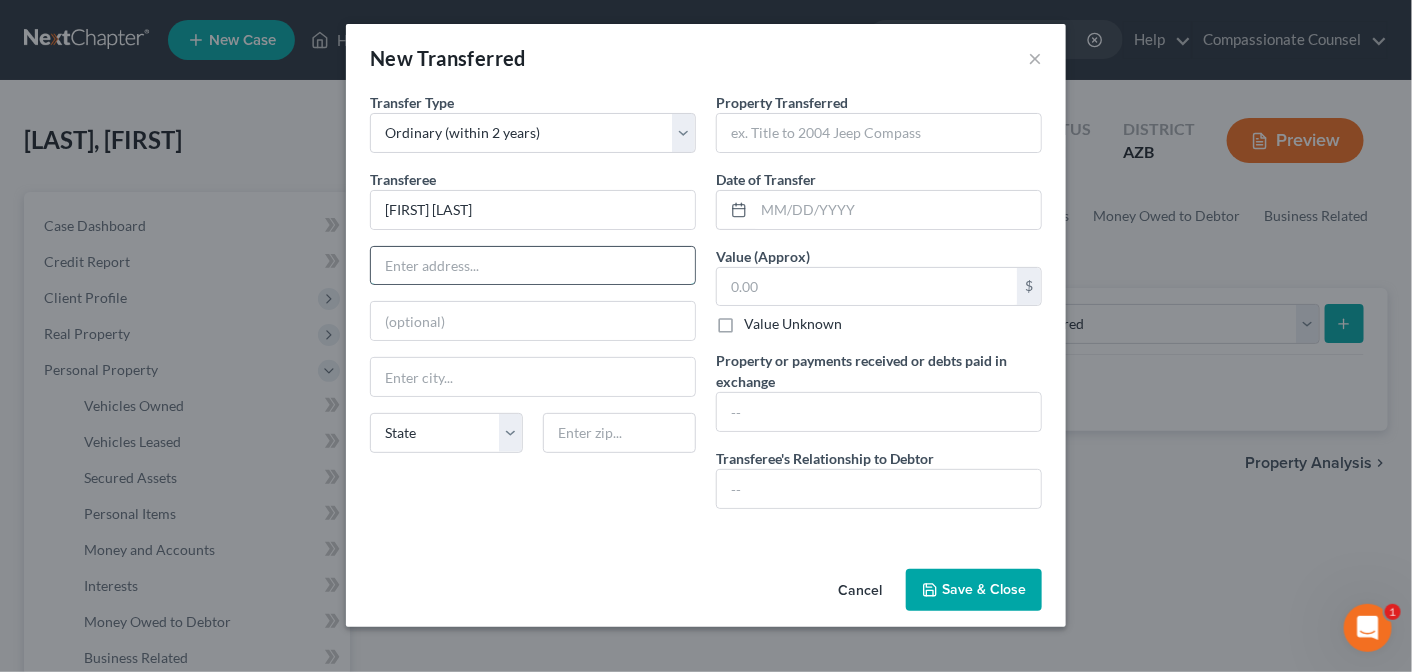 click at bounding box center [533, 266] 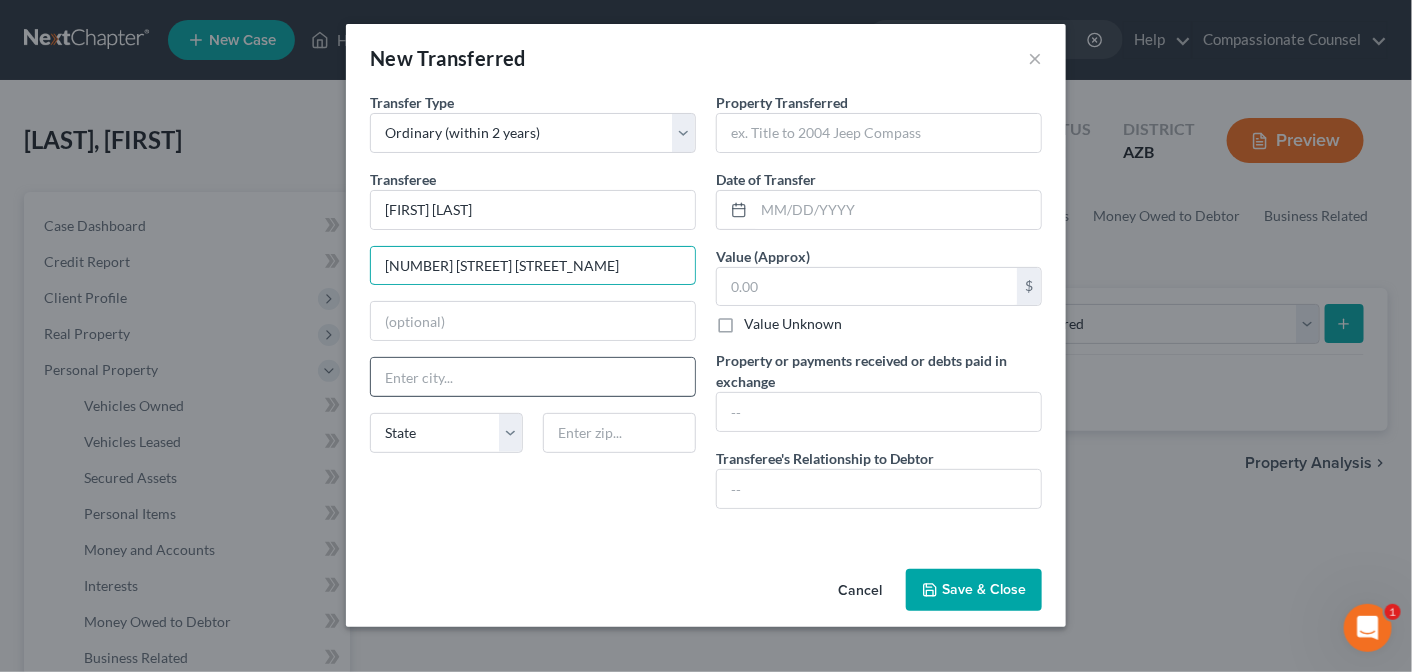 type on "[NUMBER] [STREET] [STREET_NAME]" 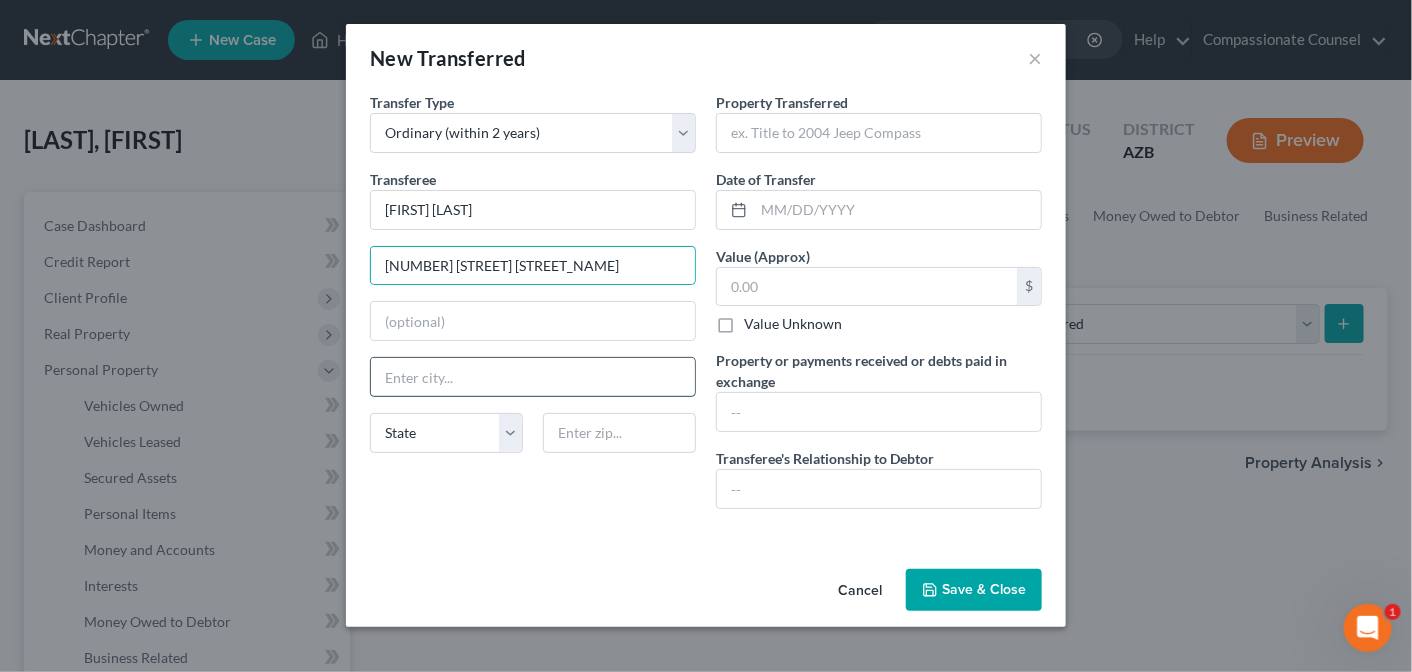 click at bounding box center [533, 377] 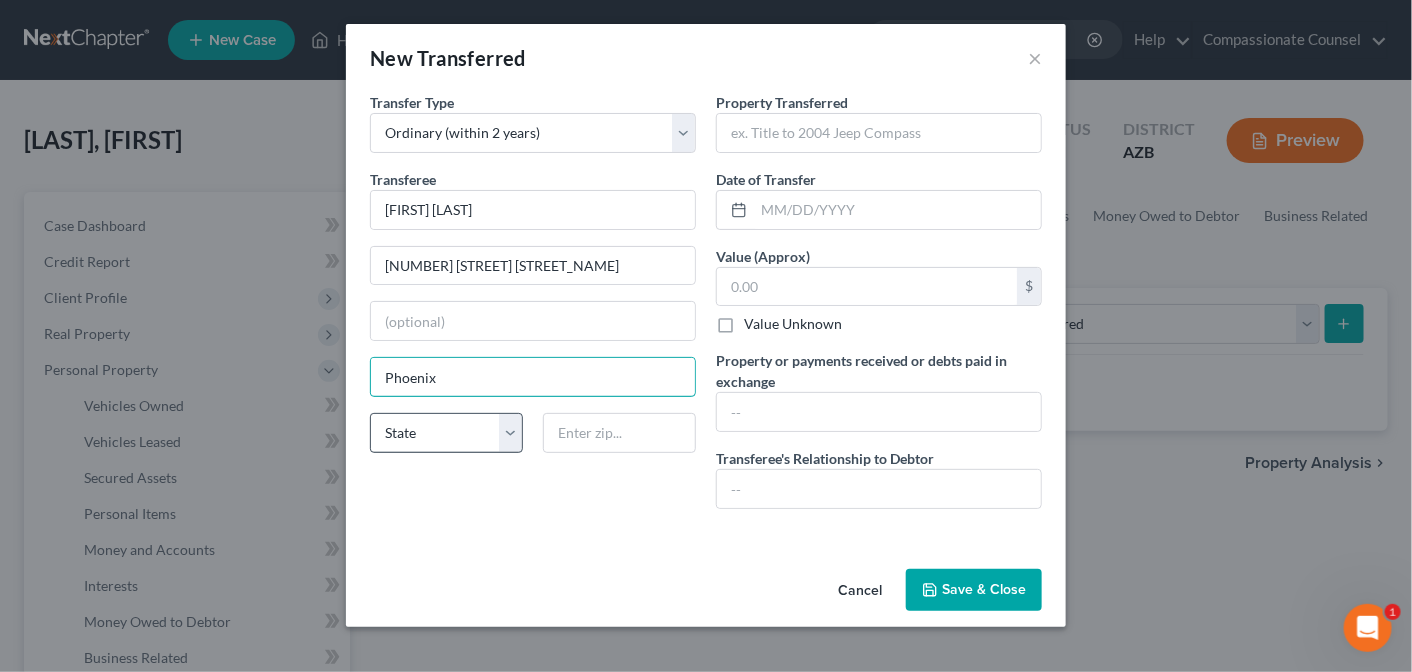 type on "Phoenix" 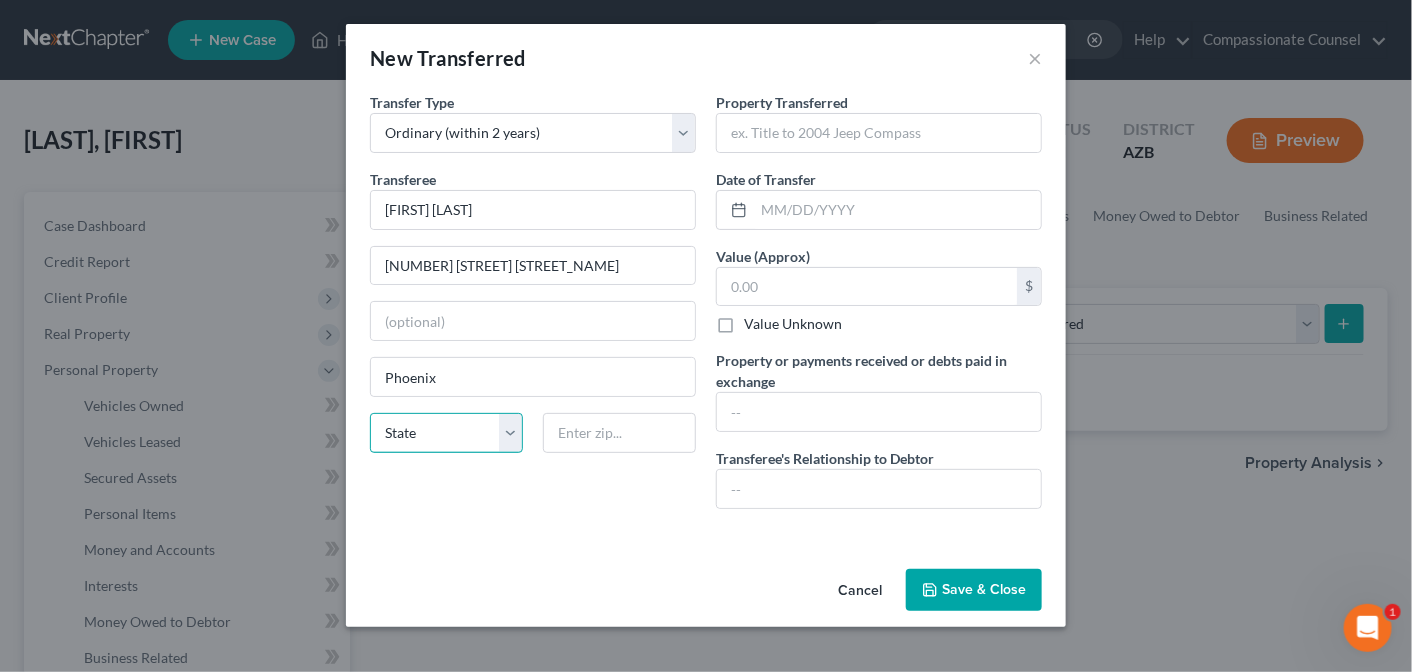 click on "State AL AK AR AZ CA CO CT DE DC FL GA GU HI ID IL IN IA KS KY LA ME MD MA MI MN MS MO MT NC ND NE NV NH NJ NM NY OH OK OR PA PR RI SC SD TN TX UT VI VA VT WA WV WI WY" at bounding box center (446, 433) 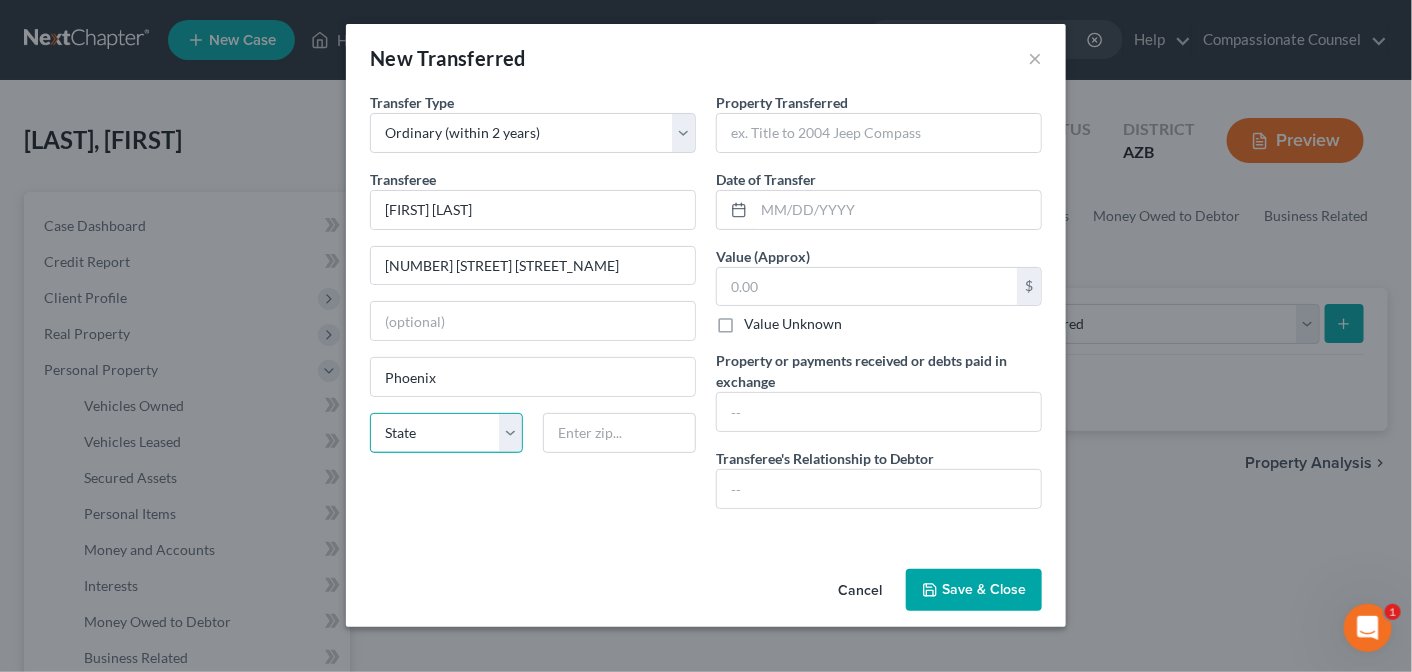 select on "3" 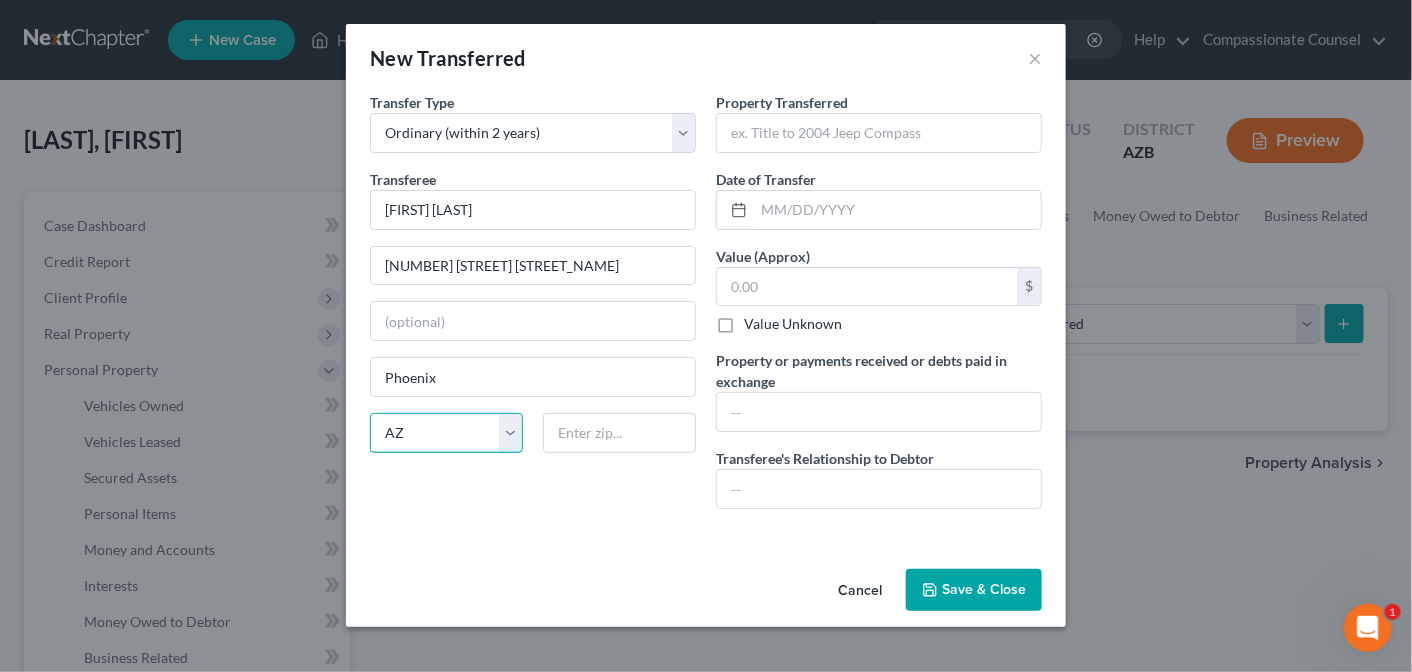 click on "State AL AK AR AZ CA CO CT DE DC FL GA GU HI ID IL IN IA KS KY LA ME MD MA MI MN MS MO MT NC ND NE NV NH NJ NM NY OH OK OR PA PR RI SC SD TN TX UT VI VA VT WA WV WI WY" at bounding box center (446, 433) 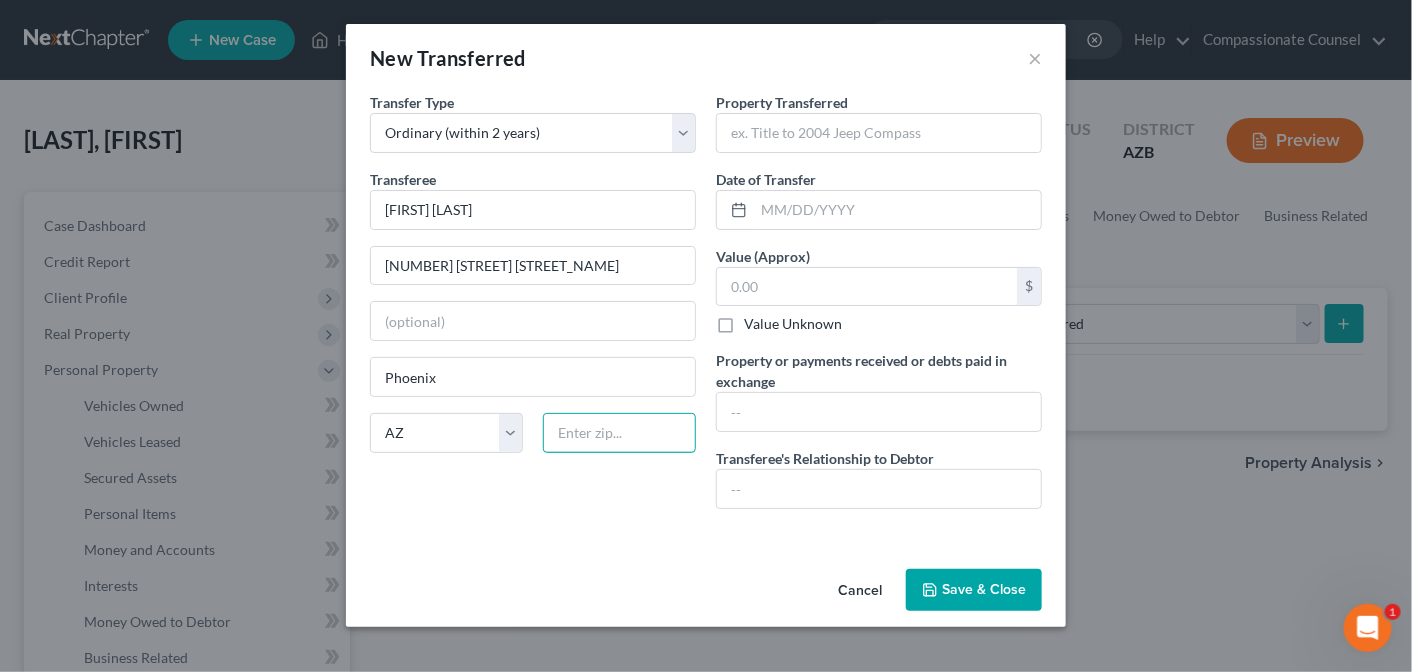 click at bounding box center (619, 433) 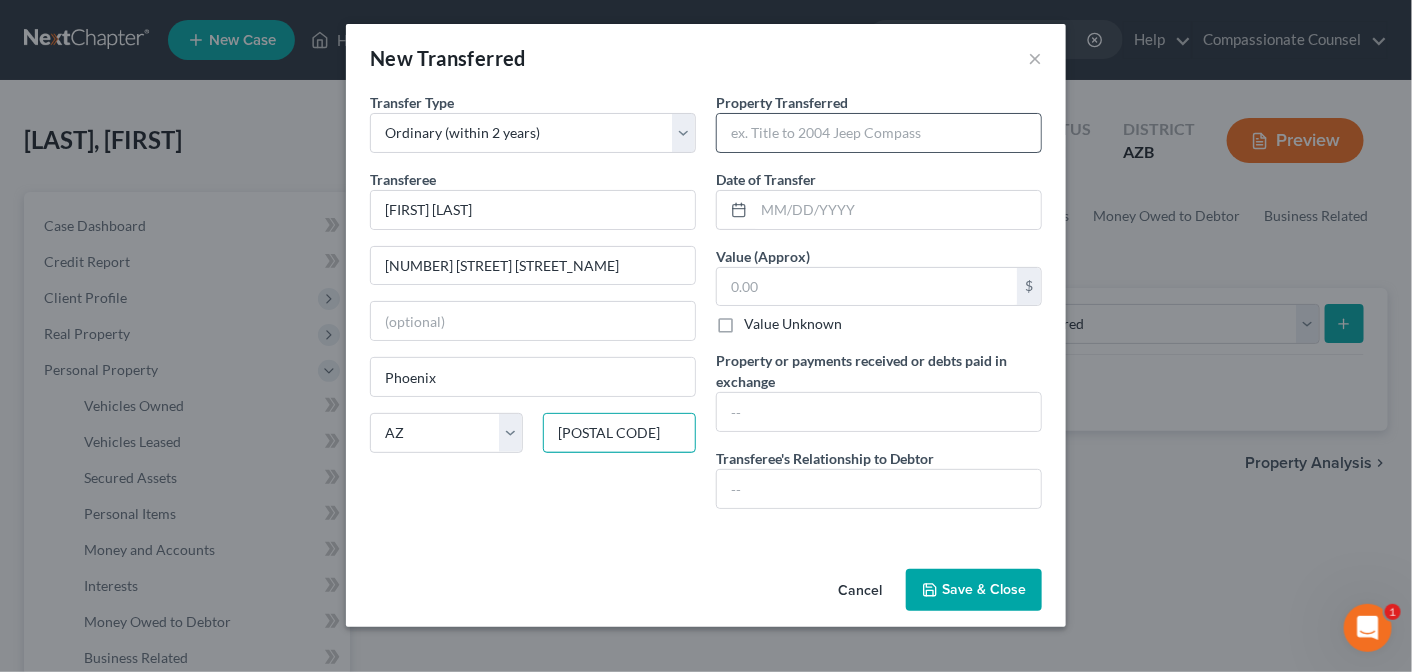 type on "[POSTAL CODE]" 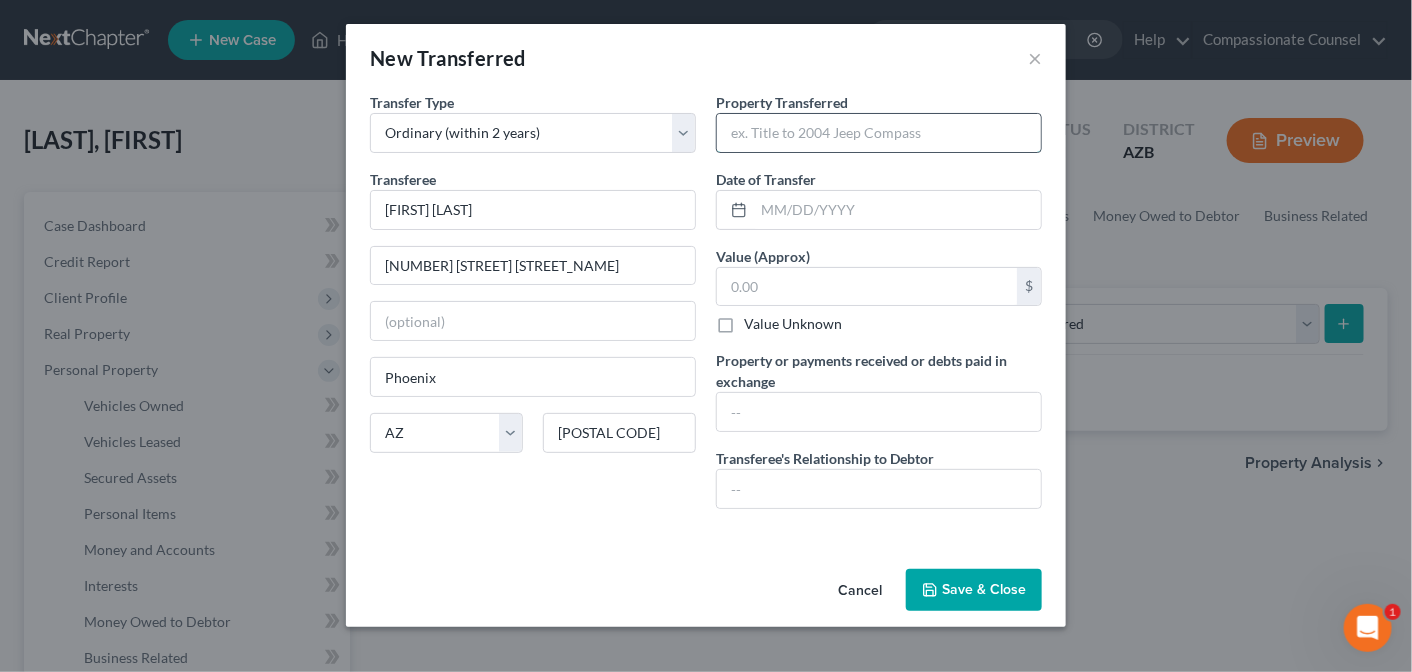 click at bounding box center (879, 133) 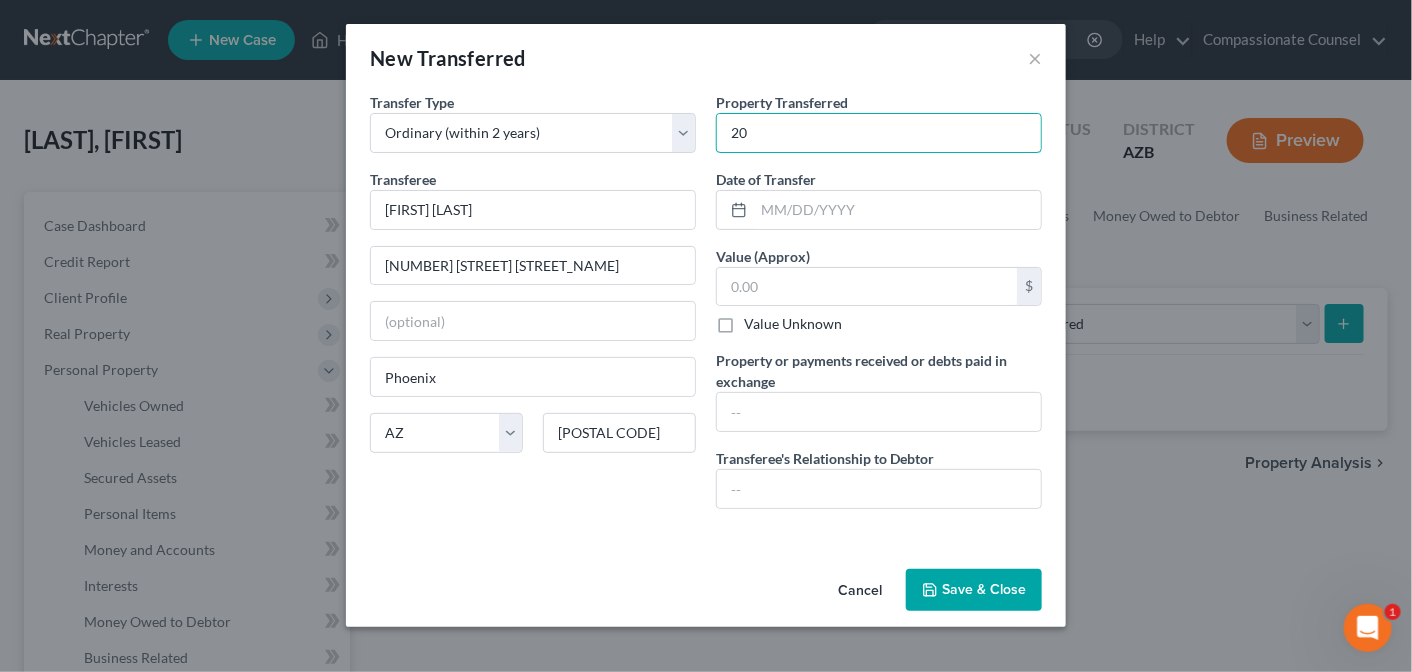 type on "2" 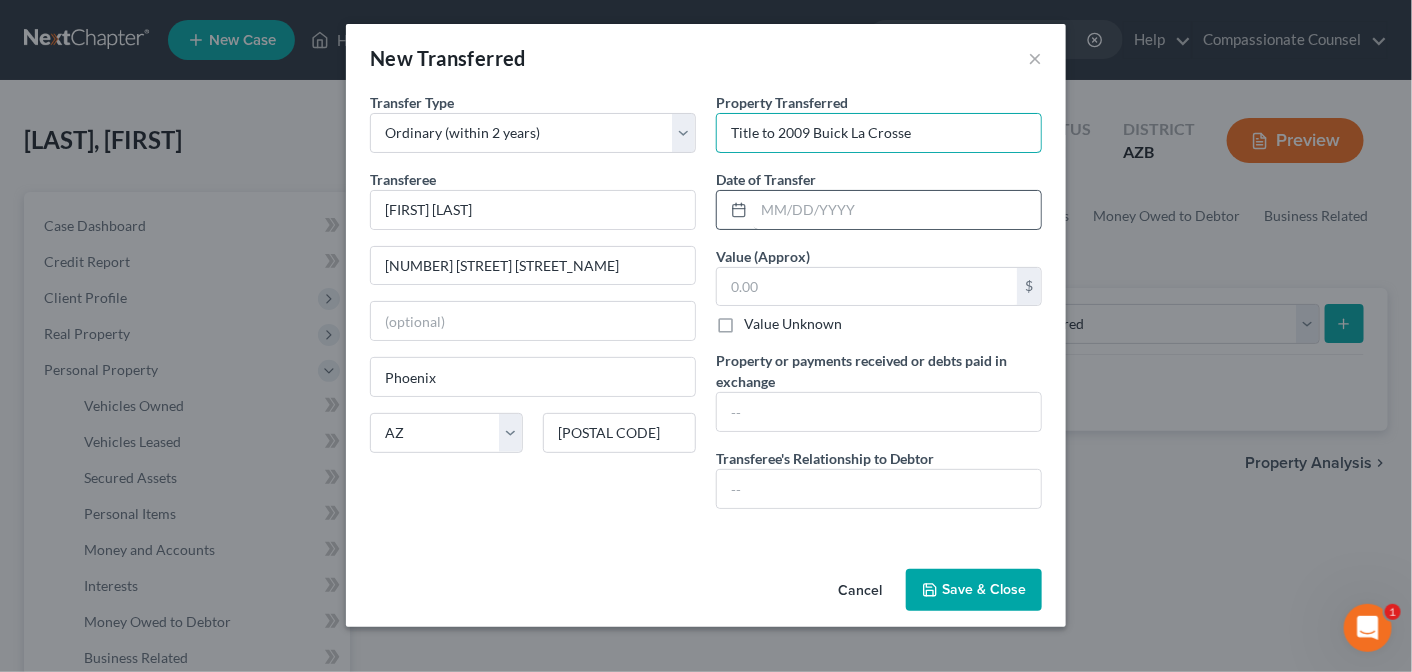 type on "Title to 2009 Buick La Crosse" 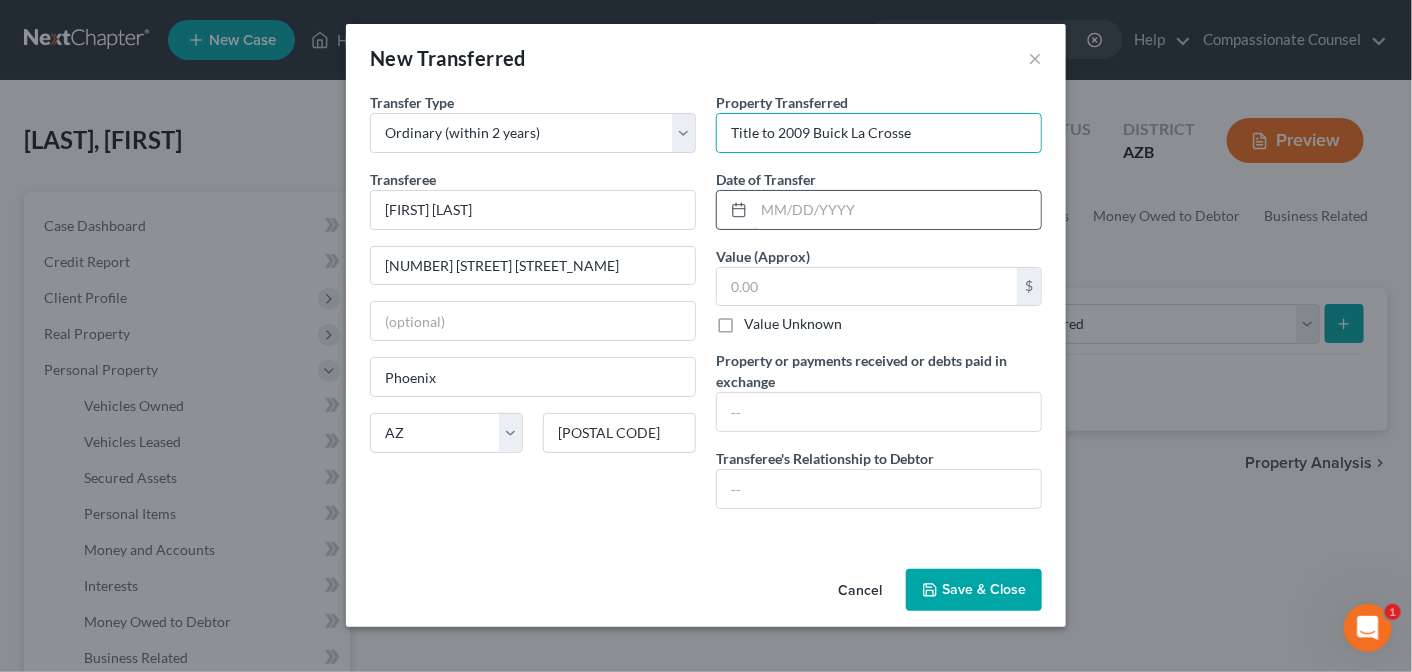 click at bounding box center (897, 210) 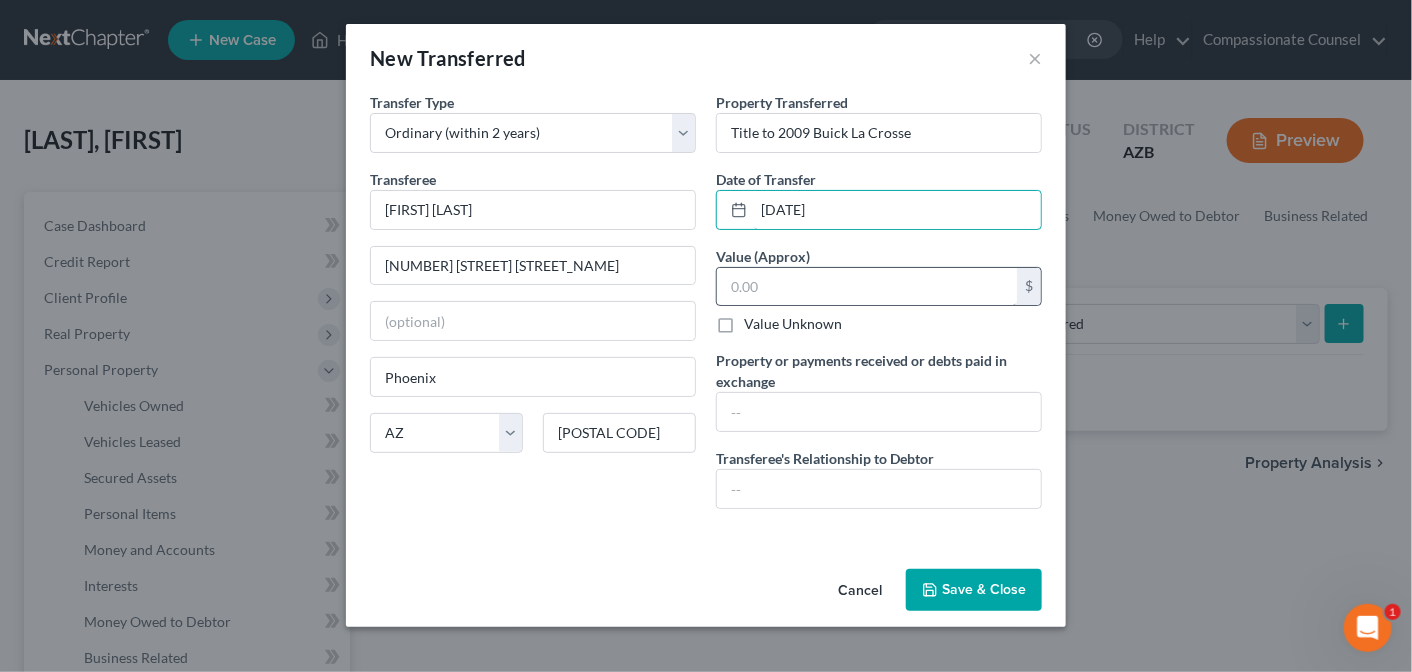 type on "[DATE]" 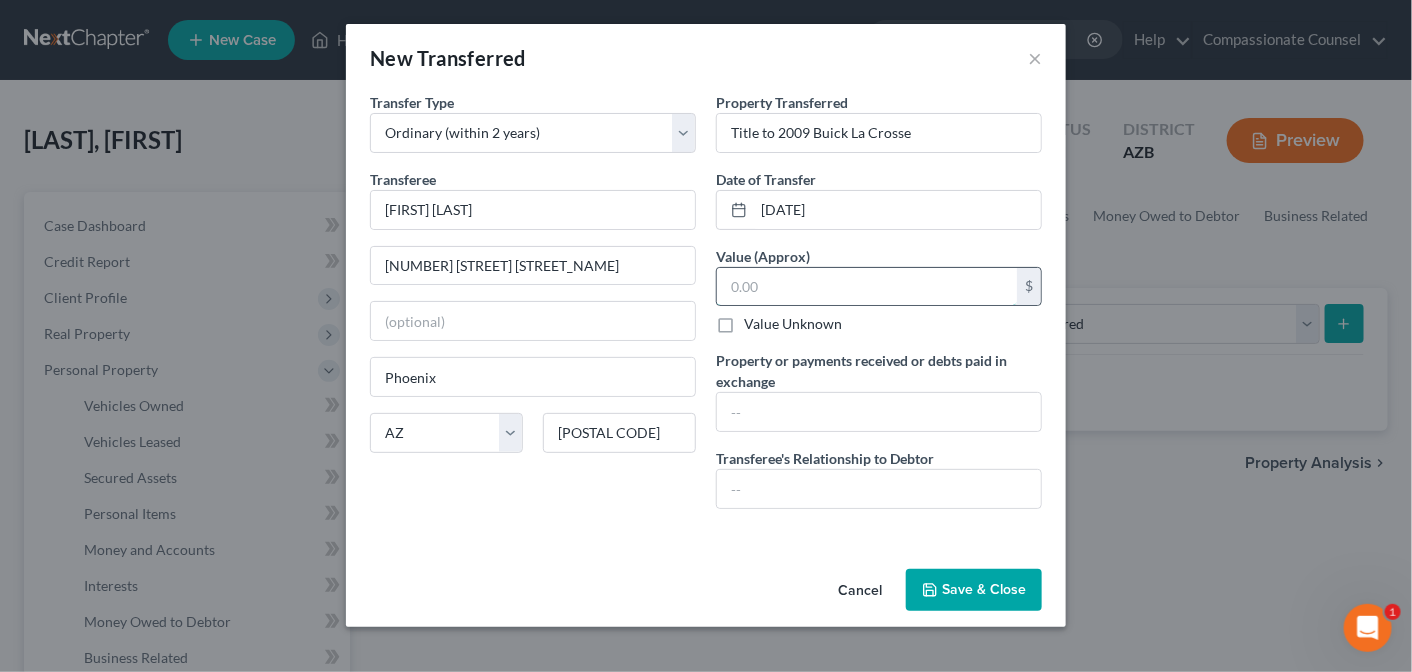 click at bounding box center (867, 287) 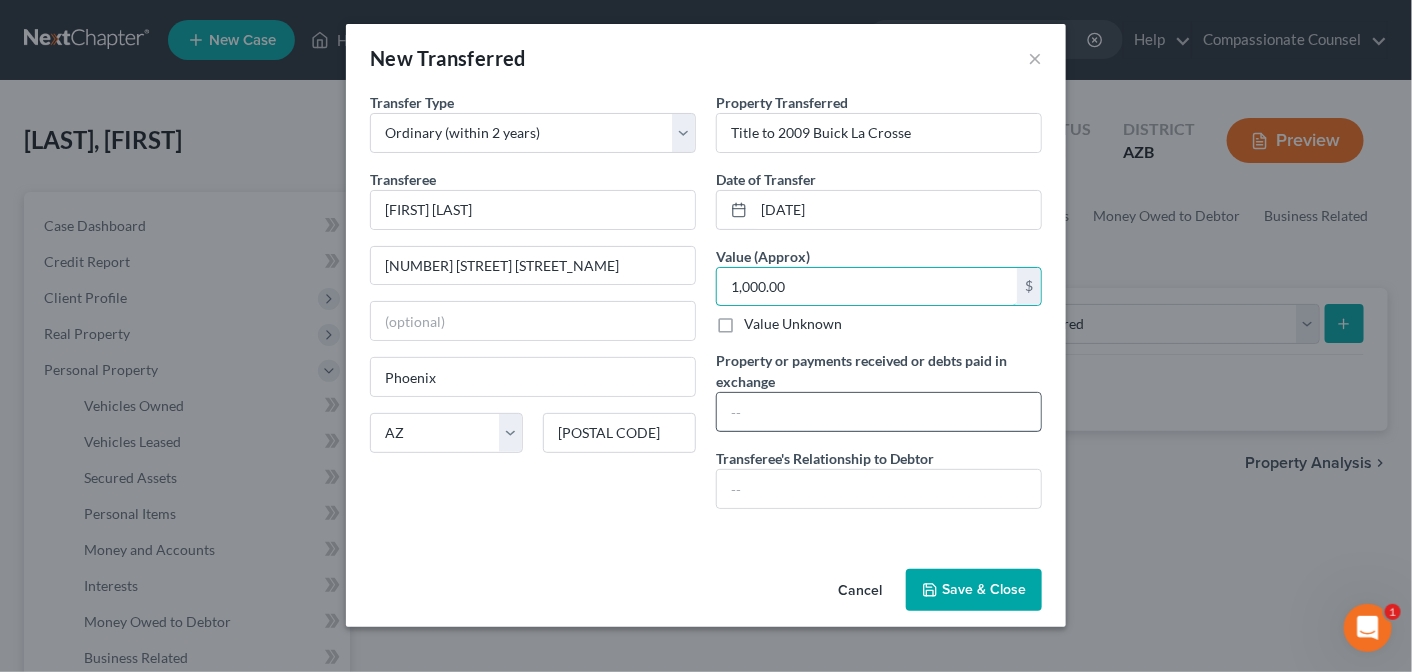 type on "1,000.00" 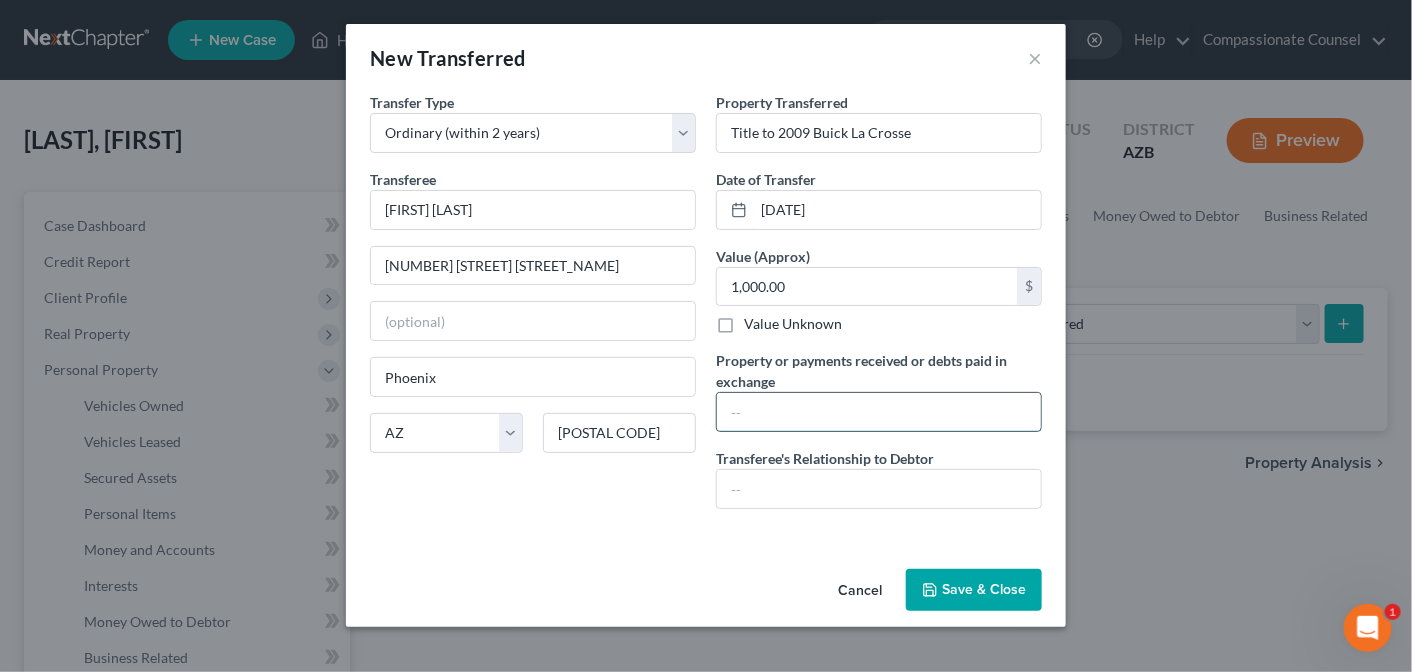 click at bounding box center [879, 412] 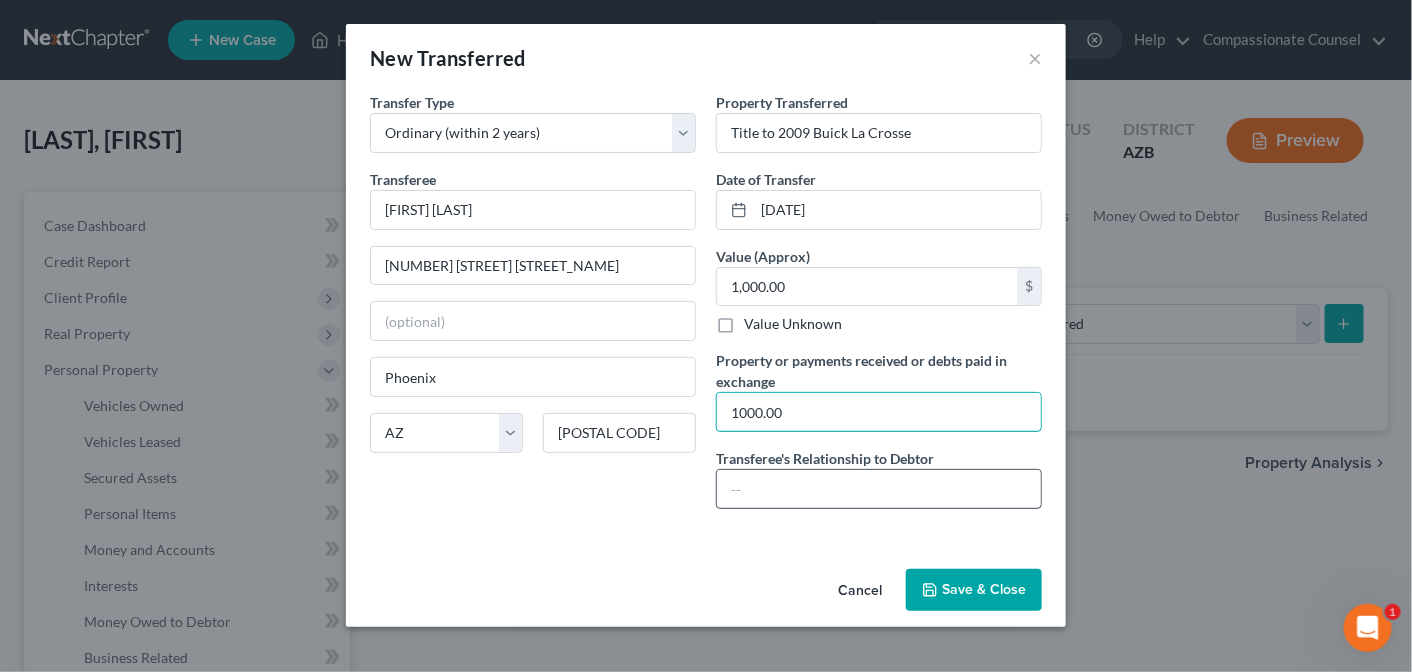 type on "1000.00" 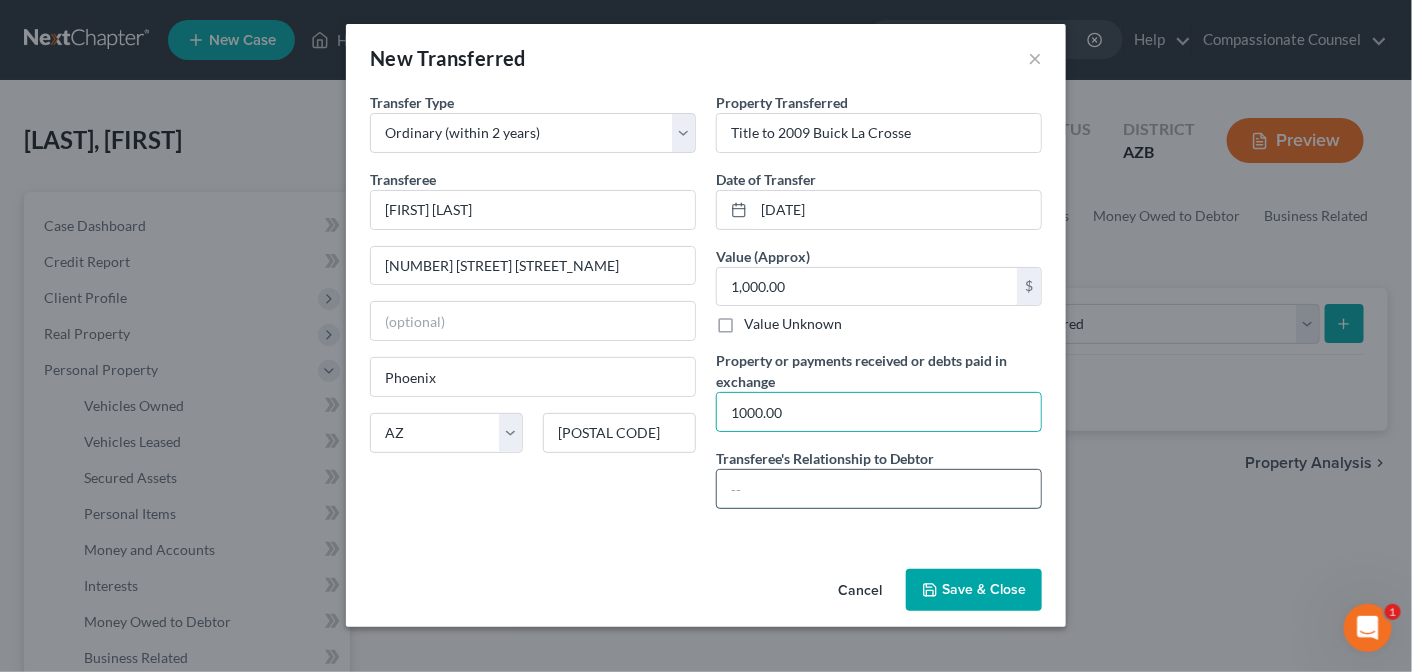 click at bounding box center (879, 489) 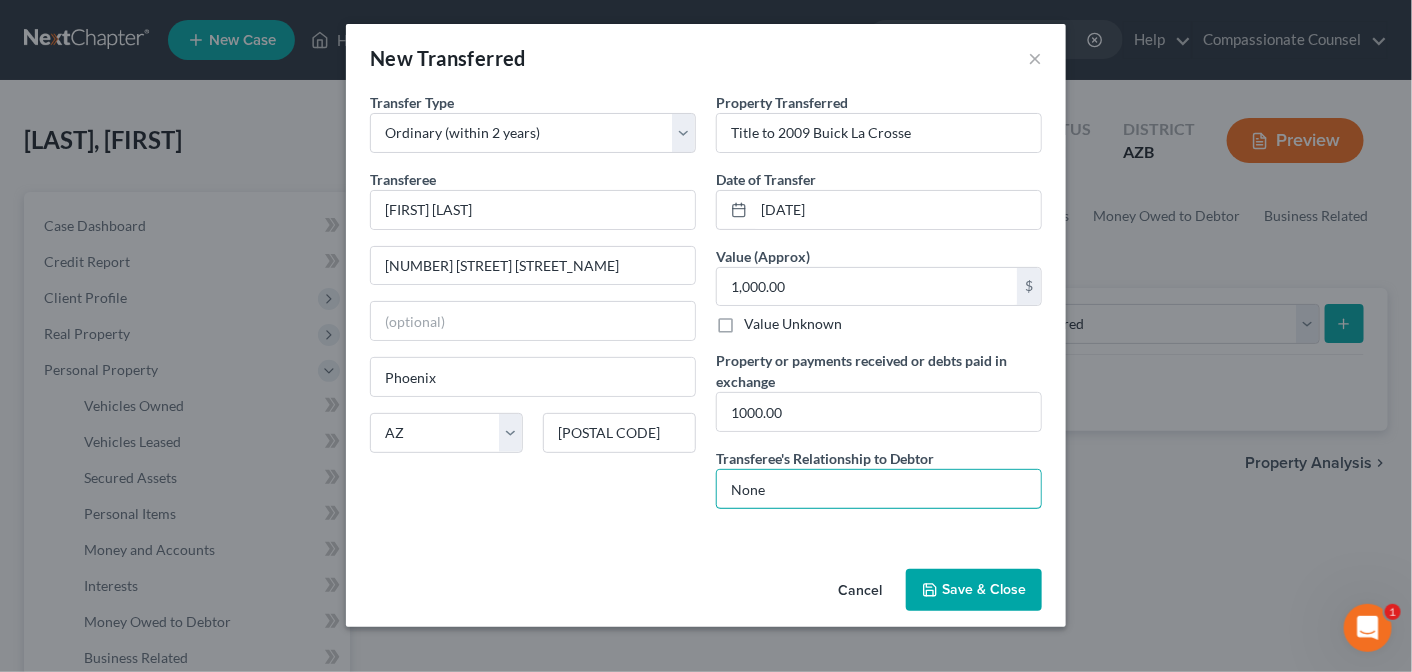 type on "None" 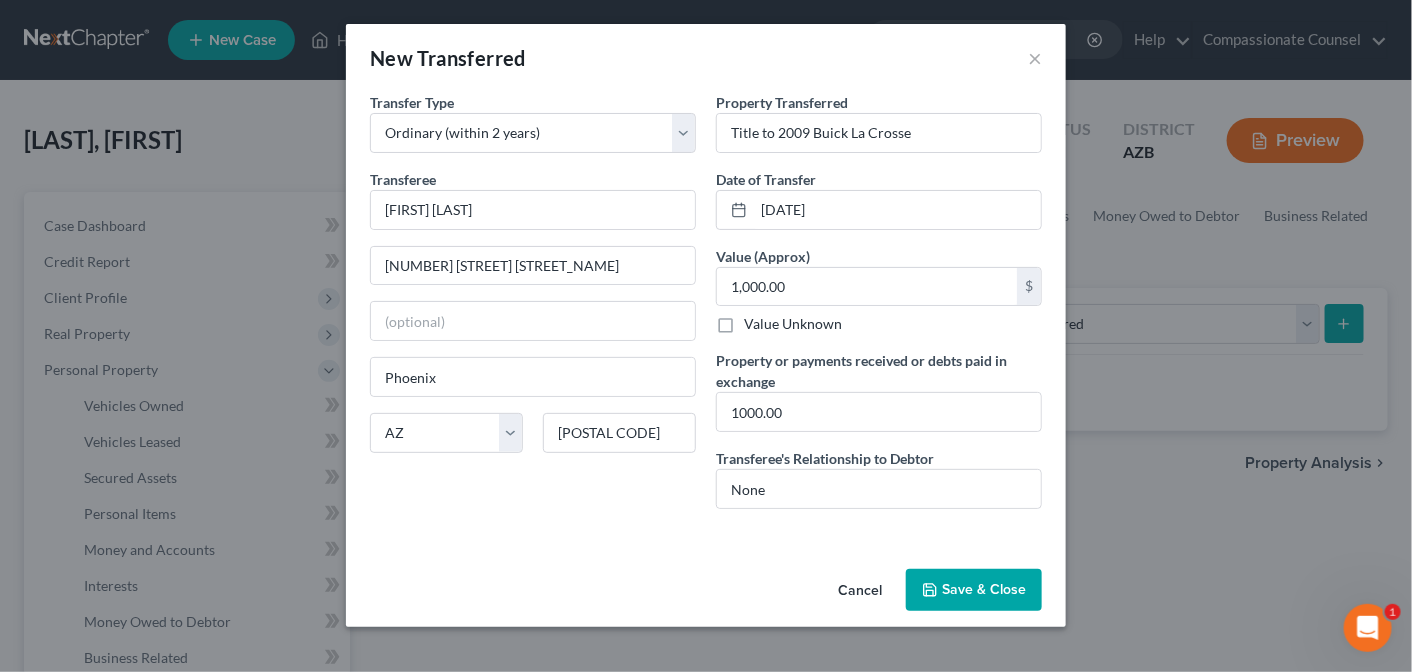 click on "Save & Close" at bounding box center (974, 590) 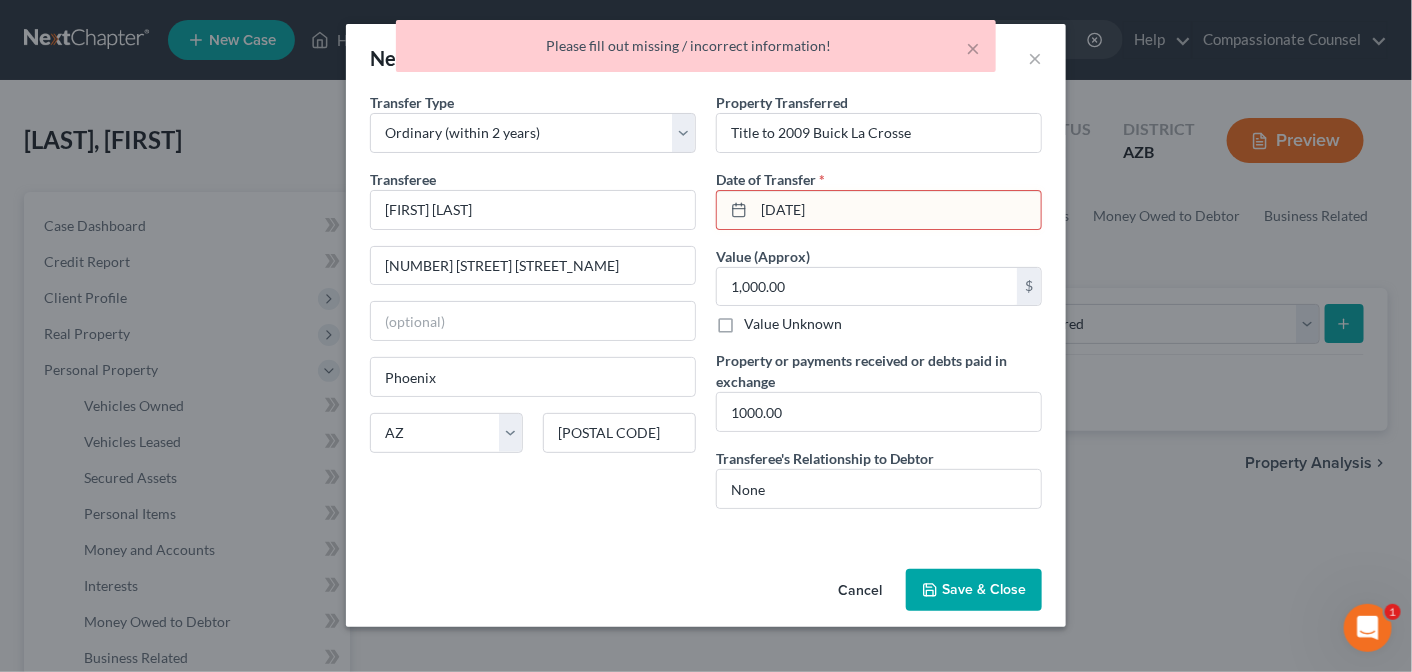 click on "[DATE]" at bounding box center (897, 210) 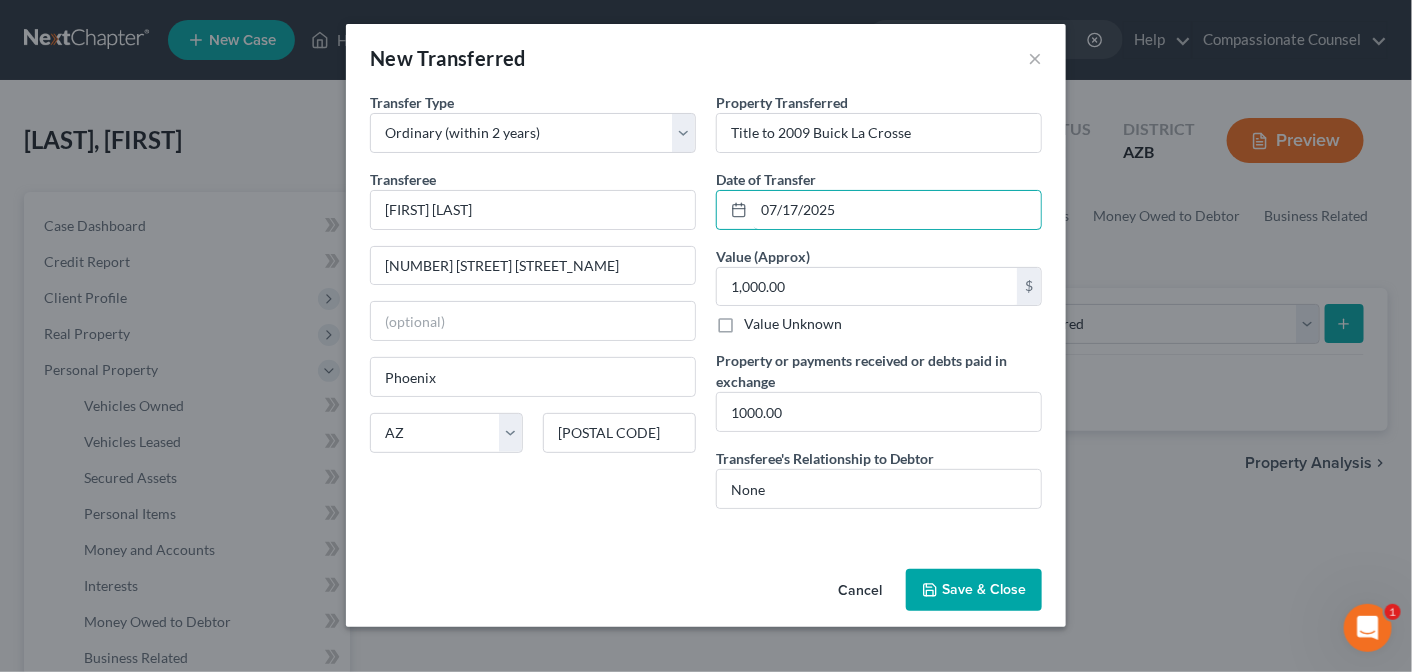 type on "07/17/2025" 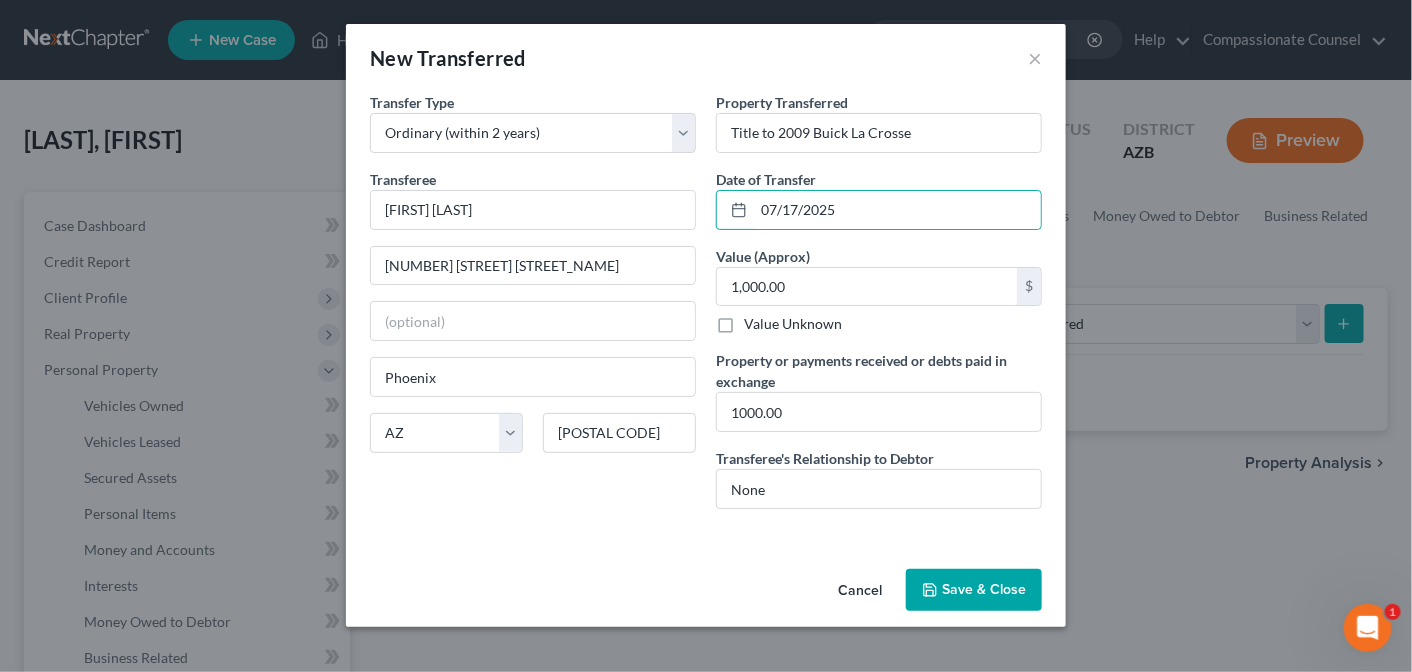 click on "Save & Close" at bounding box center [974, 590] 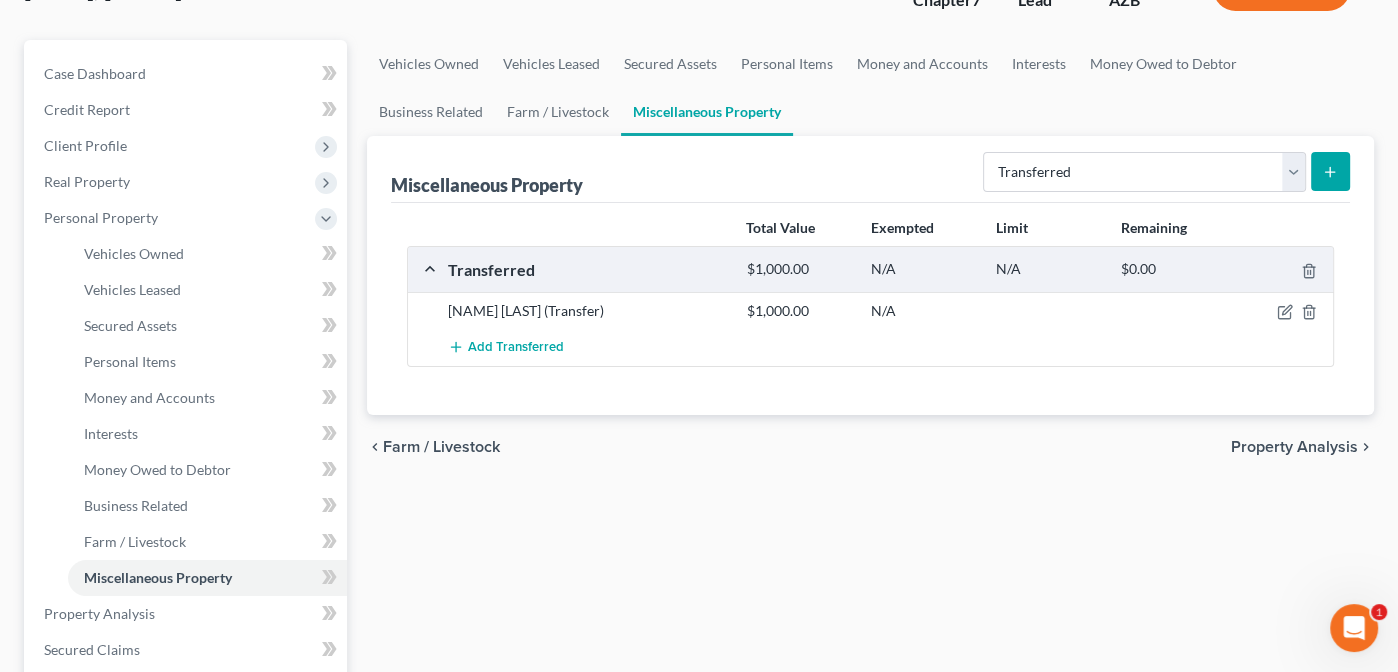 scroll, scrollTop: 167, scrollLeft: 0, axis: vertical 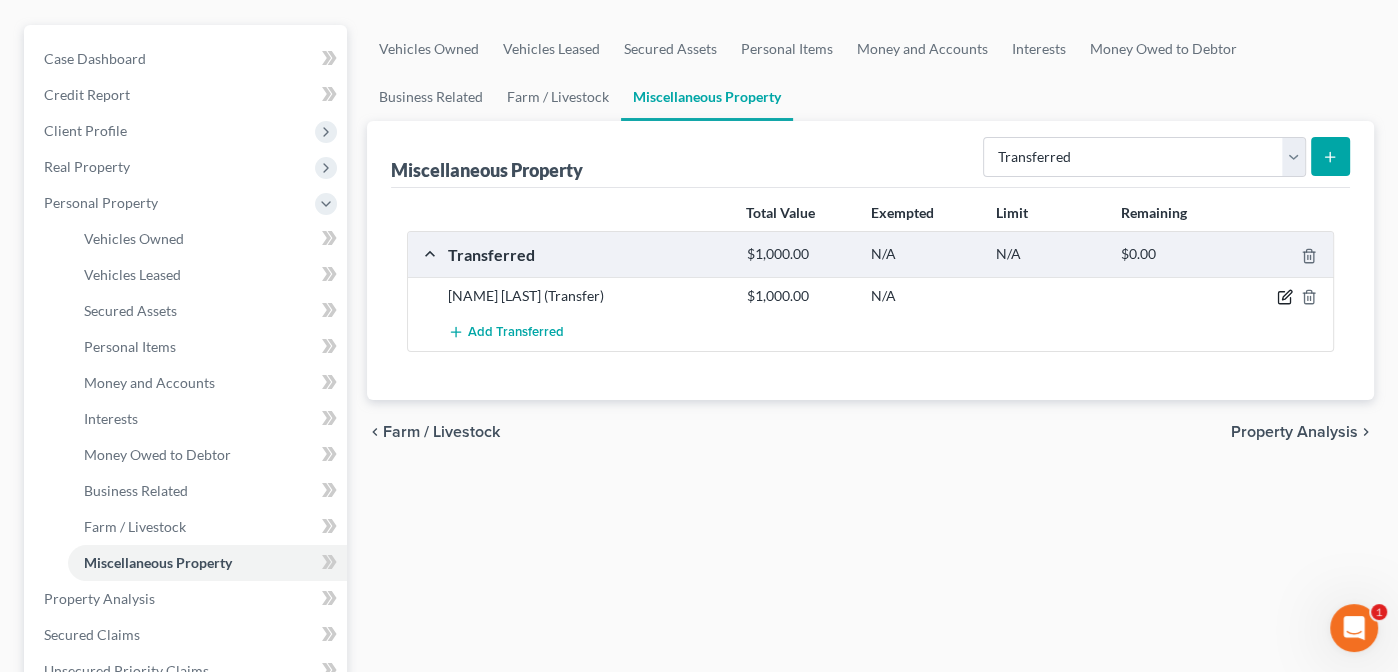 click 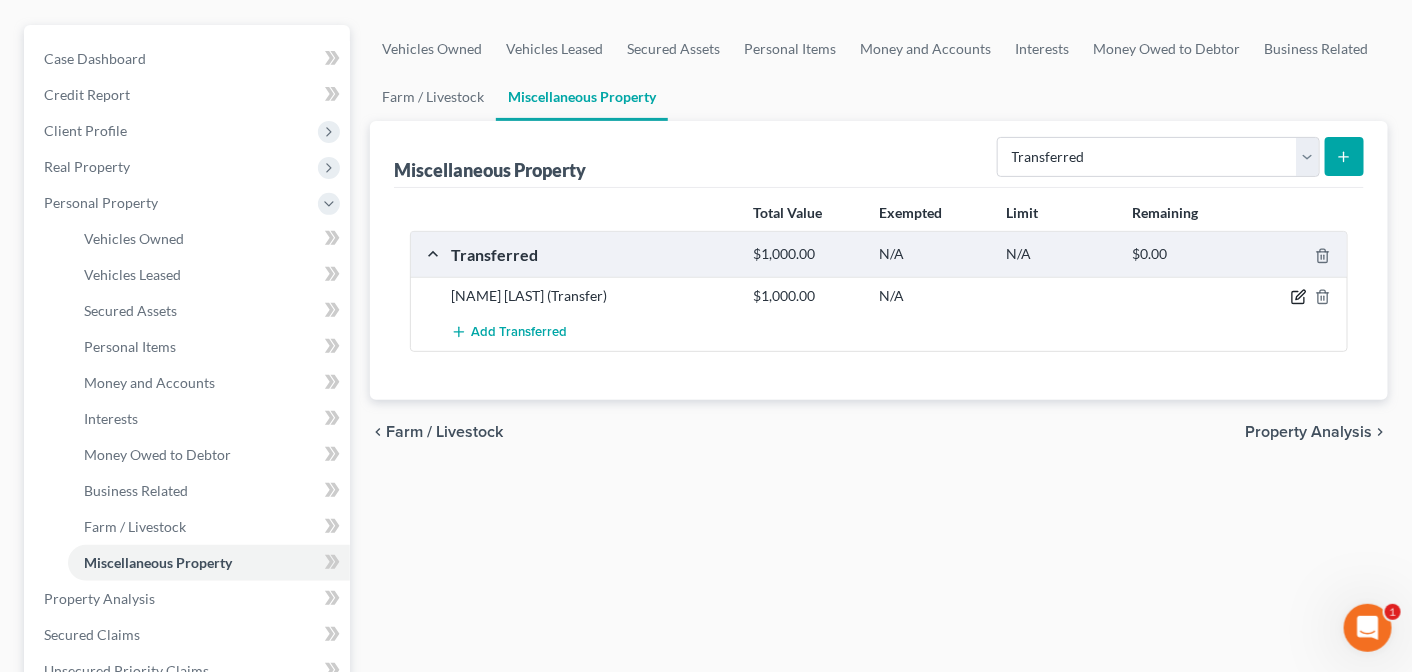 select on "Ordinary (within 2 years)" 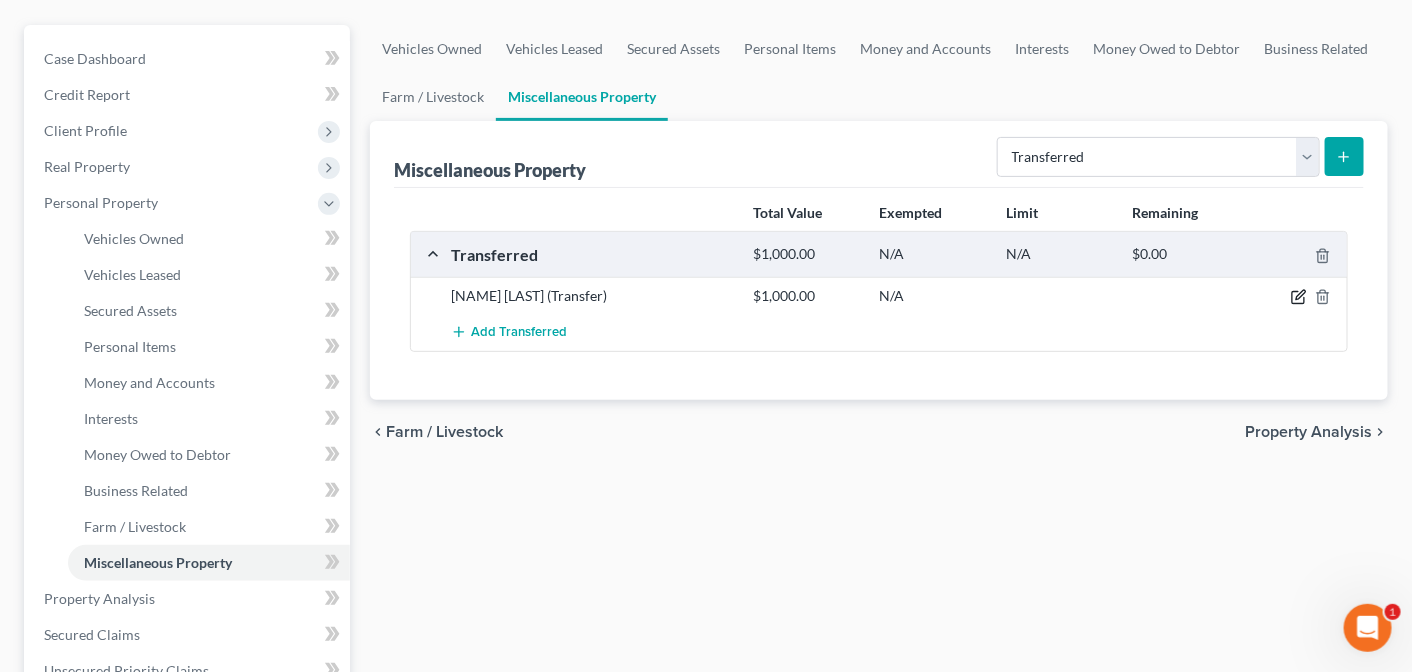 select on "3" 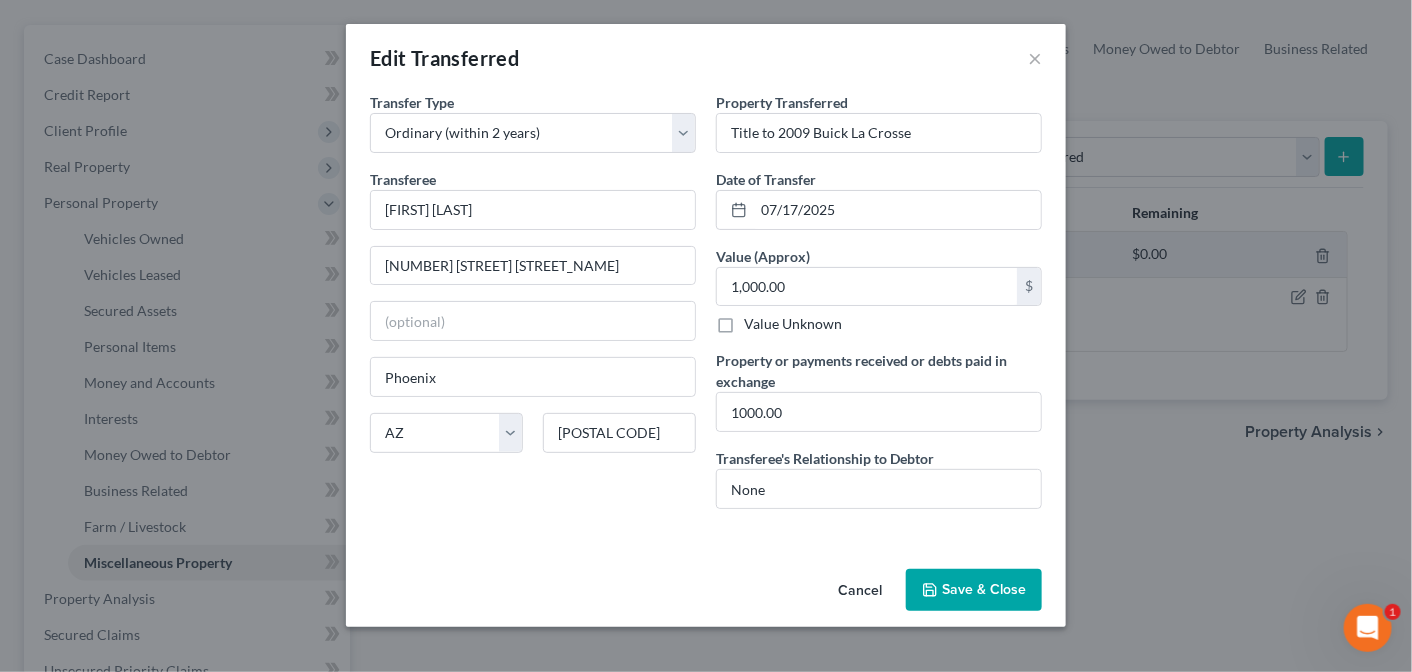 click on "Save & Close" at bounding box center [974, 590] 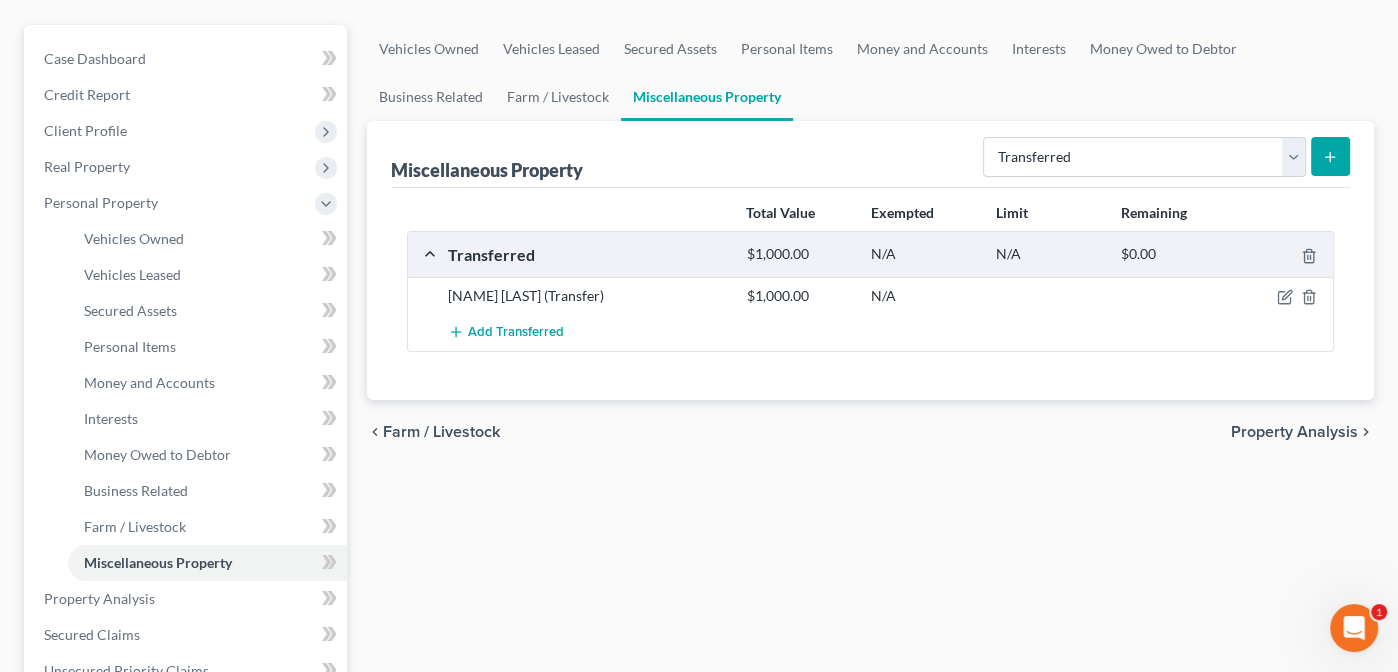 scroll, scrollTop: 0, scrollLeft: 0, axis: both 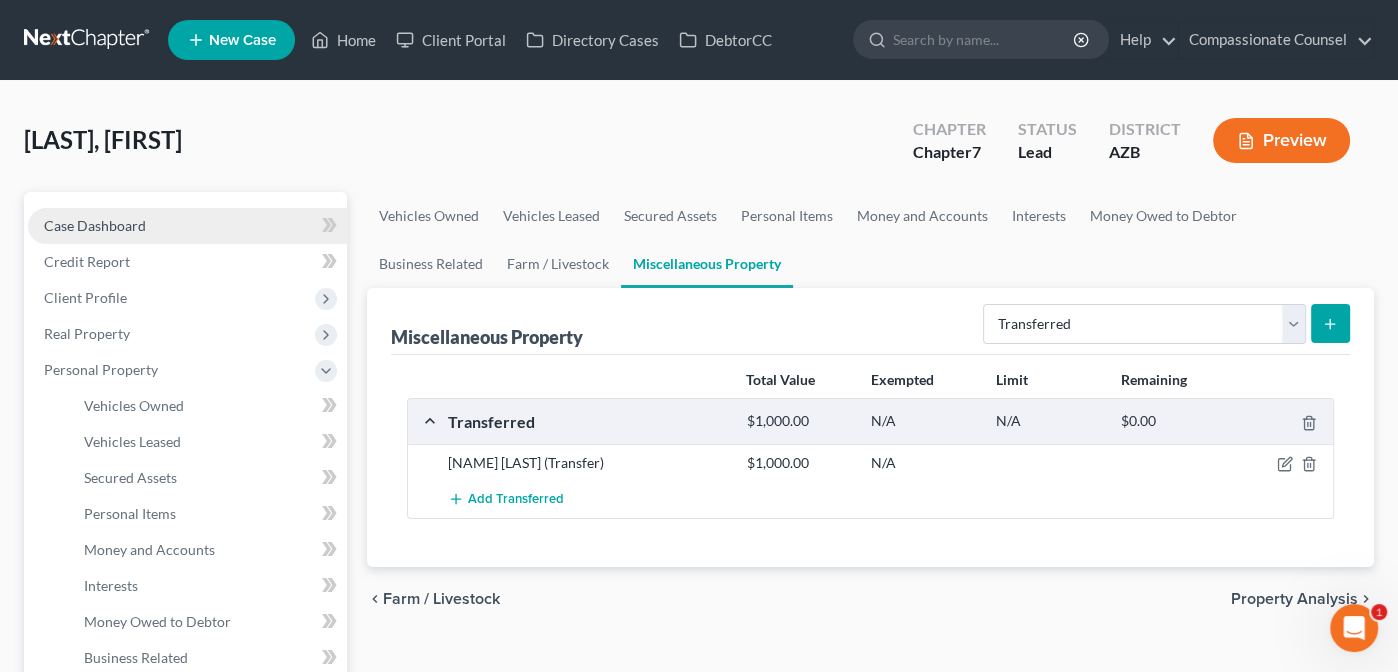 click on "Case Dashboard" at bounding box center (95, 225) 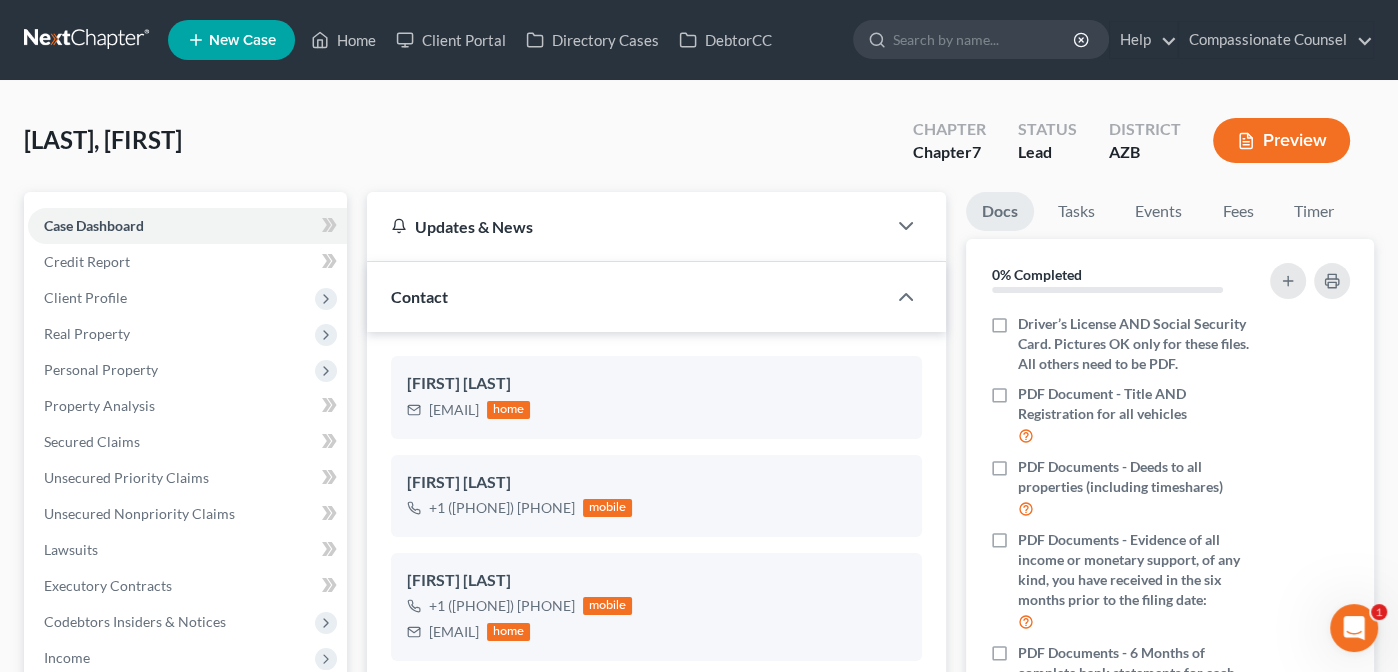 scroll, scrollTop: 517, scrollLeft: 0, axis: vertical 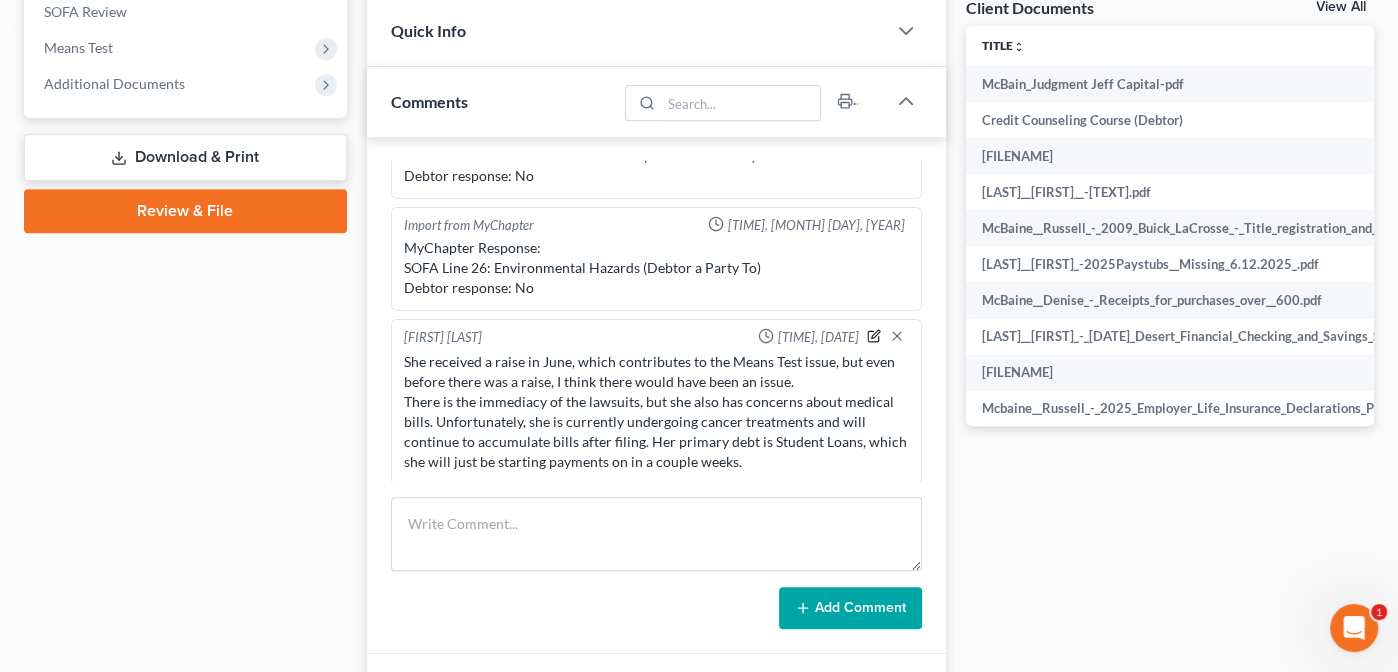 click 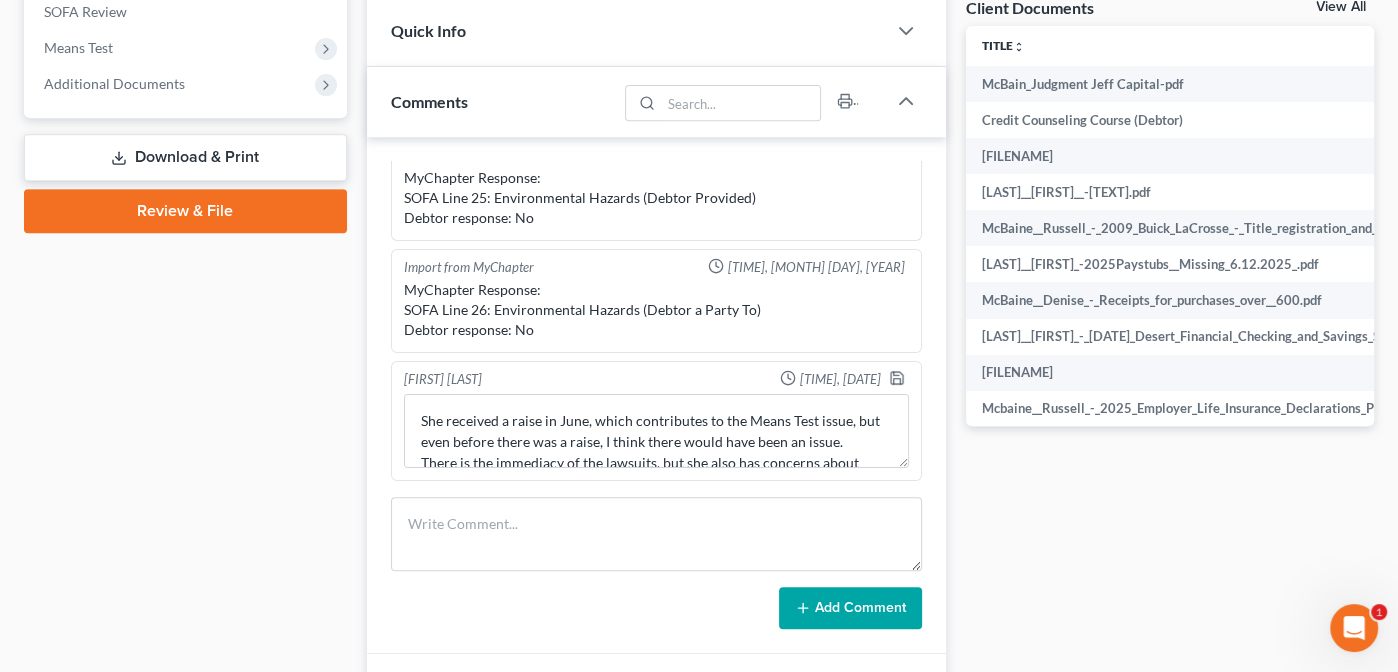 scroll, scrollTop: 471, scrollLeft: 0, axis: vertical 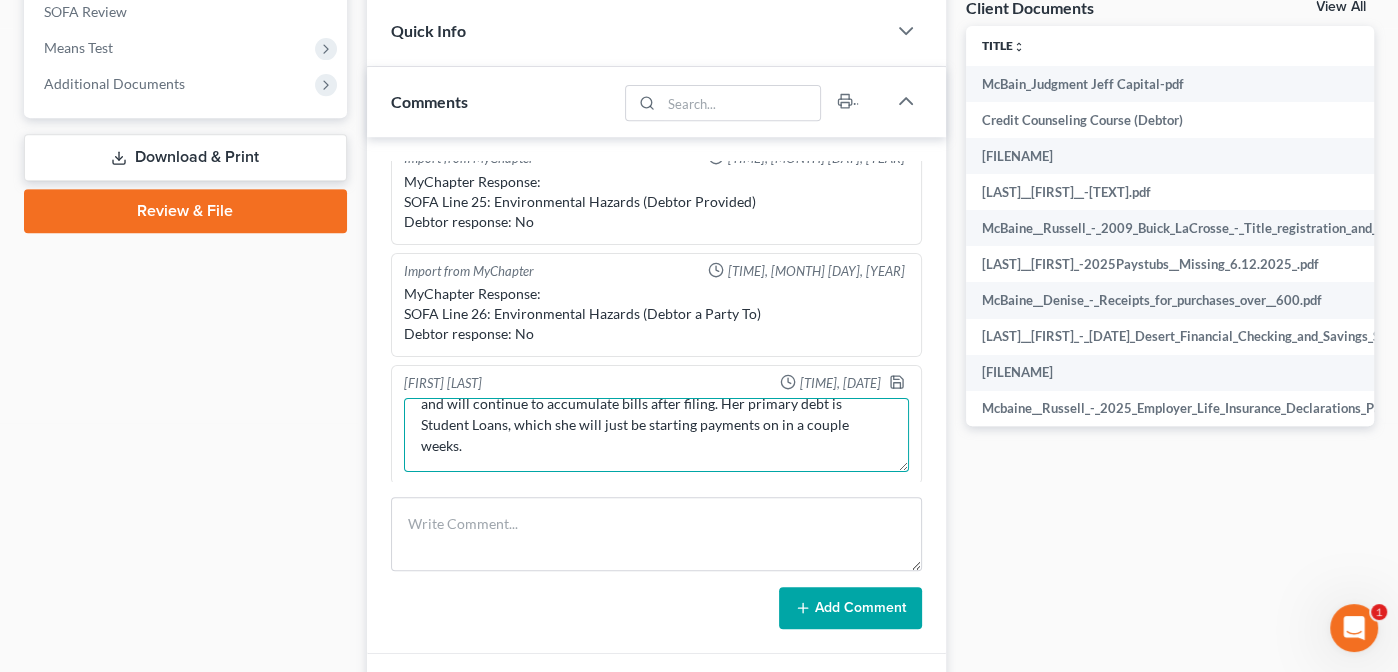 click on "She received a raise in June, which contributes to the Means Test issue, but even before there was a raise, I think there would have been an issue.
There is the immediacy of the lawsuits, but she also has concerns about medical bills. Unfortunately, she is currently undergoing cancer treatments and will continue to accumulate bills after filing. Her primary debt is Student Loans, which she will just be starting payments on in a couple weeks." at bounding box center [656, 435] 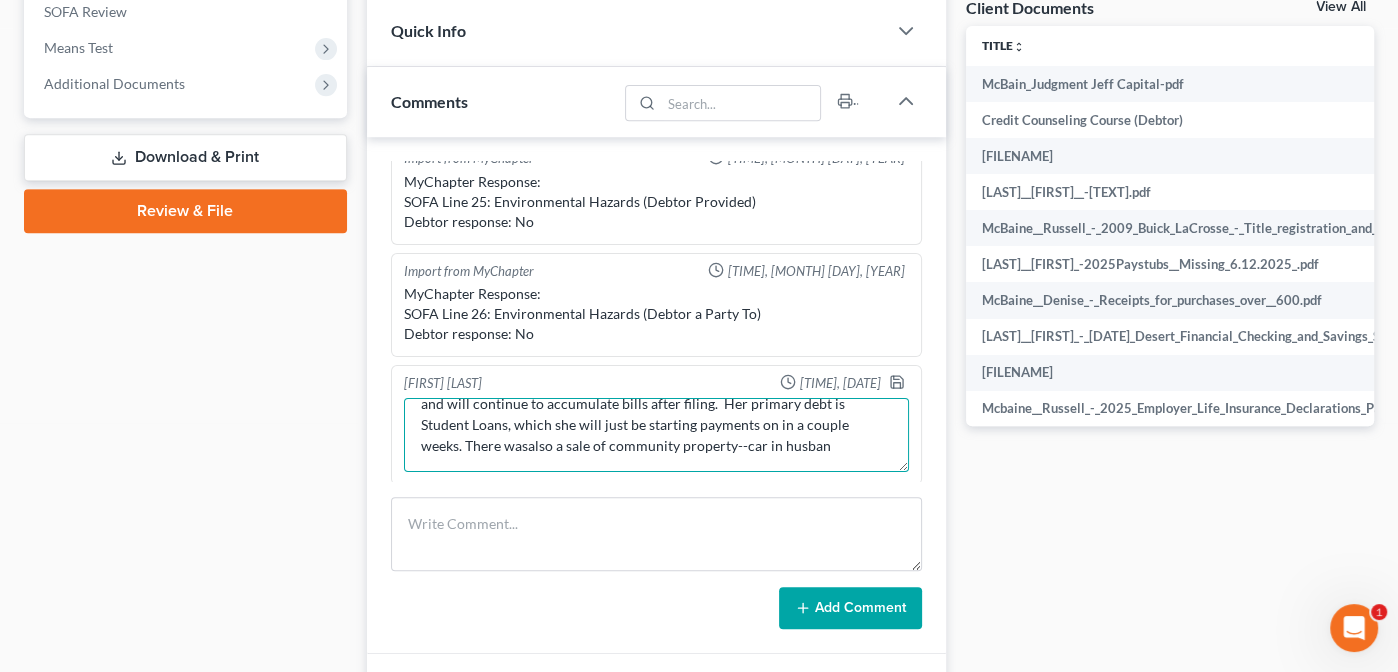 scroll, scrollTop: 108, scrollLeft: 0, axis: vertical 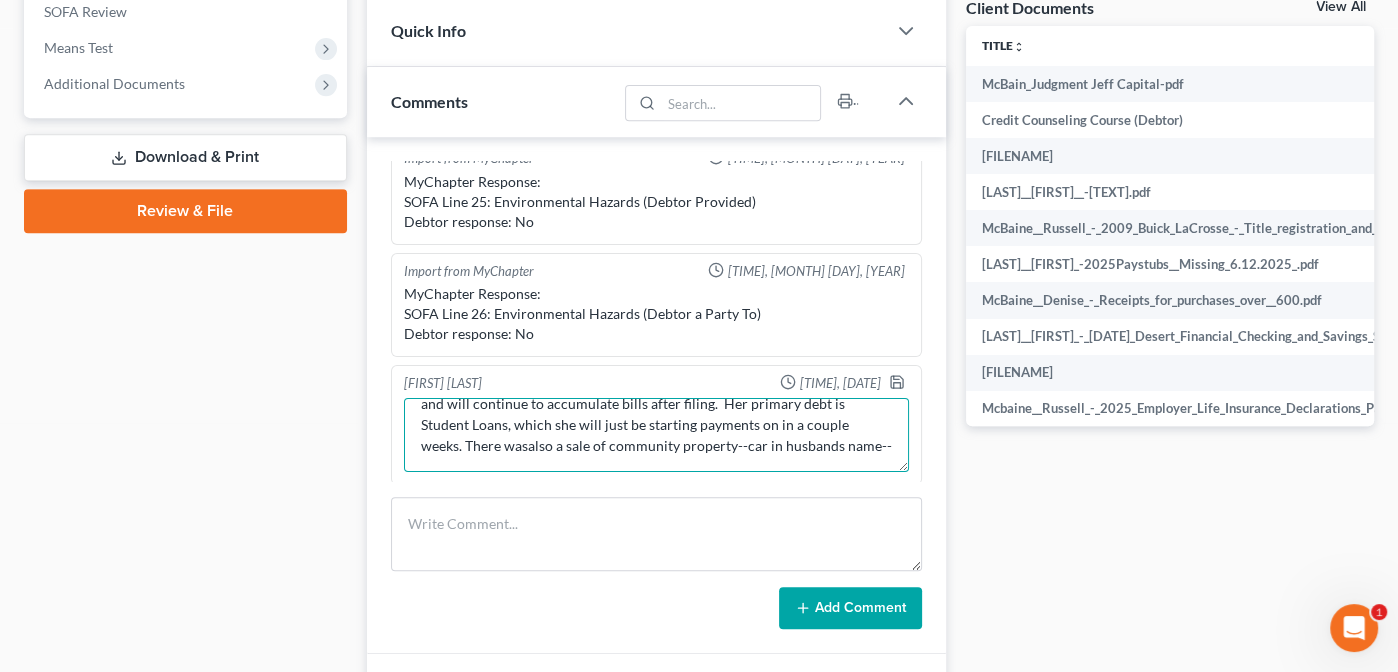 click on "She received a raise in [MONTH], which contributes to the Means Test issue, but even before there was a raise, I think there would have been an issue.
There is the immediacy of the lawsuits, but she also has concerns about medical bills.  Unfortunately, she is currently undergoing cancer treatments and will continue to accumulate bills after filing.  Her primary debt is Student Loans, which she will just be starting payments on in a couple weeks. There wasalso a sale of community property--car in husbands name--" at bounding box center (656, 435) 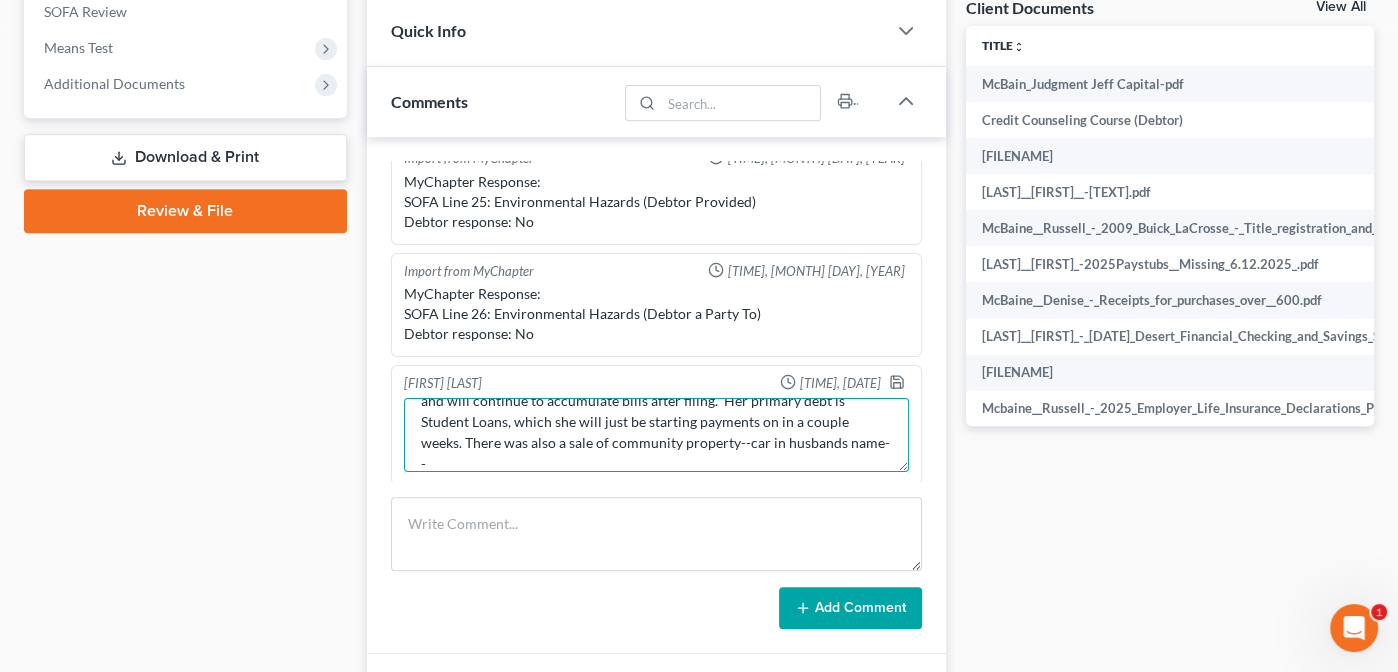 click on "She received a raise in June, which contributes to the Means Test issue, but even before there was a raise, I think there would have been an issue.
There is the immediacy of the lawsuits, but she also has concerns about medical bills.  Unfortunately, she is currently undergoing cancer treatments and will continue to accumulate bills after filing.  Her primary debt is Student Loans, which she will just be starting payments on in a couple weeks. There was also a sale of community property--car in husbands name--" at bounding box center (656, 435) 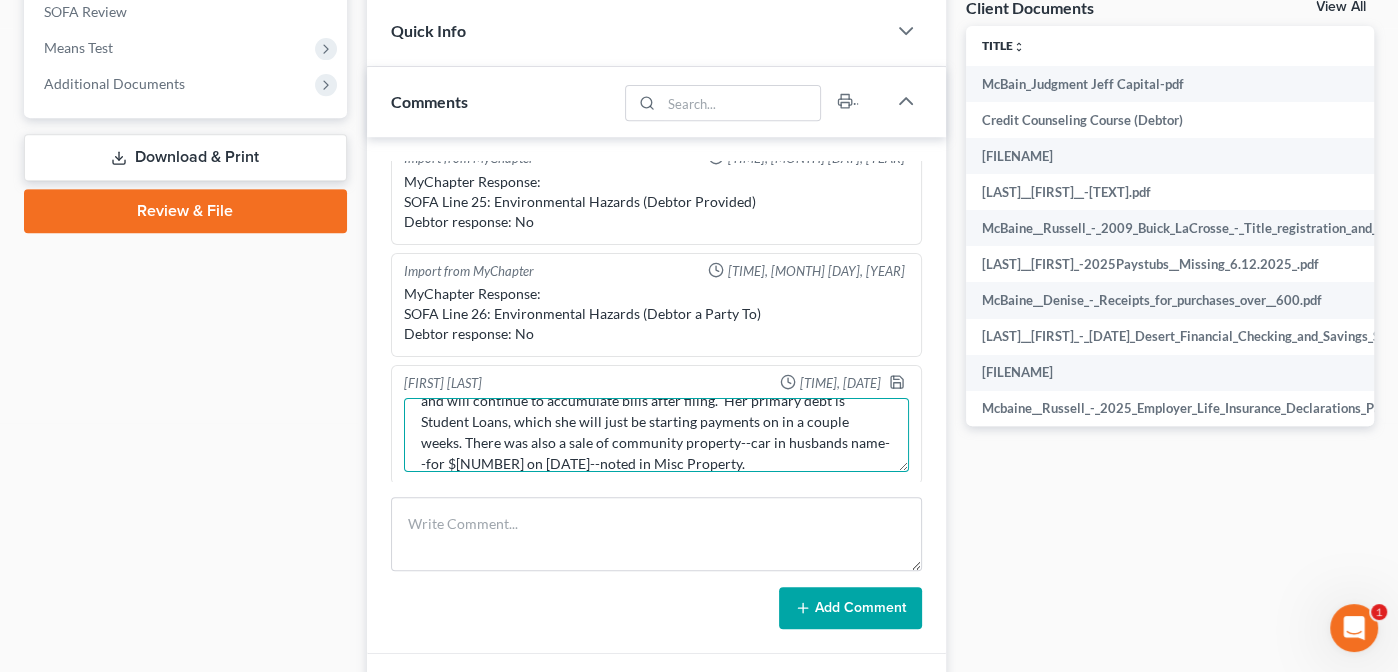 scroll, scrollTop: 130, scrollLeft: 0, axis: vertical 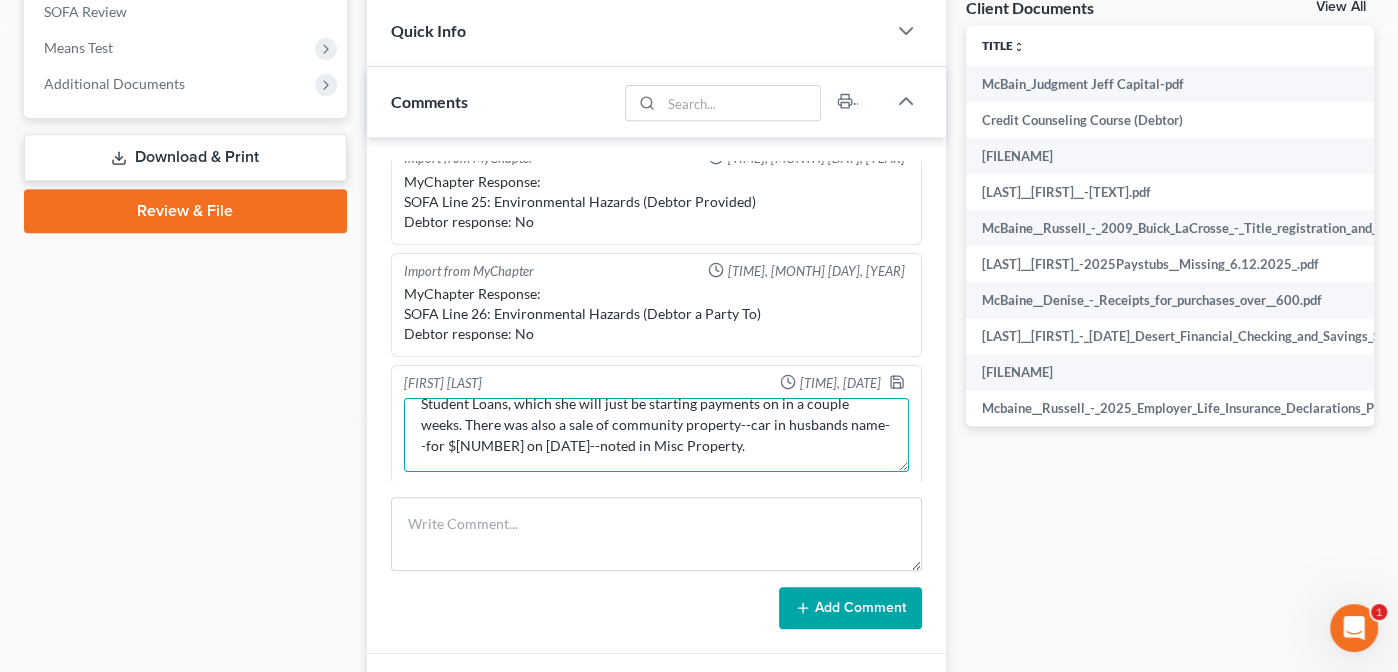 type on "She received a raise in [MONTH], which contributes to the Means Test issue, but even before there was a raise, I think there would have been an issue.
There is the immediacy of the lawsuits, but she also has concerns about medical bills.  Unfortunately, she is currently undergoing cancer treatments and will continue to accumulate bills after filing.  Her primary debt is Student Loans, which she will just be starting payments on in a couple weeks. There was also a sale of community property--car in husbands name--for $[NUMBER] on [DATE]--noted in Misc Property." 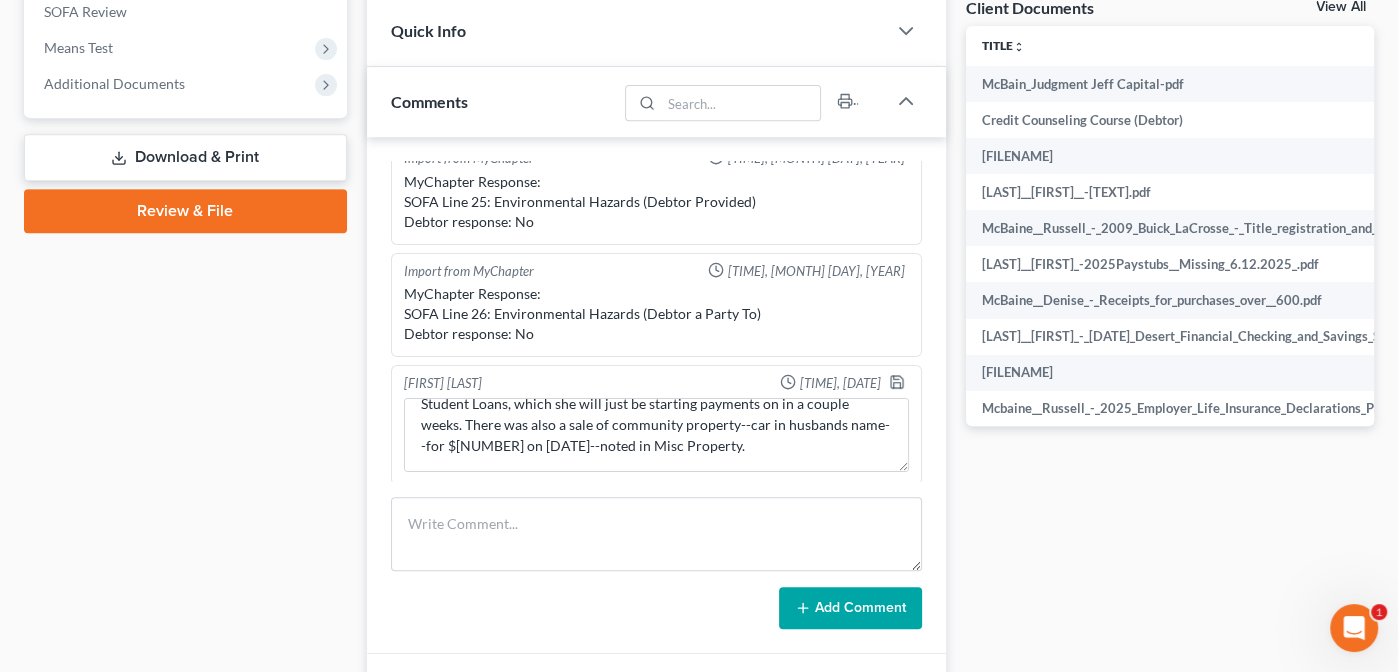 click on "Import from MyChapter 05:43PM, [DATE] MyChapter Response:
SOFA Line 9: Claim subject to setoff
Debtor response: No She received a raise in [DATE], which contributes to the Means Test issue, but even before there was a raise, I think there would have been an issue.
There is the immediacy of the lawsuits, but she also has concerns about medical bills. Unfortunately, she is currently undergoing cancer treatments and will continue to accumulate bills after filing. Her primary debt is Student Loans, which she will just be starting payments on in a couple weeks. There was also a sale of community property--car in husbands name--for $1000 on [DATE]--noted in Misc Property. Import from MyChapter 05:43PM, [DATE] MyChapter Response:
SOFA Line 12: Property Assigned for Creditor Benefit
Debtor response: No Import from MyChapter 05:43PM, [DATE] Import from MyChapter 05:43PM, [DATE] Import from MyChapter 05:43PM, [DATE]" at bounding box center [656, 395] 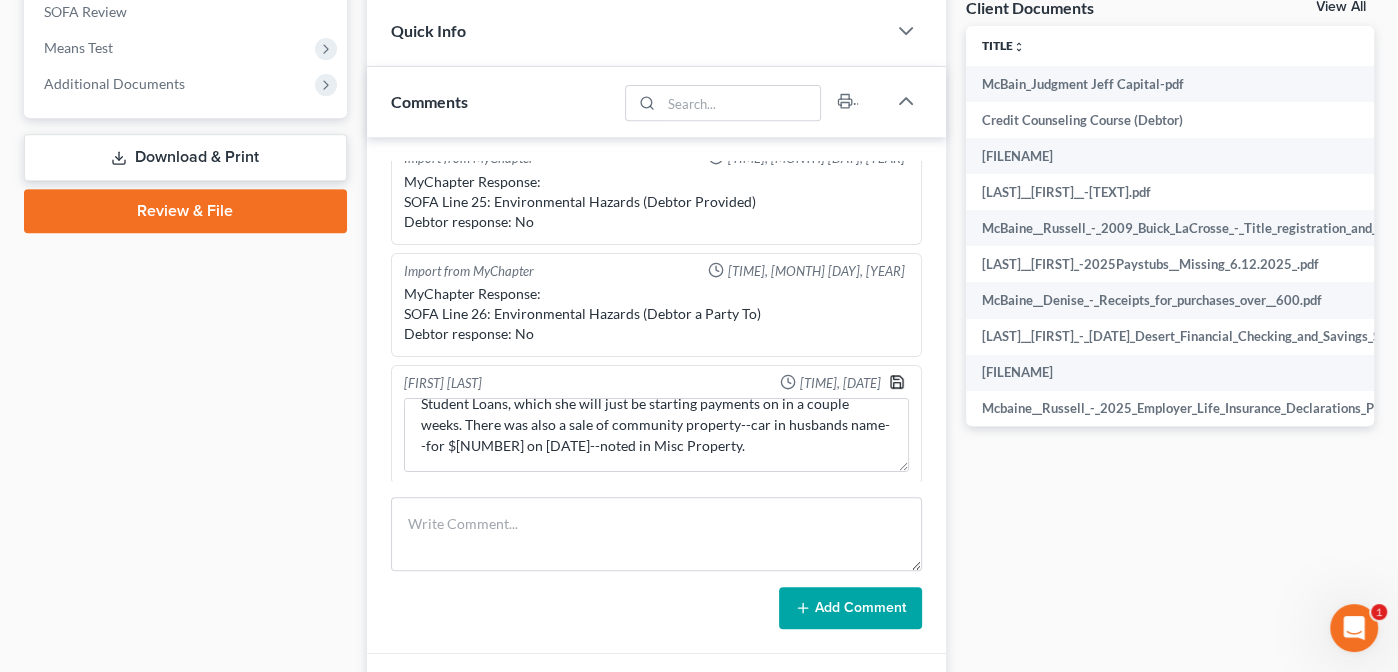 click 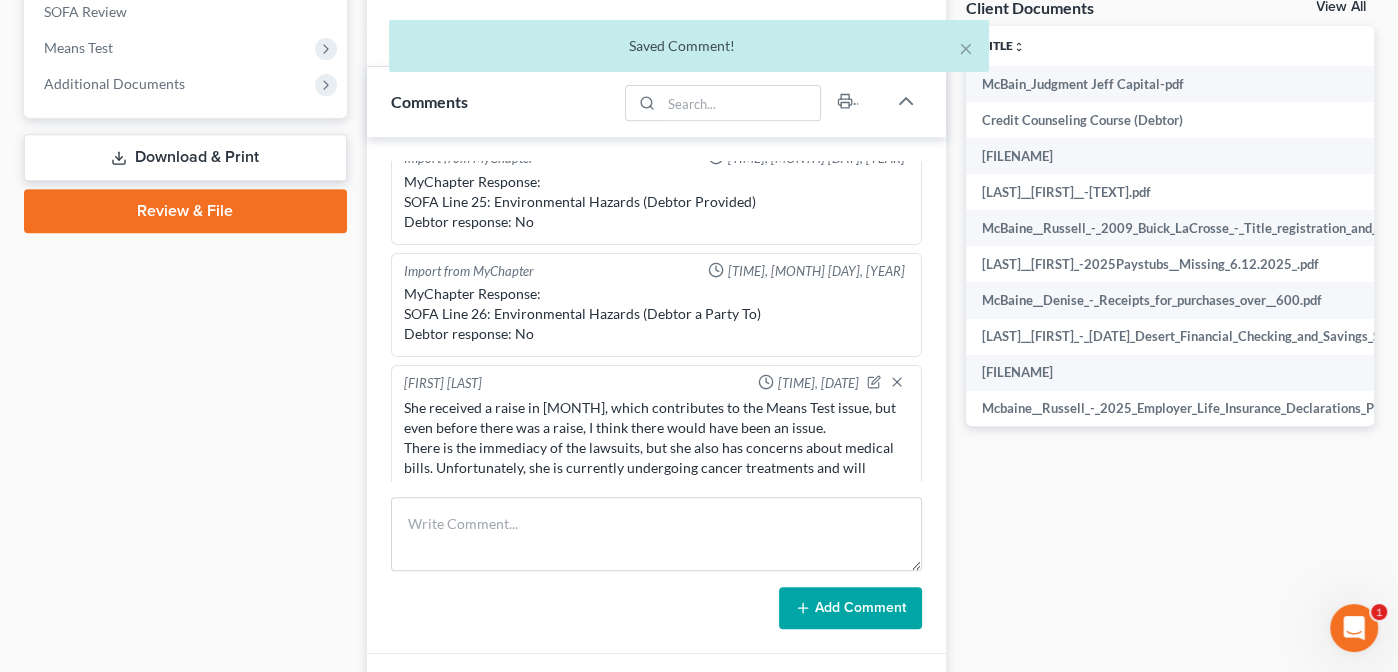 scroll, scrollTop: 558, scrollLeft: 0, axis: vertical 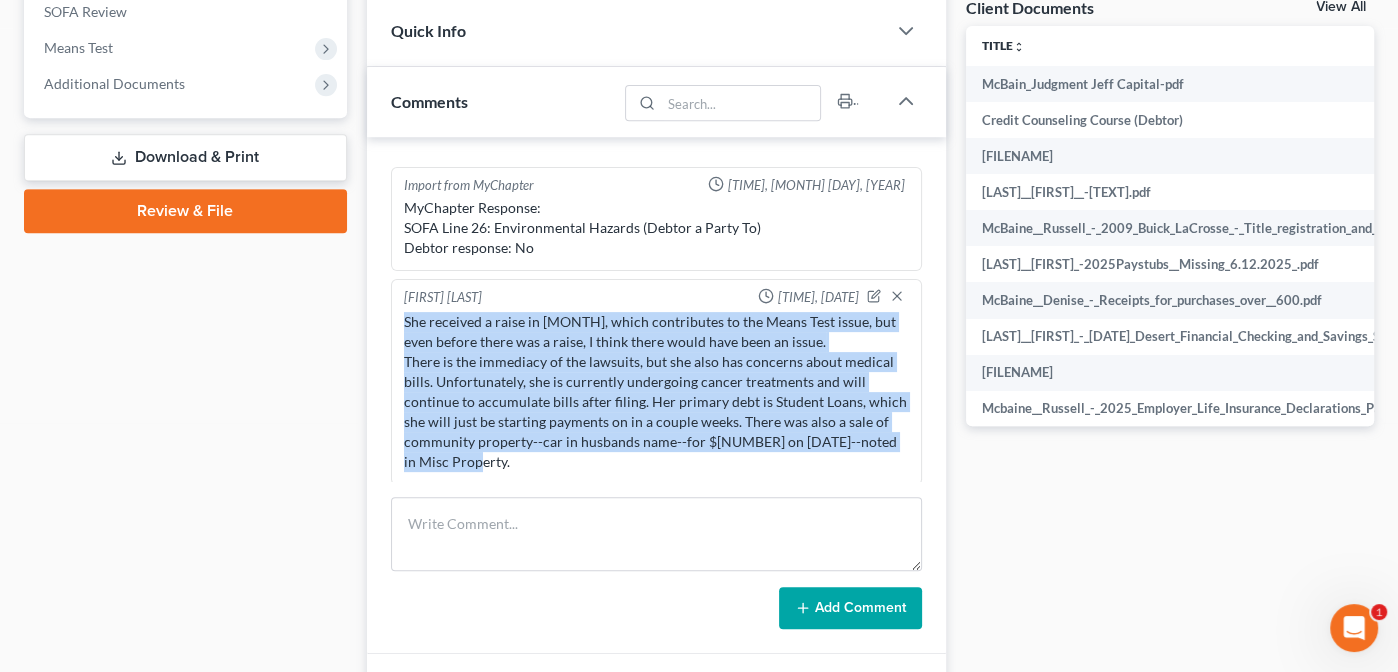 drag, startPoint x: 490, startPoint y: 457, endPoint x: 396, endPoint y: 324, distance: 162.86497 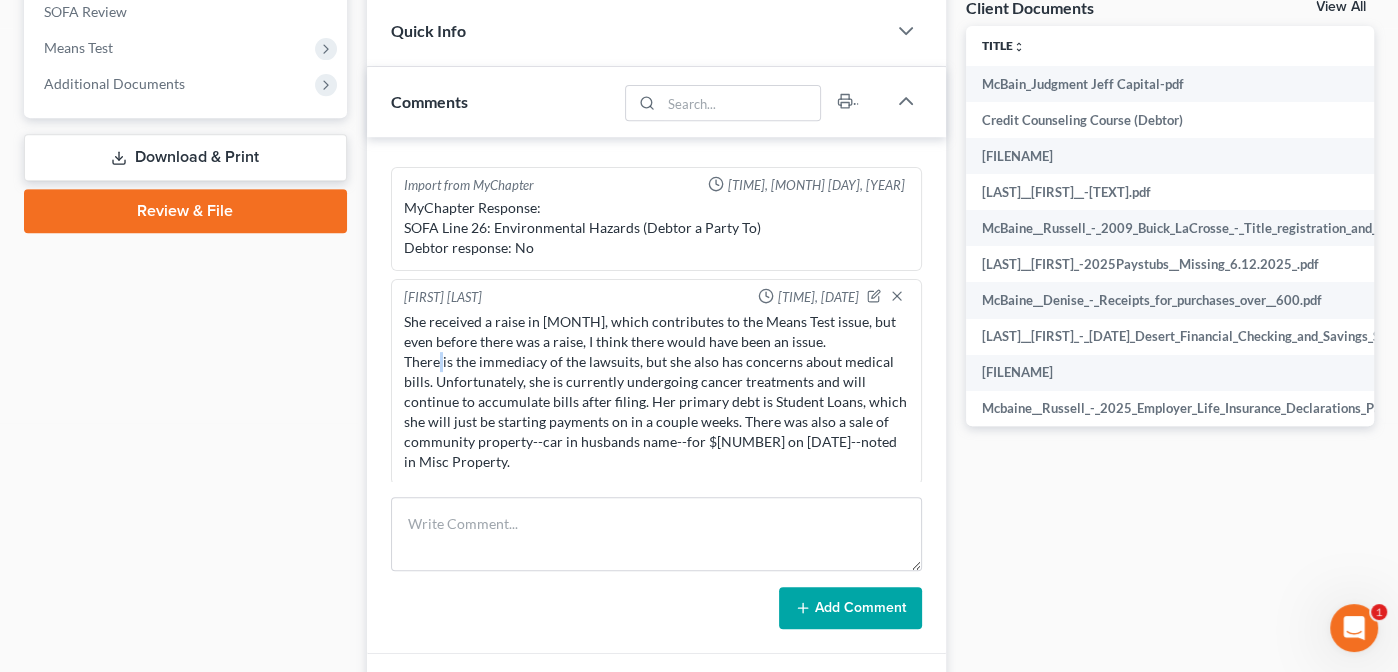 drag, startPoint x: 468, startPoint y: 329, endPoint x: 454, endPoint y: 361, distance: 34.928497 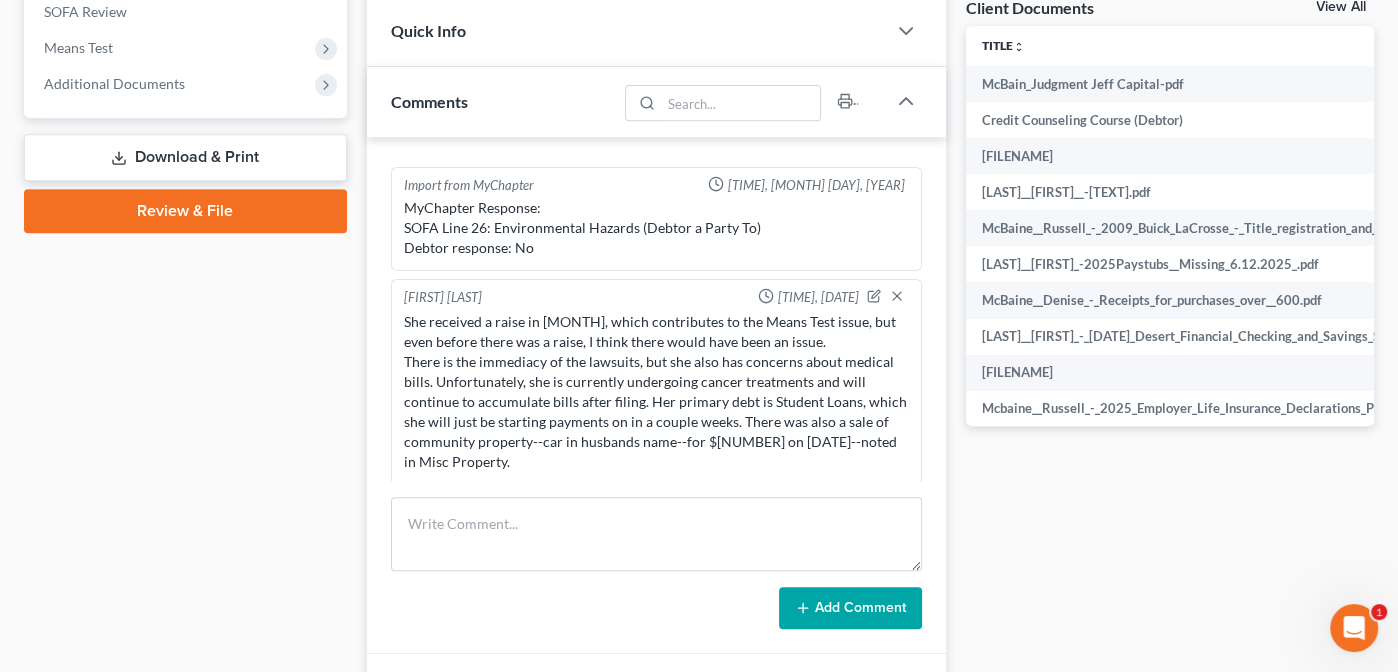 click on "She received a raise in [MONTH], which contributes to the Means Test issue, but even before there was a raise, I think there would have been an issue.
There is the immediacy of the lawsuits, but she also has concerns about medical bills.  Unfortunately, she is currently undergoing cancer treatments and will continue to accumulate bills after filing.  Her primary debt is Student Loans, which she will just be starting payments on in a couple weeks. There was also a sale of community property--car in husbands name--for $[NUMBER] on [DATE]--noted in Misc Property." at bounding box center [656, 392] 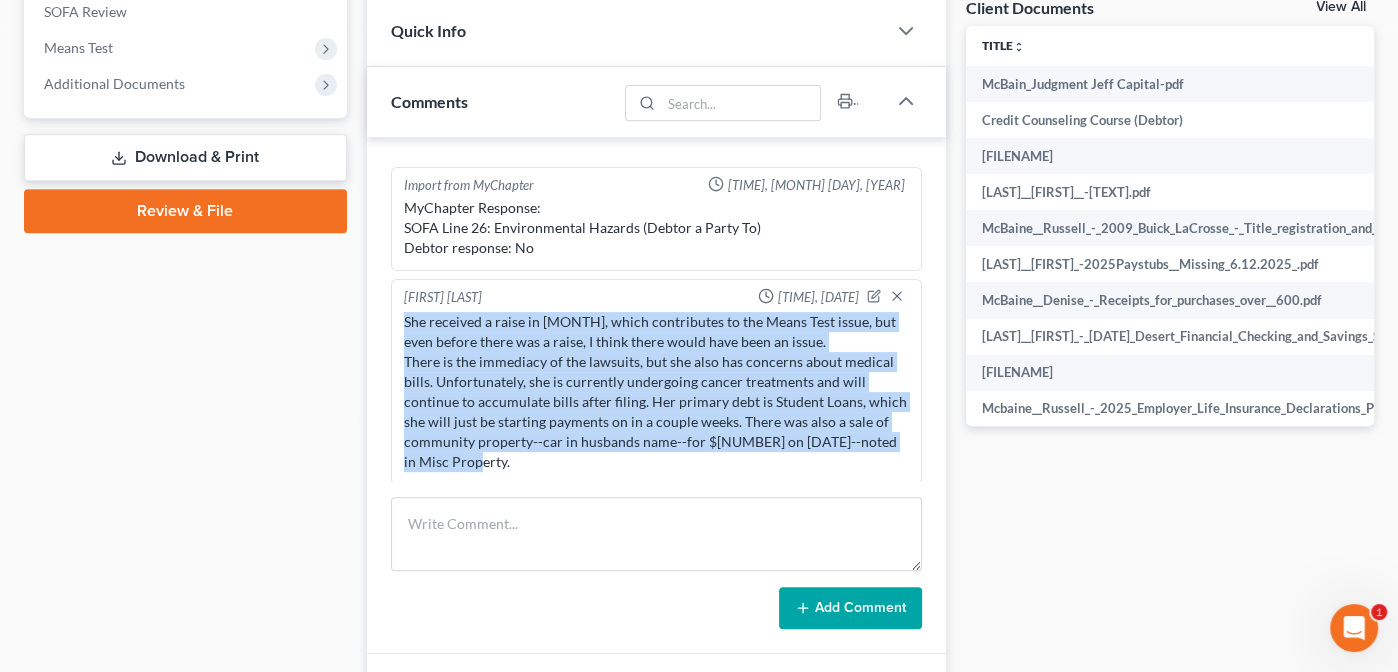 drag, startPoint x: 489, startPoint y: 457, endPoint x: 402, endPoint y: 317, distance: 164.83022 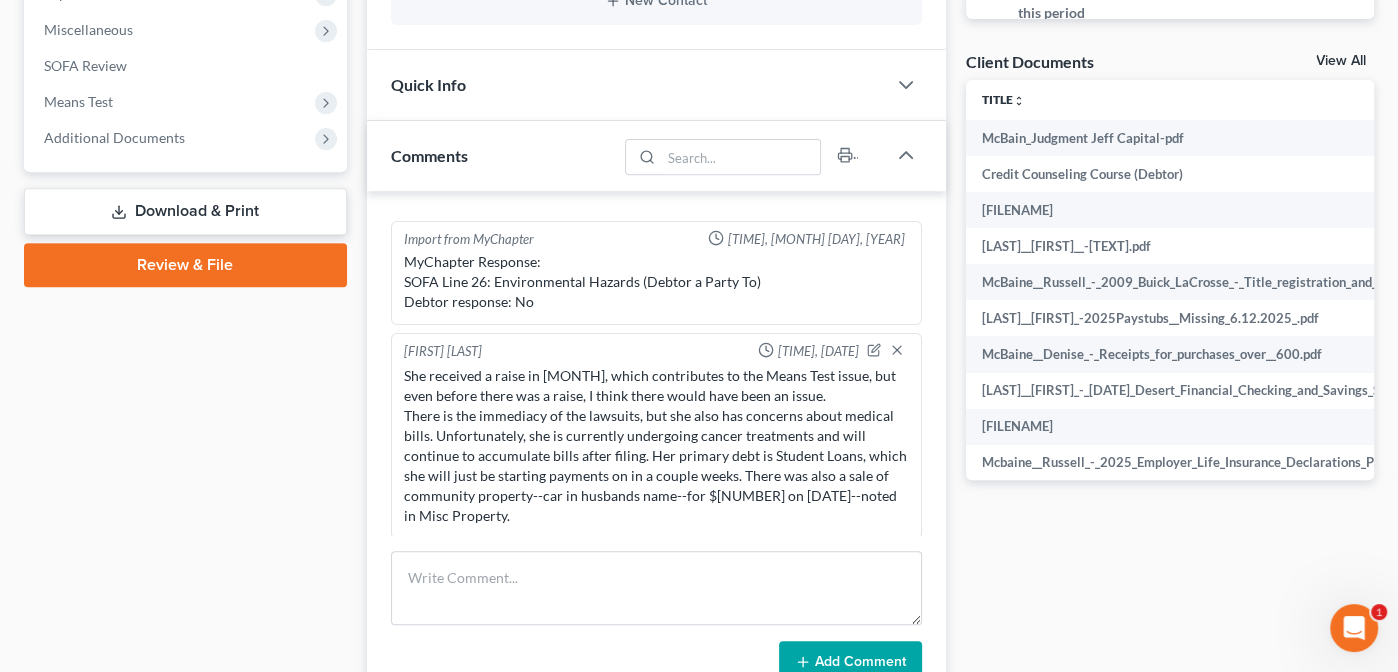 scroll, scrollTop: 416, scrollLeft: 0, axis: vertical 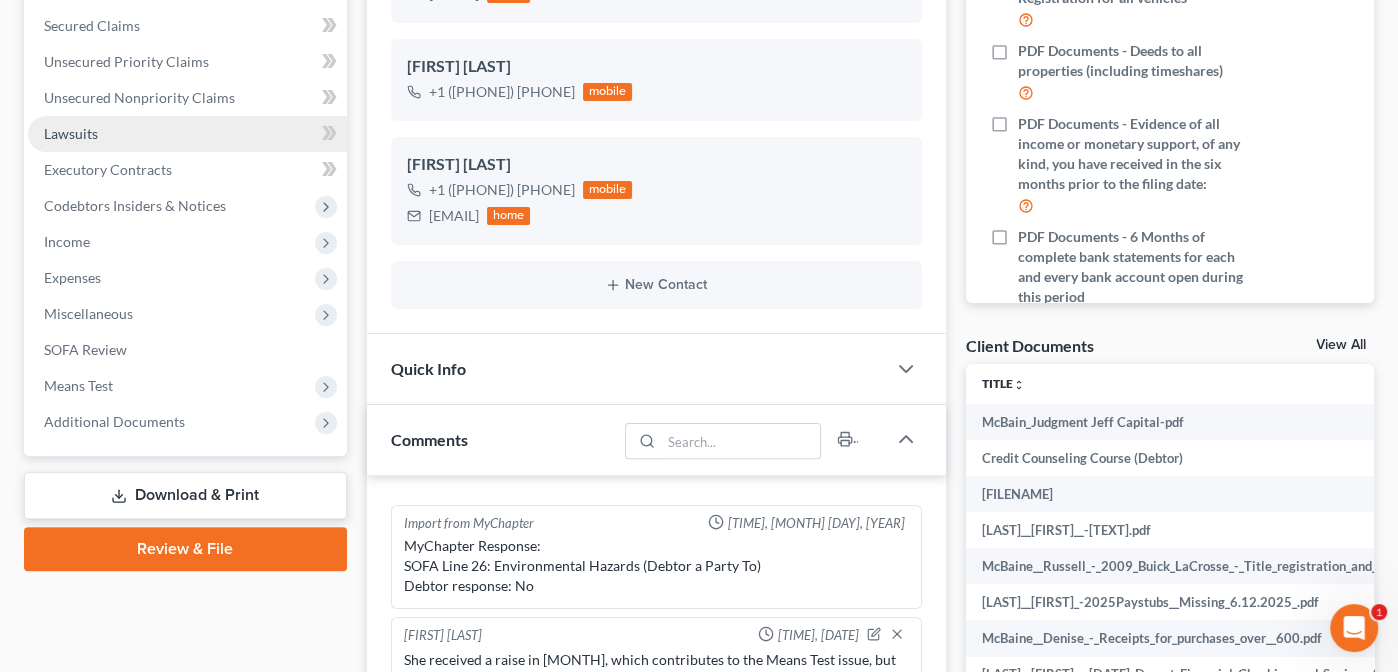 click on "Lawsuits" at bounding box center [71, 133] 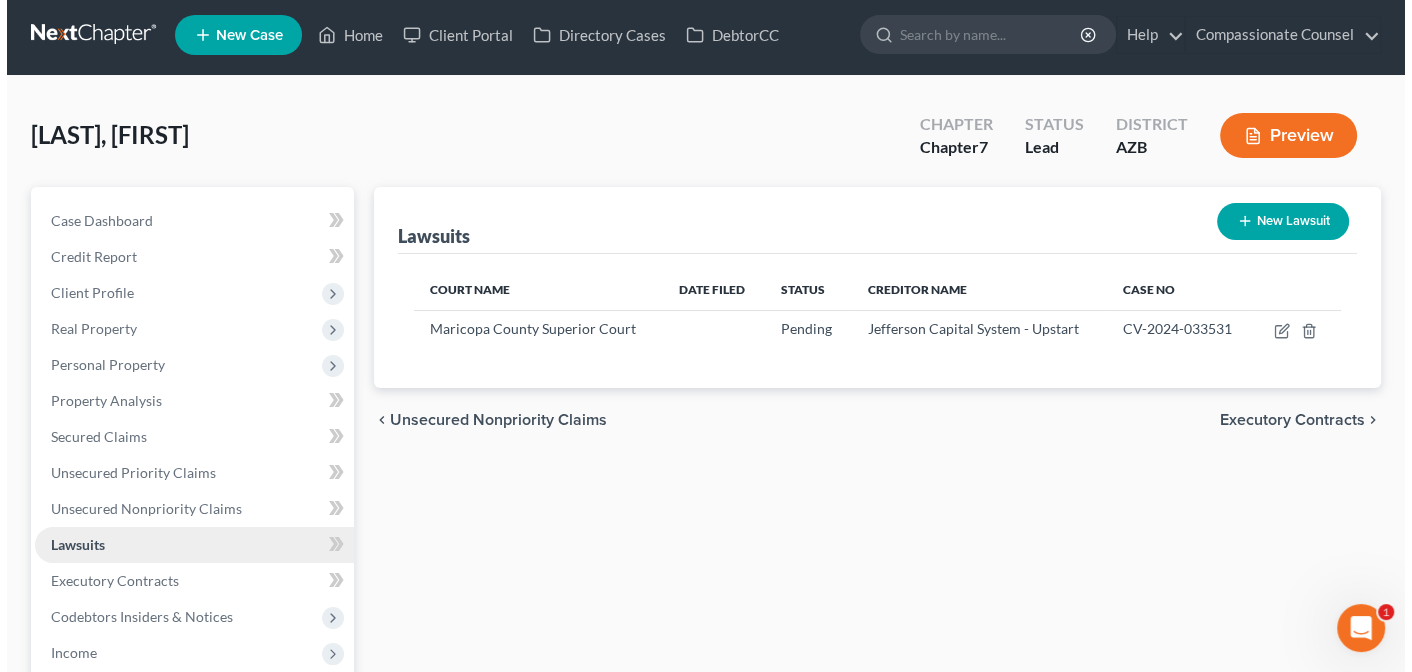 scroll, scrollTop: 0, scrollLeft: 0, axis: both 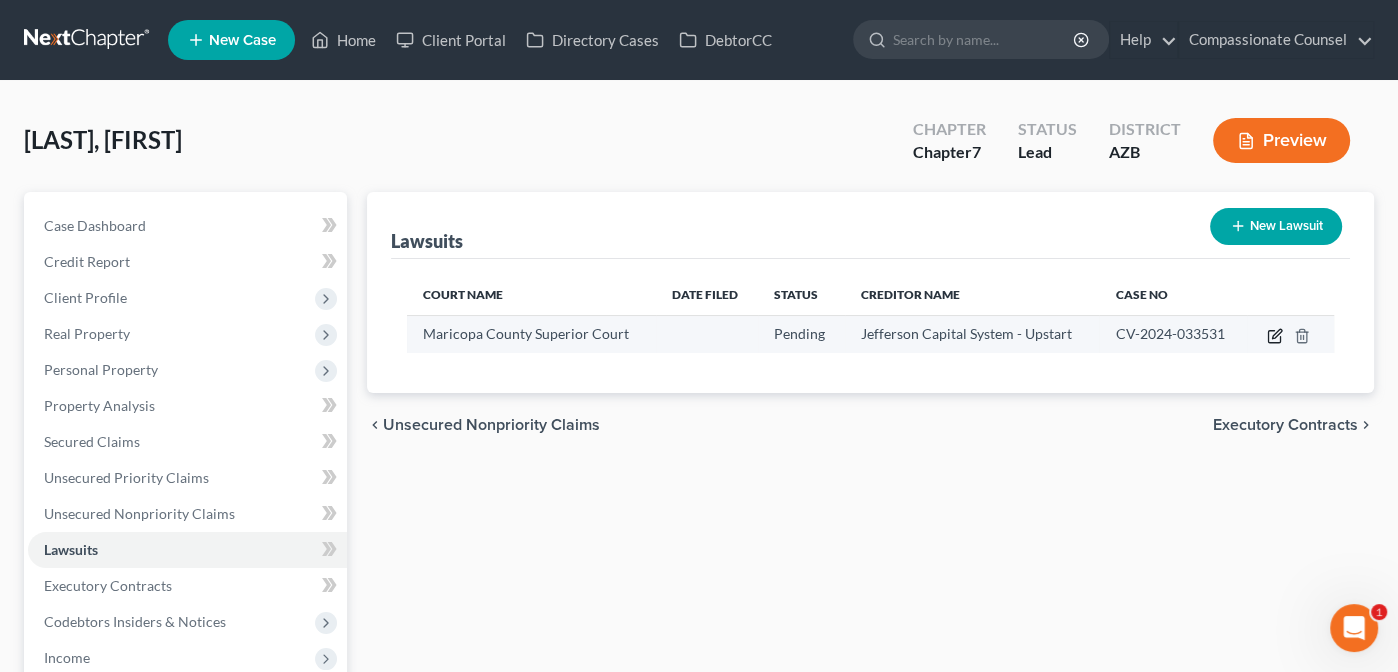 click 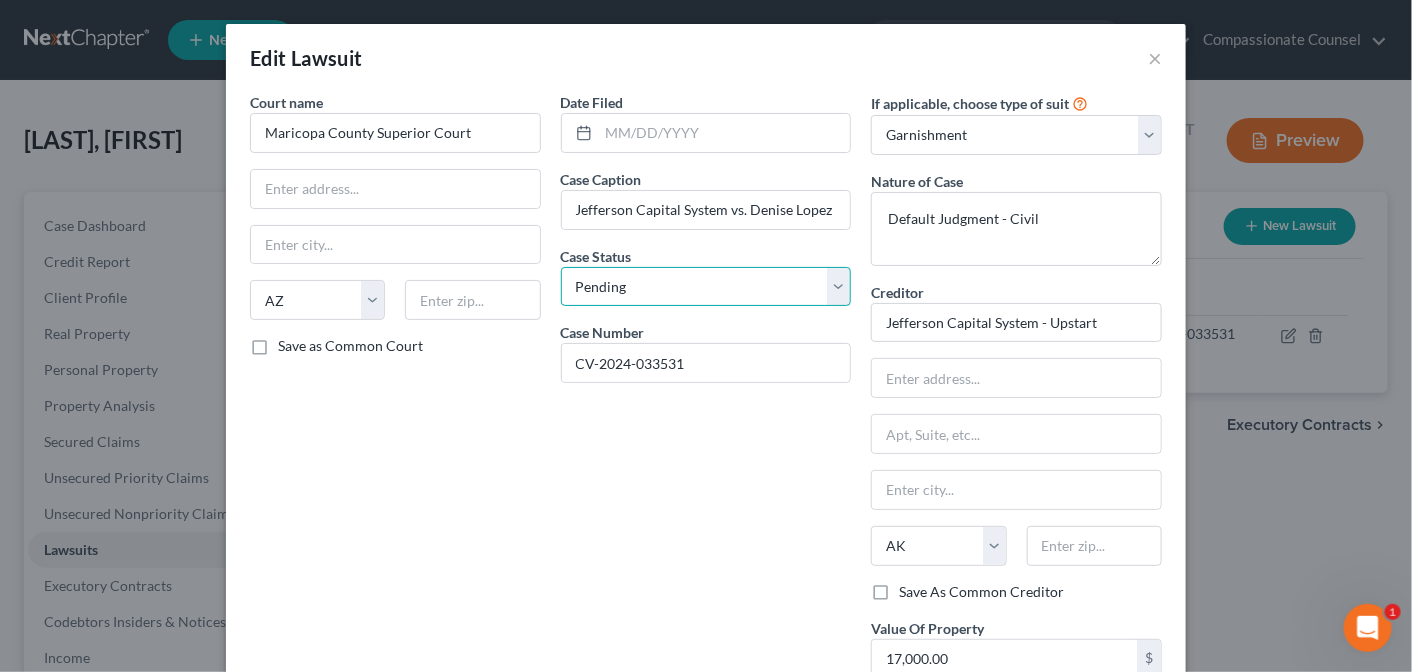 click on "Select Pending On Appeal Concluded" at bounding box center [706, 287] 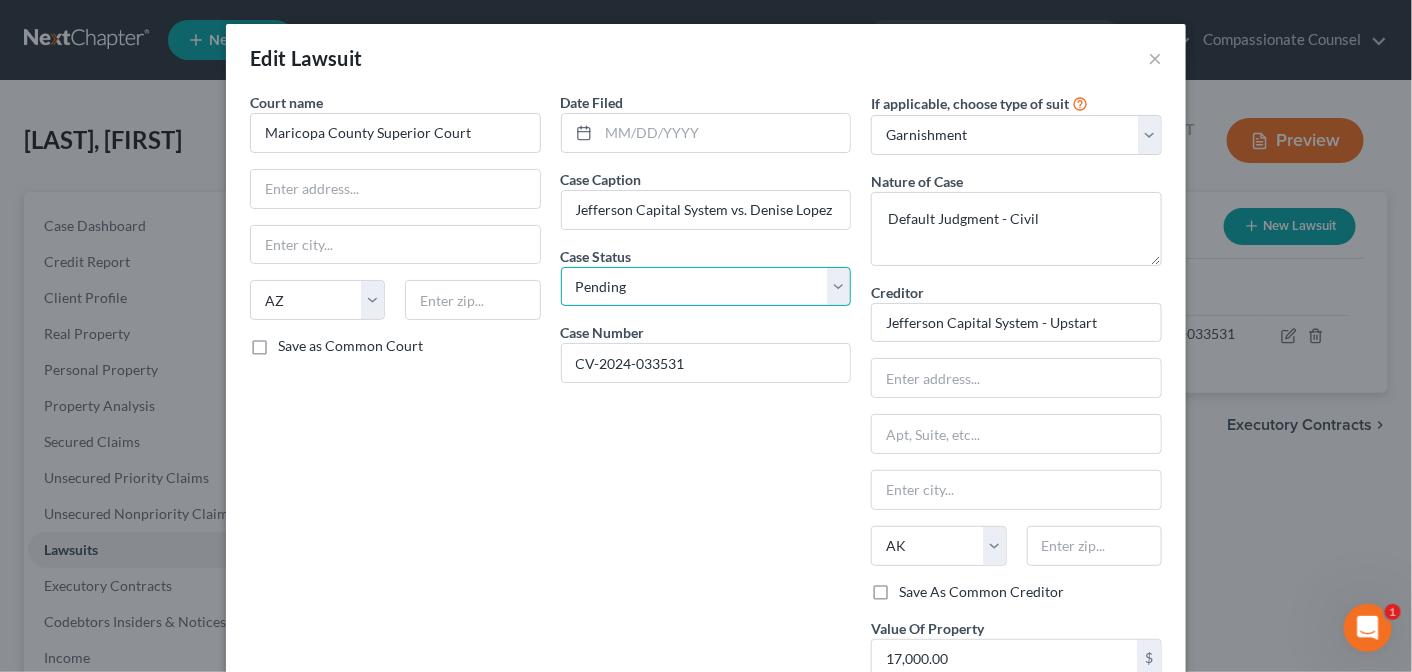 click on "Select Pending On Appeal Concluded" at bounding box center [706, 287] 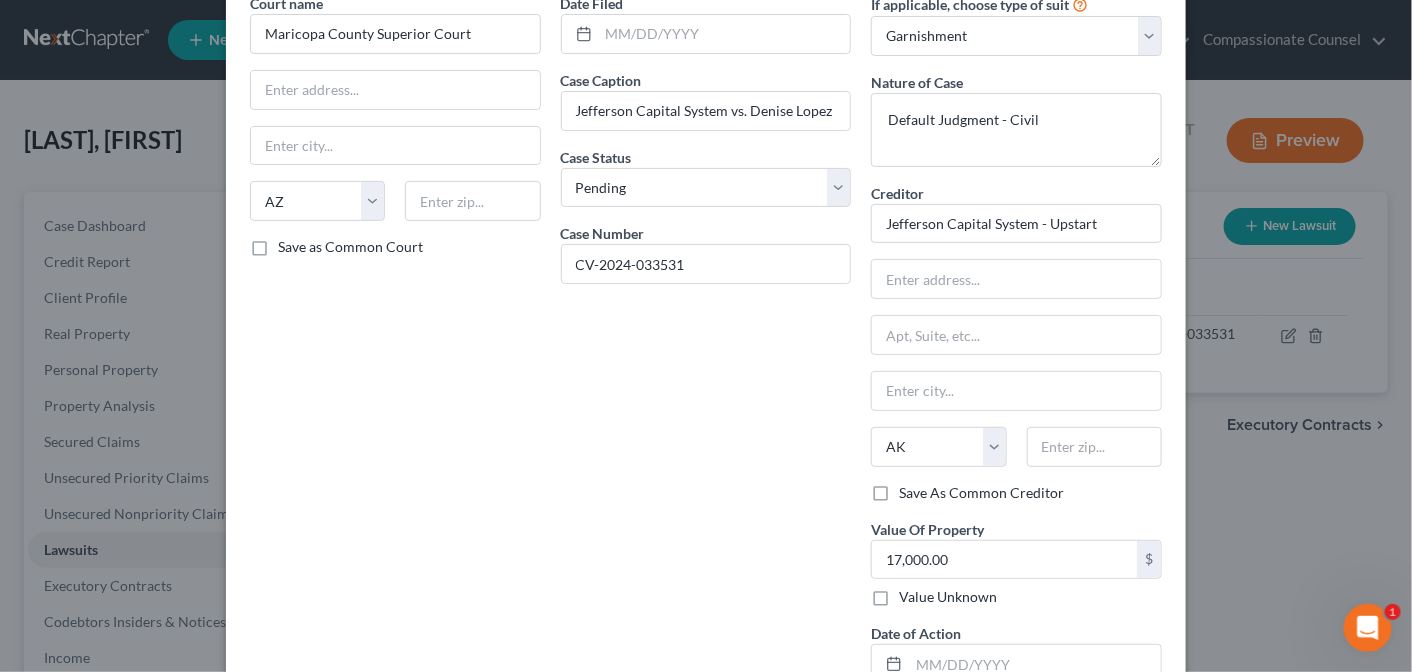 scroll, scrollTop: 101, scrollLeft: 0, axis: vertical 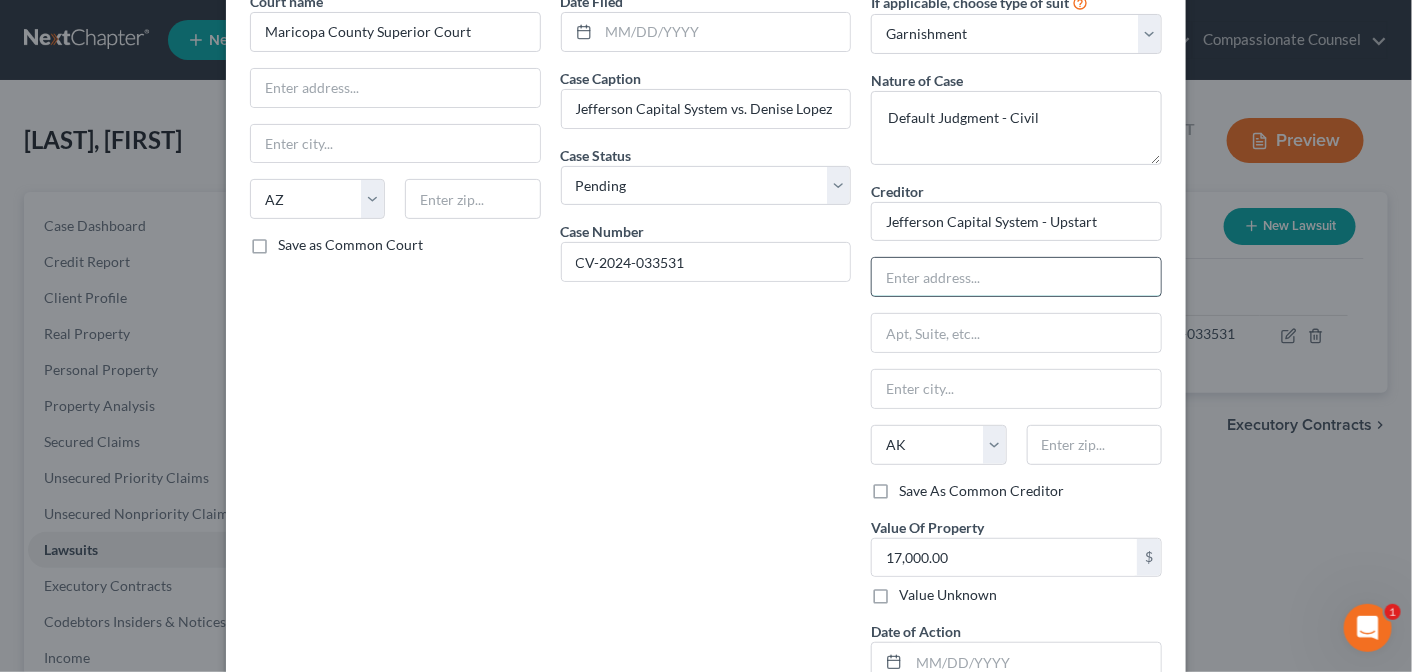click at bounding box center (1016, 277) 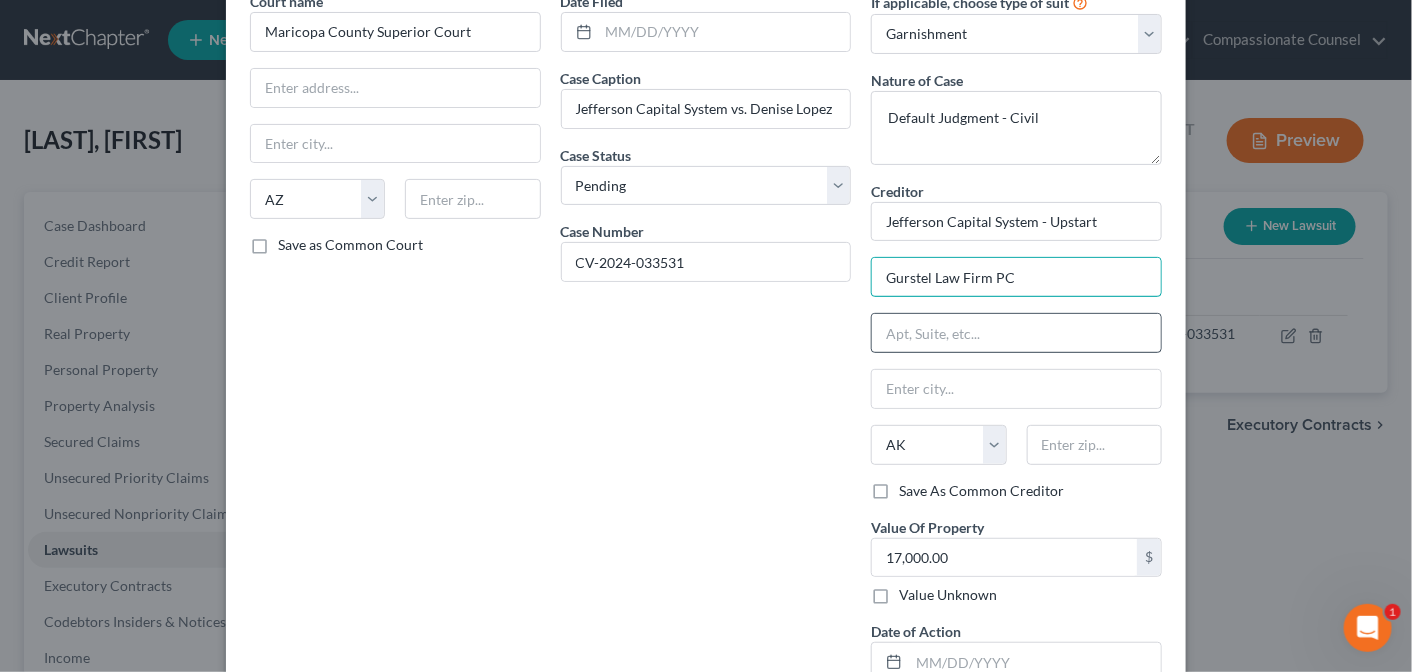 type on "Gurstel Law Firm PC" 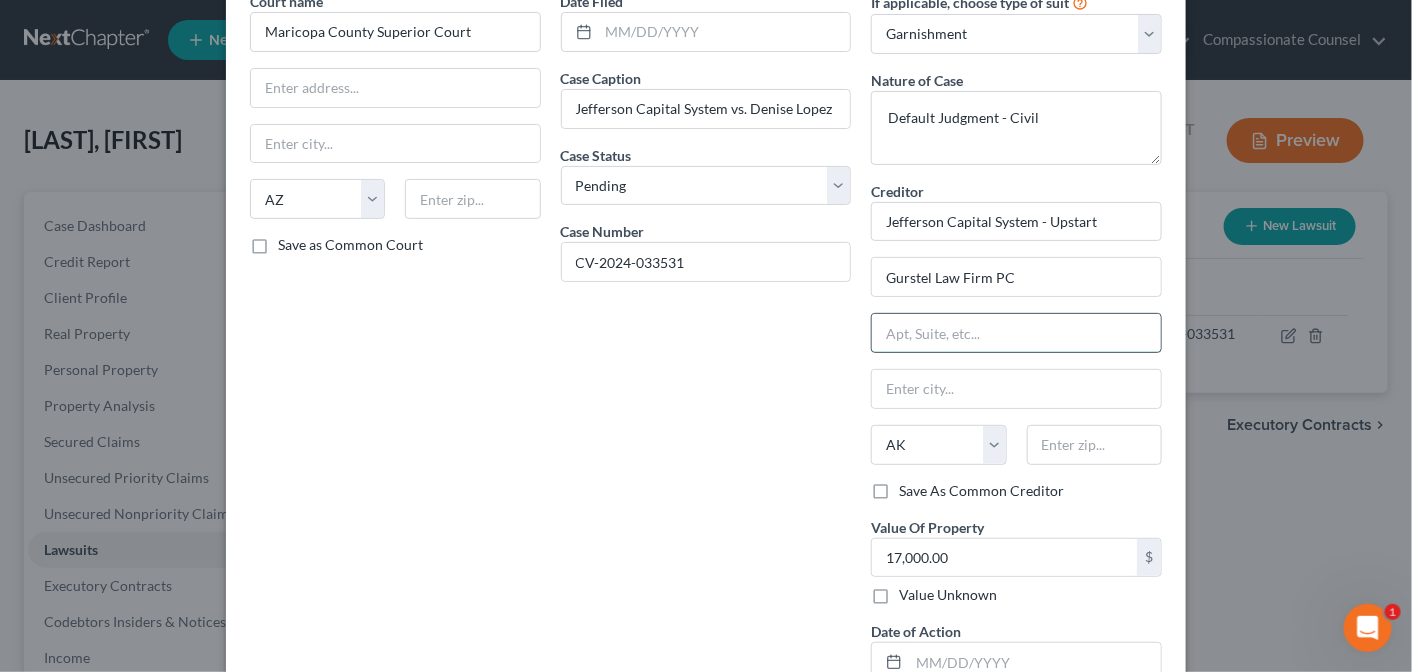 click at bounding box center [1016, 333] 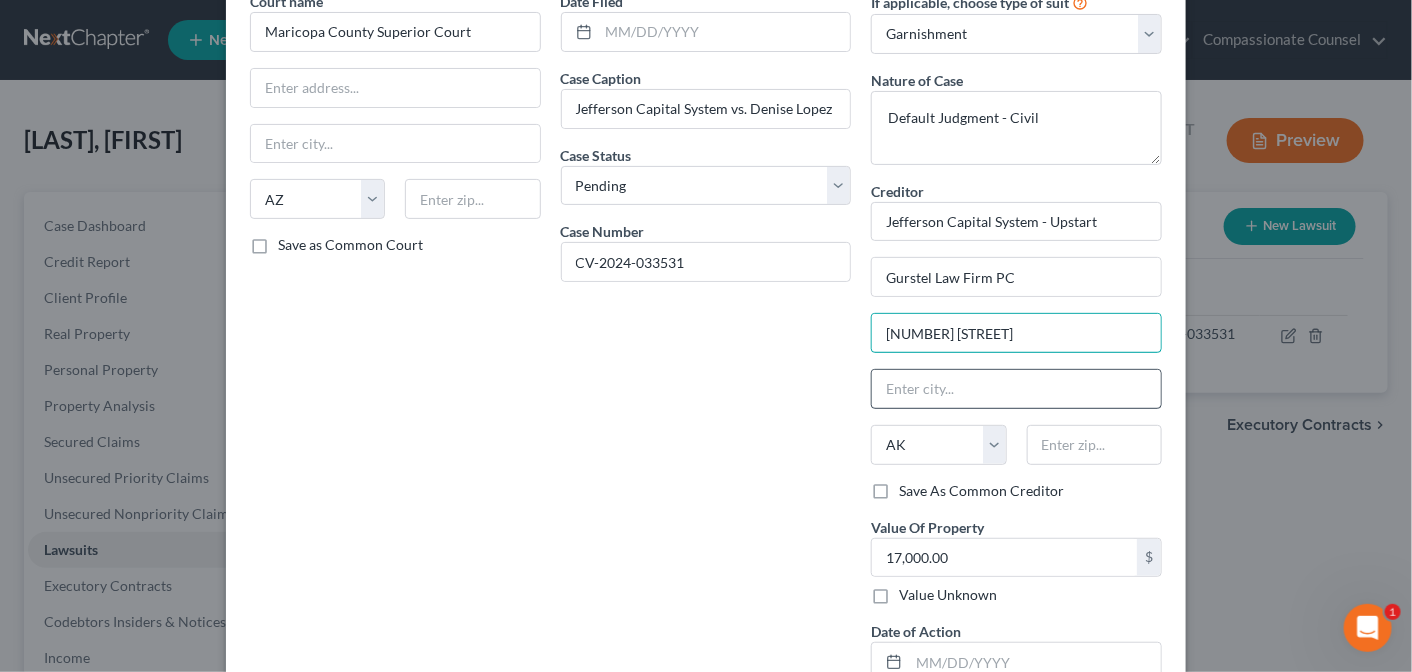 type on "[NUMBER] [STREET]" 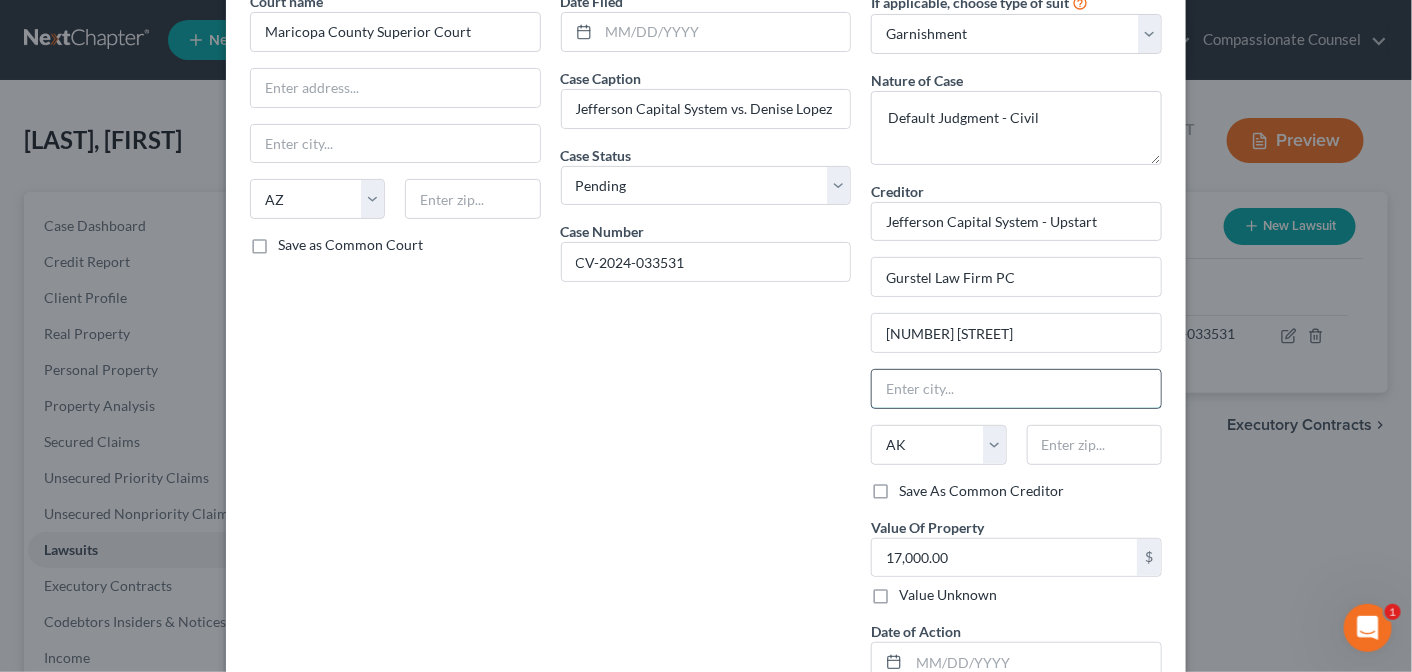 click at bounding box center (1016, 389) 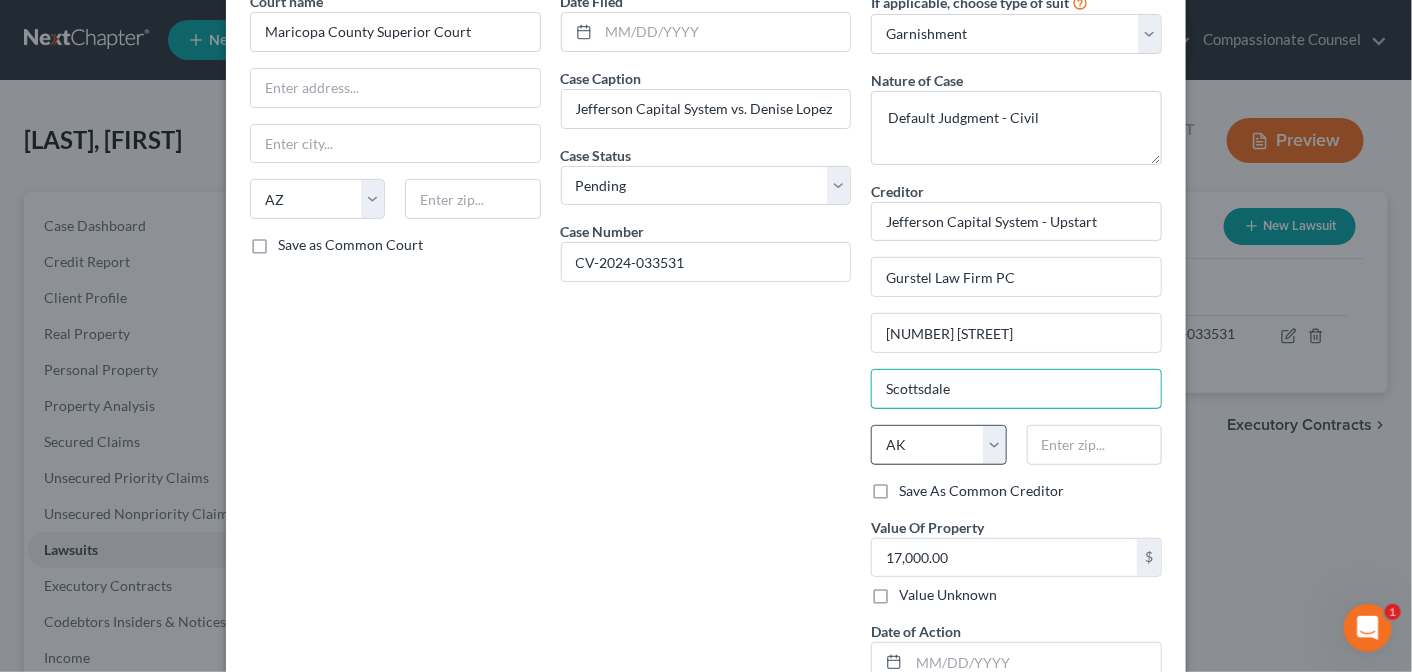 type on "Scottsdale" 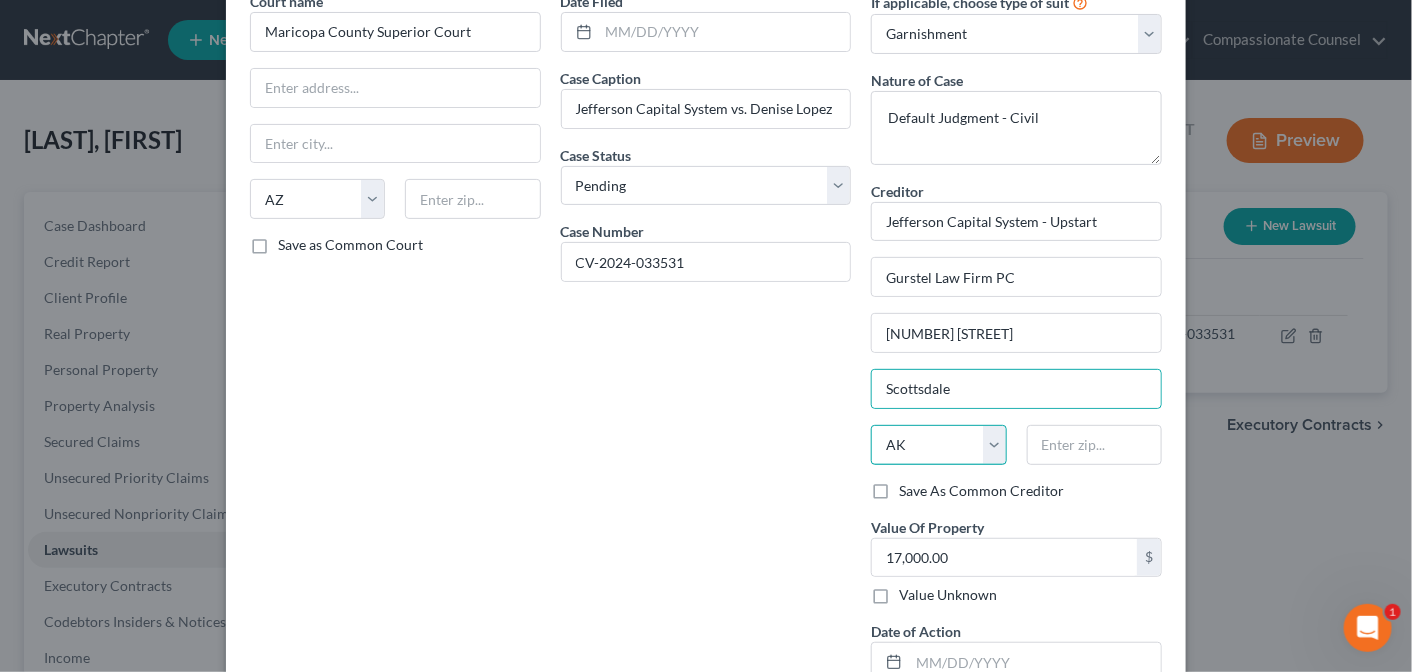 click on "State AL AK AR AZ CA CO CT DE DC FL GA GU HI ID IL IN IA KS KY LA ME MD MA MI MN MS MO MT NC ND NE NV NH NJ NM NY OH OK OR PA PR RI SC SD TN TX UT VI VA VT WA WV WI WY" at bounding box center [938, 445] 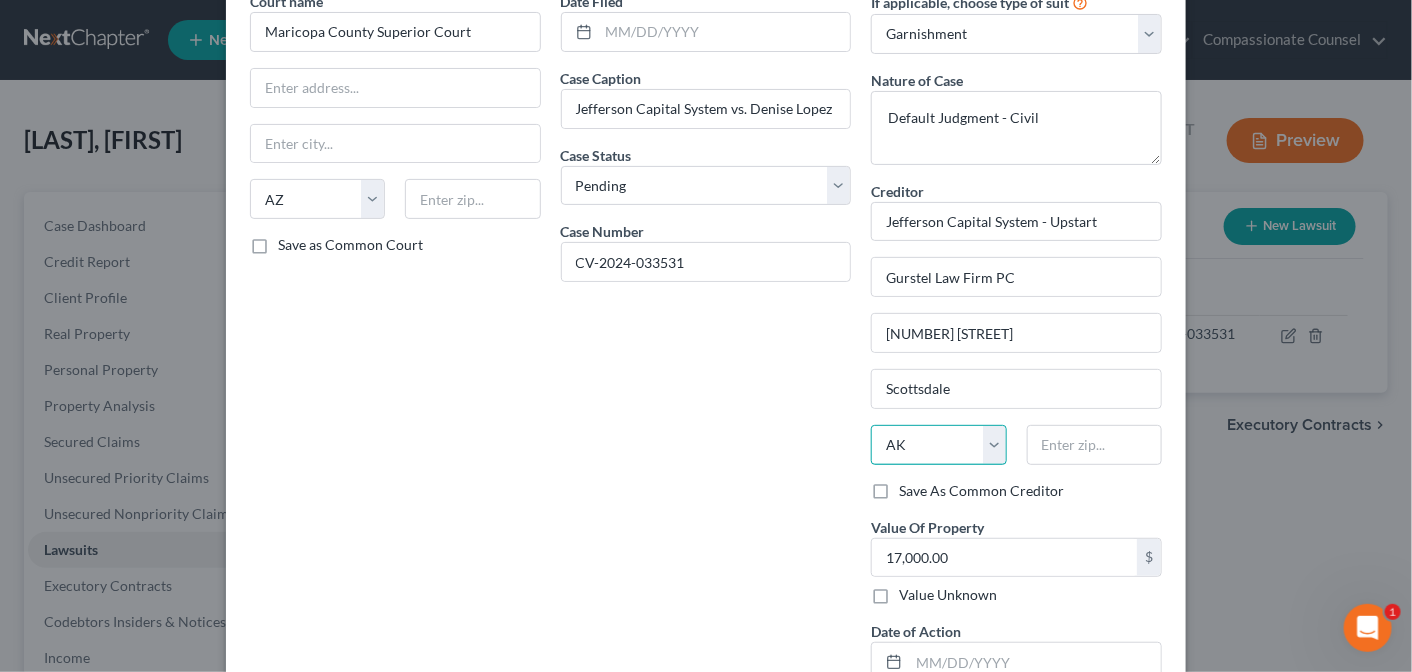 select on "3" 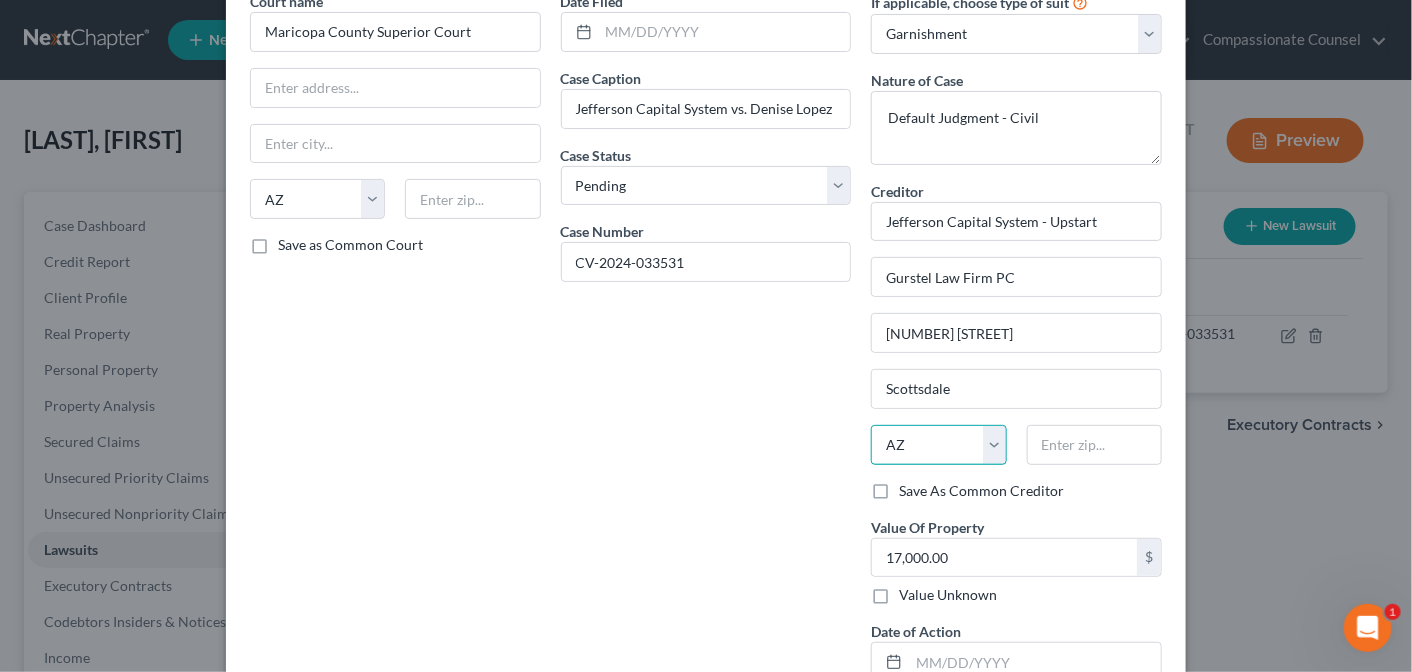 click on "State AL AK AR AZ CA CO CT DE DC FL GA GU HI ID IL IN IA KS KY LA ME MD MA MI MN MS MO MT NC ND NE NV NH NJ NM NY OH OK OR PA PR RI SC SD TN TX UT VI VA VT WA WV WI WY" at bounding box center [938, 445] 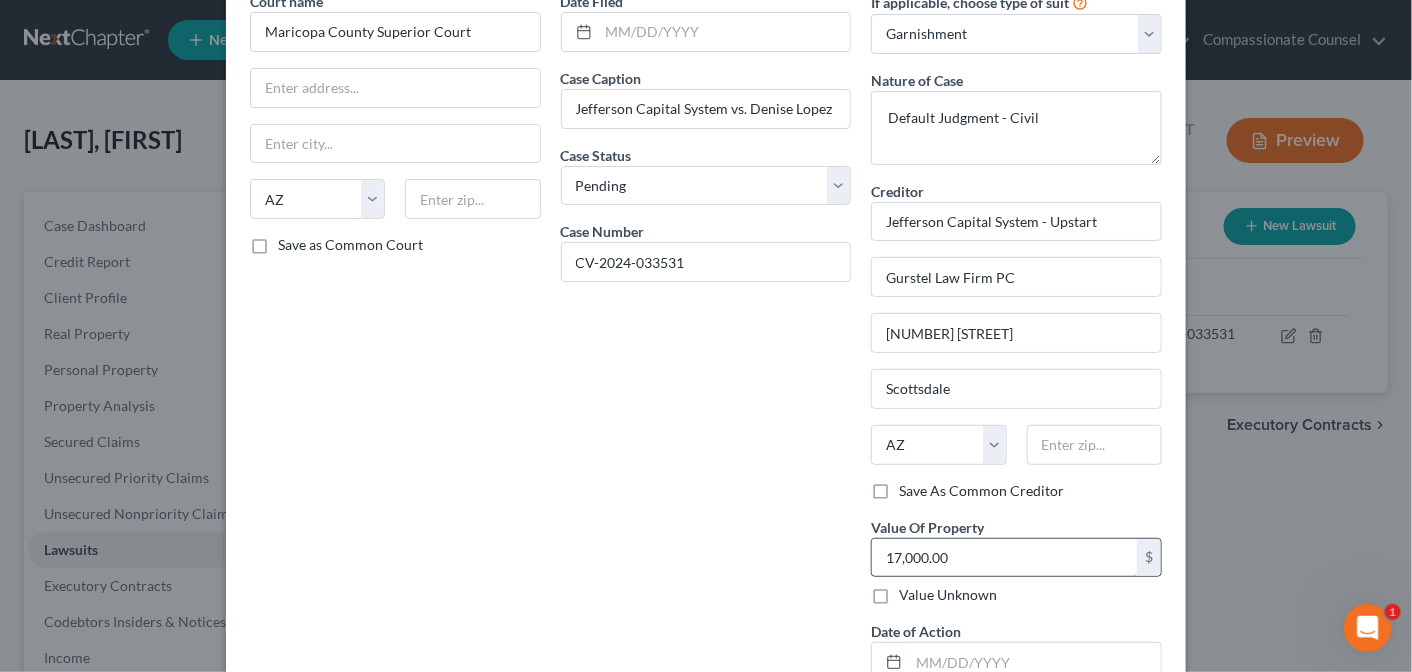 click on "17,000.00" at bounding box center [1004, 558] 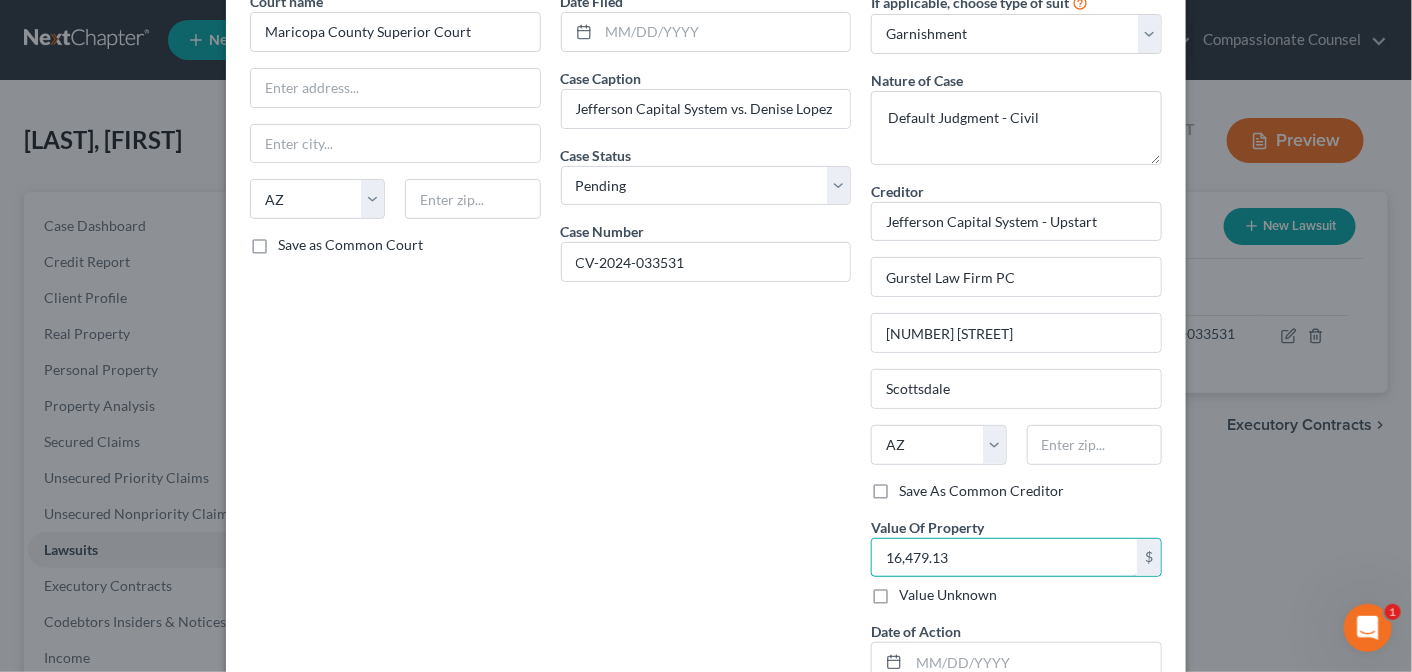 type on "16,479.13" 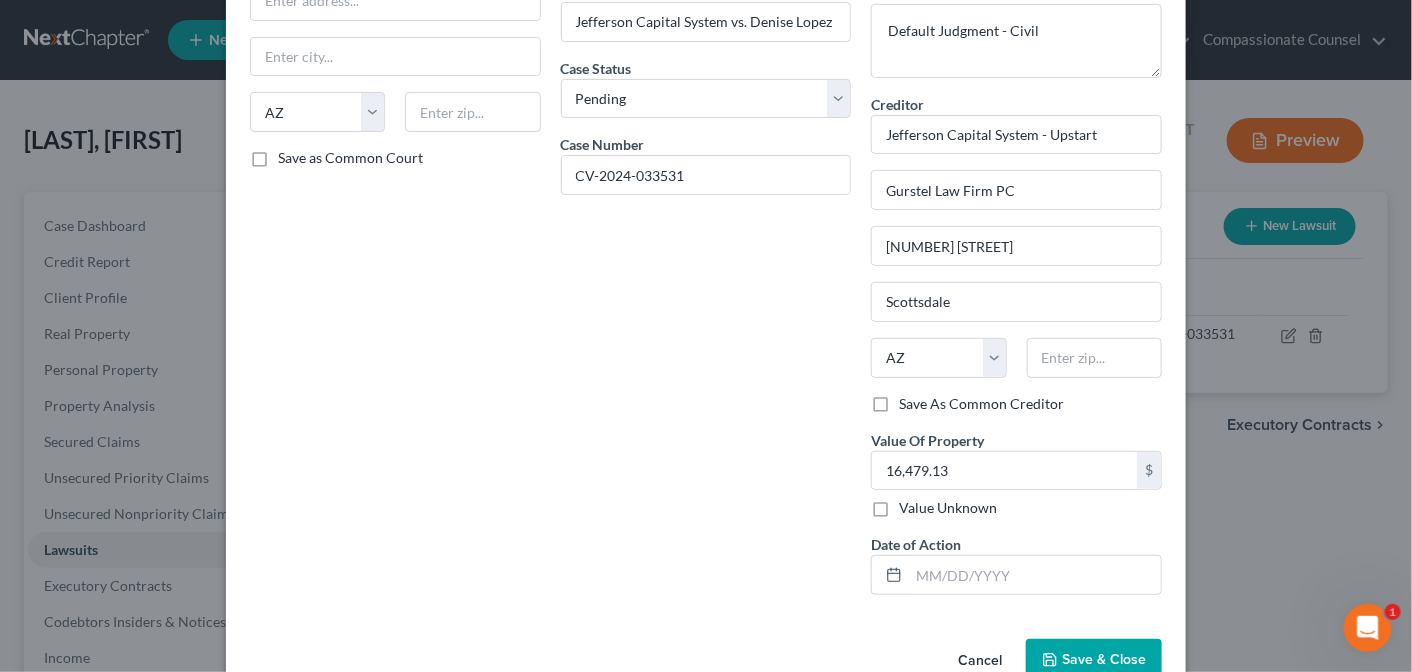 scroll, scrollTop: 231, scrollLeft: 0, axis: vertical 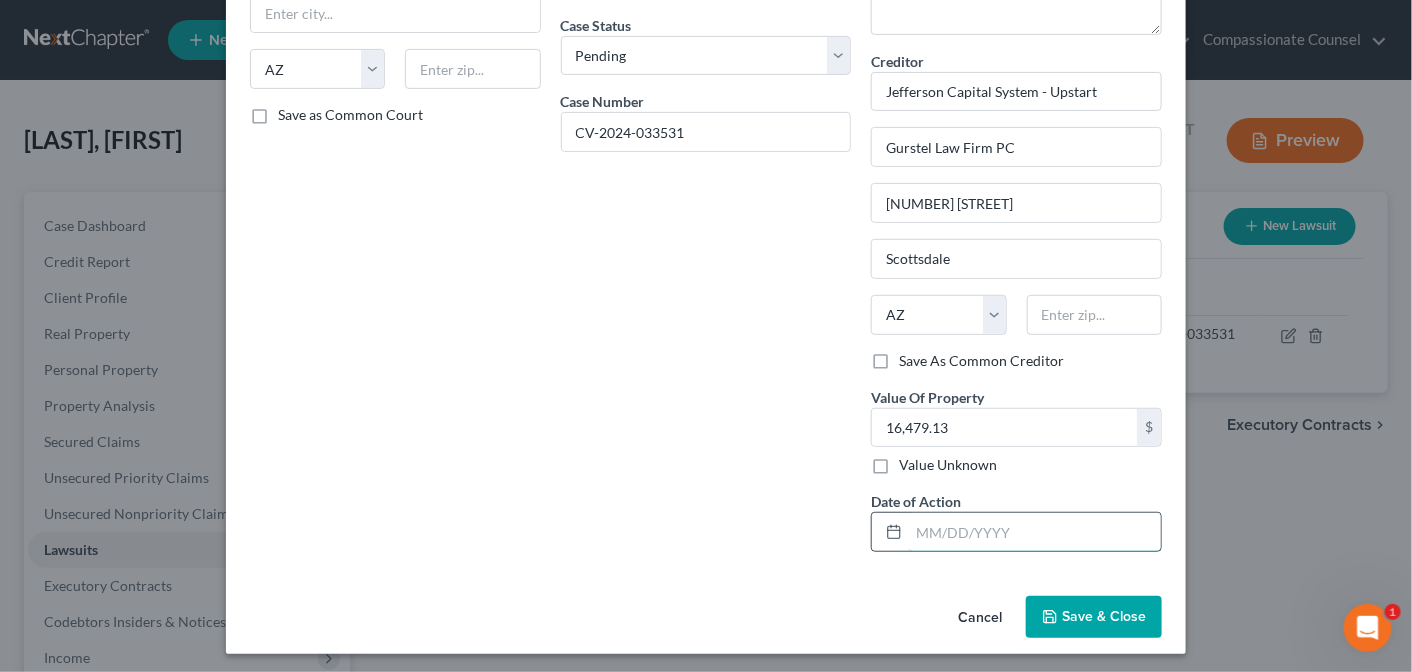 click at bounding box center [1035, 532] 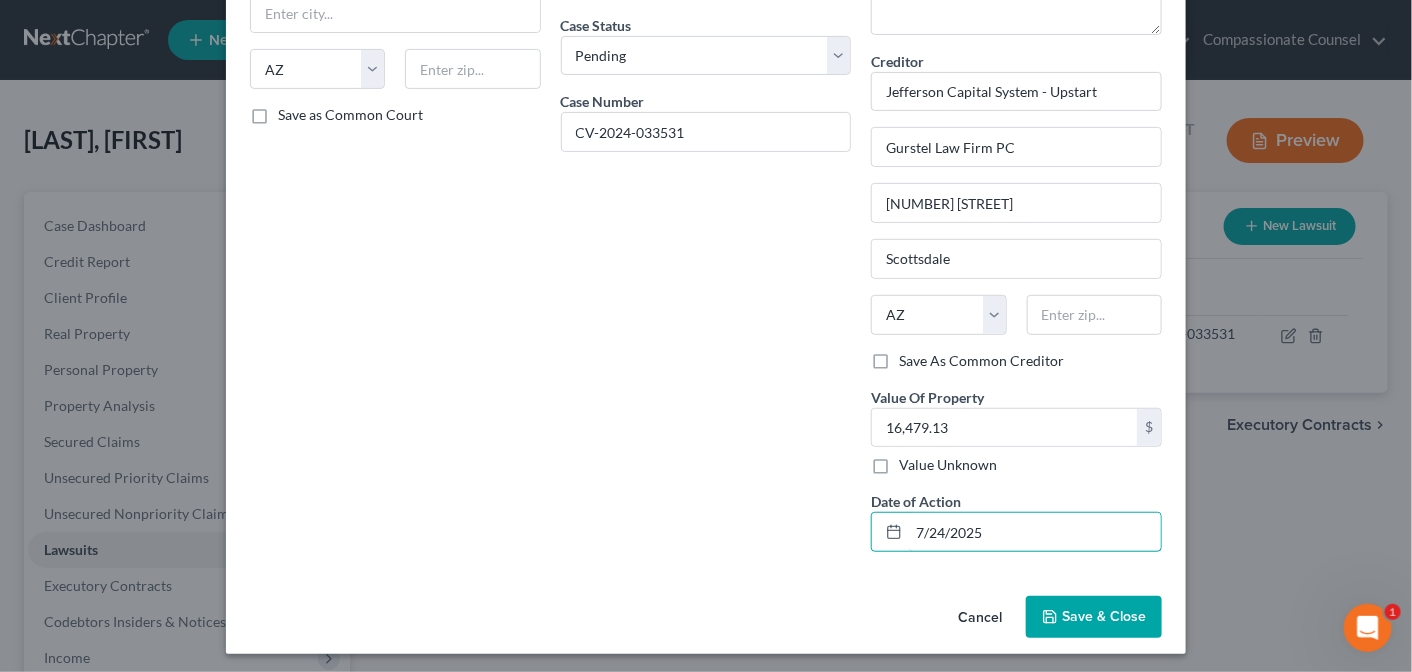 type on "7/24/2025" 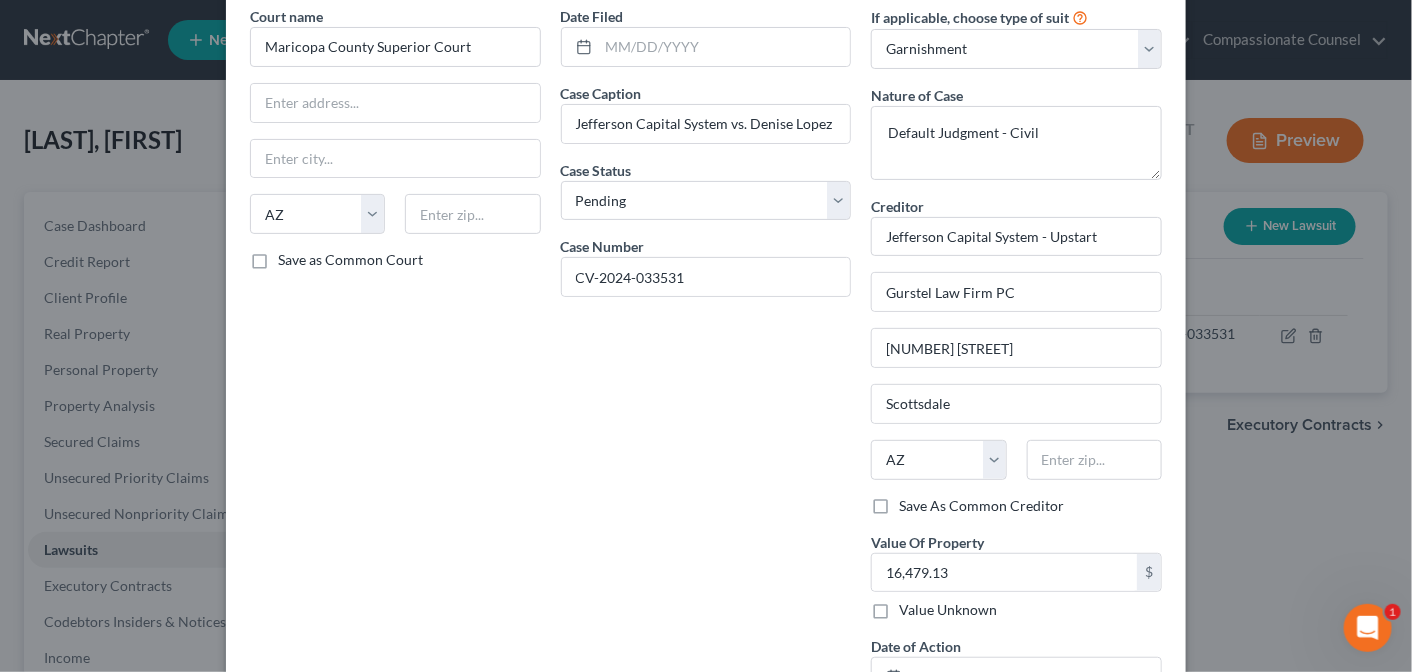 scroll, scrollTop: 0, scrollLeft: 0, axis: both 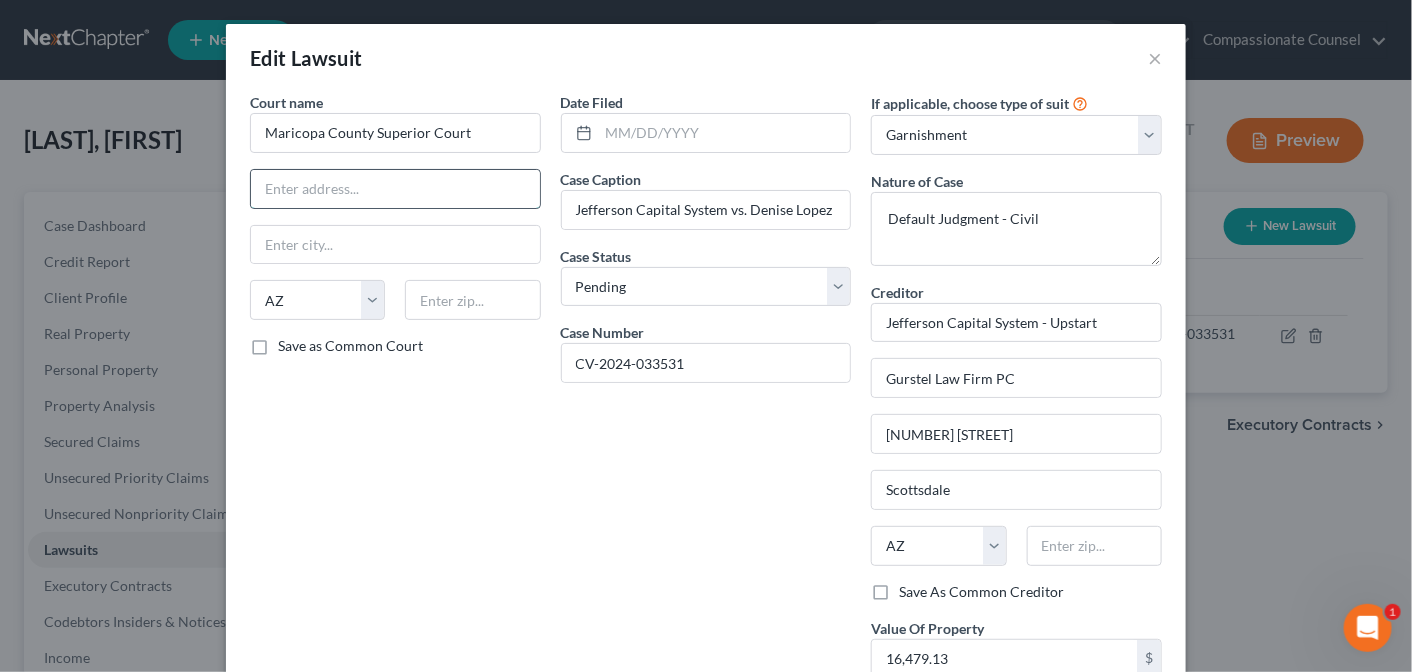 click at bounding box center [395, 189] 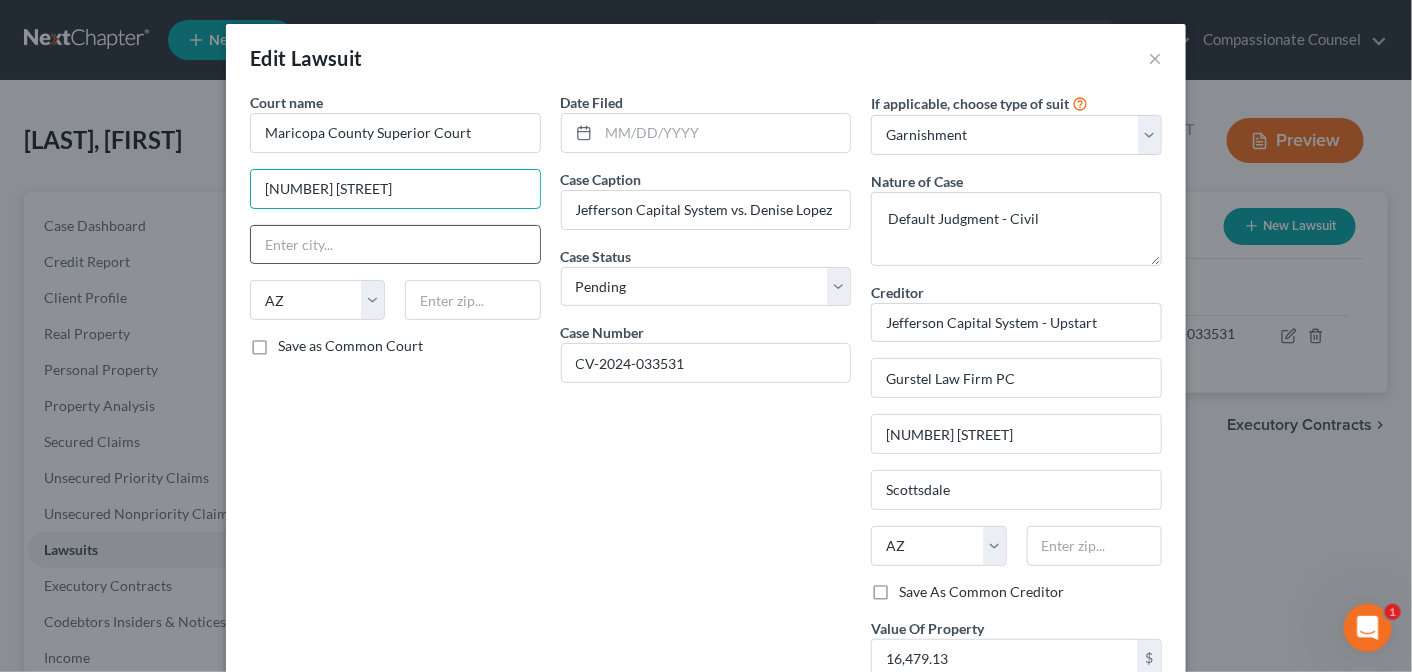 type on "[NUMBER] [STREET]" 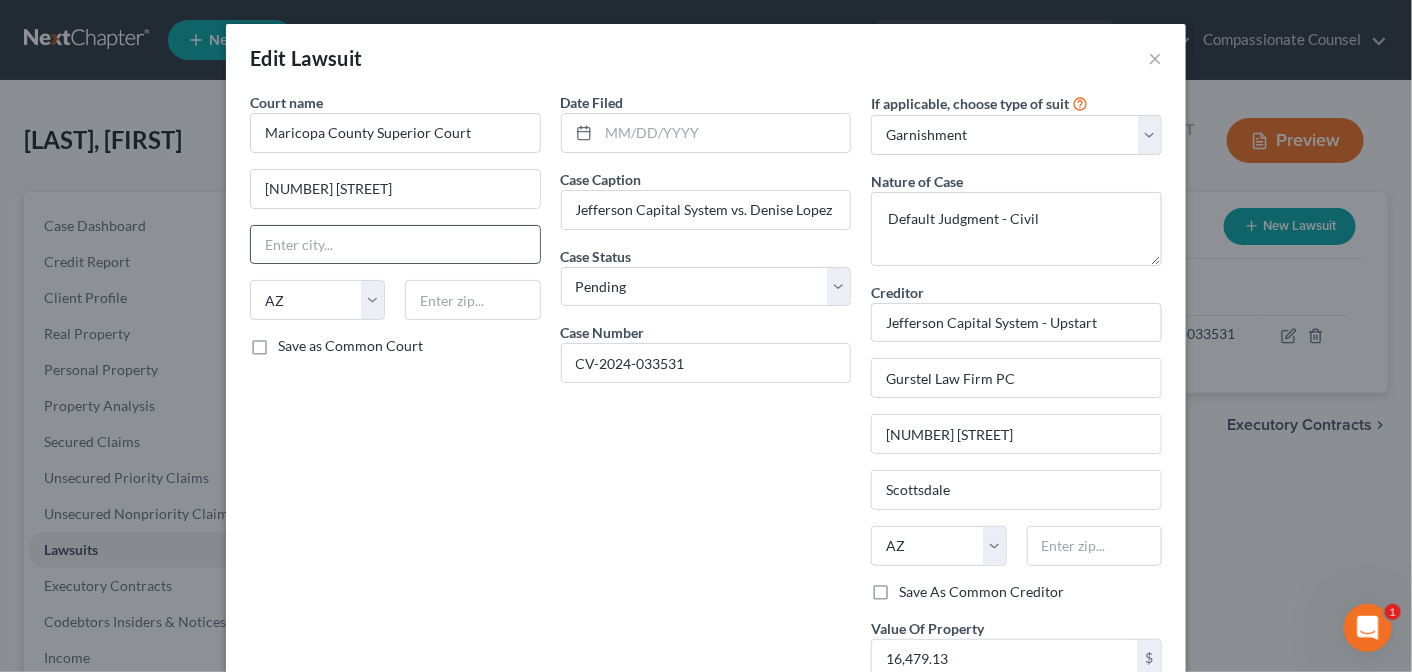 click at bounding box center [395, 245] 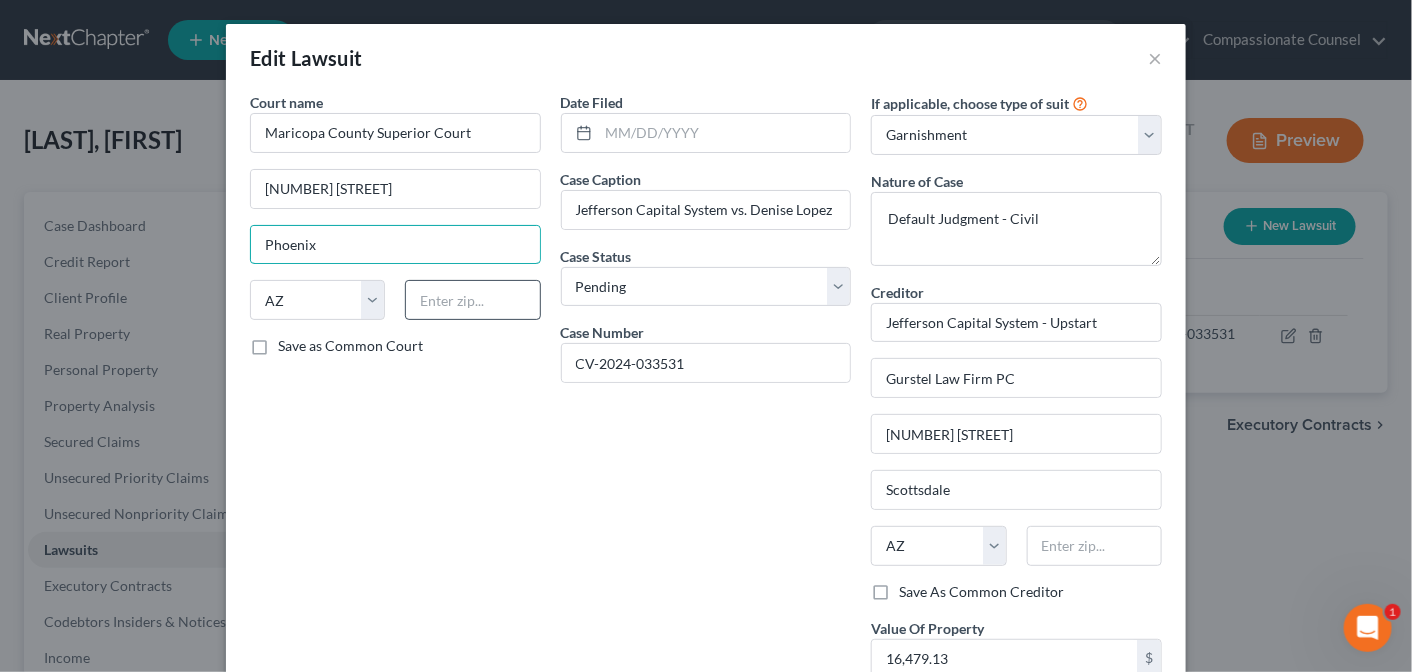 type on "Phoenix" 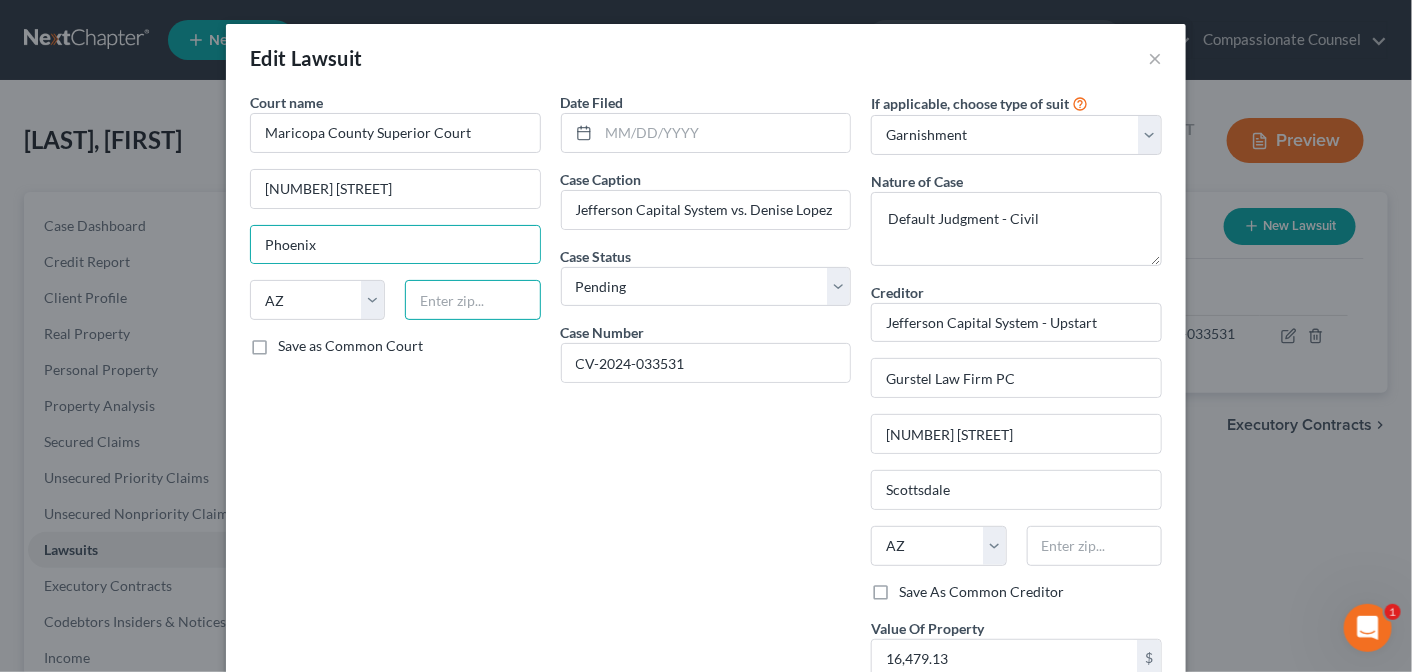click at bounding box center [472, 300] 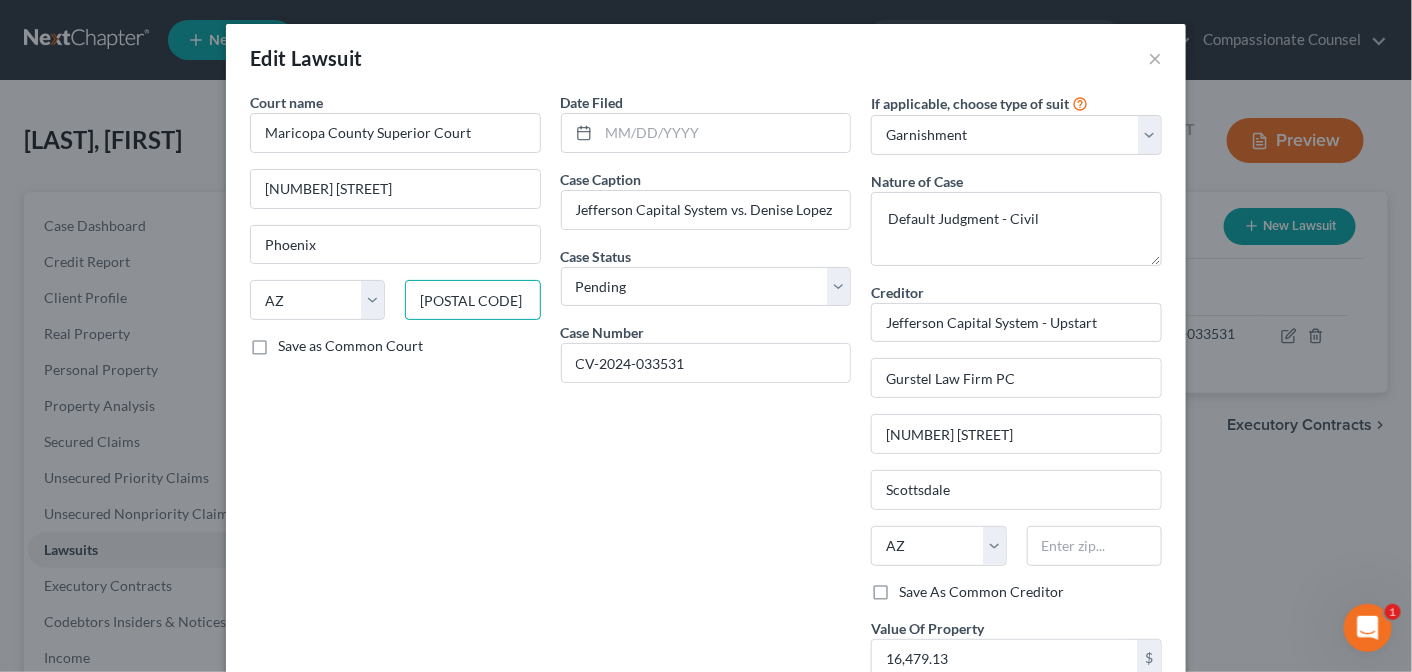 type on "[POSTAL CODE]" 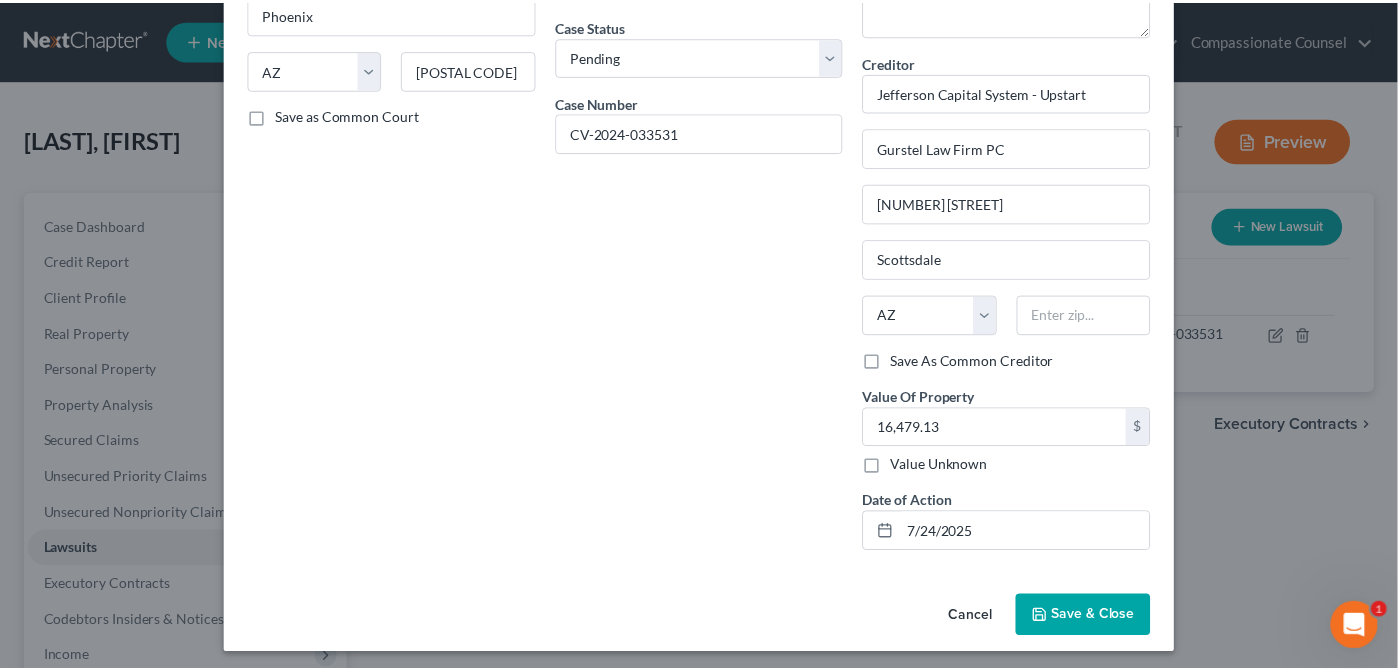 scroll, scrollTop: 231, scrollLeft: 0, axis: vertical 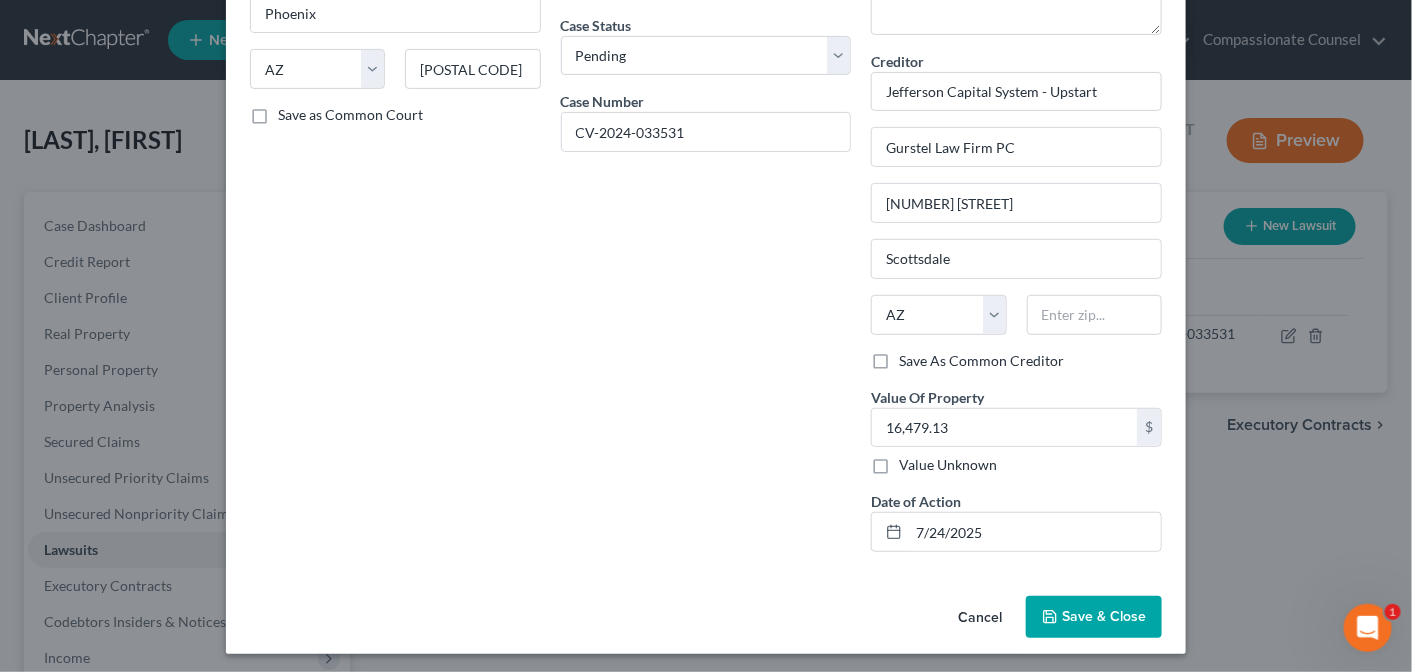 click on "Save & Close" at bounding box center (1094, 617) 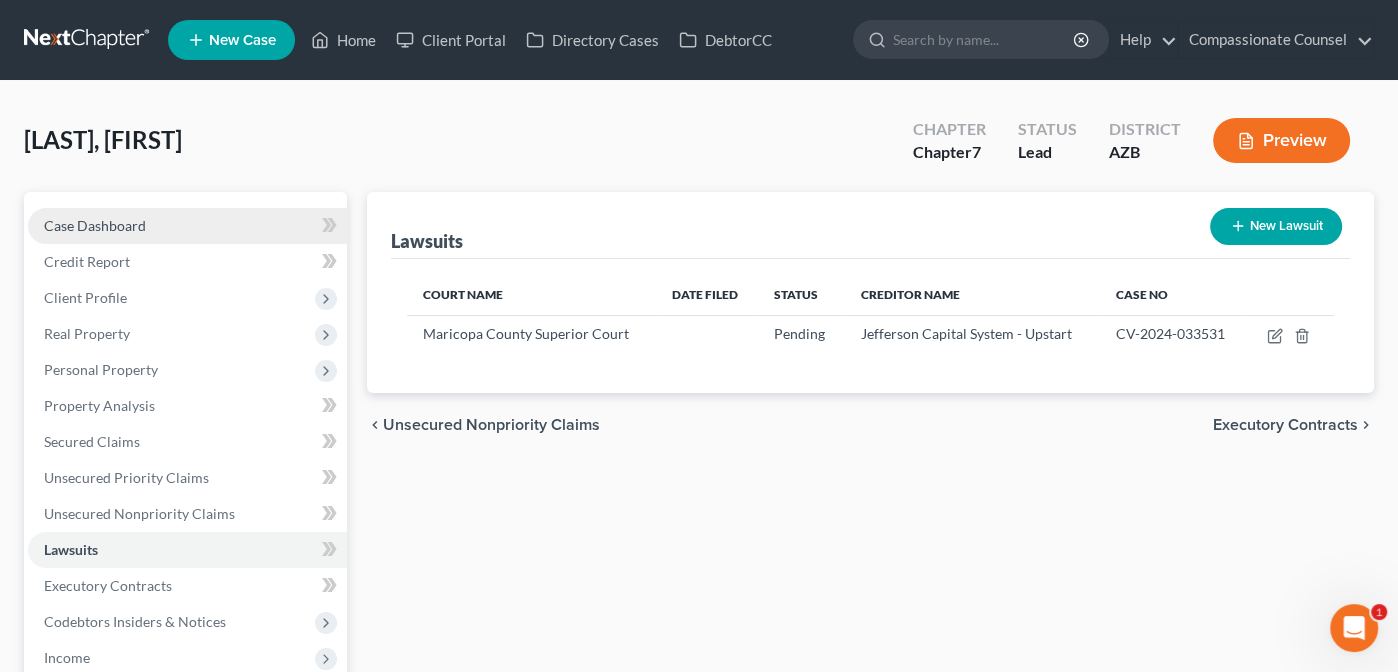click on "Case Dashboard" at bounding box center [95, 225] 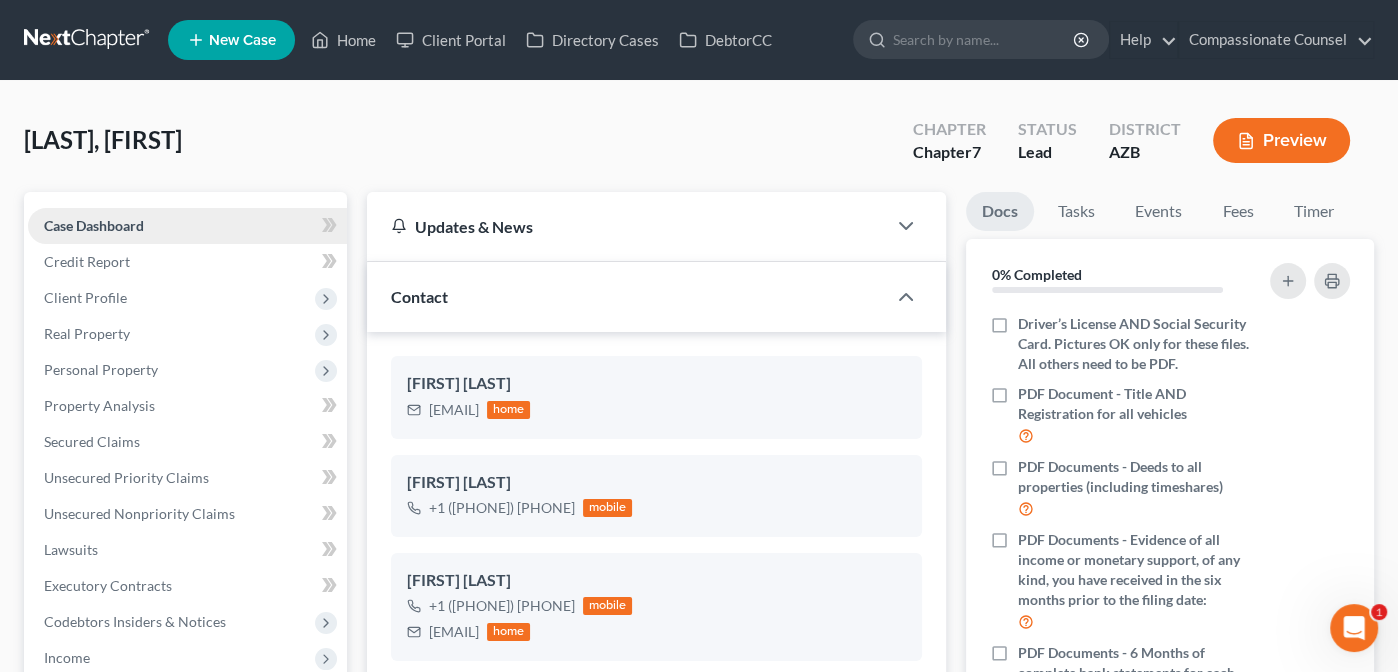 scroll, scrollTop: 558, scrollLeft: 0, axis: vertical 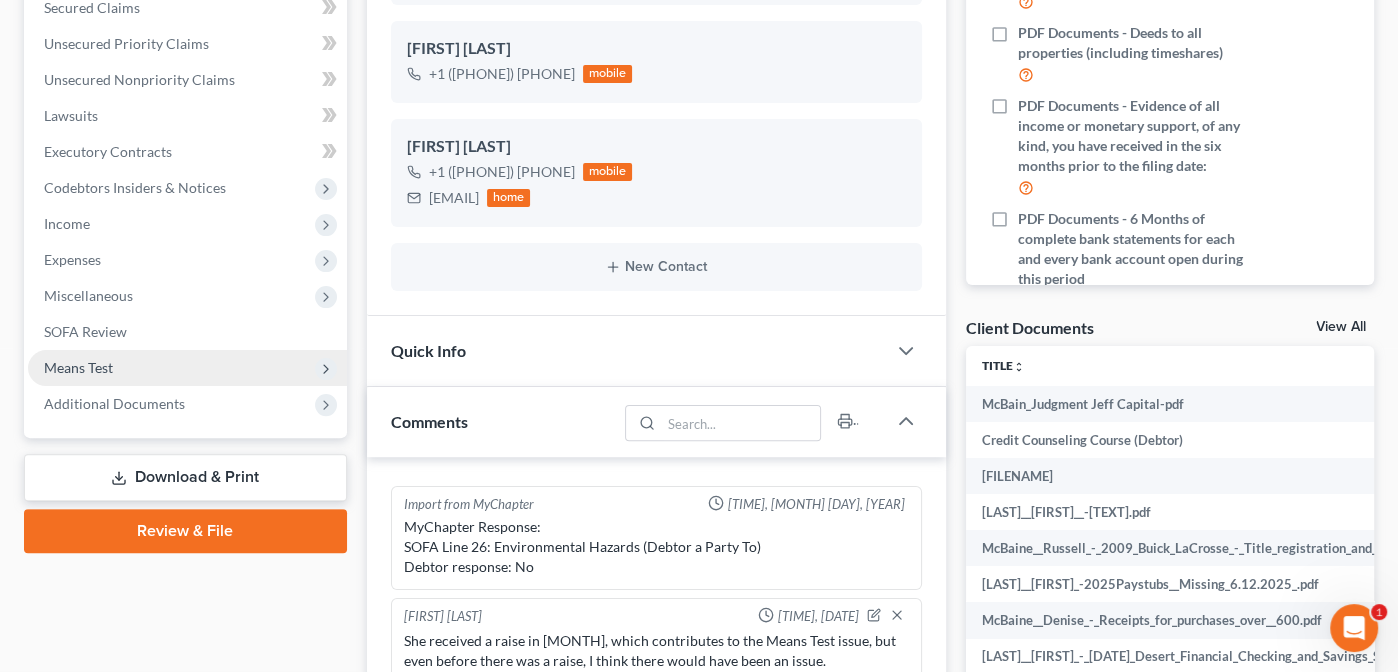 click on "Means Test" at bounding box center (78, 367) 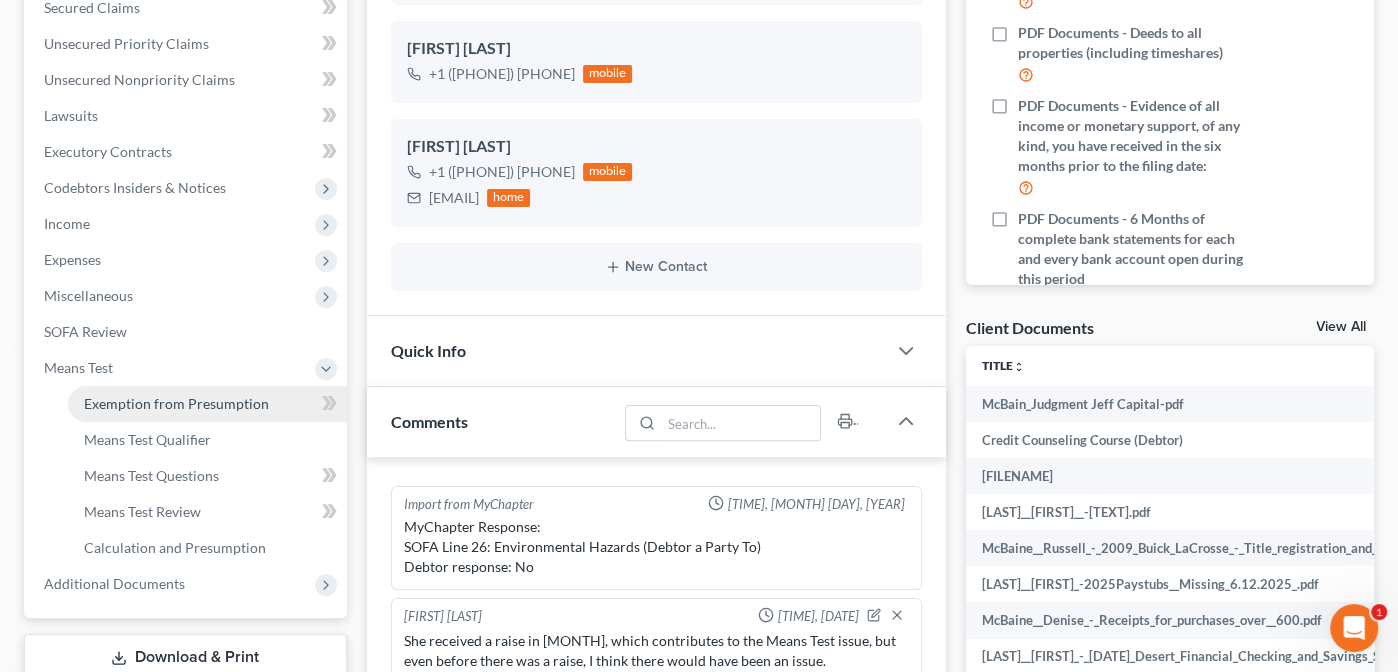 click on "Exemption from Presumption" at bounding box center [176, 403] 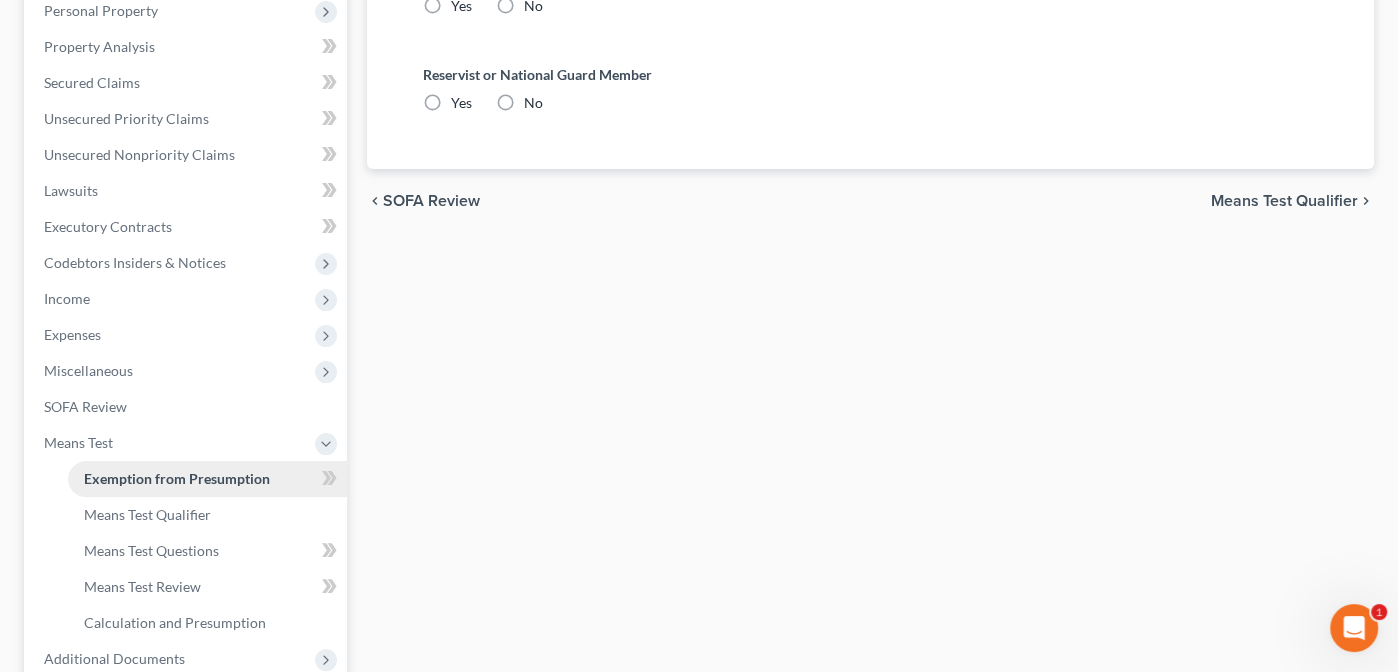 radio on "true" 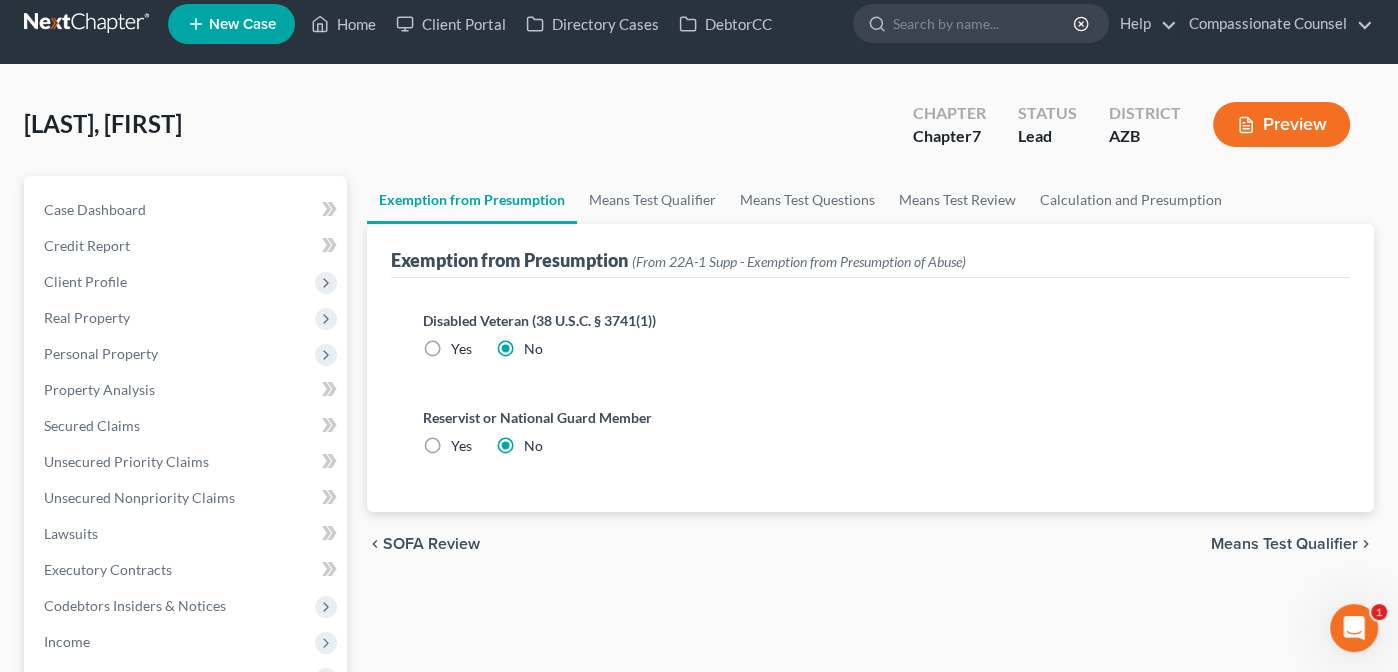 scroll, scrollTop: 0, scrollLeft: 0, axis: both 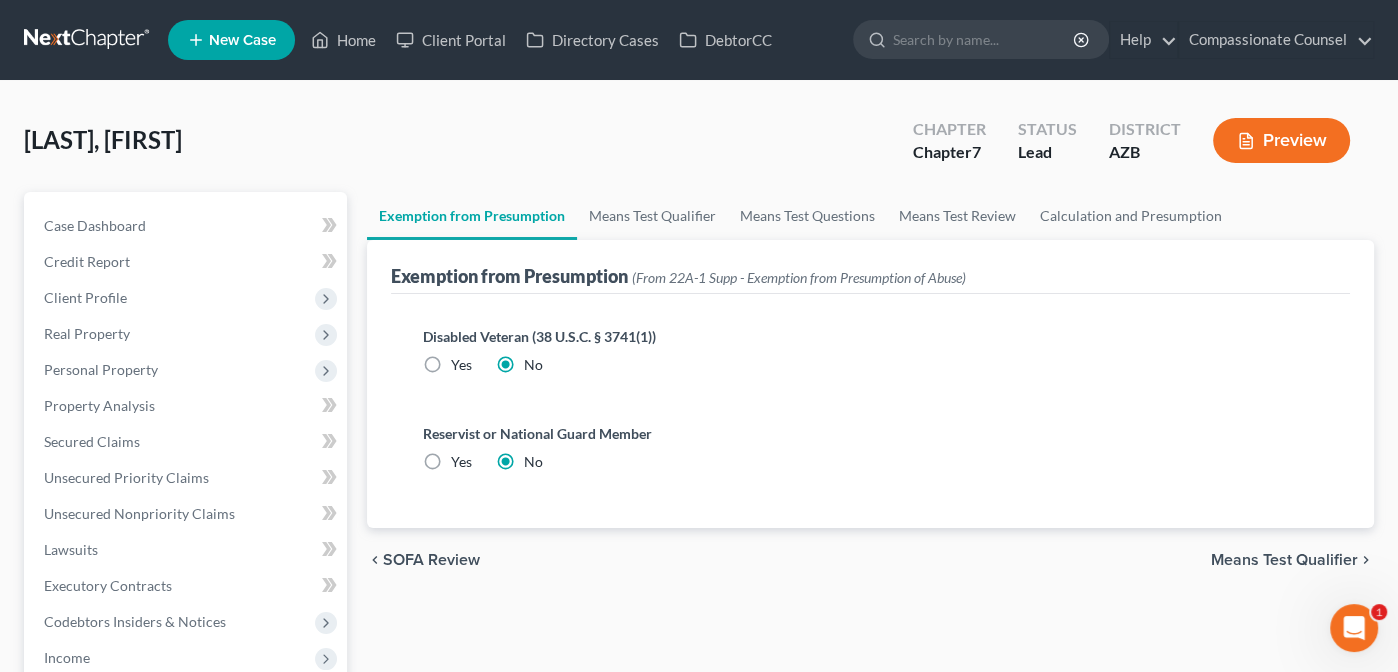 click on "Means Test Qualifier" at bounding box center (1284, 560) 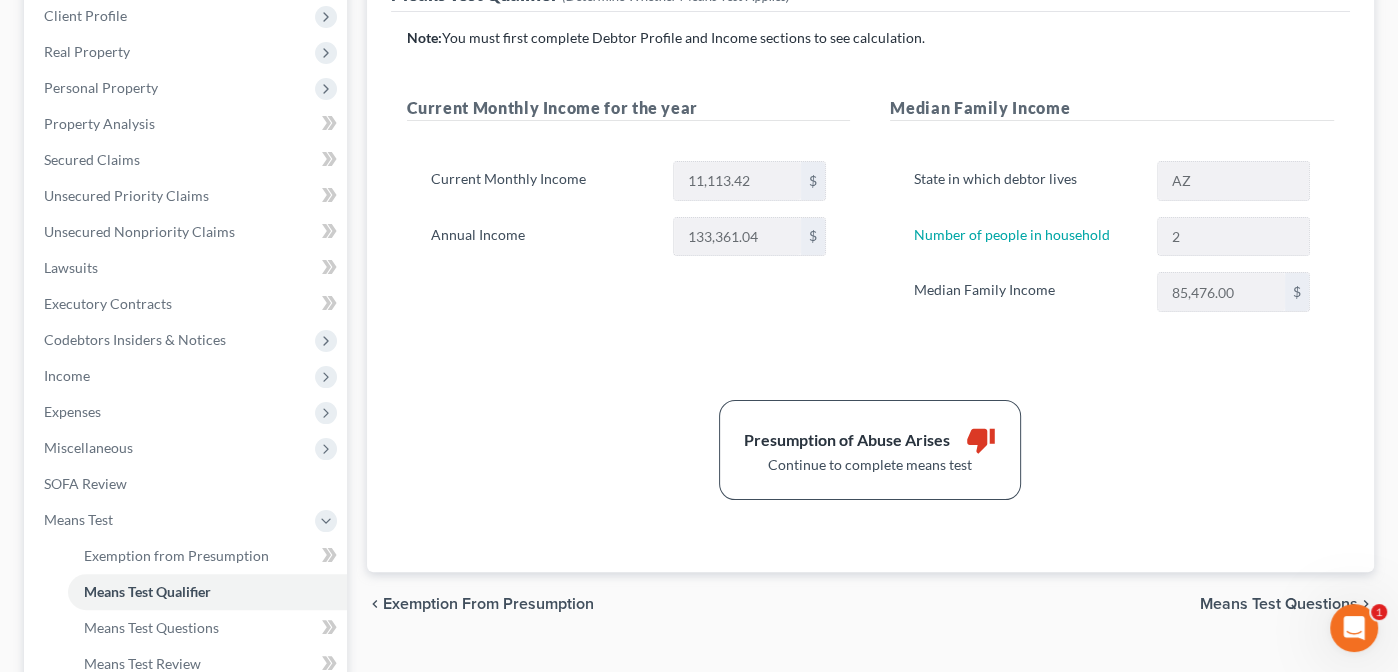 scroll, scrollTop: 236, scrollLeft: 0, axis: vertical 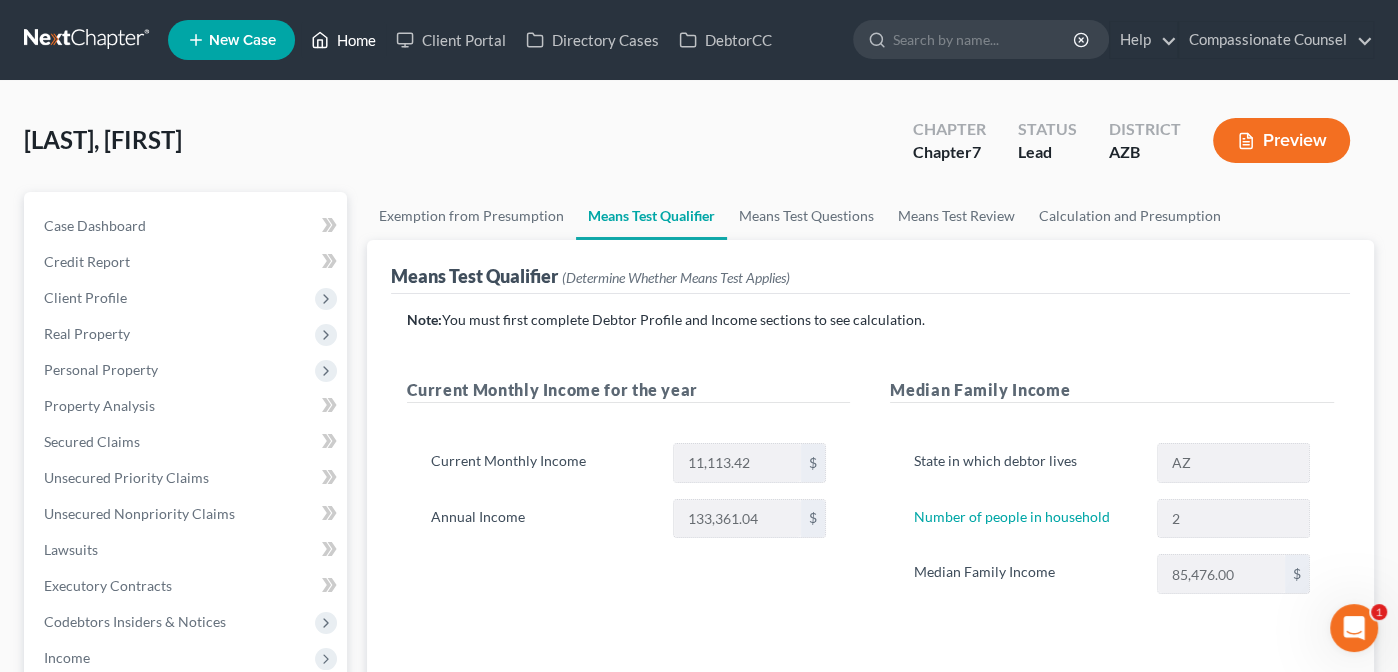 click on "Home" at bounding box center (343, 40) 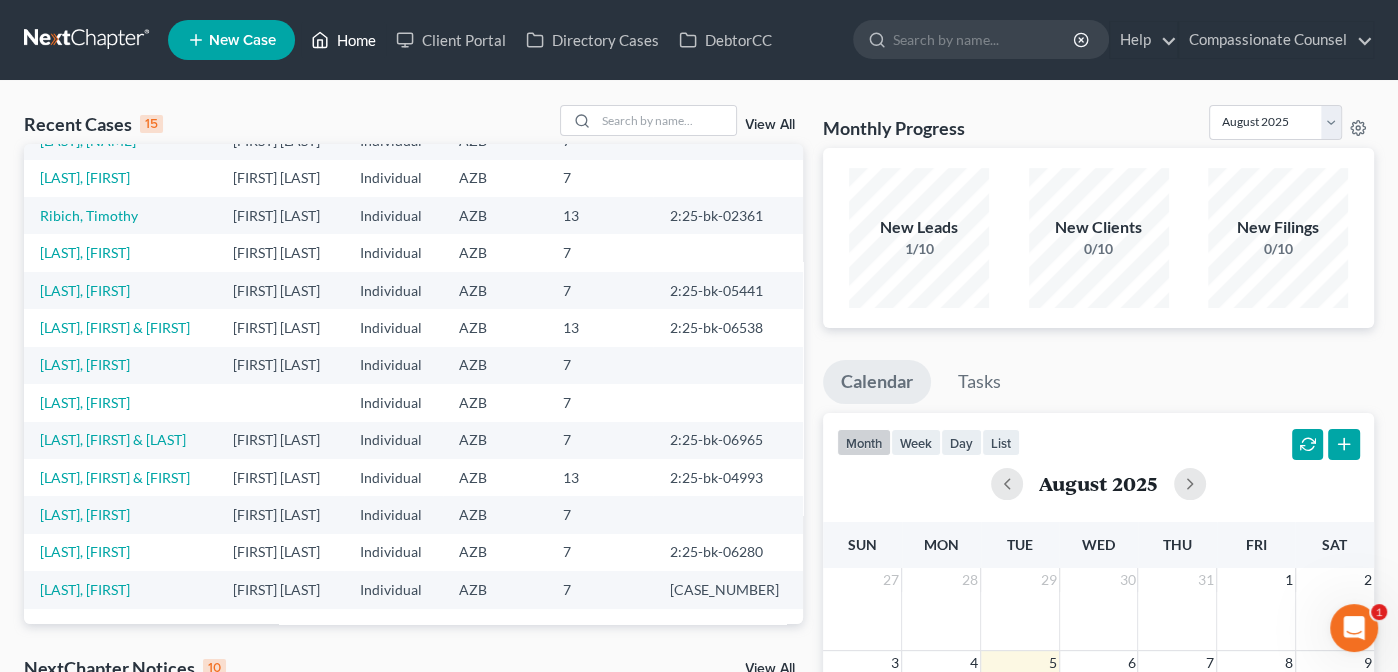 scroll, scrollTop: 244, scrollLeft: 0, axis: vertical 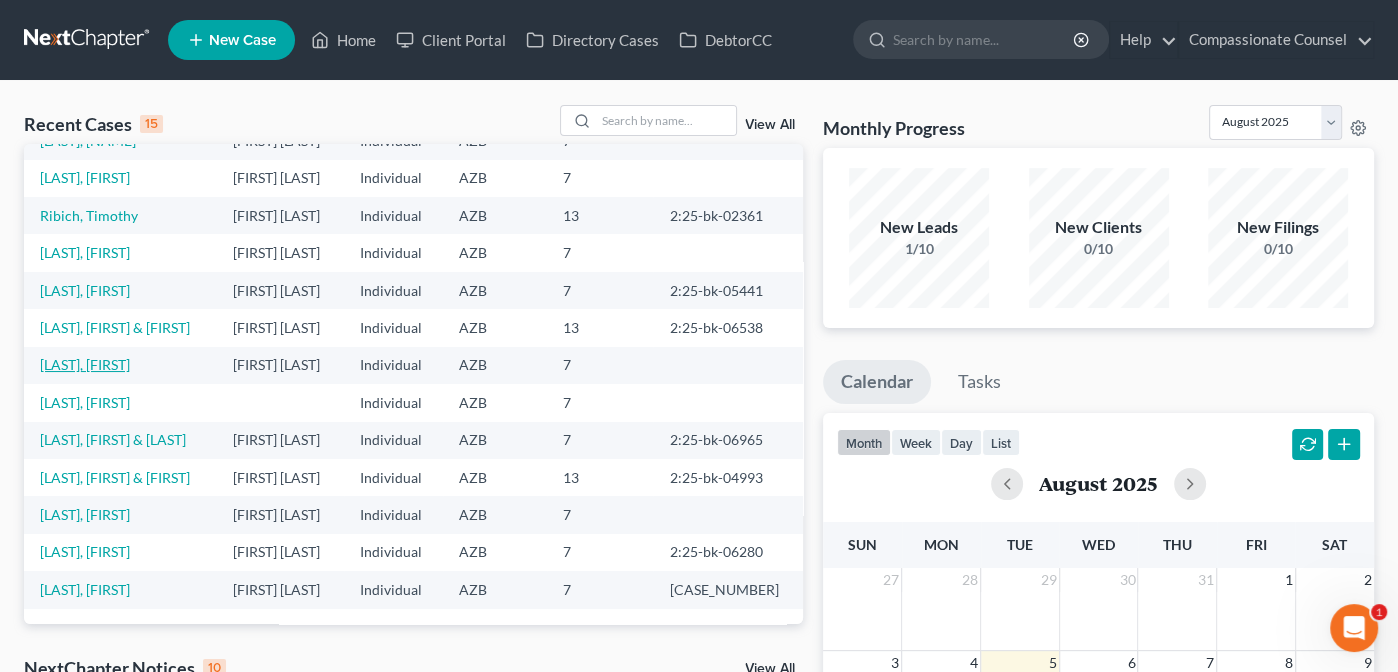 click on "[LAST], [FIRST]" at bounding box center (85, 364) 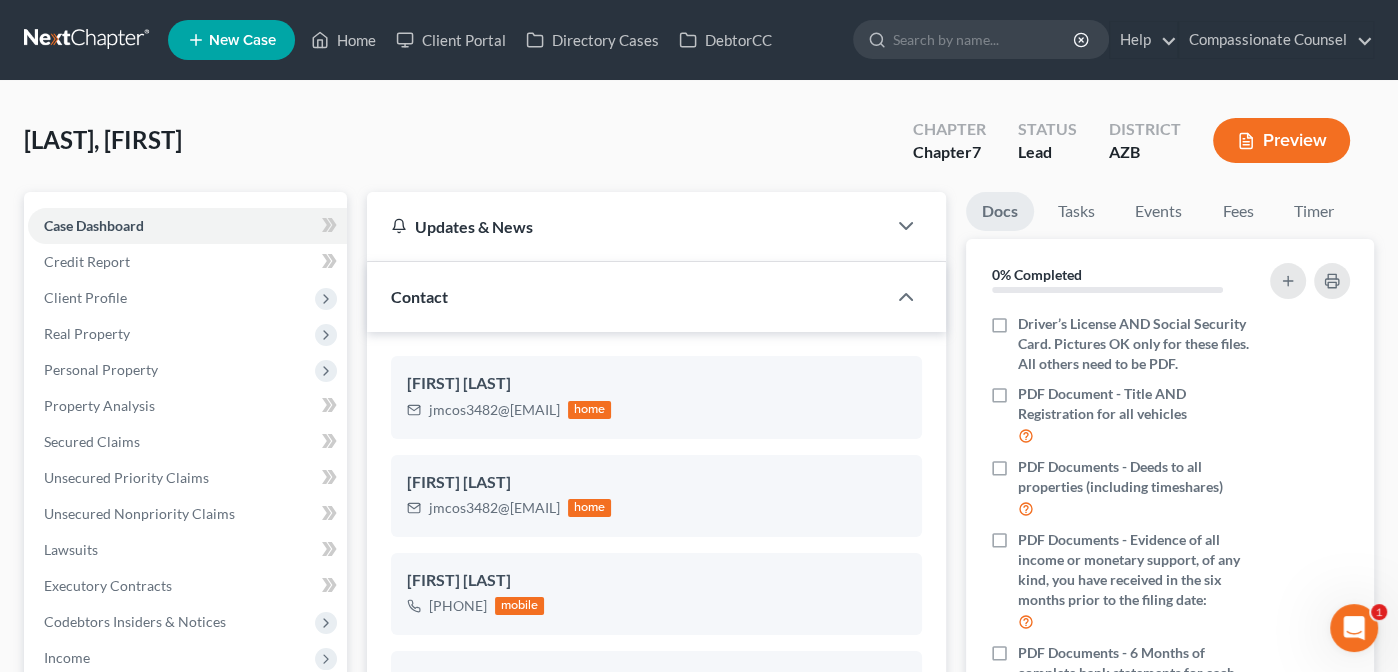 scroll, scrollTop: 344, scrollLeft: 0, axis: vertical 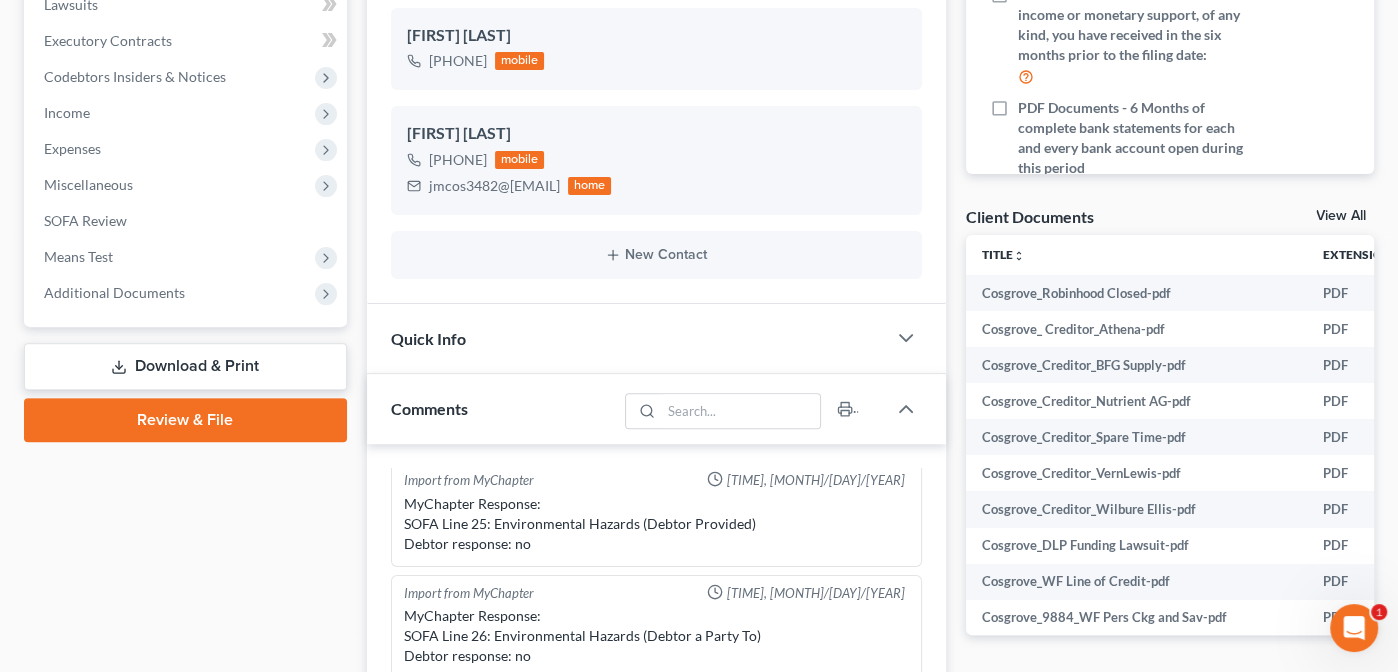 click on "View All" at bounding box center (1341, 216) 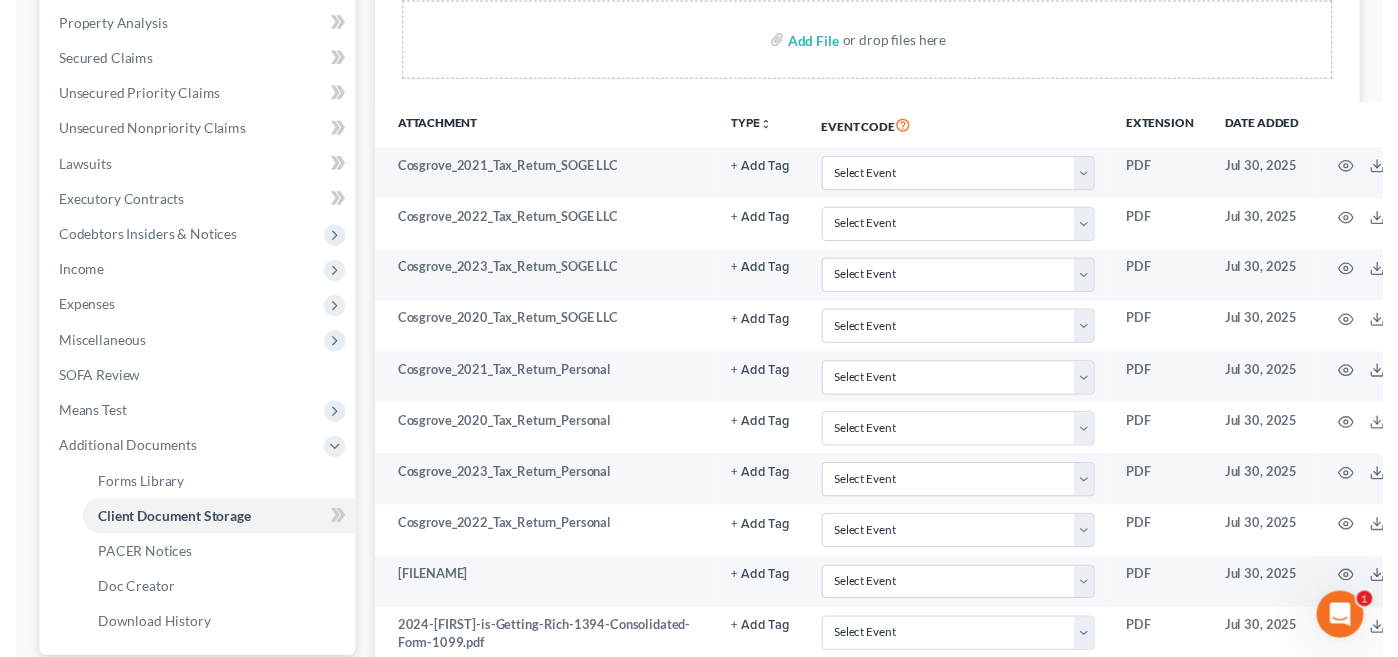 scroll, scrollTop: 0, scrollLeft: 0, axis: both 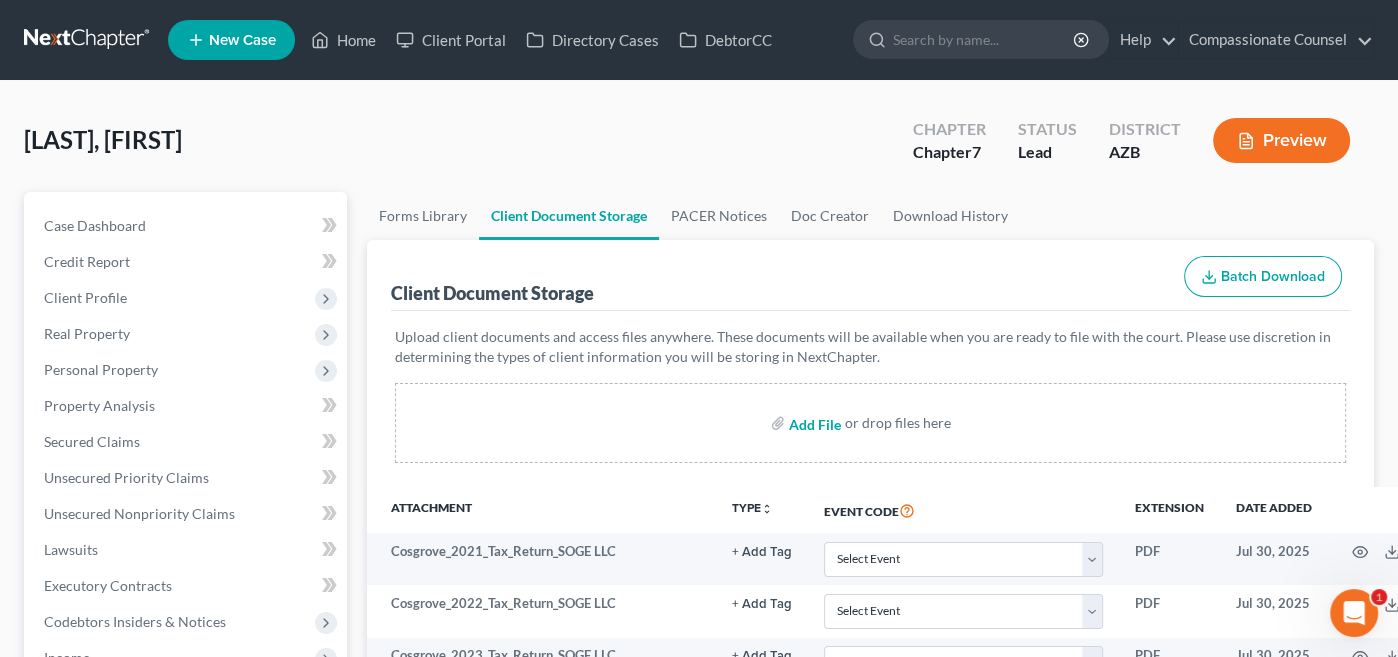 click at bounding box center (813, 423) 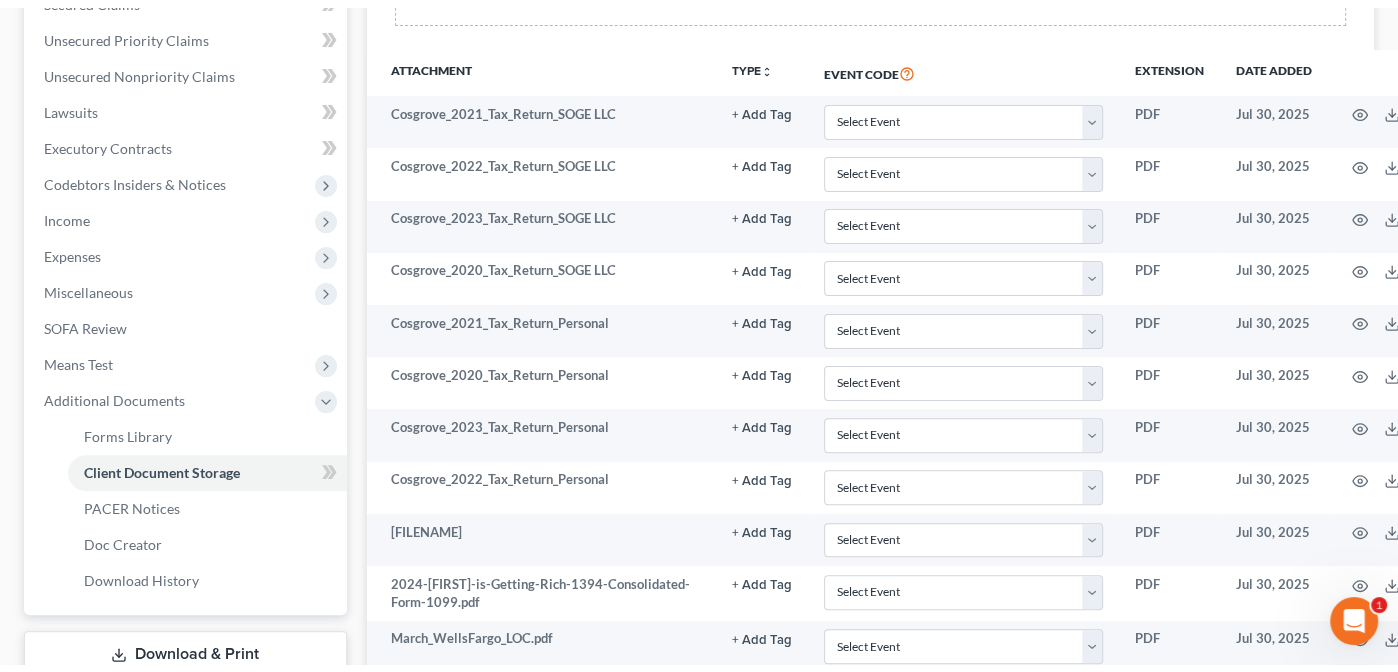 scroll, scrollTop: 436, scrollLeft: 0, axis: vertical 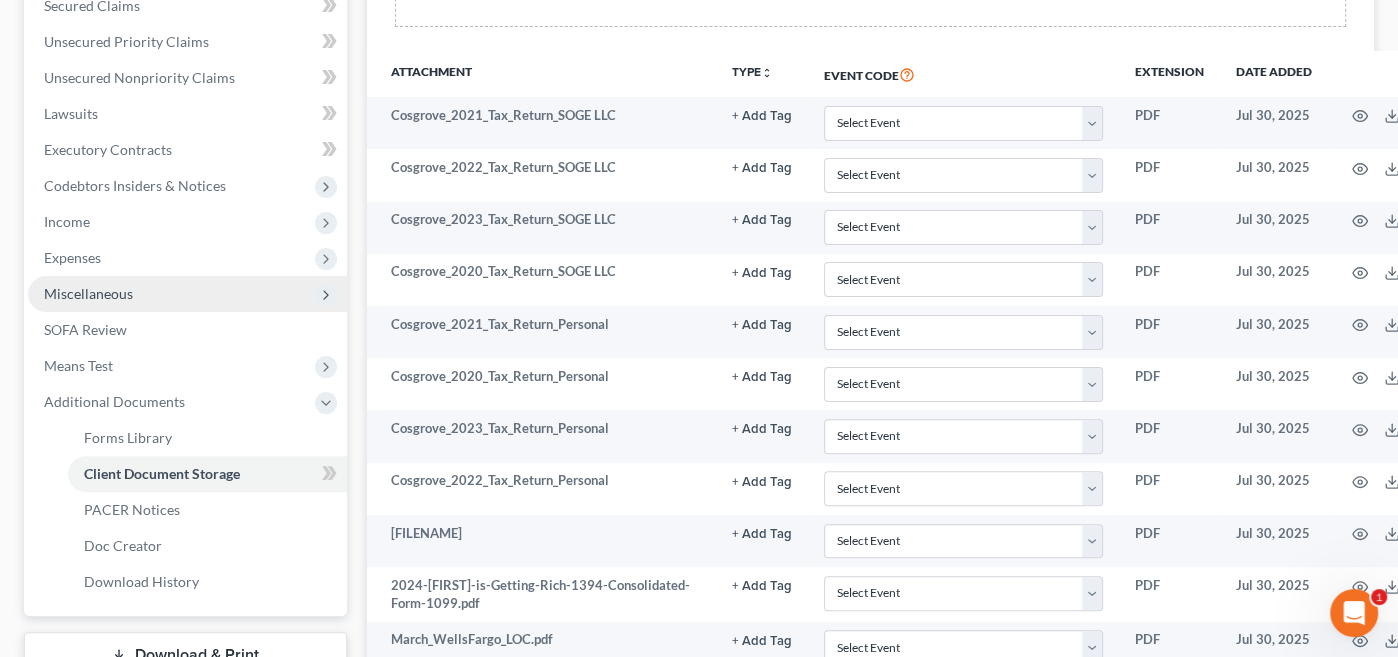 click on "Miscellaneous" at bounding box center [88, 293] 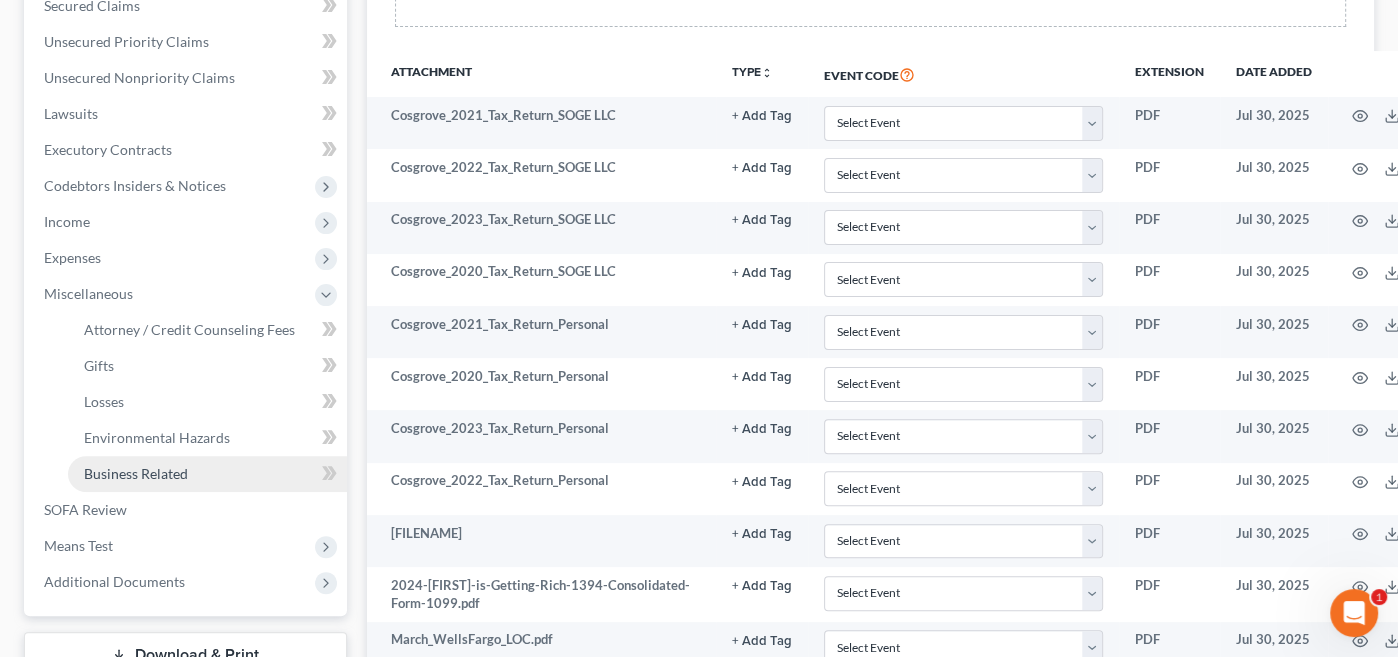 click on "Business Related" at bounding box center (136, 473) 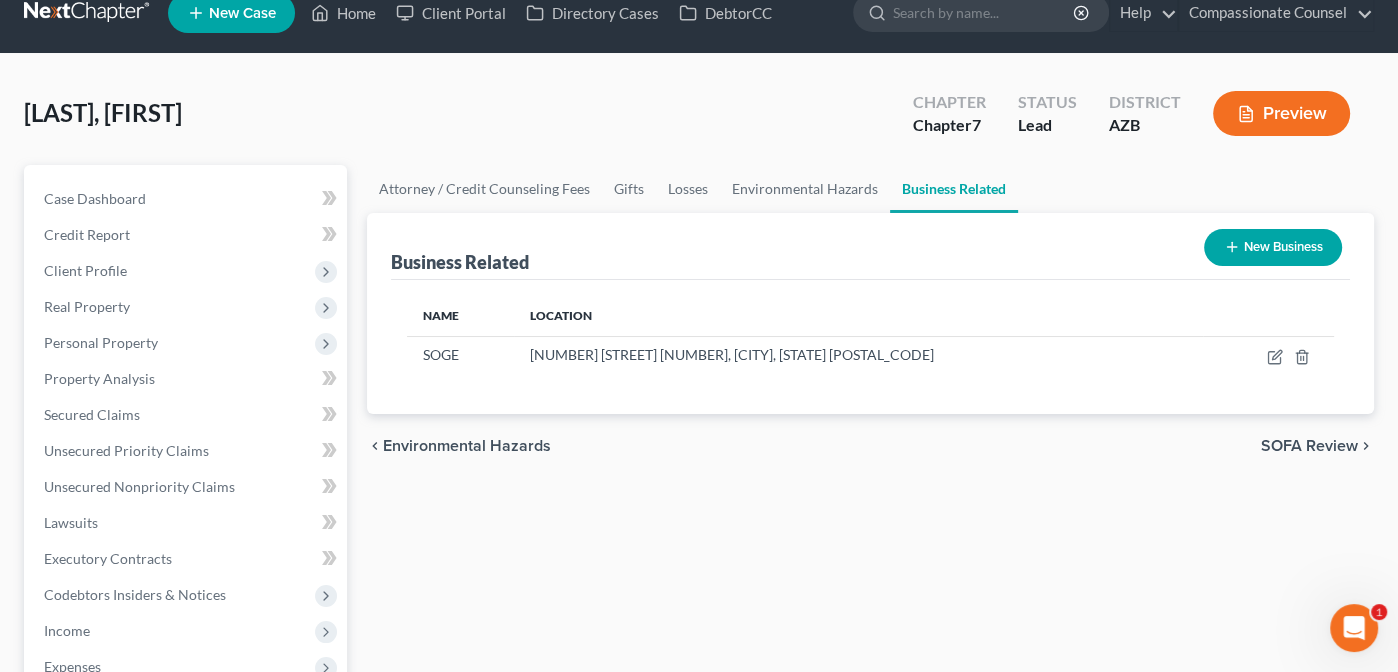 scroll, scrollTop: 0, scrollLeft: 0, axis: both 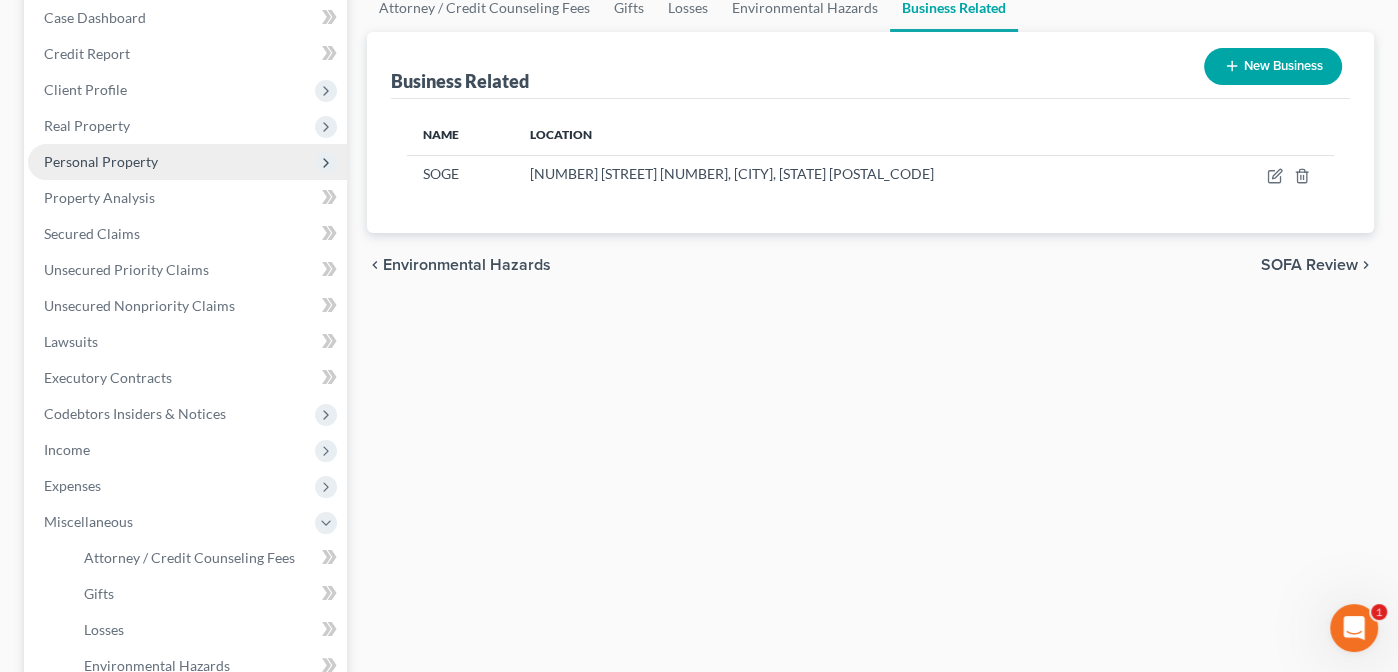 click on "Personal Property" at bounding box center (101, 161) 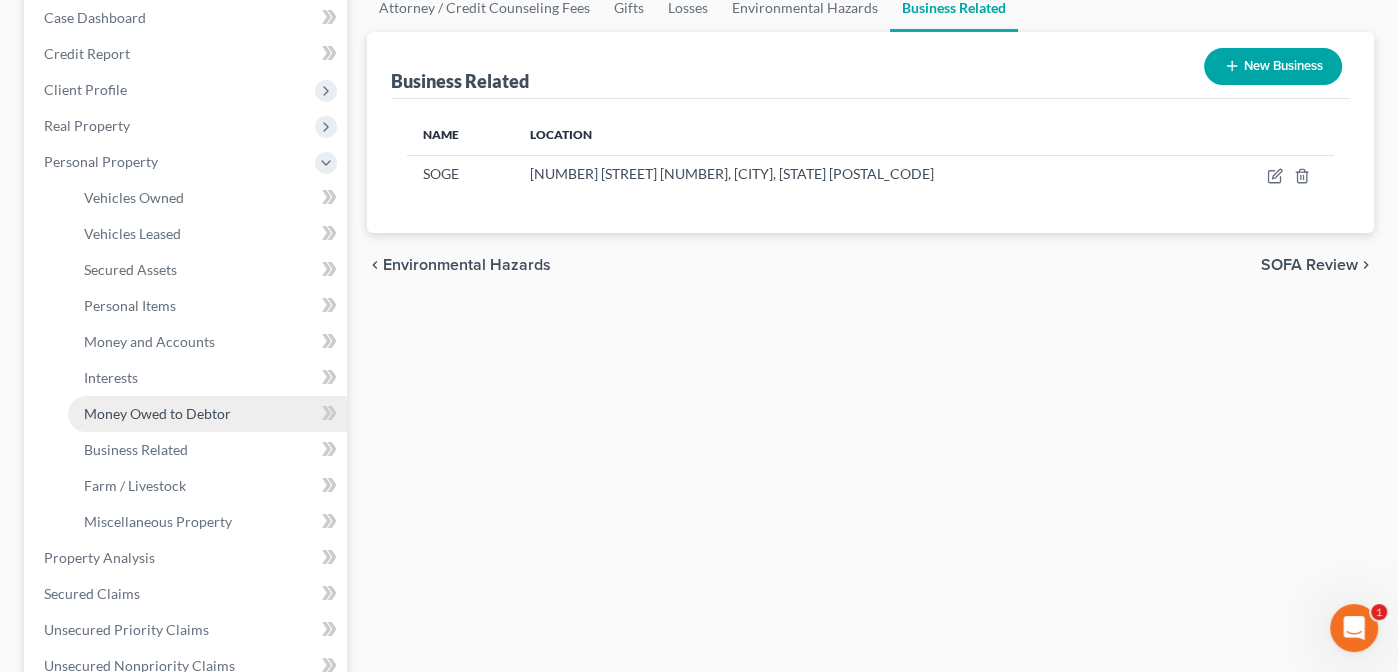 click on "Money Owed to Debtor" at bounding box center (157, 413) 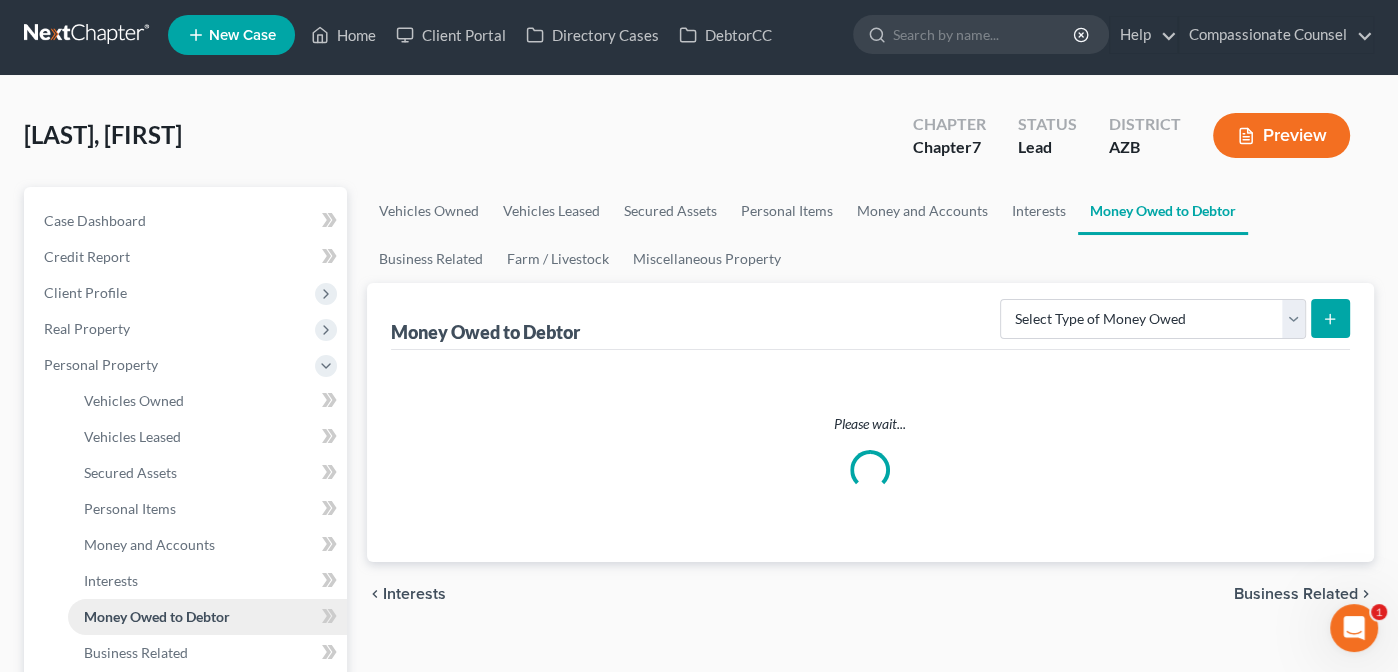 scroll, scrollTop: 0, scrollLeft: 0, axis: both 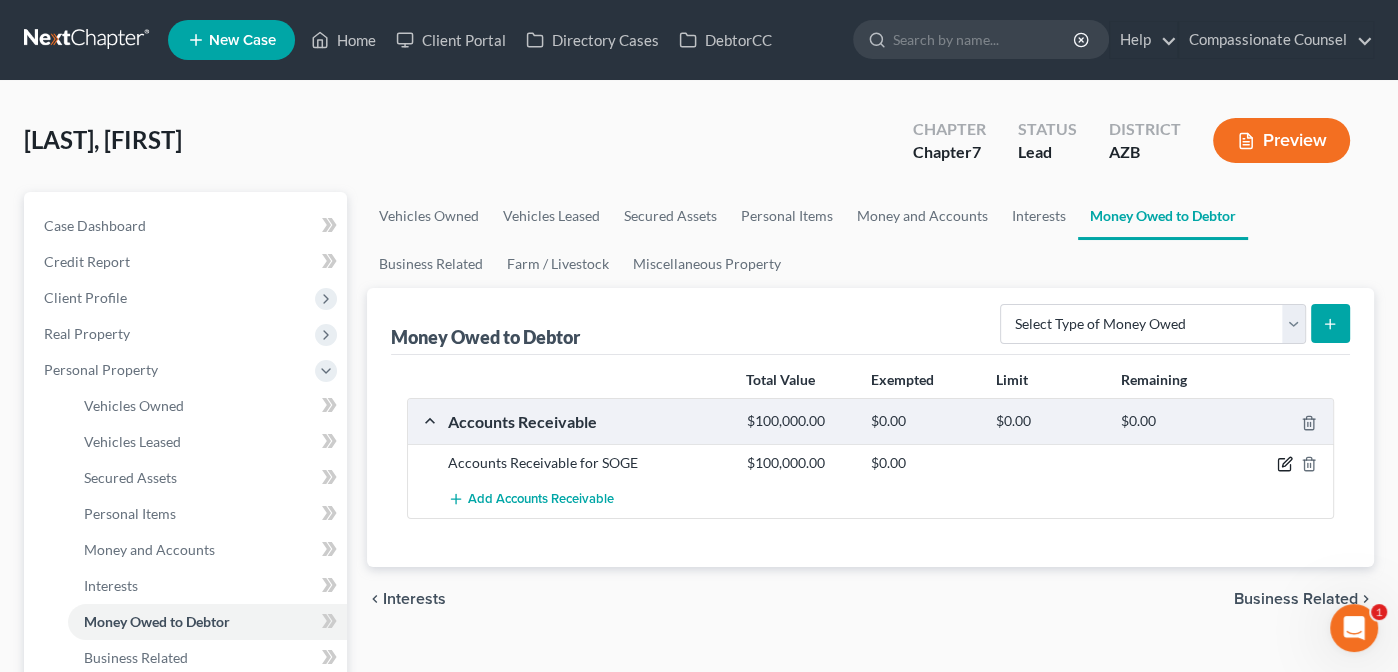 click 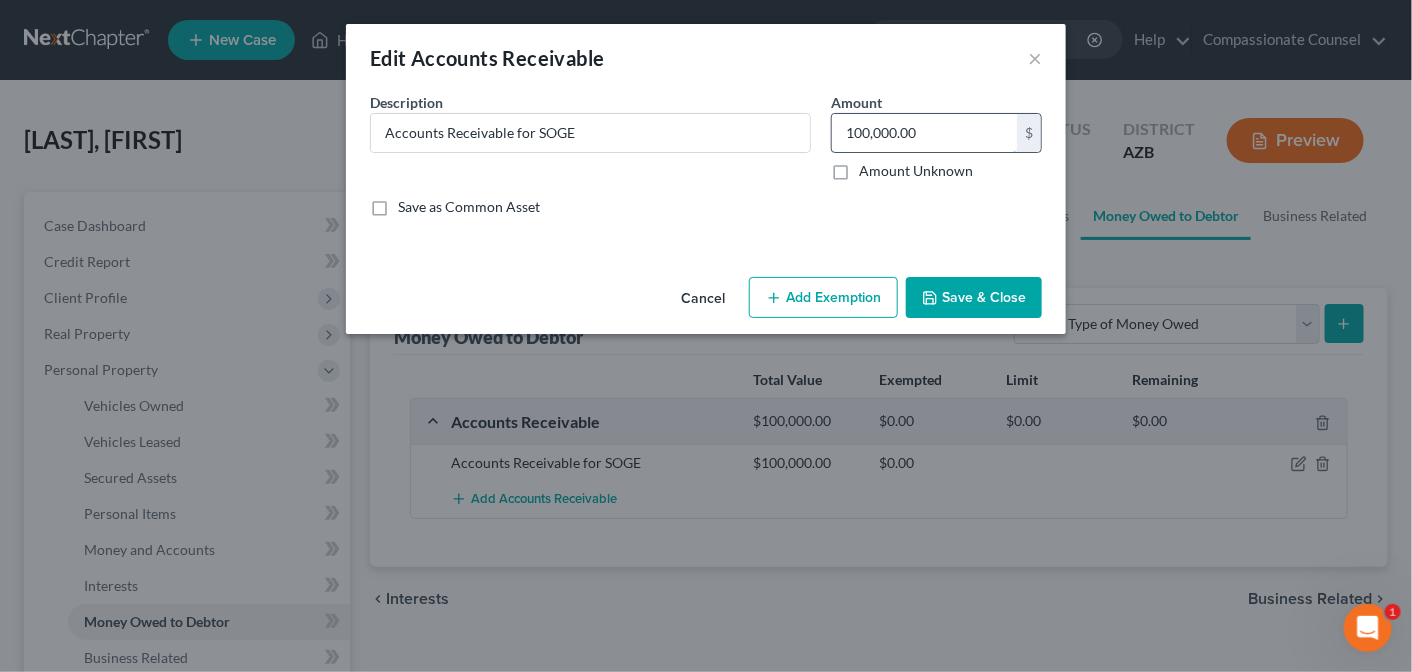 click on "100,000.00" at bounding box center (924, 133) 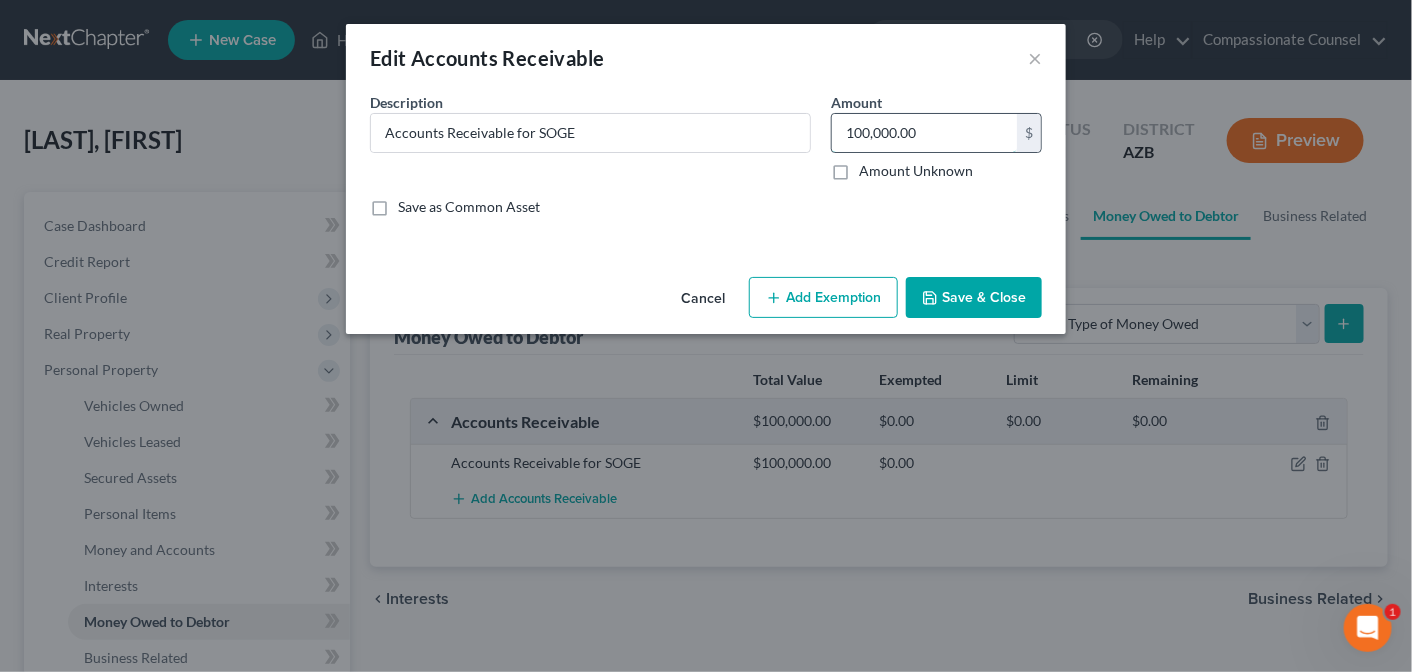 paste on "$86,844.37" 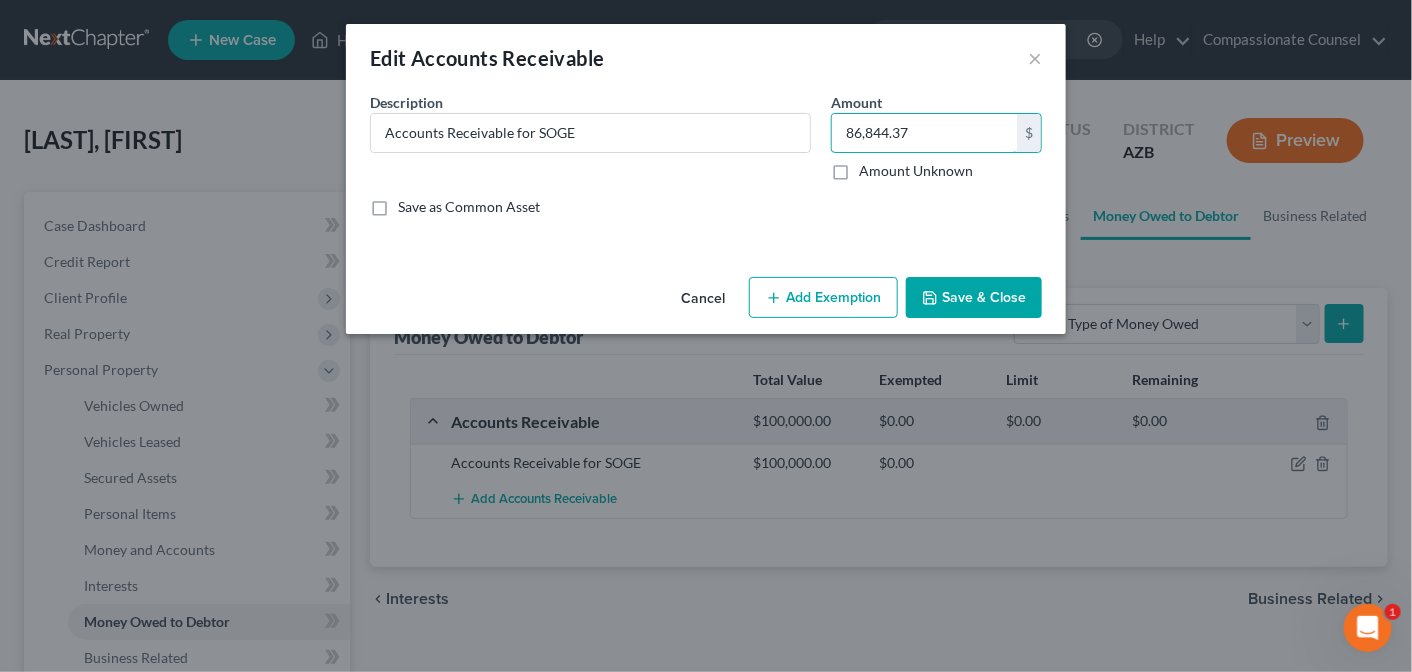 type on "86,844.37" 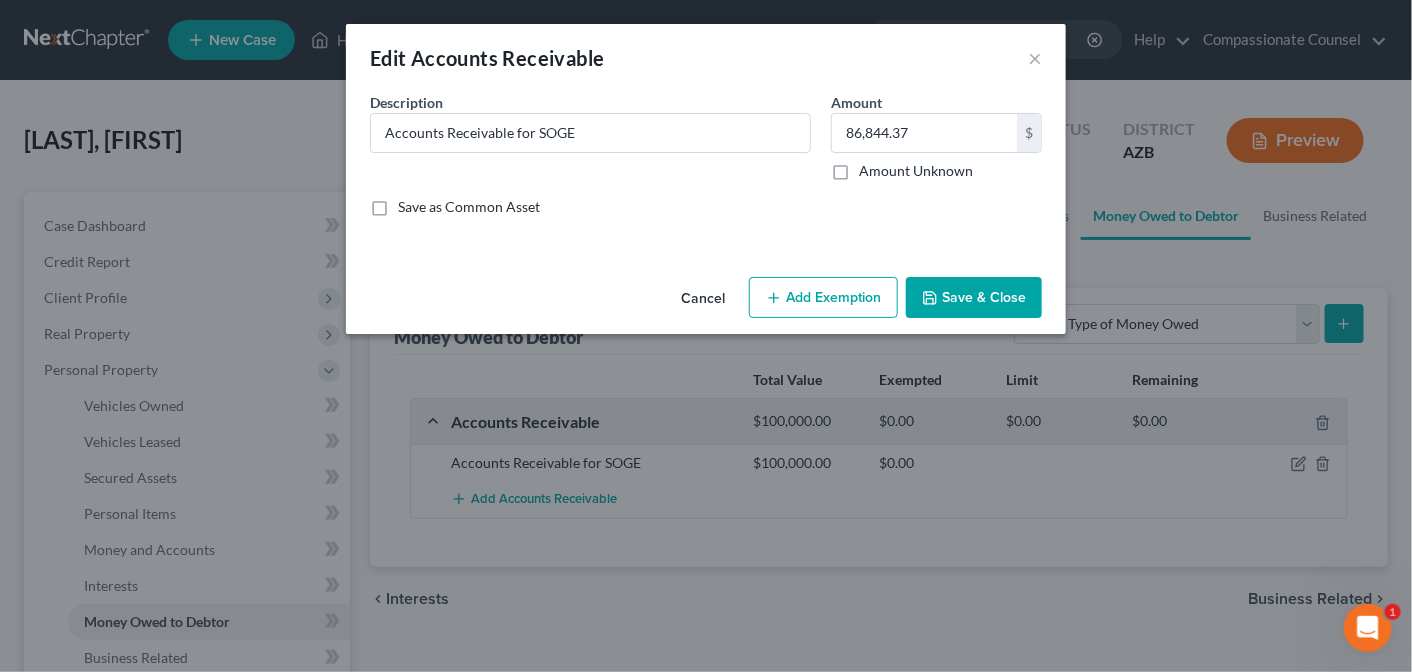 click on "Save & Close" at bounding box center (974, 298) 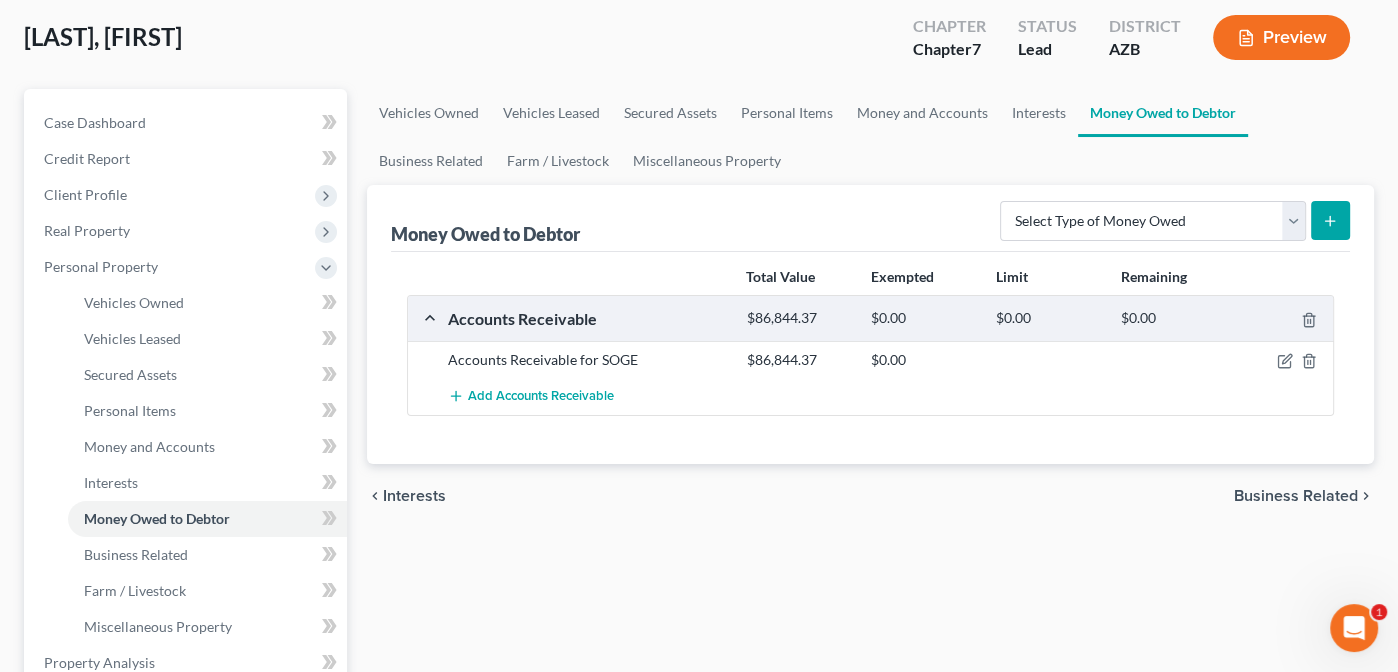 scroll, scrollTop: 107, scrollLeft: 0, axis: vertical 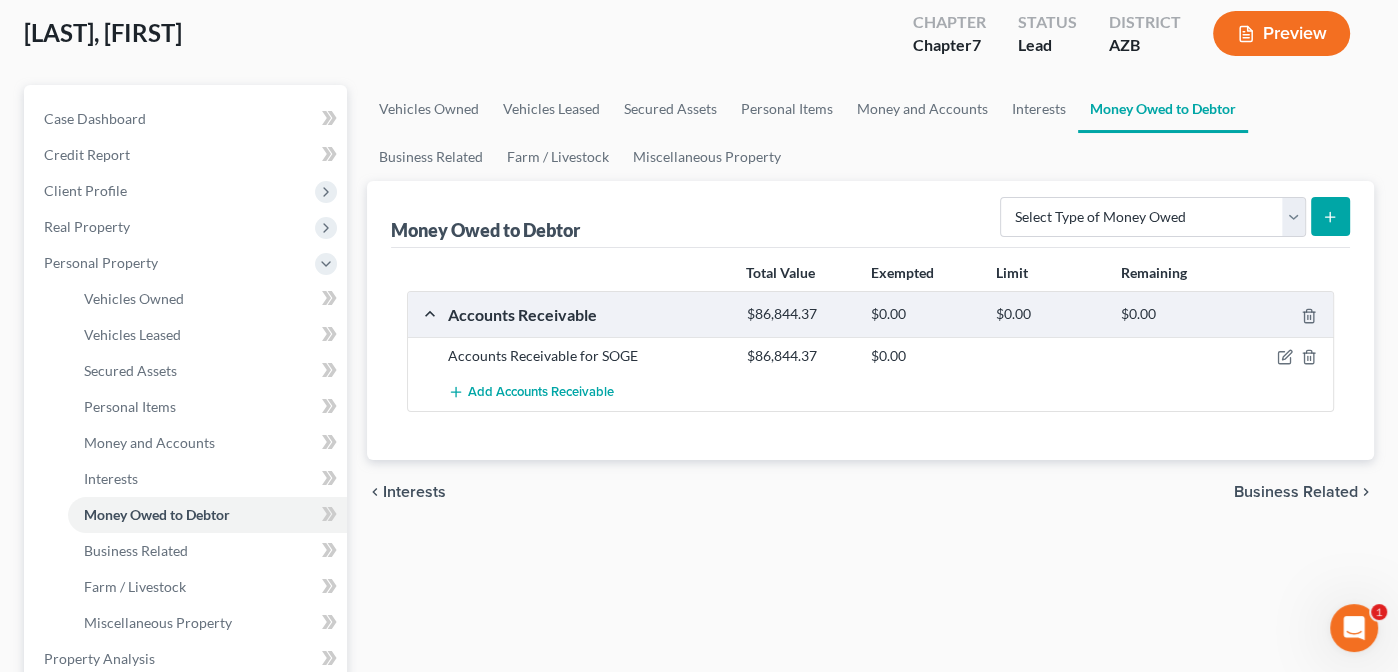 click on "Business Related" at bounding box center [1296, 492] 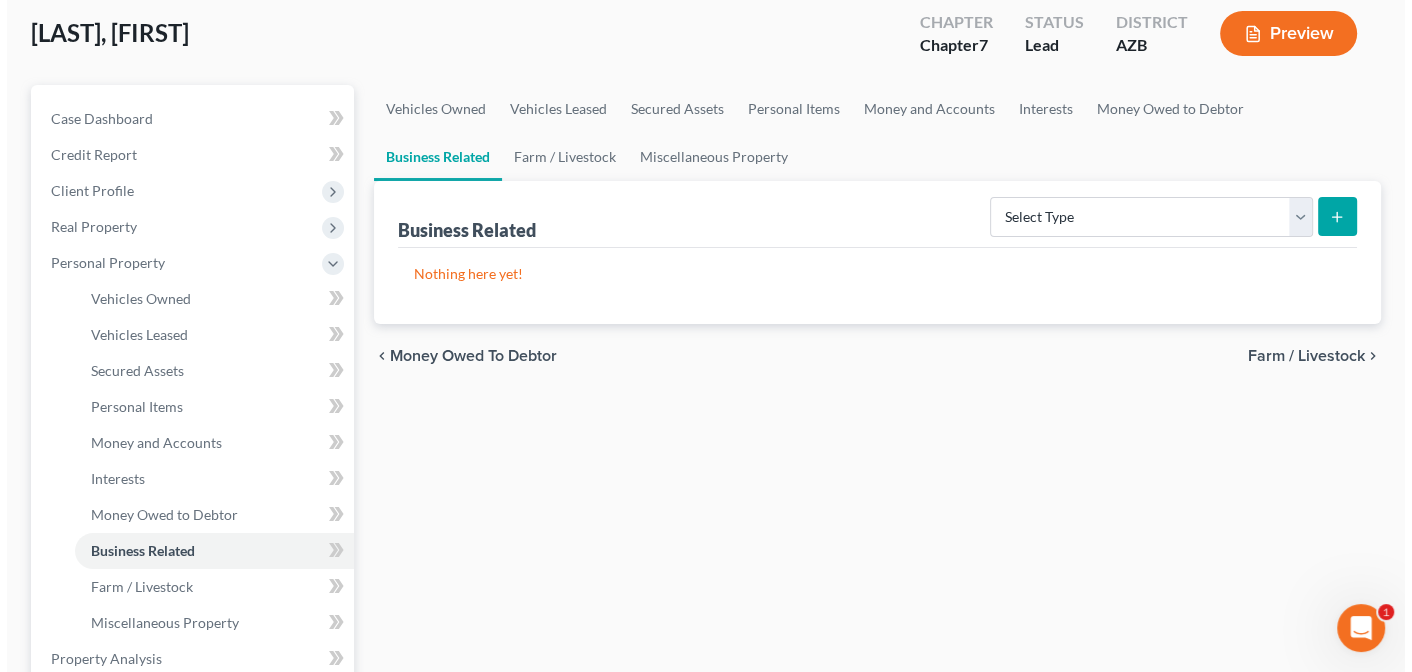 scroll, scrollTop: 0, scrollLeft: 0, axis: both 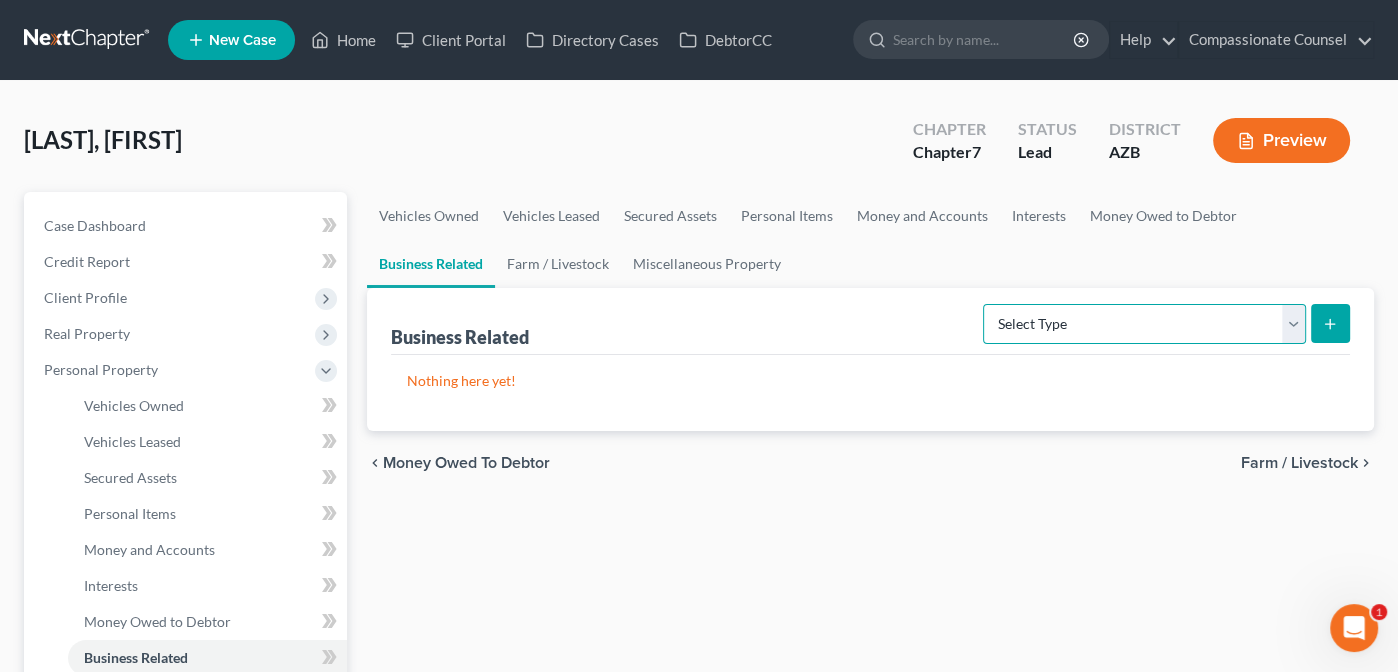 click on "Select Type Customer Lists Franchises Inventory Licenses Machinery Office Equipment, Furnishings, Supplies Other Business Related Property Not Listed Patents, Copyrights, Intellectual Property" at bounding box center [1144, 324] 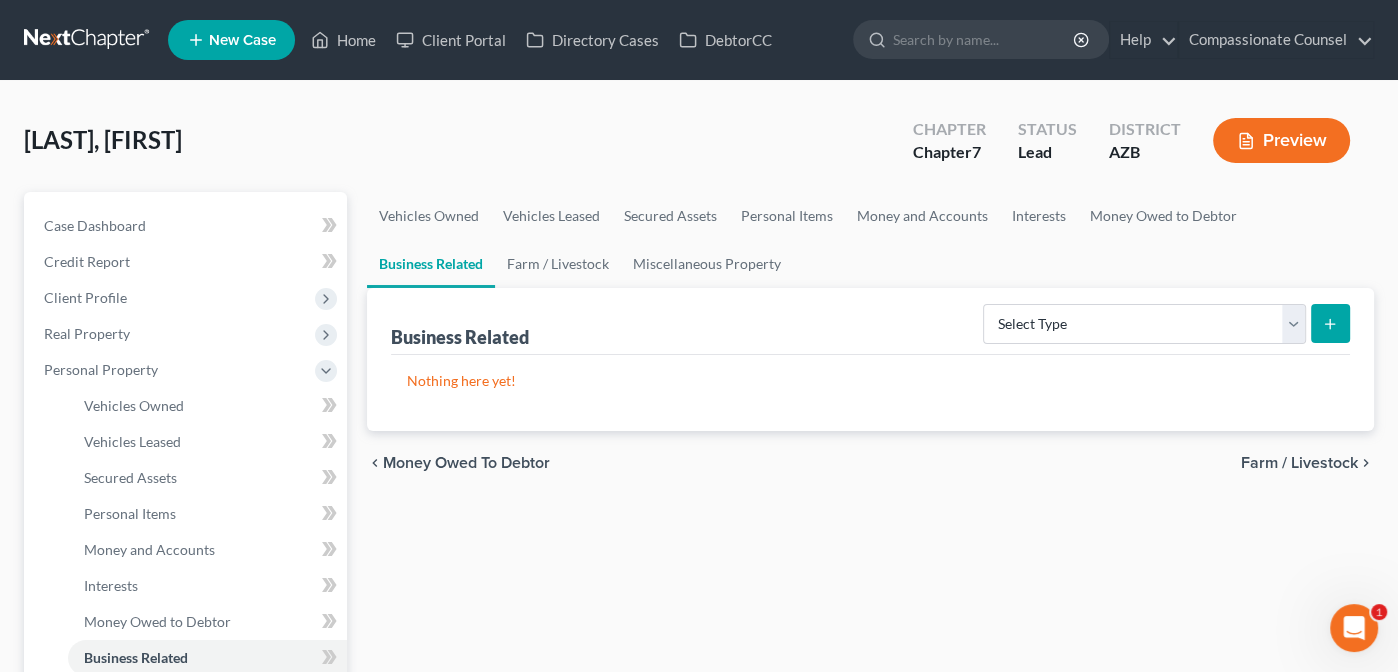 click on "Vehicles Owned
Vehicles Leased
Secured Assets
Personal Items
Money and Accounts
Interests
Money Owed to Debtor
Business Related
Farm / Livestock
Miscellaneous Property
Business Related Select Type Customer Lists Franchises Inventory Licenses Machinery Office Equipment, Furnishings, Supplies Other Business Related Property Not Listed Patents, Copyrights, Intellectual Property
Nothing here yet!
chevron_left
Money Owed to Debtor
Farm / Livestock
chevron_right" at bounding box center (871, 769) 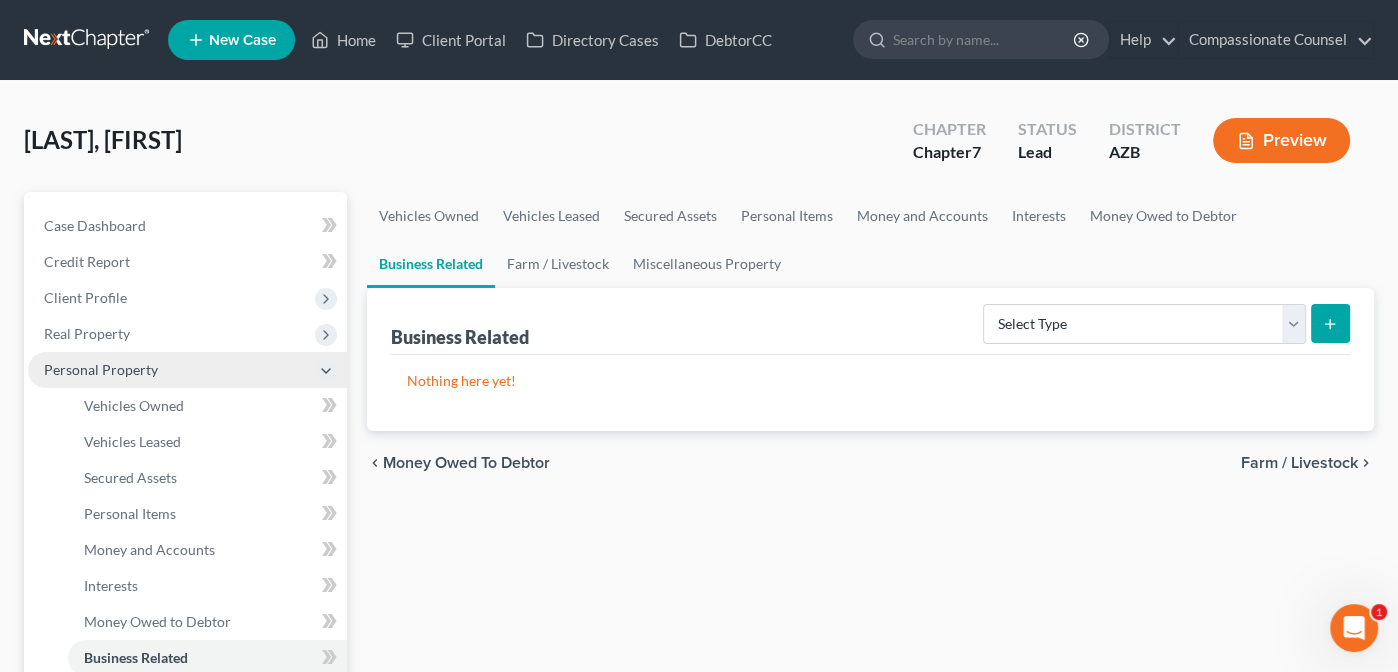 click on "Personal Property" at bounding box center (101, 369) 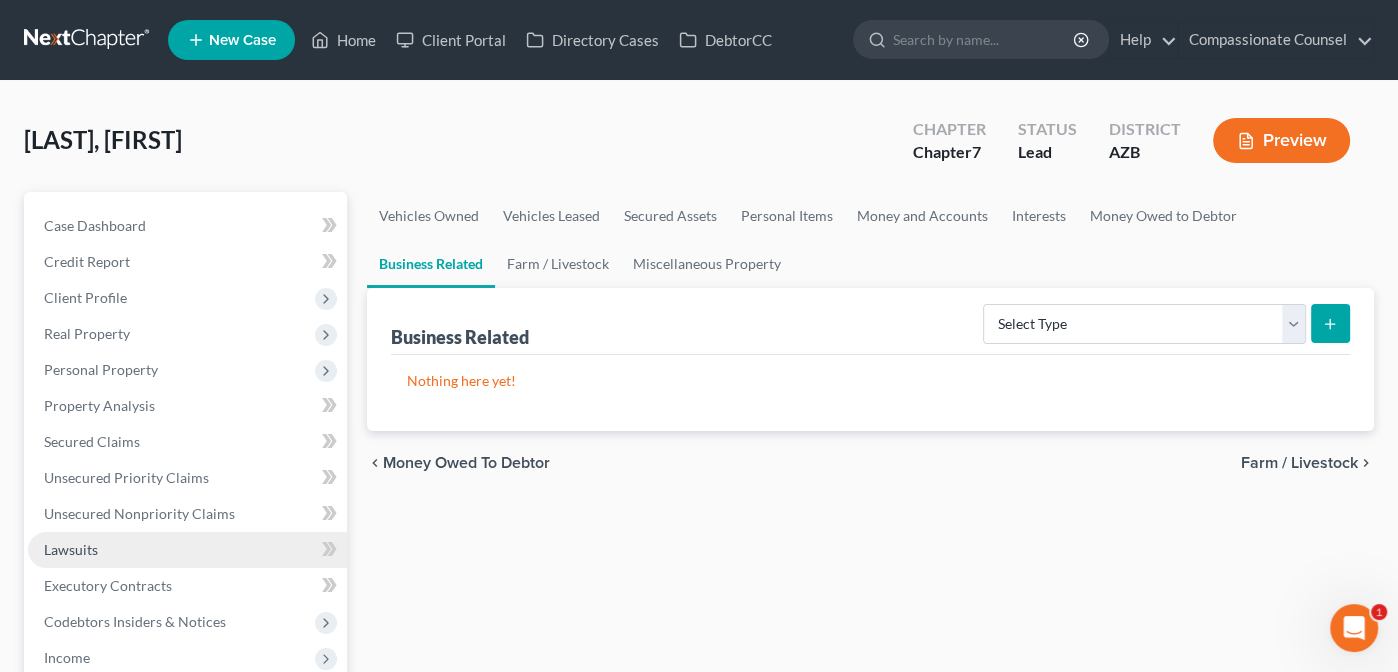 click on "Lawsuits" at bounding box center (71, 549) 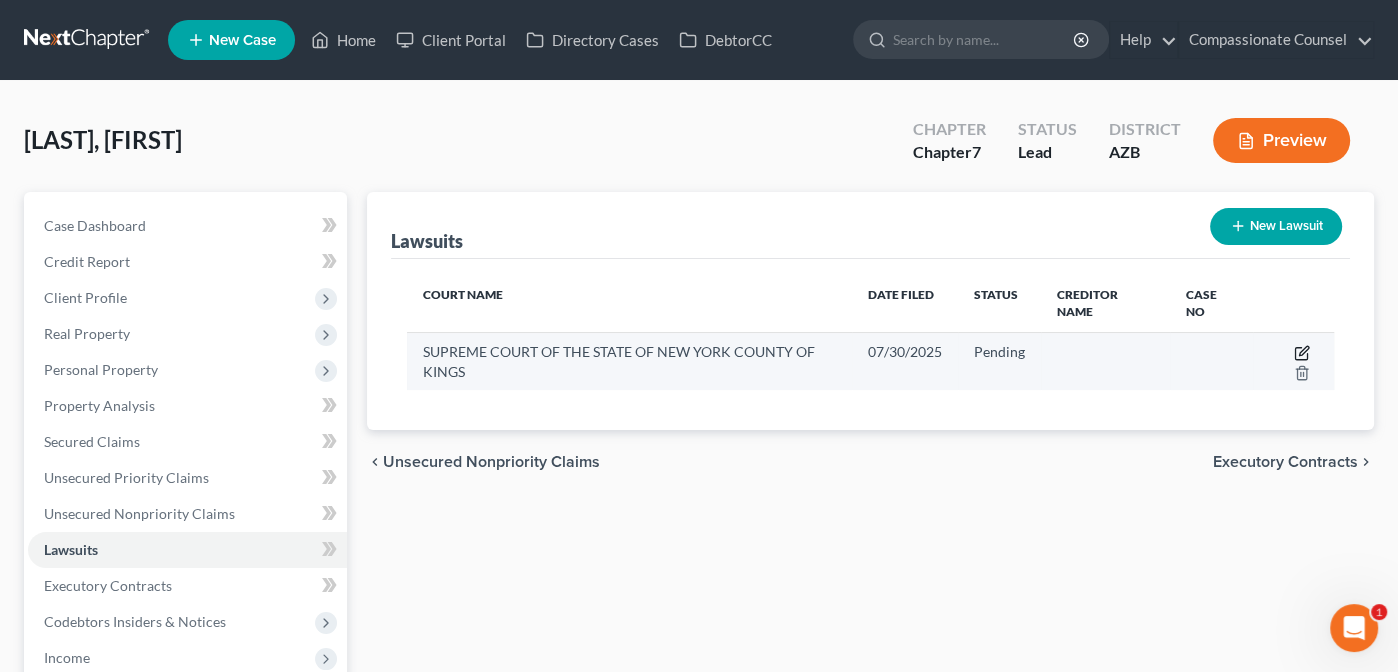 click 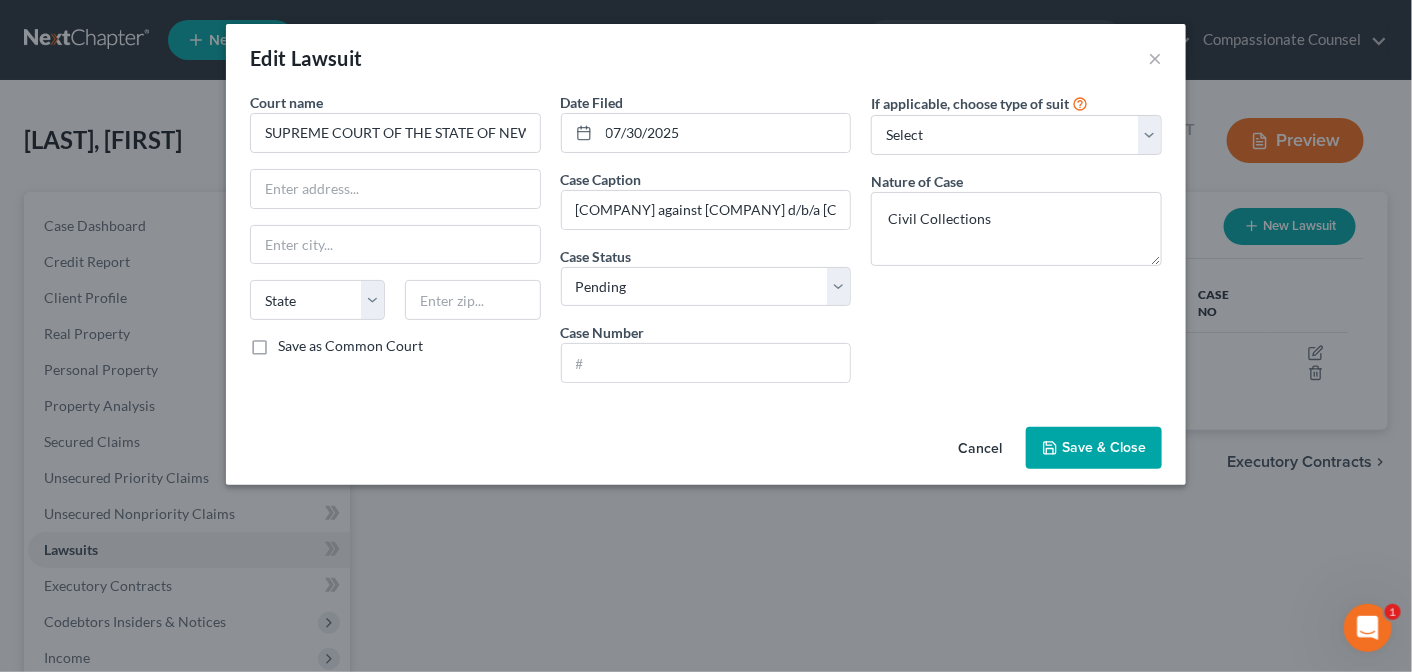 click on "If applicable, choose type of suit     Select Repossession Garnishment Foreclosure Attached, Seized, Or Levied Other Nature of Case Civil Collections" at bounding box center [1016, 245] 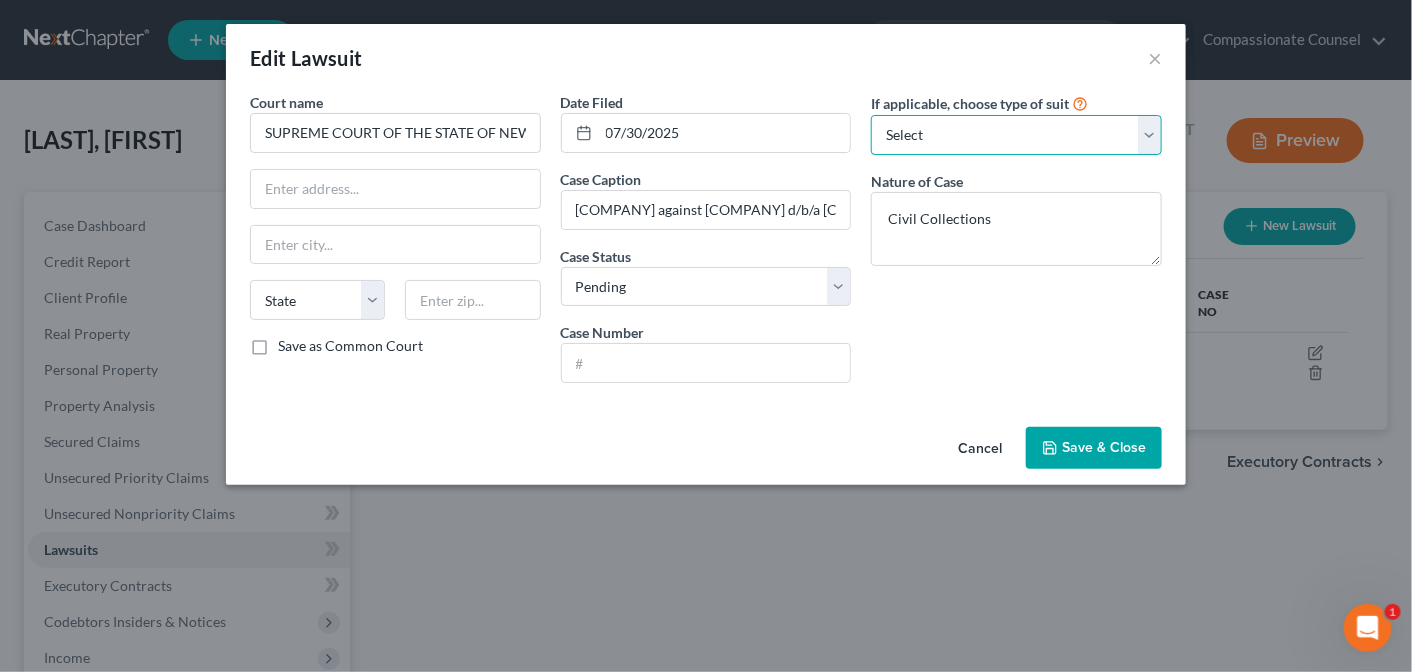 click on "Select Repossession Garnishment Foreclosure Attached, Seized, Or Levied Other" at bounding box center [1016, 135] 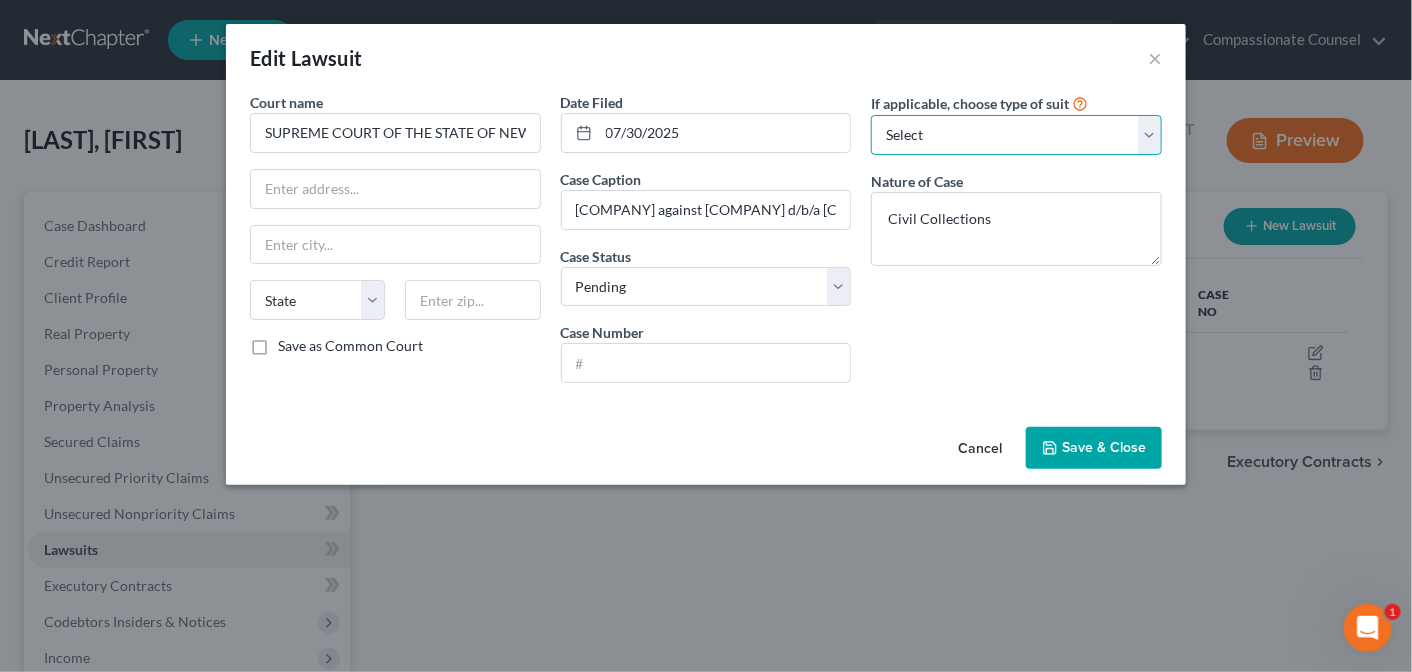 select on "3" 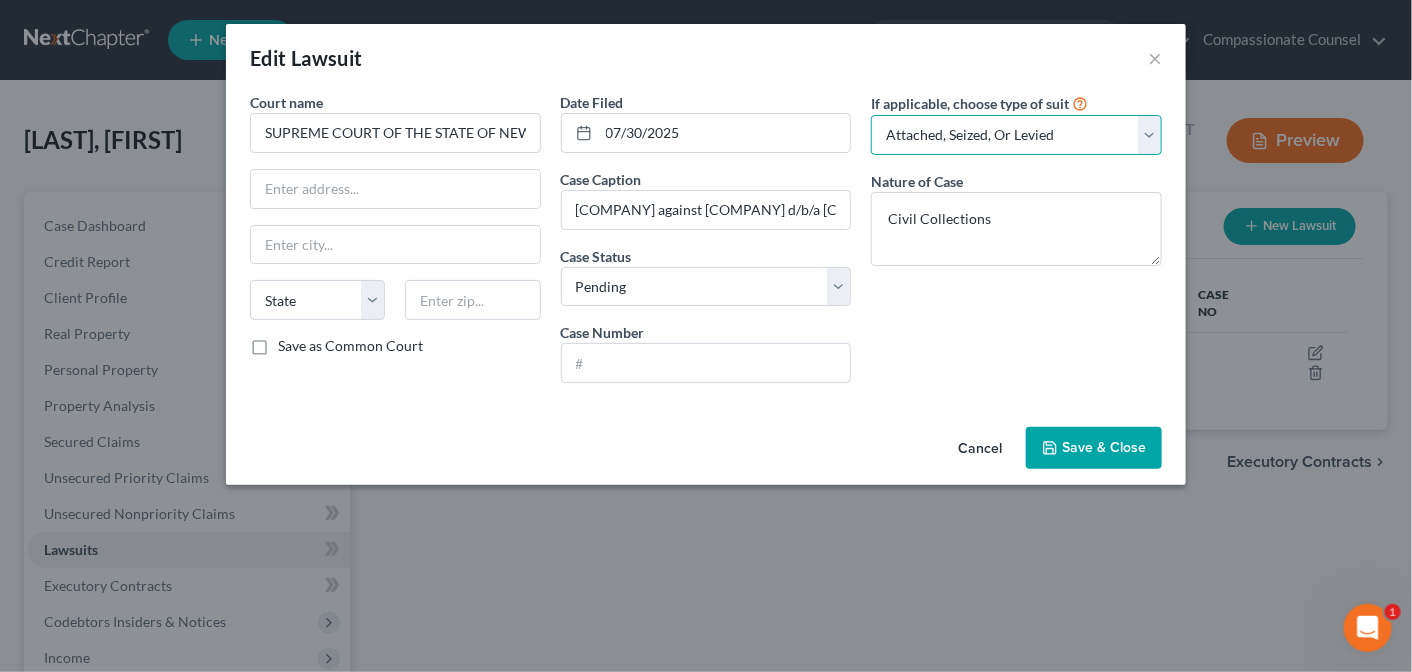 click on "Select Repossession Garnishment Foreclosure Attached, Seized, Or Levied Other" at bounding box center [1016, 135] 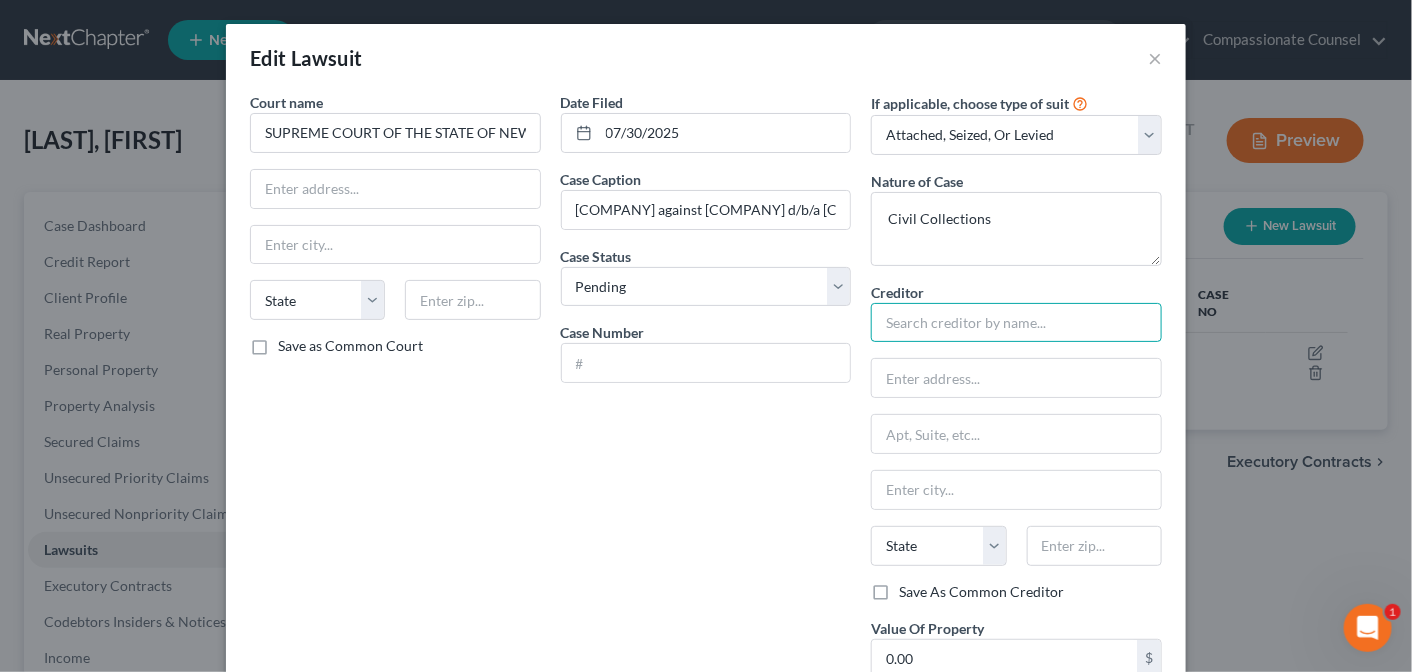 click at bounding box center (1016, 323) 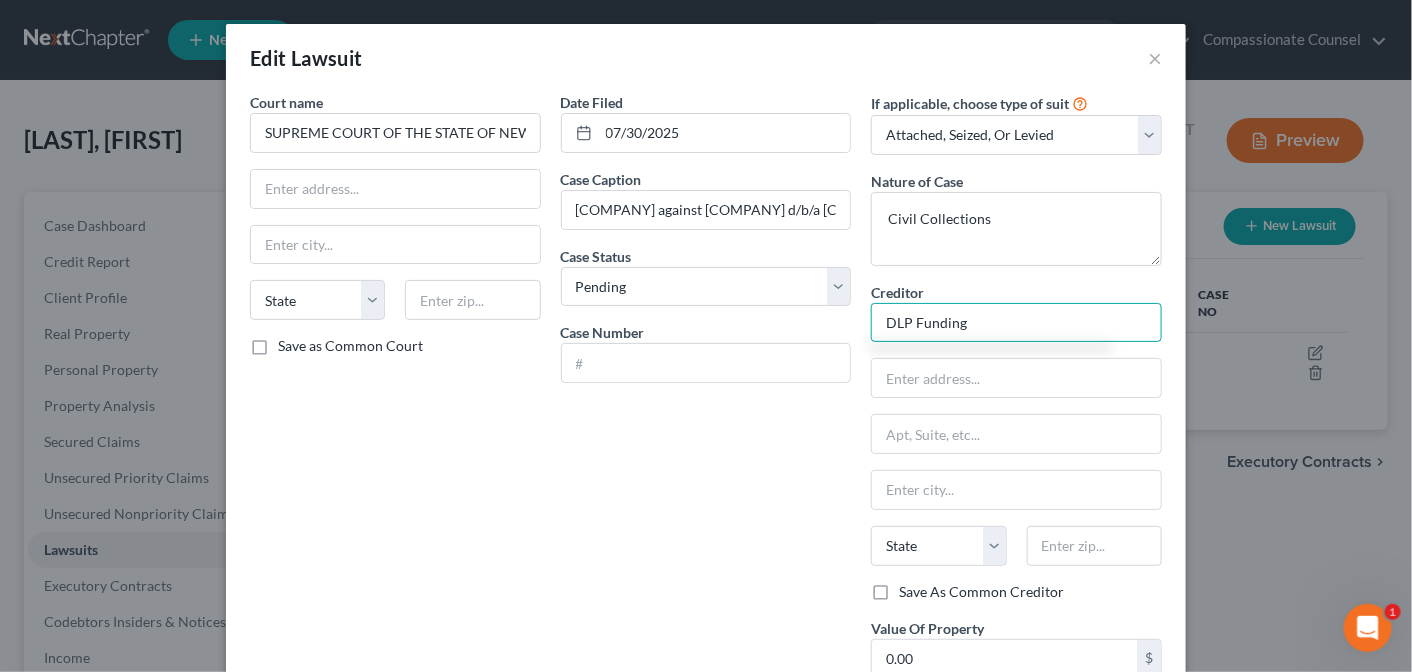type on "DLP Funding" 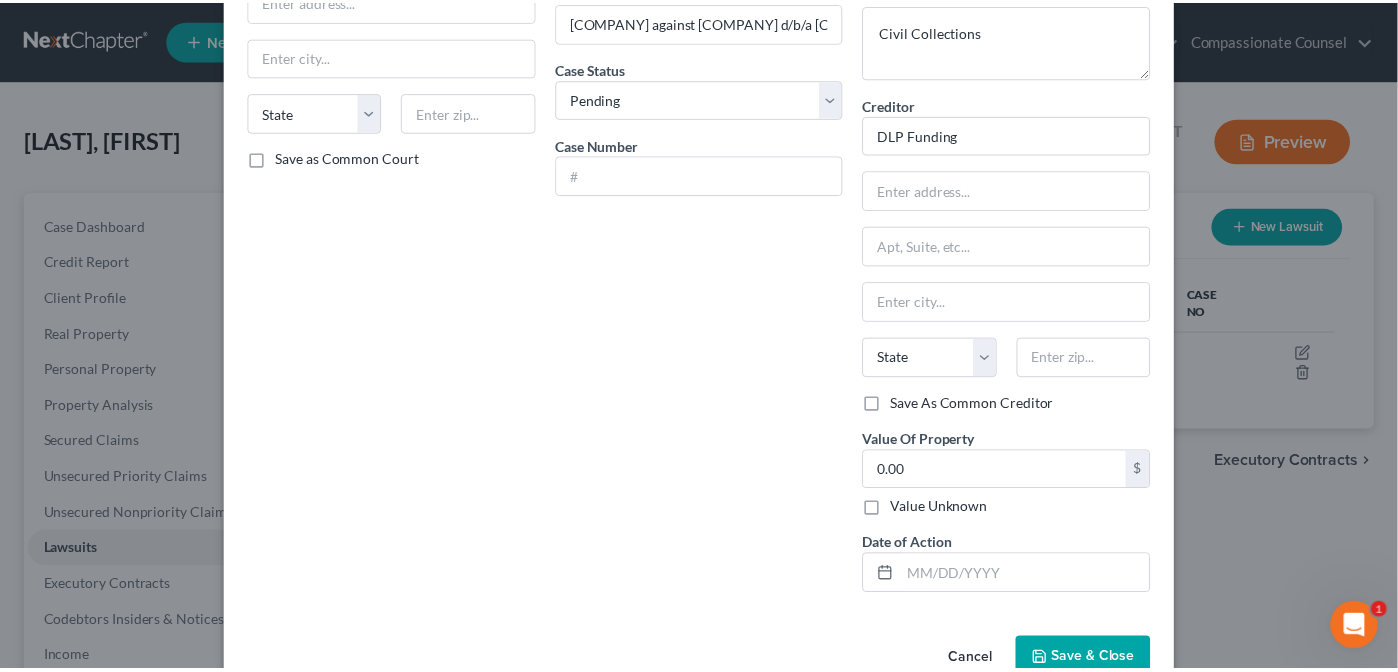 scroll, scrollTop: 231, scrollLeft: 0, axis: vertical 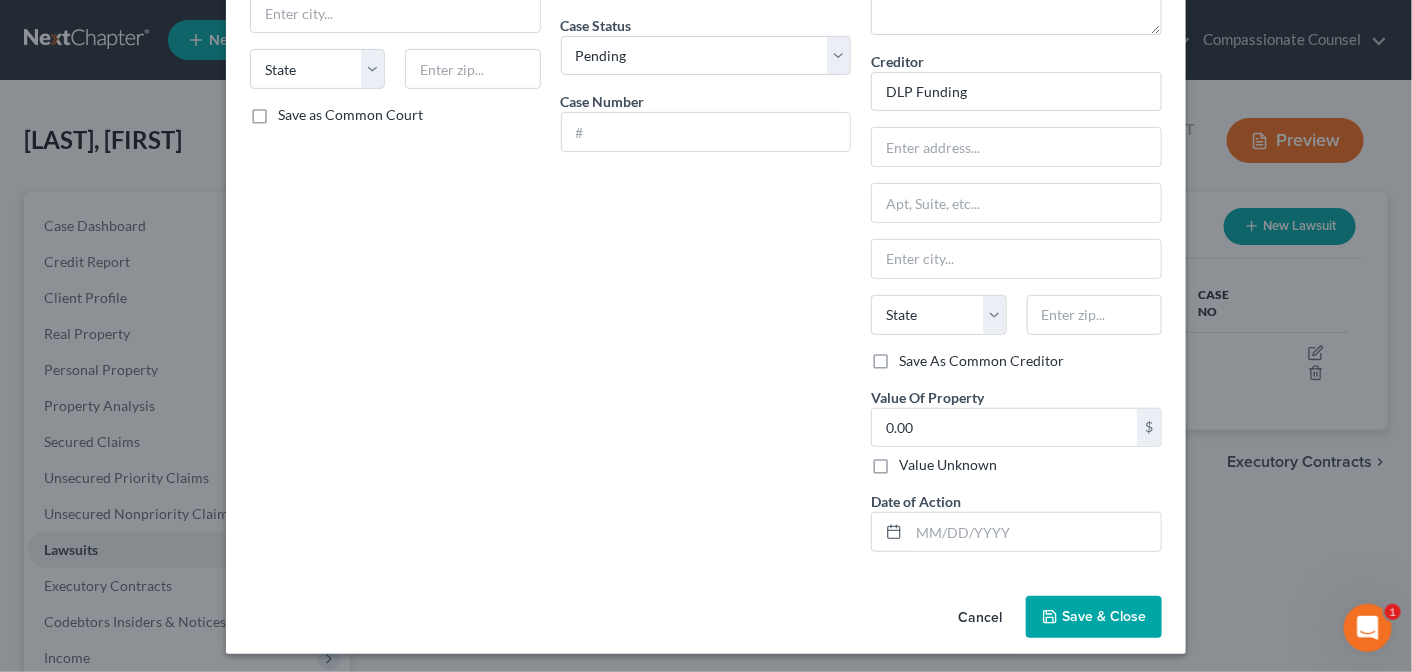 click on "Save & Close" at bounding box center [1104, 616] 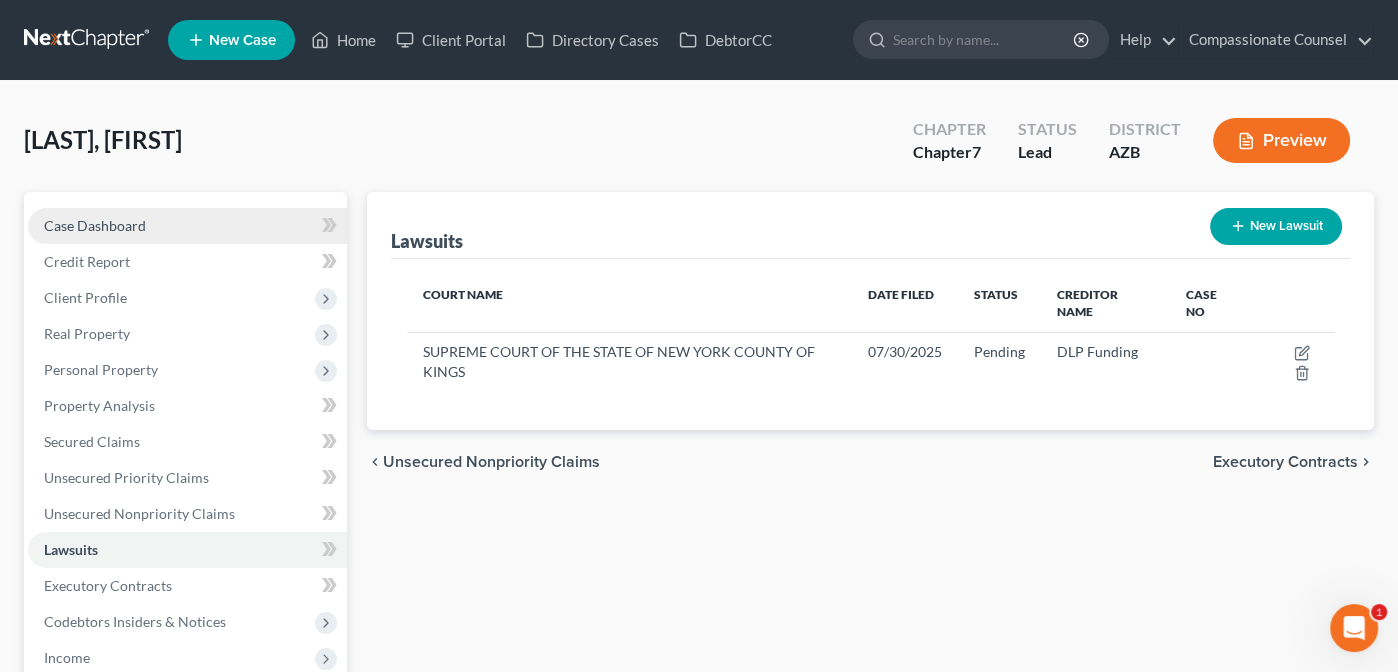 click on "Case Dashboard" at bounding box center [95, 225] 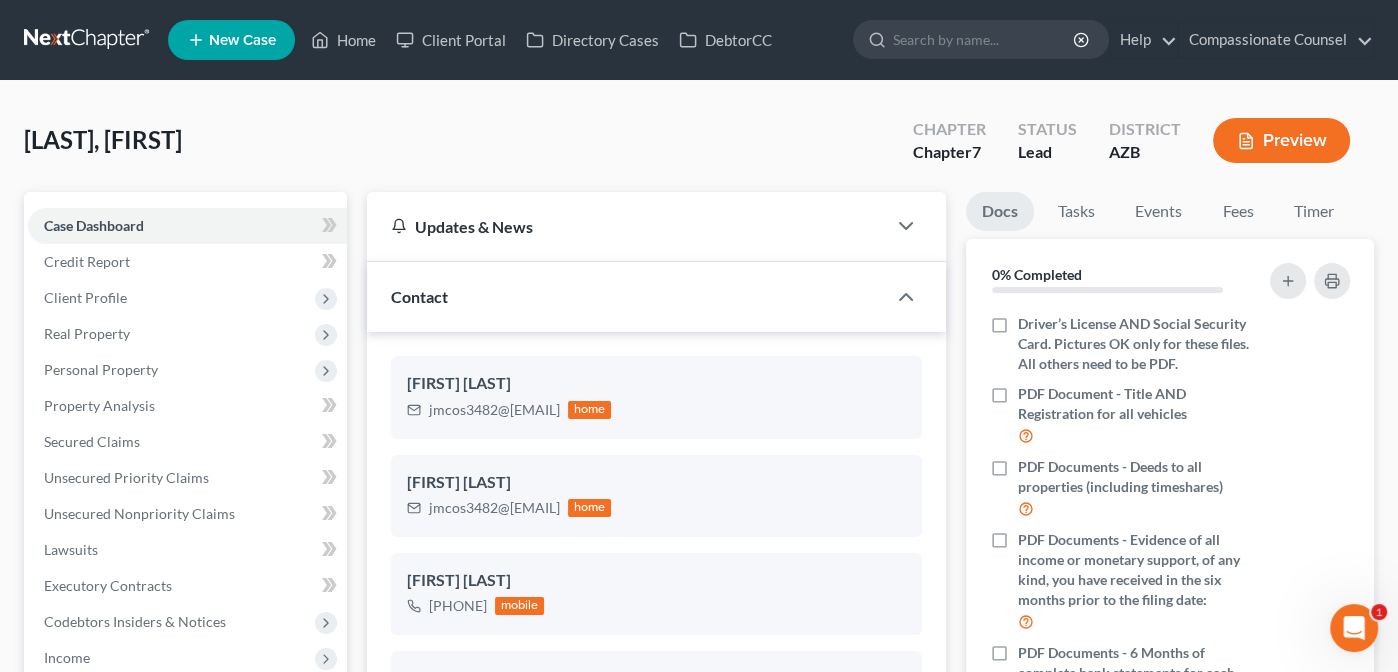 scroll, scrollTop: 344, scrollLeft: 0, axis: vertical 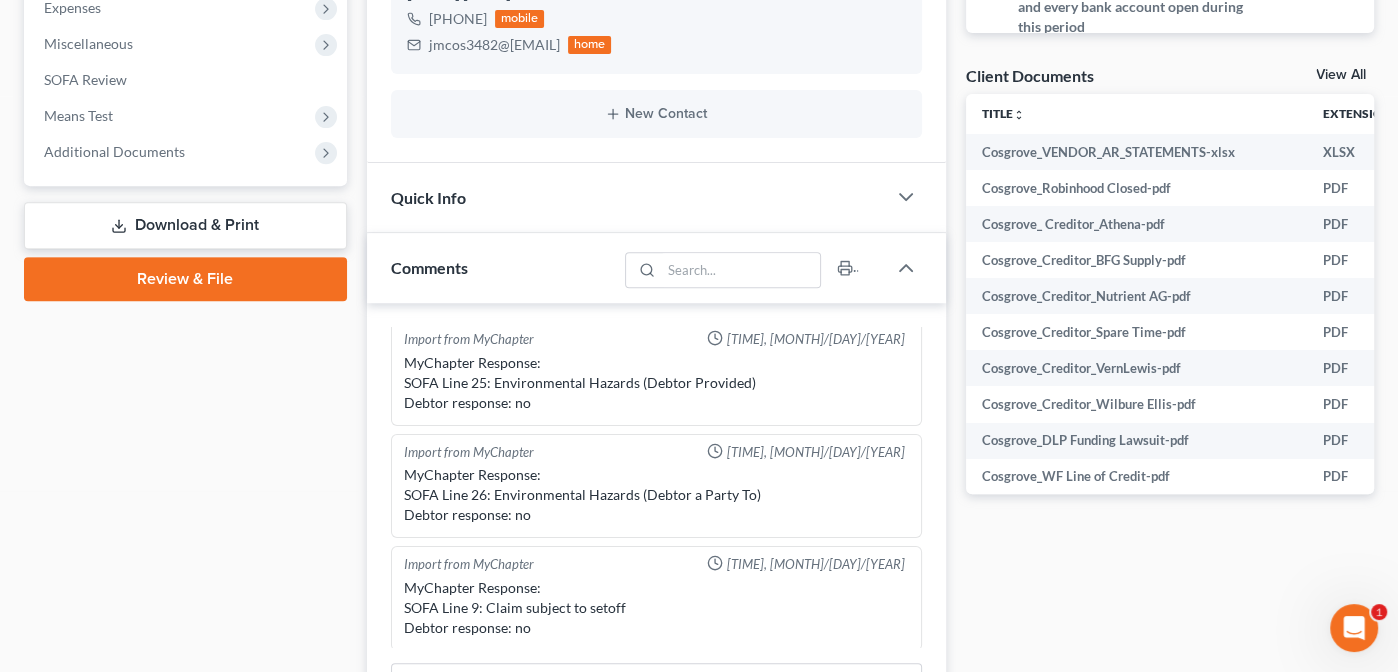 click on "View All" at bounding box center (1341, 75) 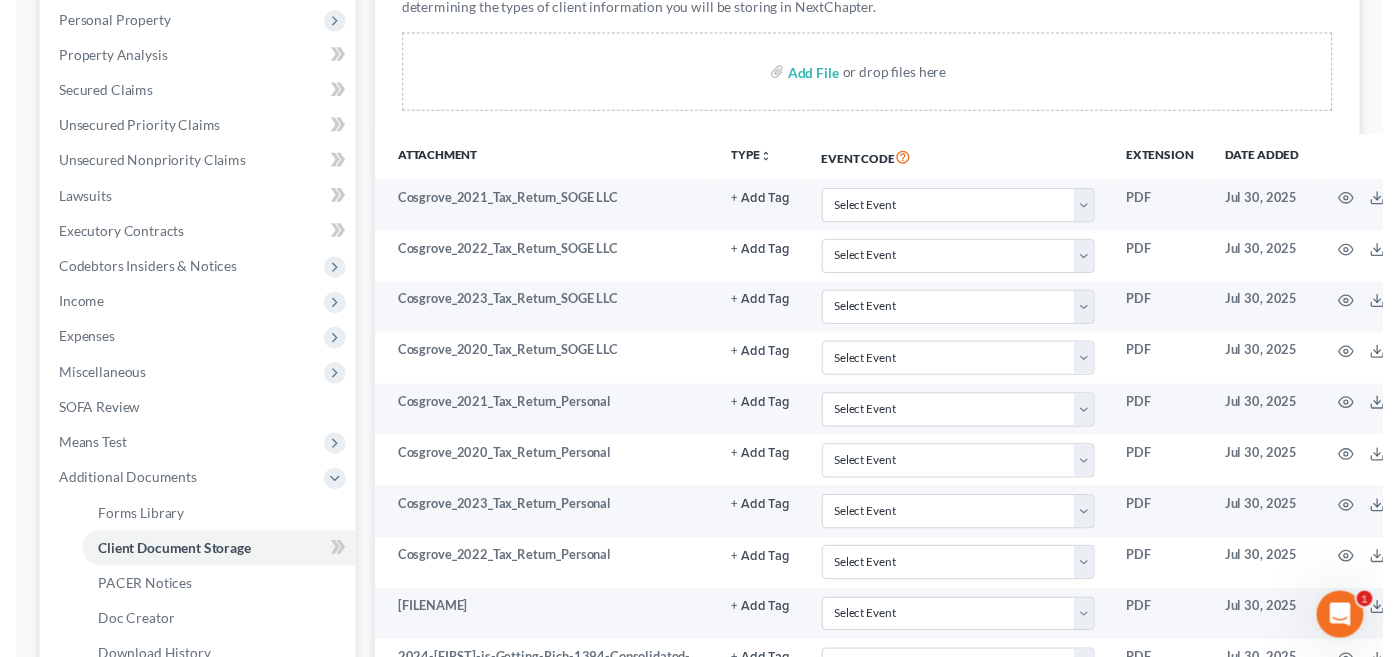 scroll, scrollTop: 0, scrollLeft: 0, axis: both 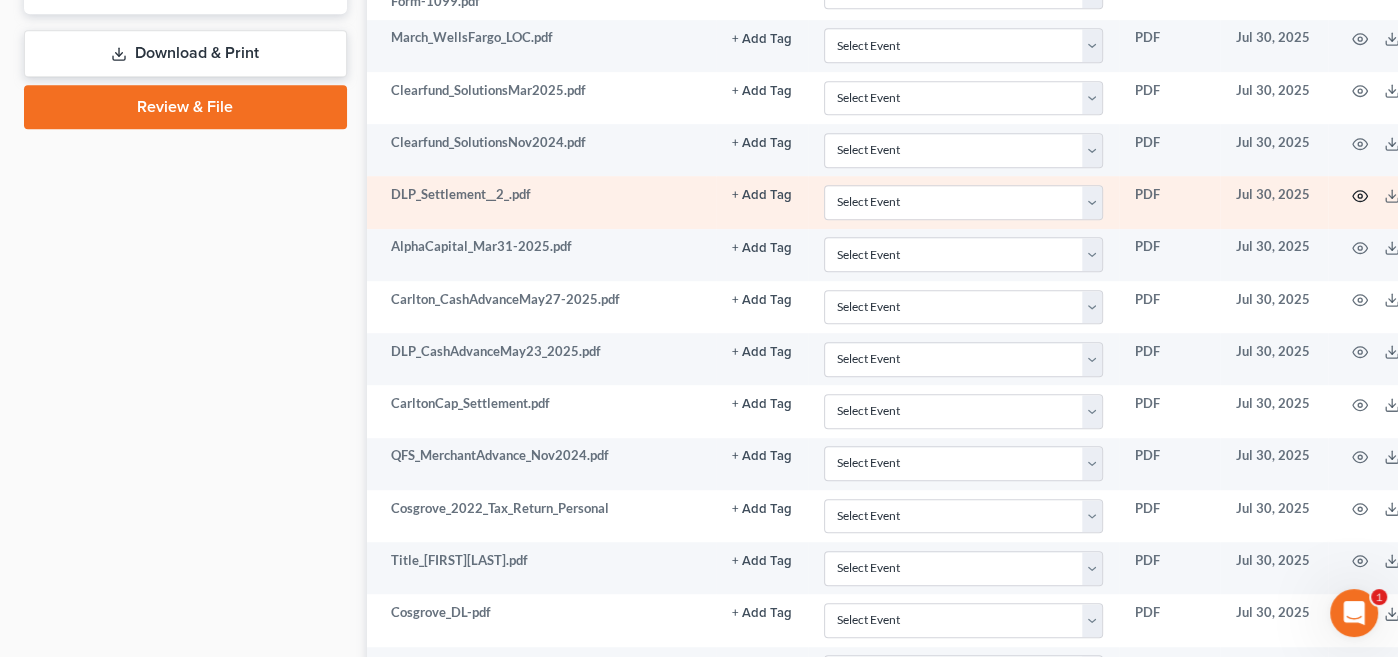 click 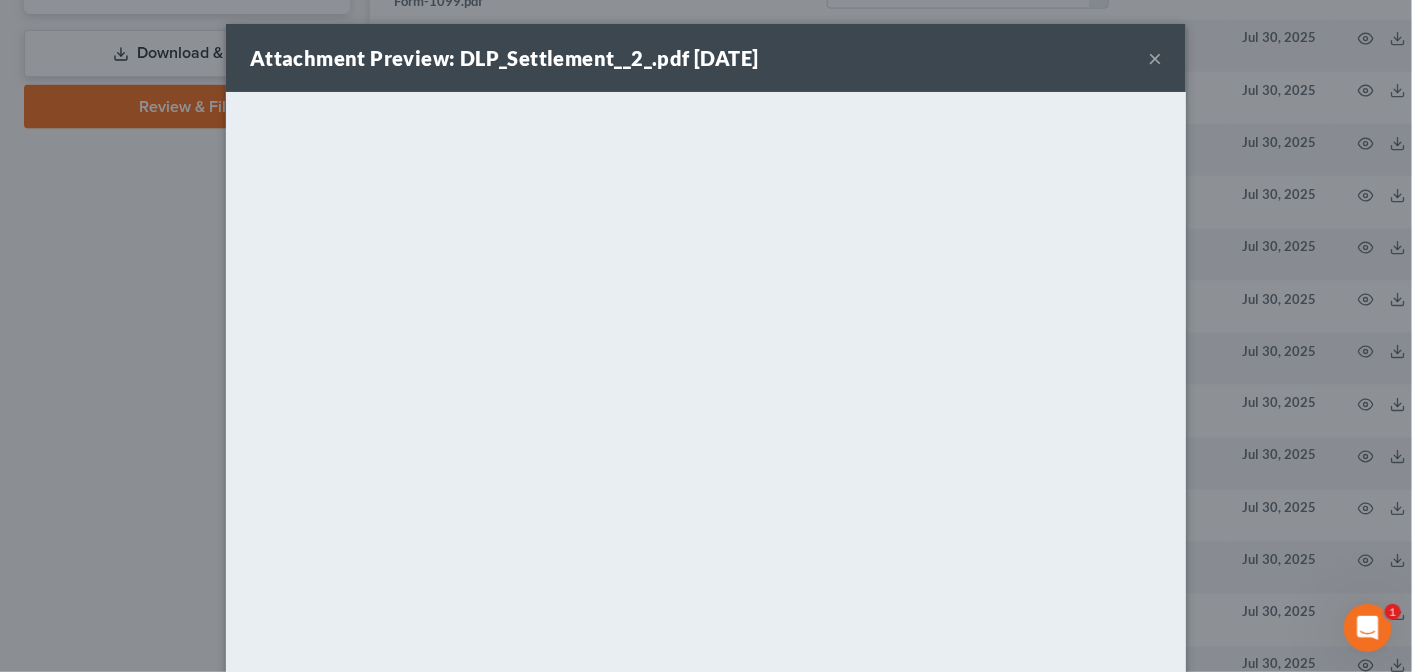 click on "×" at bounding box center (1155, 58) 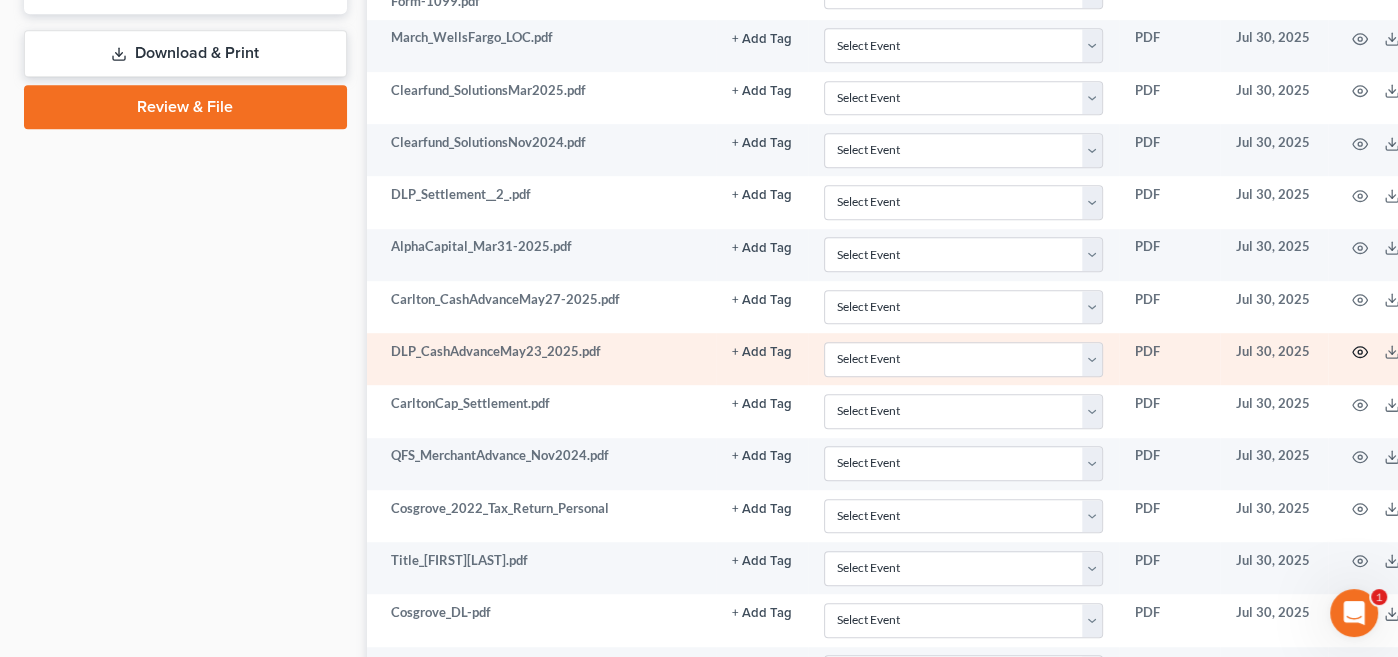 click 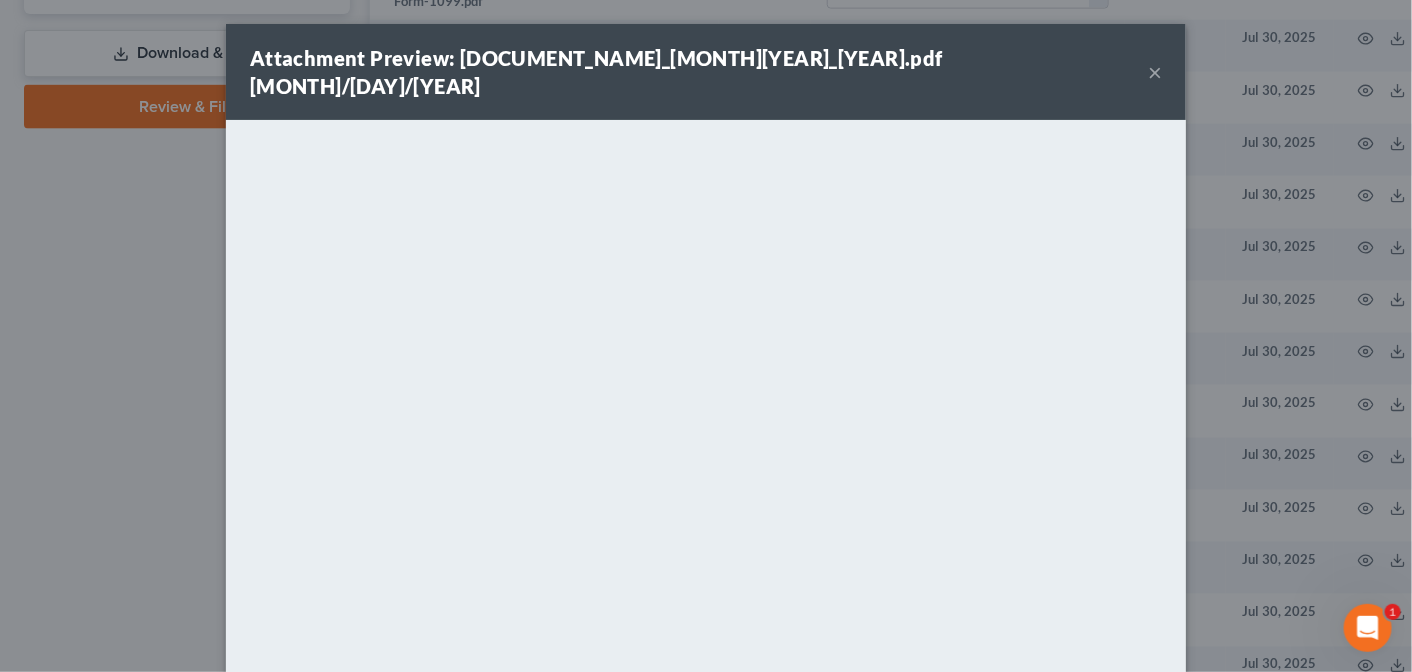 click on "×" at bounding box center (1155, 72) 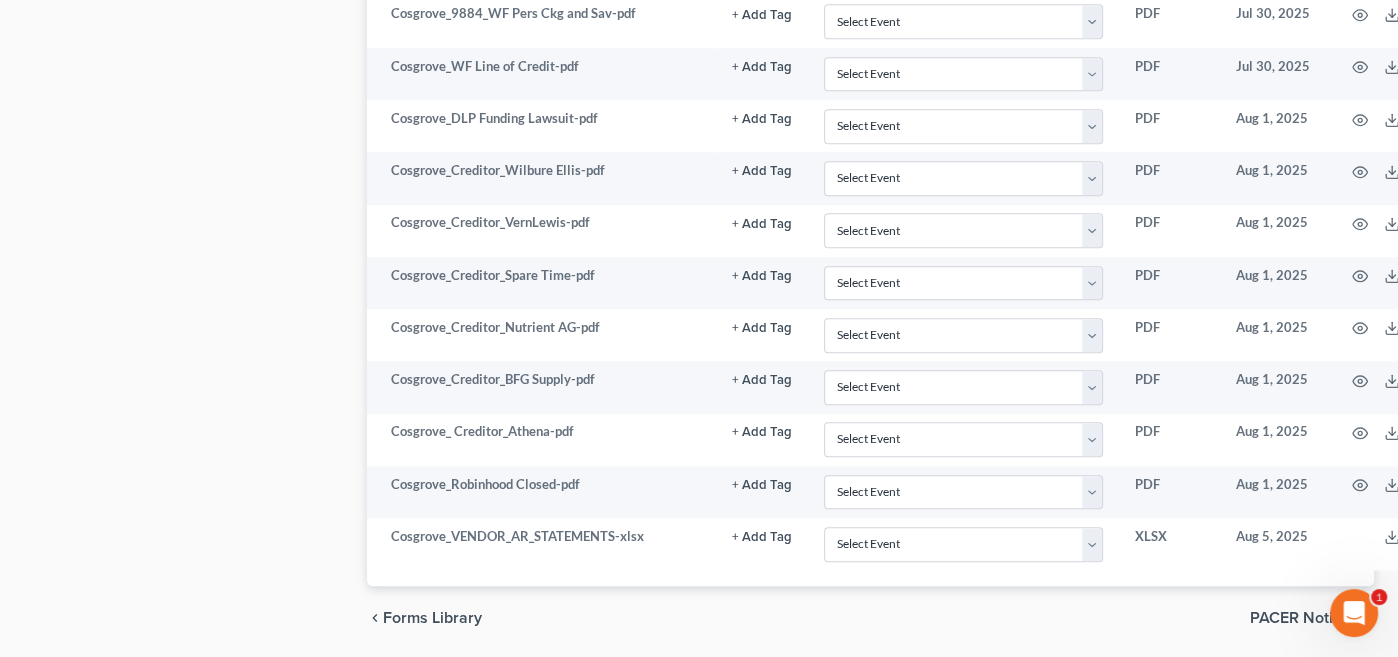 scroll, scrollTop: 1960, scrollLeft: 0, axis: vertical 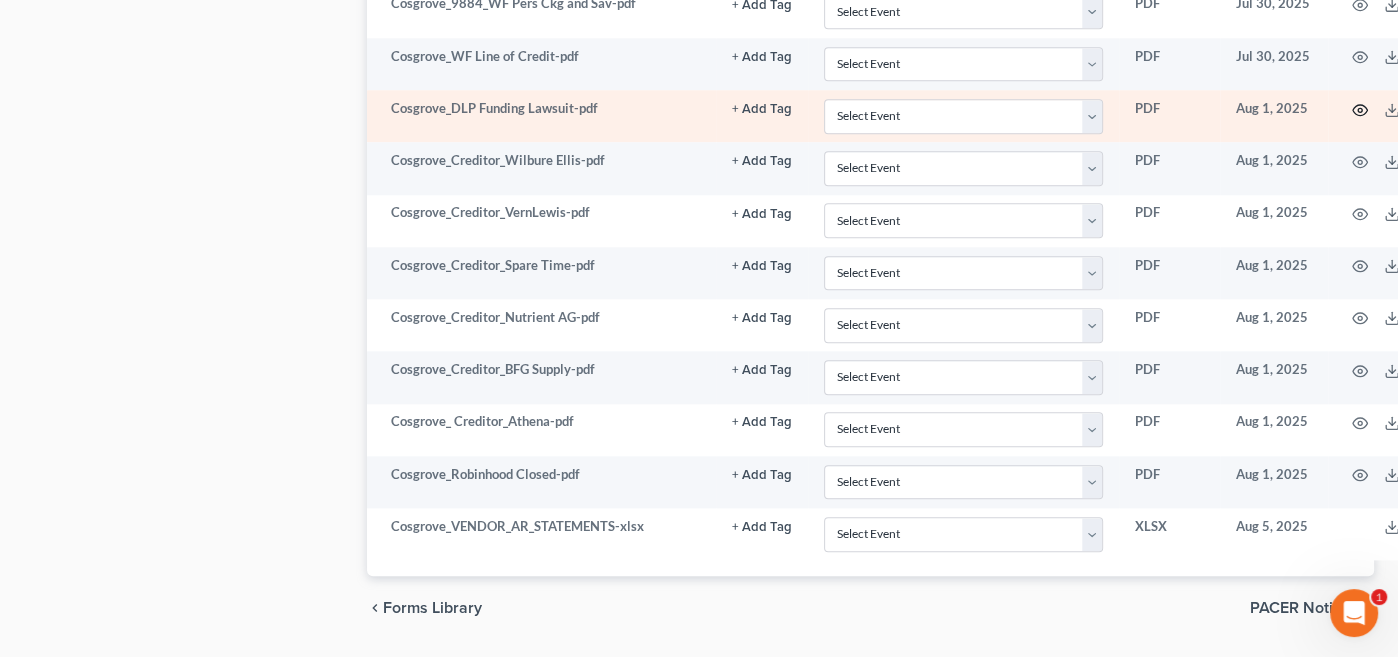 click 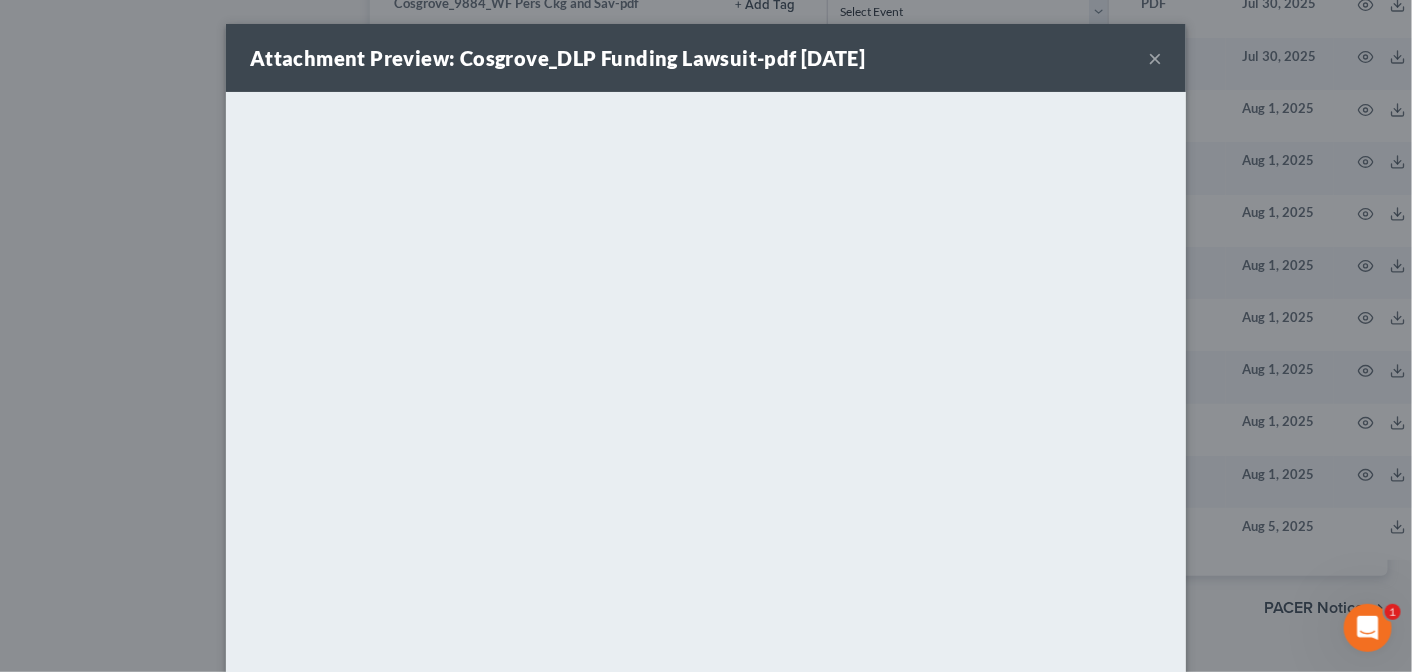 click on "×" at bounding box center [1155, 58] 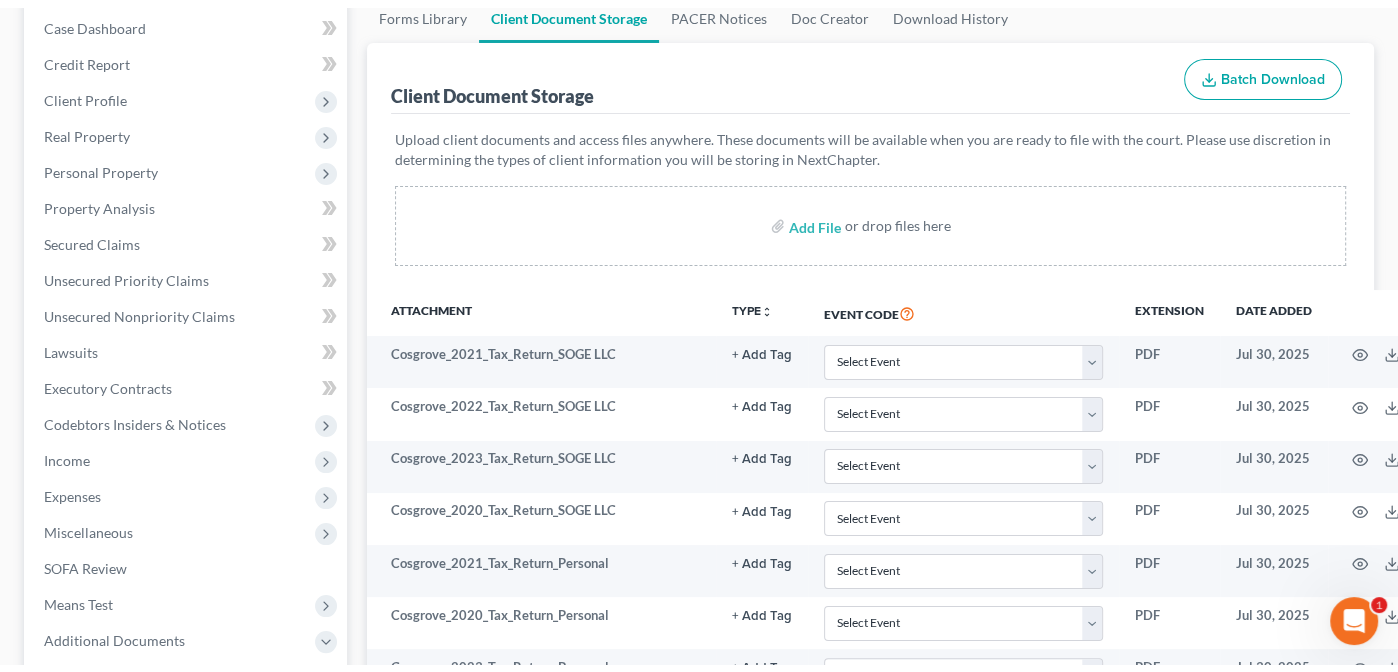 scroll, scrollTop: 179, scrollLeft: 0, axis: vertical 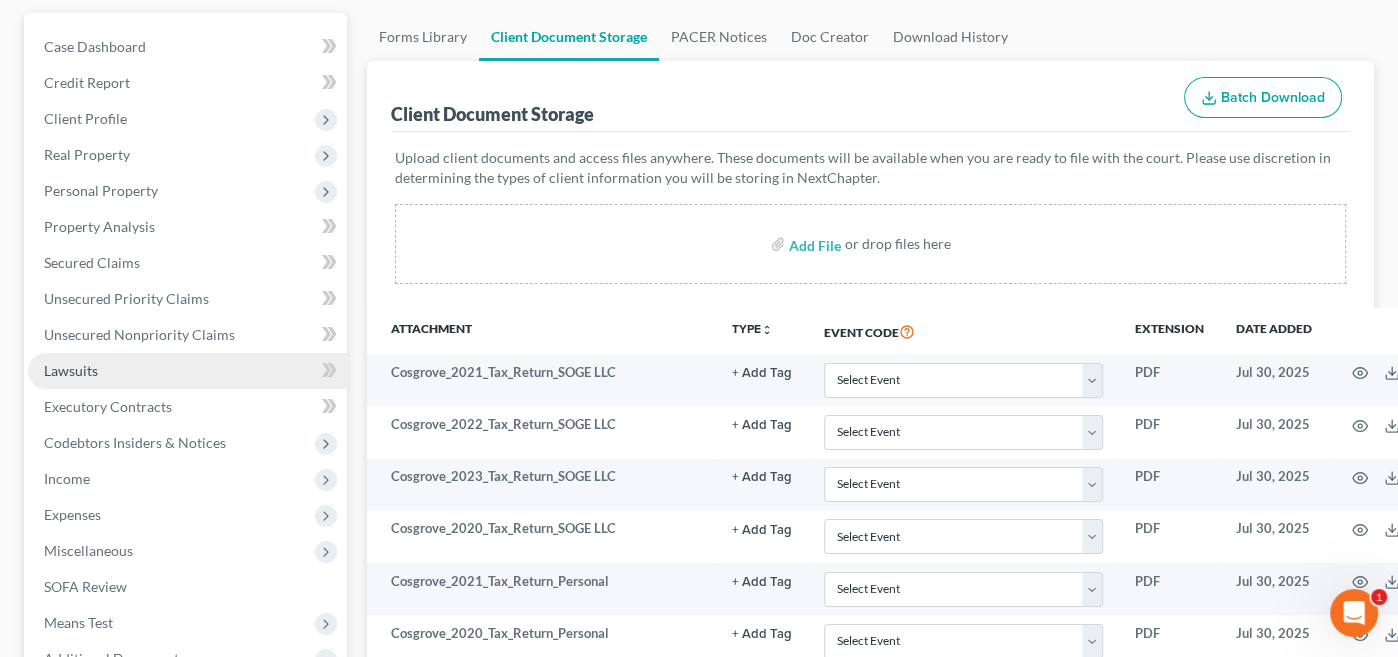 click on "Lawsuits" at bounding box center [71, 370] 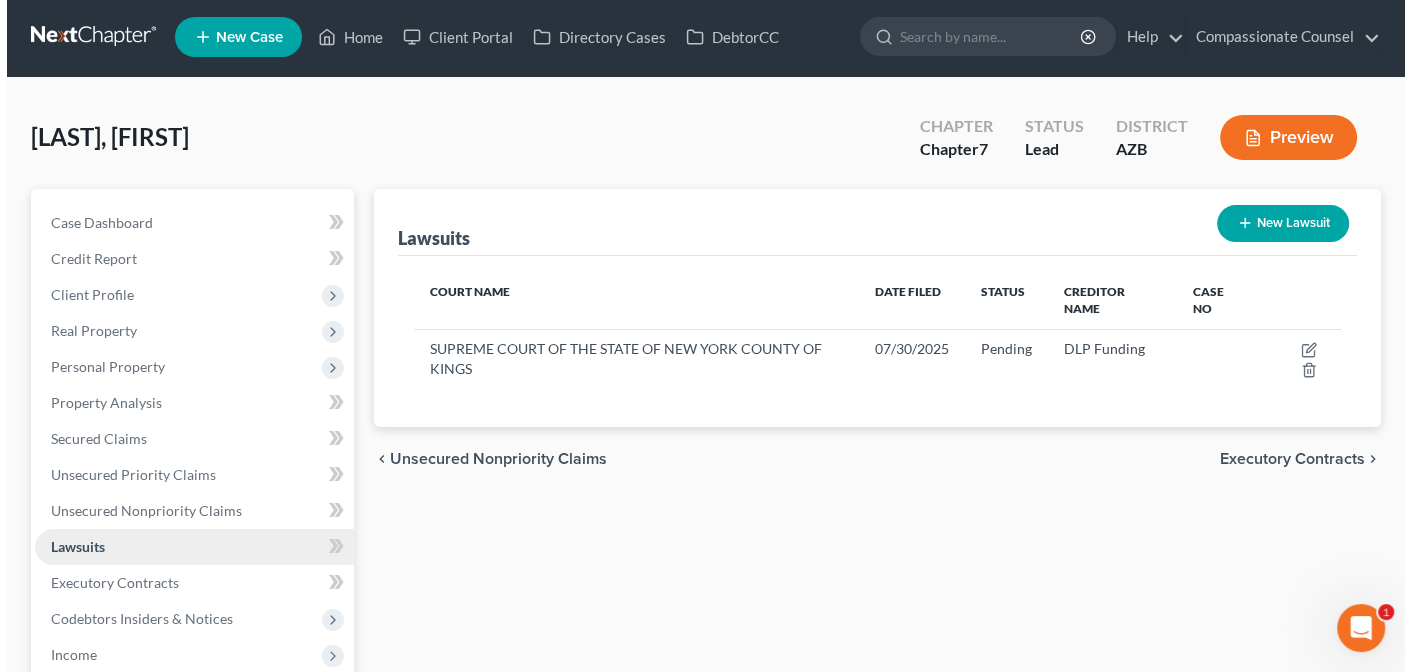 scroll, scrollTop: 0, scrollLeft: 0, axis: both 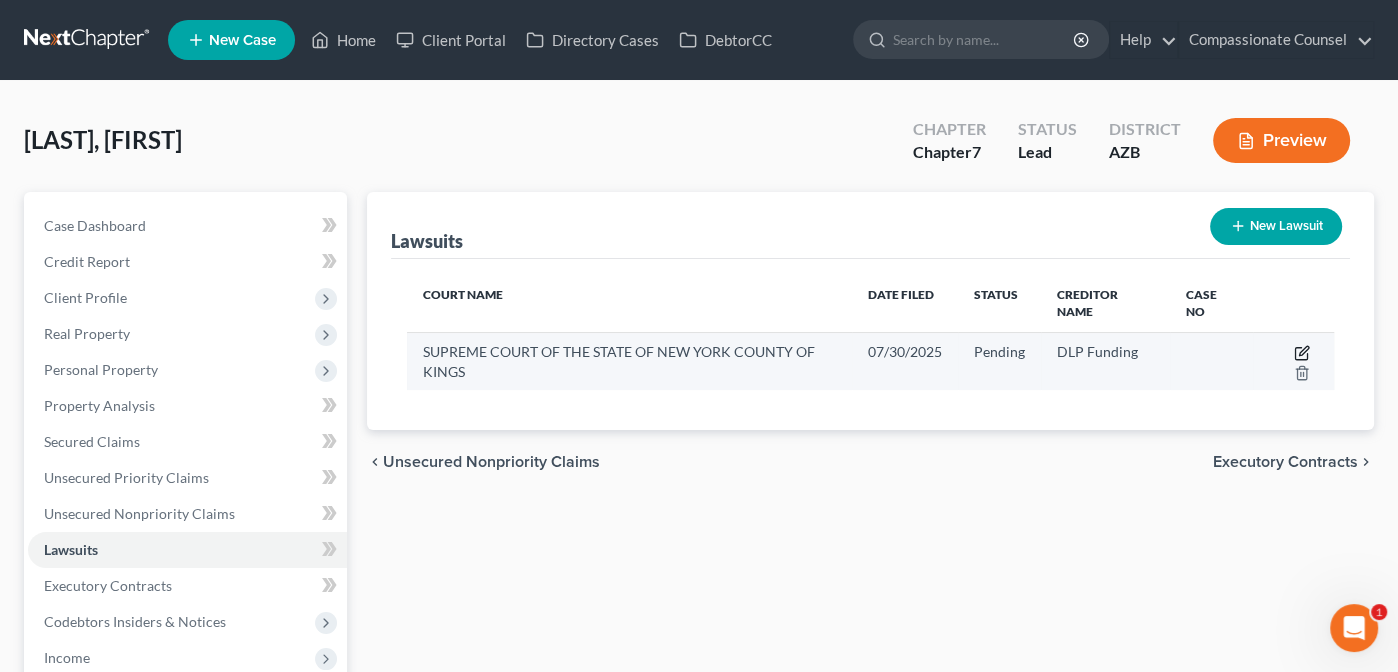 click 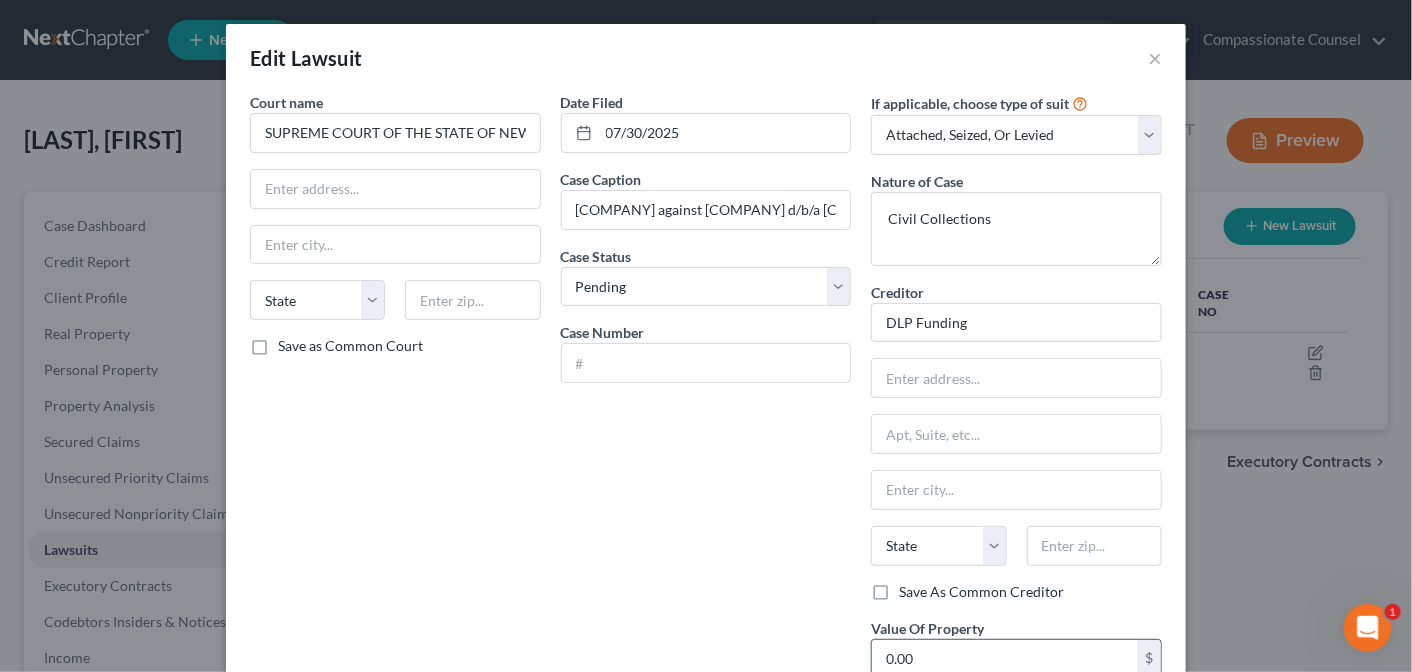 click on "0.00" at bounding box center (1004, 659) 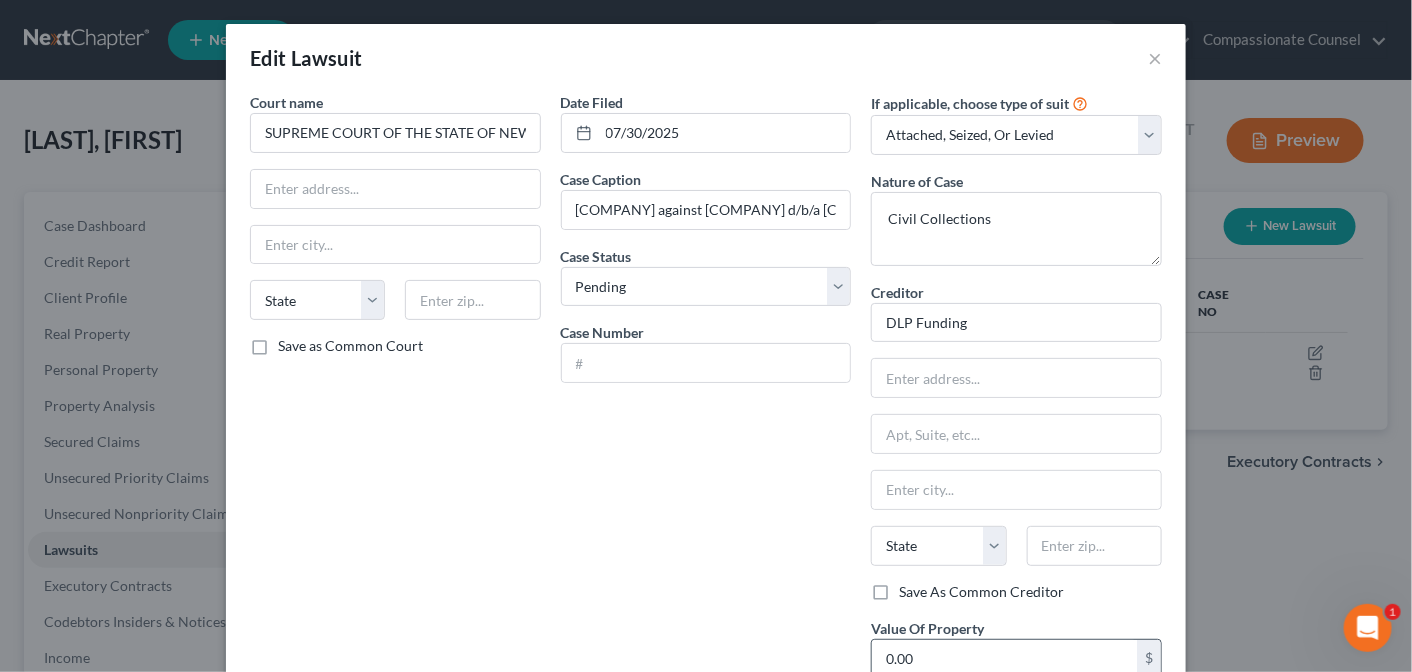 paste on "2885" 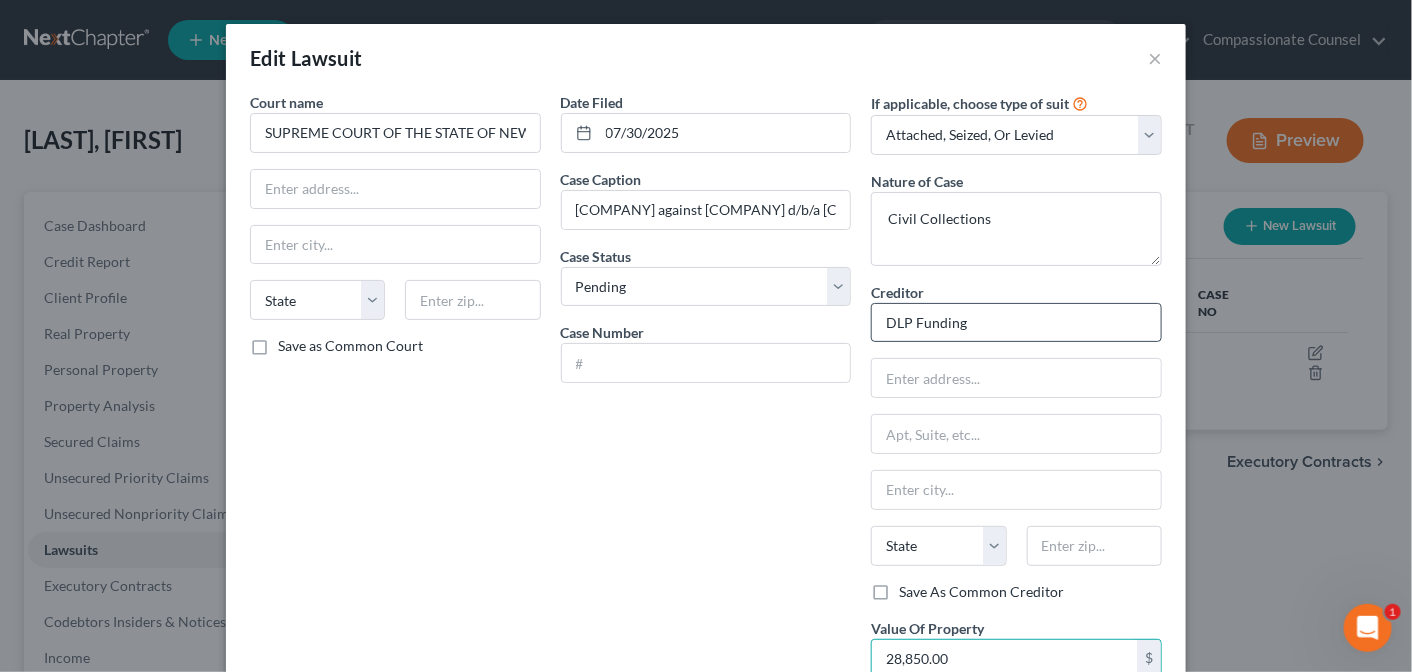 type on "28,850.00" 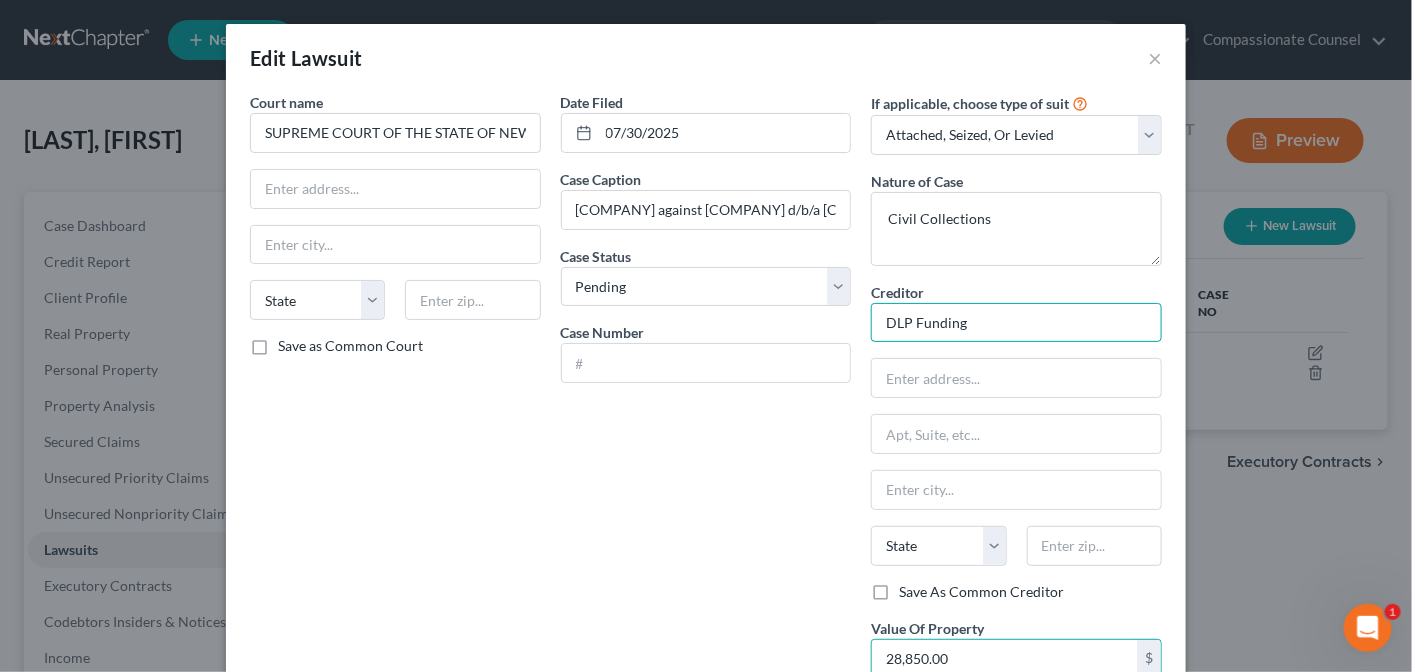 click on "DLP Funding" at bounding box center [1016, 323] 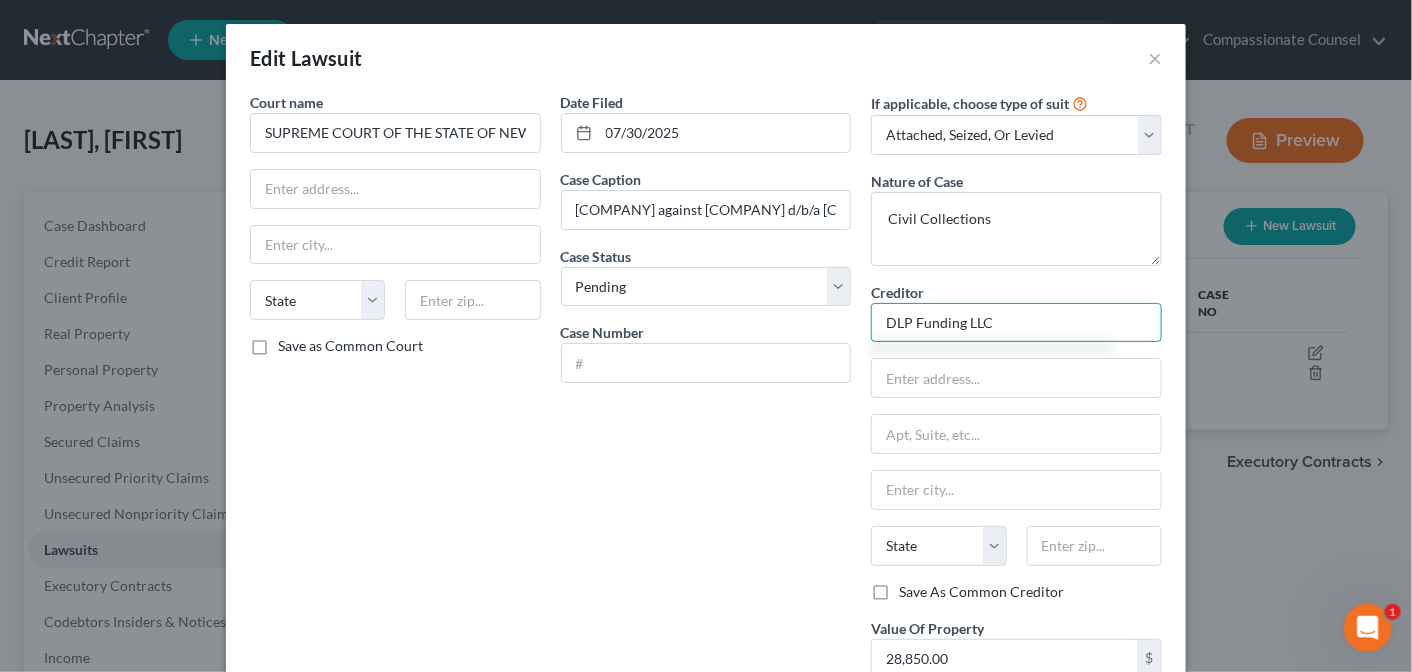 type on "DLP Funding LLC" 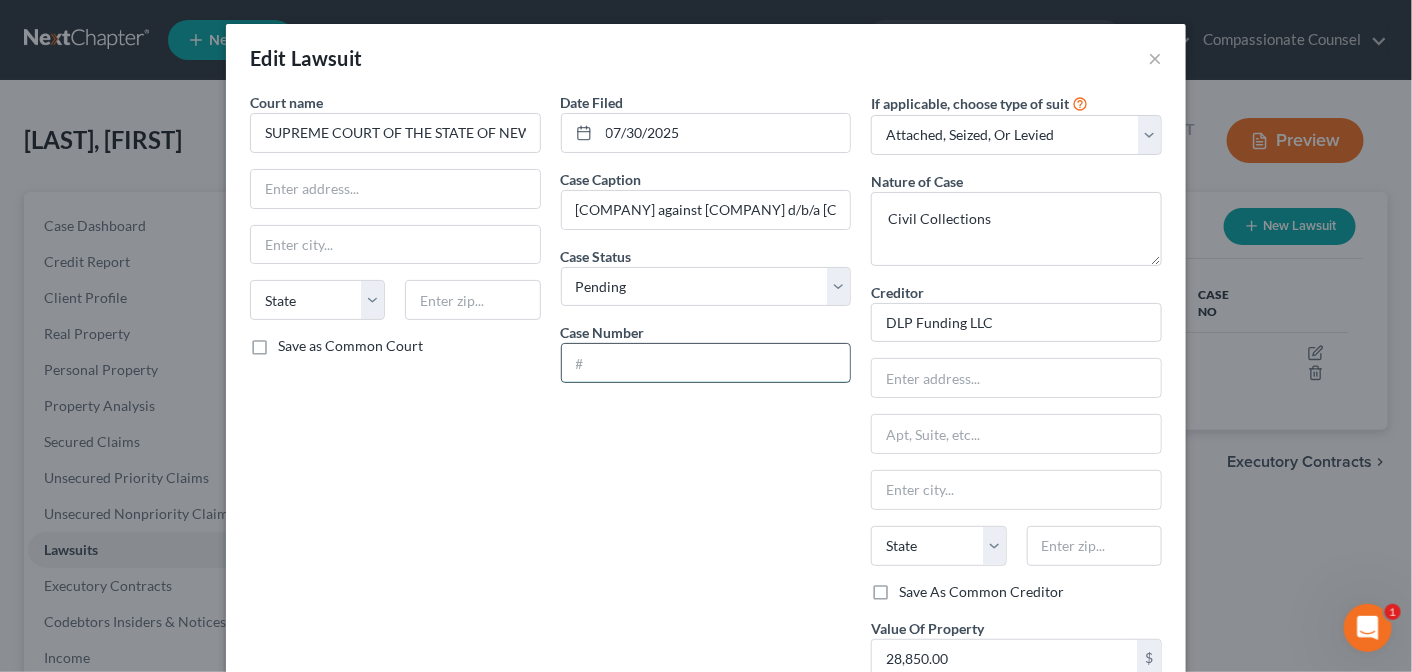 click at bounding box center [706, 363] 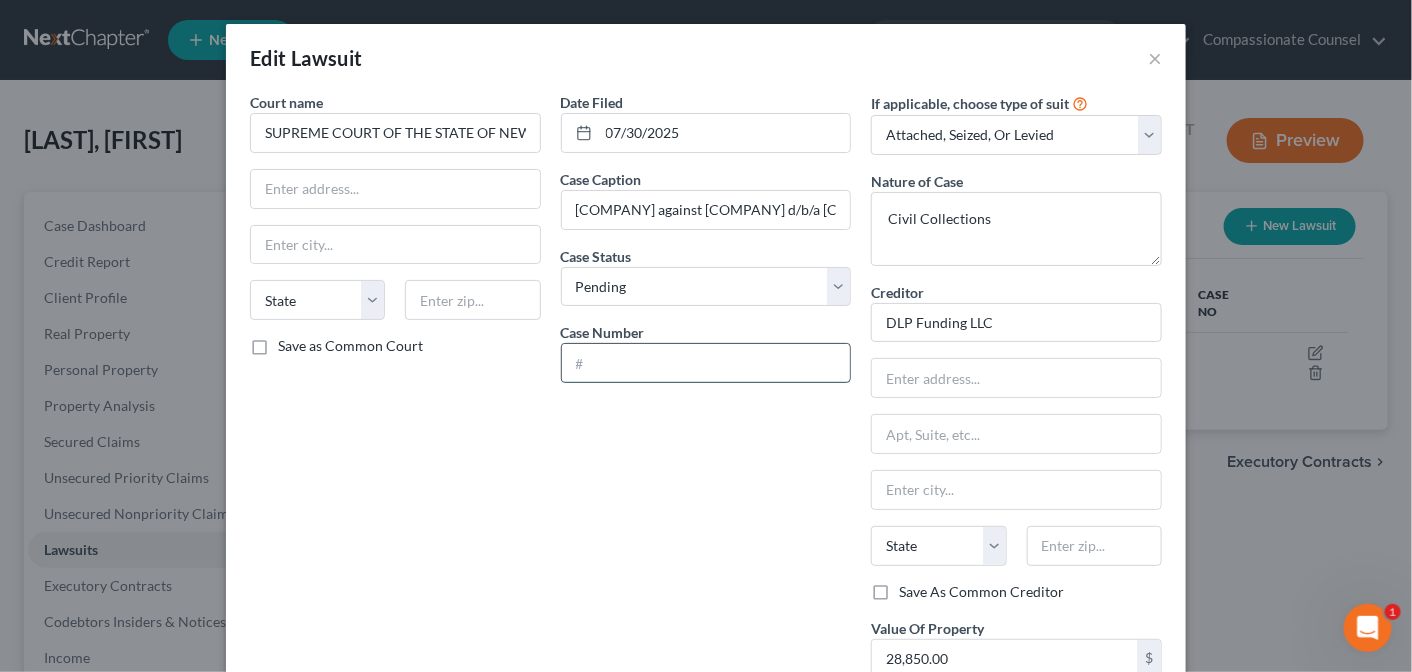 paste on "525675/2025" 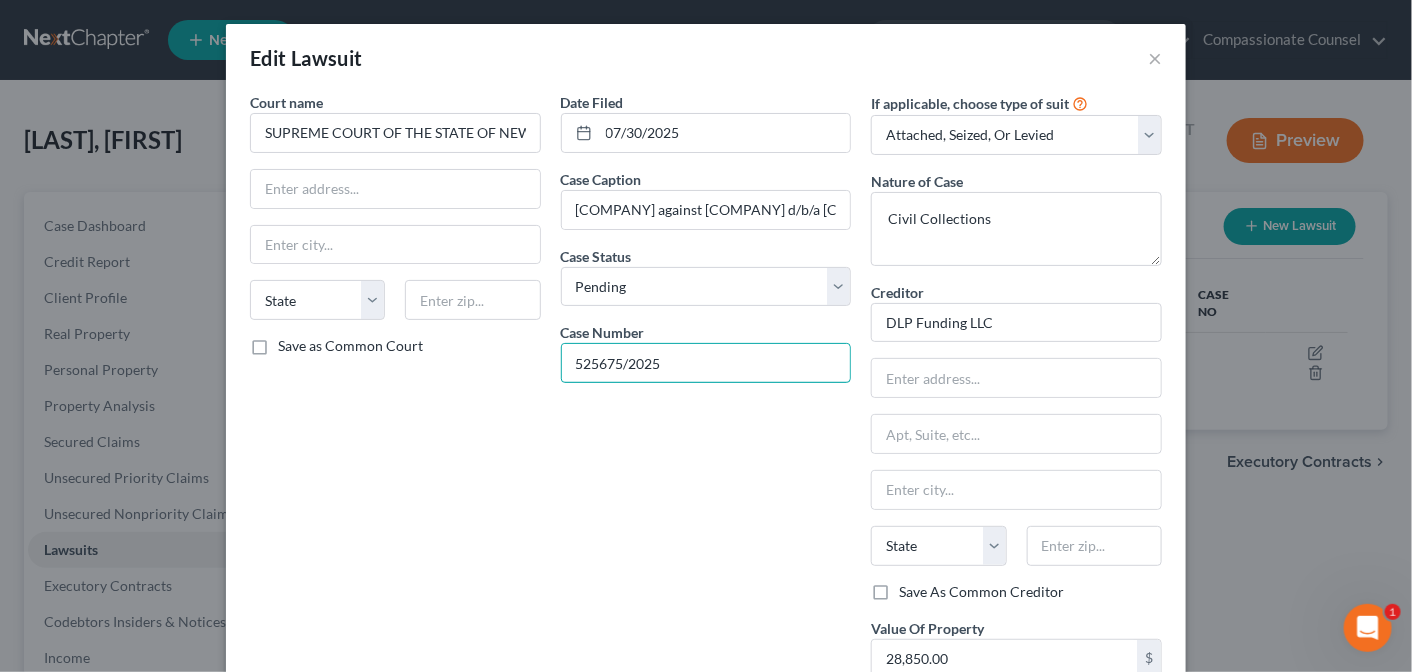 type on "525675/2025" 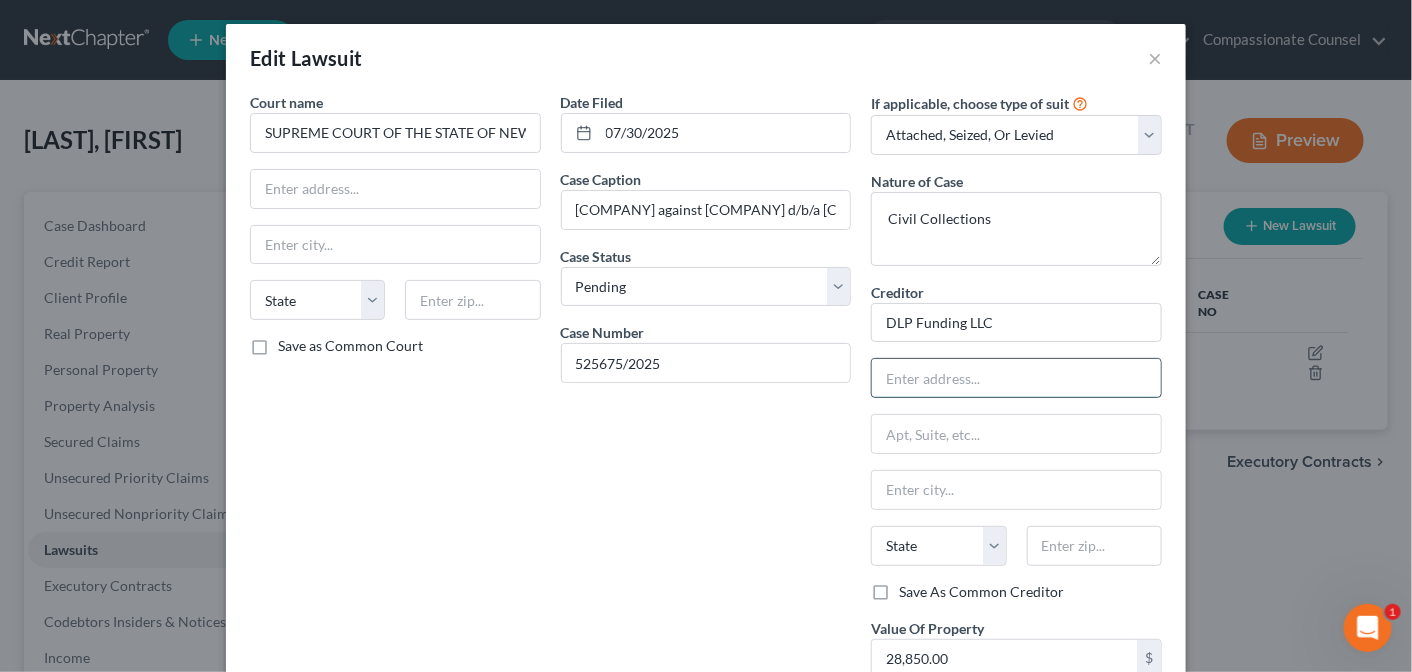 click at bounding box center [1016, 378] 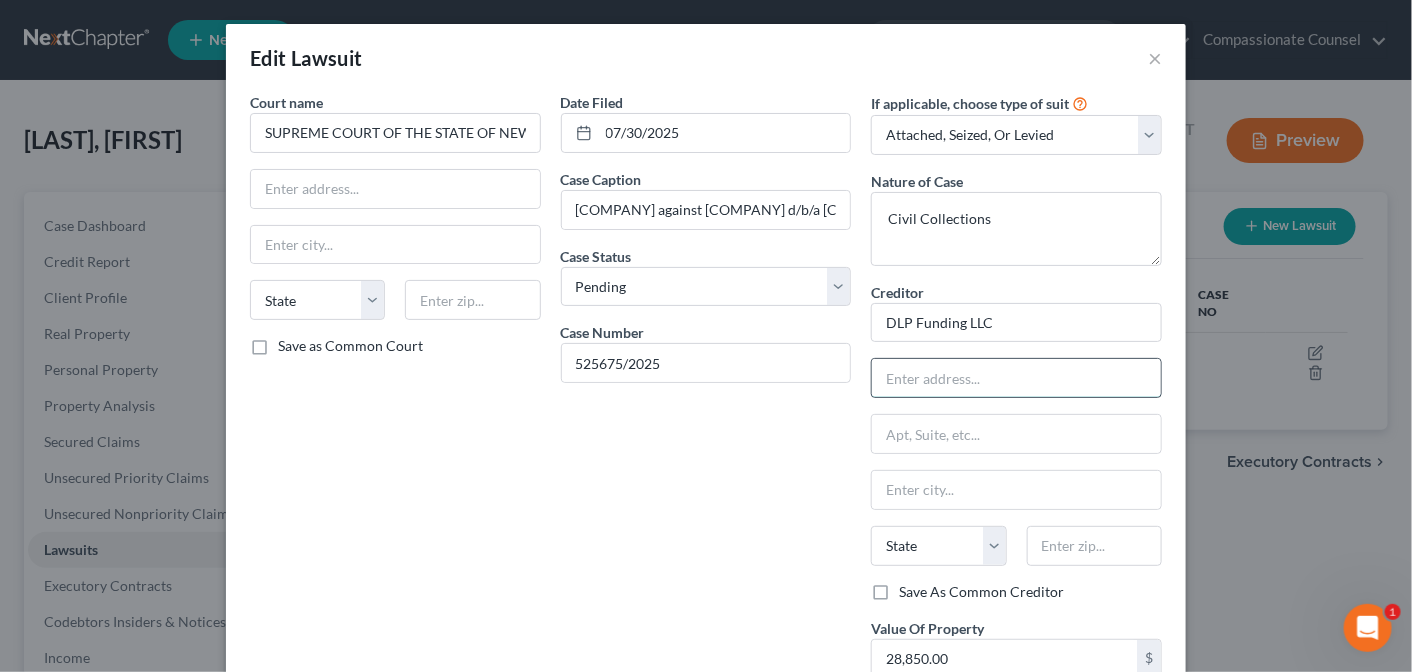 paste on "[FIRST] [LAST]" 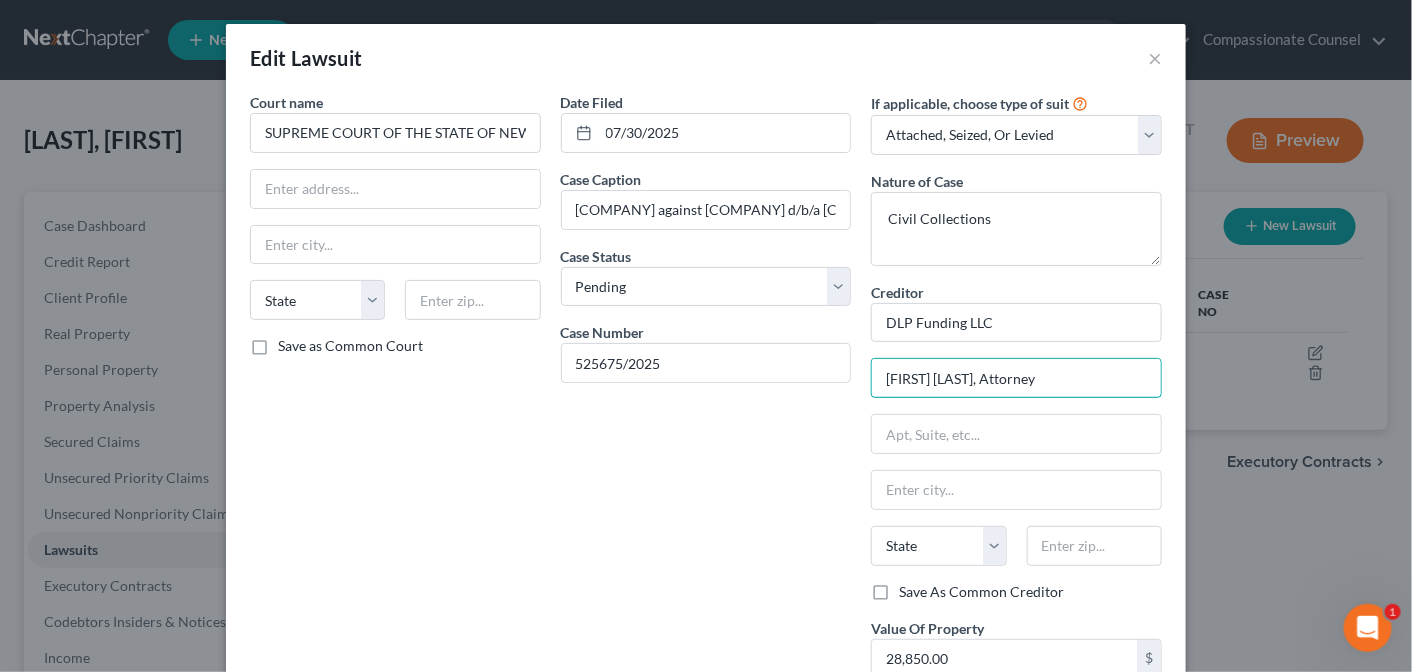type on "[FIRST] [LAST], Attorney" 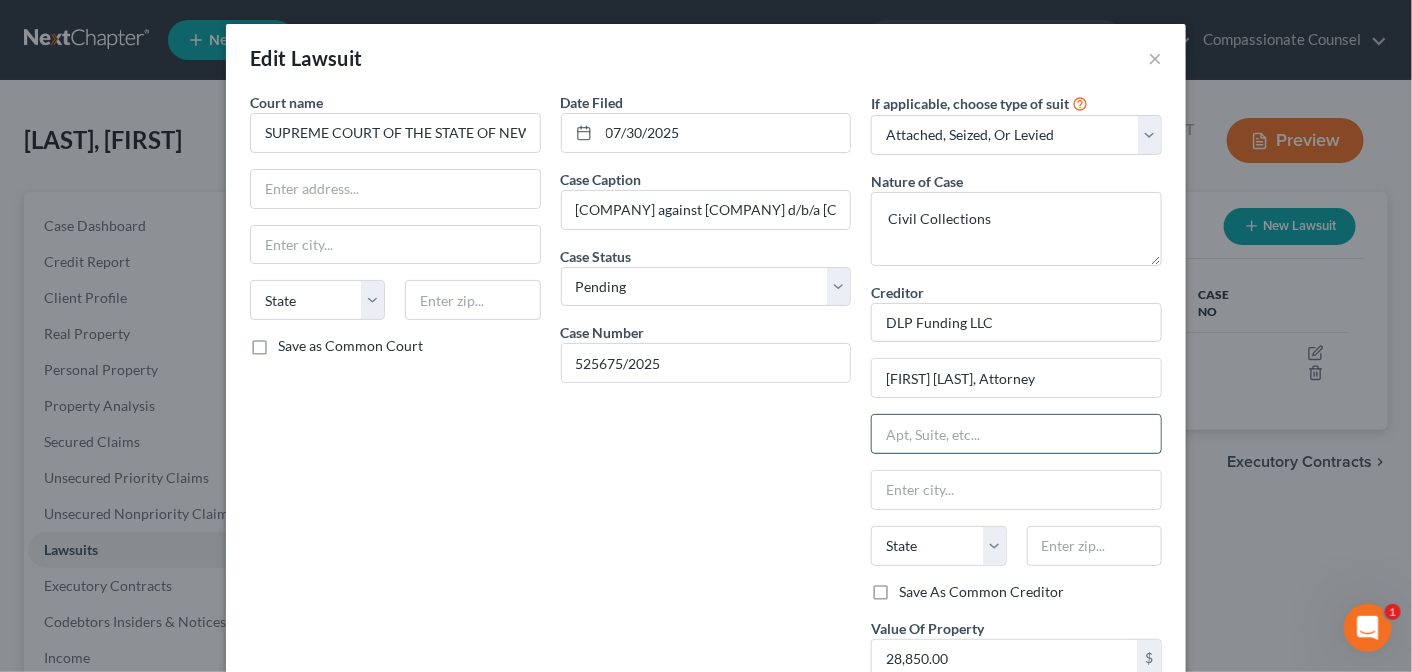 click at bounding box center [1016, 434] 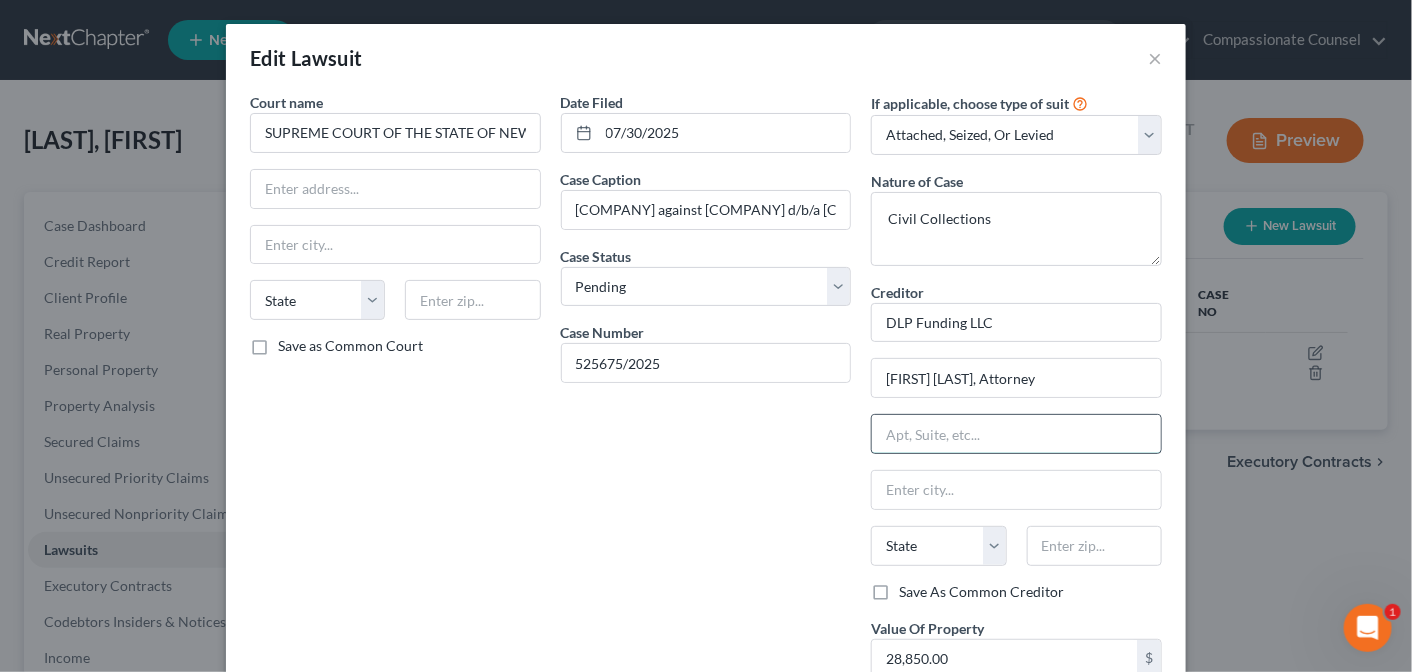 paste on "[NUMBER] [STREET], [SUITE]" 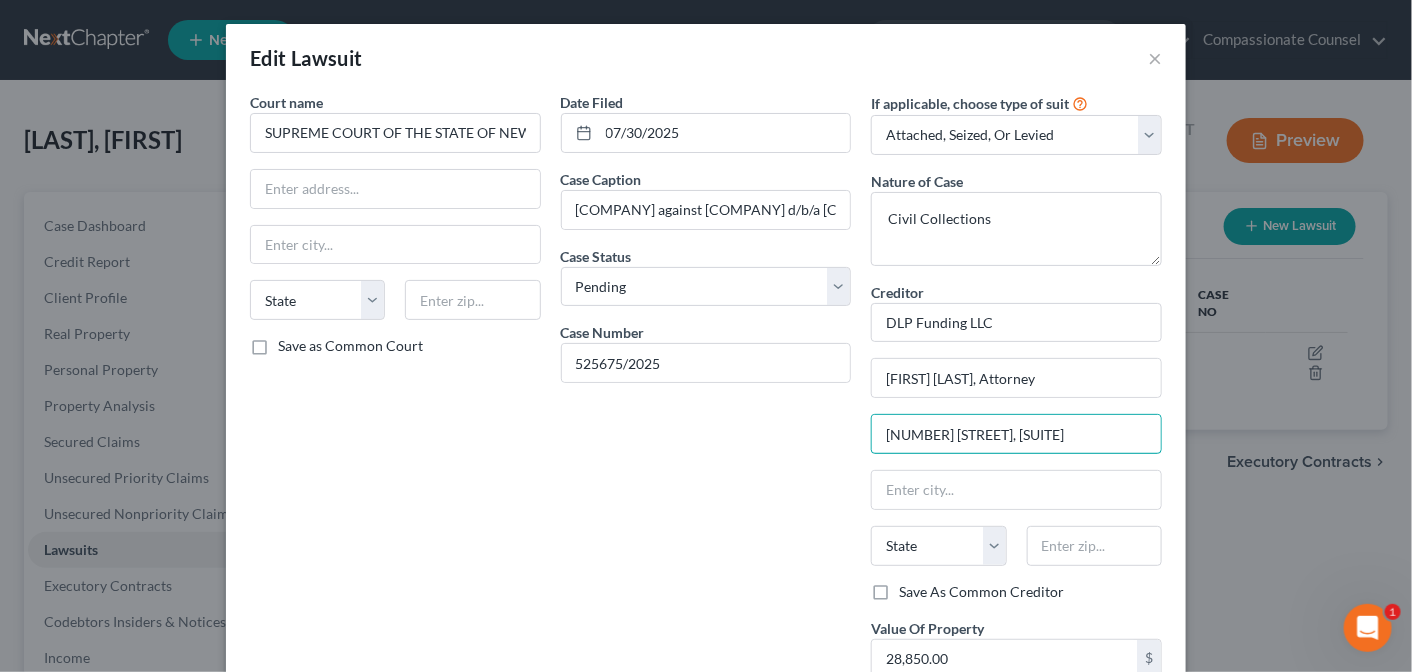 type on "[NUMBER] [STREET], [SUITE]" 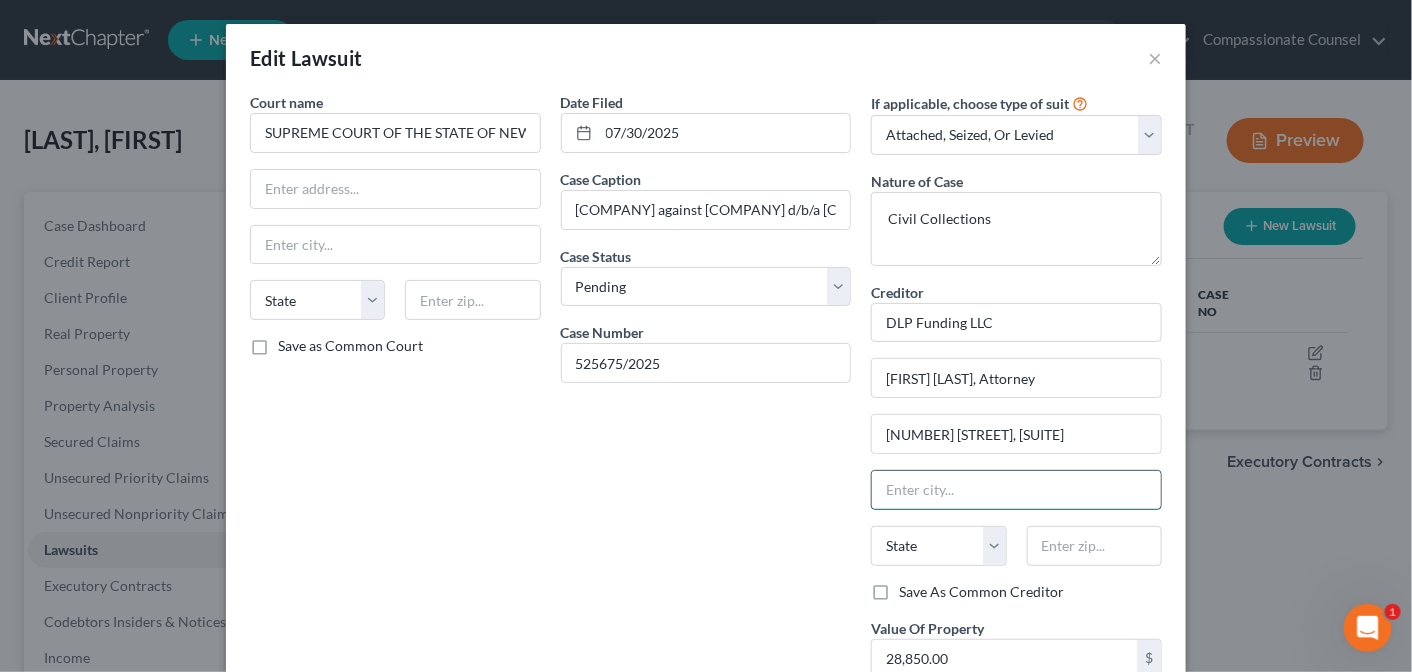 click at bounding box center (1016, 490) 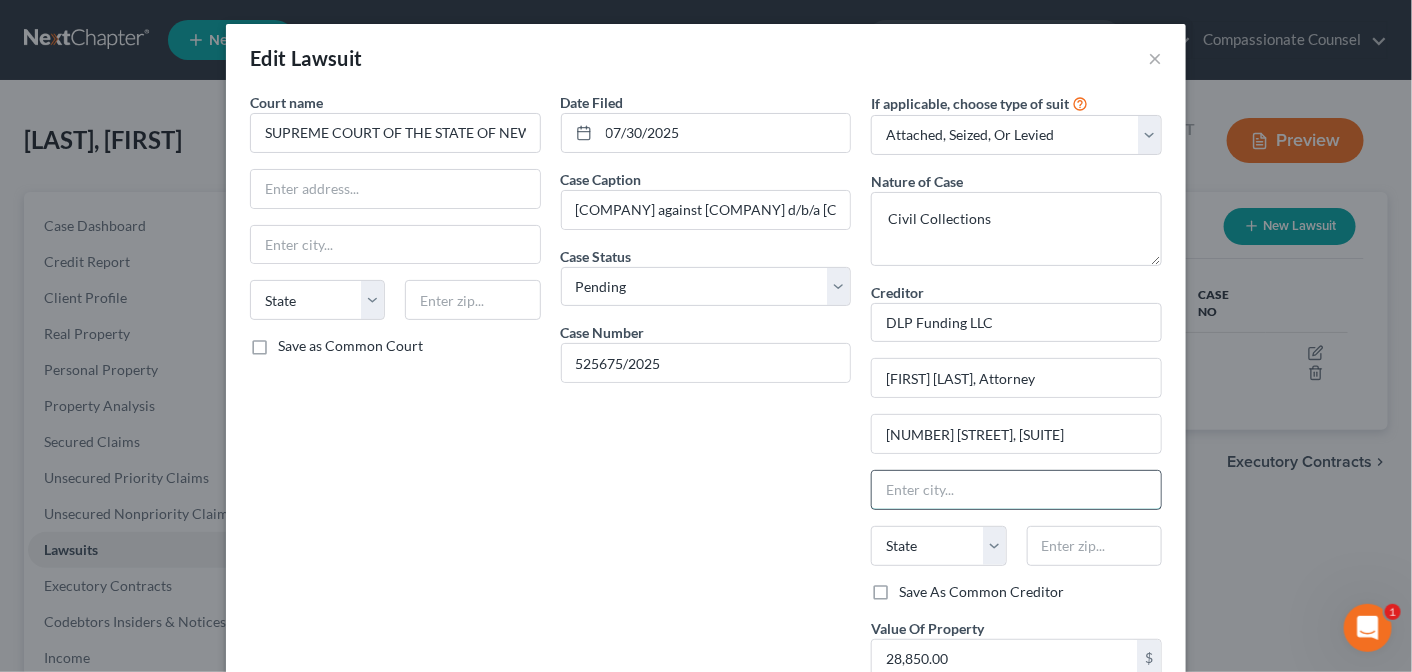 paste on "[CITY_NAME]," 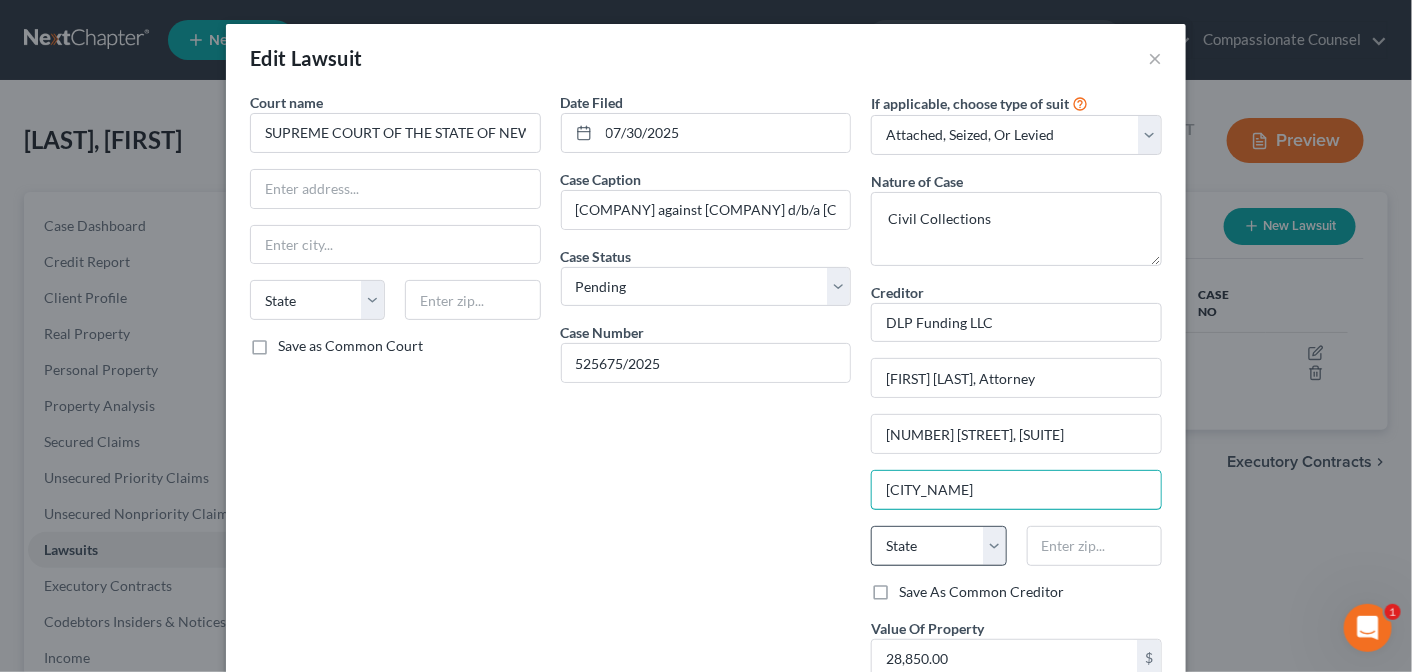 type on "[CITY_NAME]" 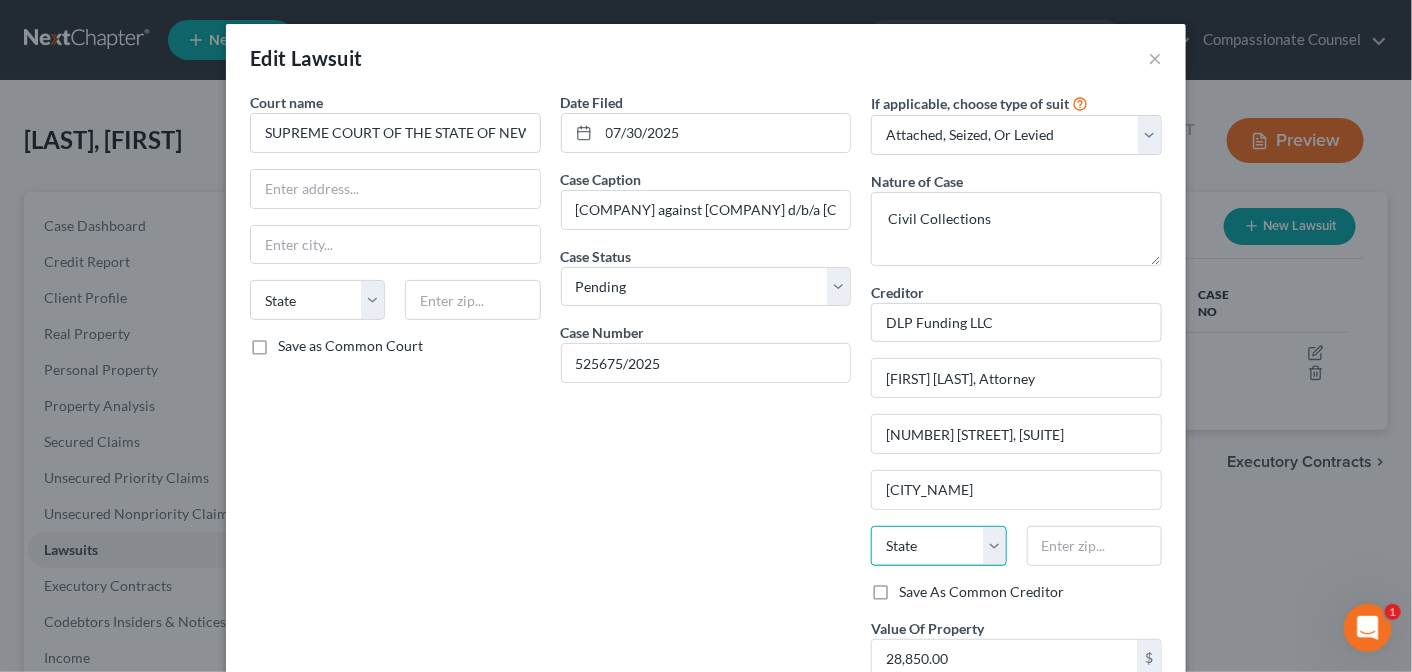click on "State AL AK AR AZ CA CO CT DE DC FL GA GU HI ID IL IN IA KS KY LA ME MD MA MI MN MS MO MT NC ND NE NV NH NJ NM NY OH OK OR PA PR RI SC SD TN TX UT VI VA VT WA WV WI WY" at bounding box center [938, 546] 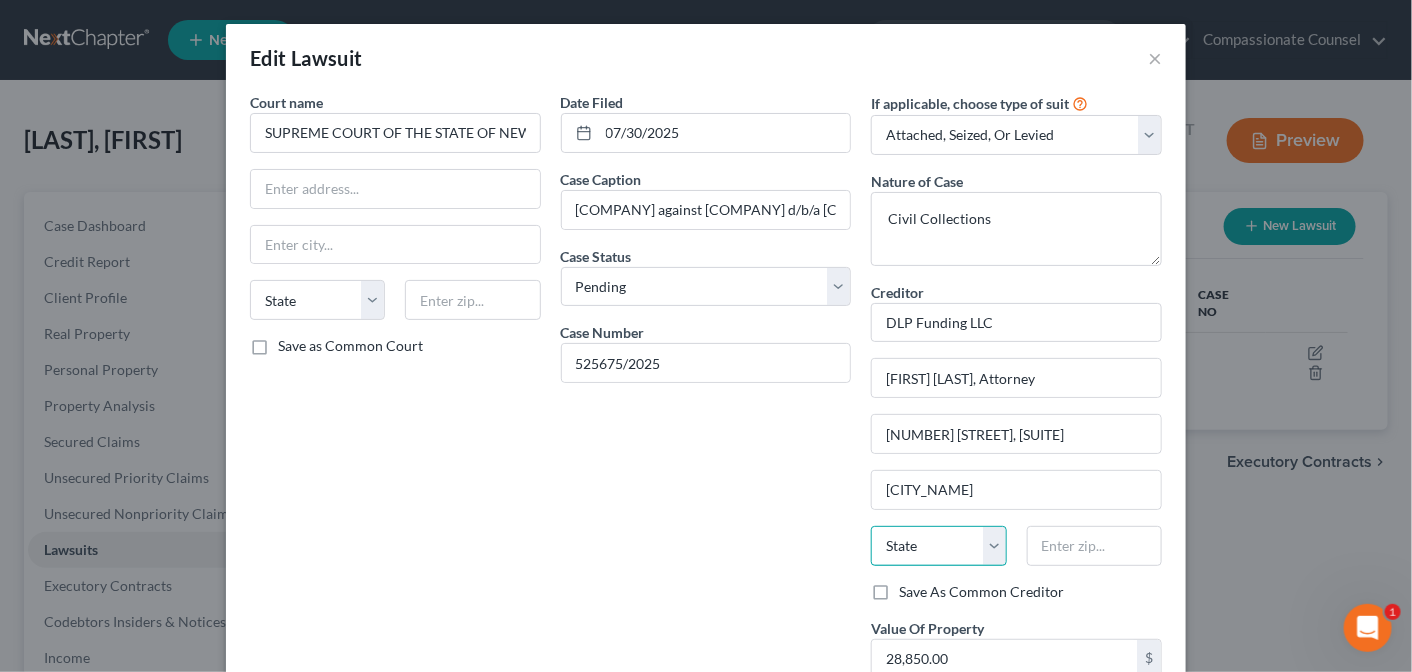 select on "35" 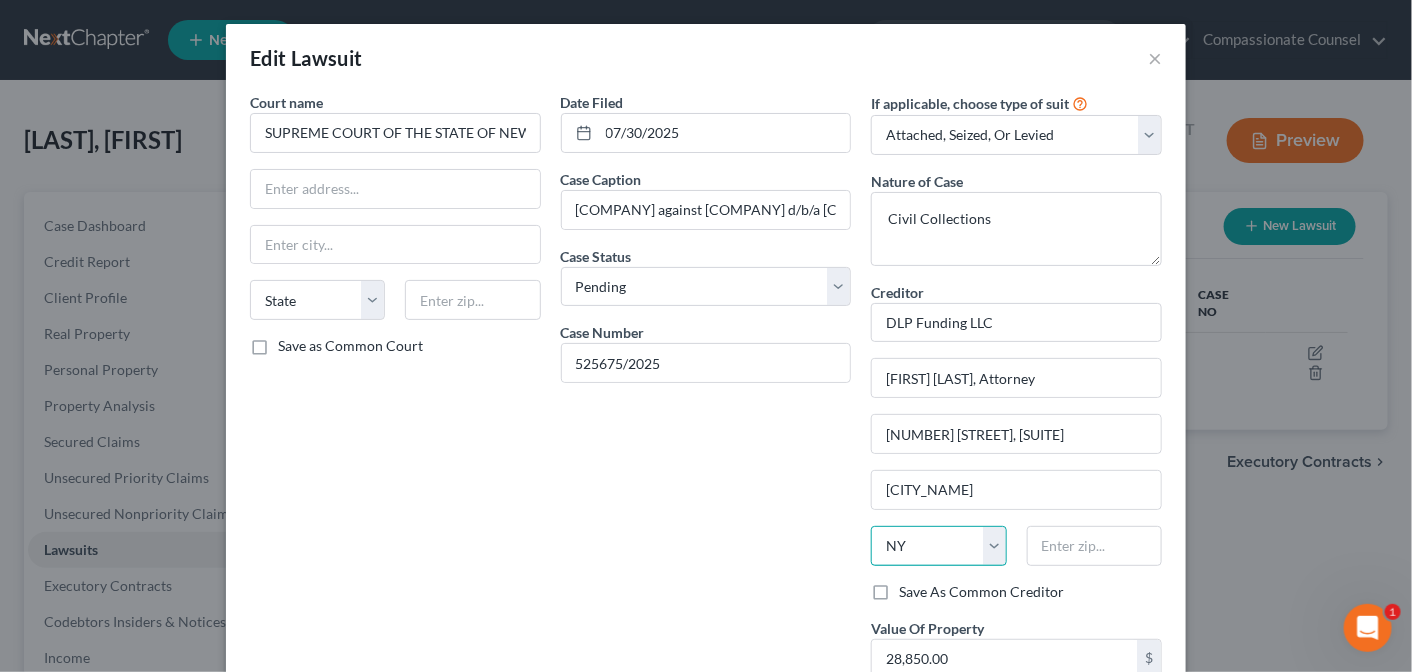 click on "State AL AK AR AZ CA CO CT DE DC FL GA GU HI ID IL IN IA KS KY LA ME MD MA MI MN MS MO MT NC ND NE NV NH NJ NM NY OH OK OR PA PR RI SC SD TN TX UT VI VA VT WA WV WI WY" at bounding box center (938, 546) 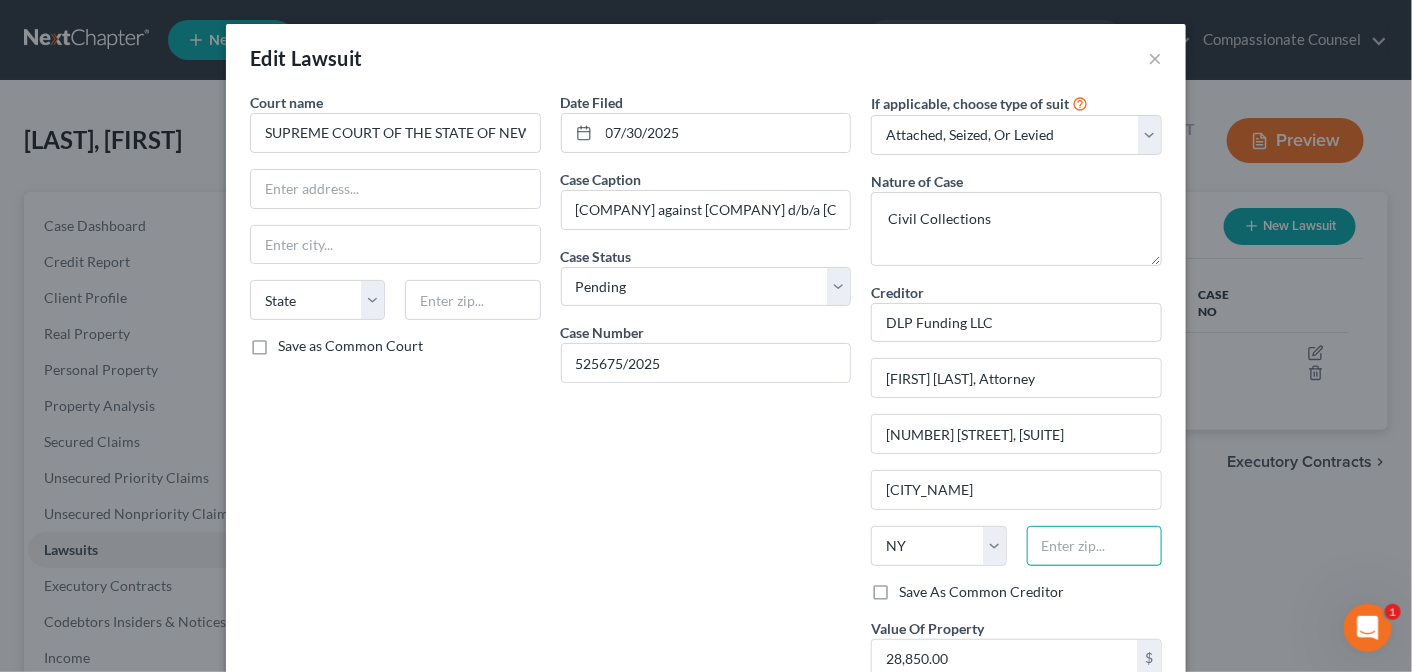 click at bounding box center (1094, 546) 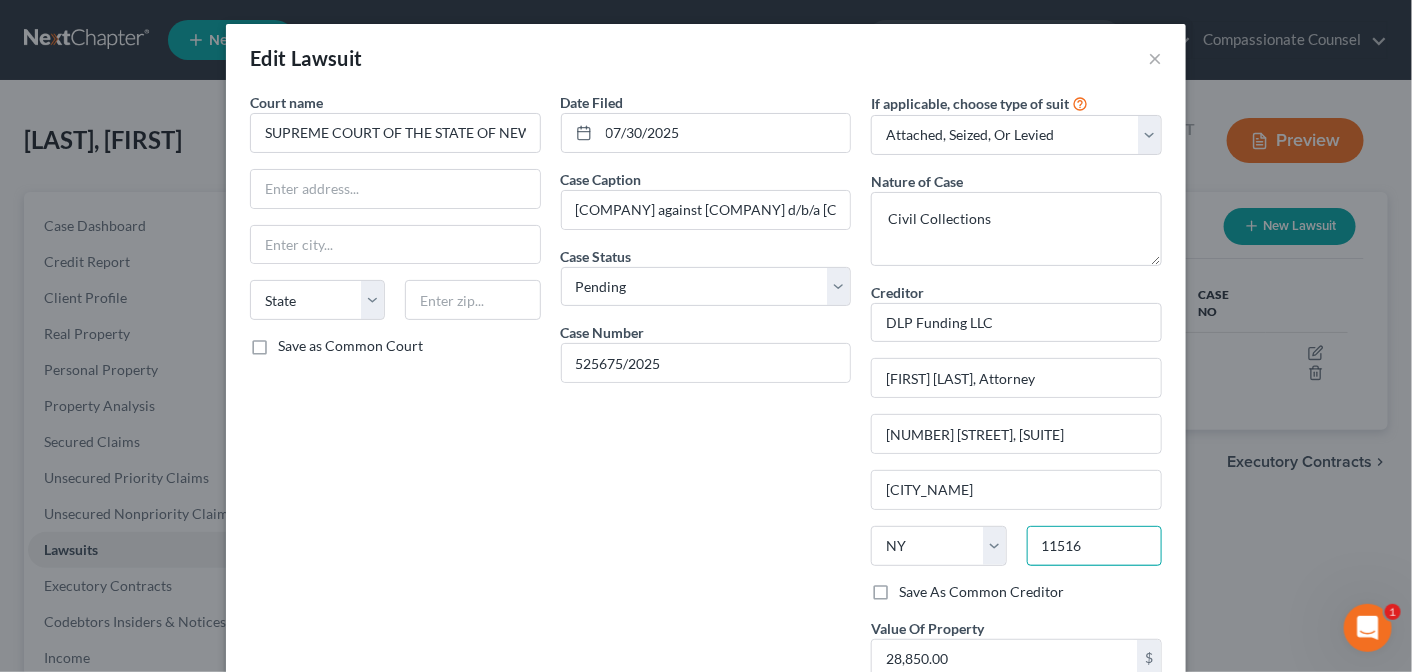 type on "11516" 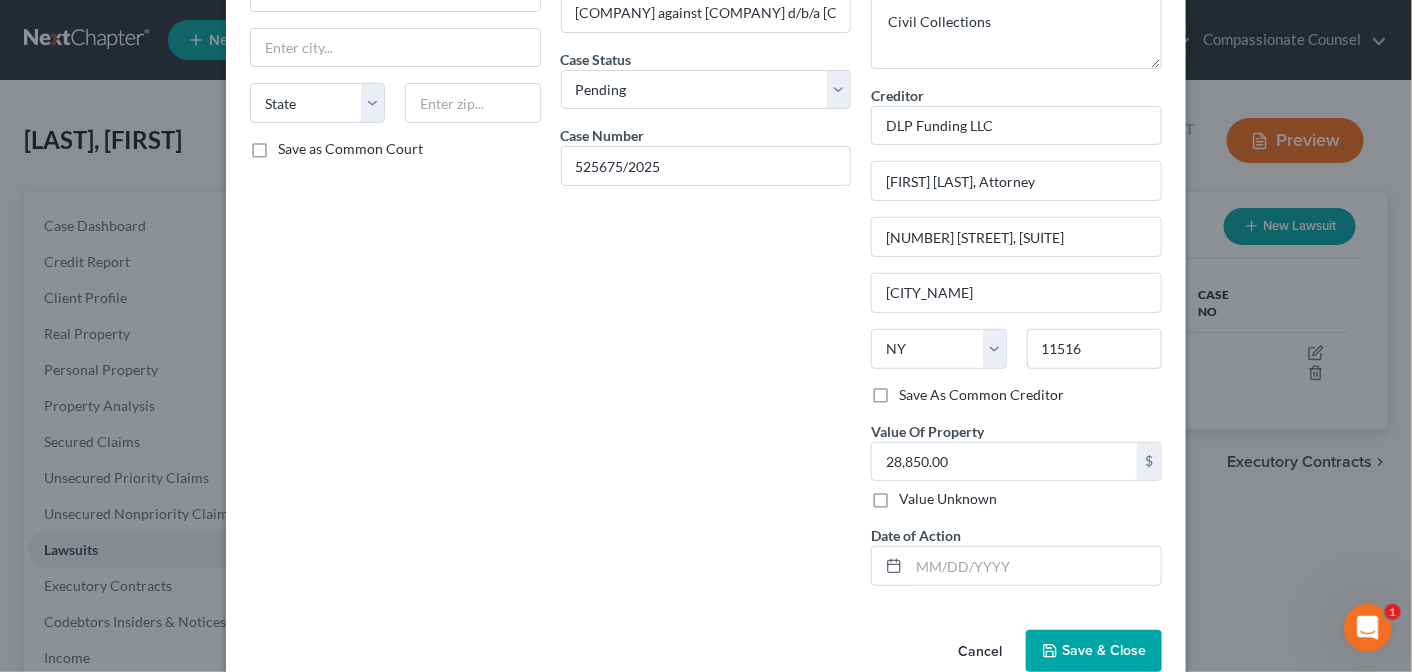 scroll, scrollTop: 198, scrollLeft: 0, axis: vertical 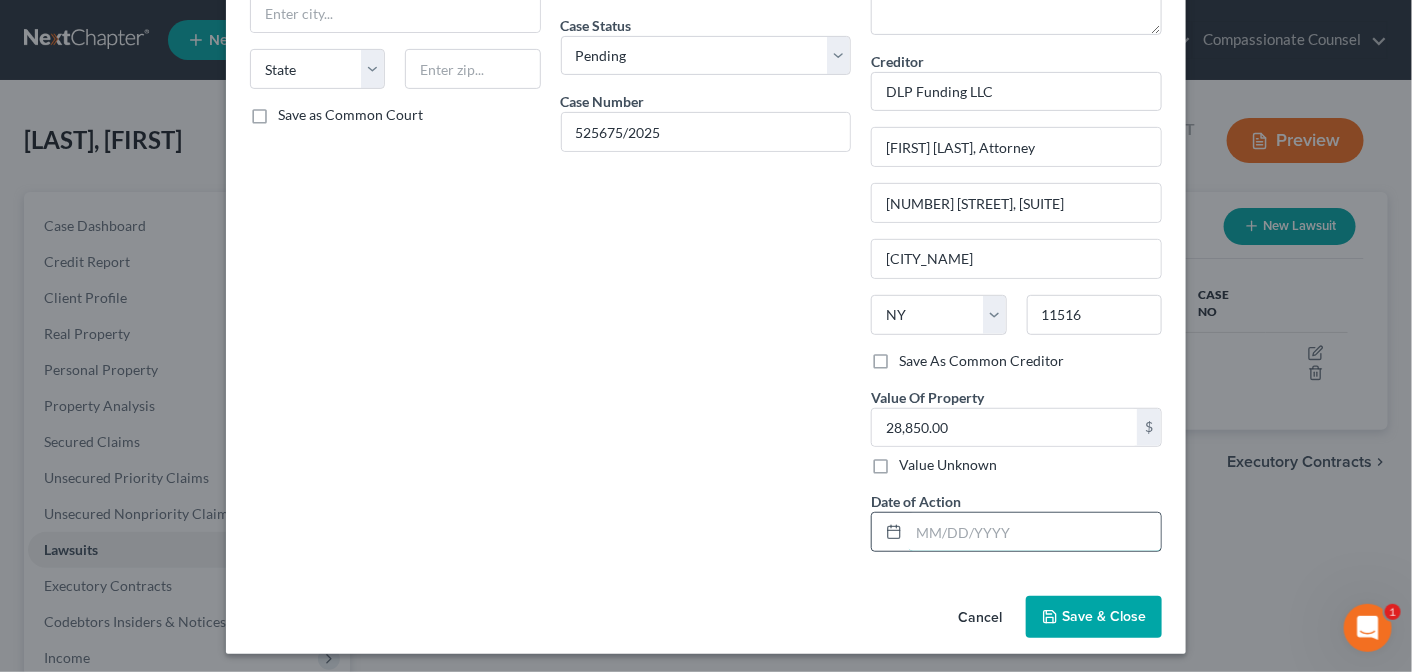 click at bounding box center [1035, 532] 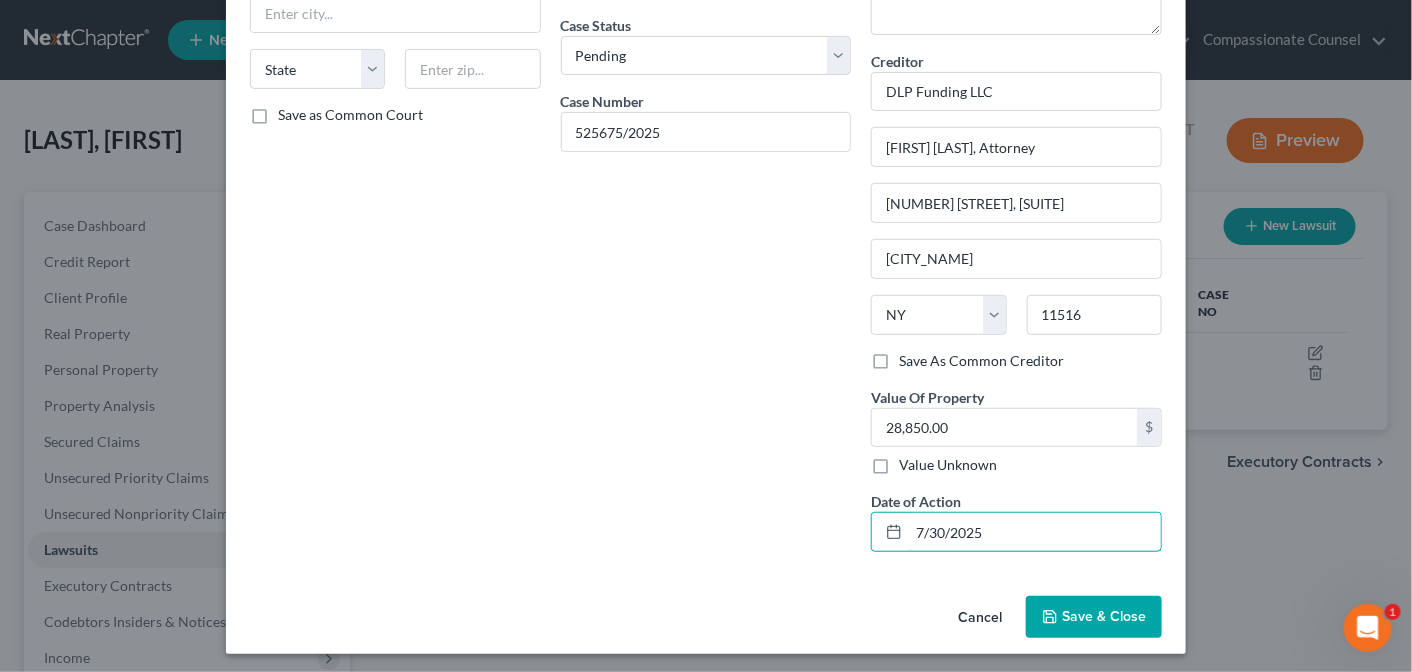 type on "7/30/2025" 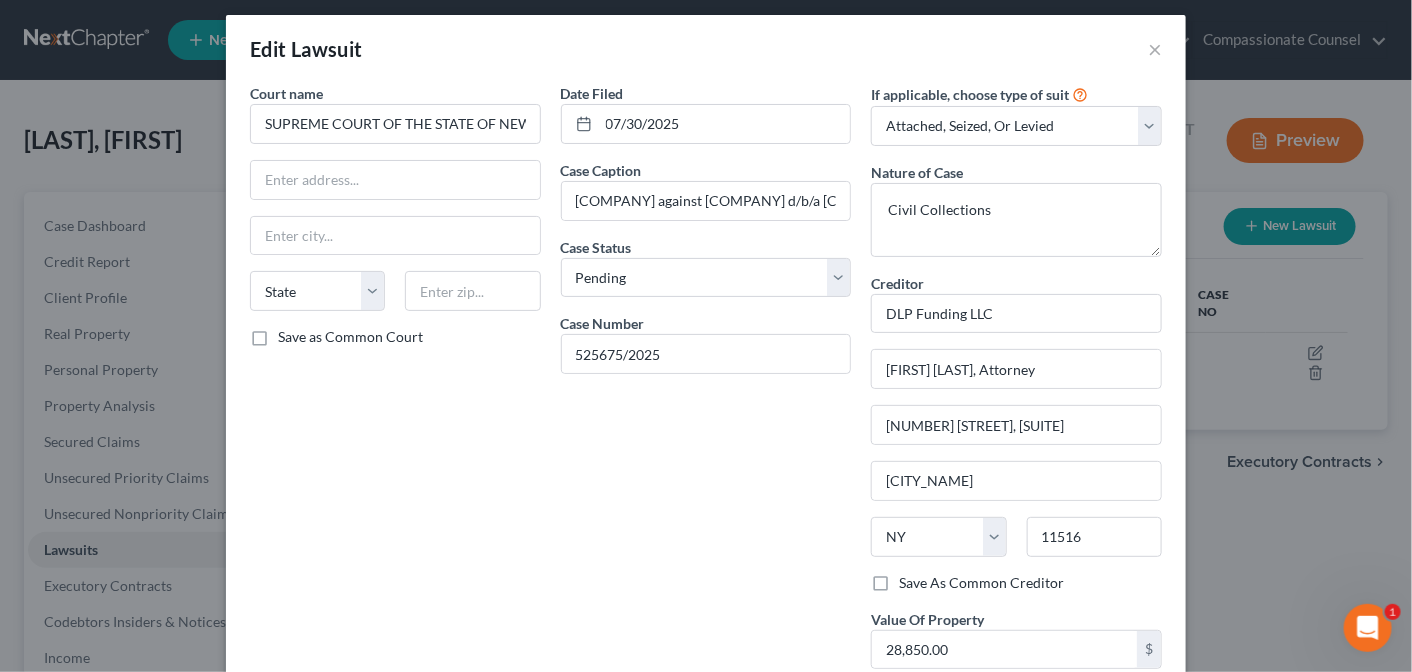 scroll, scrollTop: 0, scrollLeft: 0, axis: both 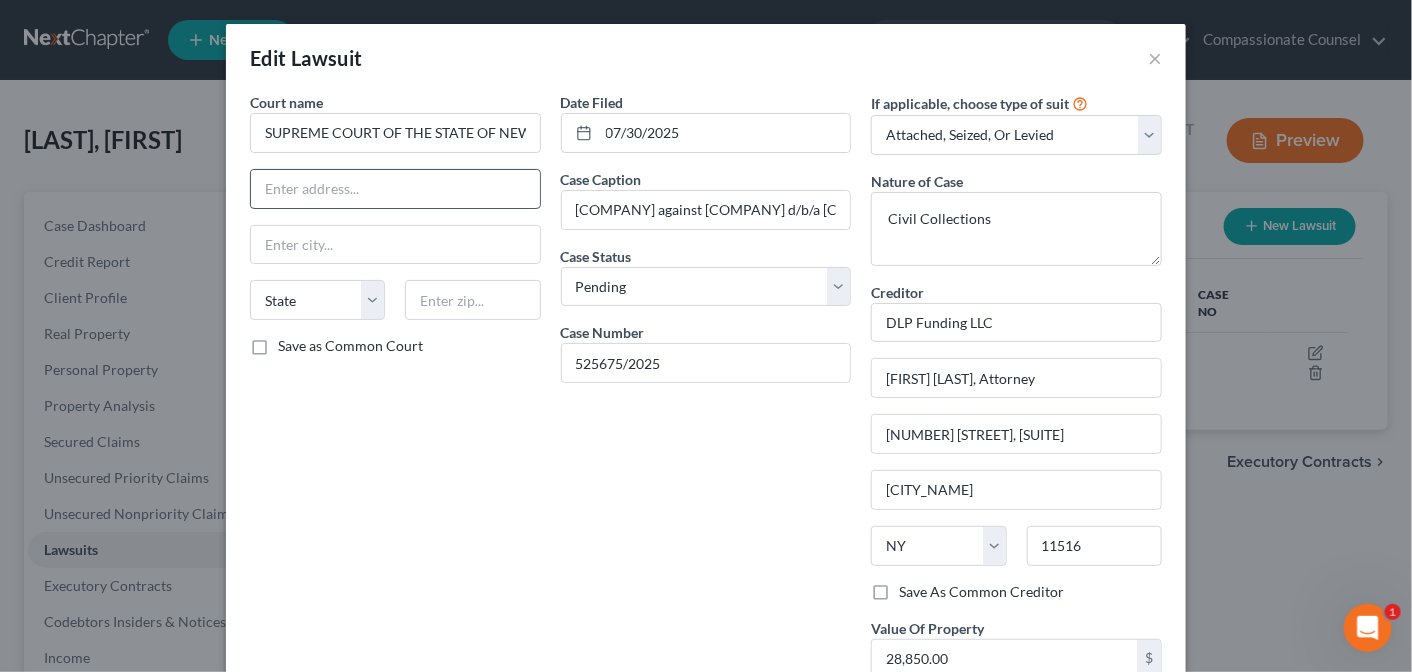 click at bounding box center [395, 189] 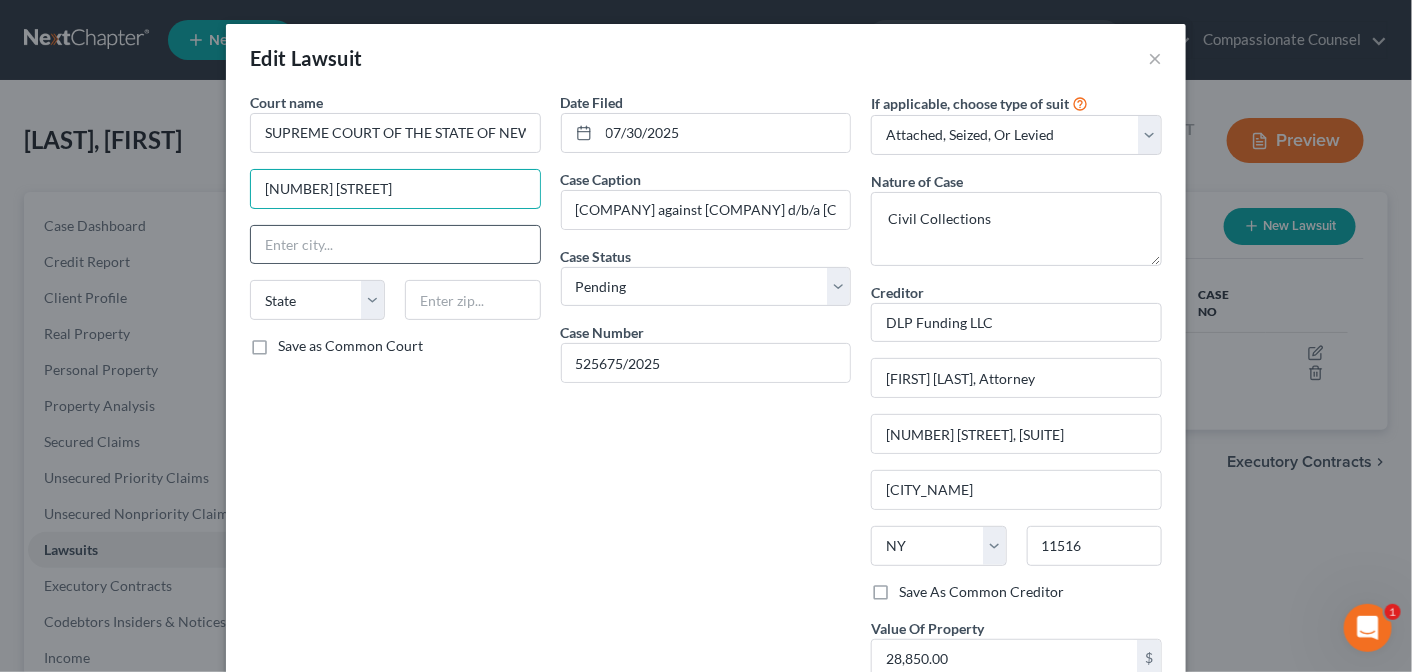 type on "[NUMBER] [STREET]" 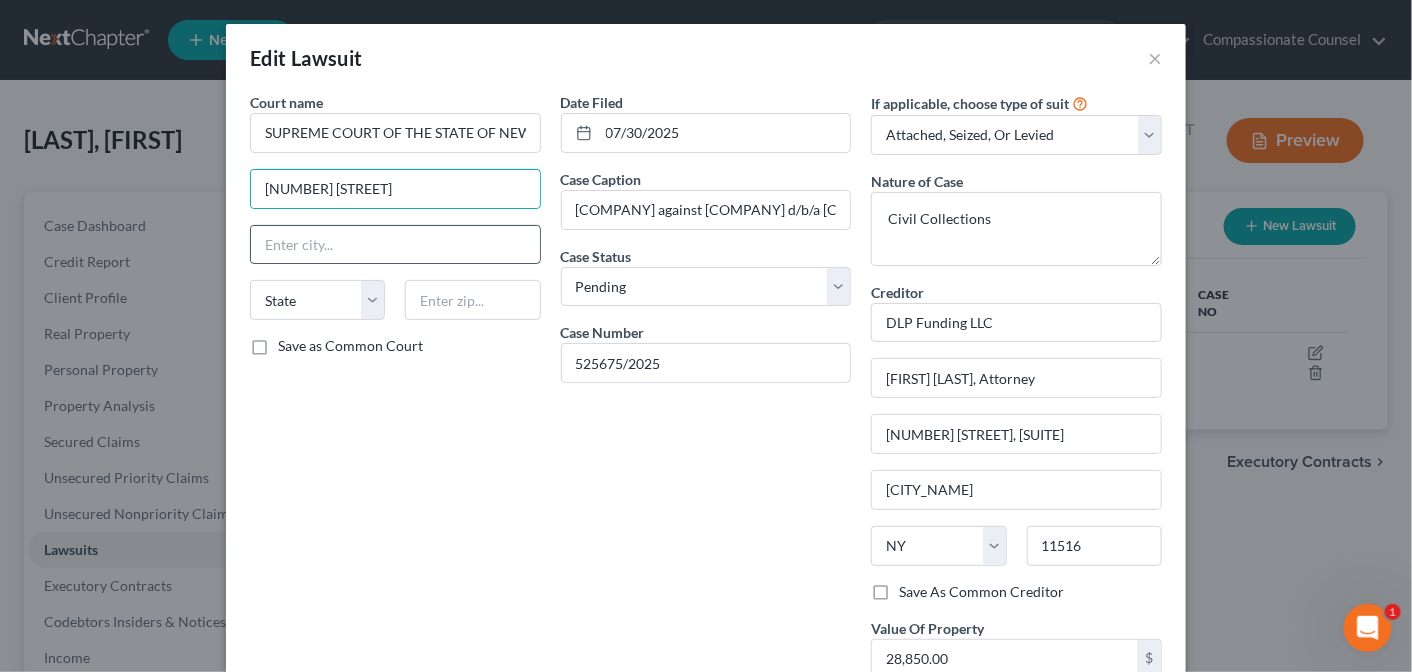 click at bounding box center [395, 245] 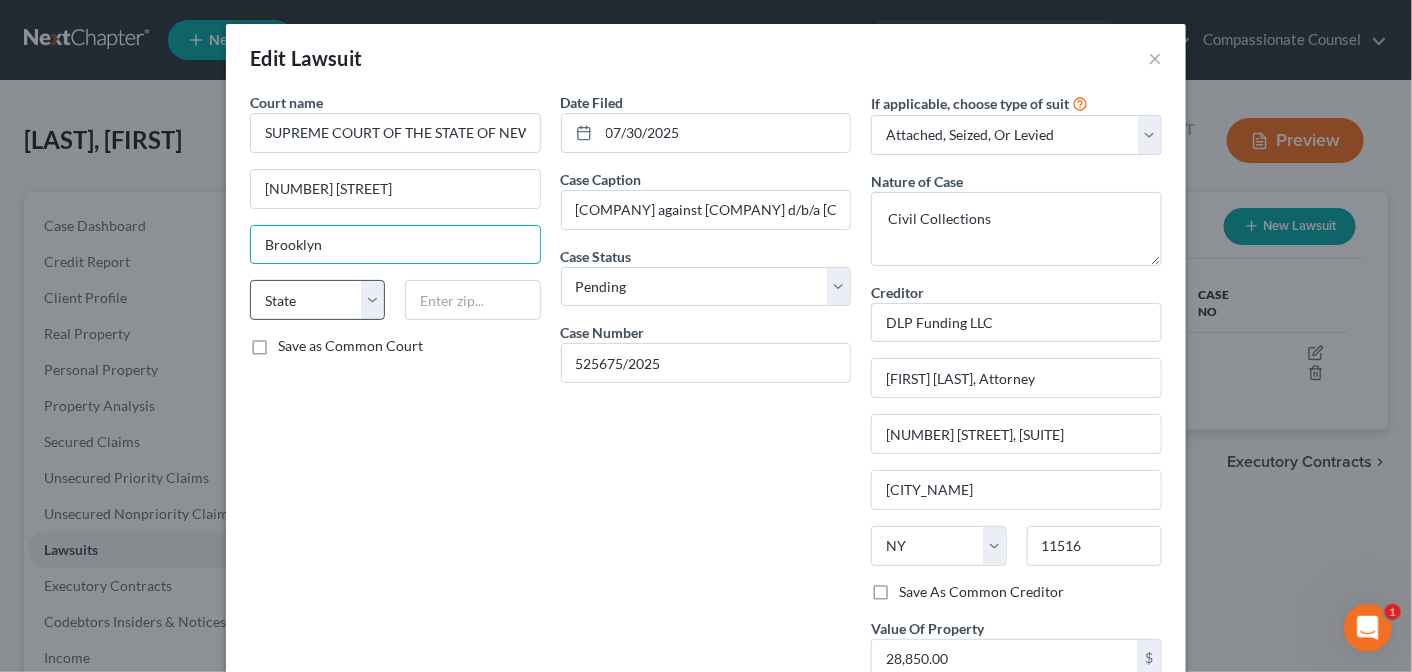 type on "Brooklyn" 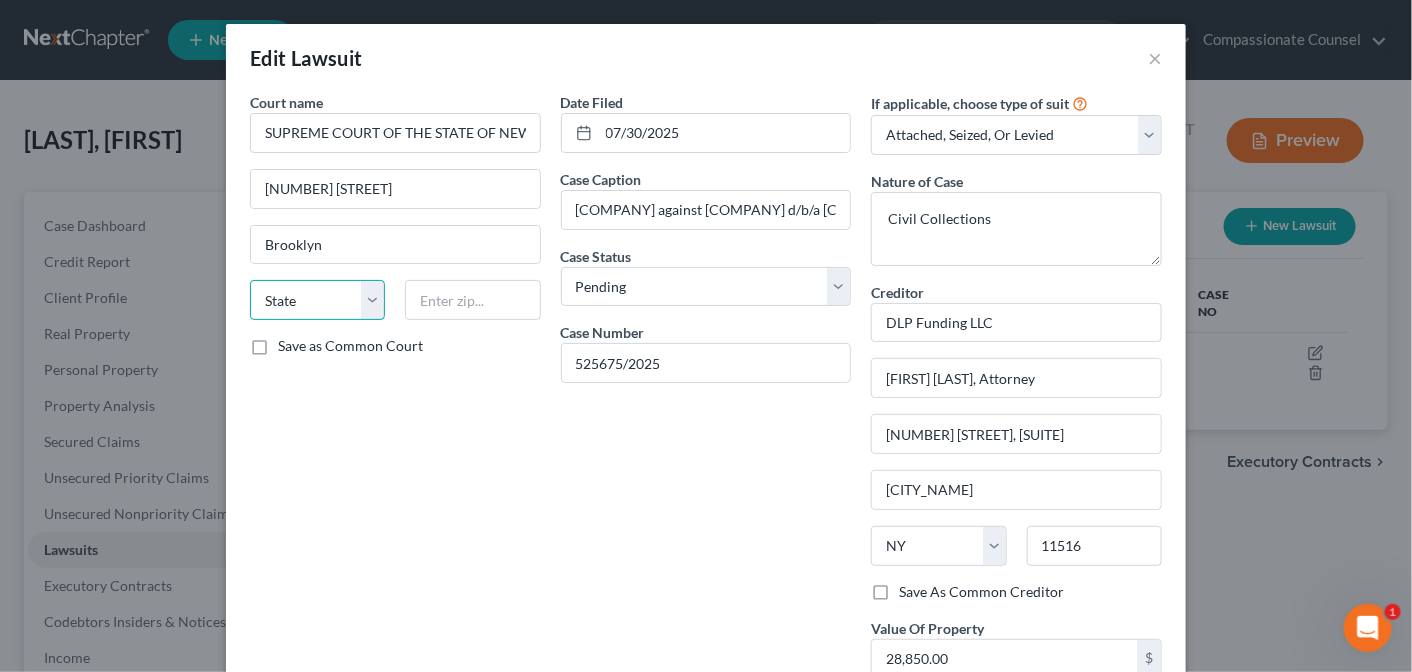 click on "State AL AK AR AZ CA CO CT DE DC FL GA GU HI ID IL IN IA KS KY LA ME MD MA MI MN MS MO MT NC ND NE NV NH NJ NM NY OH OK OR PA PR RI SC SD TN TX UT VI VA VT WA WV WI WY" at bounding box center (317, 300) 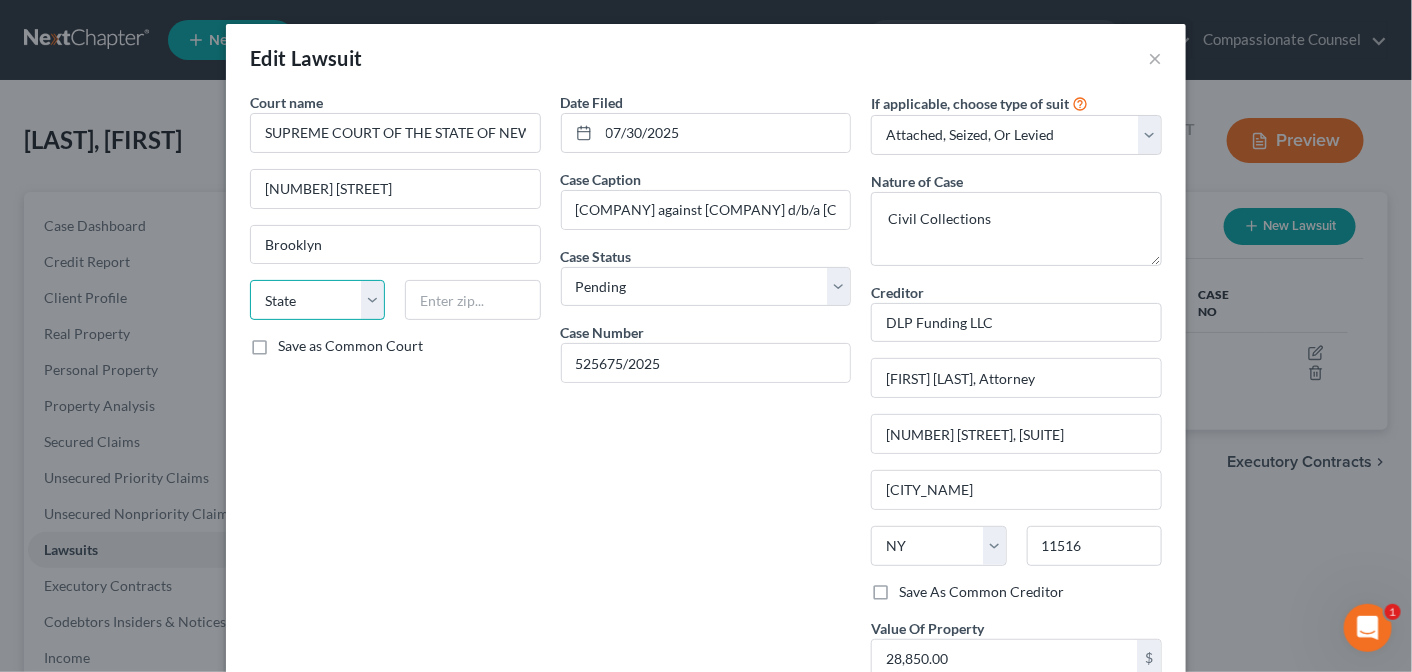 select on "35" 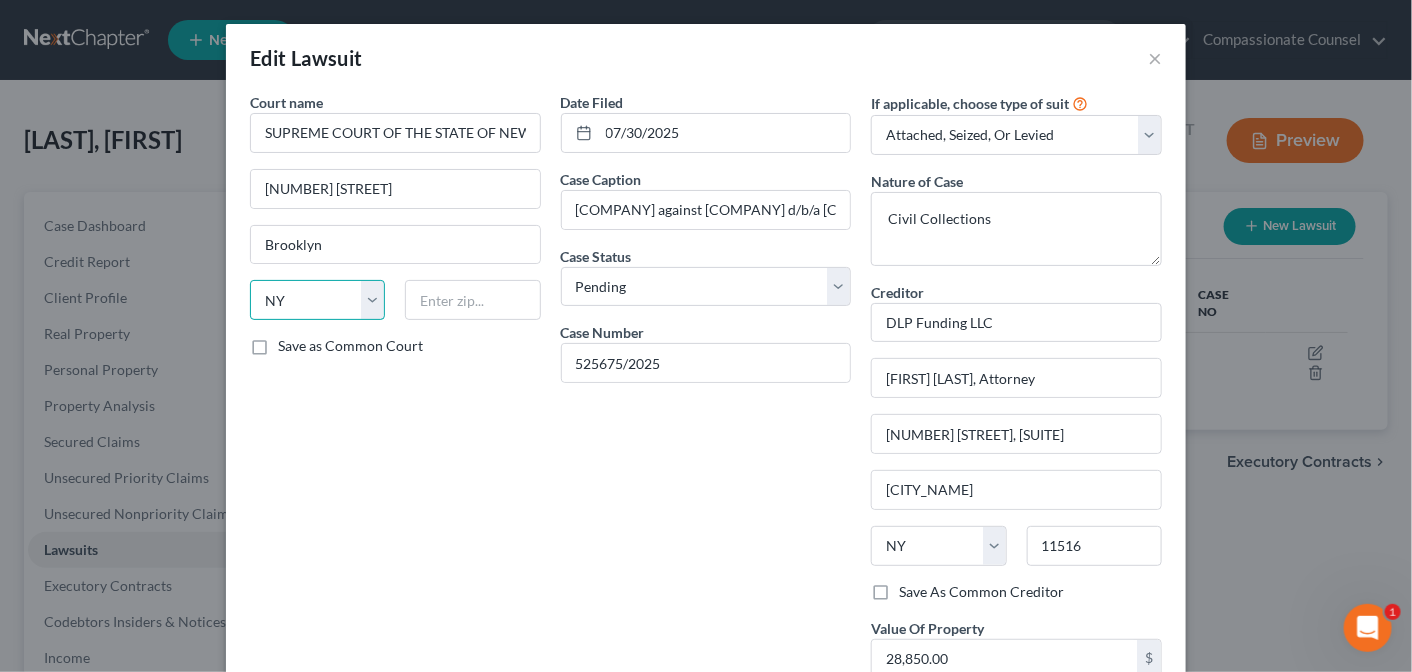 click on "State AL AK AR AZ CA CO CT DE DC FL GA GU HI ID IL IN IA KS KY LA ME MD MA MI MN MS MO MT NC ND NE NV NH NJ NM NY OH OK OR PA PR RI SC SD TN TX UT VI VA VT WA WV WI WY" at bounding box center (317, 300) 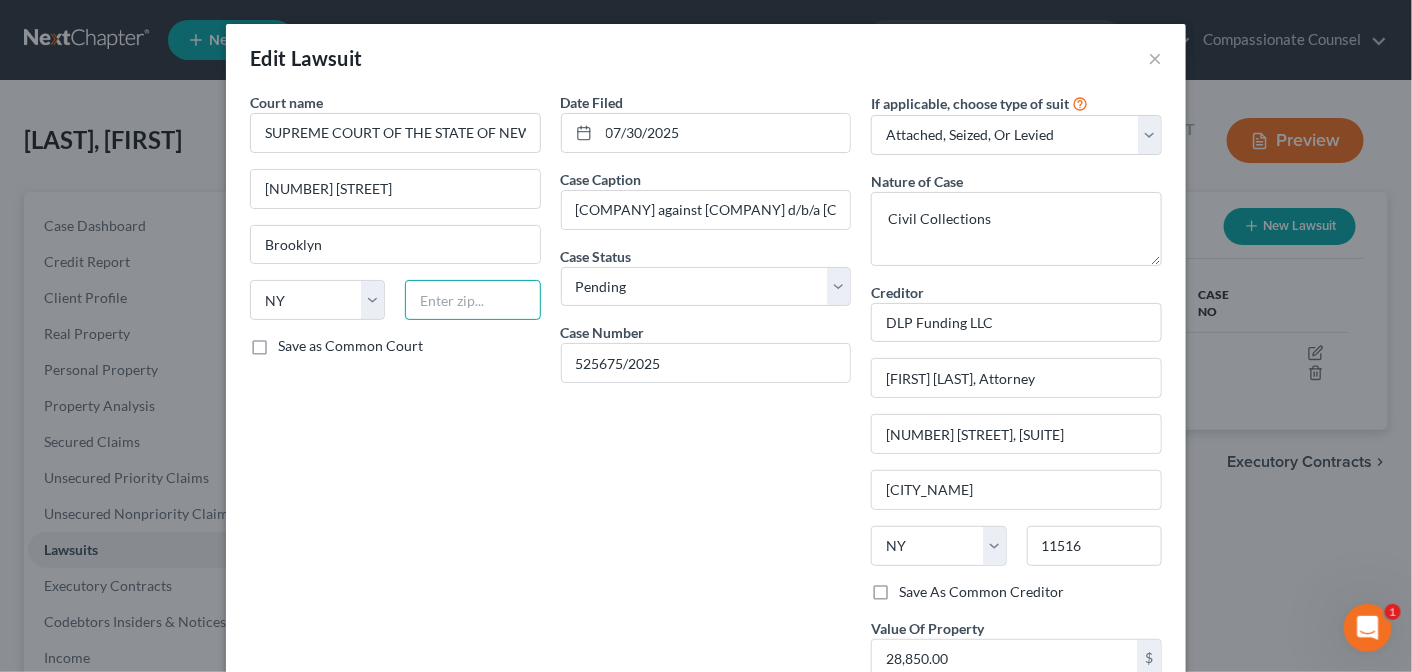 click at bounding box center (472, 300) 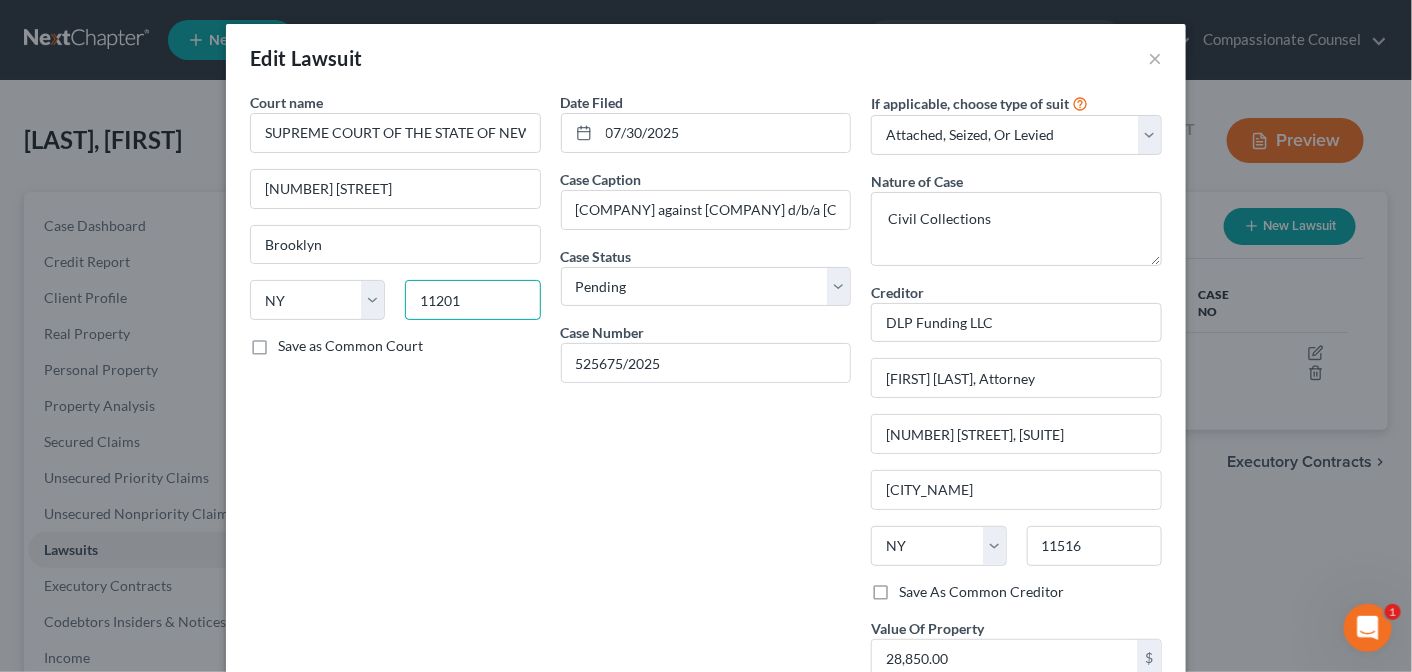 type on "11201" 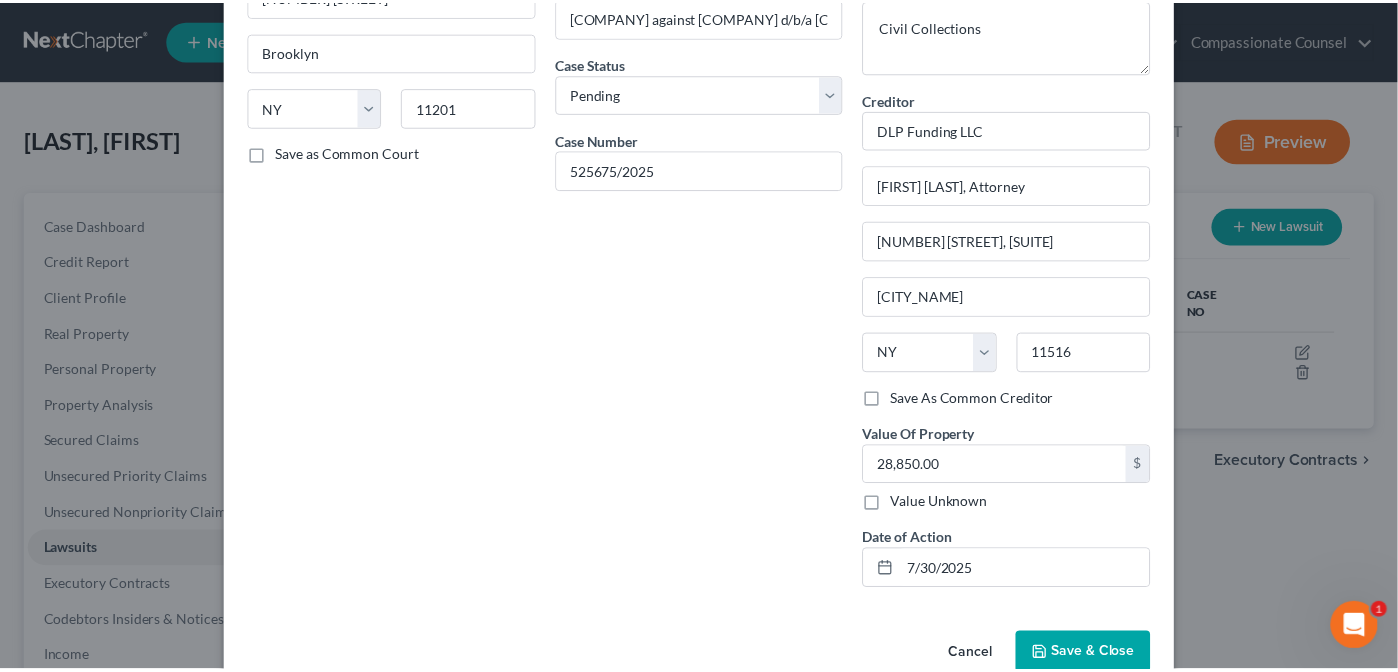 scroll, scrollTop: 231, scrollLeft: 0, axis: vertical 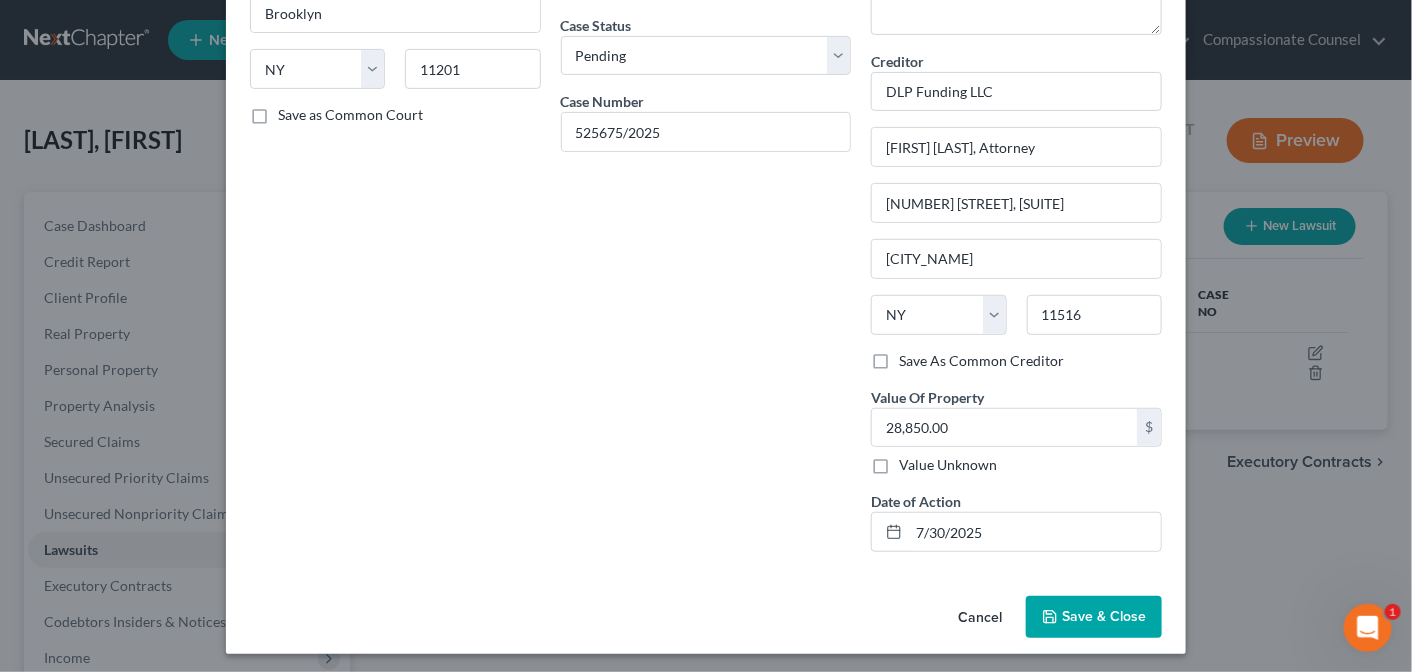 click on "Save & Close" at bounding box center (1104, 616) 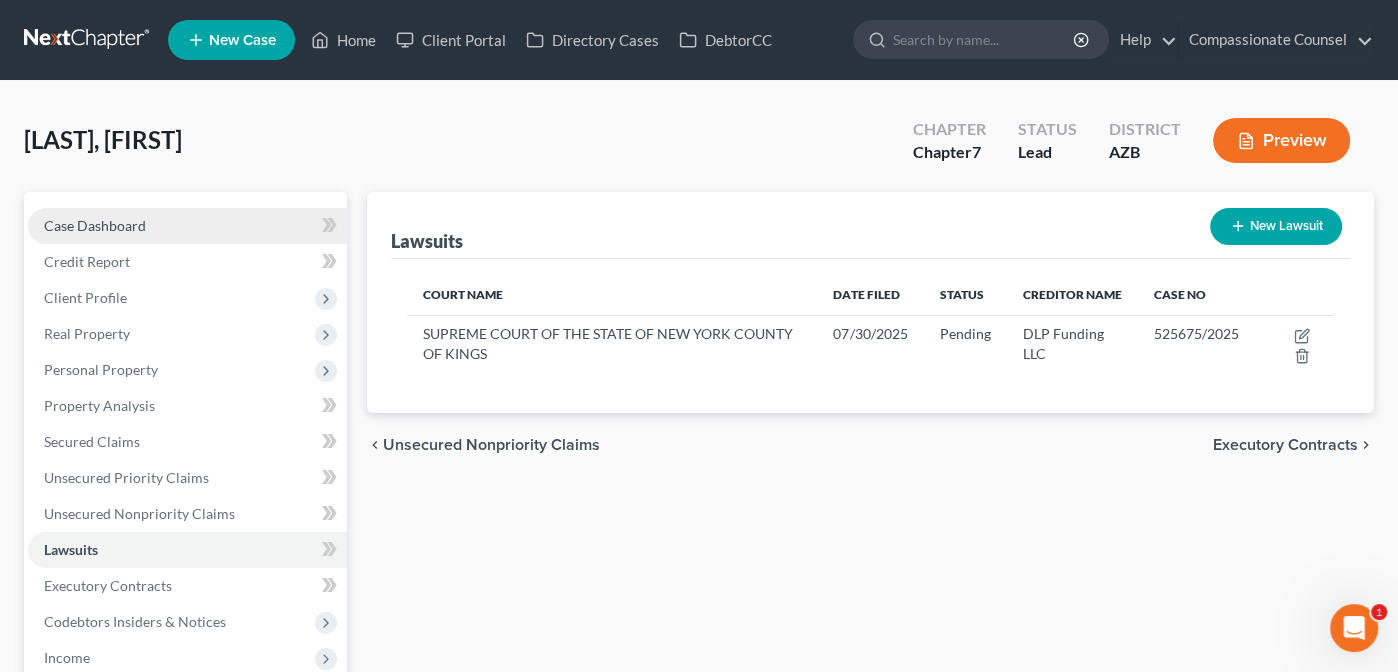 click on "Case Dashboard" at bounding box center [95, 225] 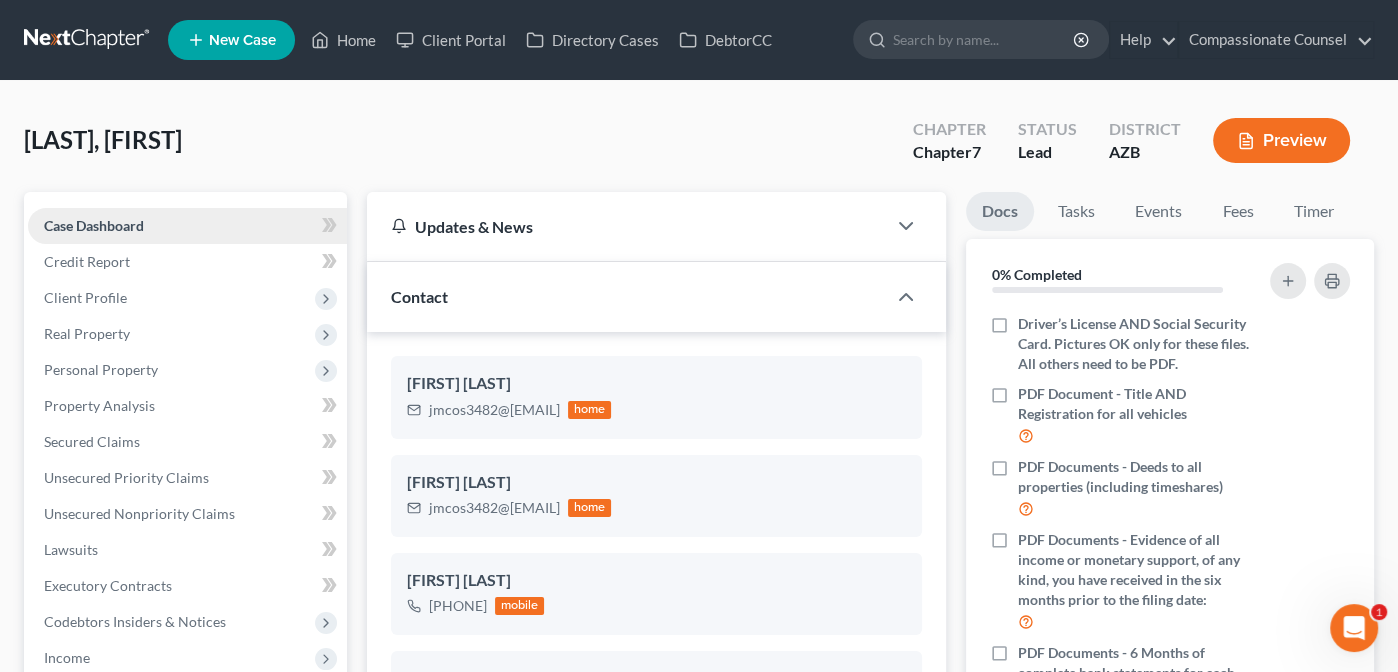 scroll, scrollTop: 344, scrollLeft: 0, axis: vertical 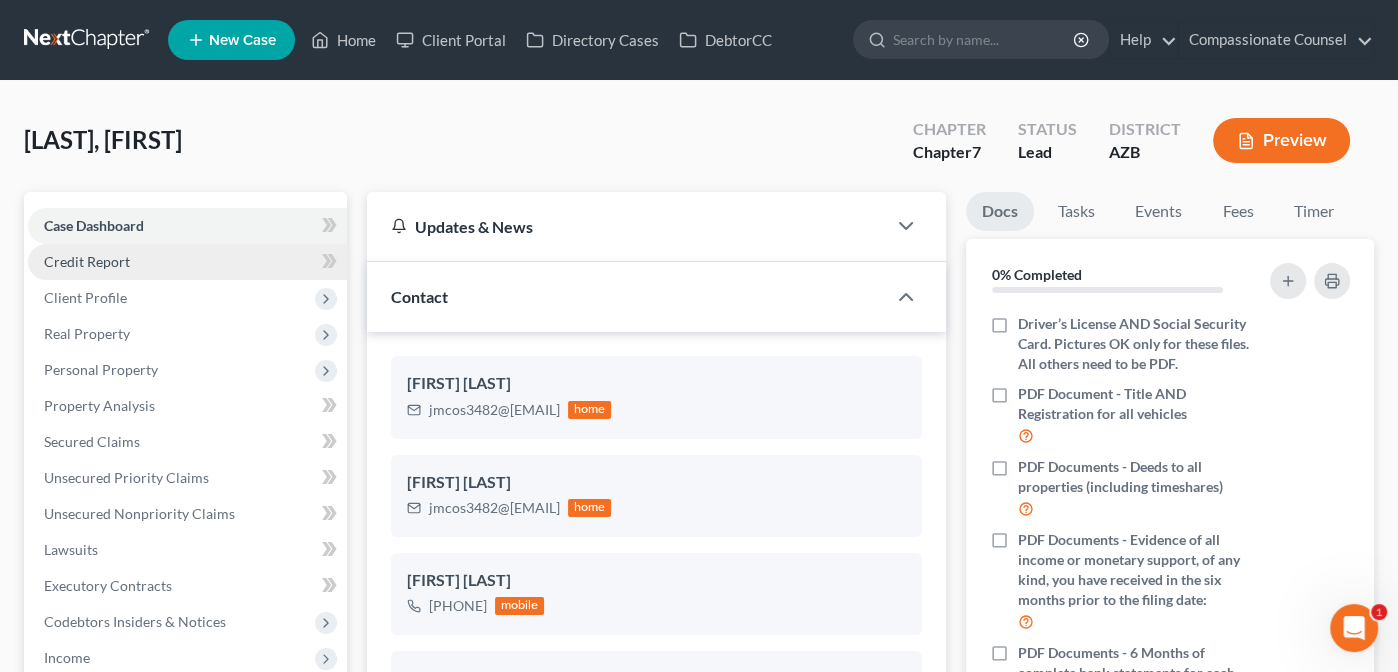 click on "Credit Report" at bounding box center (87, 261) 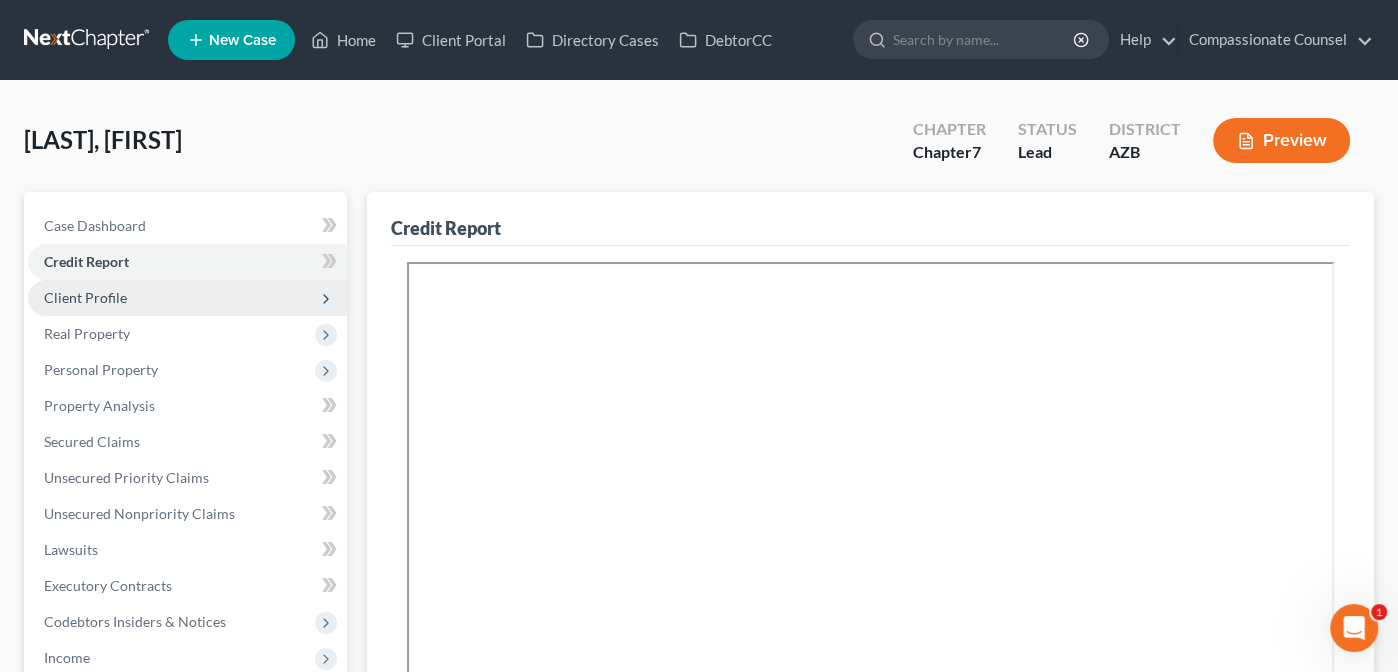 click on "Client Profile" at bounding box center [85, 297] 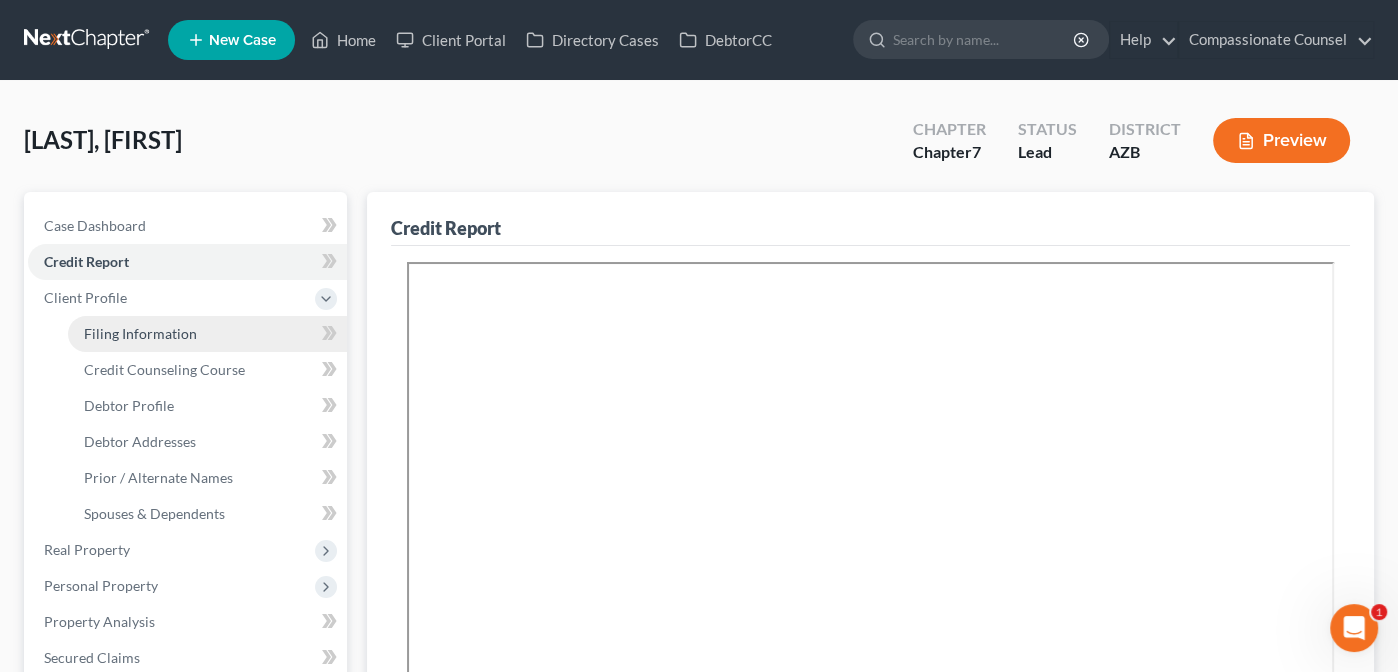 click on "Filing Information" at bounding box center [140, 333] 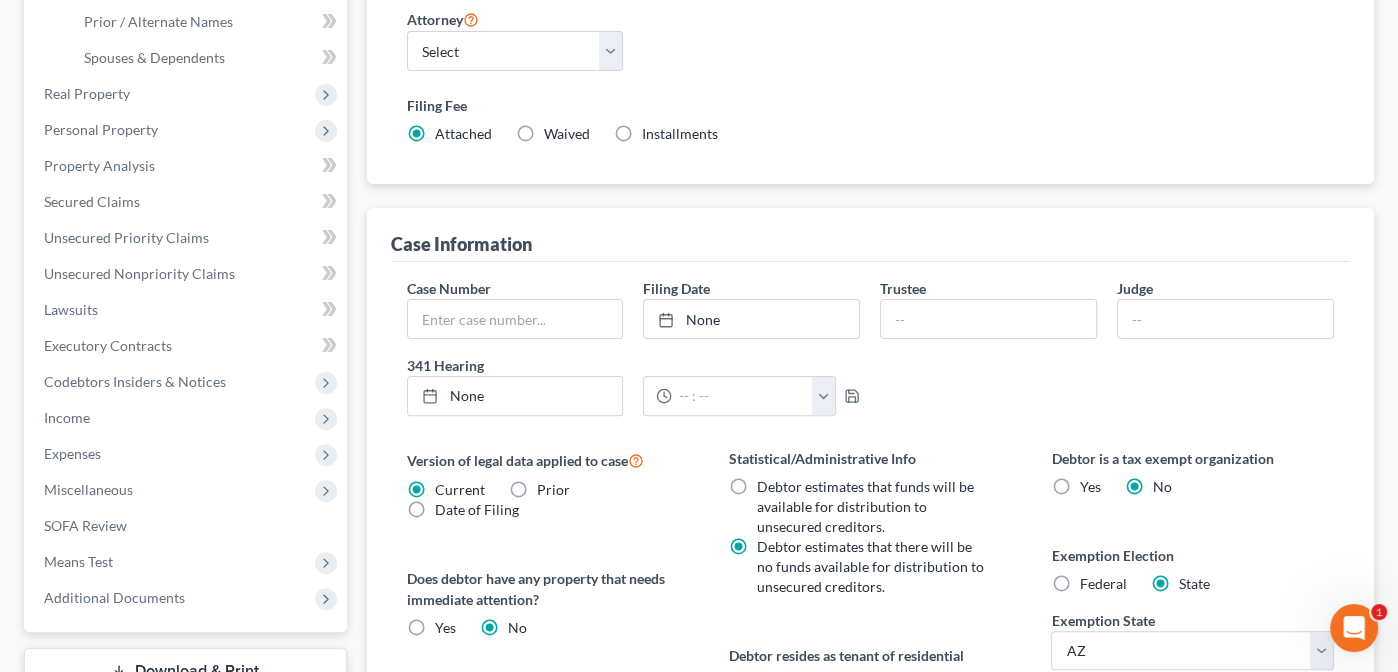 scroll, scrollTop: 454, scrollLeft: 0, axis: vertical 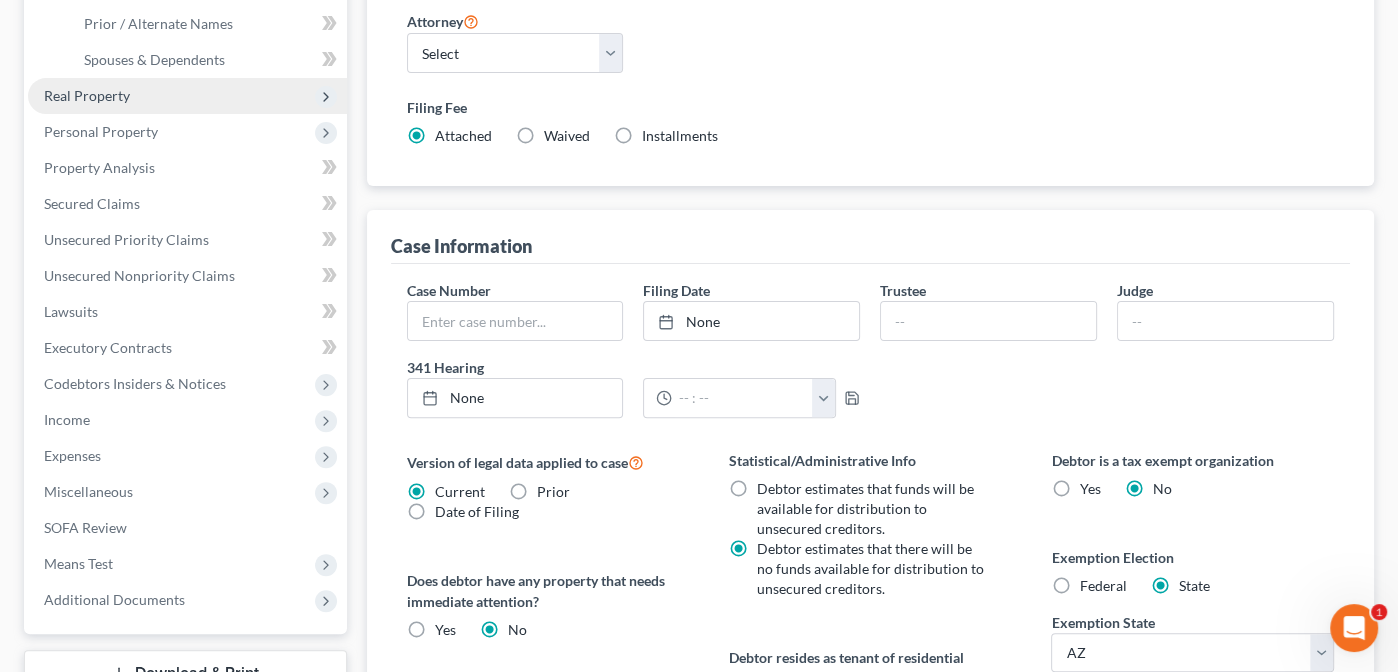 click on "Real Property" at bounding box center (87, 95) 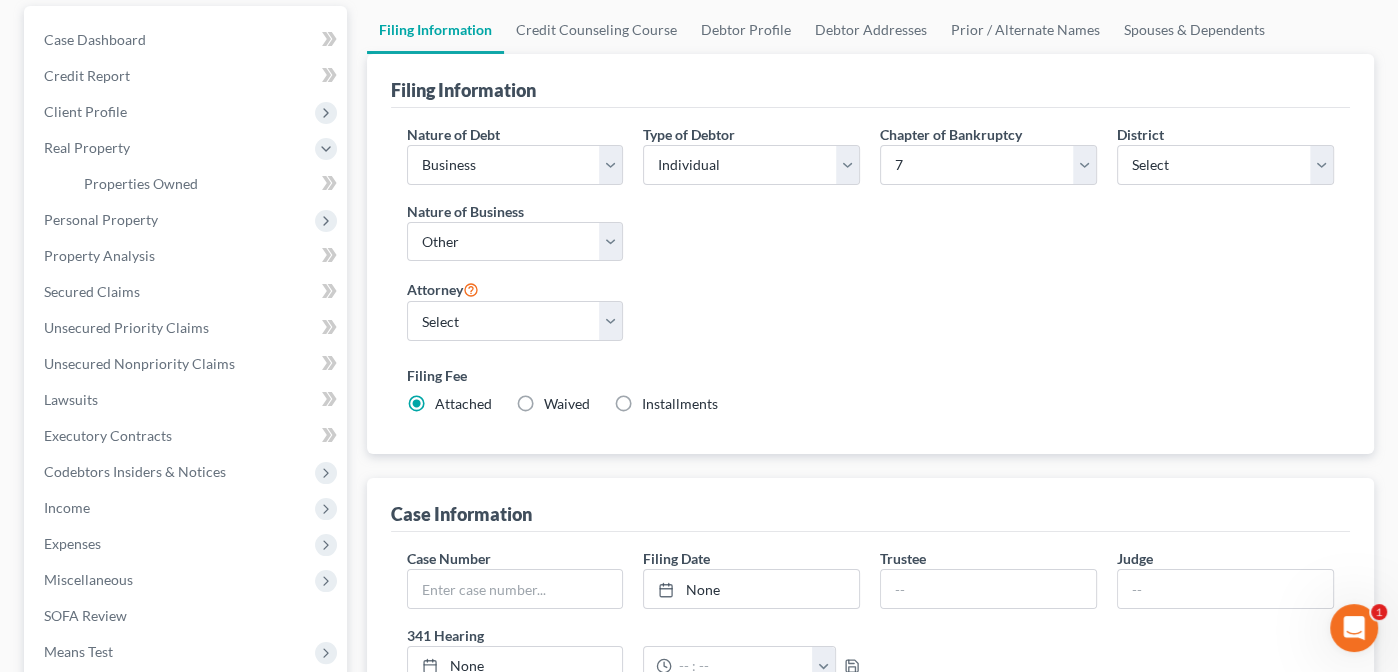 scroll, scrollTop: 35, scrollLeft: 0, axis: vertical 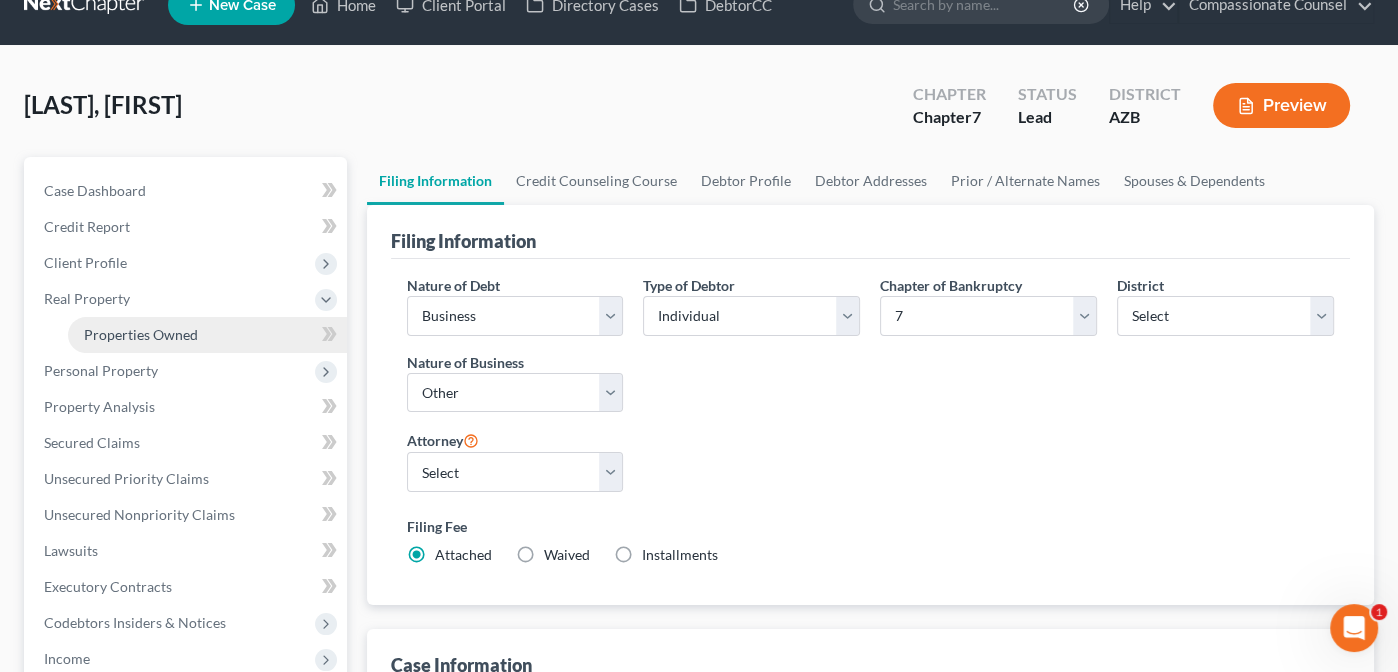 click on "Properties Owned" at bounding box center (141, 334) 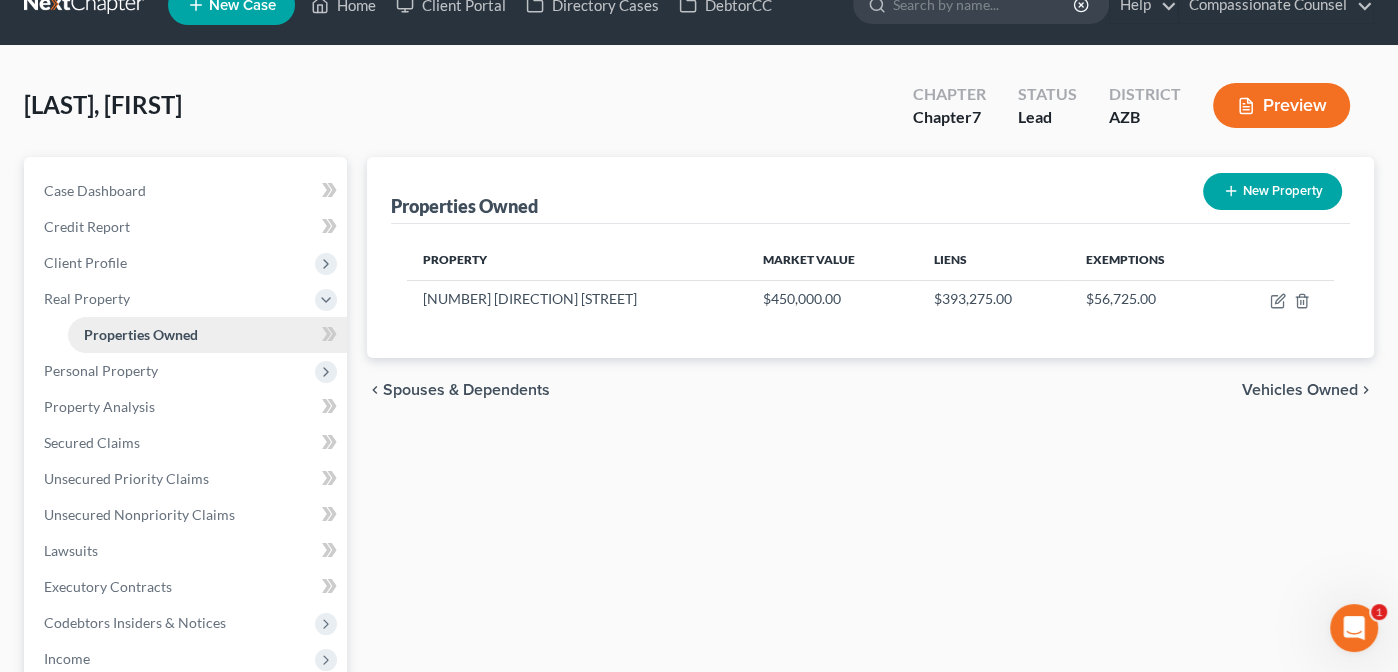 scroll, scrollTop: 0, scrollLeft: 0, axis: both 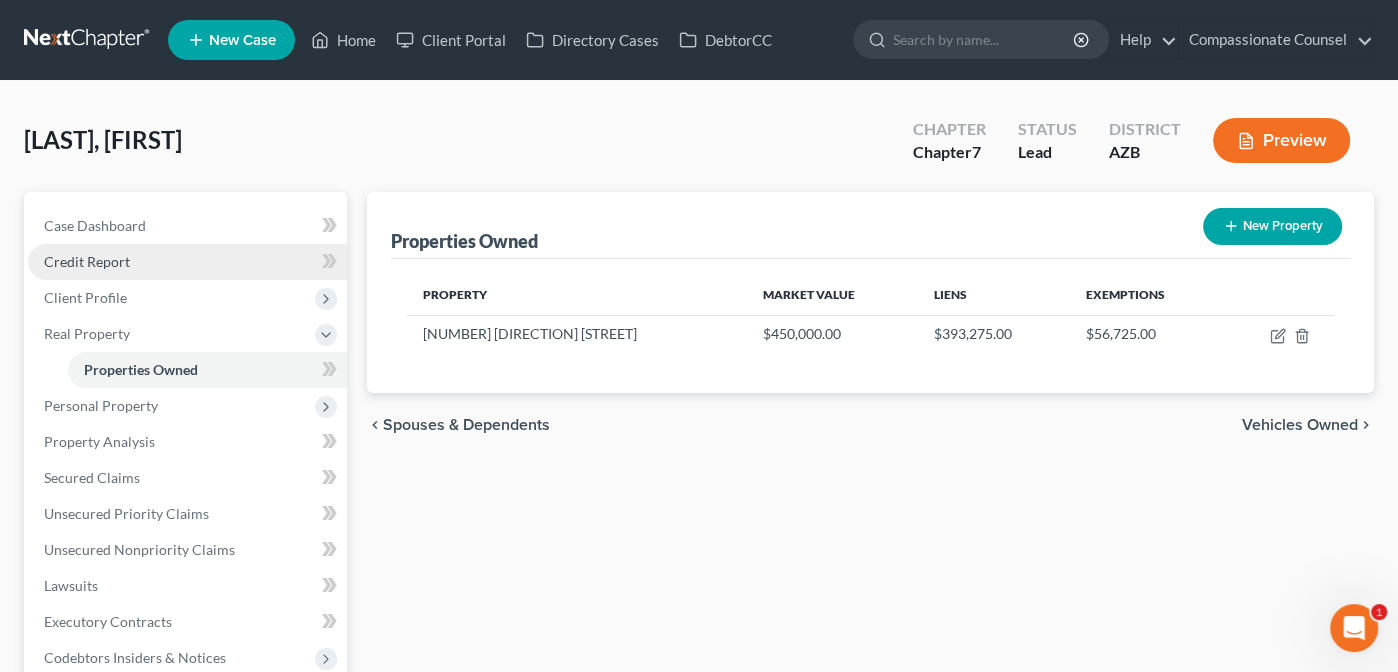 click on "Credit Report" at bounding box center (87, 261) 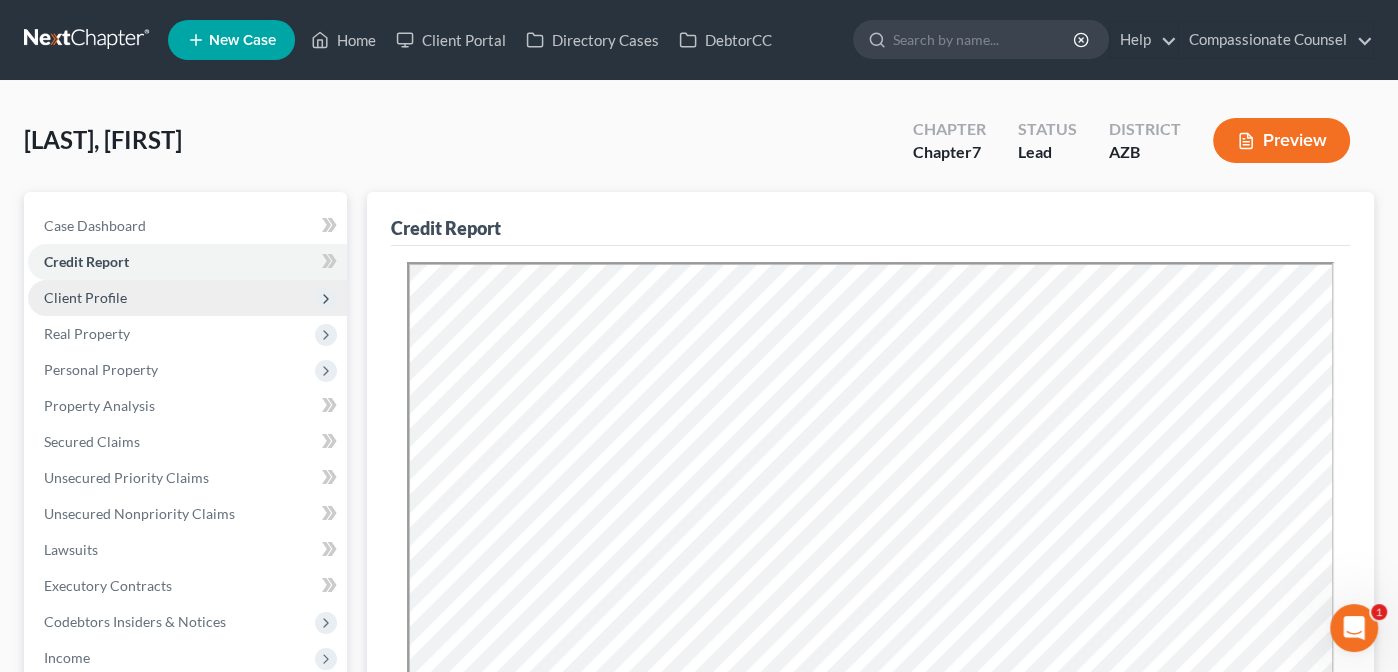 scroll, scrollTop: 0, scrollLeft: 0, axis: both 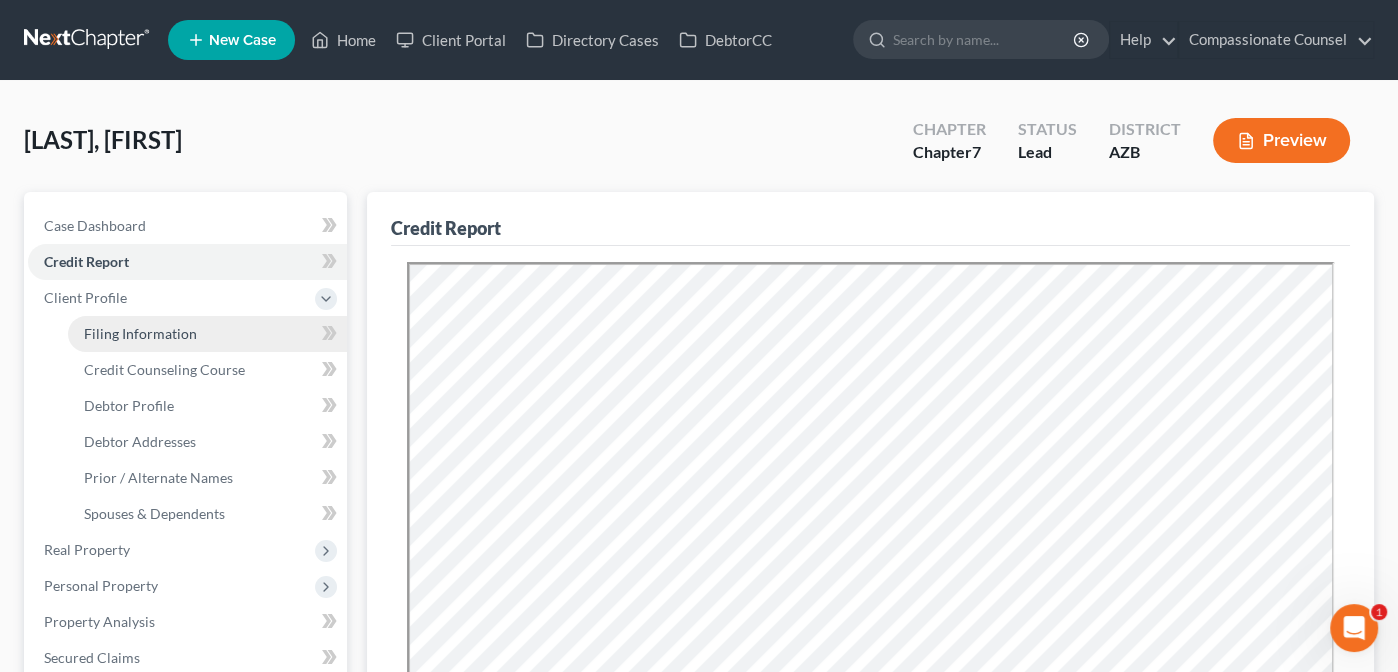 click on "Filing Information" at bounding box center [207, 334] 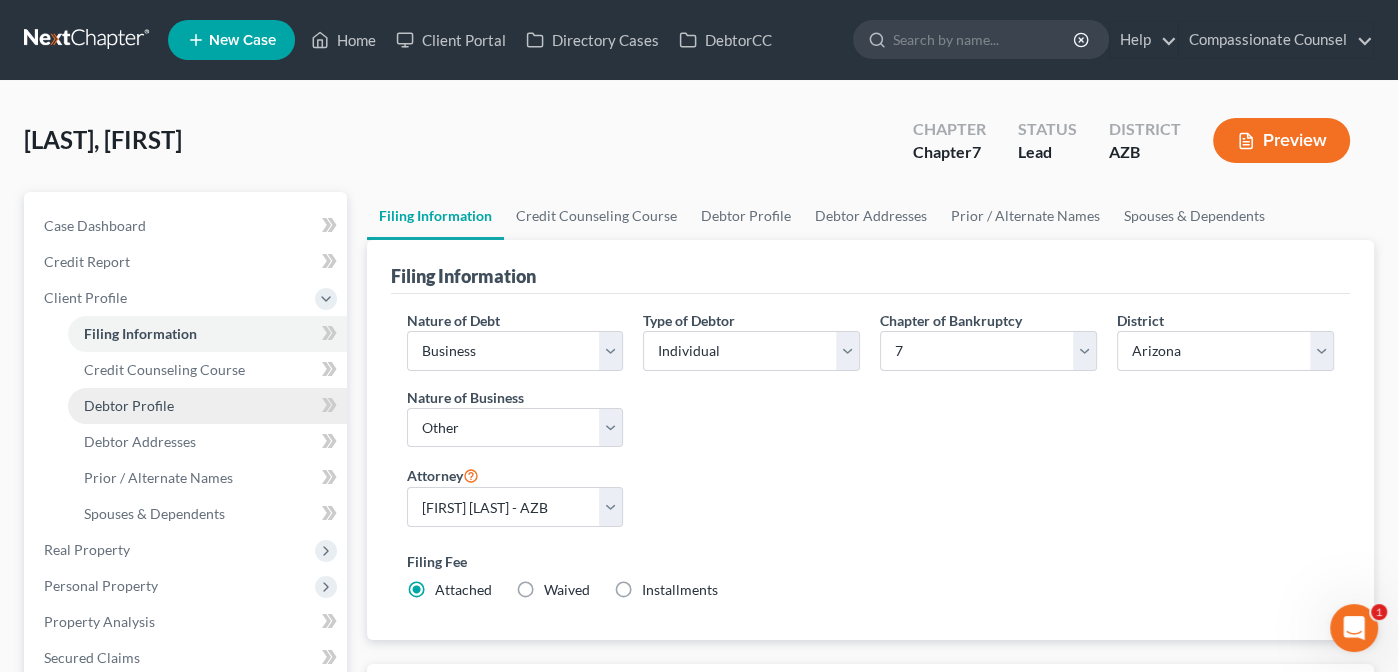 click on "Debtor Profile" at bounding box center (129, 405) 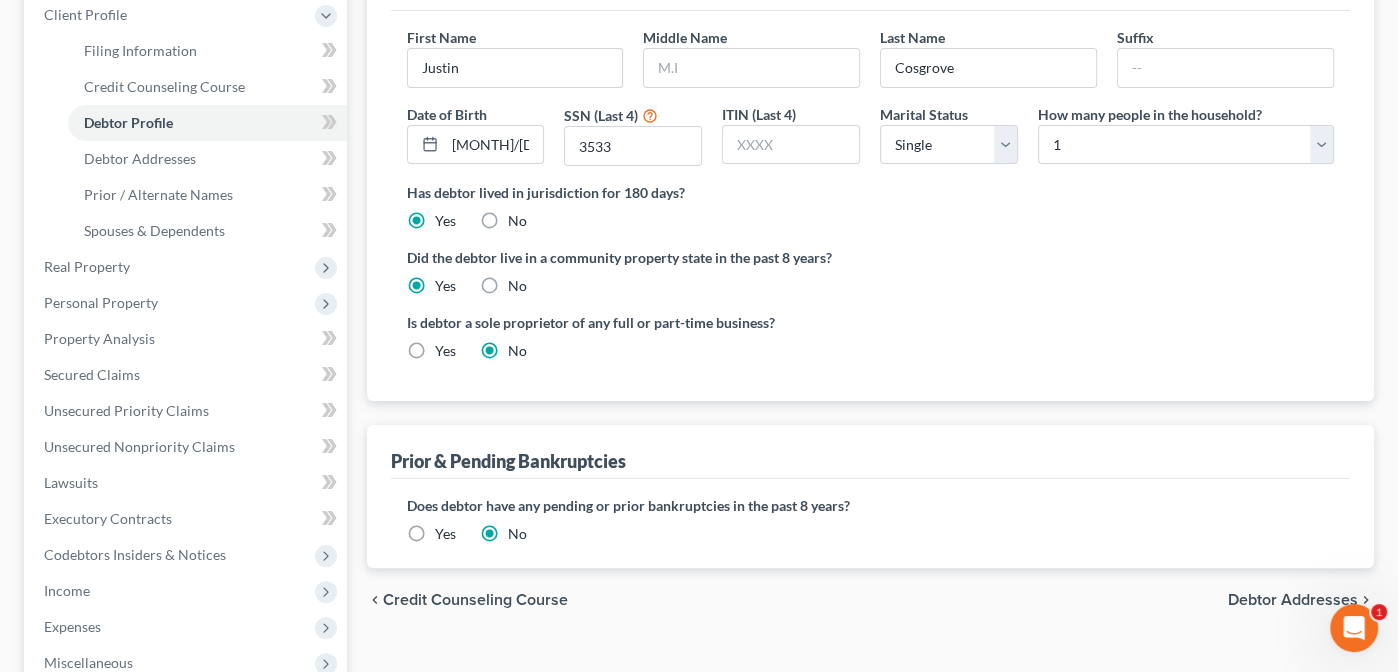 scroll, scrollTop: 288, scrollLeft: 0, axis: vertical 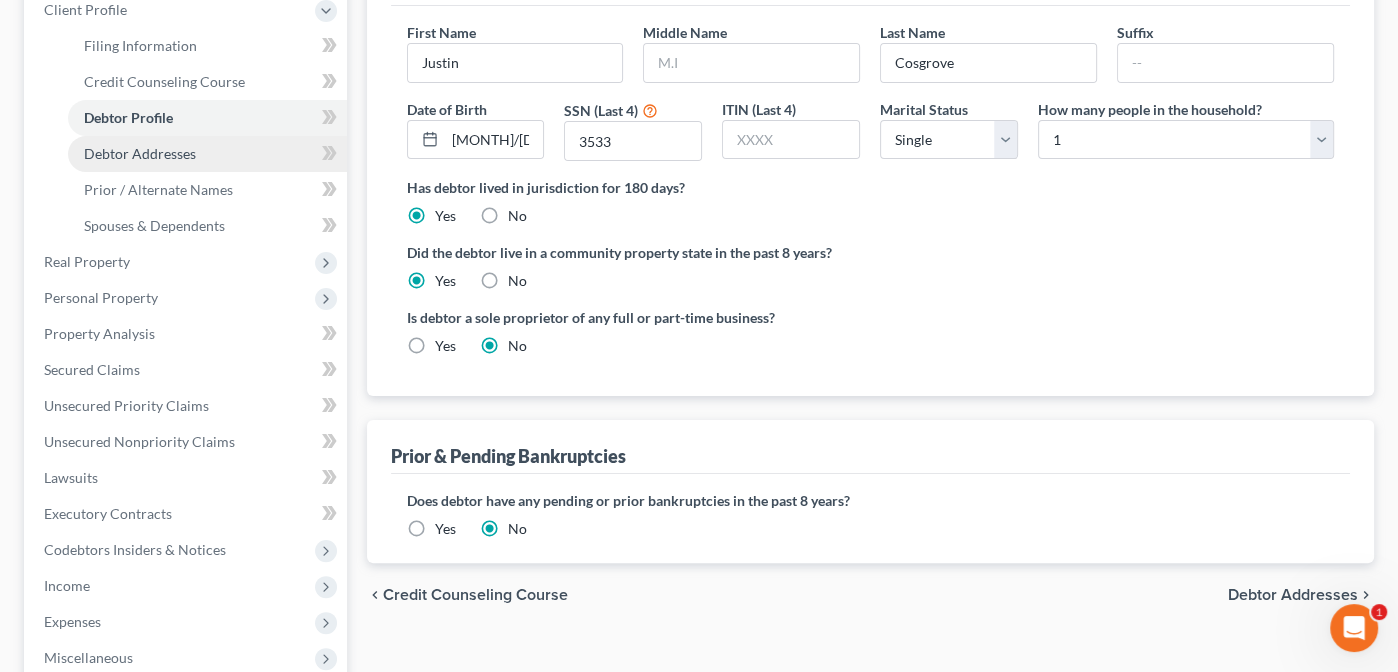click on "Debtor Addresses" at bounding box center (140, 153) 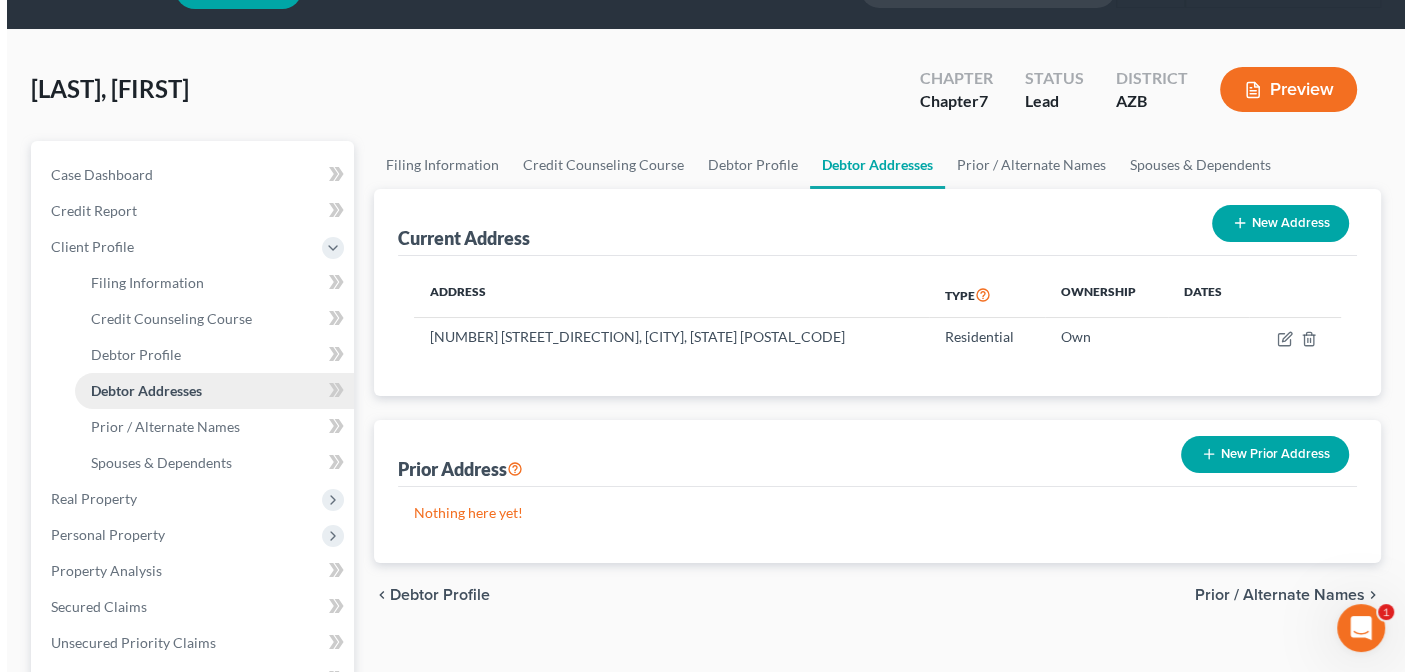 scroll, scrollTop: 0, scrollLeft: 0, axis: both 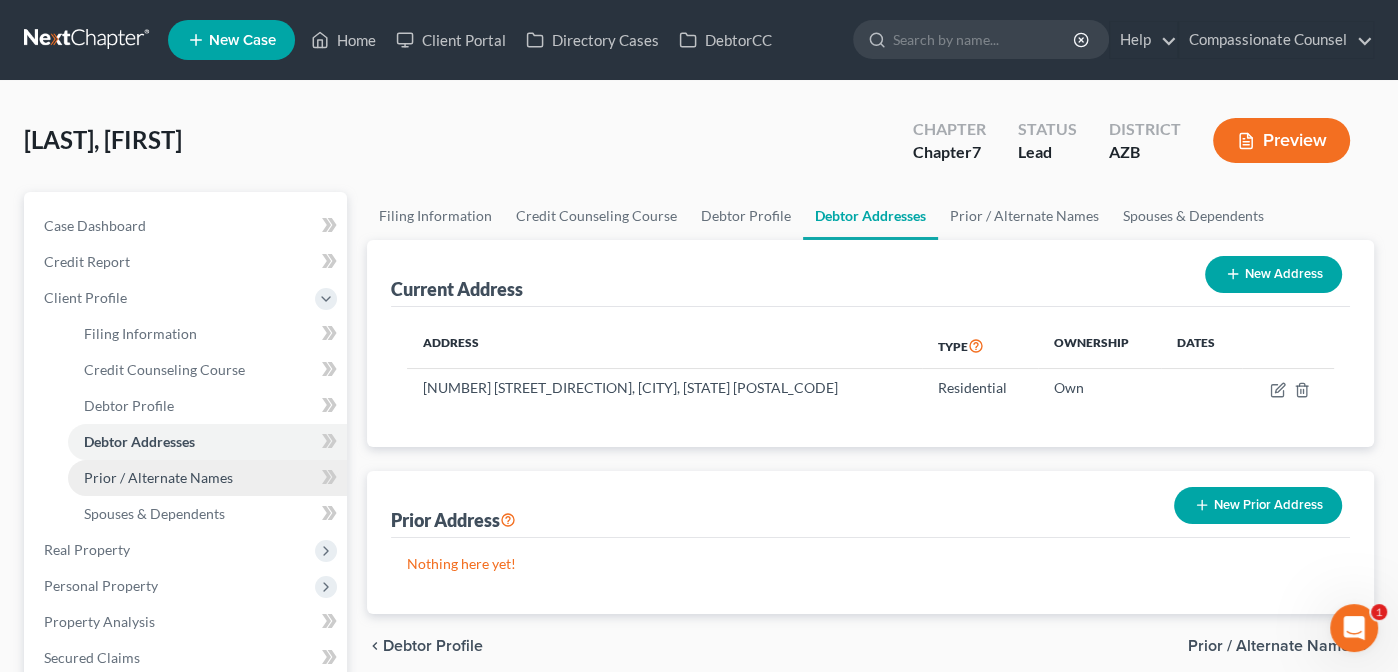 click on "Prior / Alternate Names" at bounding box center (158, 477) 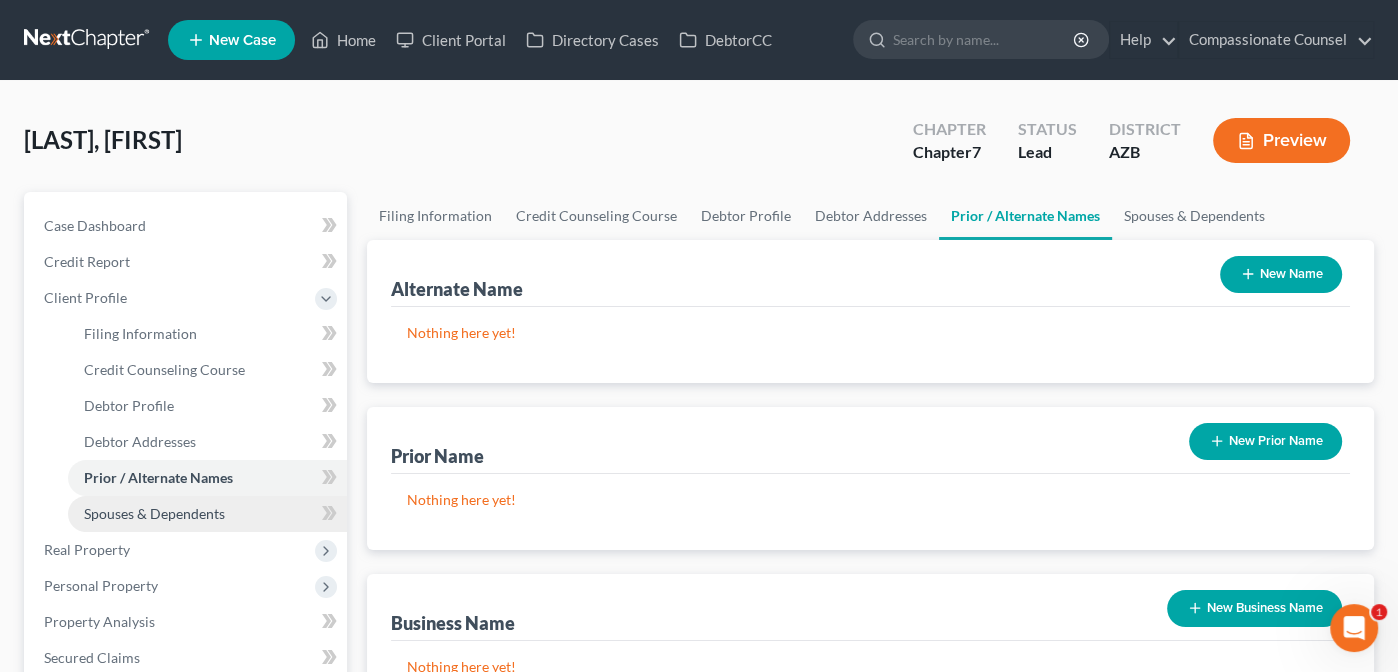 click on "Spouses & Dependents" at bounding box center [207, 514] 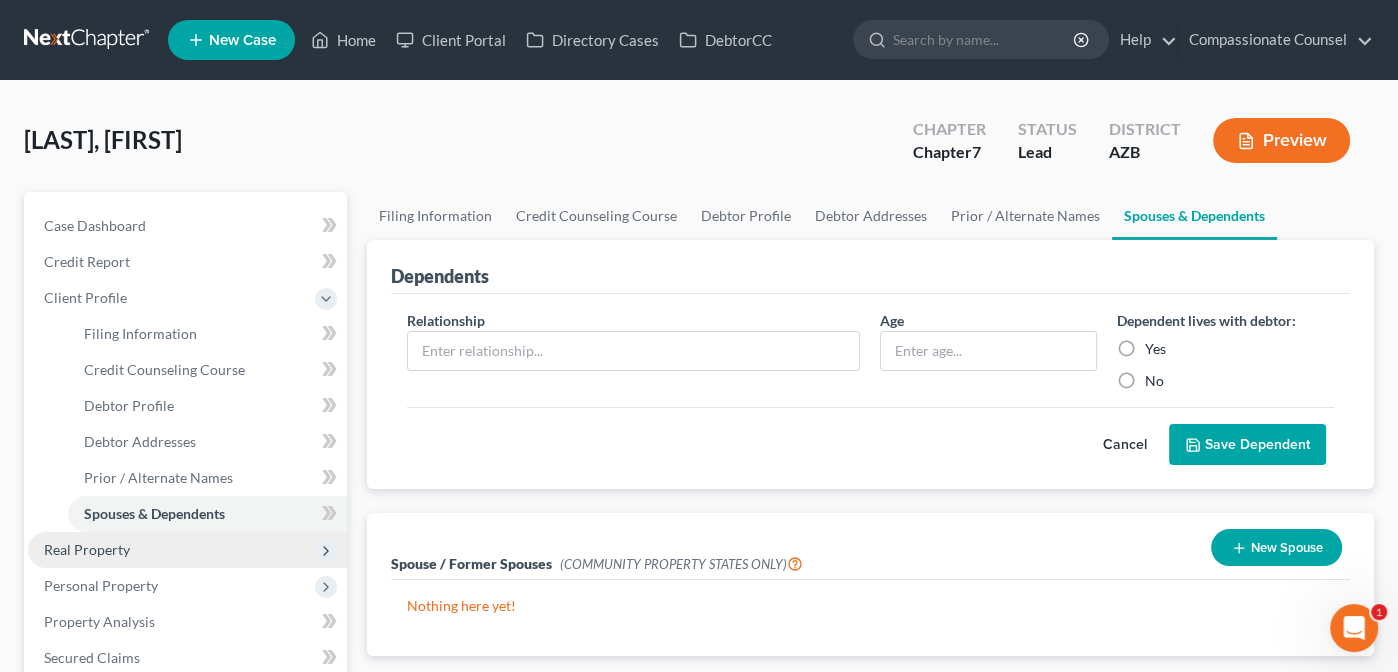 click on "Real Property" at bounding box center (87, 549) 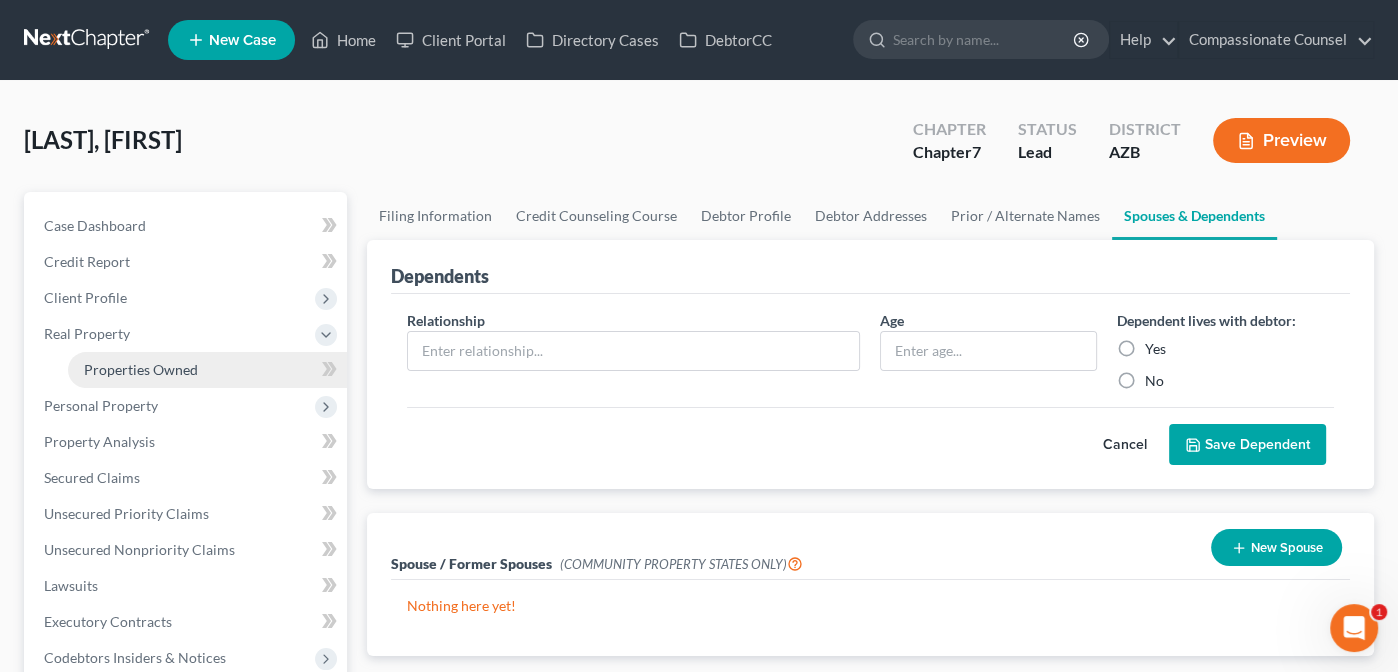 click on "Properties Owned" at bounding box center [141, 369] 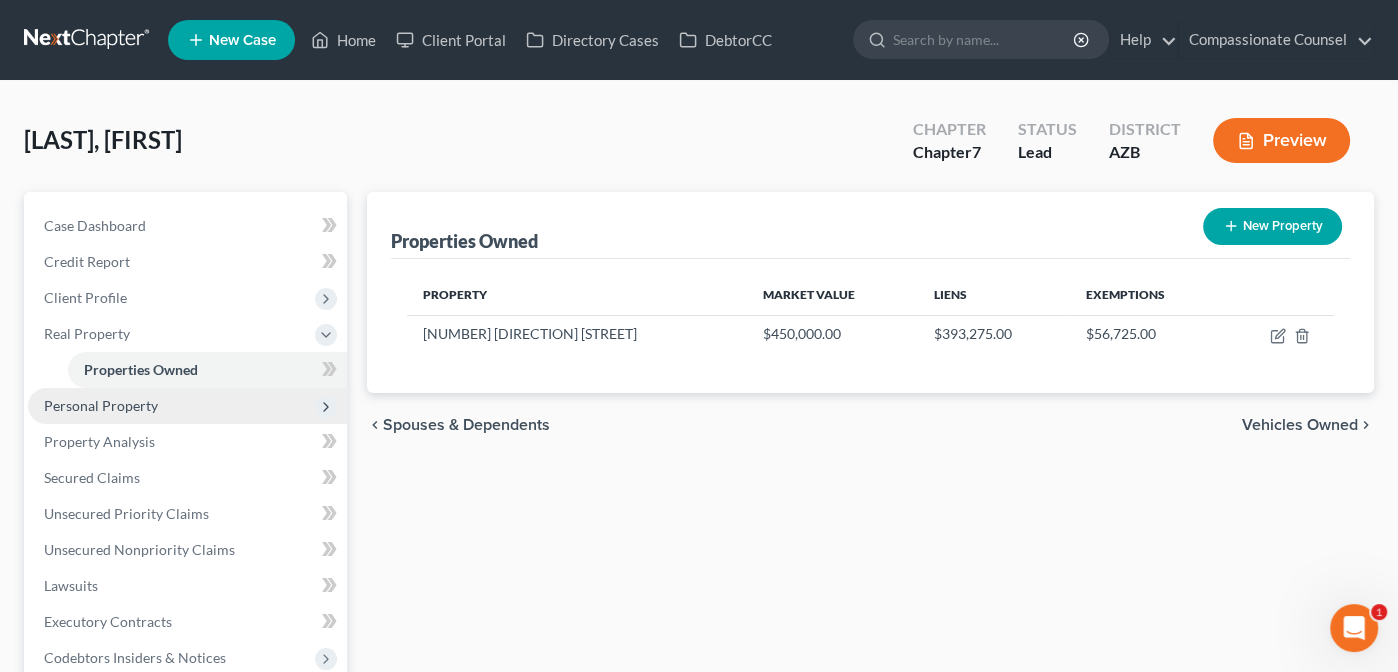 click on "Personal Property" at bounding box center (101, 405) 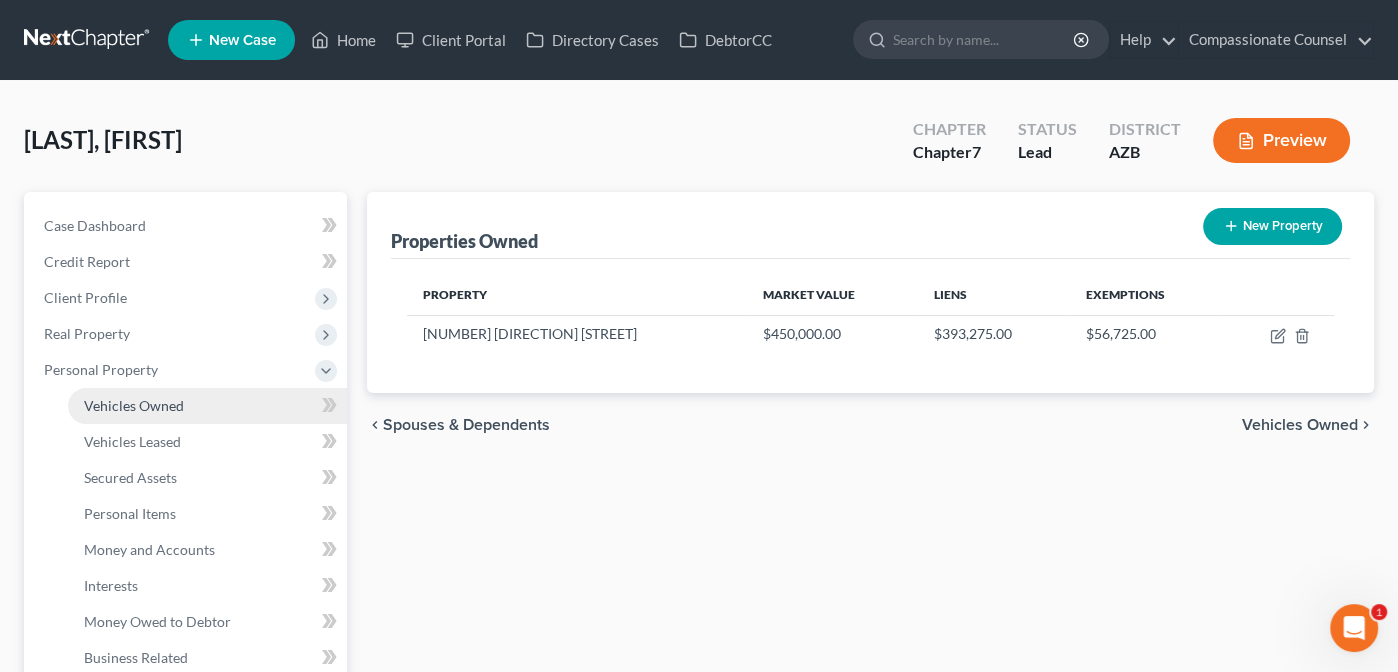 click on "Vehicles Owned" at bounding box center (134, 405) 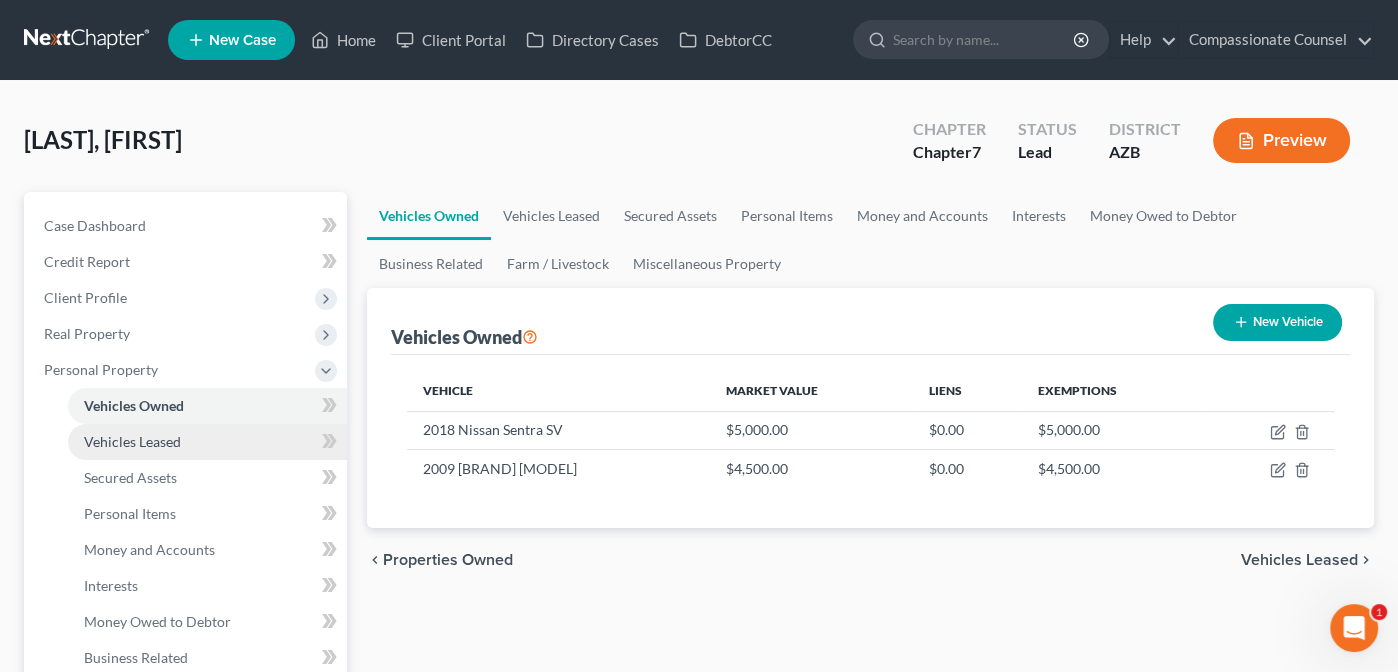 click on "Vehicles Leased" at bounding box center [207, 442] 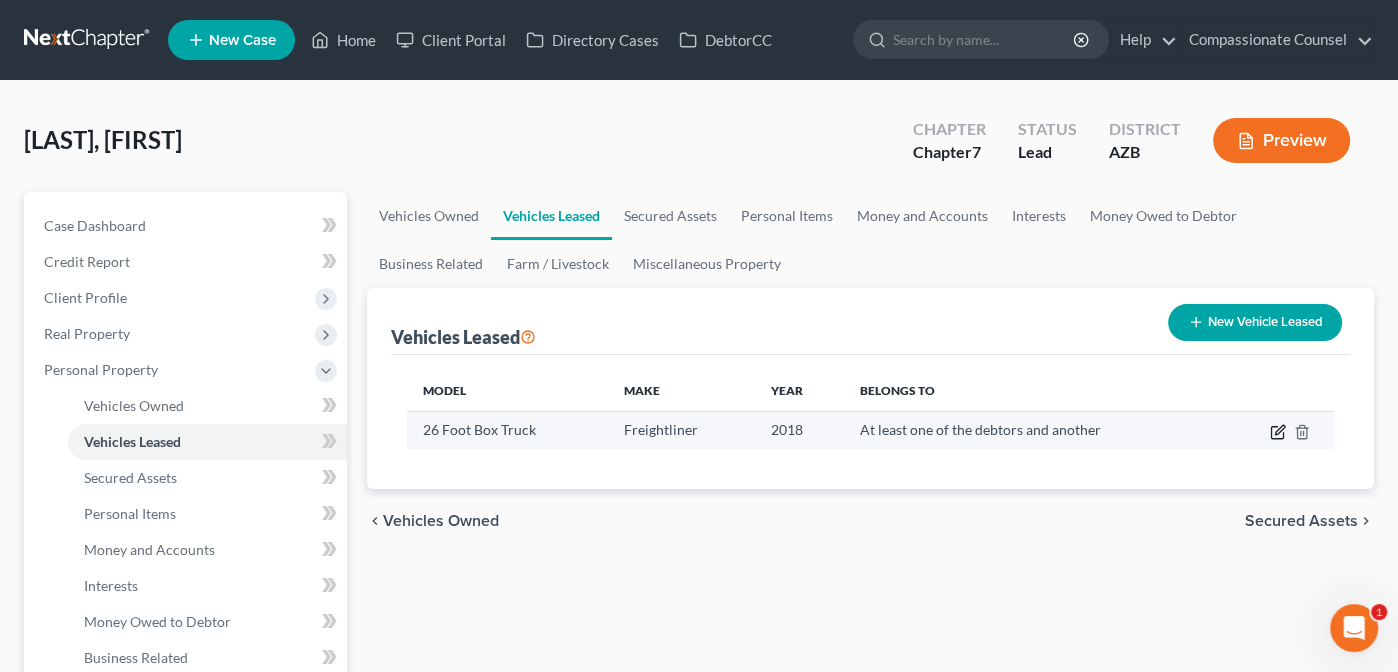 click 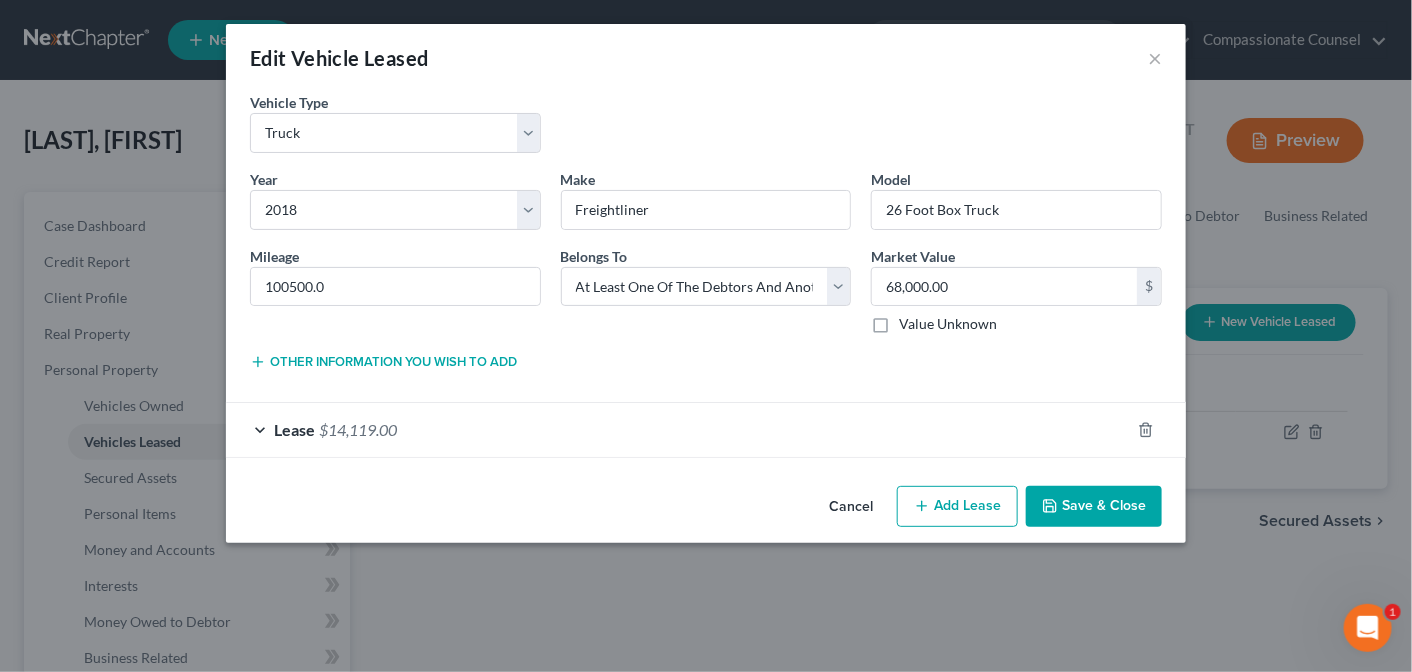 click on "Lease $14,119.00" at bounding box center [678, 429] 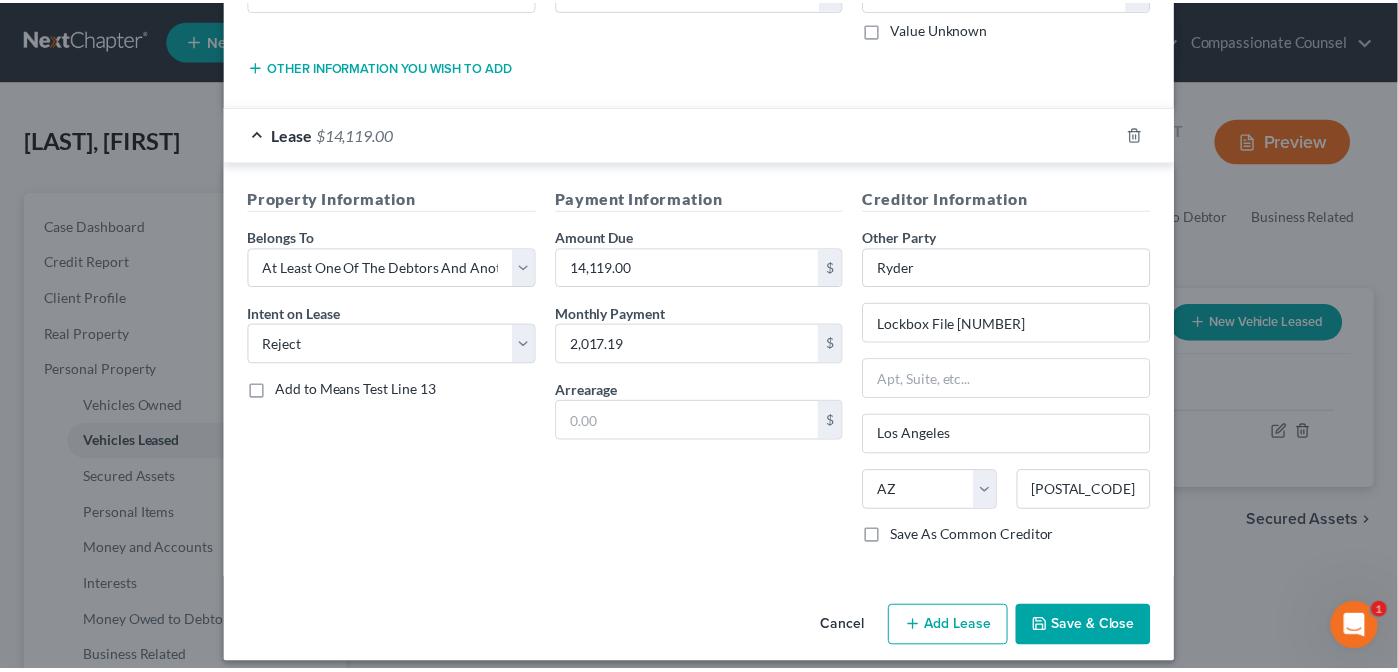 scroll, scrollTop: 307, scrollLeft: 0, axis: vertical 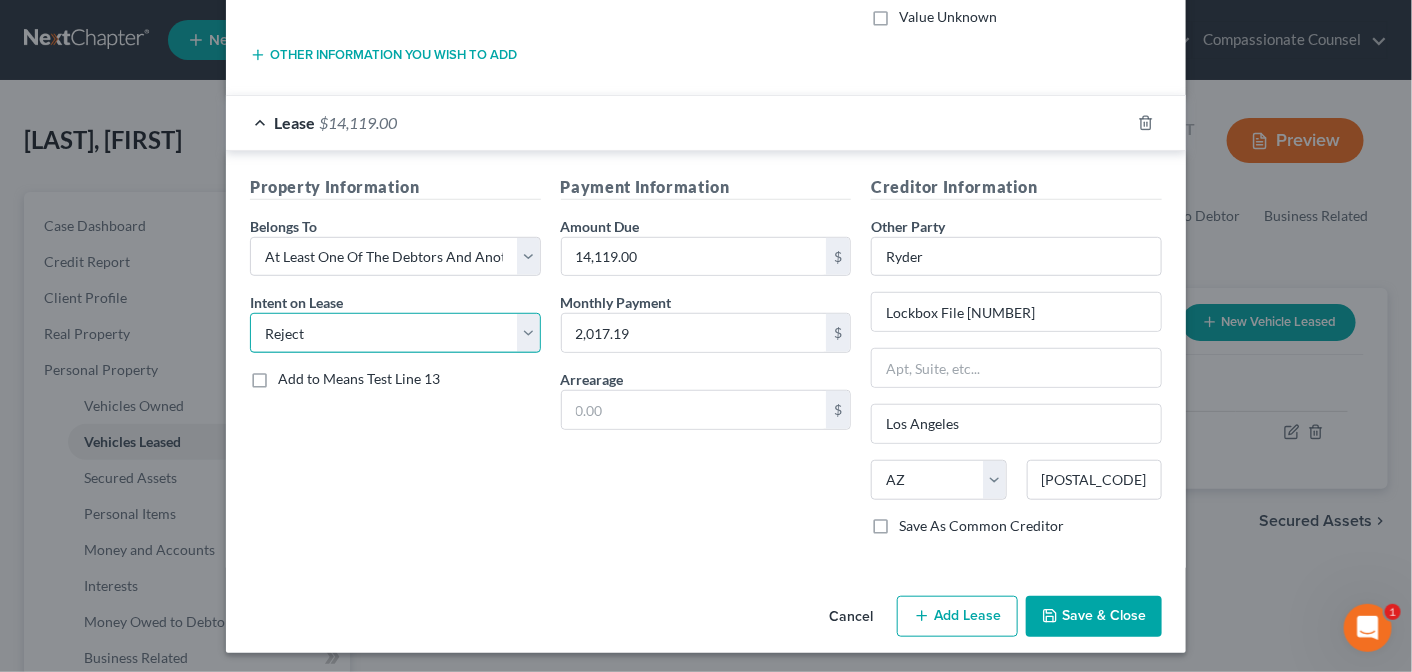 click on "Select None Assume Reject" at bounding box center [395, 333] 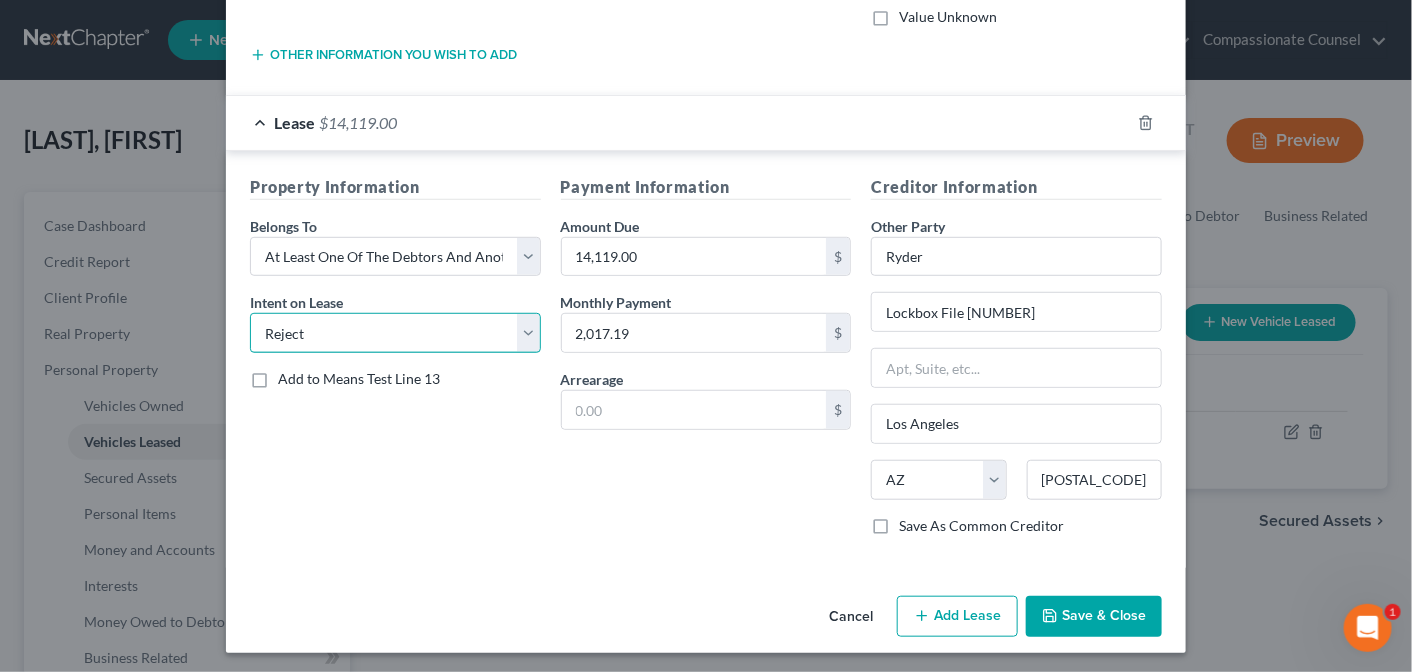 click on "Select None Assume Reject" at bounding box center [395, 333] 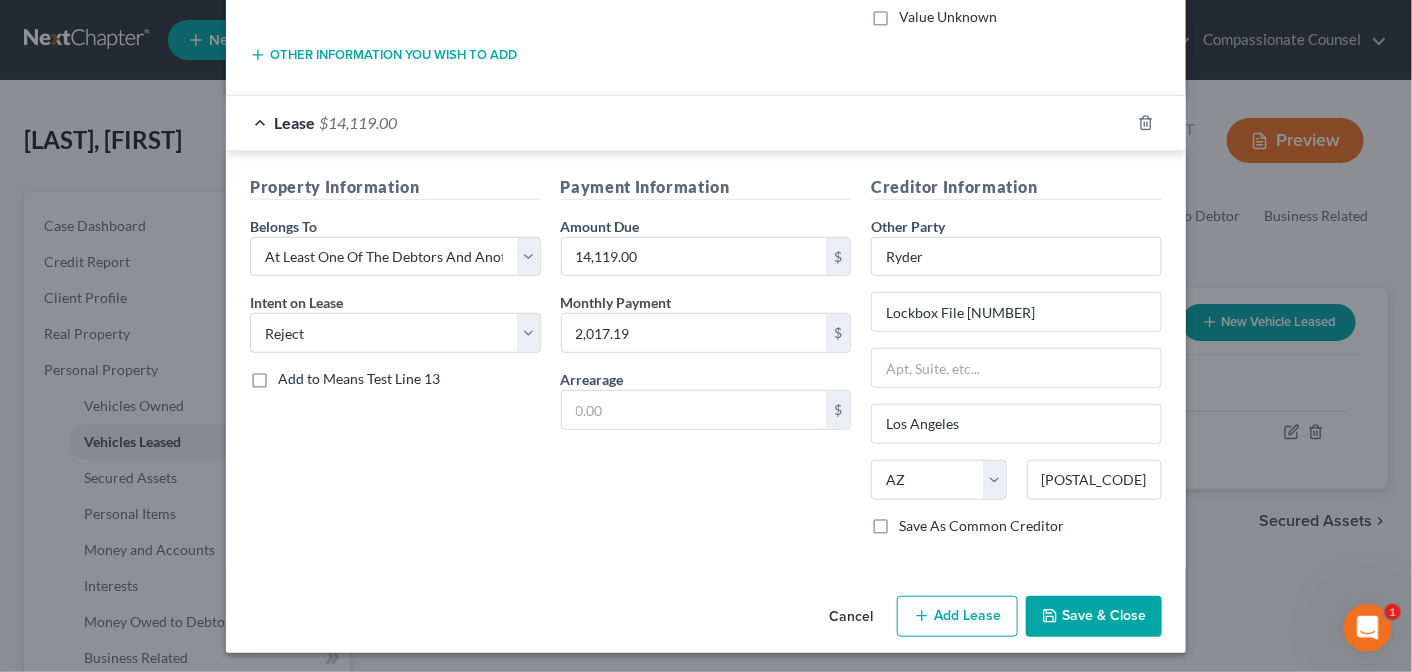 click on "Save & Close" at bounding box center (1094, 617) 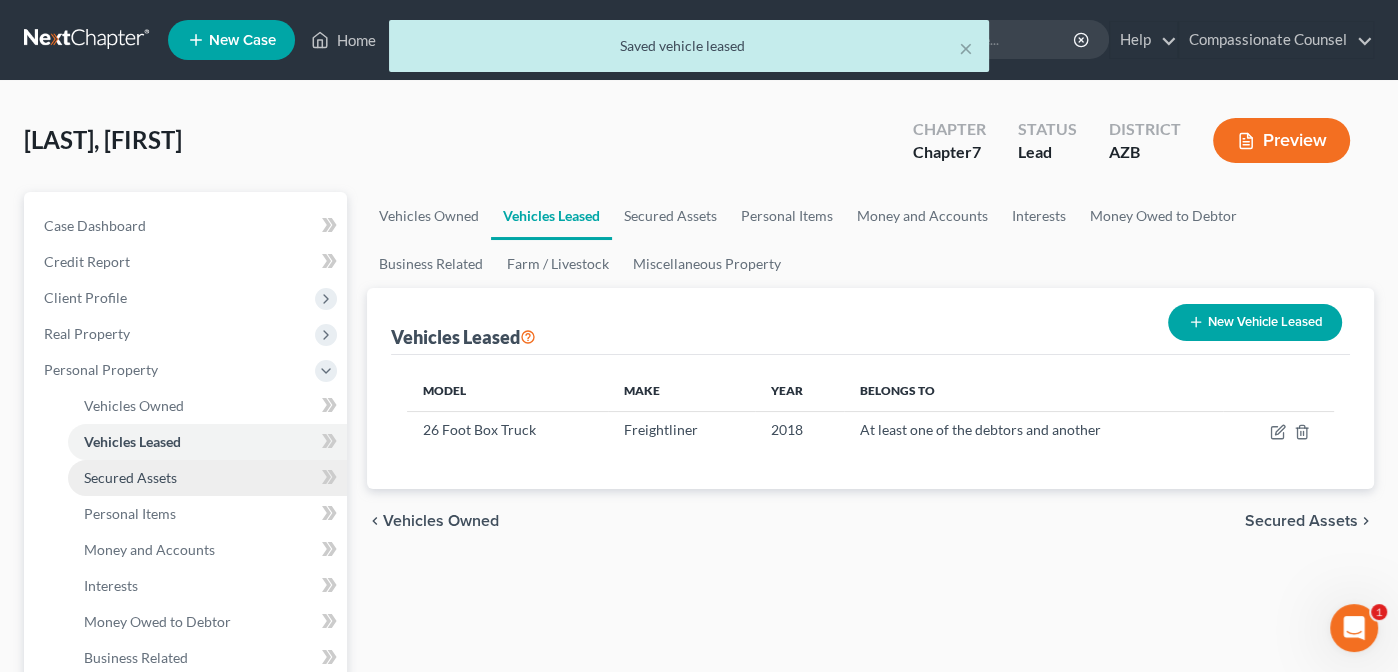 click on "Secured Assets" at bounding box center (207, 478) 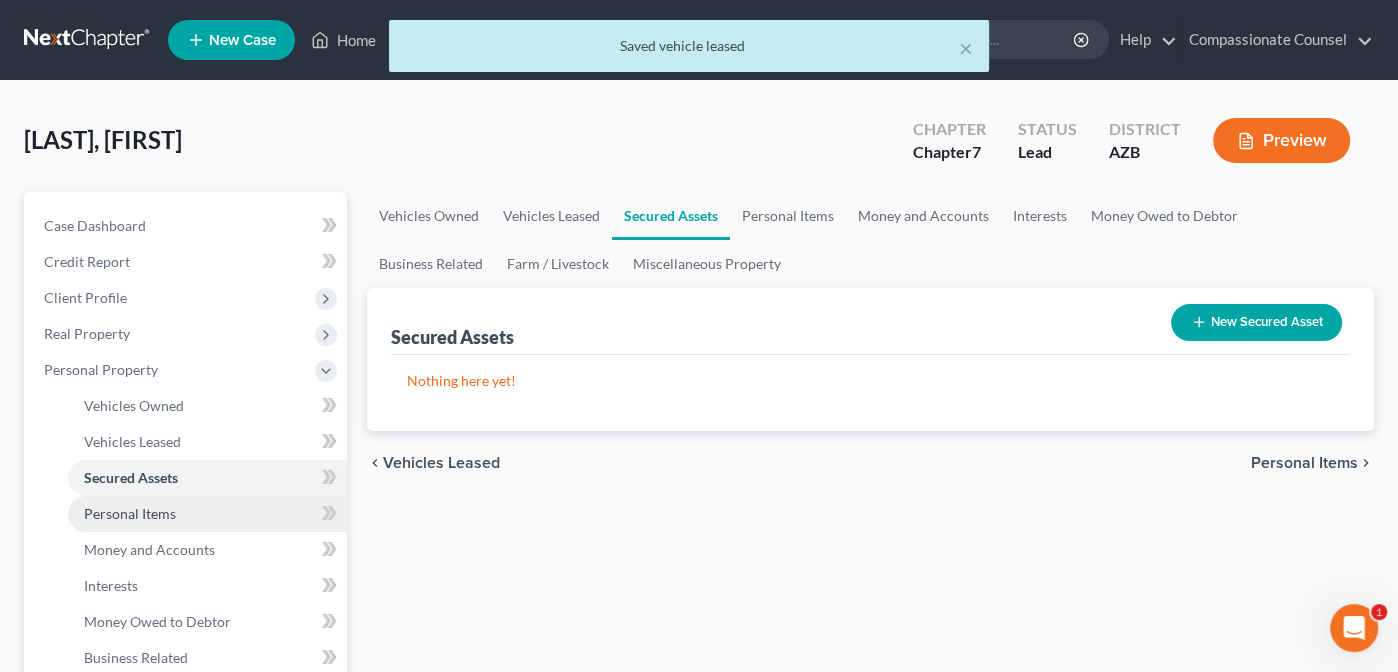 click on "Personal Items" at bounding box center (130, 513) 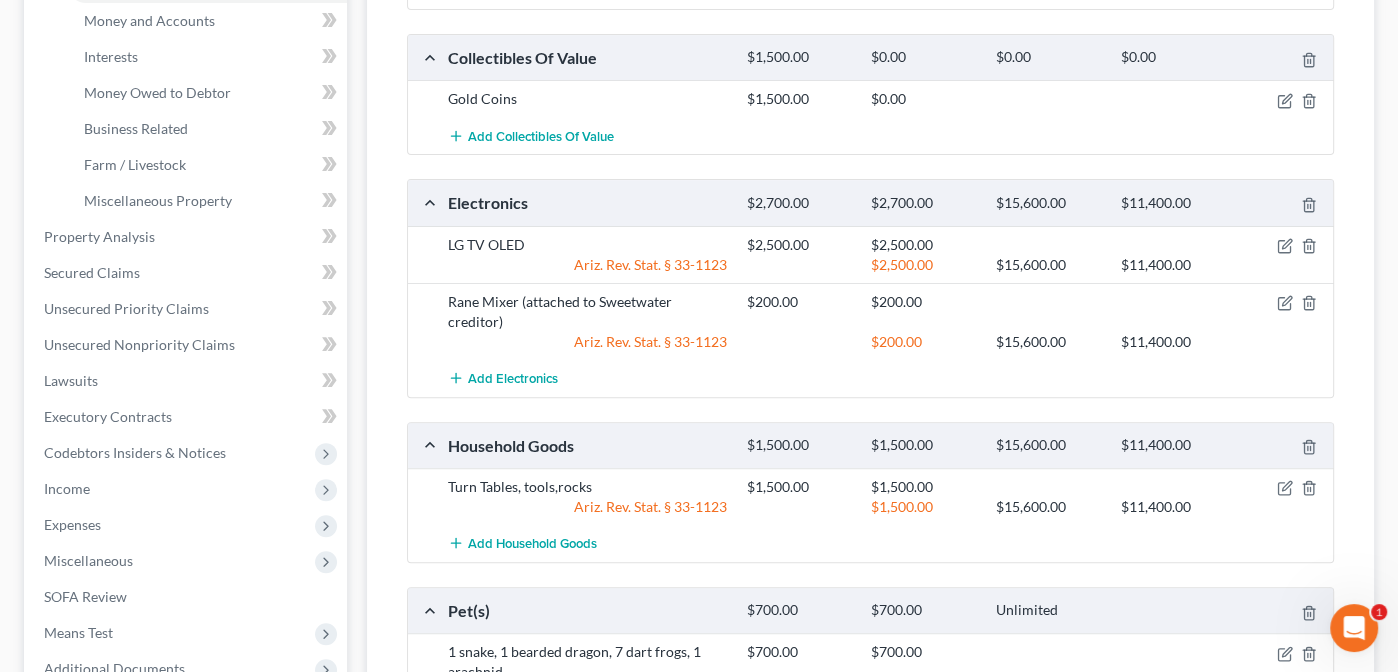 scroll, scrollTop: 516, scrollLeft: 0, axis: vertical 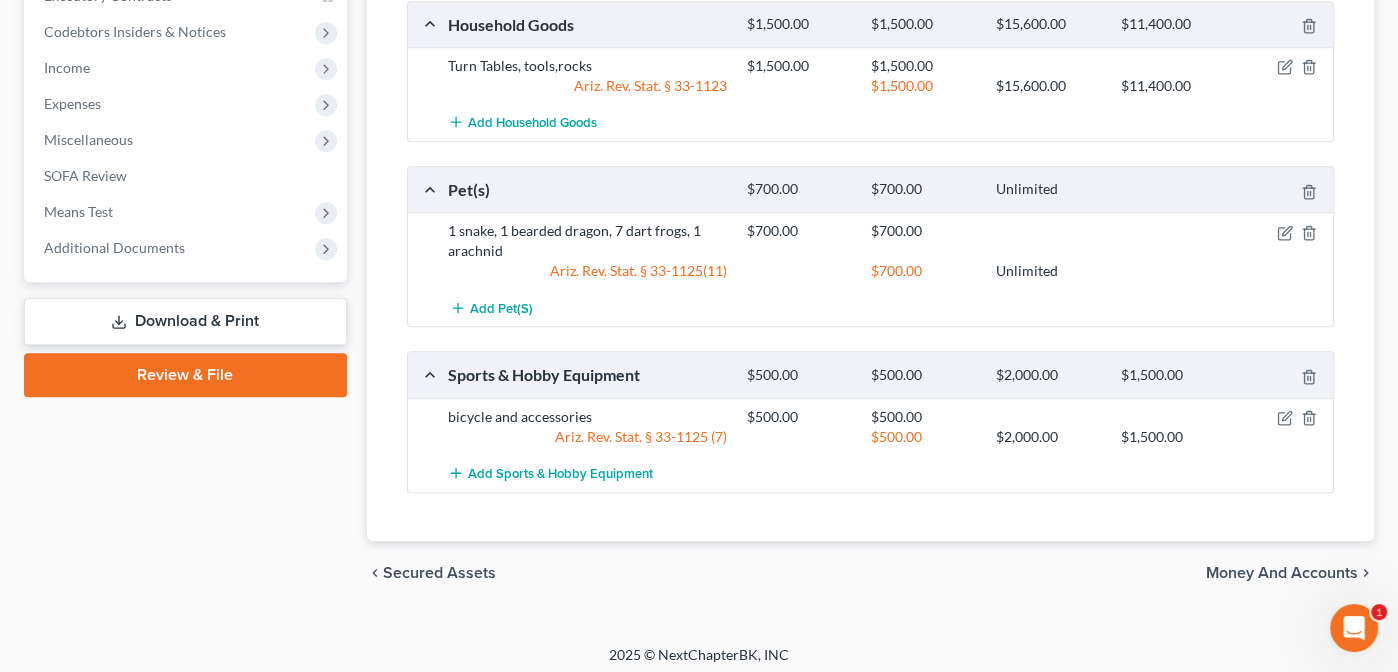 click on "Money and Accounts" at bounding box center [1282, 573] 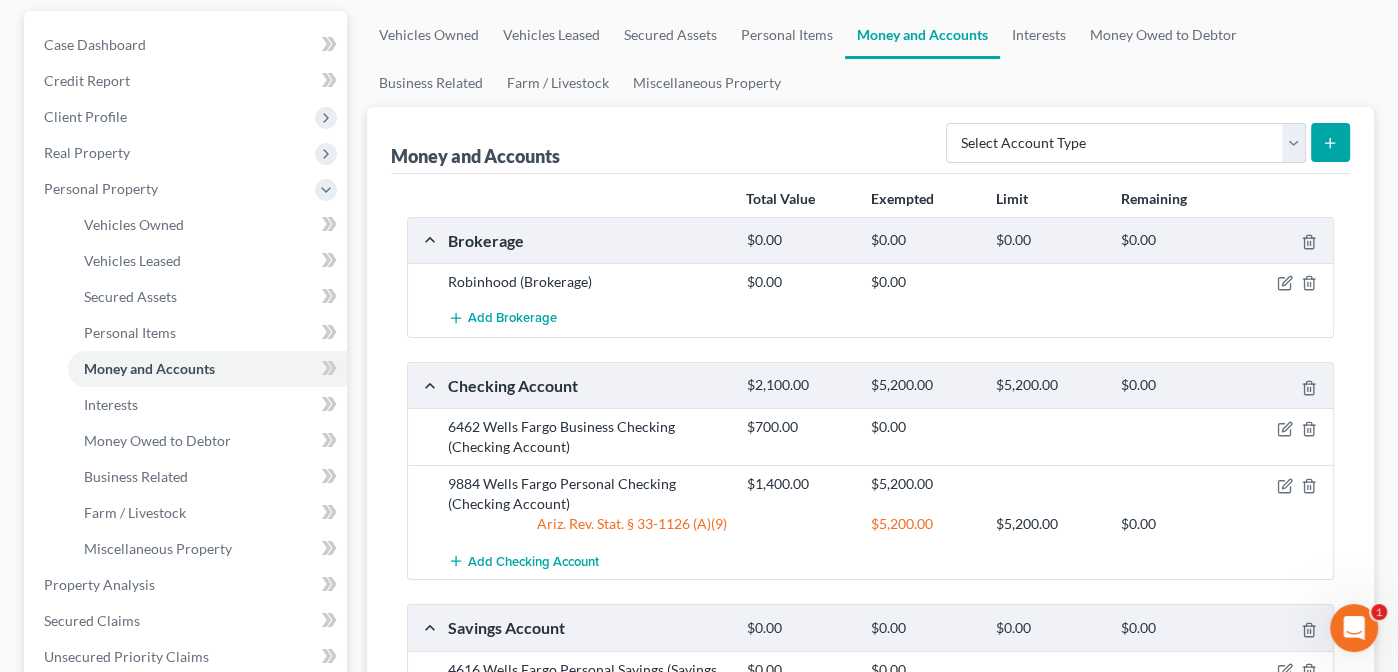 scroll, scrollTop: 0, scrollLeft: 0, axis: both 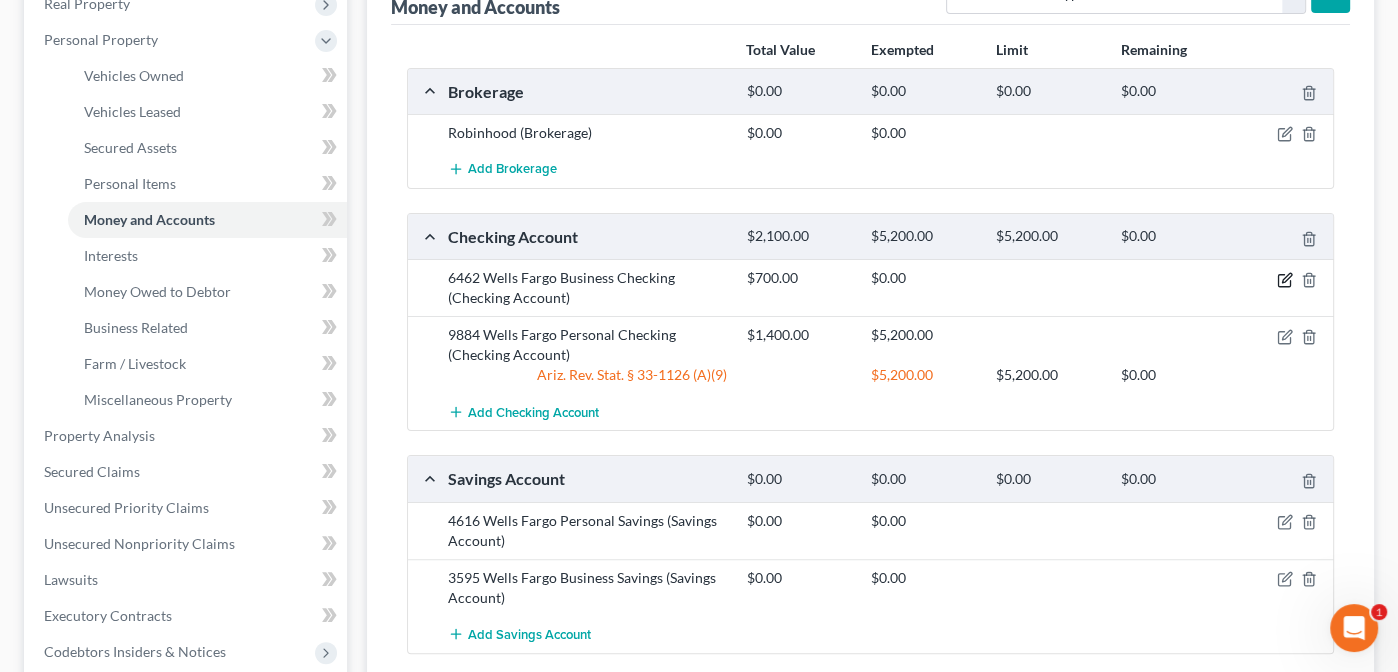 click 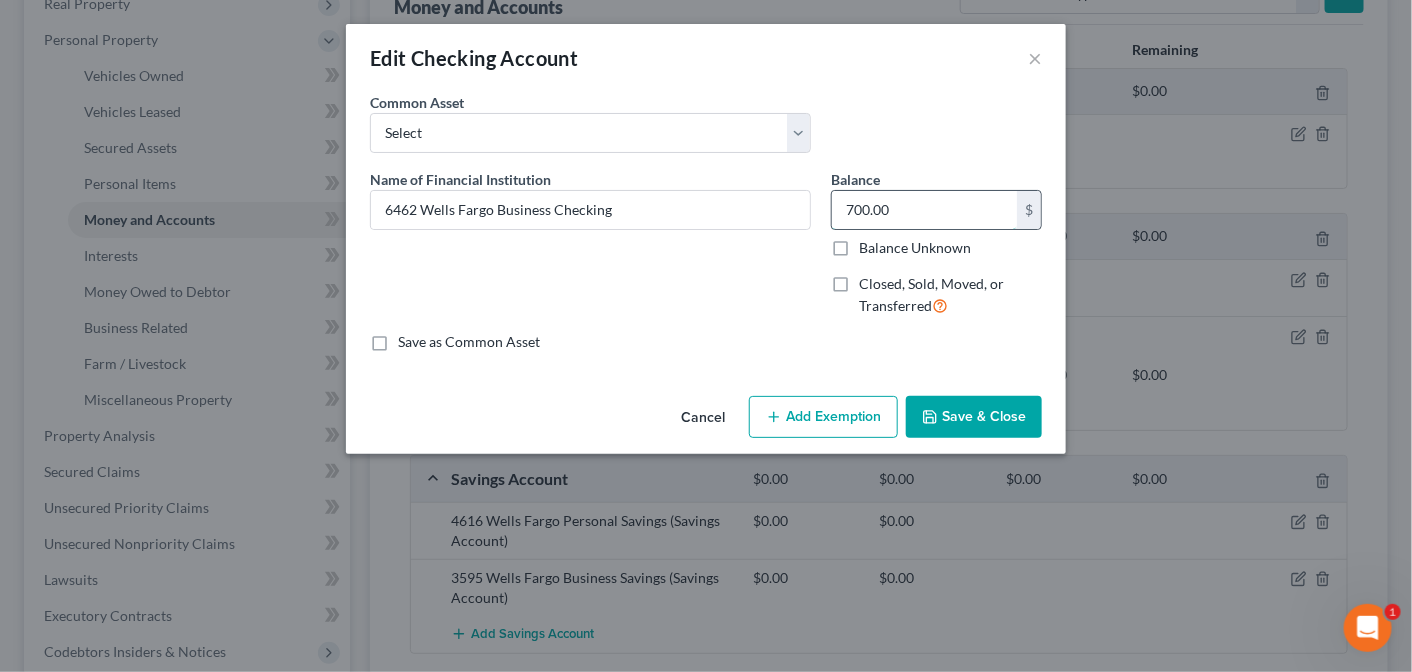 click on "700.00" at bounding box center [924, 210] 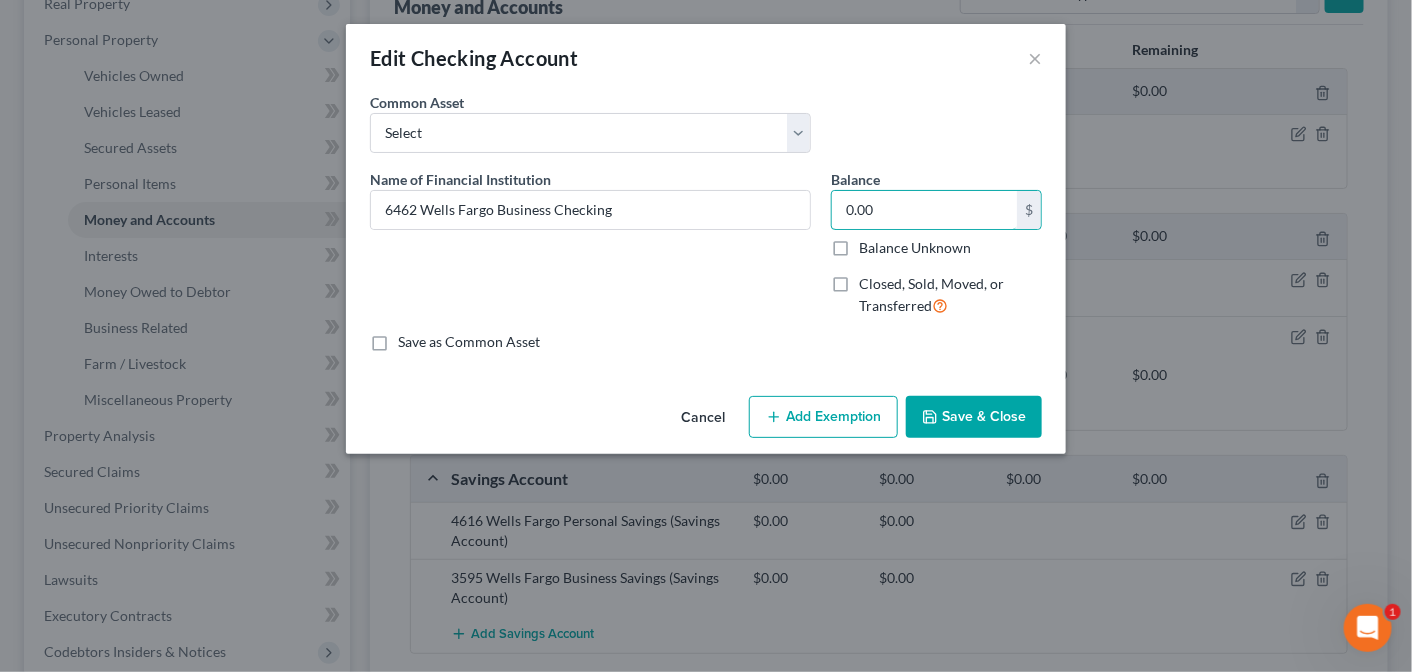 type on "0.00" 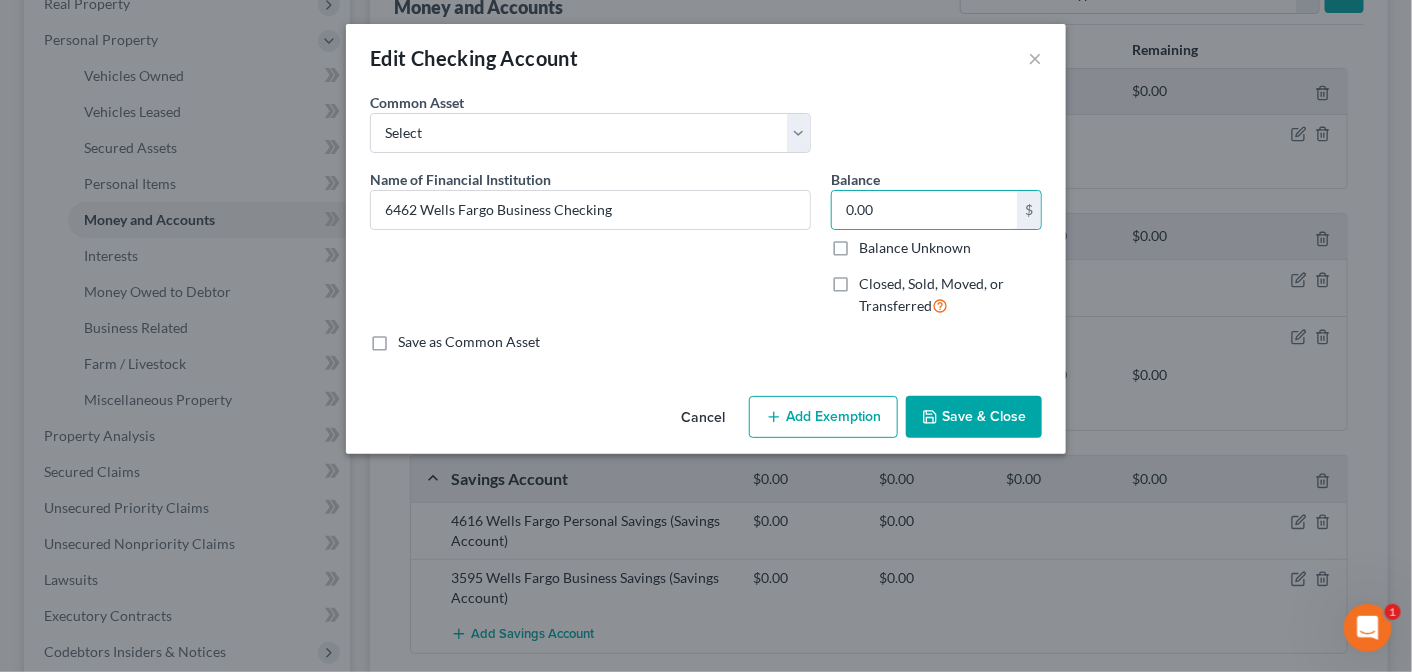 click on "Save & Close" at bounding box center (974, 417) 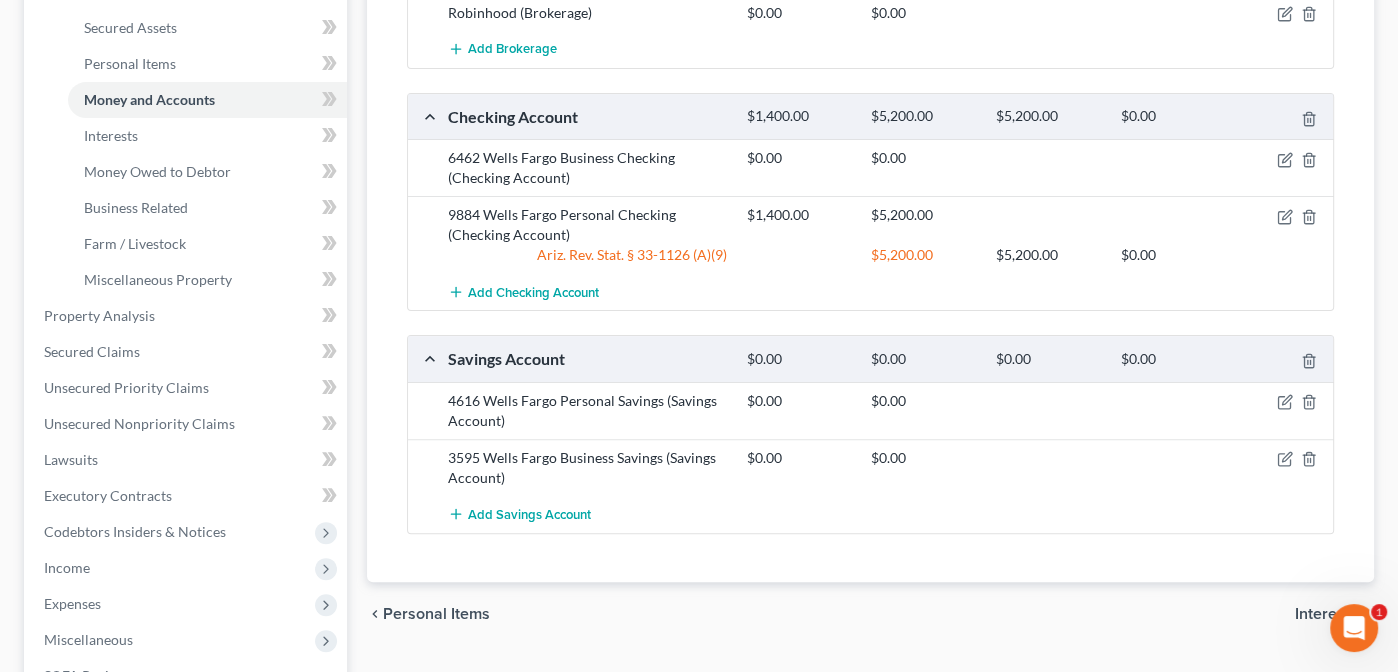scroll, scrollTop: 454, scrollLeft: 0, axis: vertical 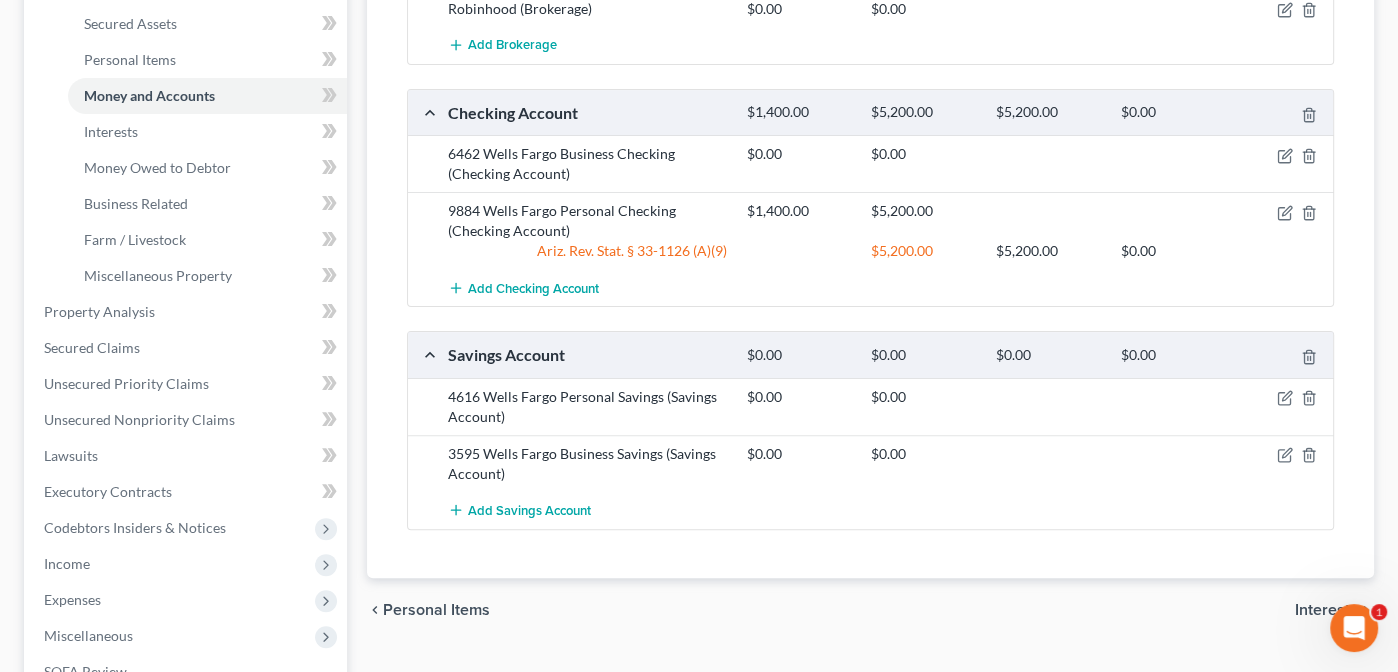 click on "Interests" at bounding box center (1326, 610) 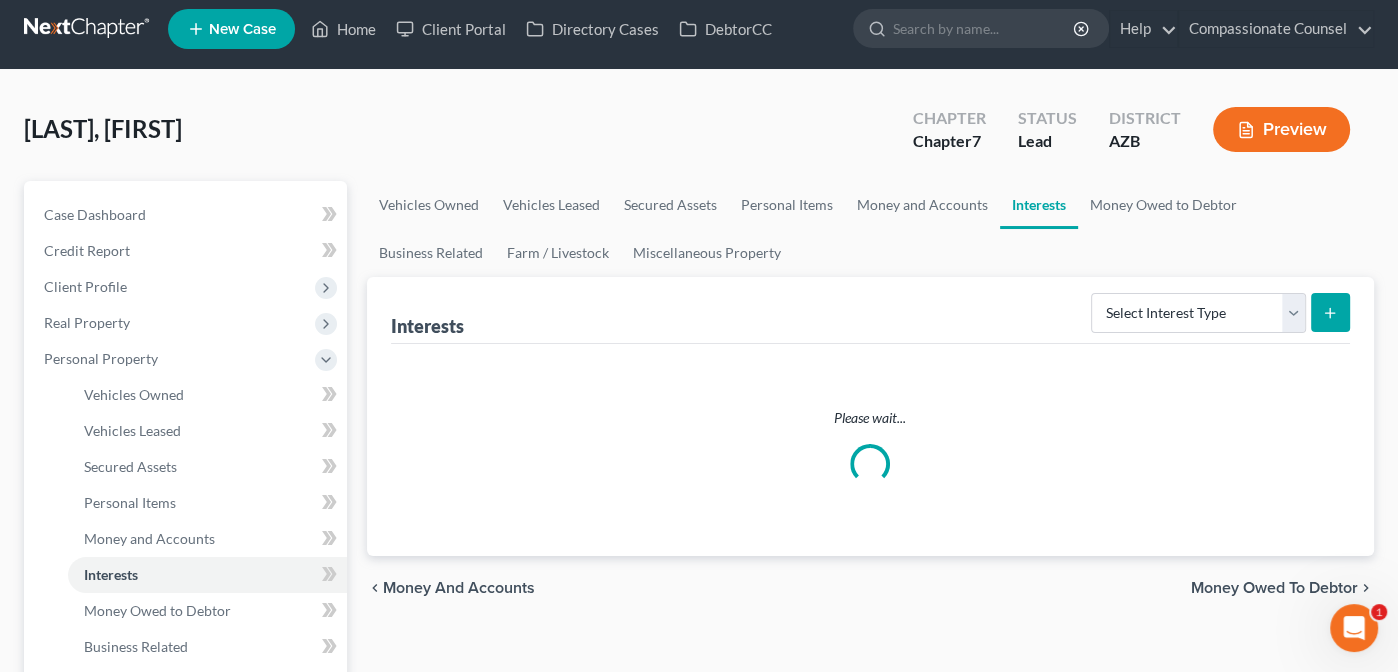 scroll, scrollTop: 0, scrollLeft: 0, axis: both 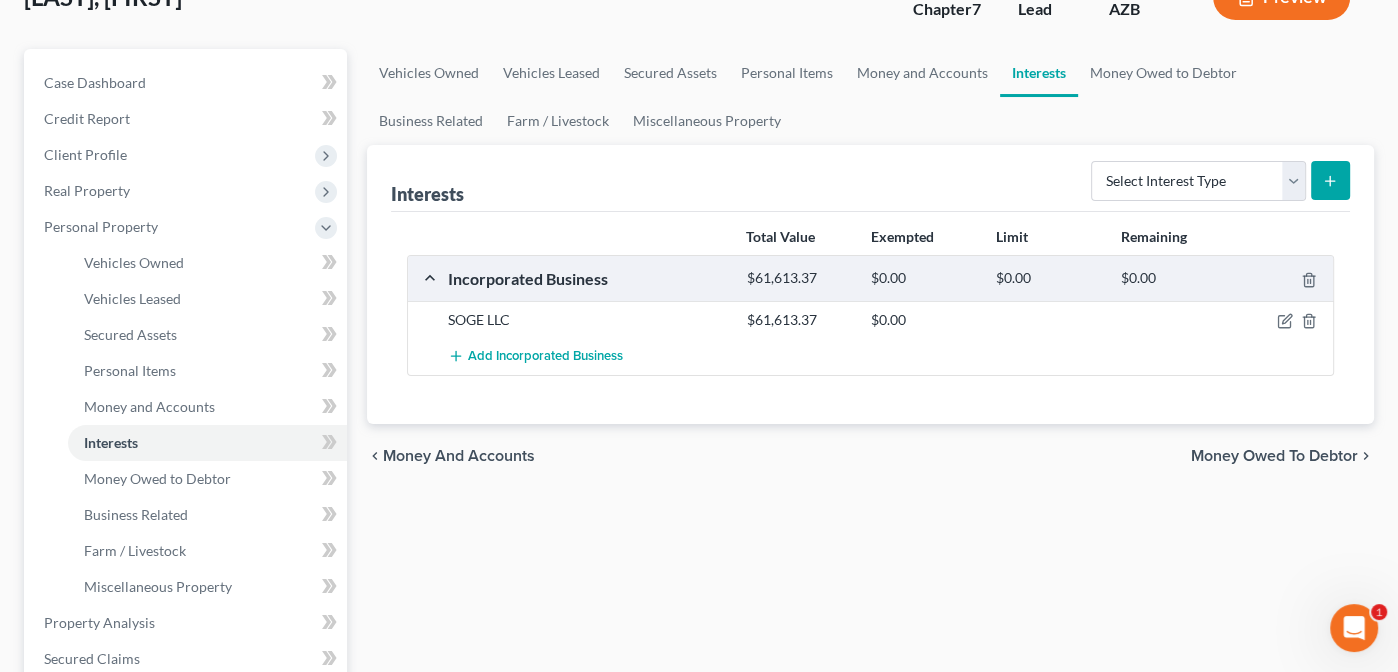 click on "Money Owed to Debtor" at bounding box center [1274, 456] 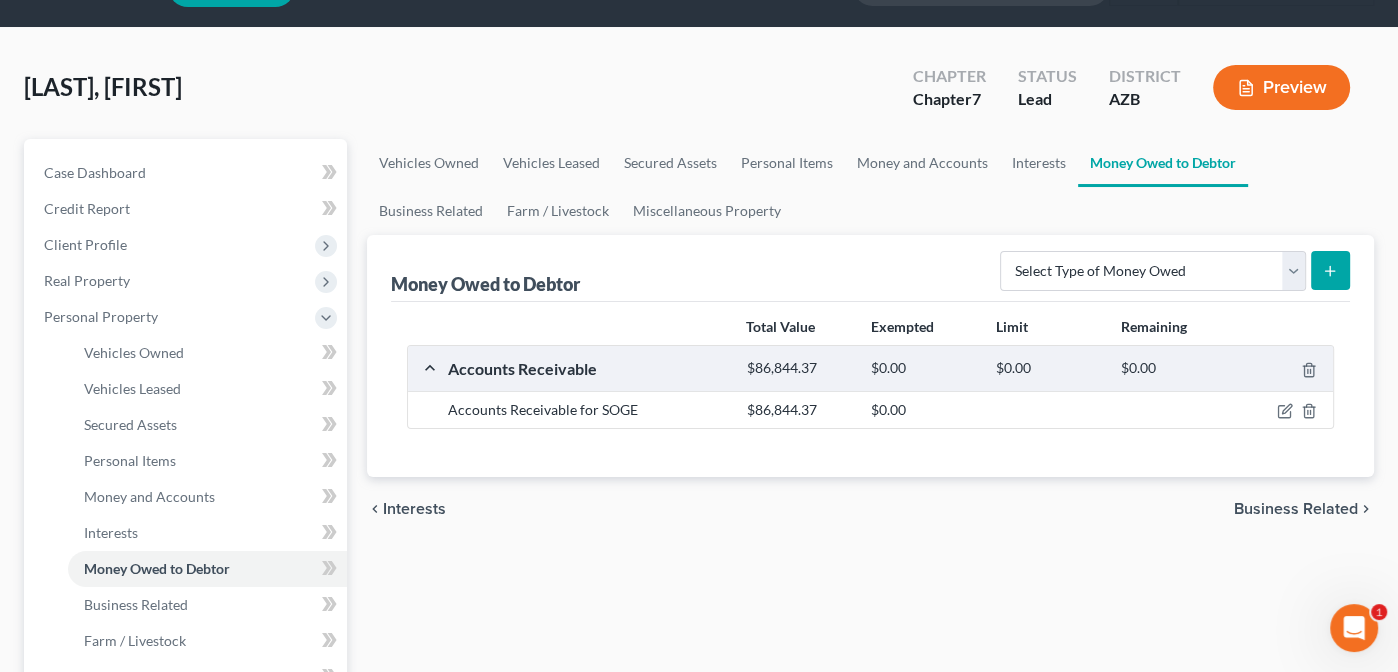 scroll, scrollTop: 0, scrollLeft: 0, axis: both 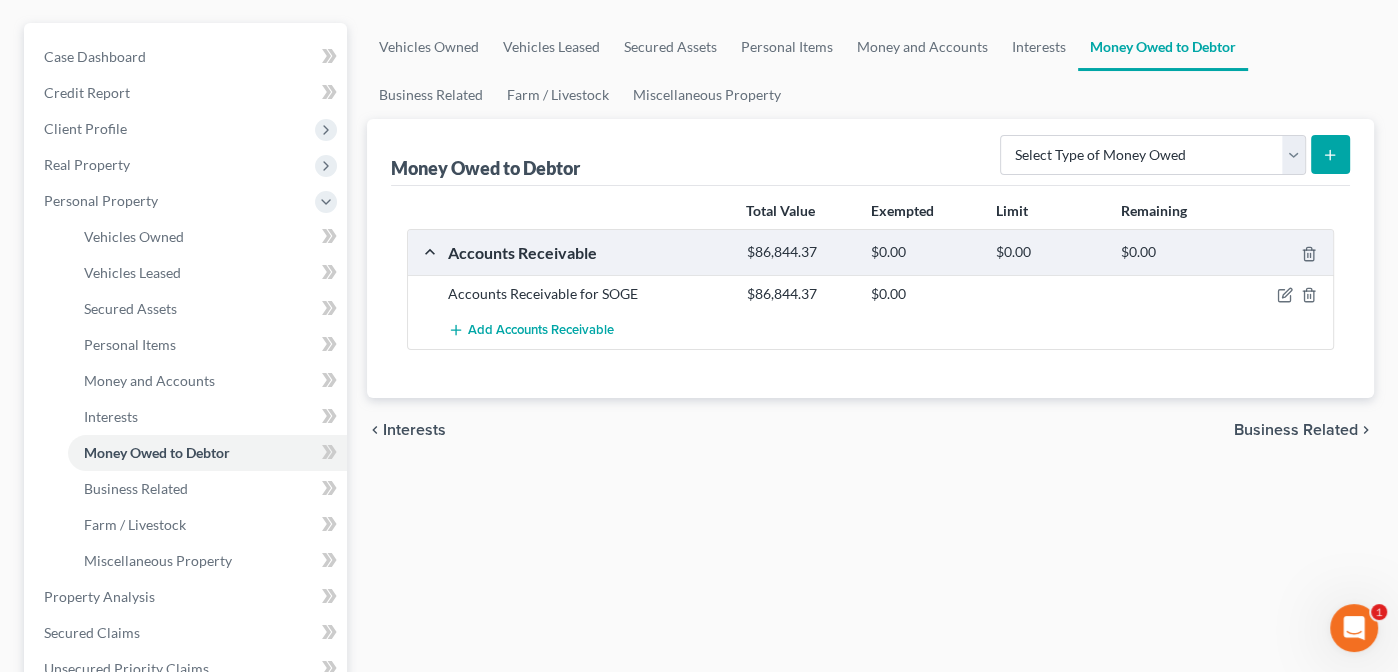 click on "Business Related" at bounding box center [1296, 430] 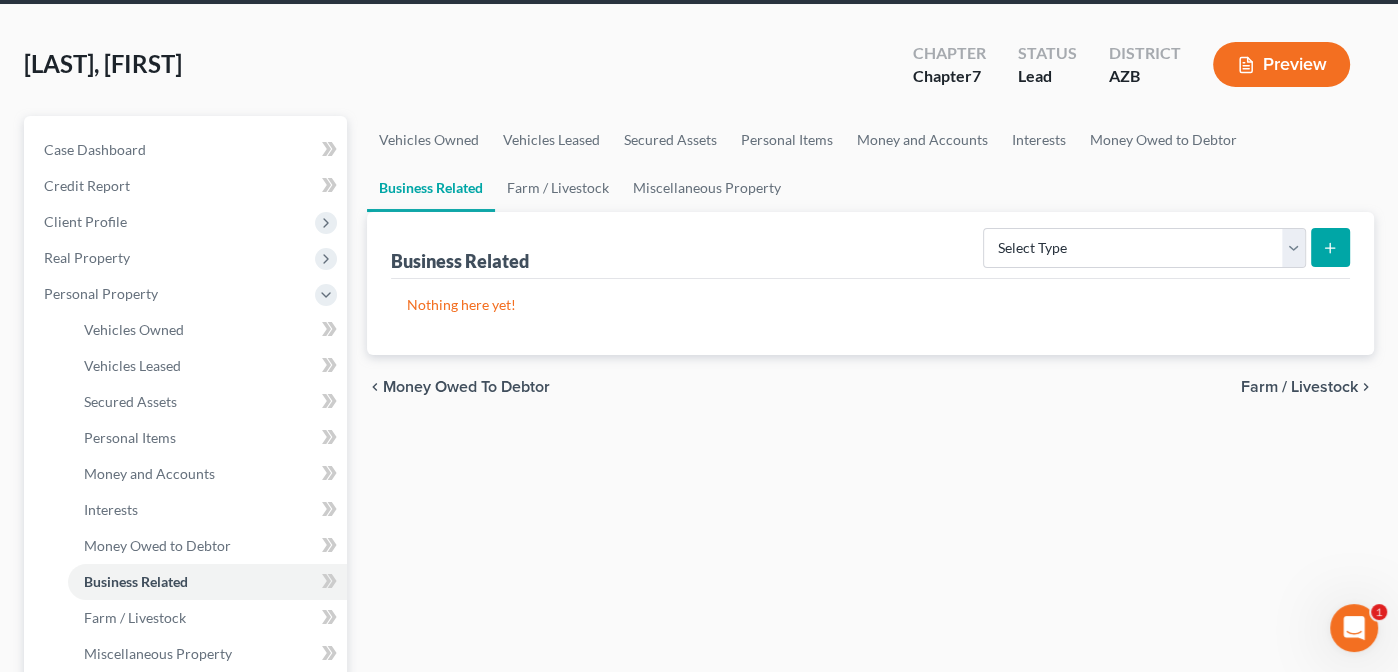 scroll, scrollTop: 0, scrollLeft: 0, axis: both 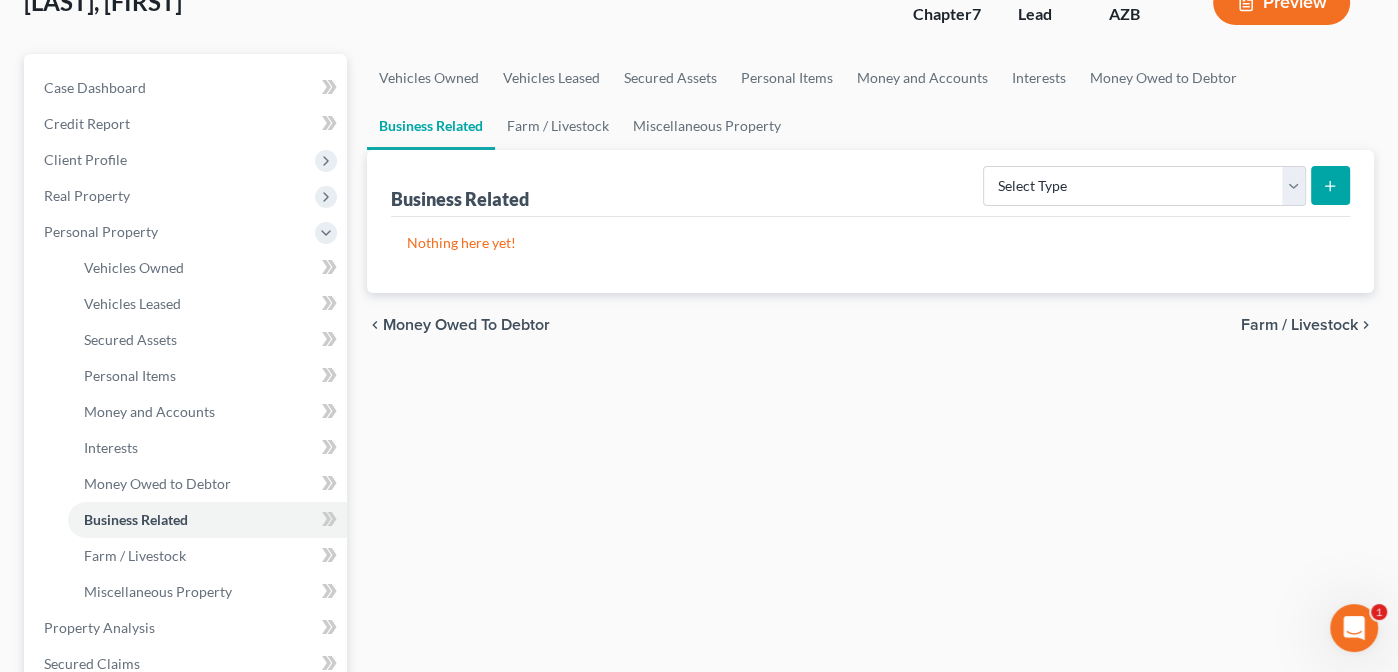 click on "Farm / Livestock" at bounding box center (1299, 325) 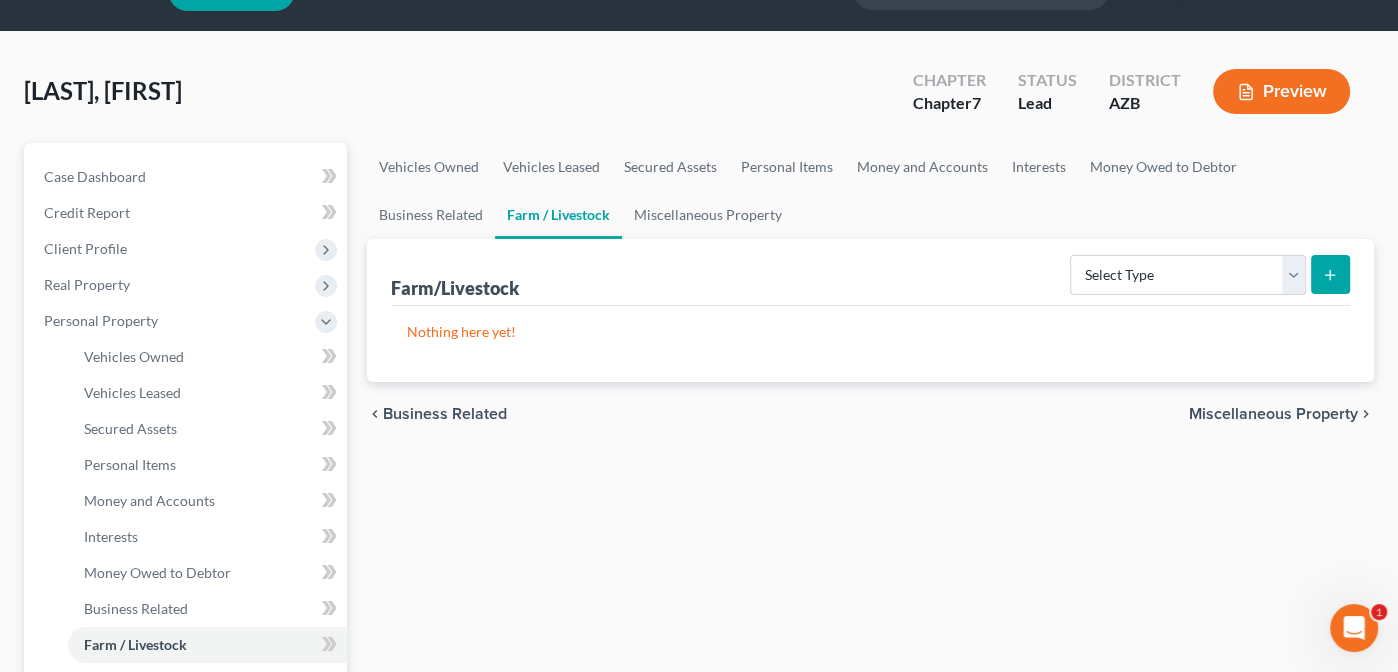 scroll, scrollTop: 0, scrollLeft: 0, axis: both 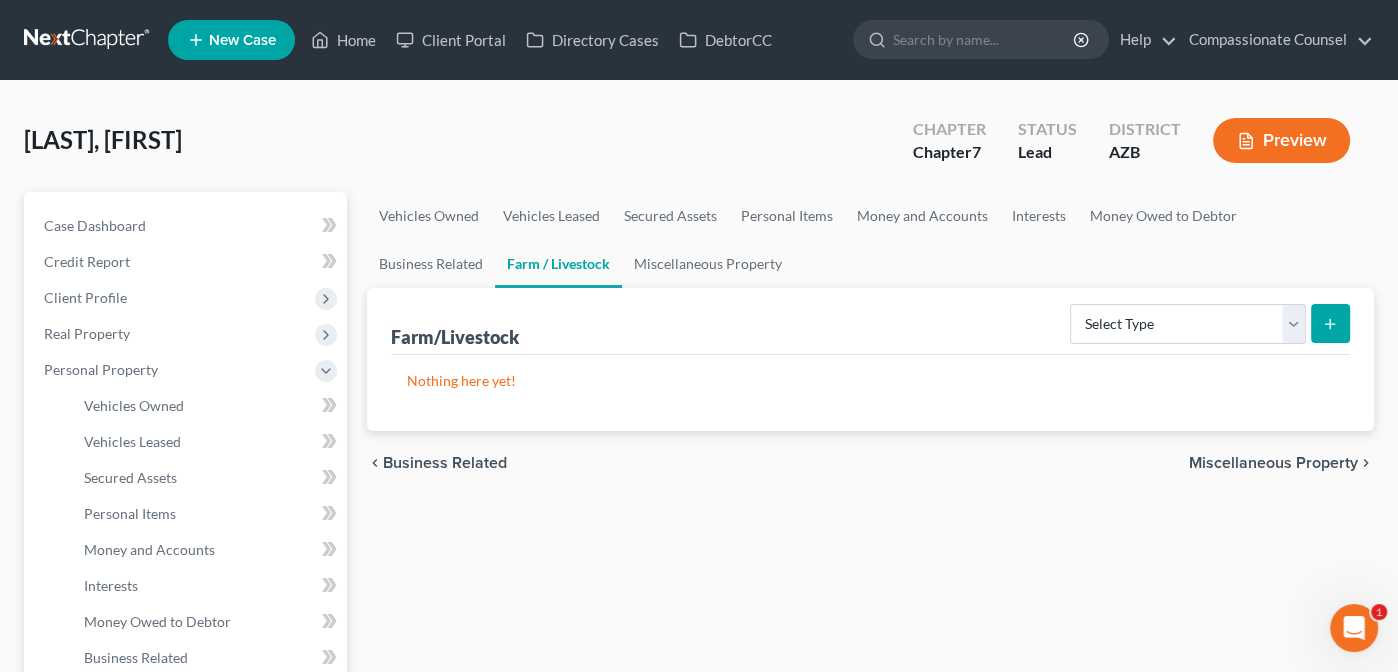 click on "Business Related" at bounding box center (445, 463) 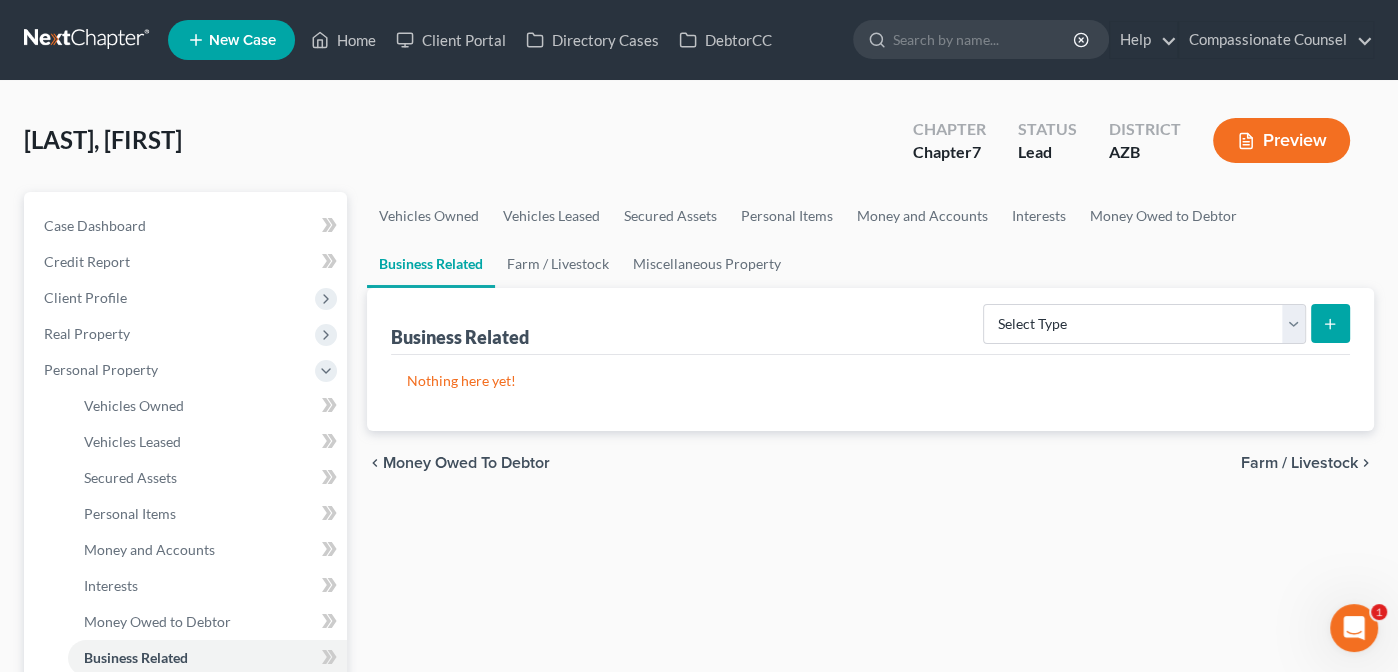 click on "Money Owed to Debtor" at bounding box center [466, 463] 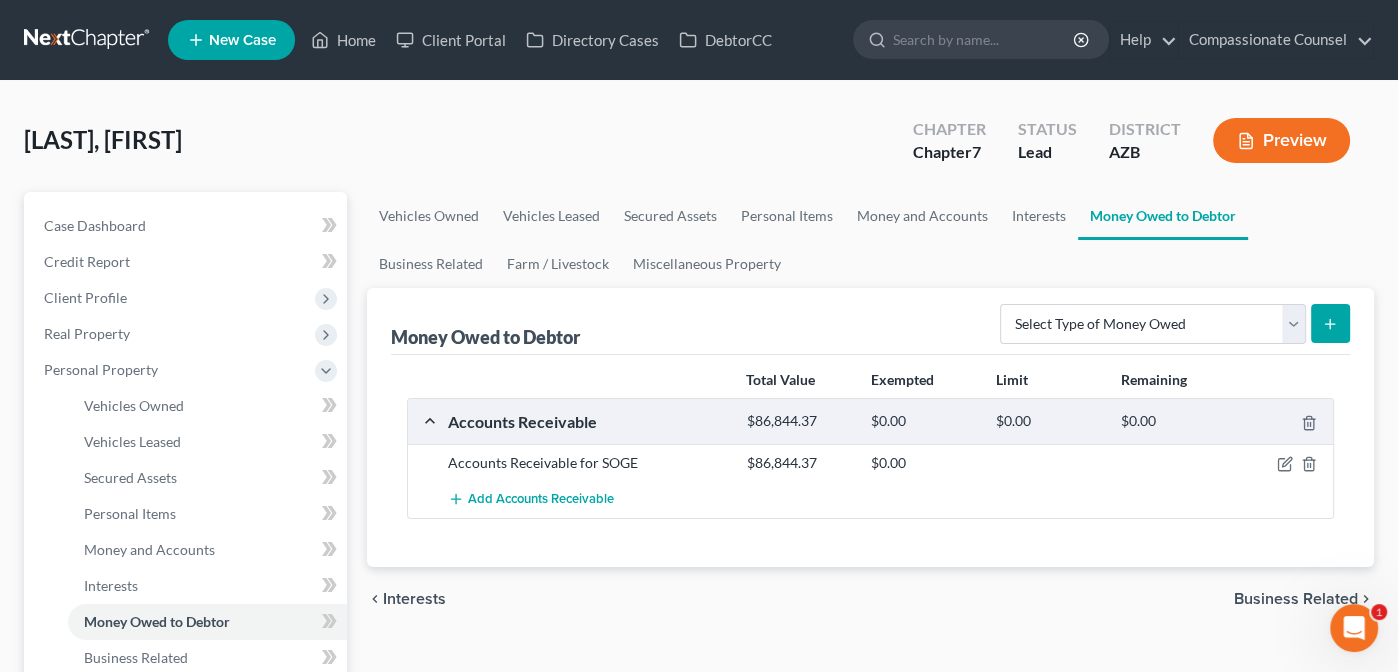 click on "Interests" at bounding box center (414, 599) 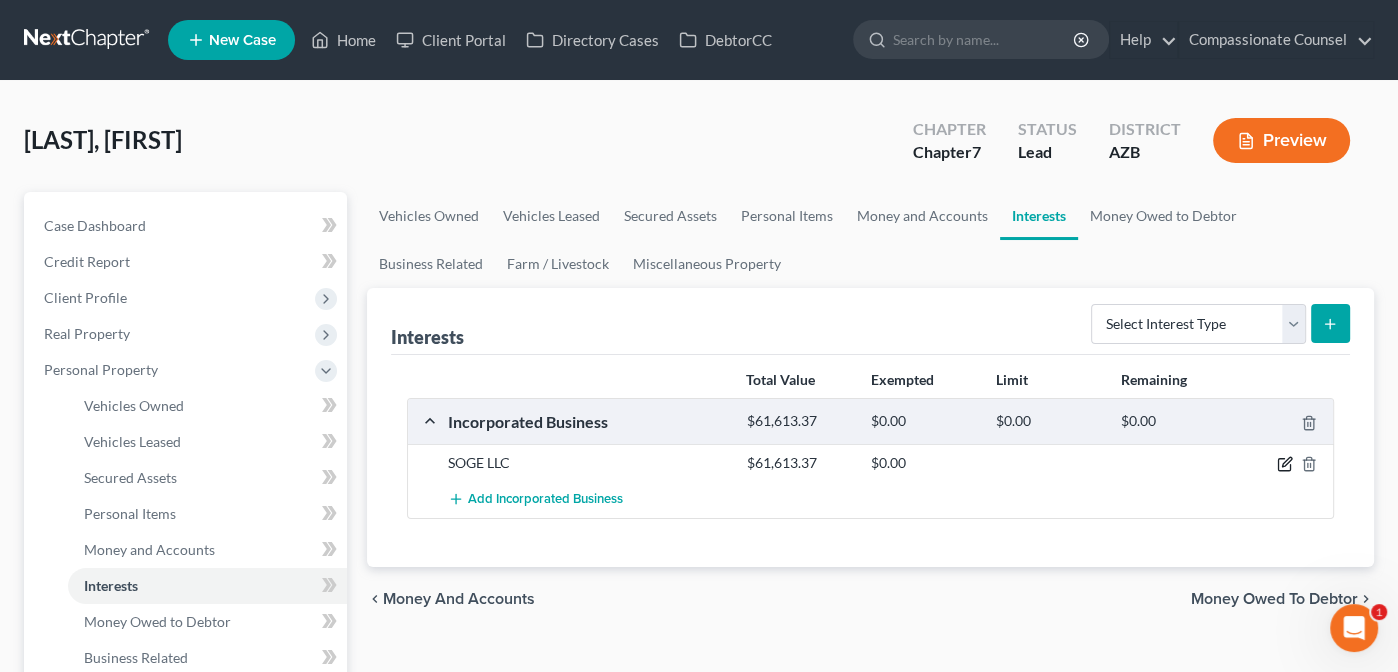 click 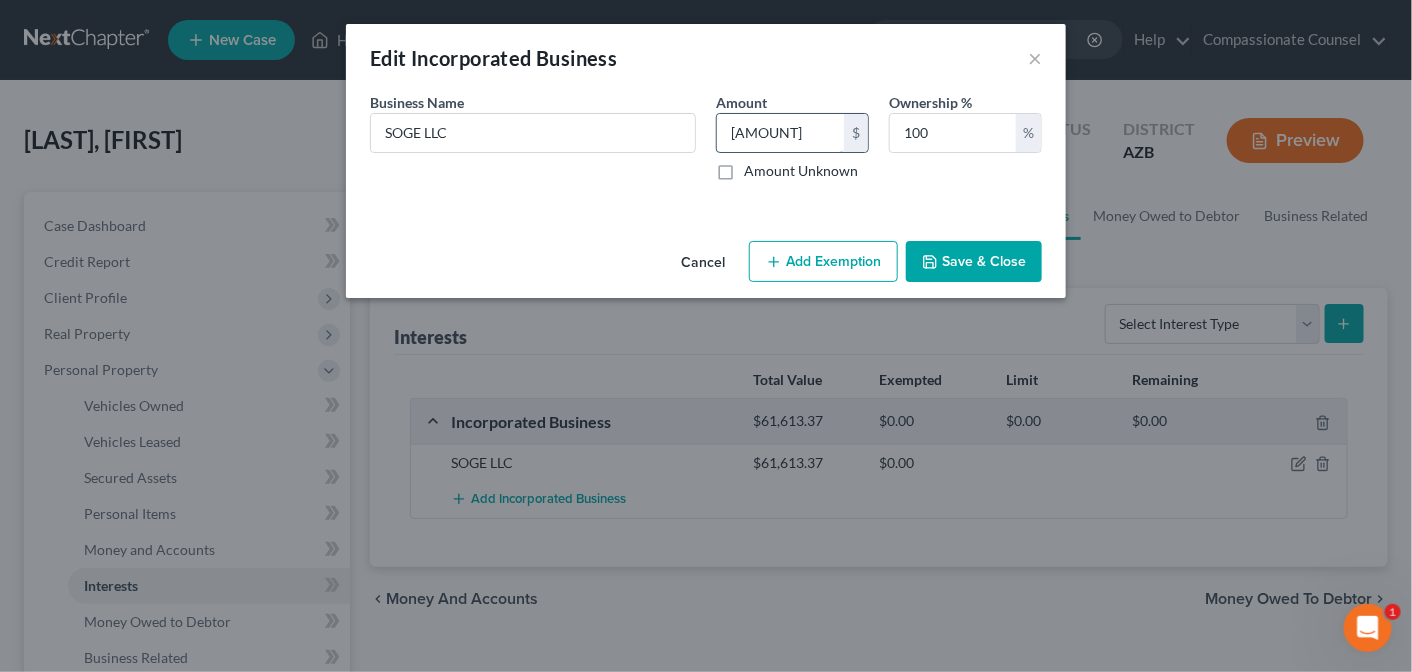 click on "[AMOUNT]" at bounding box center [780, 133] 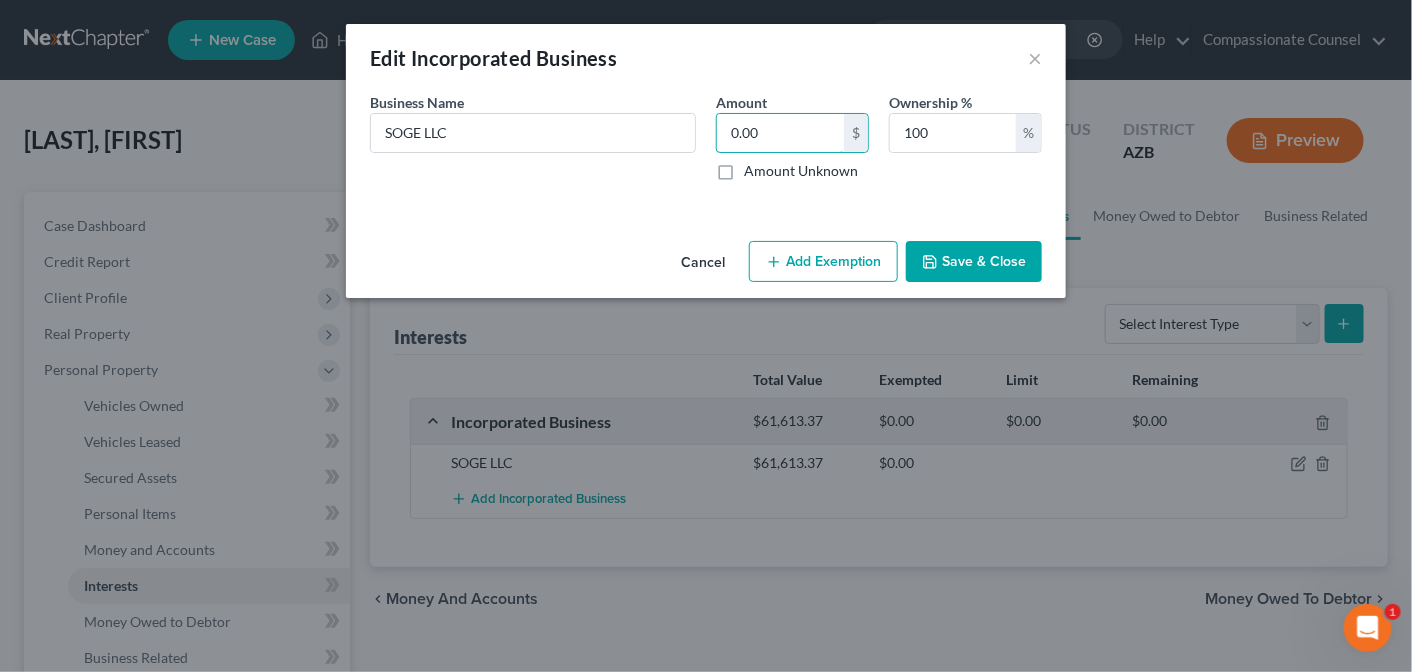 type on "0.00" 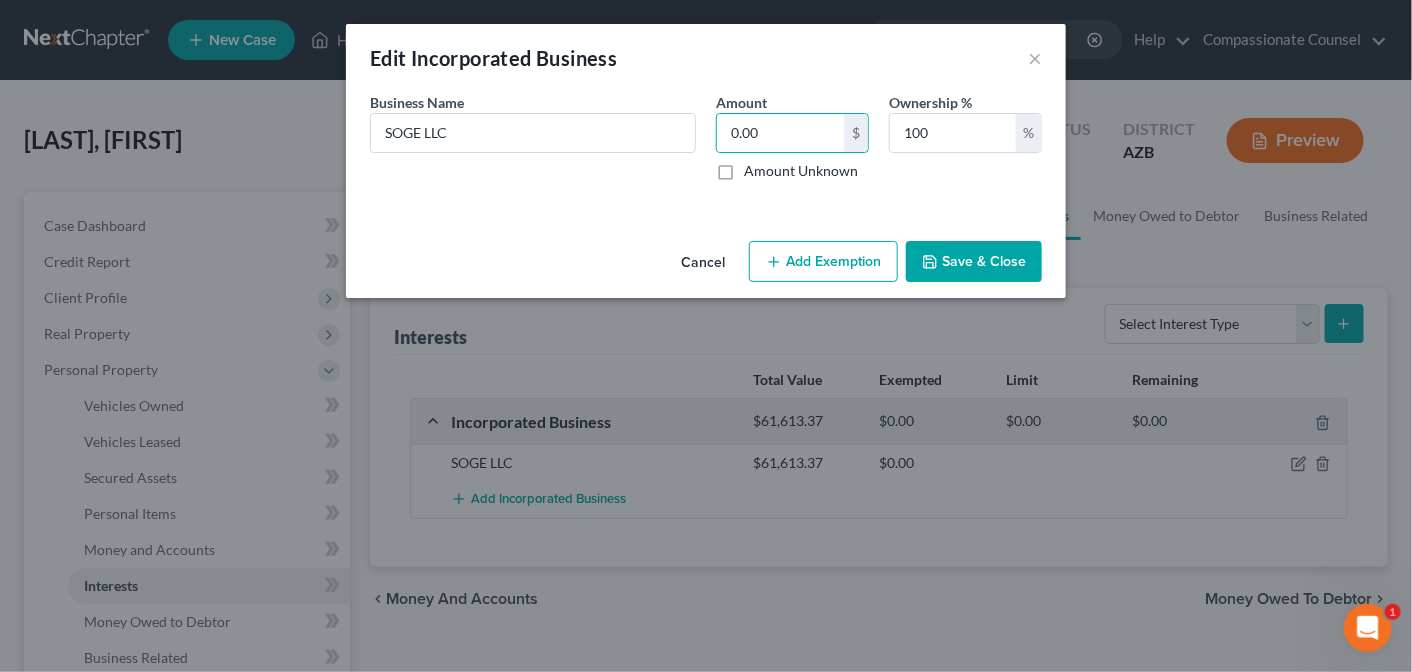 click on "Save & Close" at bounding box center [974, 262] 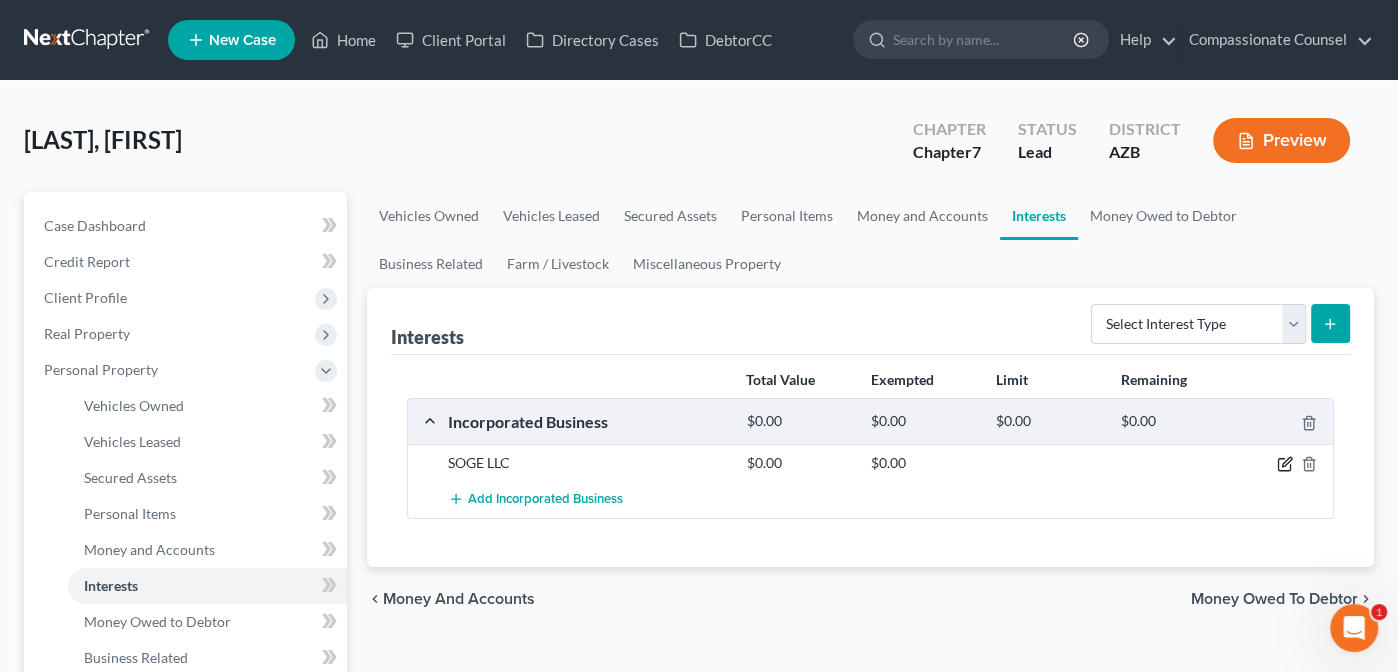click 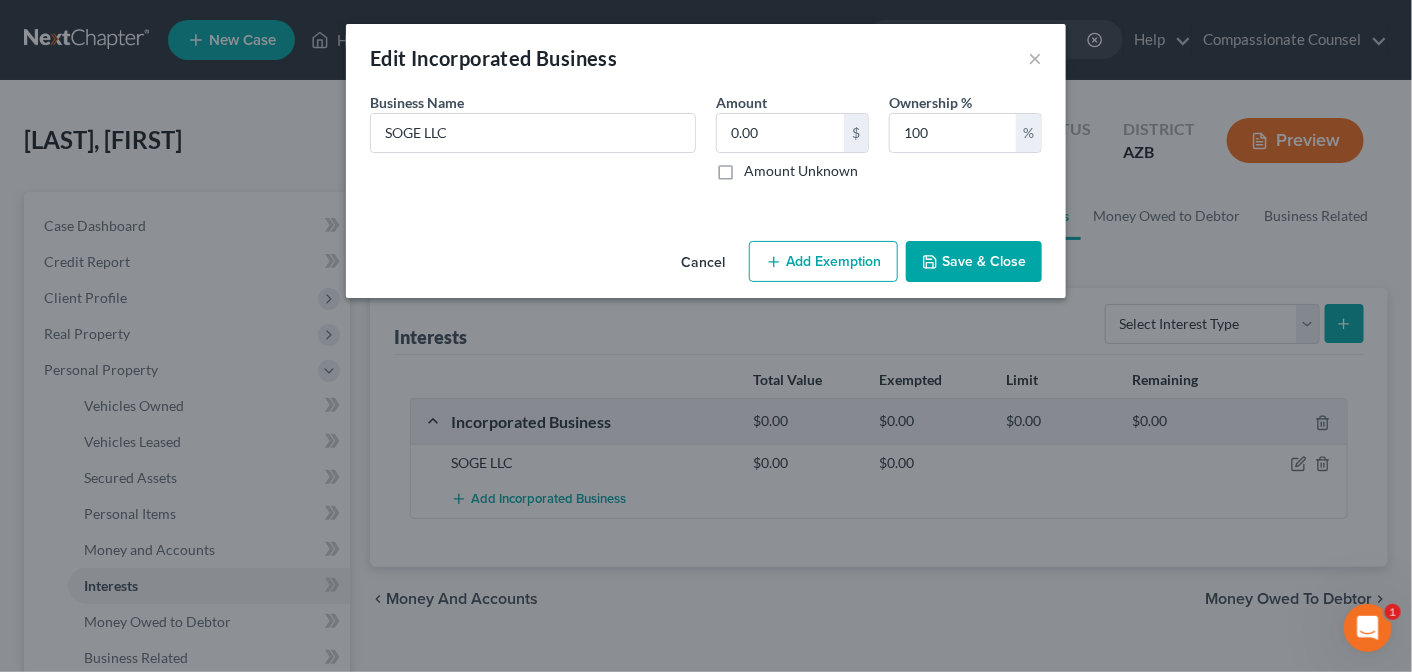 click on "Amount Unknown" at bounding box center [801, 171] 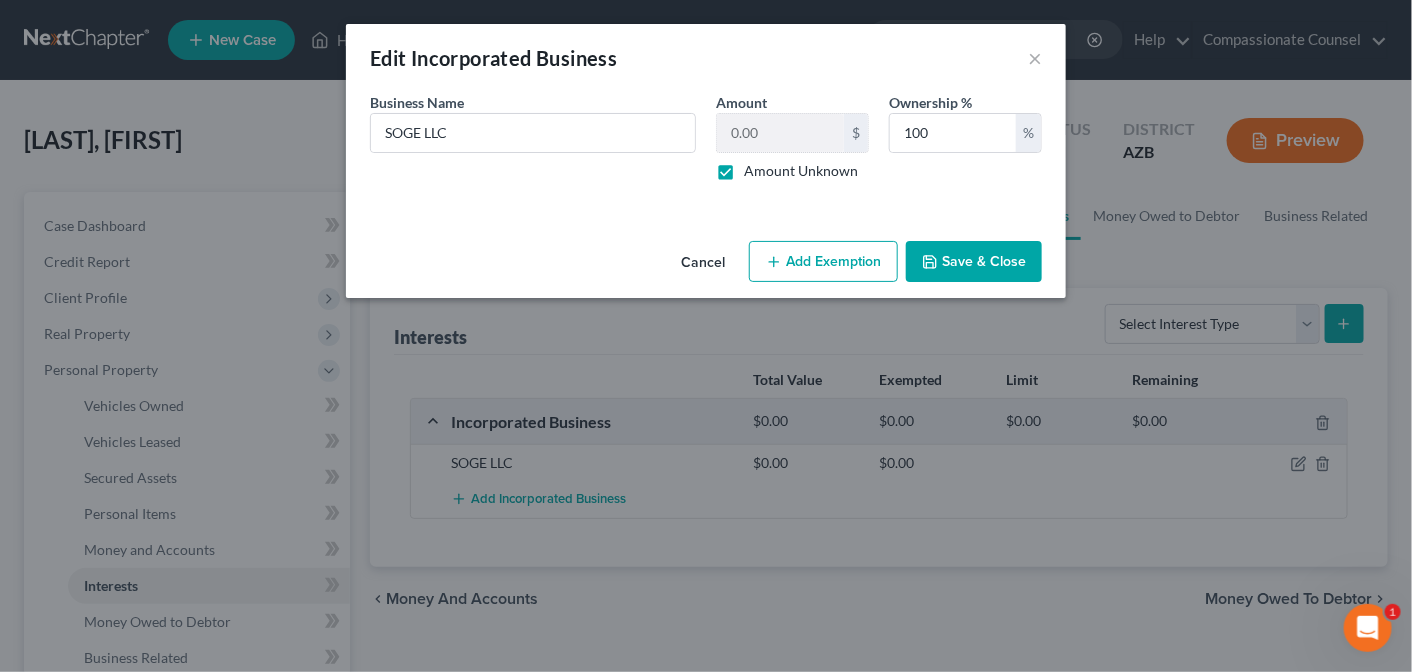 click on "Save & Close" at bounding box center [974, 262] 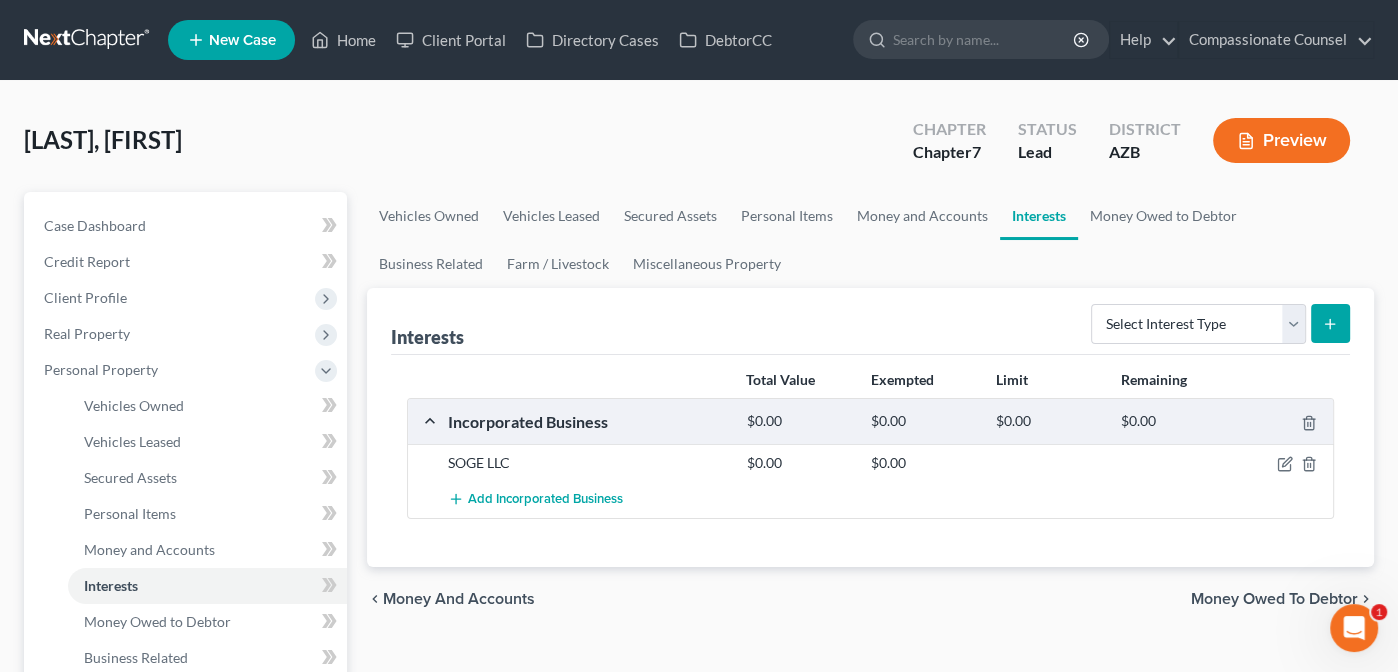 click on "Money Owed to Debtor" at bounding box center [1274, 599] 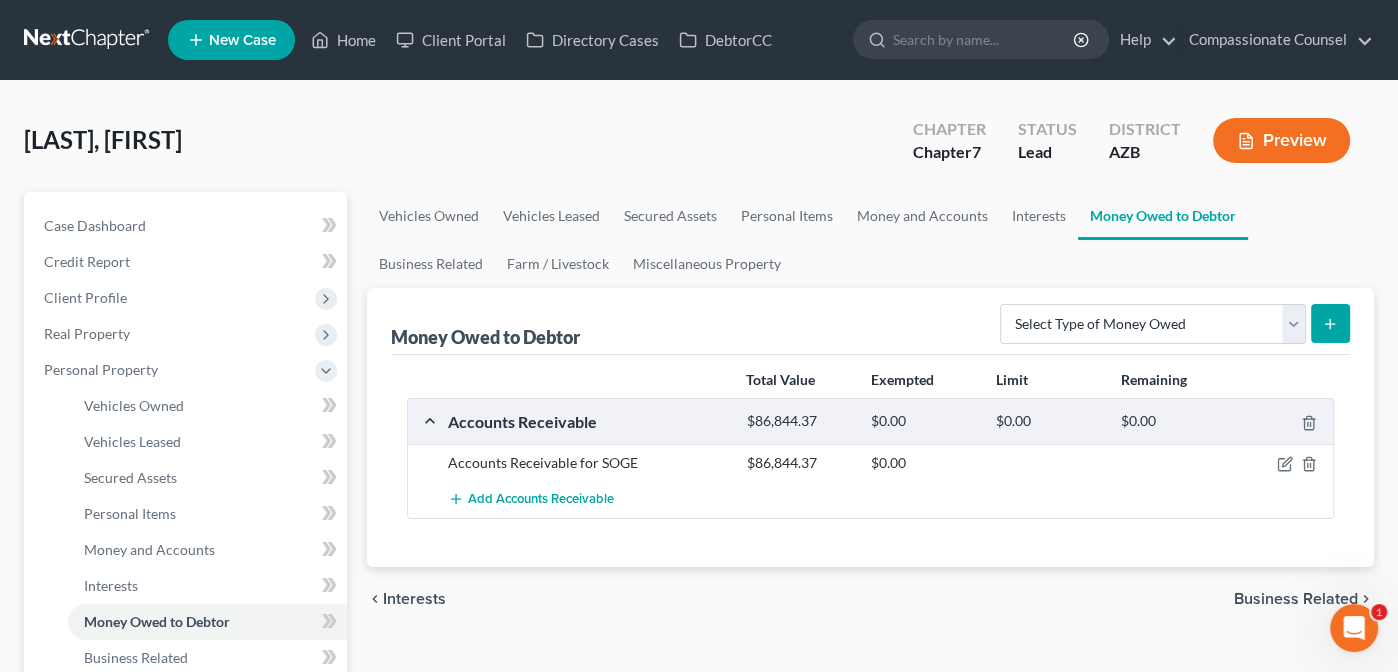 click on "Business Related" at bounding box center (1296, 599) 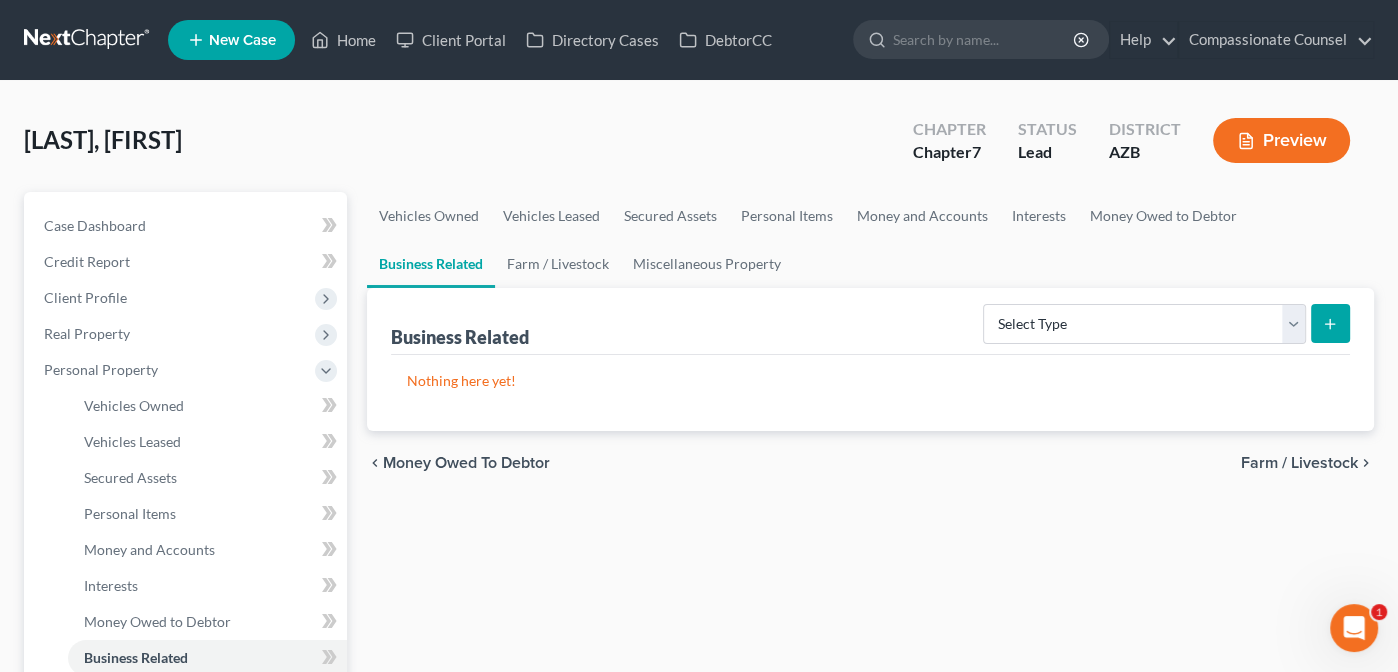 click on "Farm / Livestock" at bounding box center (1299, 463) 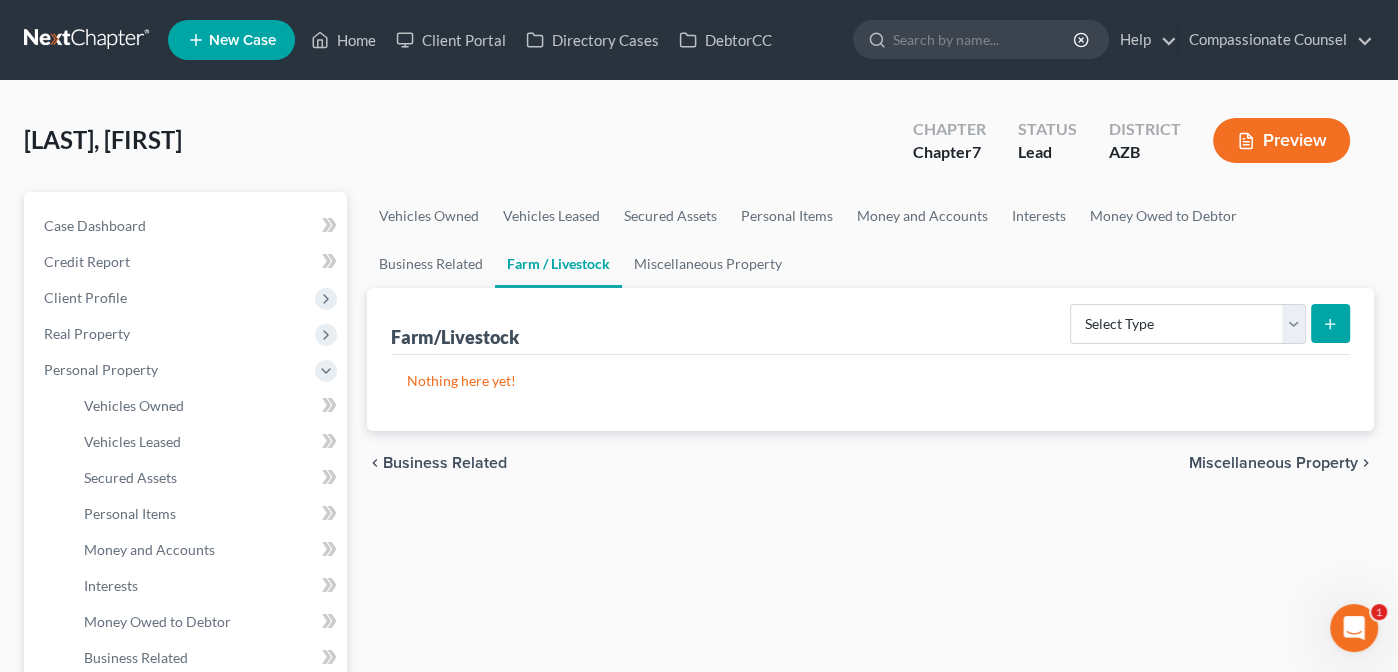 click on "Miscellaneous Property" at bounding box center (1273, 463) 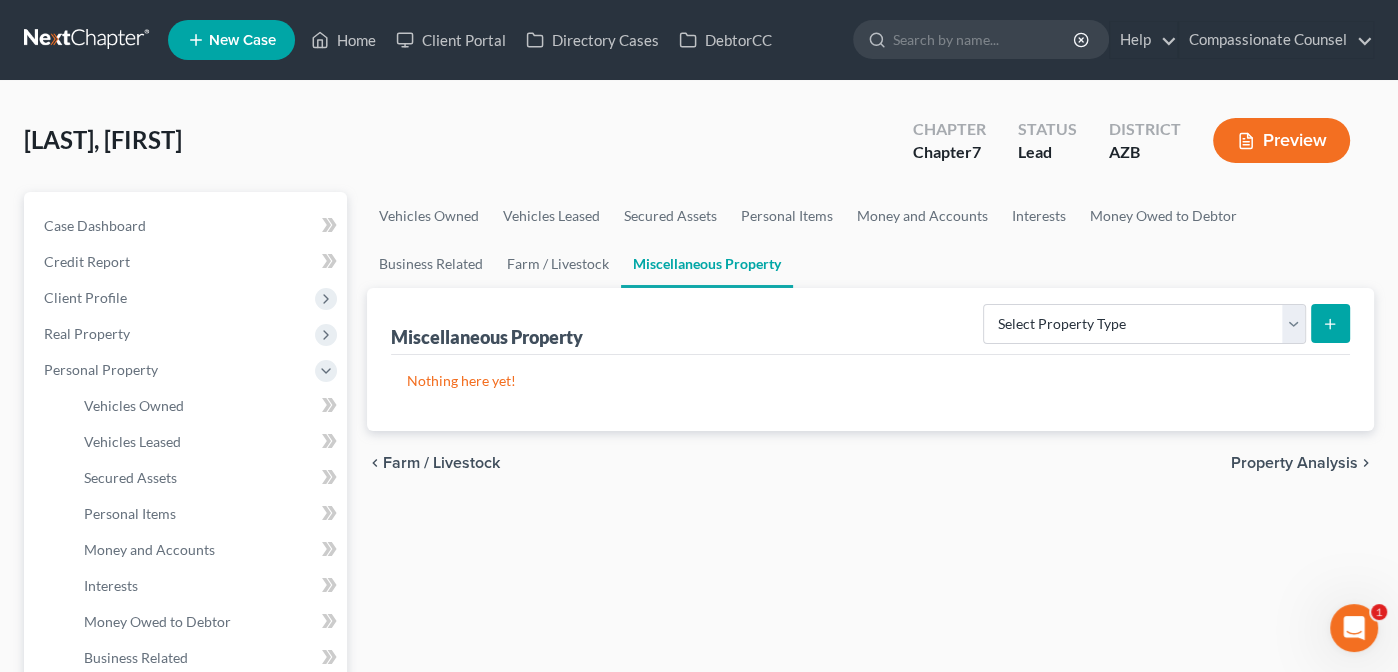 click on "Property Analysis" at bounding box center [1294, 463] 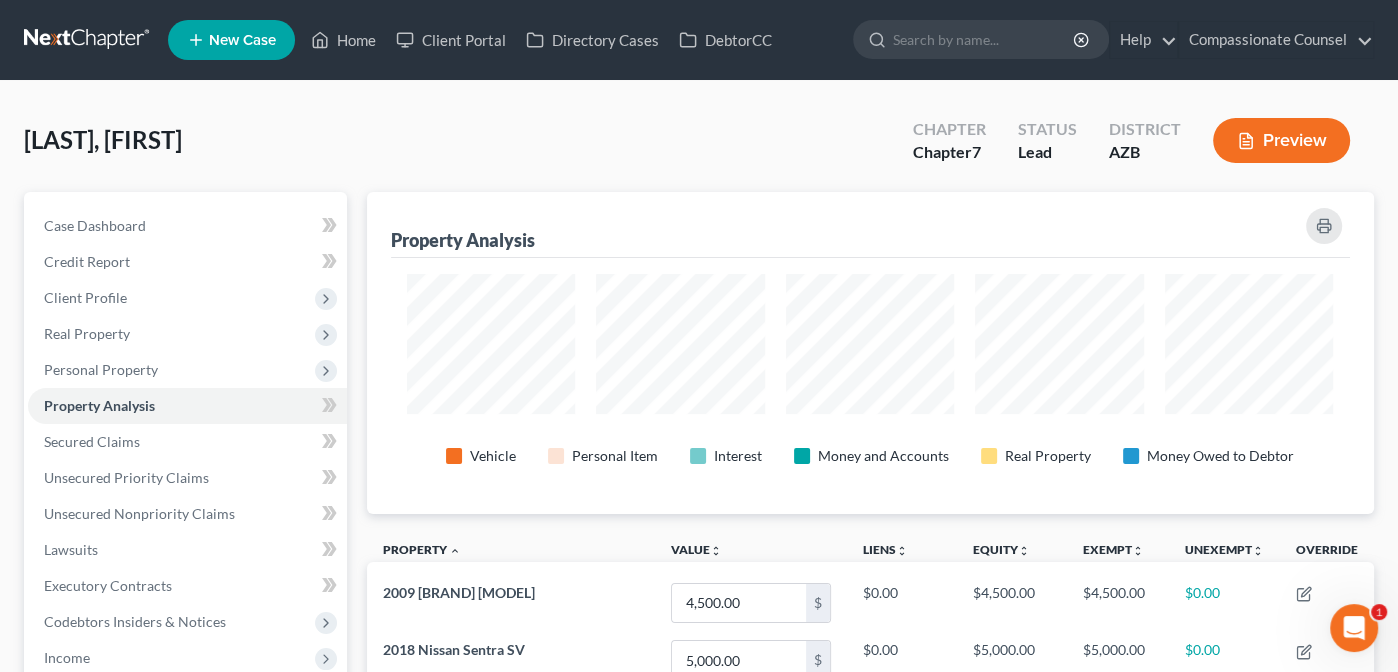 scroll, scrollTop: 999678, scrollLeft: 998992, axis: both 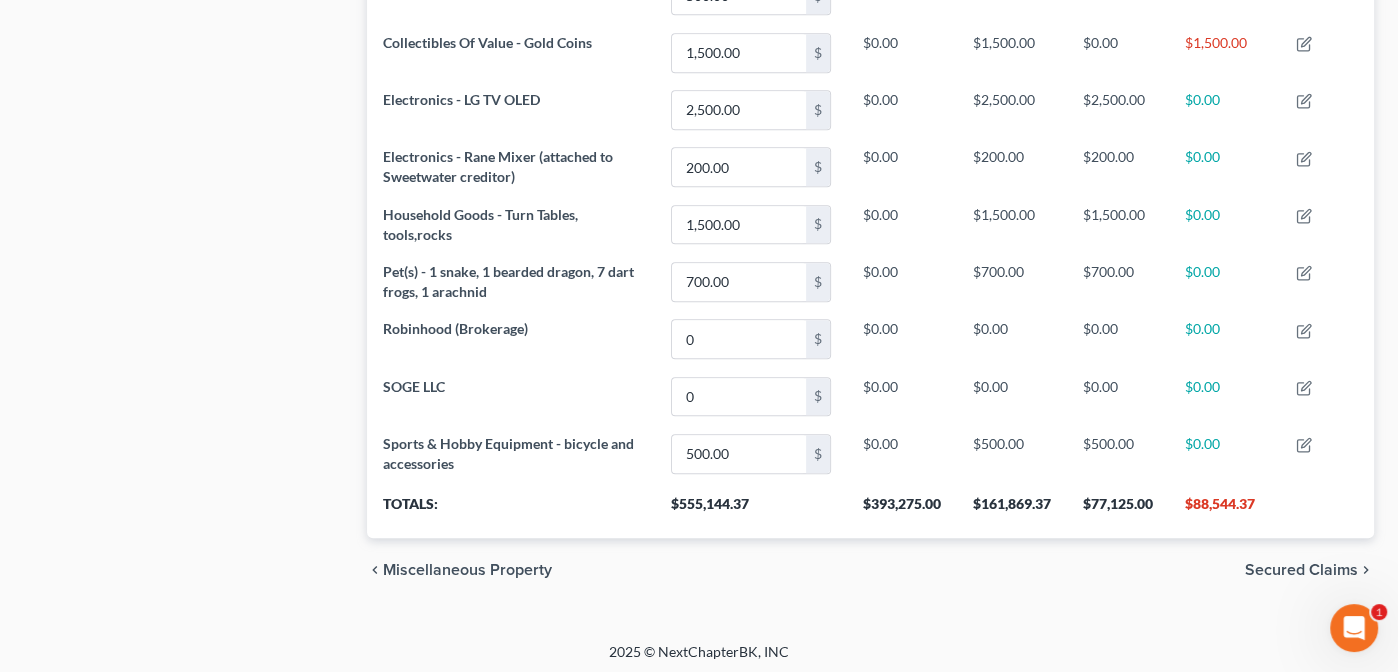 click on "Secured Claims" at bounding box center [1301, 570] 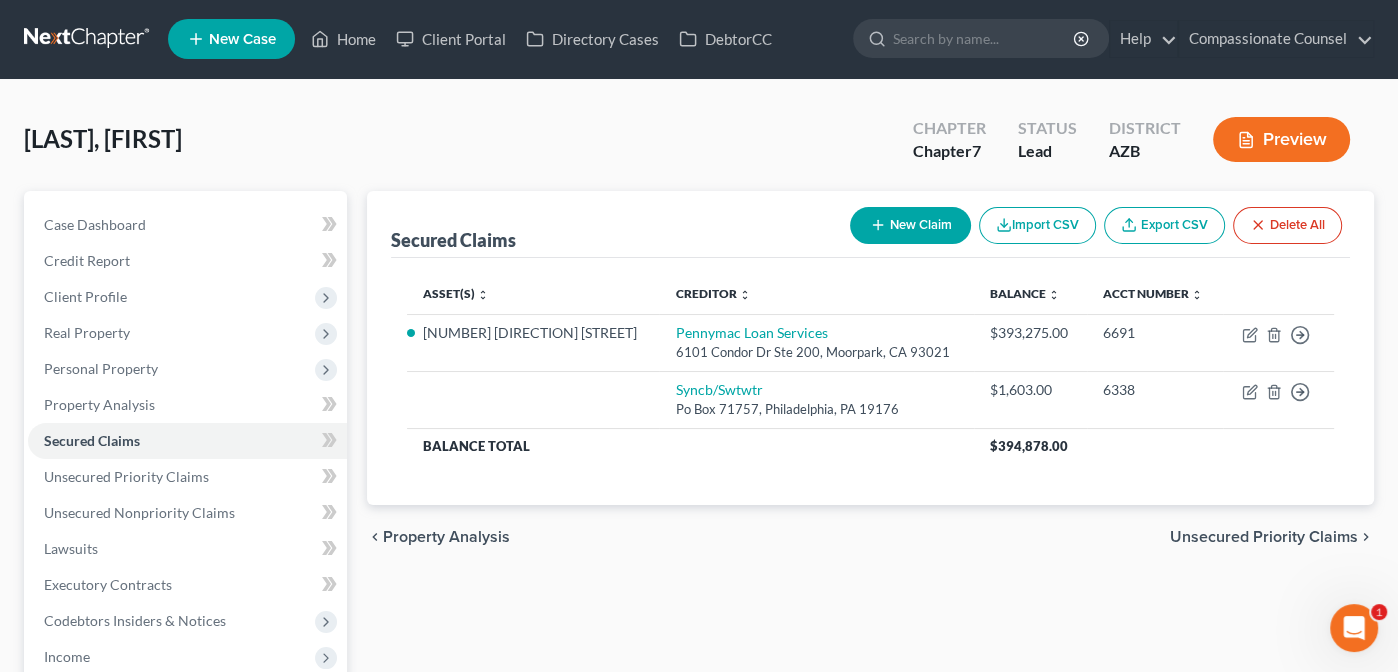 scroll, scrollTop: 0, scrollLeft: 0, axis: both 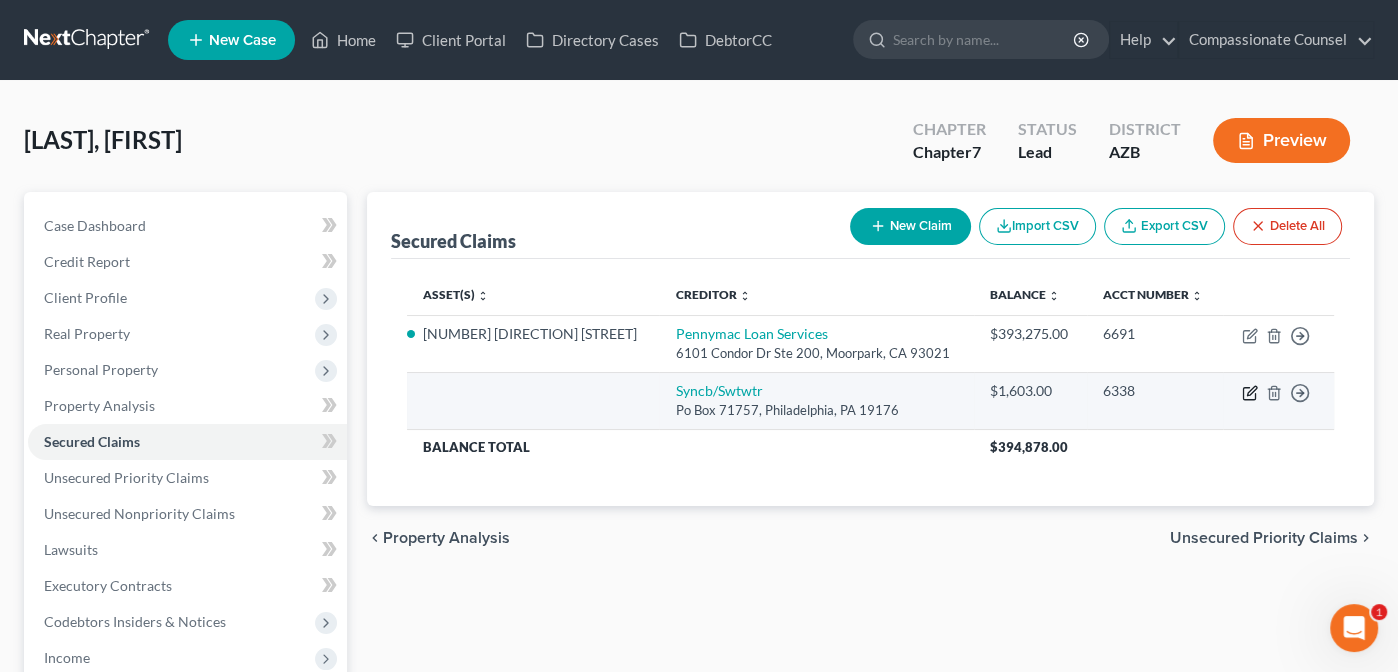 click 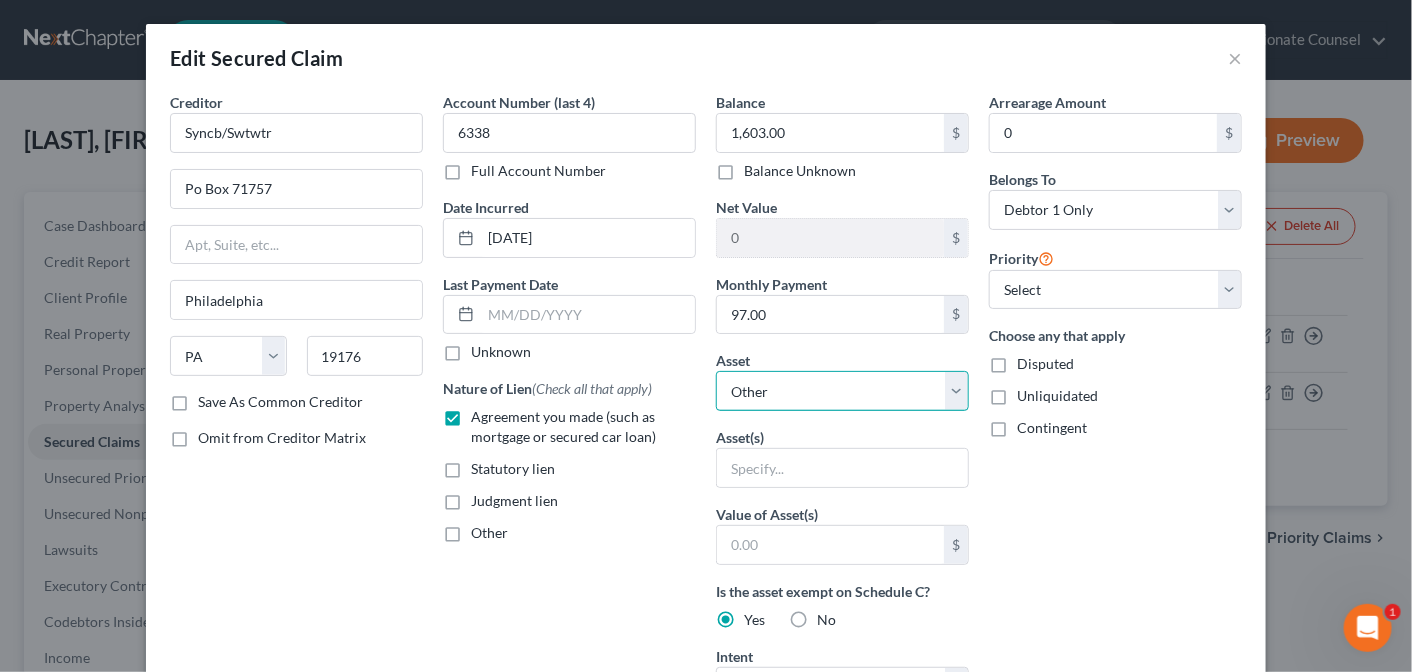 click on "Select Other Multiple Assets [YEAR] [MAKE] [MODEL] - $[AMOUNT].0 Electronics - LG TV OLED - $[AMOUNT].0 Household Goods - Turn Tables, tools,rocks - $[AMOUNT].0 SOGE LLC - $[AMOUNT].0 Pet(s) - 1 snake, 1 bearded dragon, 7 dart frogs, 1 arachnid - $[AMOUNT].0 Clothing - Clothing - $[AMOUNT].0 Sports & Hobby Equipment - bicycle and accessories - $[AMOUNT].0 [NUMBER] Wells Fargo Business Checking (Checking Account) - $[AMOUNT].0 [NUMBER] Wells Fargo Personal Checking (Checking Account) - $[AMOUNT].0 [NUMBER] [STREET] - $[AMOUNT].0 Accounts Receivable for SOGE (owed to debtor) - $[AMOUNT].37 [NUMBER] Wells Fargo Personal Savings (Savings Account) - $[AMOUNT].0 [NUMBER] Wells Fargo Business Savings (Savings Account) - $[AMOUNT].0 Robinhood (Brokerage) - $[AMOUNT].0 [YEAR] Freightliner 26 Foot Box Truck - $[AMOUNT].0 [YEAR] GMC W45 - $[AMOUNT].0 Collectibles Of Value - Gold Coins - $[AMOUNT].0 Electronics - Rane Mixer (attached to Sweetwater creditor) - $[AMOUNT].0" at bounding box center [842, 391] 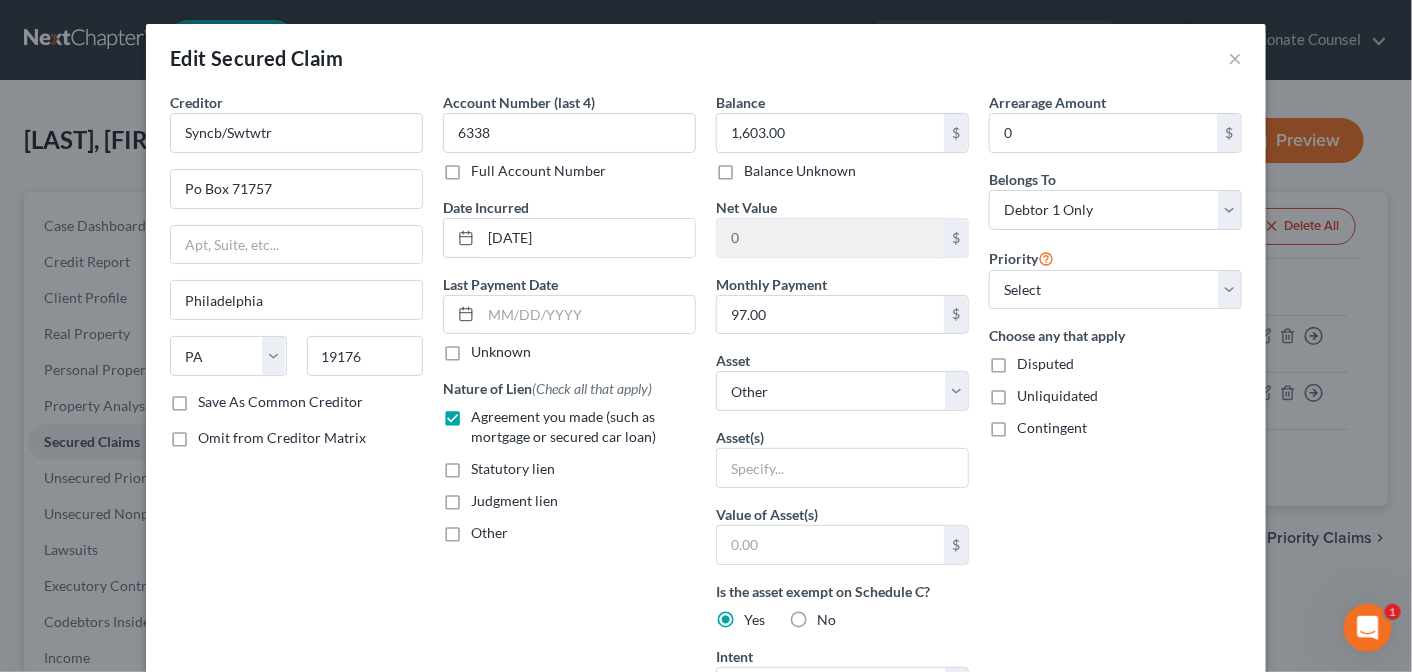 click on "Edit Secured Claim  ×" at bounding box center (706, 58) 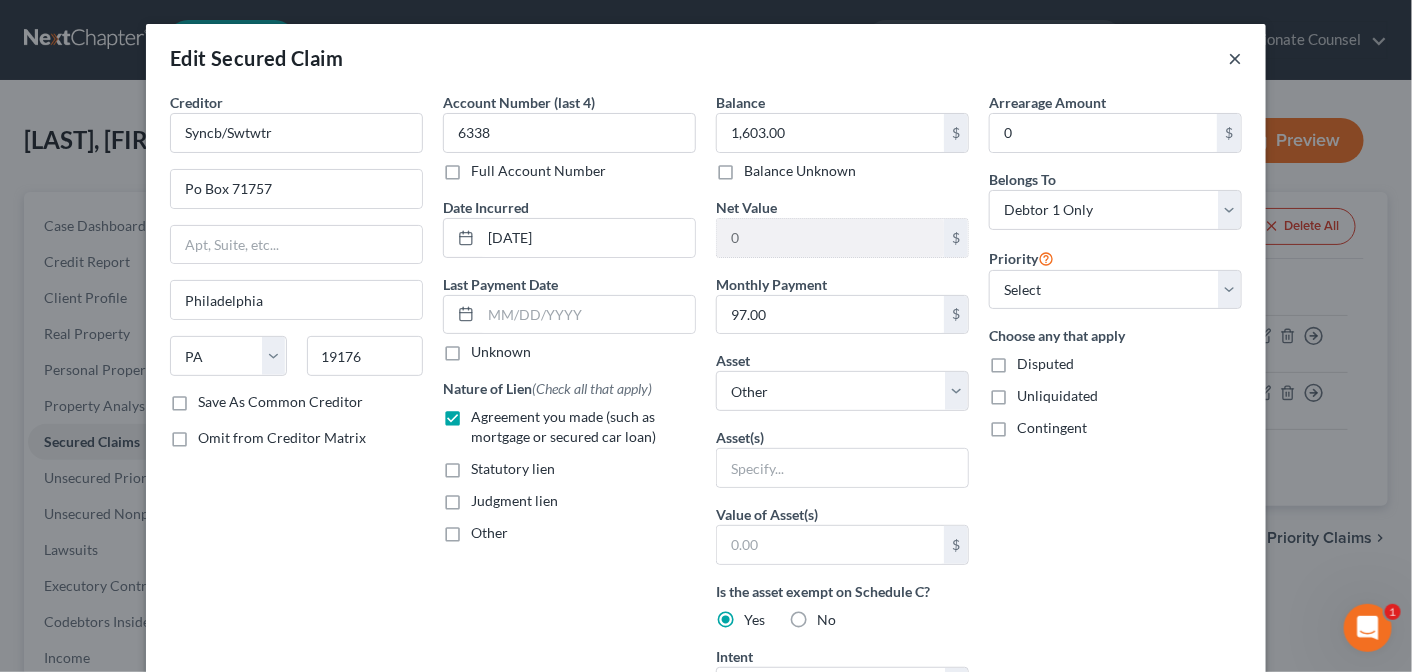 click on "×" at bounding box center (1235, 58) 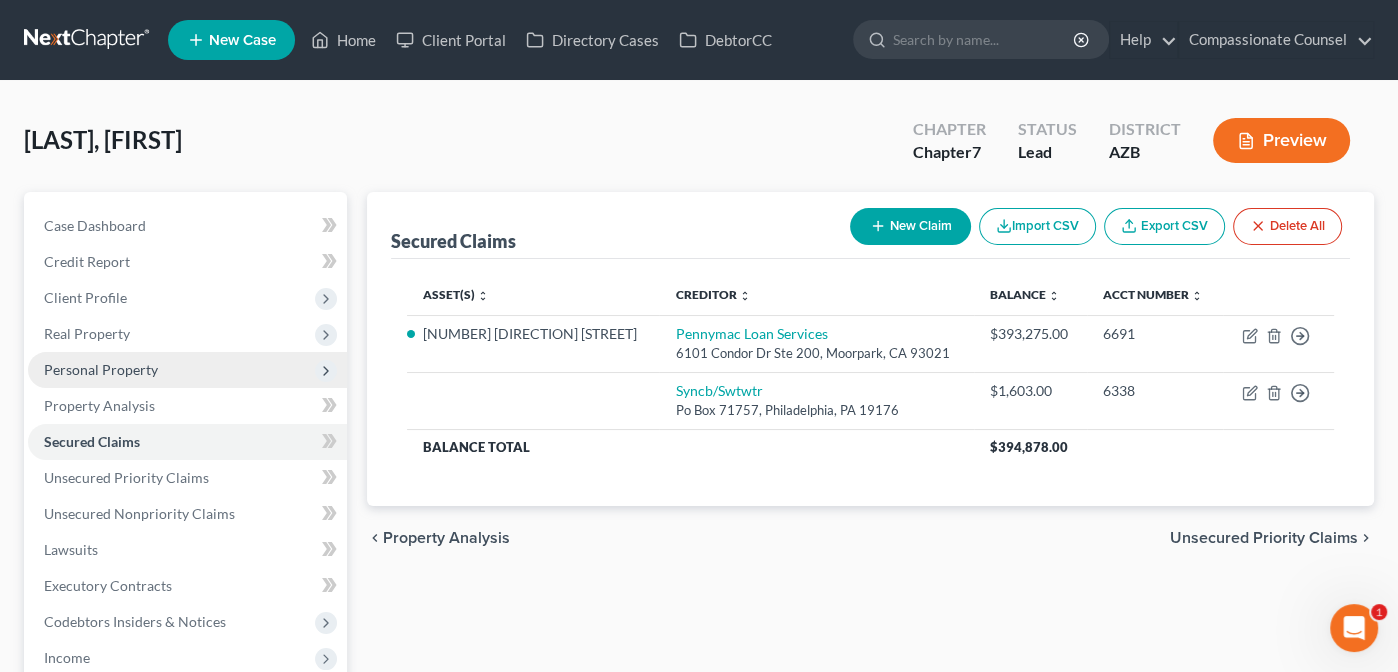click on "Personal Property" at bounding box center (101, 369) 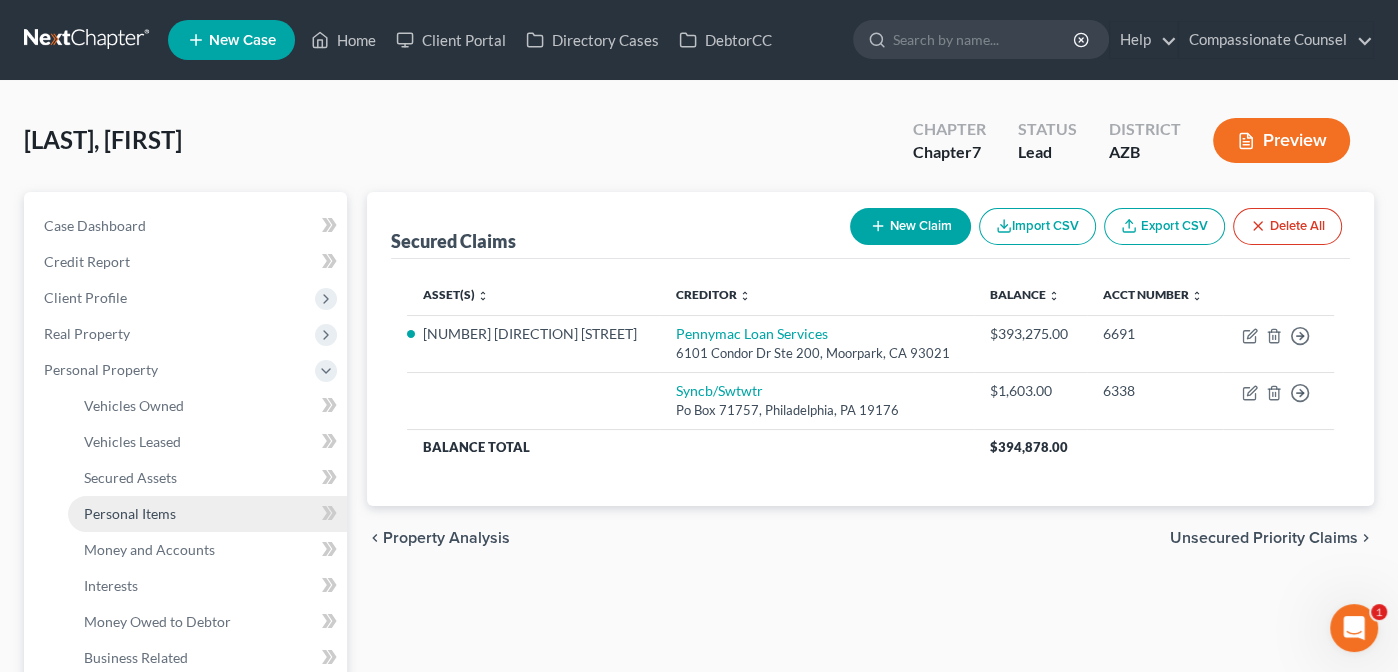 click on "Personal Items" at bounding box center [130, 513] 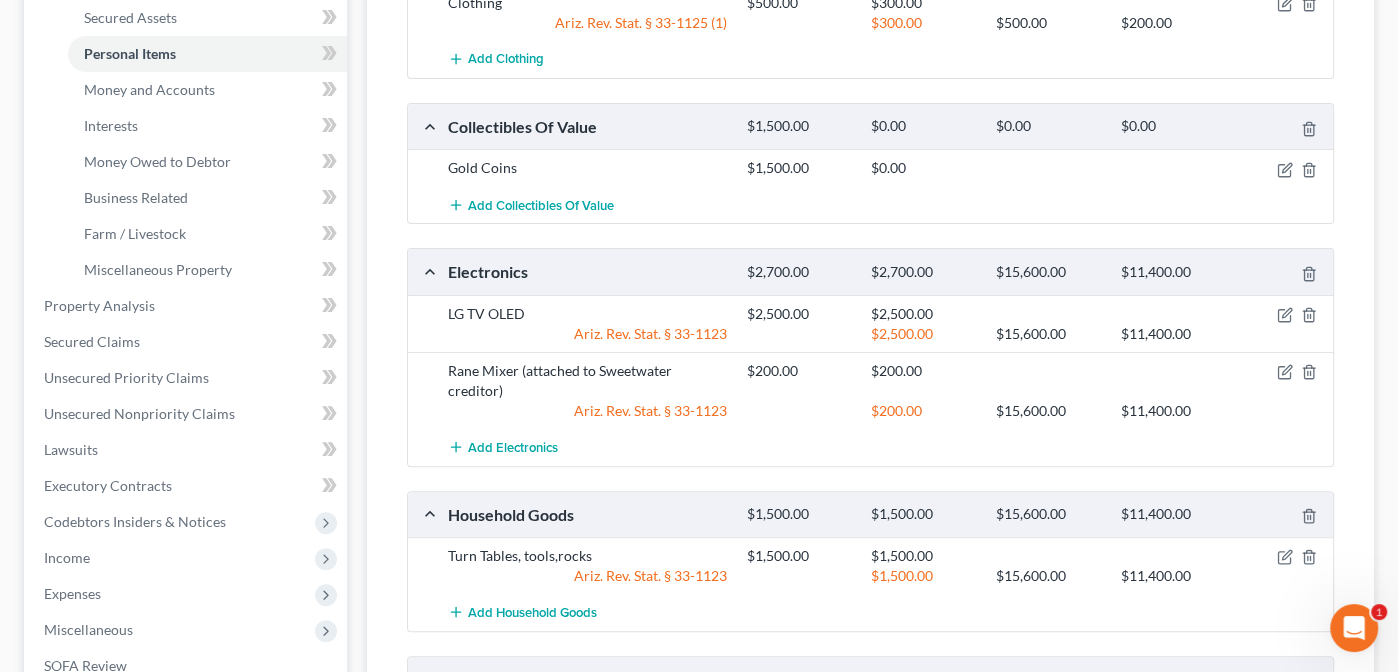 scroll, scrollTop: 469, scrollLeft: 0, axis: vertical 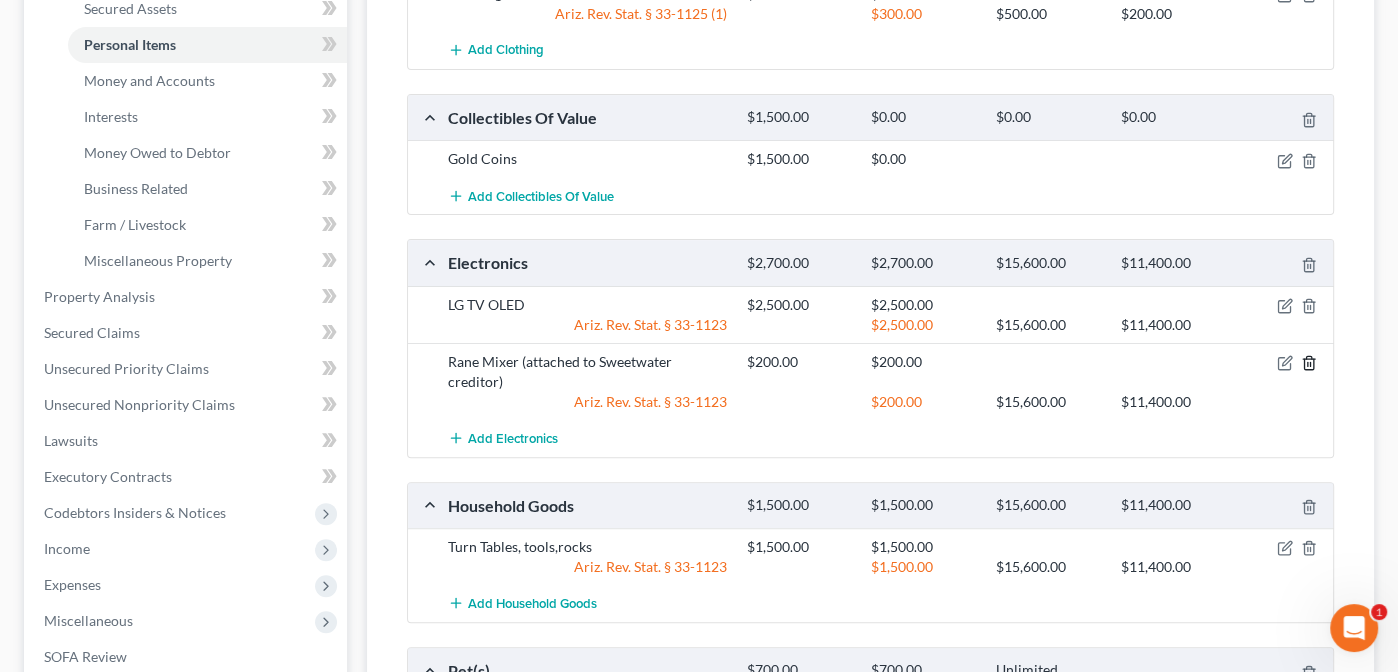click 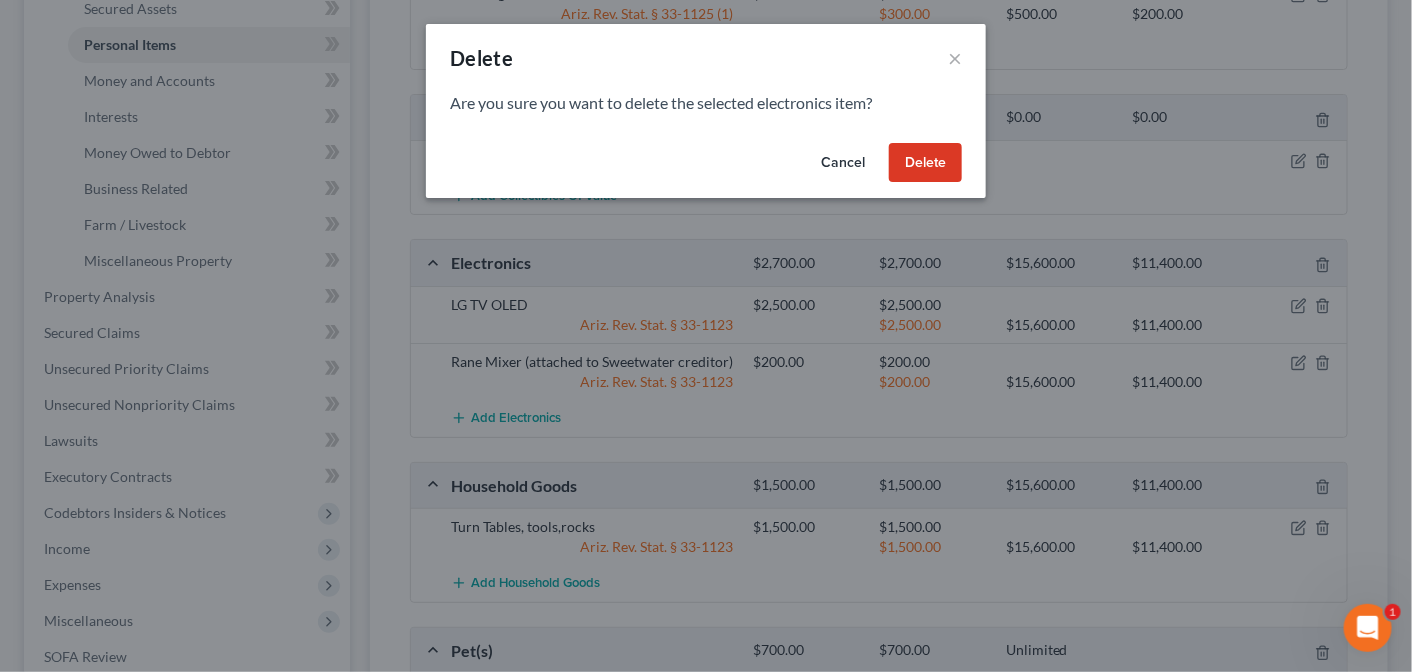 click on "Delete" at bounding box center [925, 163] 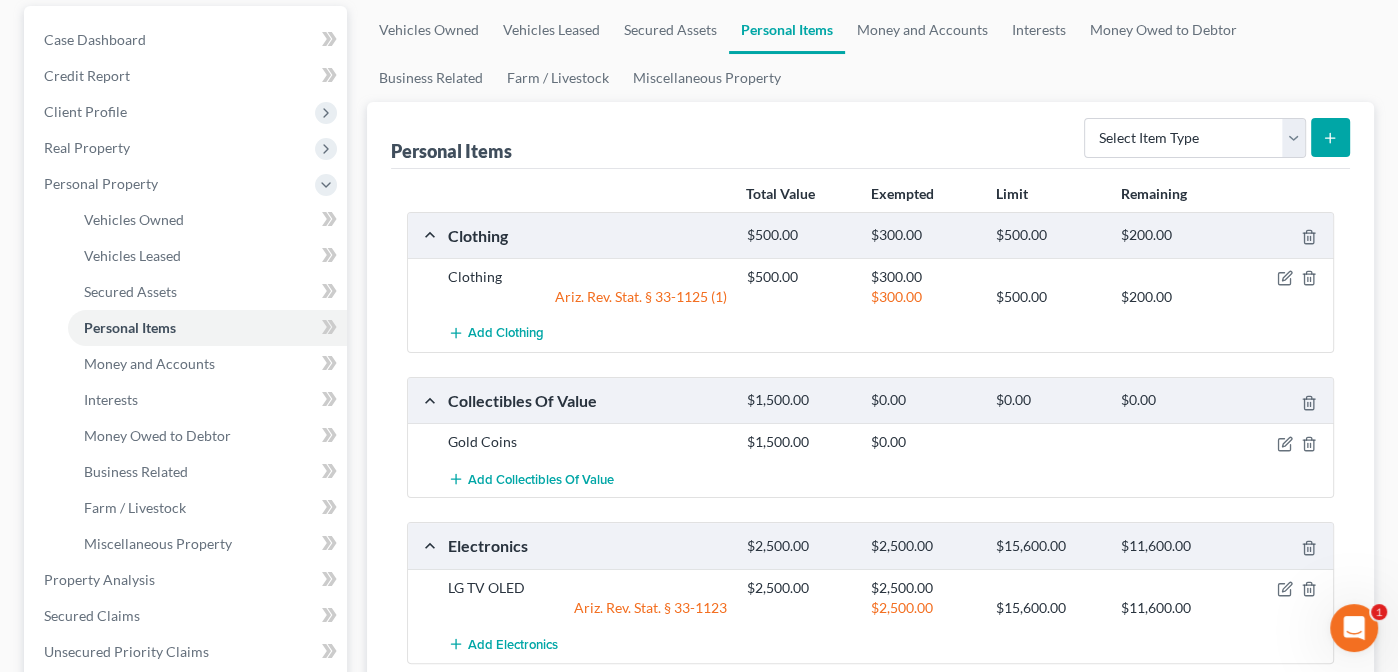 scroll, scrollTop: 188, scrollLeft: 0, axis: vertical 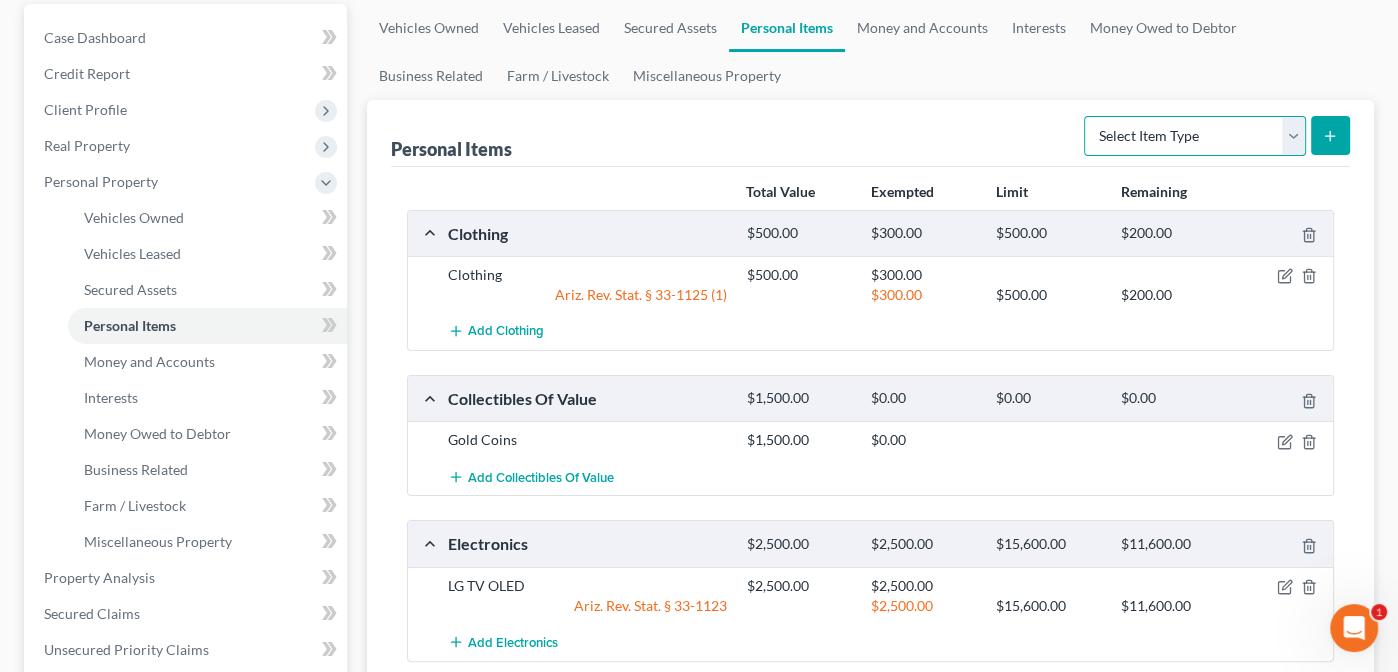 click on "Select Item Type Clothing Collectibles Of Value Electronics Firearms Household Goods Jewelry Other Pet(s) Sports & Hobby Equipment" at bounding box center [1195, 136] 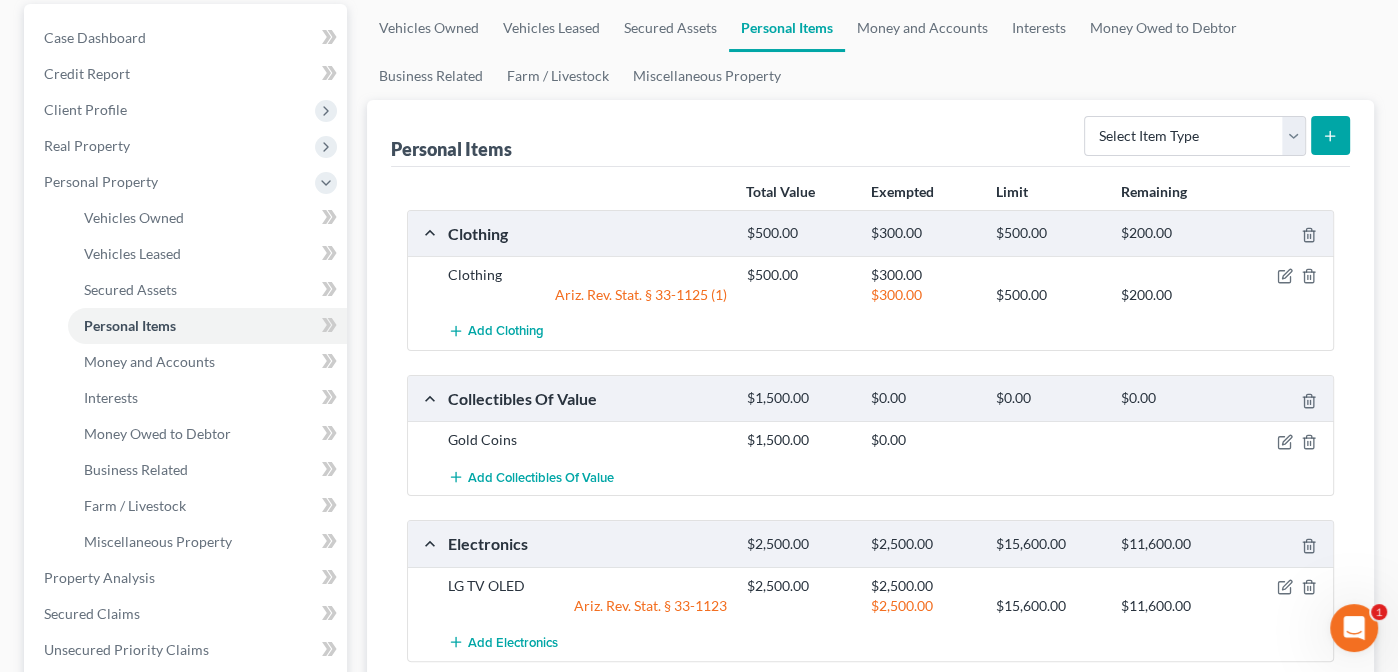 click on "Personal Items Select Item Type Clothing Collectibles Of Value Electronics Firearms Household Goods Jewelry Other Pet(s) Sports & Hobby Equipment
Total Value Exempted Limit Remaining
Clothing $500.00 $300.00 $500.00 $200.00
Clothing $500.00 $300.00 Ariz. Rev. Stat. § 33-1125 (1) $300.00 $500.00 $200.00 Add Clothing
Collectibles Of Value $1,500.00 $0.00 $0.00 $0.00
Gold Coins $1,500.00 $0.00 Add Collectibles Of Value
Electronics $2,500.00 $2,500.00 $15,600.00 $11,600.00
LG TV OLED $2,500.00 $2,500.00 Ariz. Rev. Stat. § 33-1123 $2,500.00 $15,600.00 $11,600.00 Add Electronics
Household Goods $1,500.00 $1,500.00 $15,600.00 $11,600.00
Turn Tables, tools,rocks $1,500.00 $1,500.00 Ariz. Rev. Stat. § 33-1123 $1,500.00 $15,600.00 $11,600.00 Add Household Goods
Pet(s) $700.00 $700.00 Unlimited
$700.00 $700.00 Ariz. Rev. Stat. § 33-1125(11)" at bounding box center (871, 663) 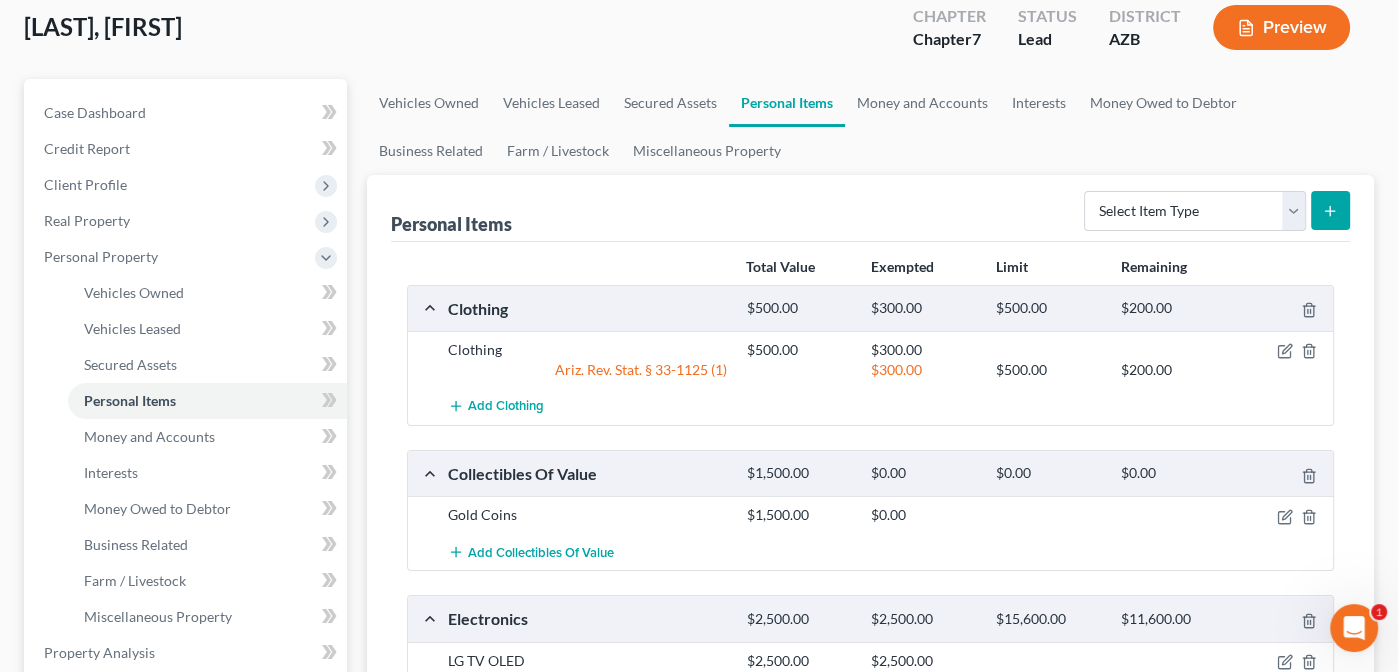 scroll, scrollTop: 101, scrollLeft: 0, axis: vertical 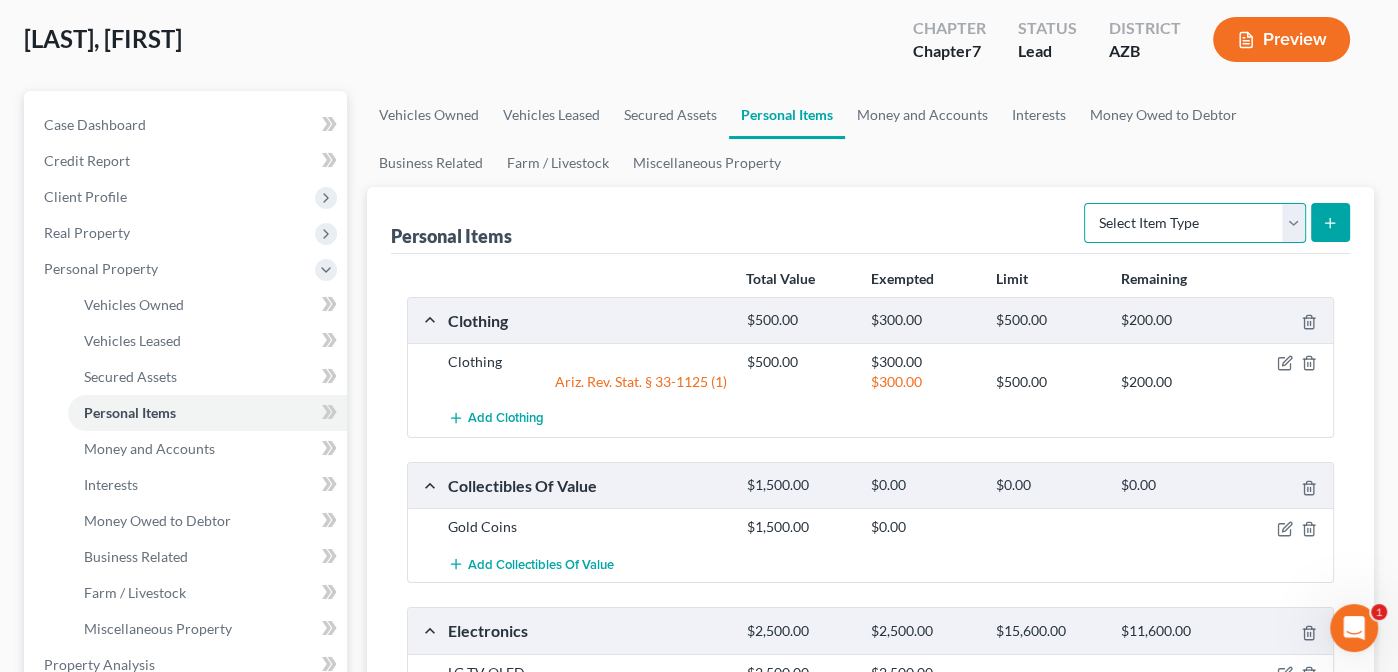 click on "Select Item Type Clothing Collectibles Of Value Electronics Firearms Household Goods Jewelry Other Pet(s) Sports & Hobby Equipment" at bounding box center (1195, 223) 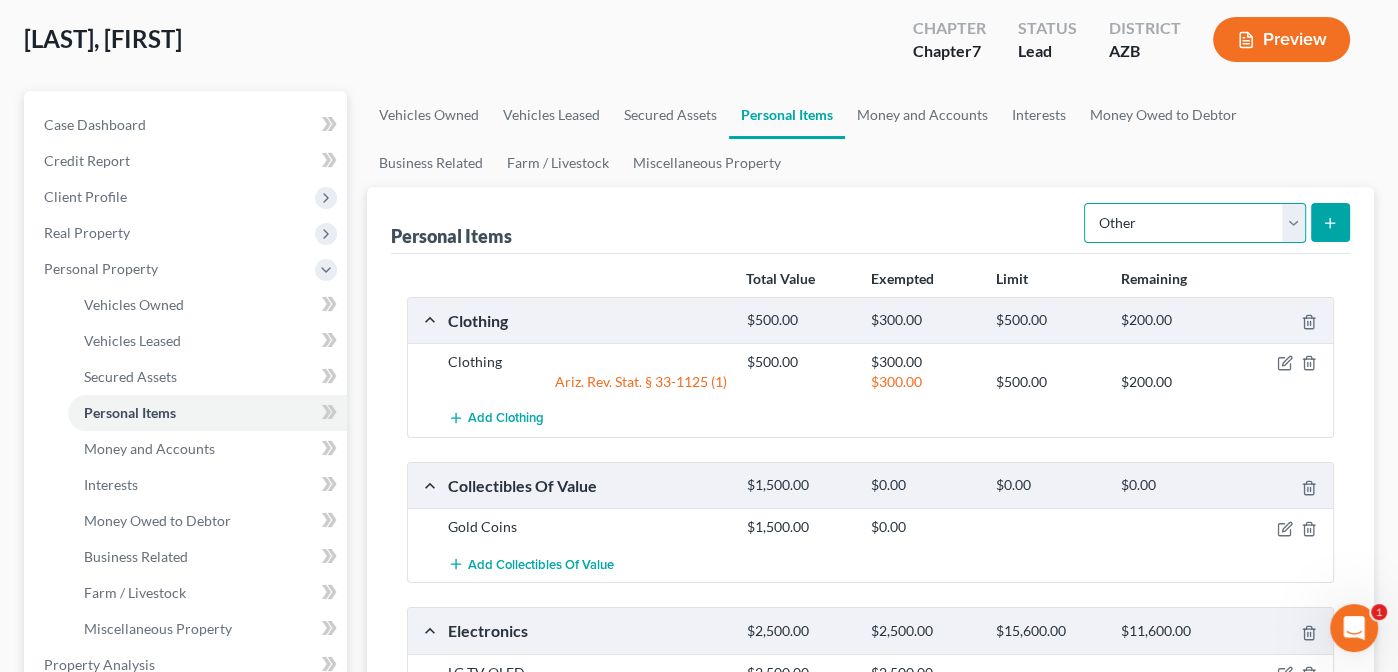 click on "Select Item Type Clothing Collectibles Of Value Electronics Firearms Household Goods Jewelry Other Pet(s) Sports & Hobby Equipment" at bounding box center (1195, 223) 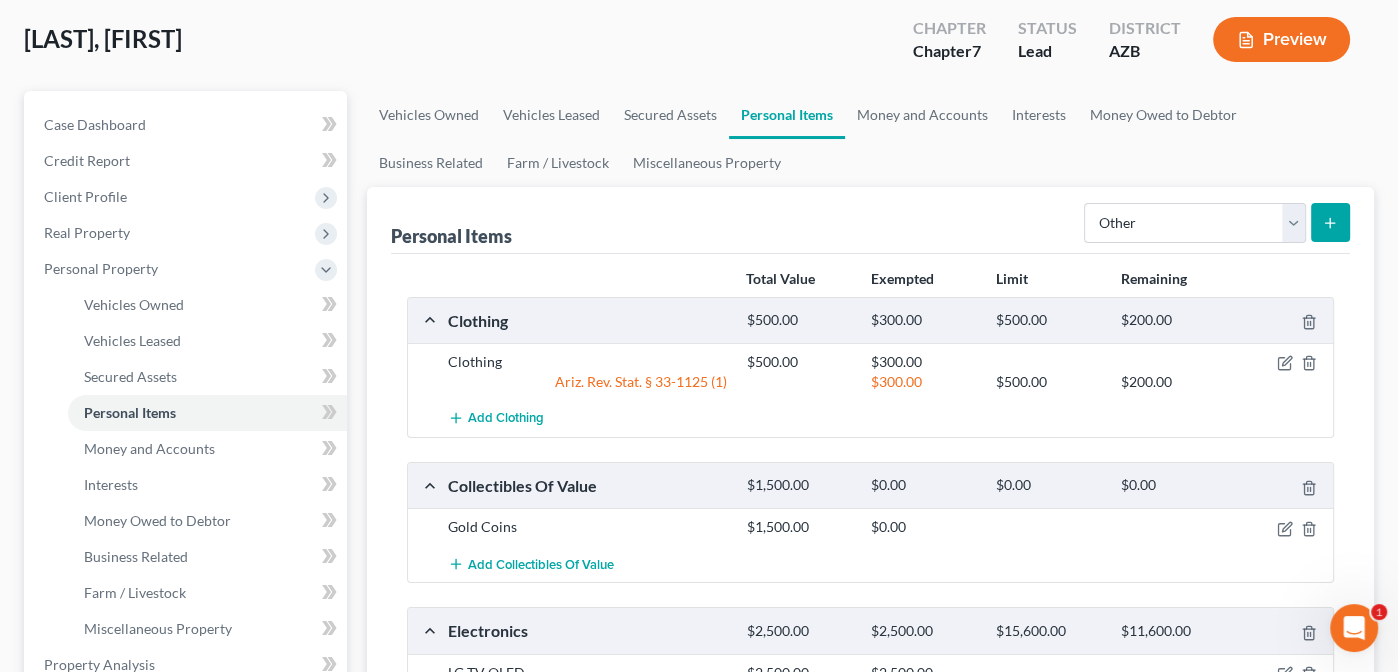 click 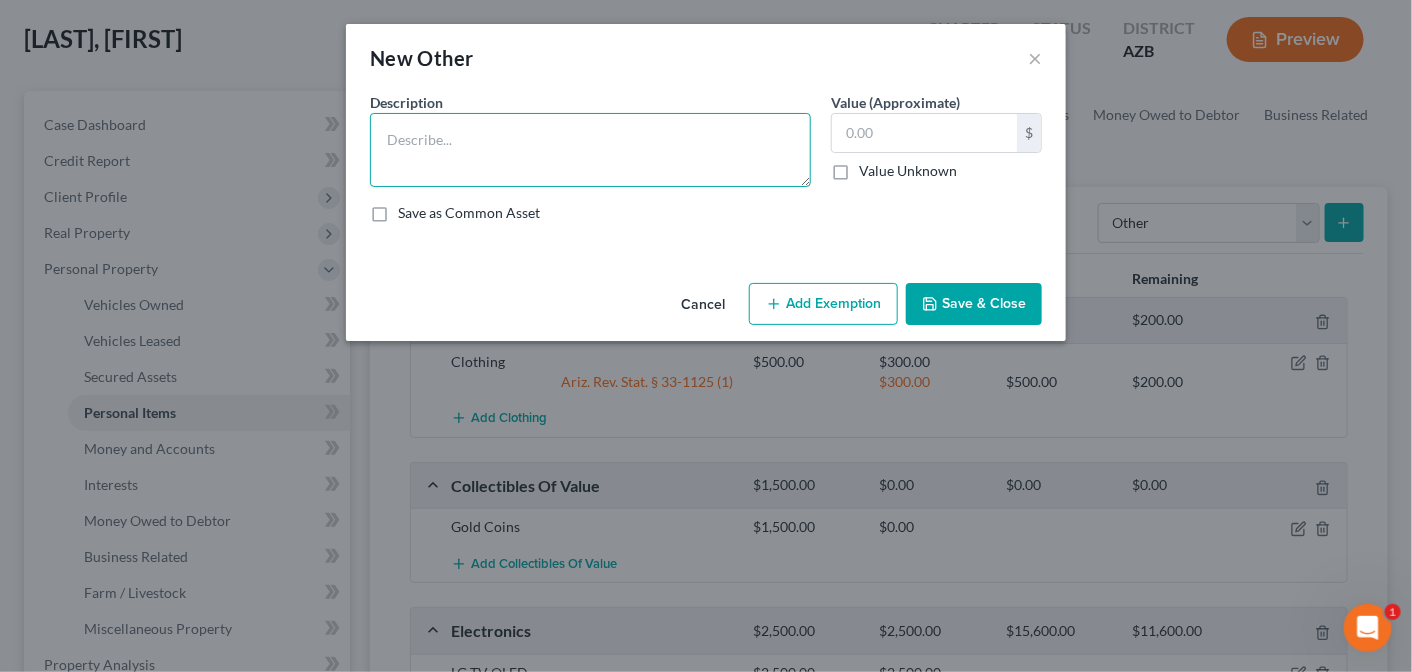 click at bounding box center (590, 150) 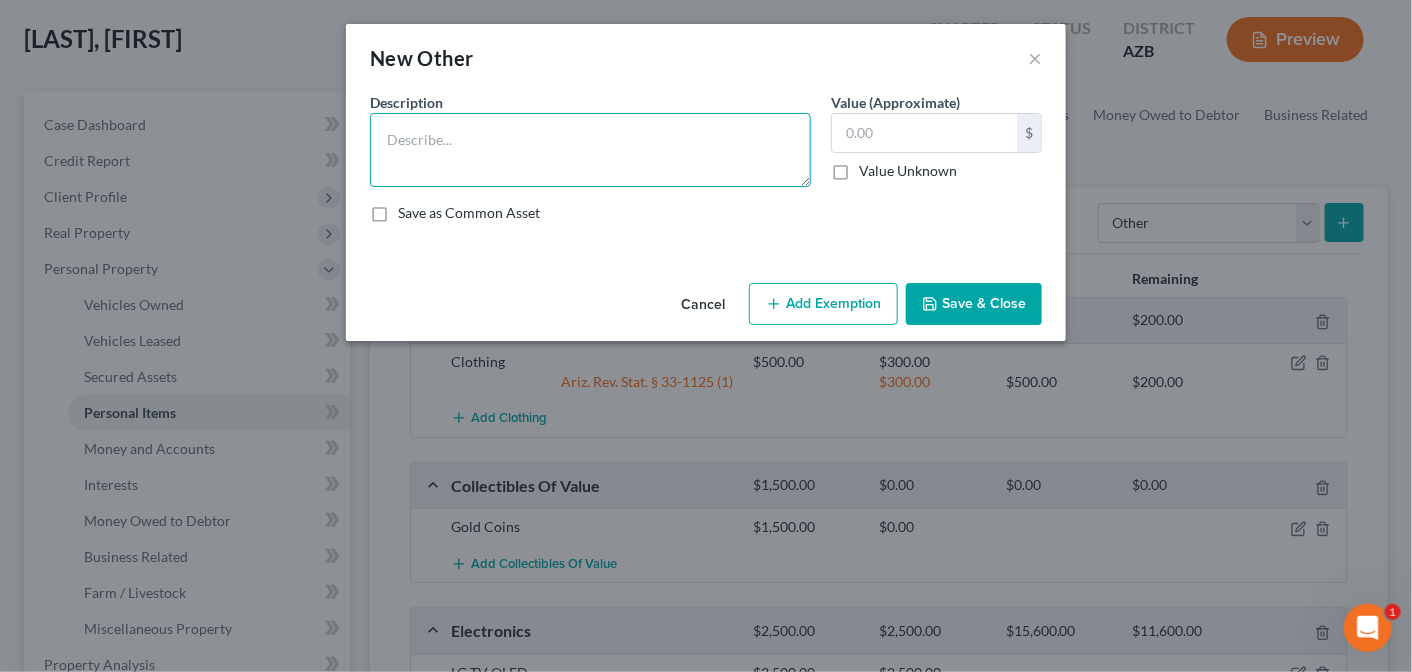 paste on "[CITY_NAME]," 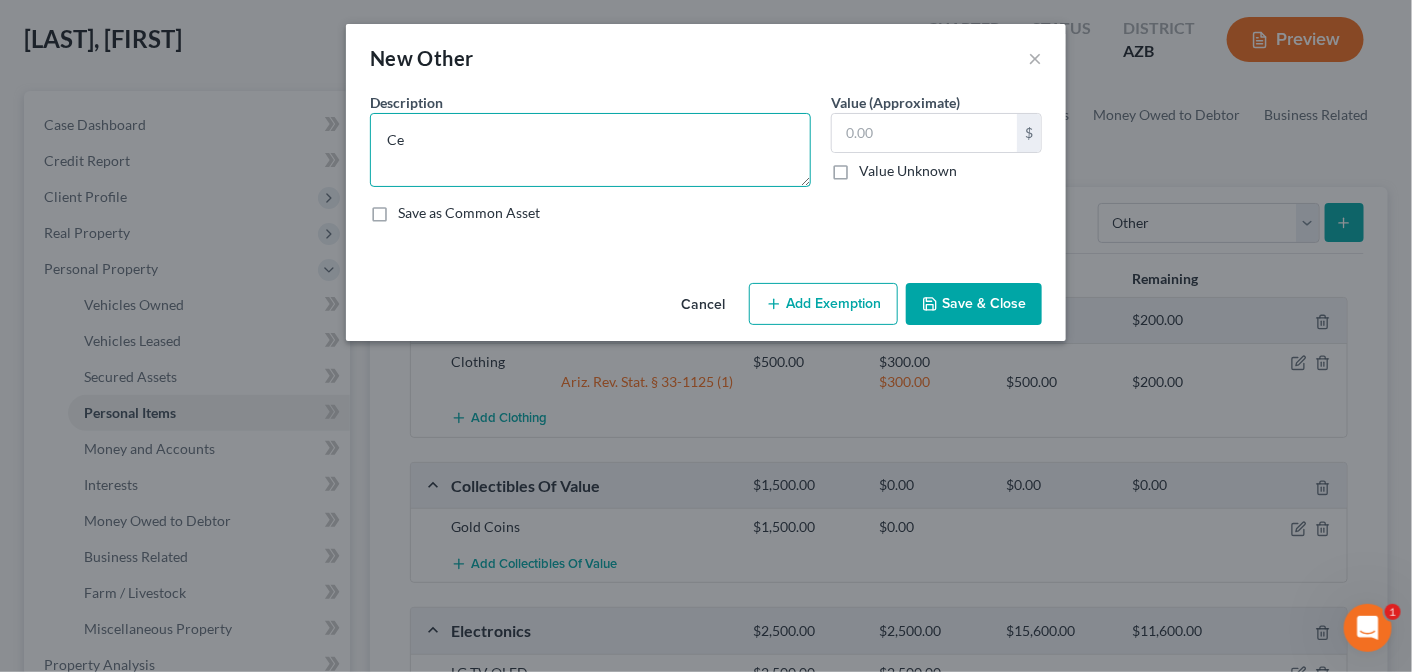 type on "C" 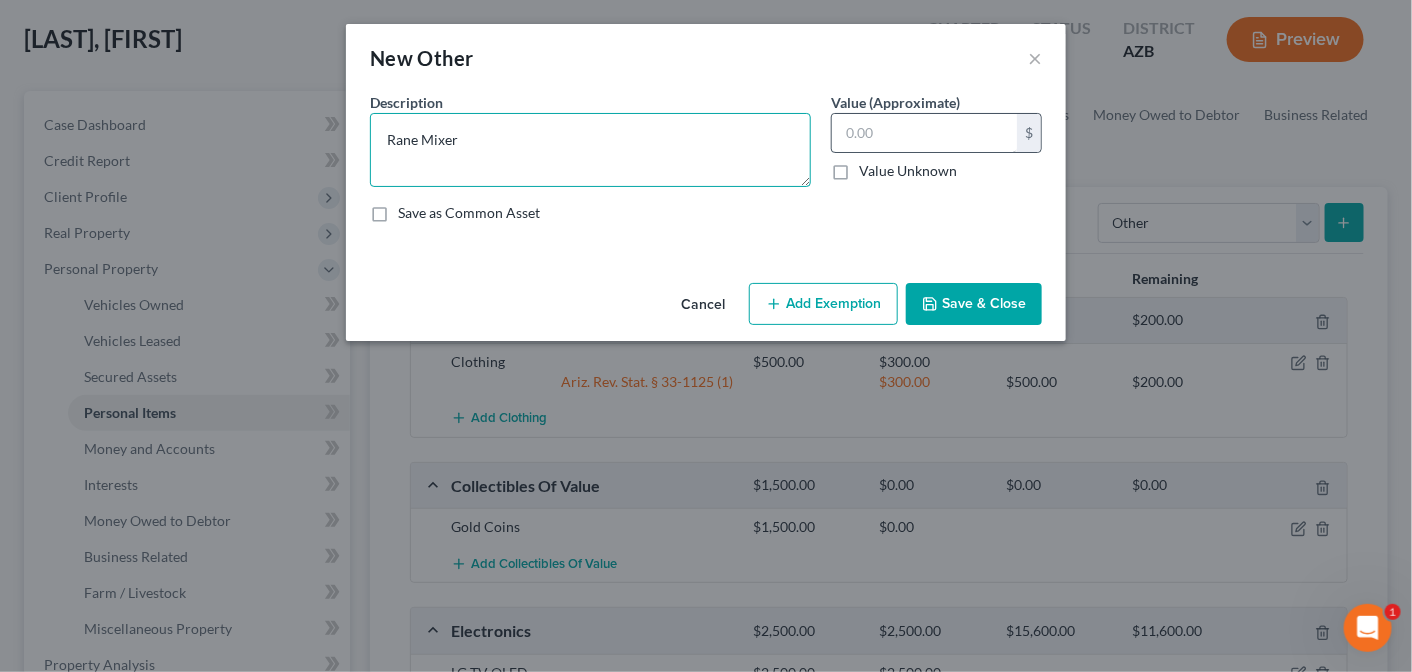 type on "Rane Mixer" 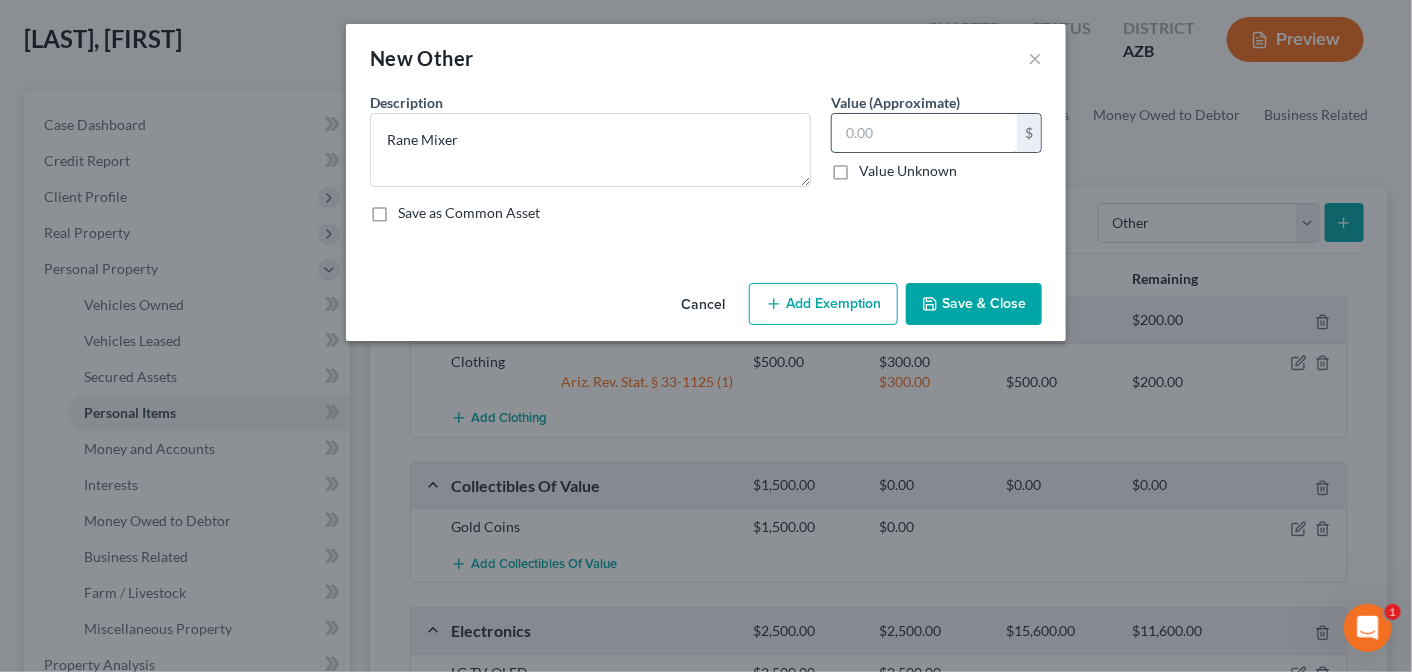 click at bounding box center [924, 133] 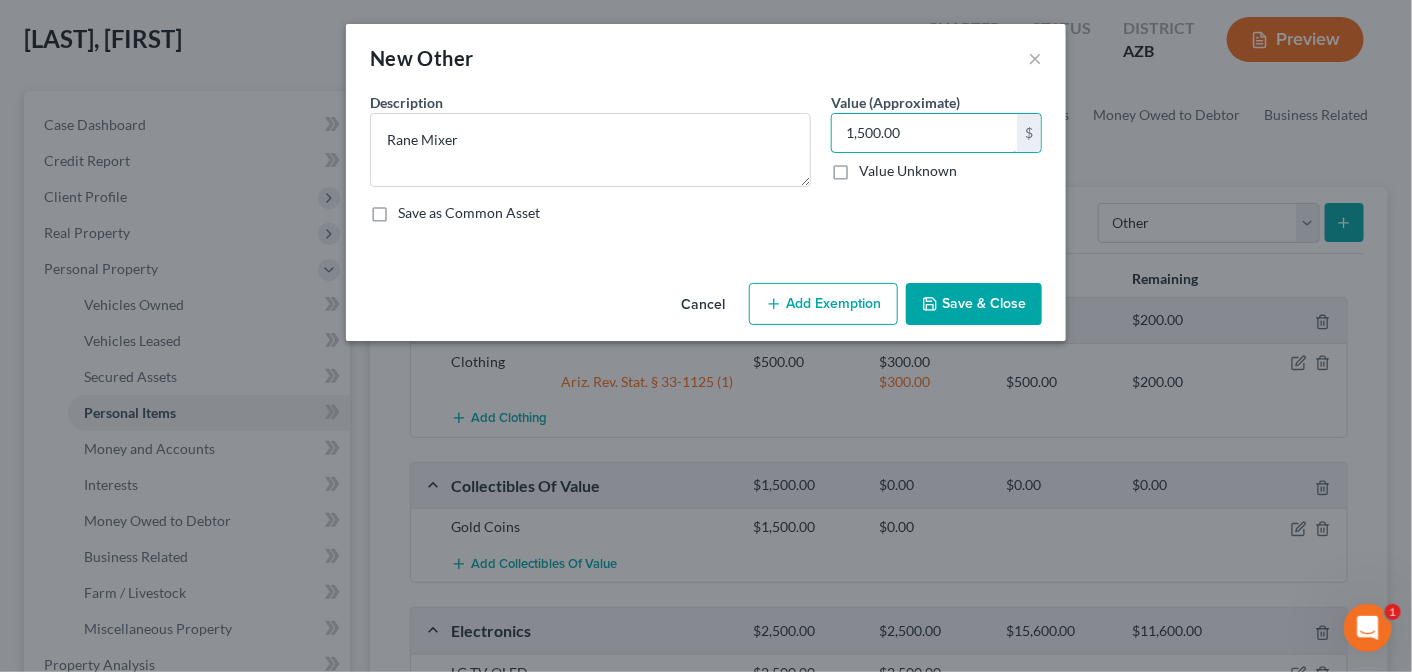 type on "1,500.00" 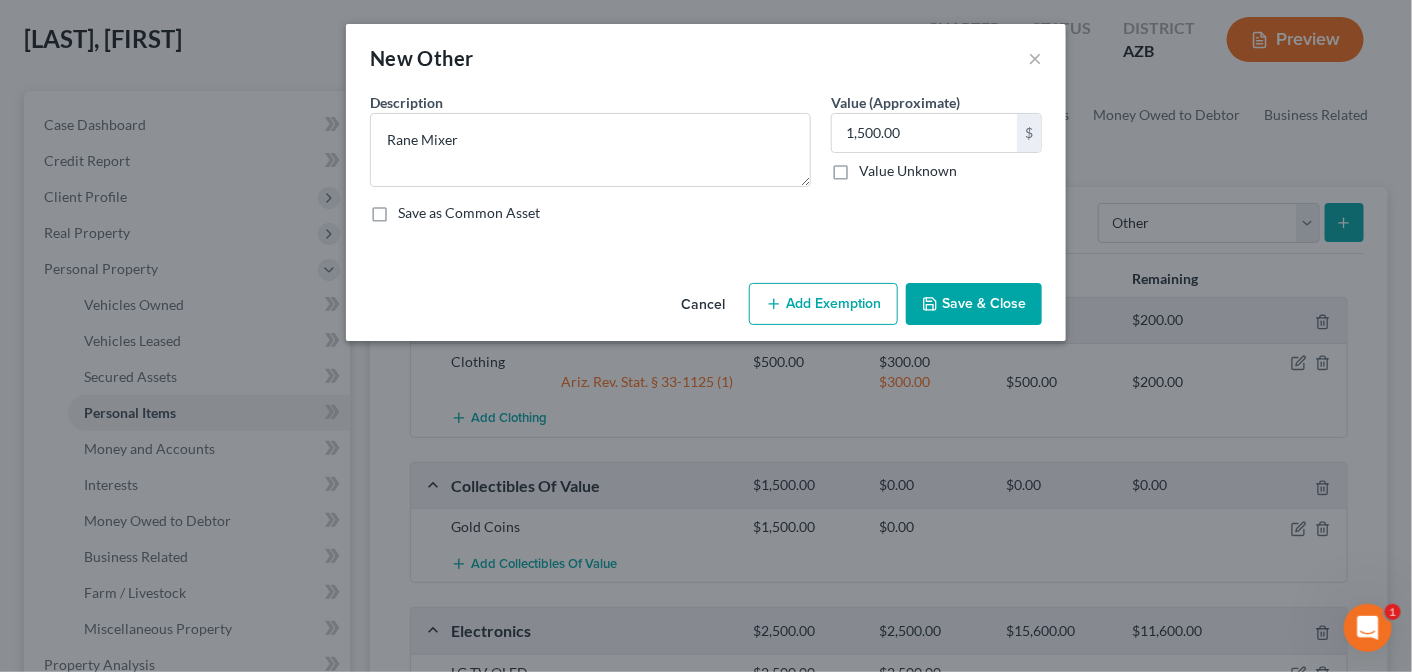 click on "Save & Close" at bounding box center (974, 304) 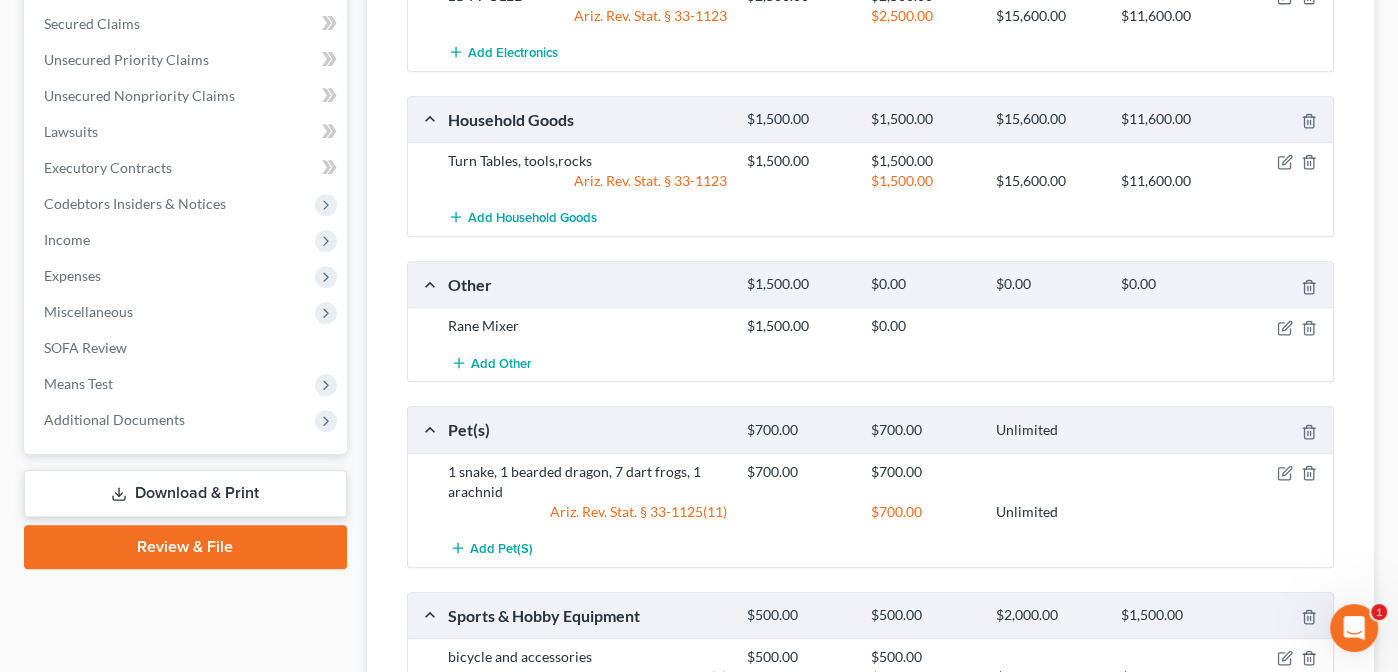 scroll, scrollTop: 804, scrollLeft: 0, axis: vertical 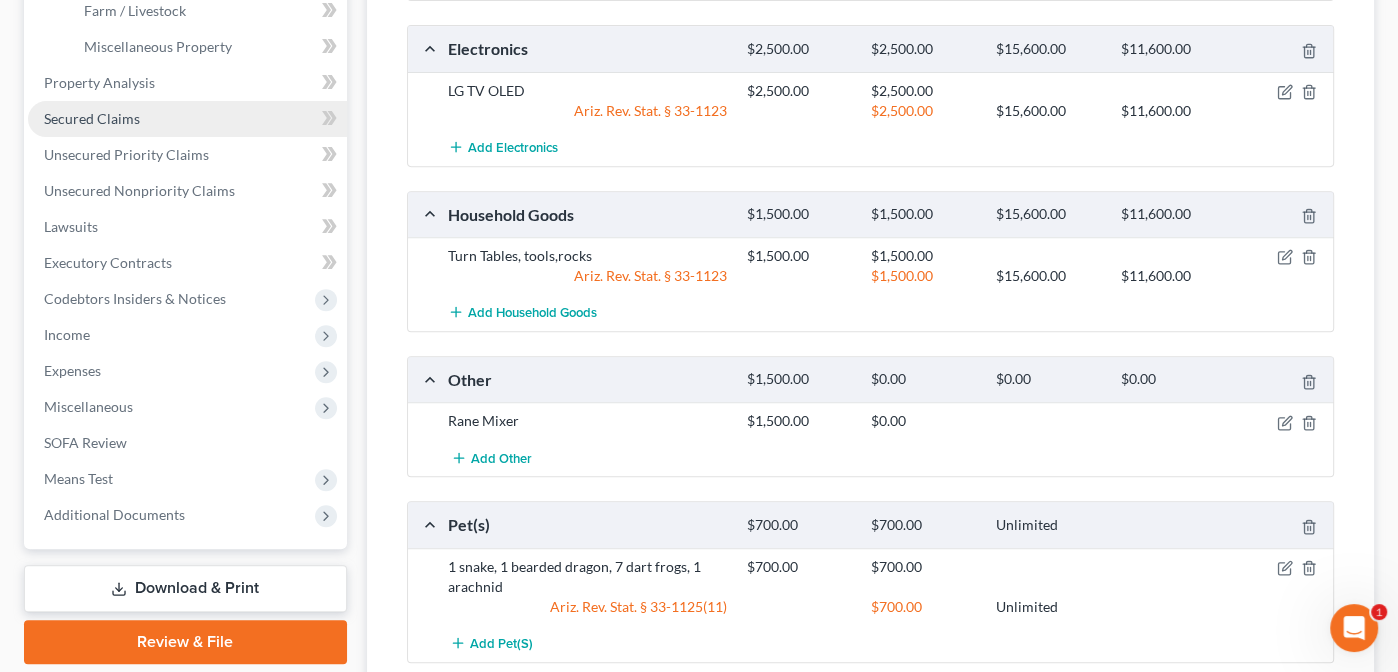 click on "Secured Claims" at bounding box center (92, 118) 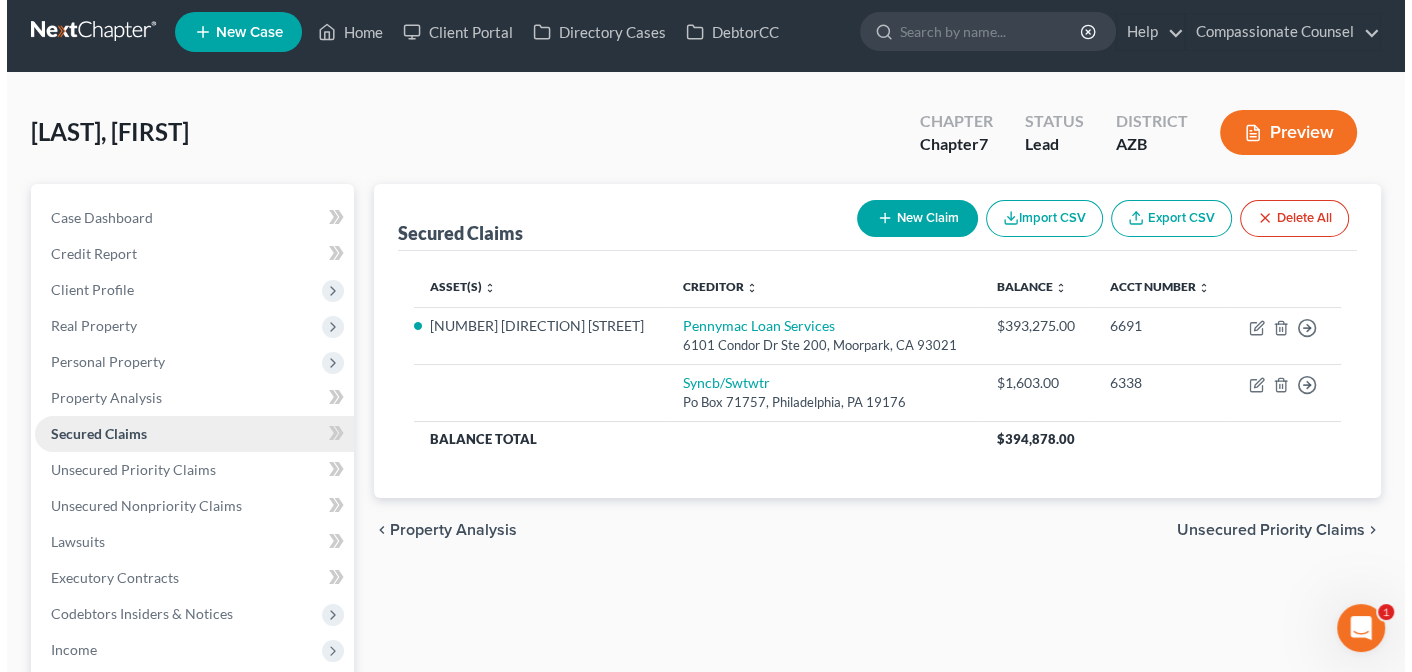 scroll, scrollTop: 0, scrollLeft: 0, axis: both 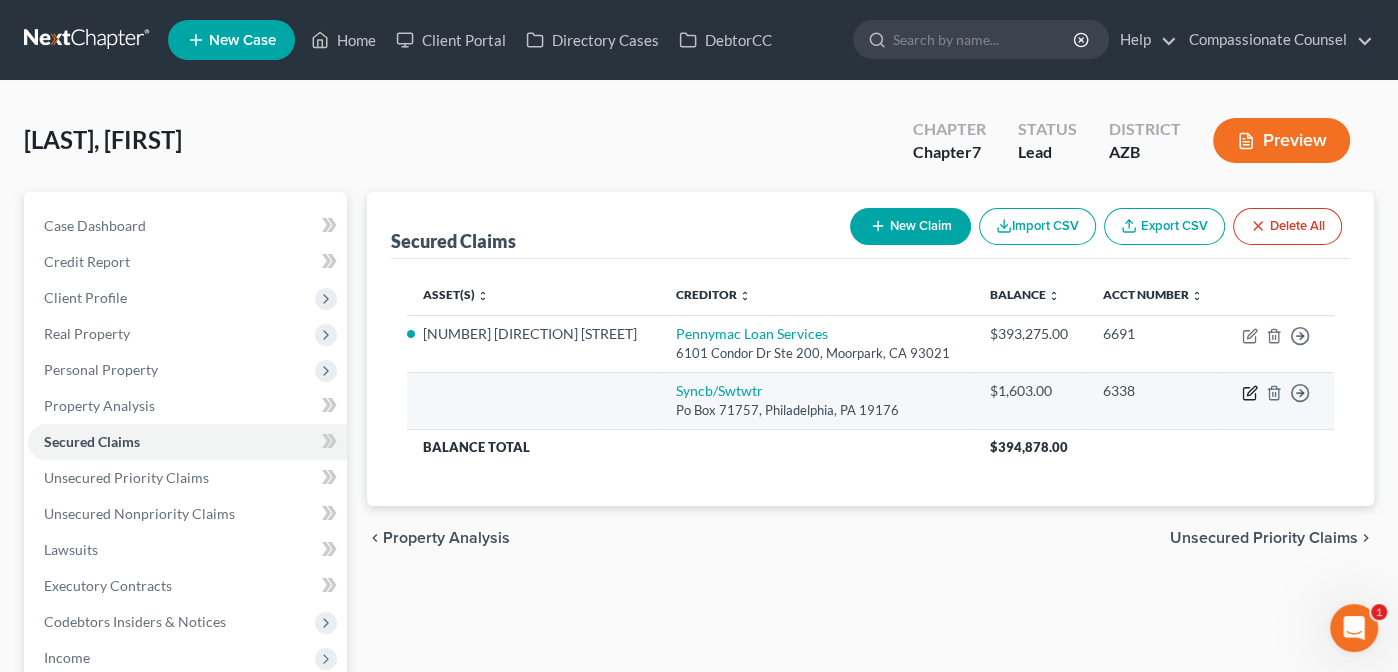 click 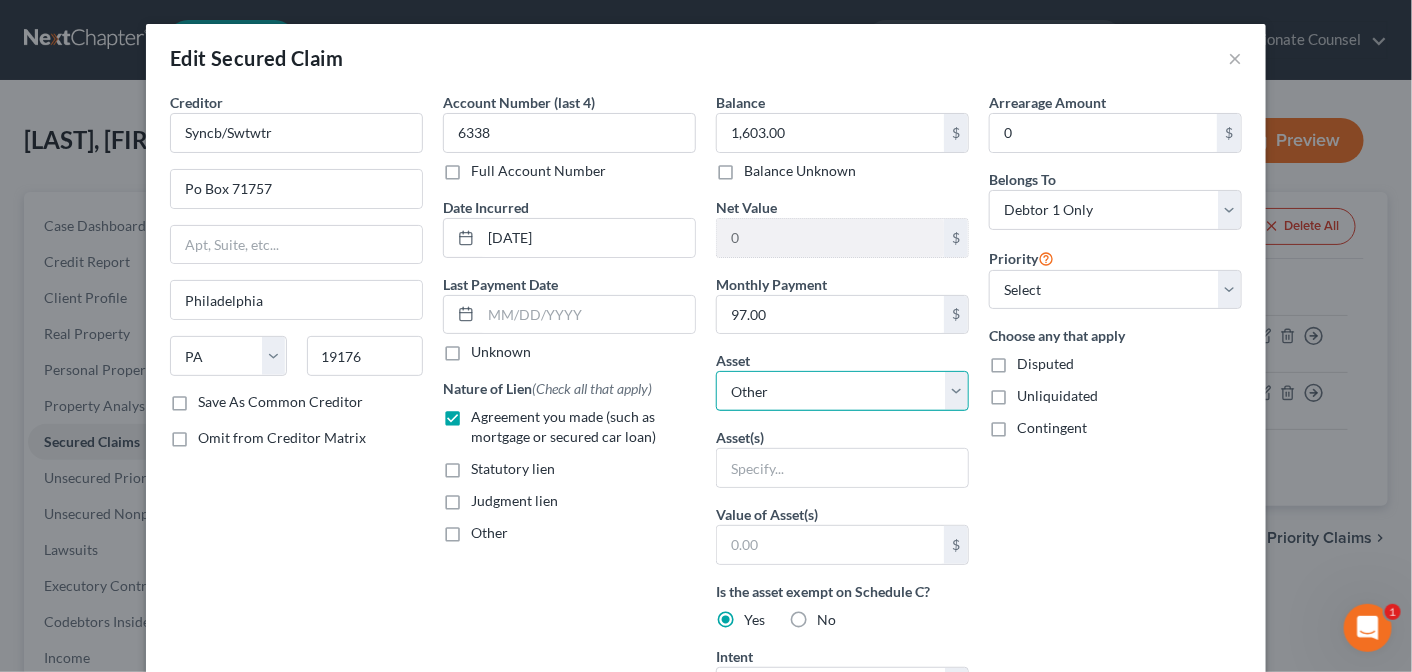 click on "Select Other Multiple Assets 2018 Nissan Sentra SV - $5000.0 Electronics - LG TV OLED - $2500.0 Household Goods - Turn Tables, tools,rocks - $1500.0 SOGE LLC - $0.0 Pet(s) - 1 snake, 1 bearded dragon, 7 dart frogs, 1 arachnid - $700.0 Clothing - Clothing - $500.0 Sports & Hobby Equipment - bicycle and accessories - $500.0 6462 Wells Fargo Business Checking (Checking Account) - $0.0 9884 Wells Fargo Personal Checking (Checking Account) - $1400.0 2230 N 23rd Place - $450000.0 Accounts Receivable for SOGE (owed to debtor) - $86844.37 4616 Wells Fargo Personal Savings (Savings Account) - $0.0 Other - Rane Mixer - $1500.0 3595 Wells Fargo Business Savings (Savings Account) - $0.0 Robinhood (Brokerage) - $0.0 2018 Freightliner 26 Foot Box Truck - $68000.0 2009 GMC W45 - $4500.0 Collectibles Of Value - Gold Coins - $1500.0" at bounding box center (842, 391) 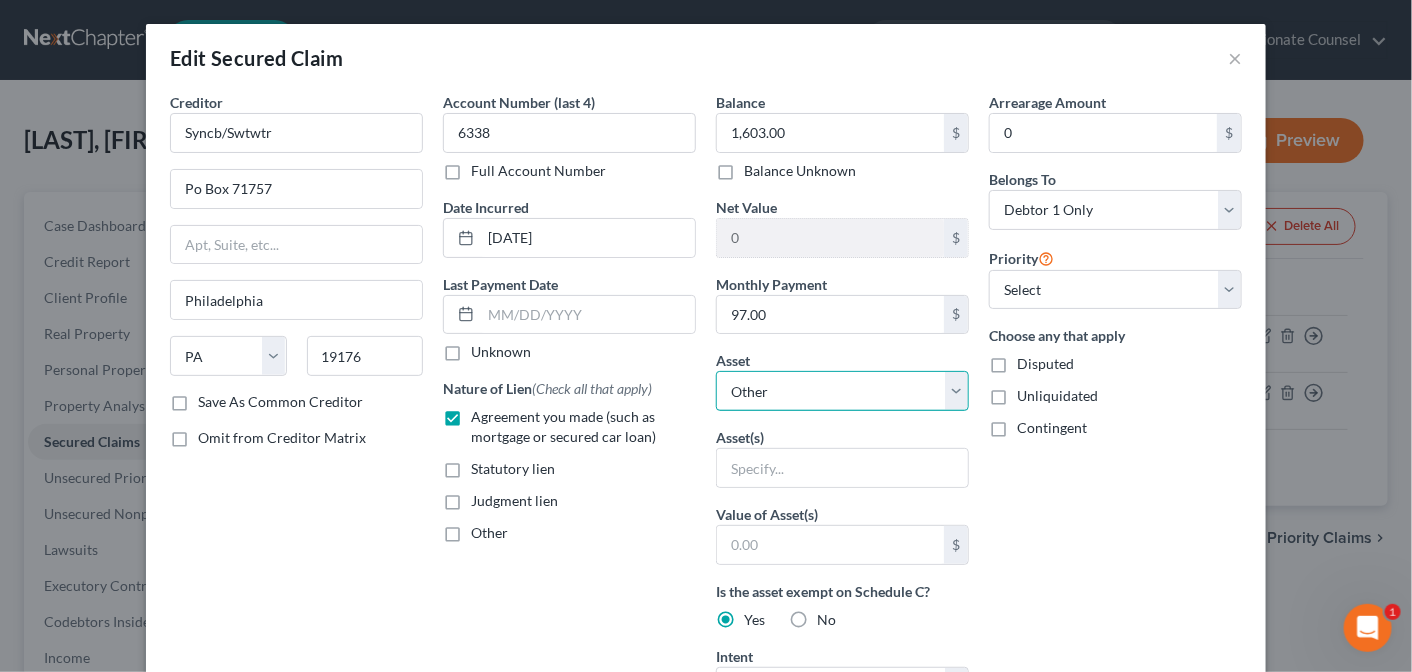 select on "14" 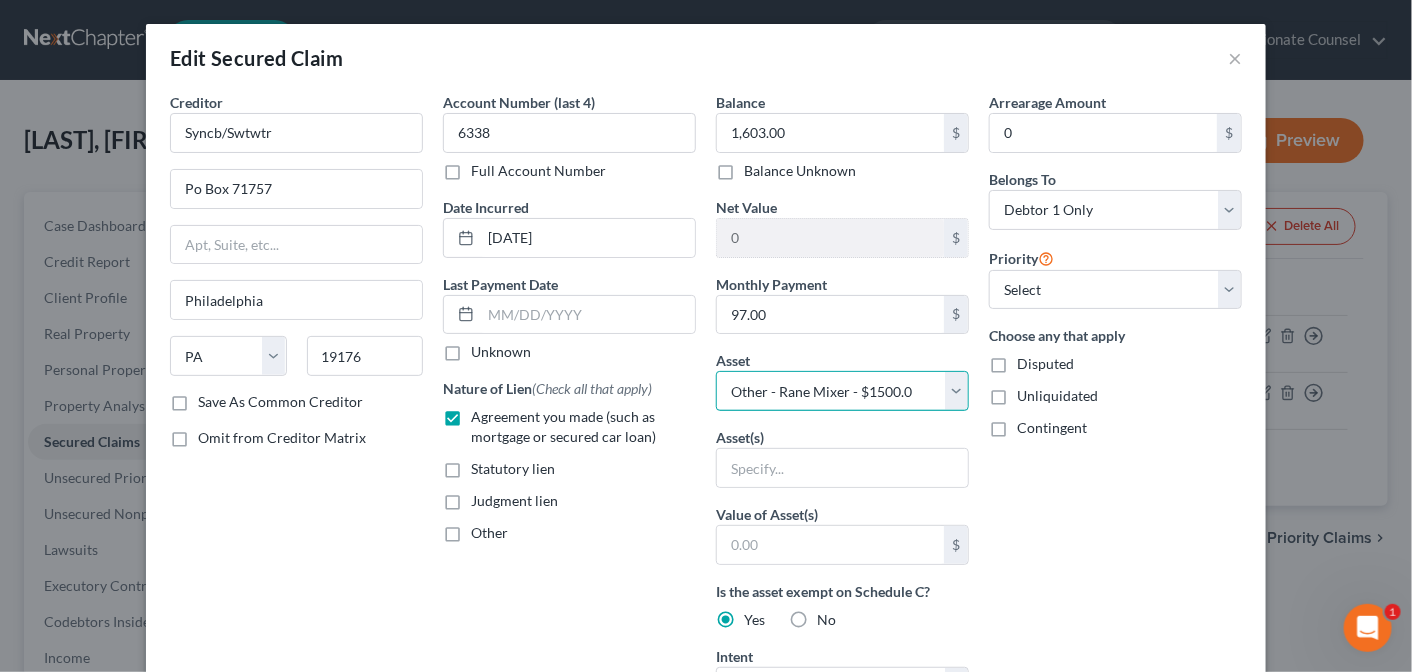 click on "Select Other Multiple Assets 2018 Nissan Sentra SV - $5000.0 Electronics - LG TV OLED - $2500.0 Household Goods - Turn Tables, tools,rocks - $1500.0 SOGE LLC - $0.0 Pet(s) - 1 snake, 1 bearded dragon, 7 dart frogs, 1 arachnid - $700.0 Clothing - Clothing - $500.0 Sports & Hobby Equipment - bicycle and accessories - $500.0 6462 Wells Fargo Business Checking (Checking Account) - $0.0 9884 Wells Fargo Personal Checking (Checking Account) - $1400.0 2230 N 23rd Place - $450000.0 Accounts Receivable for SOGE (owed to debtor) - $86844.37 4616 Wells Fargo Personal Savings (Savings Account) - $0.0 Other - Rane Mixer - $1500.0 3595 Wells Fargo Business Savings (Savings Account) - $0.0 Robinhood (Brokerage) - $0.0 2018 Freightliner 26 Foot Box Truck - $68000.0 2009 GMC W45 - $4500.0 Collectibles Of Value - Gold Coins - $1500.0" at bounding box center [842, 391] 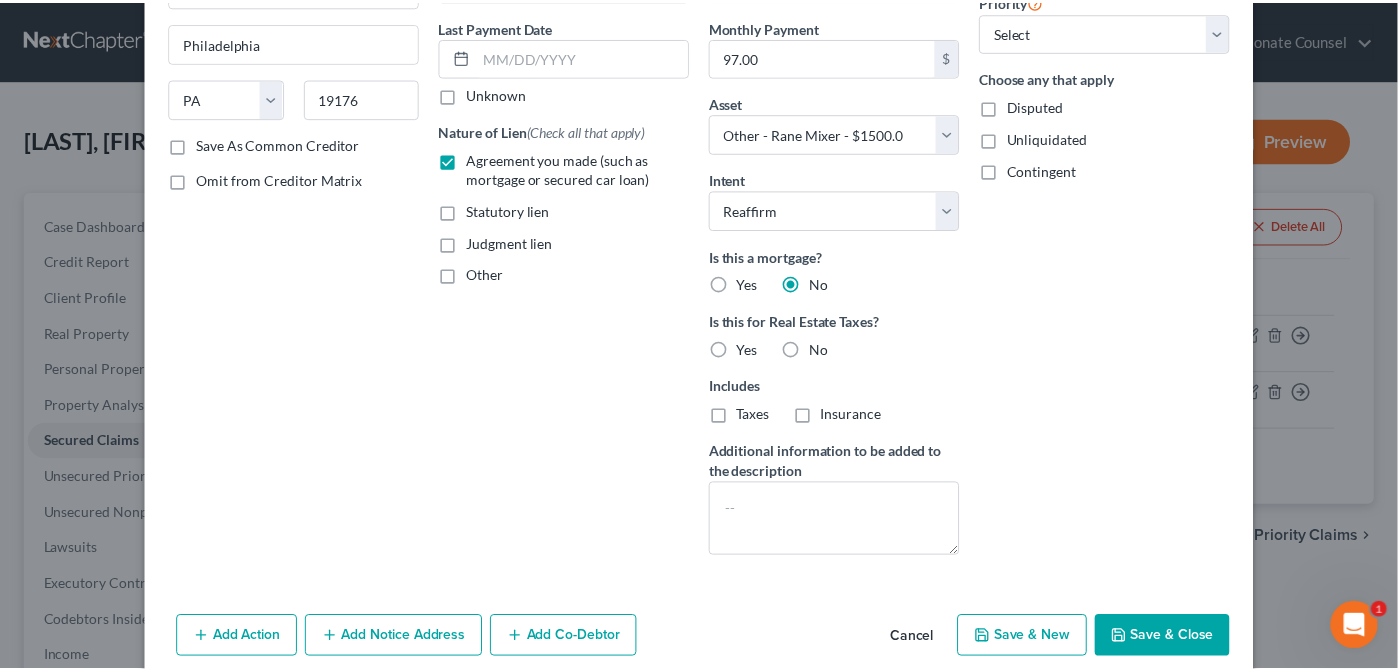 scroll, scrollTop: 338, scrollLeft: 0, axis: vertical 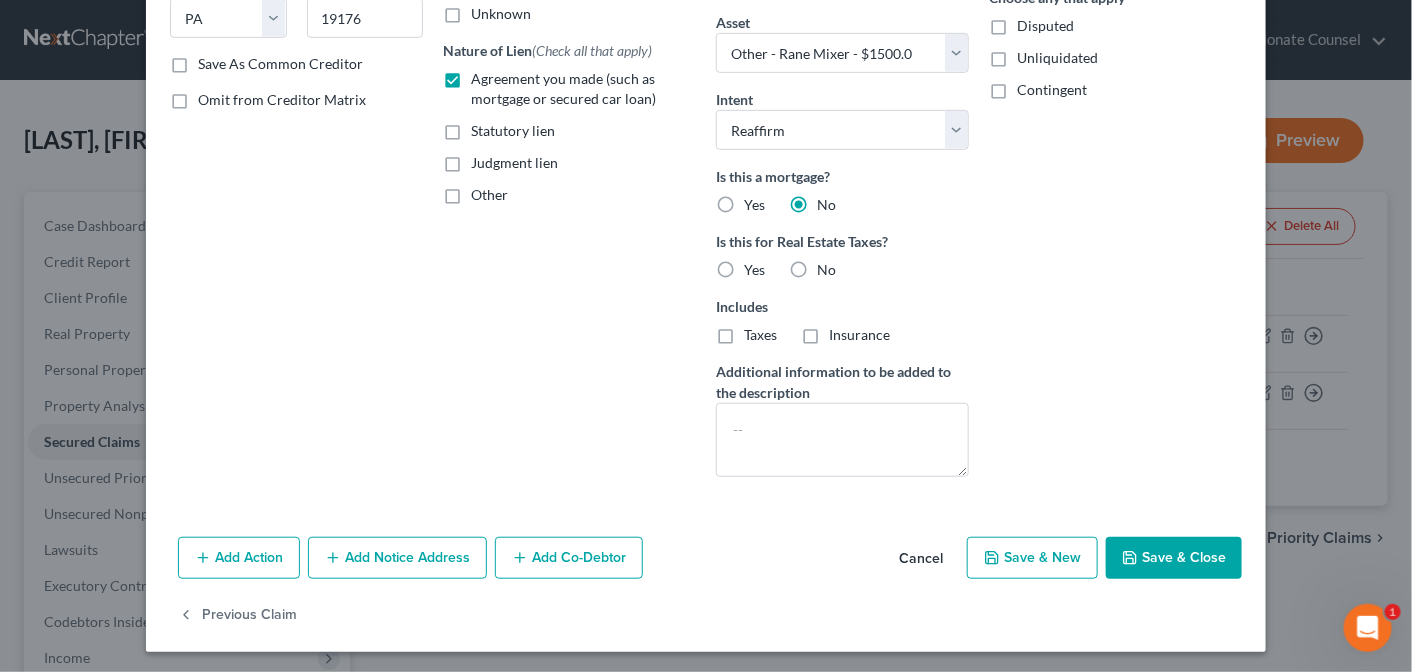 click on "Save & Close" at bounding box center [1174, 558] 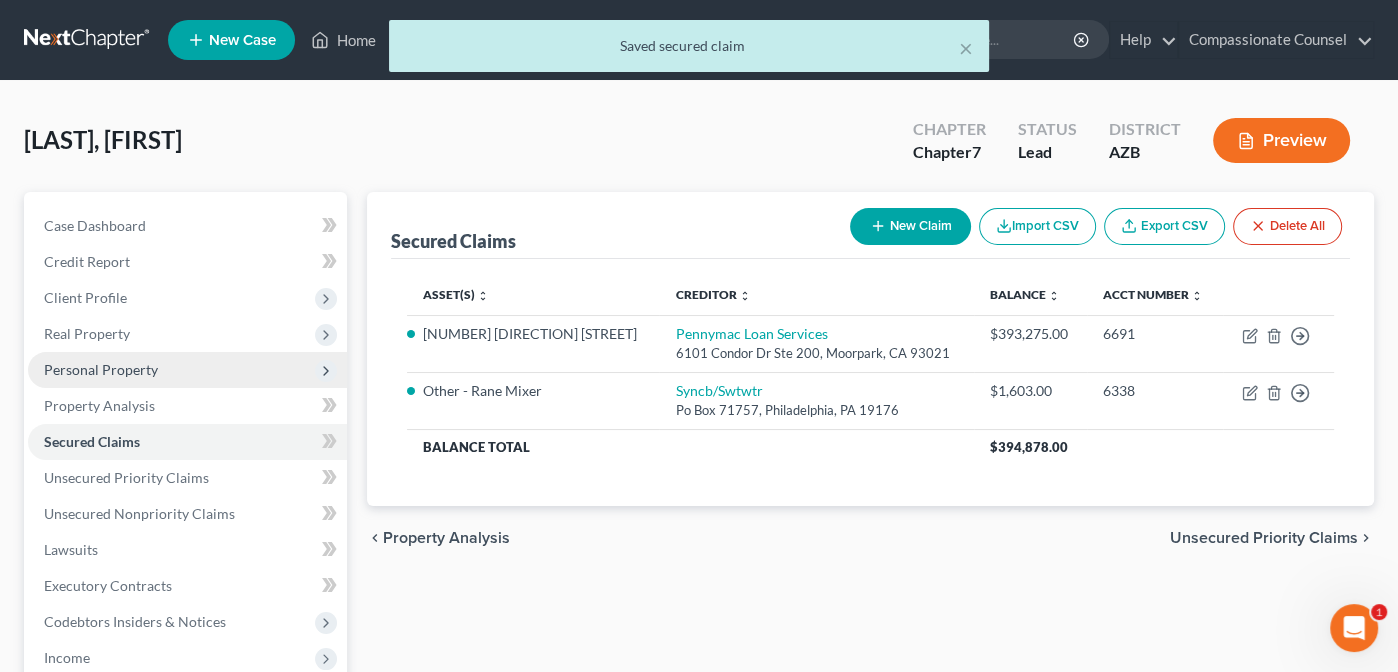 click on "Personal Property" at bounding box center [101, 369] 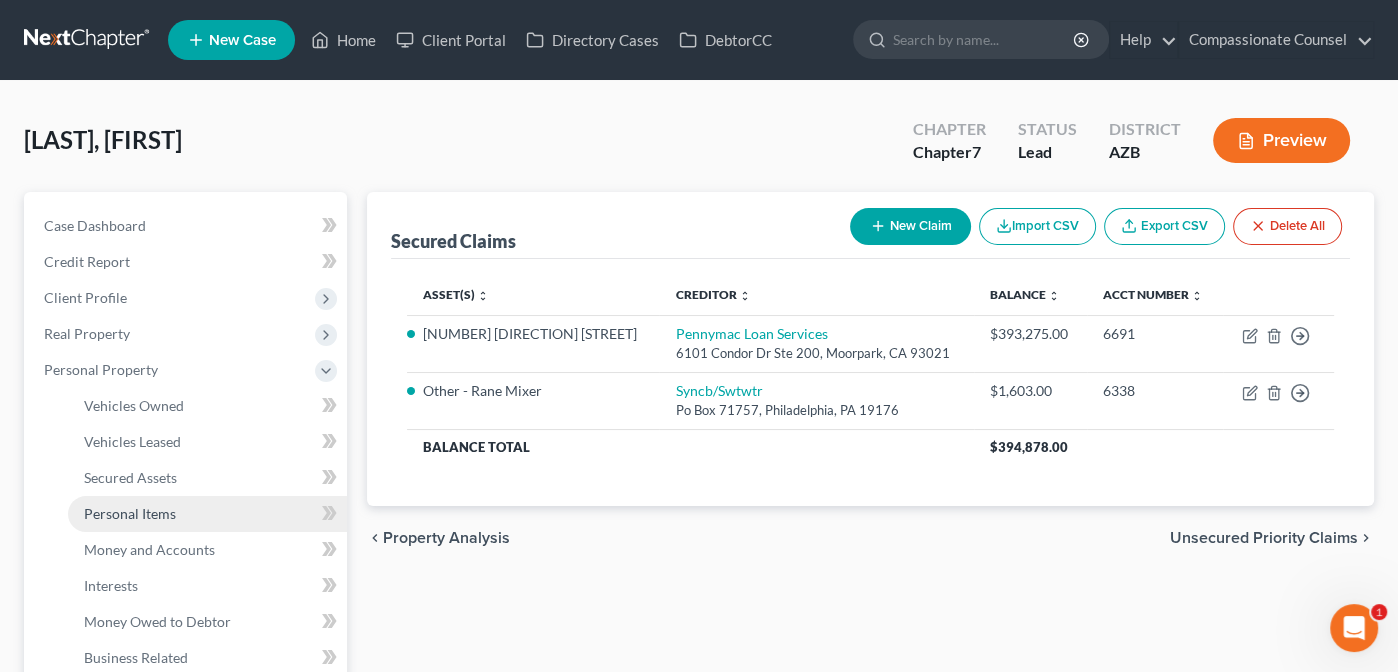 click on "Personal Items" at bounding box center [130, 513] 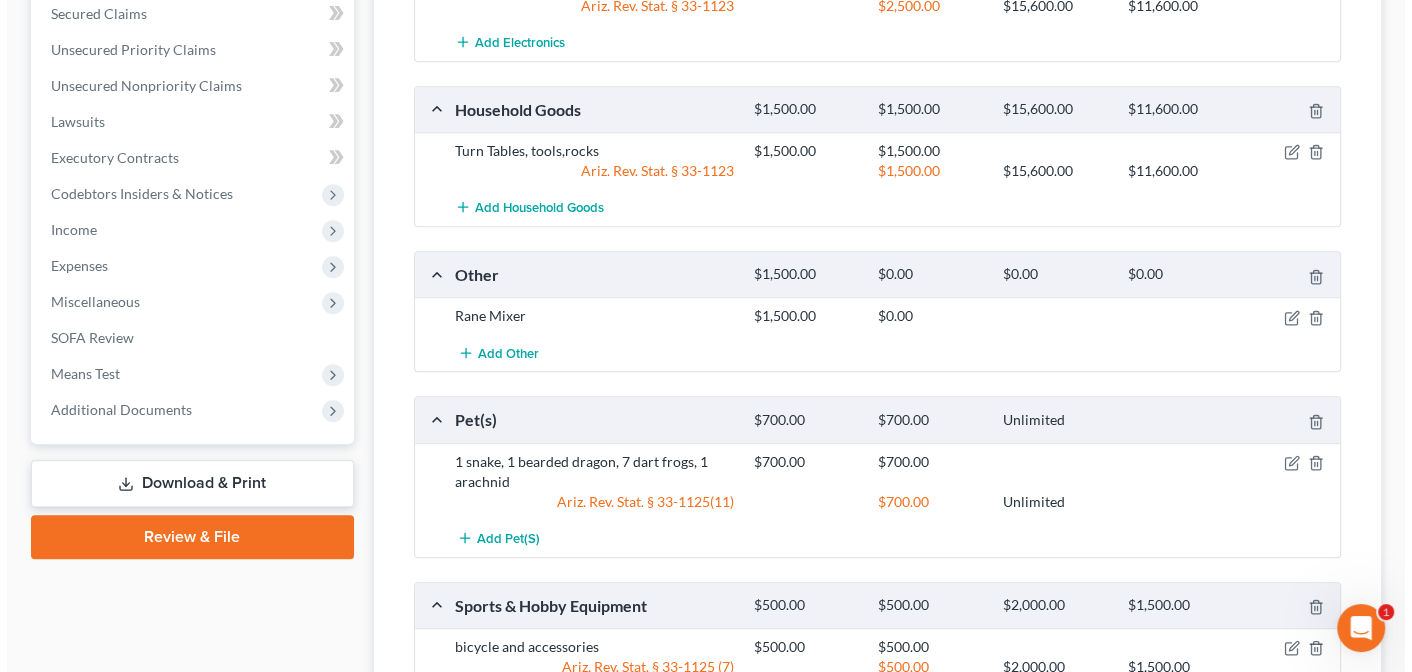 scroll, scrollTop: 798, scrollLeft: 0, axis: vertical 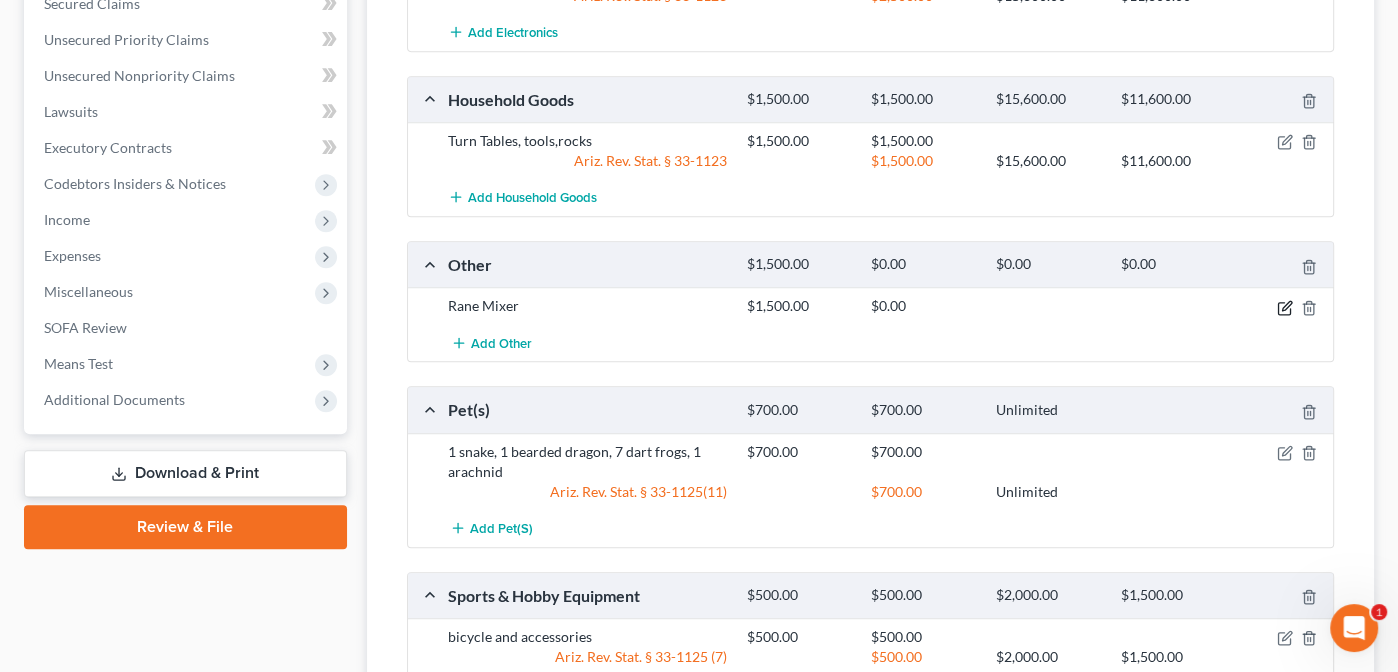 click 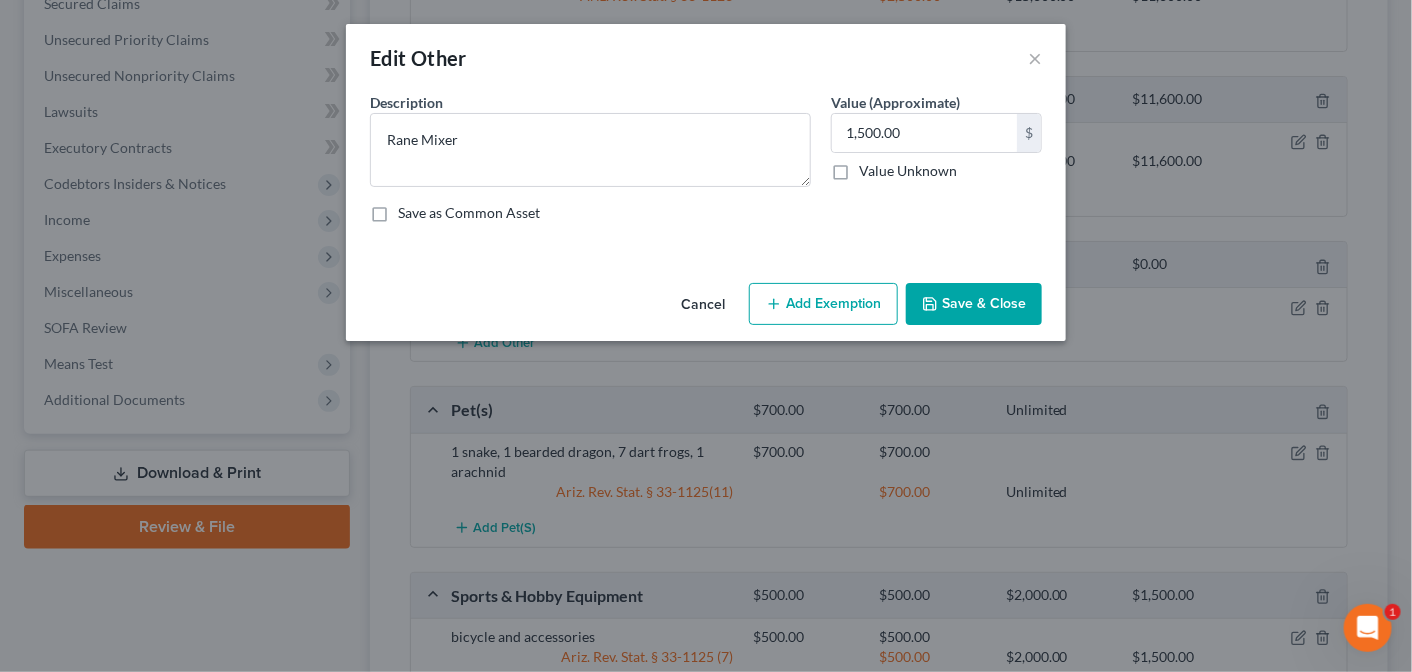 click on "Add Exemption" at bounding box center [823, 304] 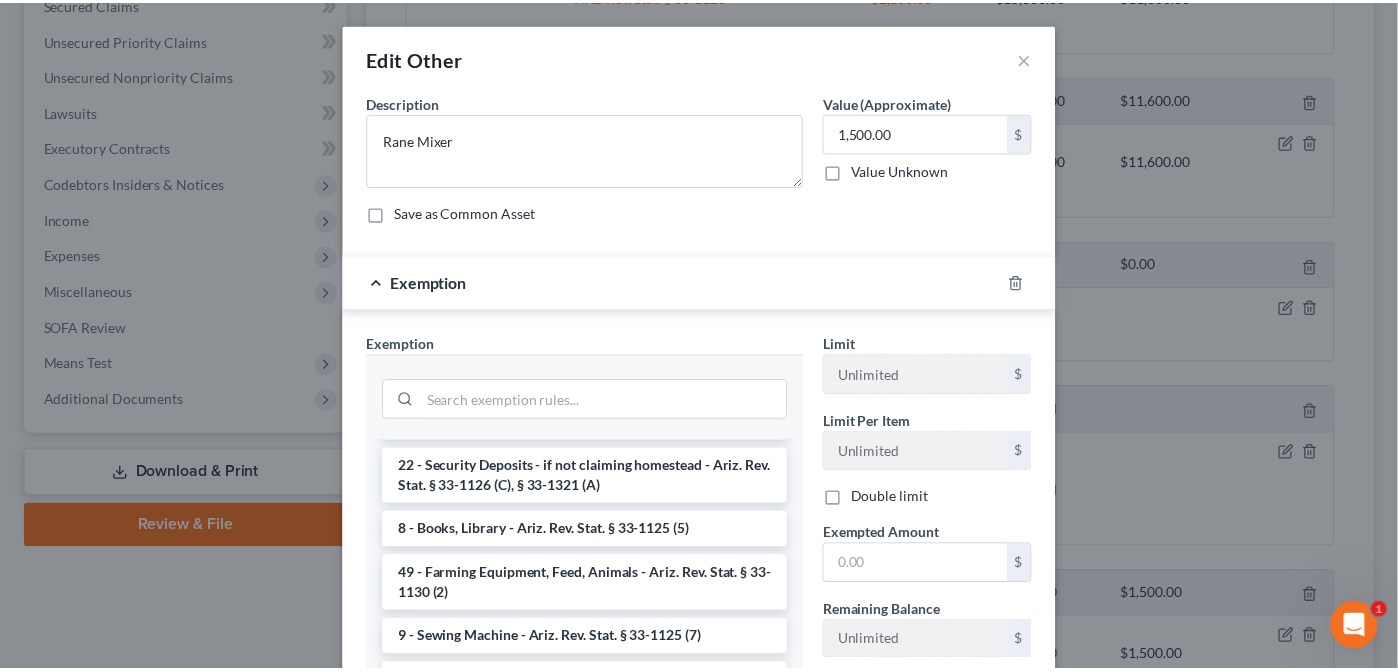 scroll, scrollTop: 0, scrollLeft: 0, axis: both 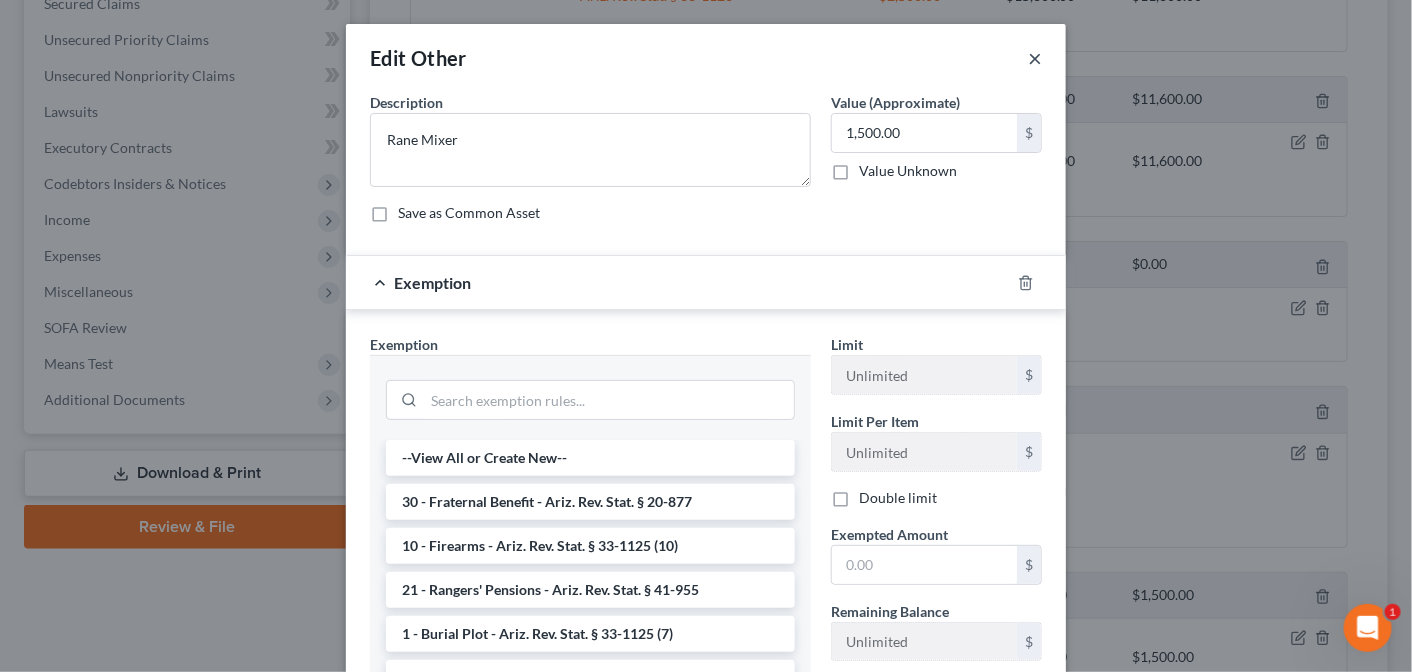 click on "×" at bounding box center [1035, 58] 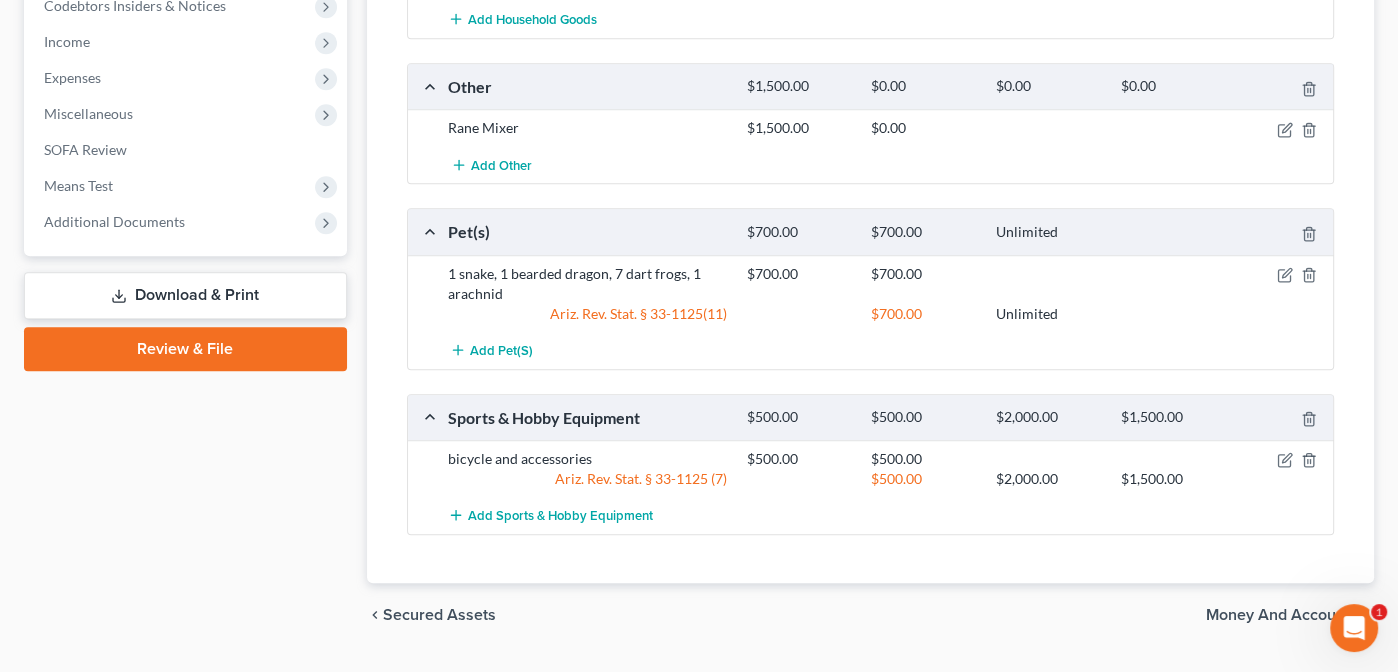 scroll, scrollTop: 1018, scrollLeft: 0, axis: vertical 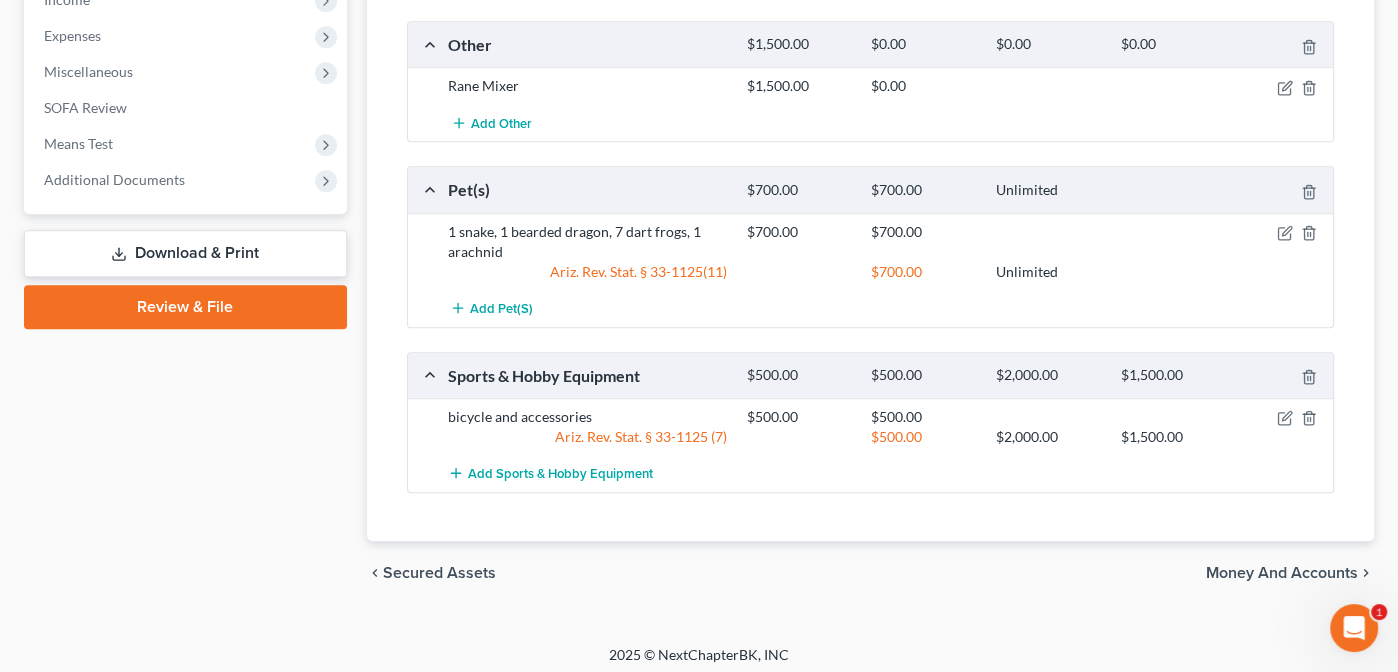 click on "Money and Accounts" at bounding box center (1282, 573) 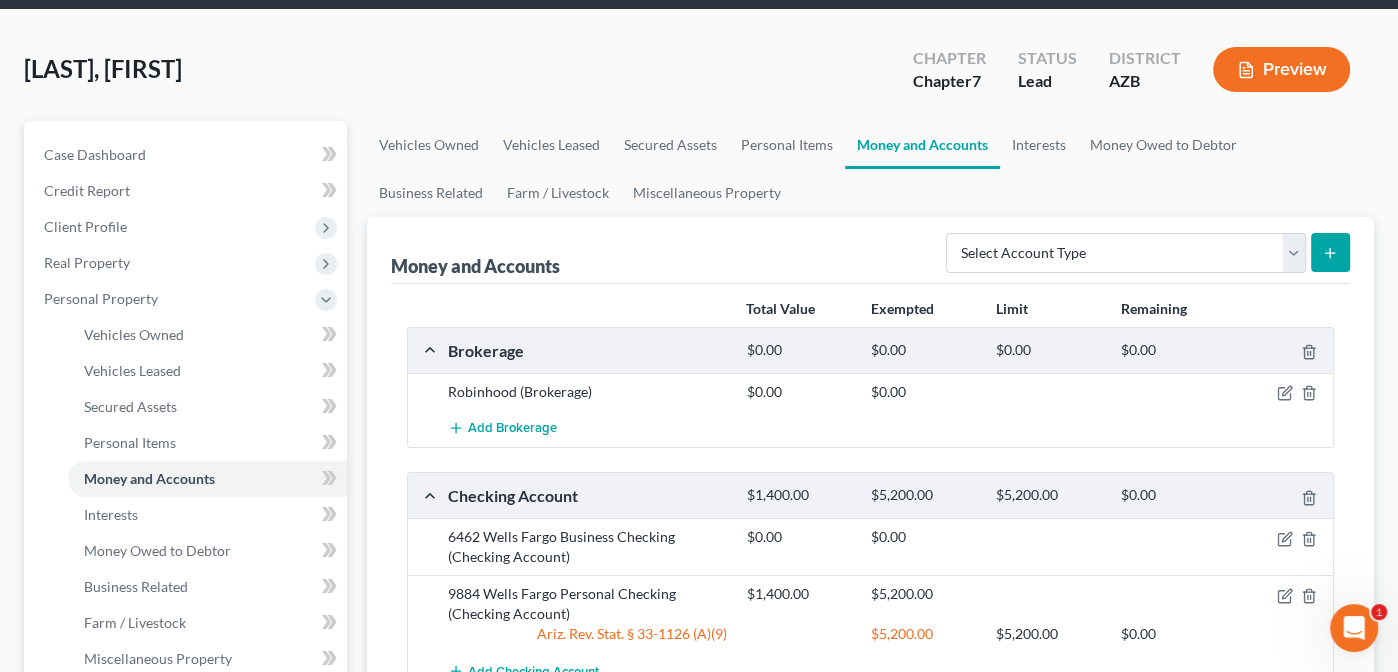 scroll, scrollTop: 0, scrollLeft: 0, axis: both 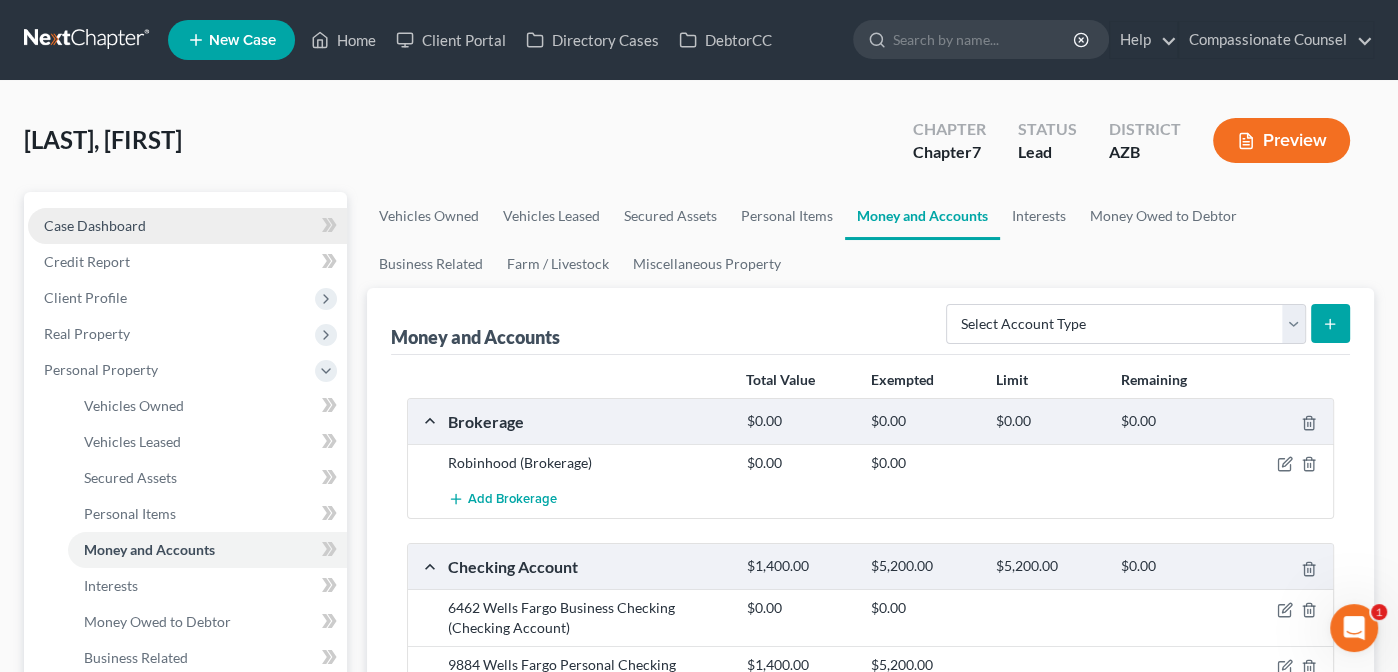 click on "Case Dashboard" at bounding box center [95, 225] 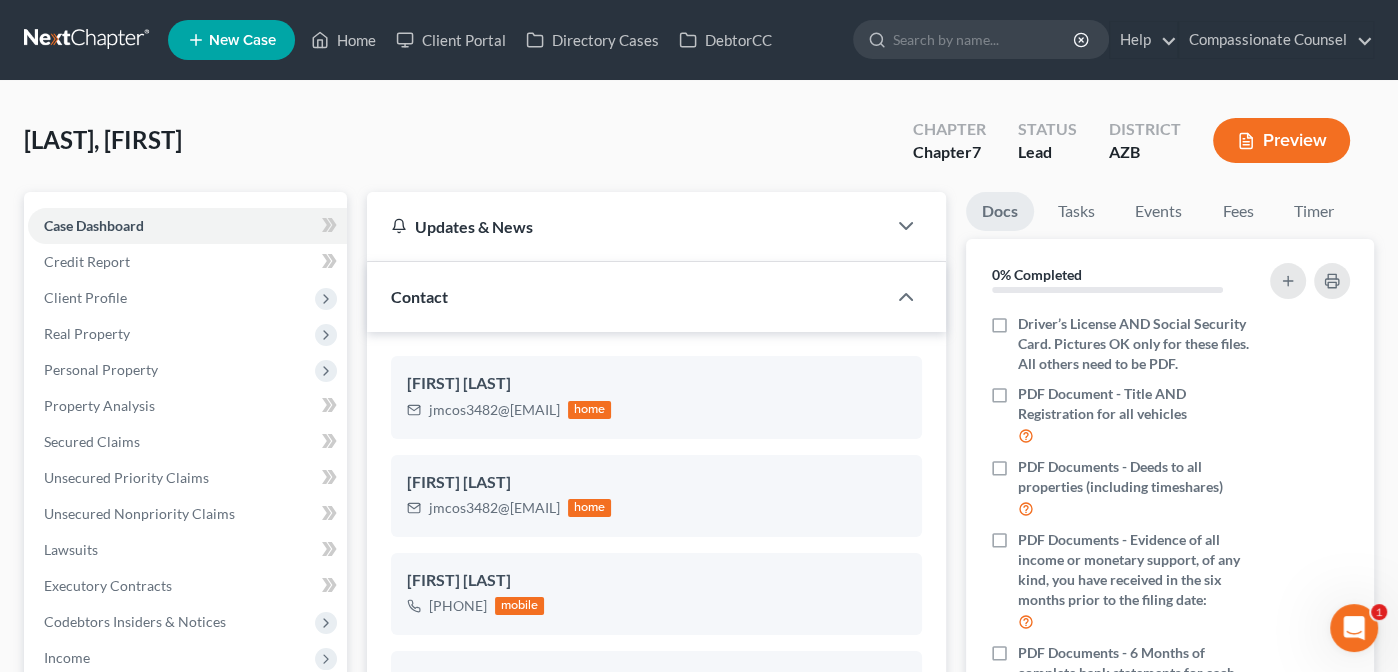 scroll, scrollTop: 344, scrollLeft: 0, axis: vertical 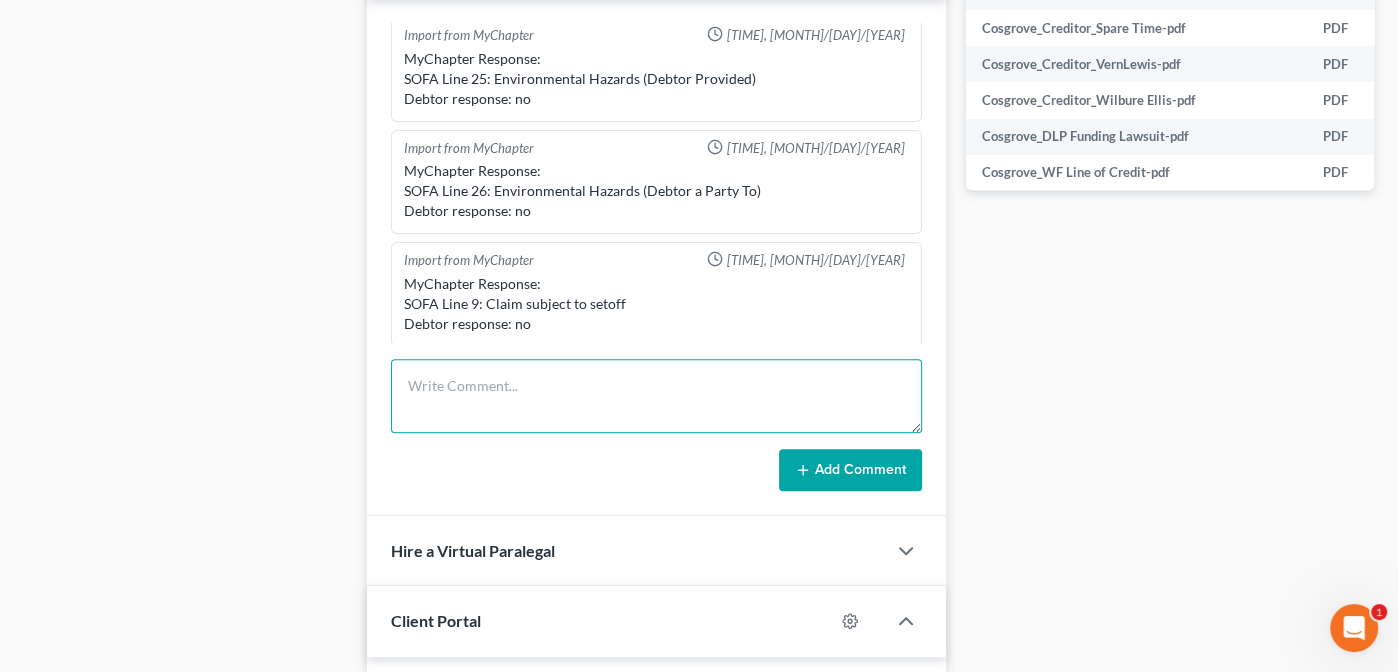 click at bounding box center [656, 396] 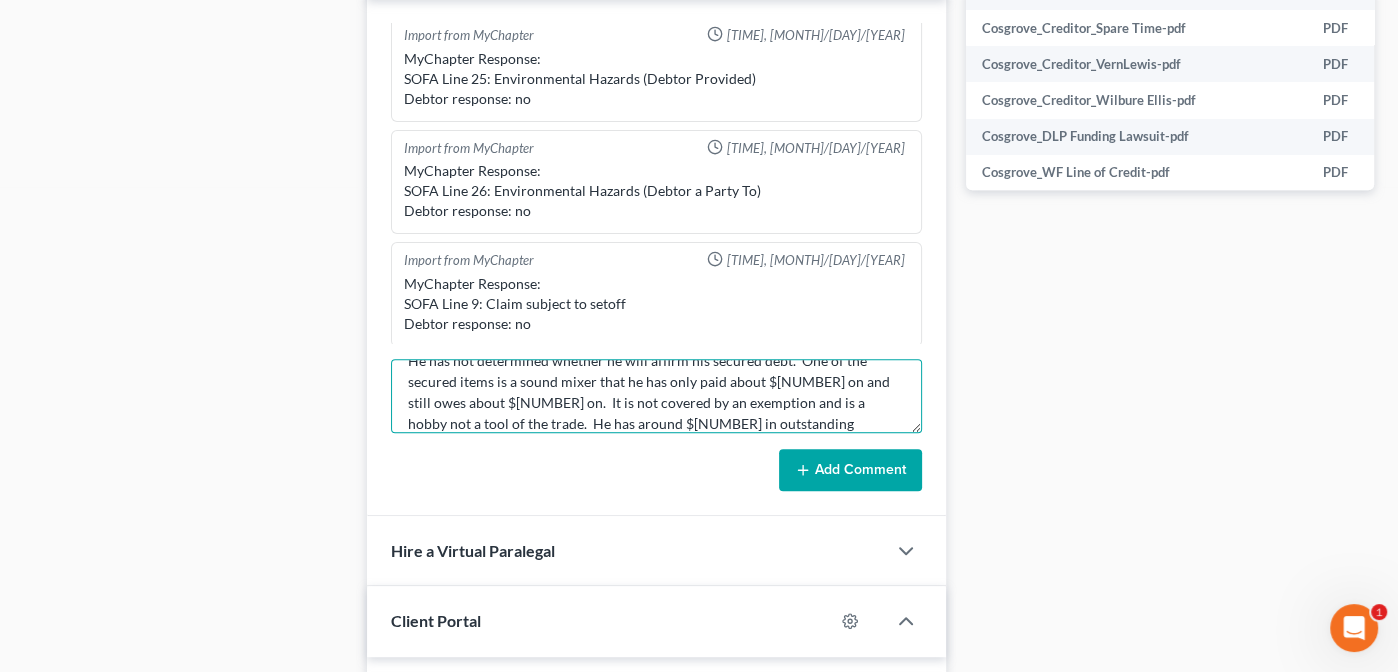 scroll, scrollTop: 45, scrollLeft: 0, axis: vertical 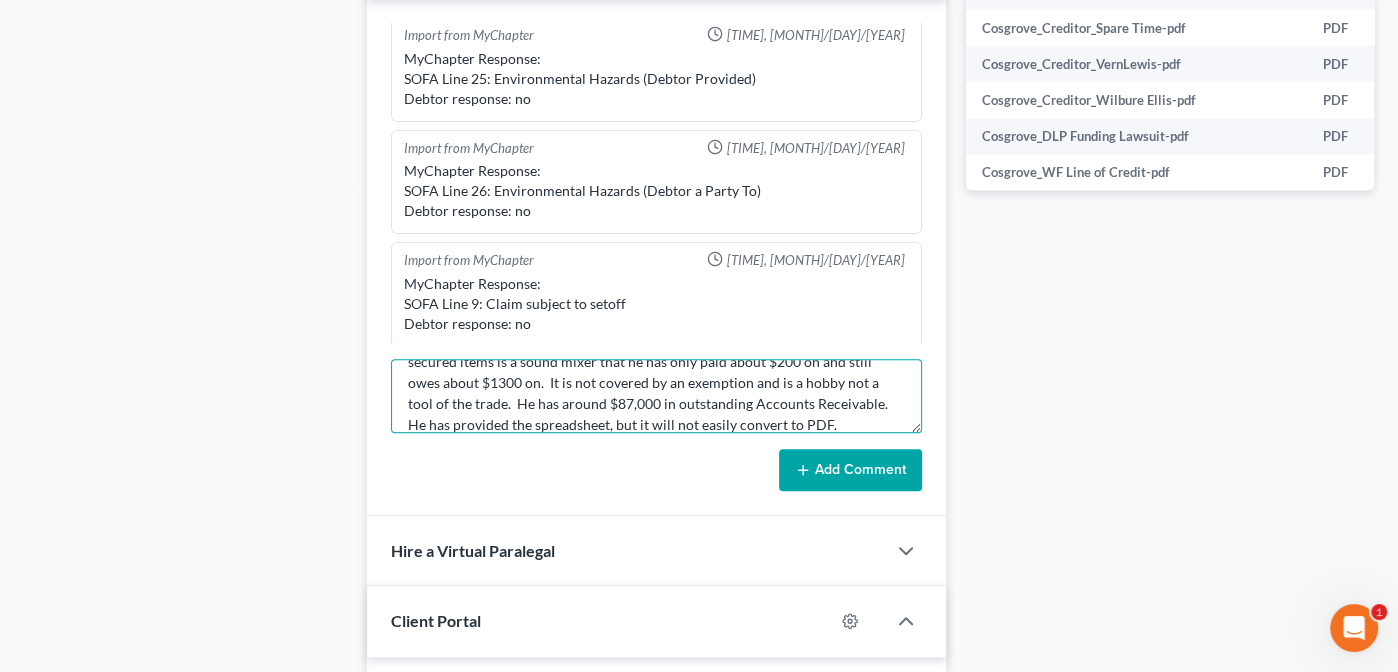 type on "He has not determined whether he will affirm his secured debt.  One of the secured items is a sound mixer that he has only paid about $200 on and still owes about $1300 on.  It is not covered by an exemption and is a hobby not a tool of the trade.  He has around $87,000 in outstanding Accounts Receivable.  He has provided the spreadsheet, but it will not easily convert to PDF." 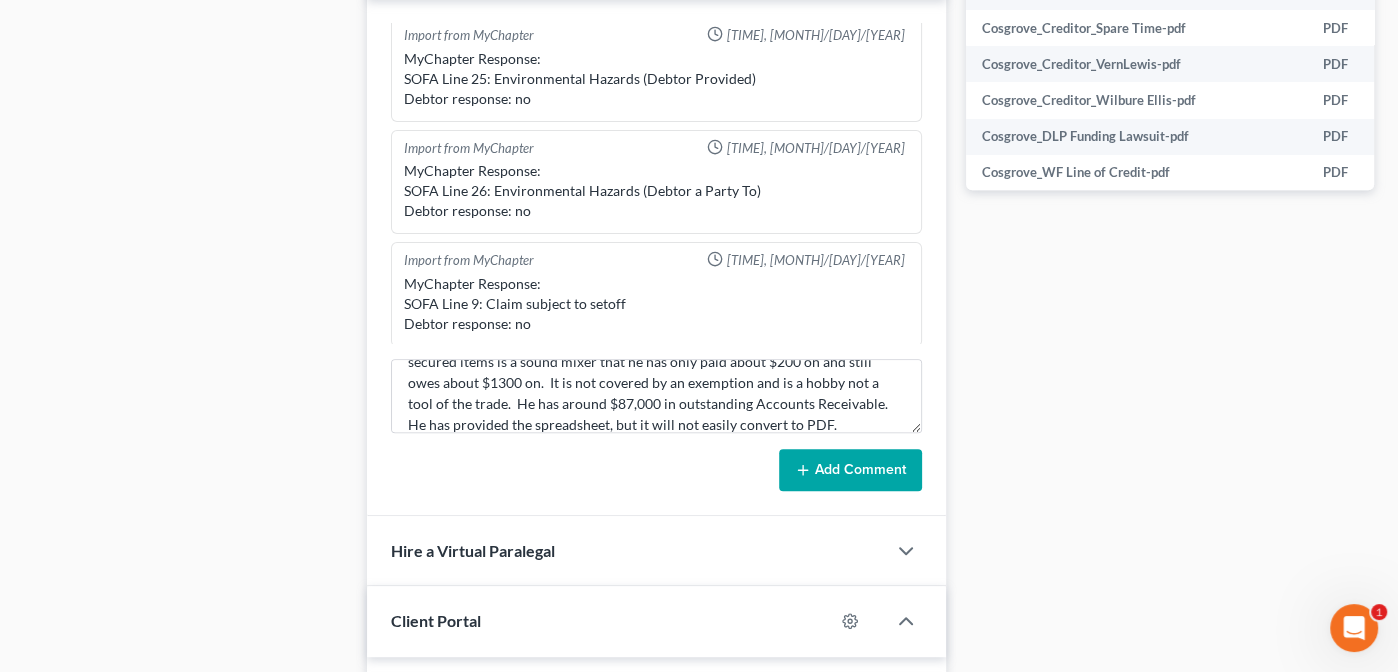 click on "Add Comment" at bounding box center (850, 470) 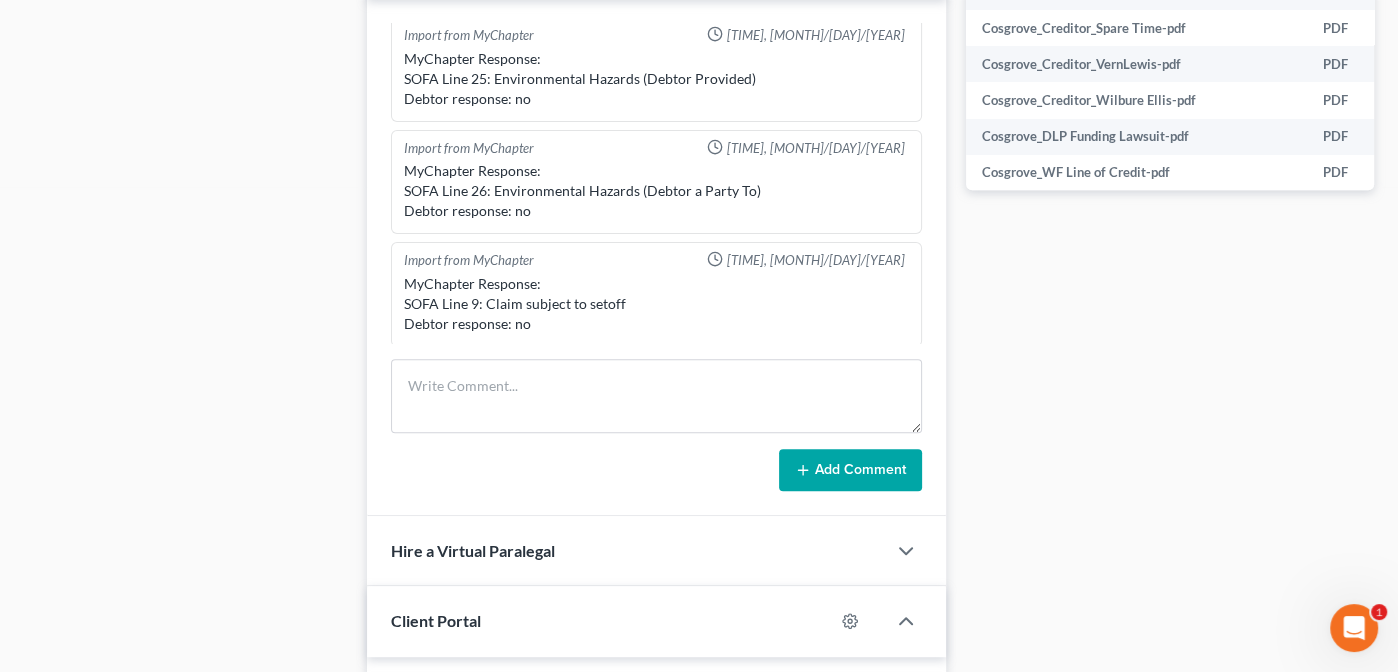 scroll, scrollTop: 0, scrollLeft: 0, axis: both 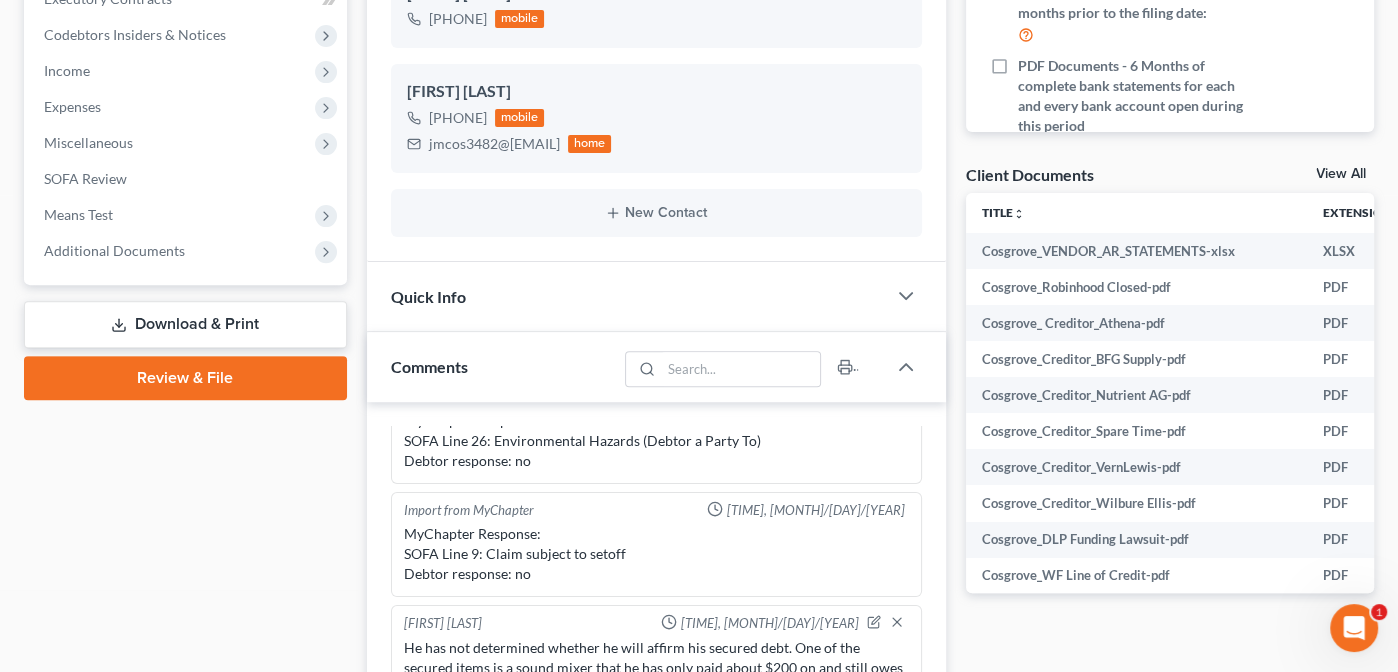 click on "Client Documents View All" at bounding box center [1170, 178] 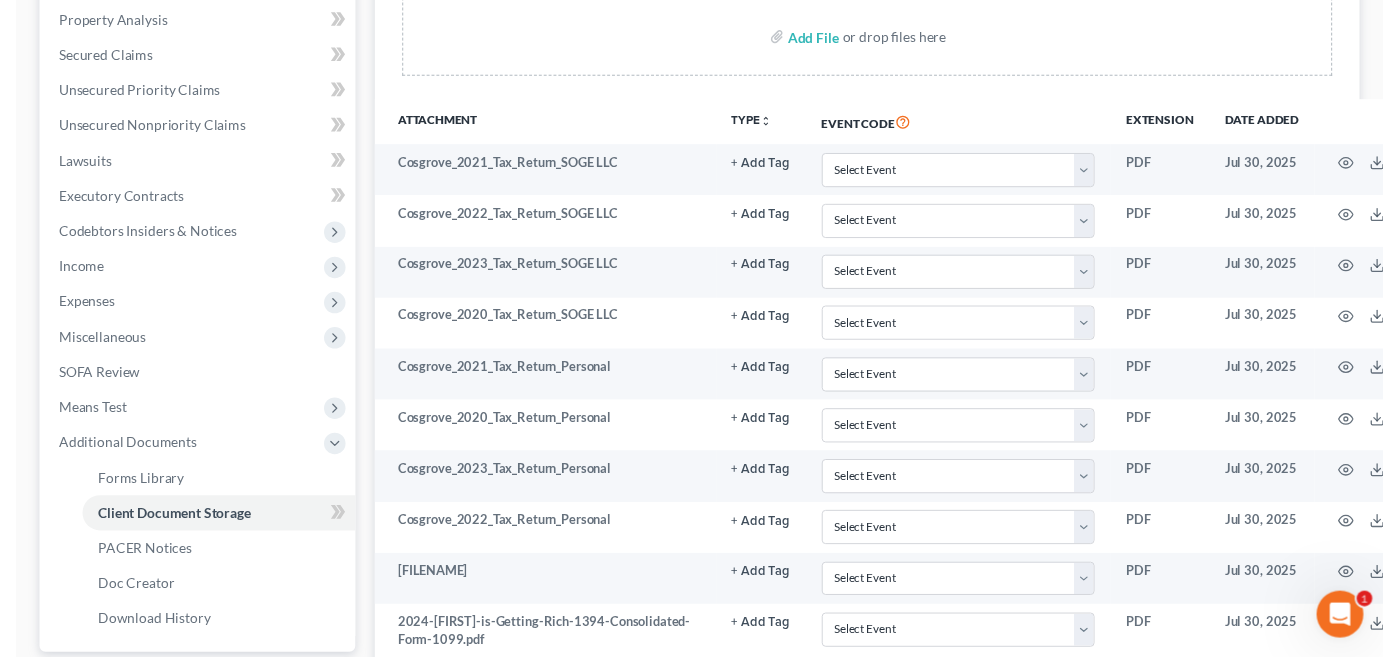 scroll, scrollTop: 0, scrollLeft: 0, axis: both 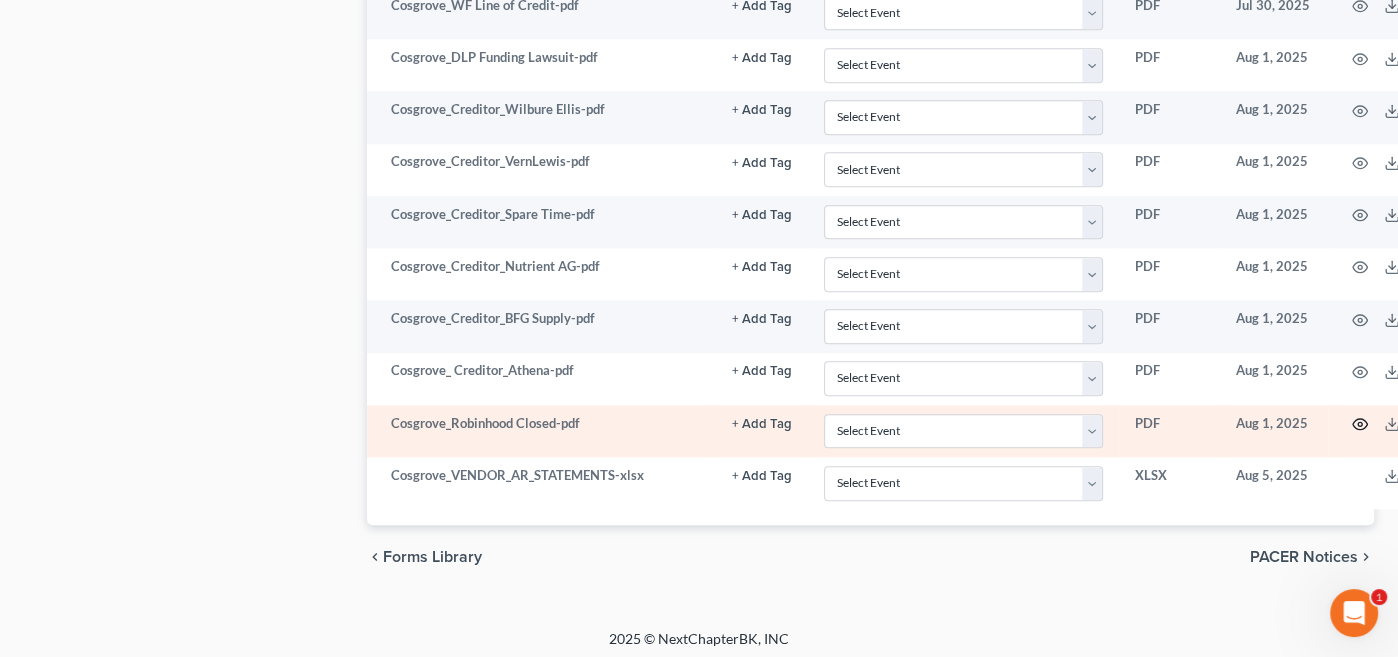 click 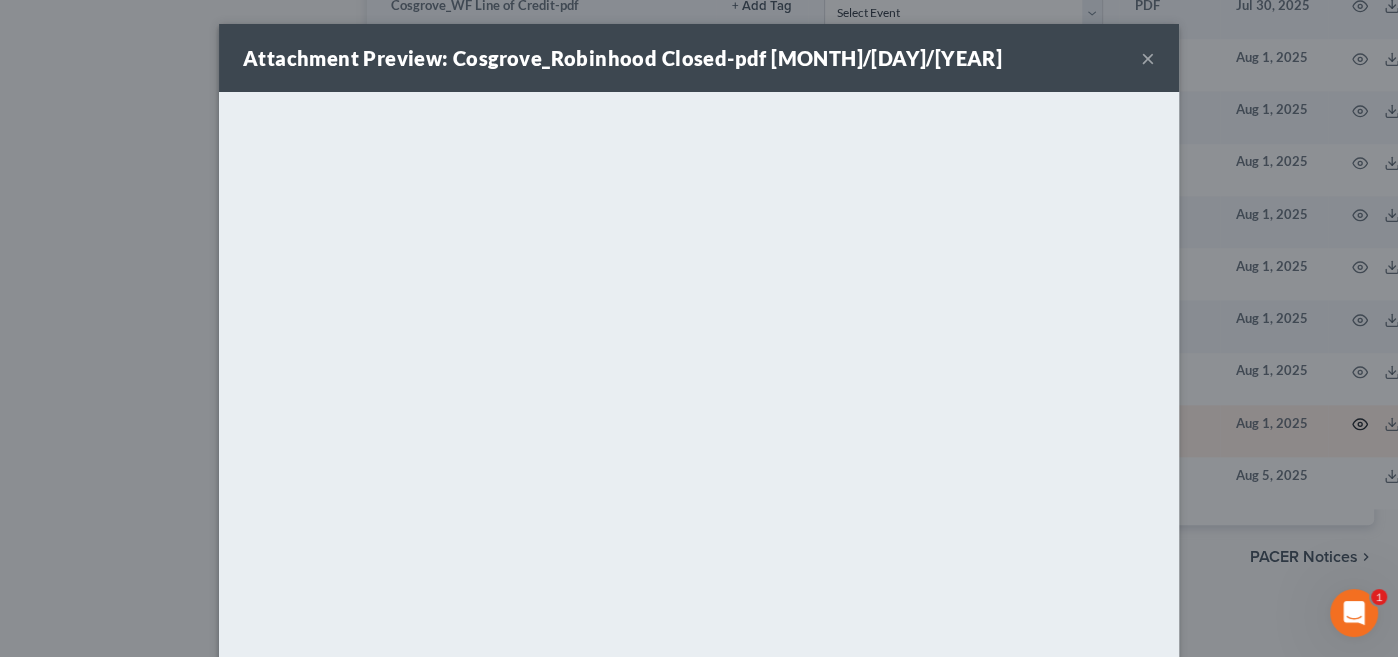 scroll, scrollTop: 1997, scrollLeft: 0, axis: vertical 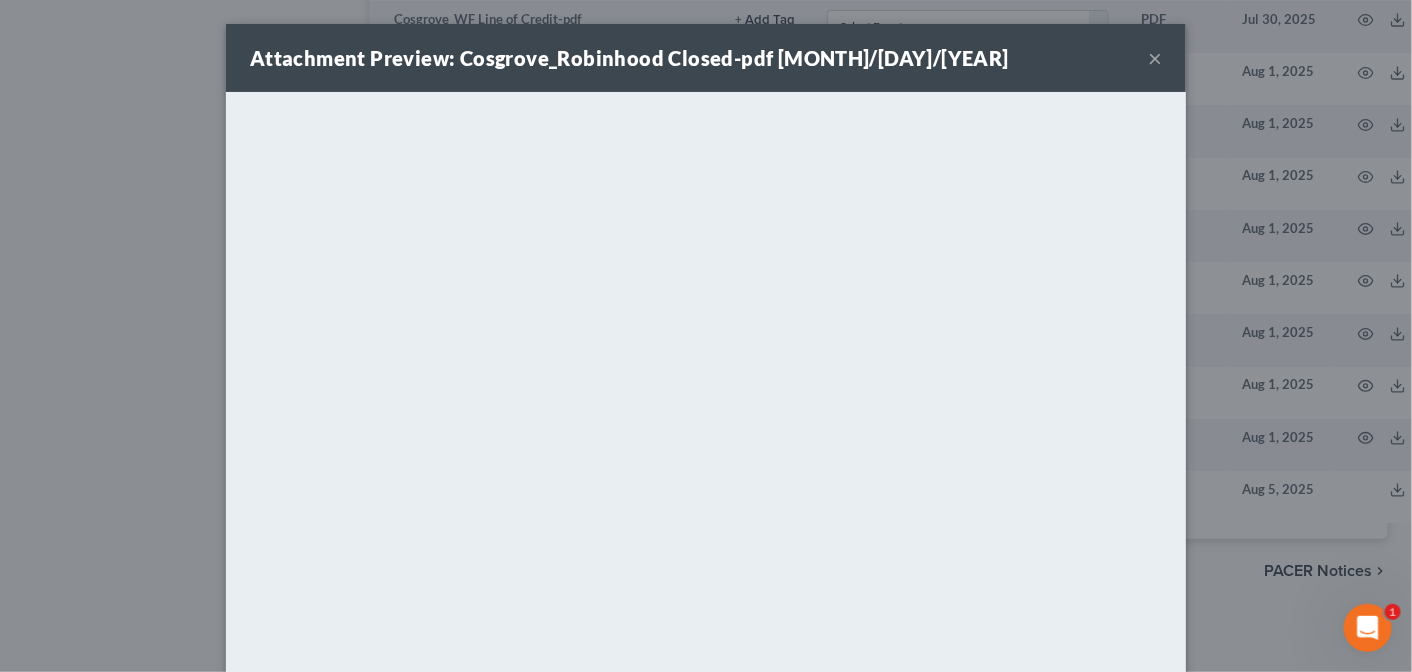 click on "×" at bounding box center [1155, 58] 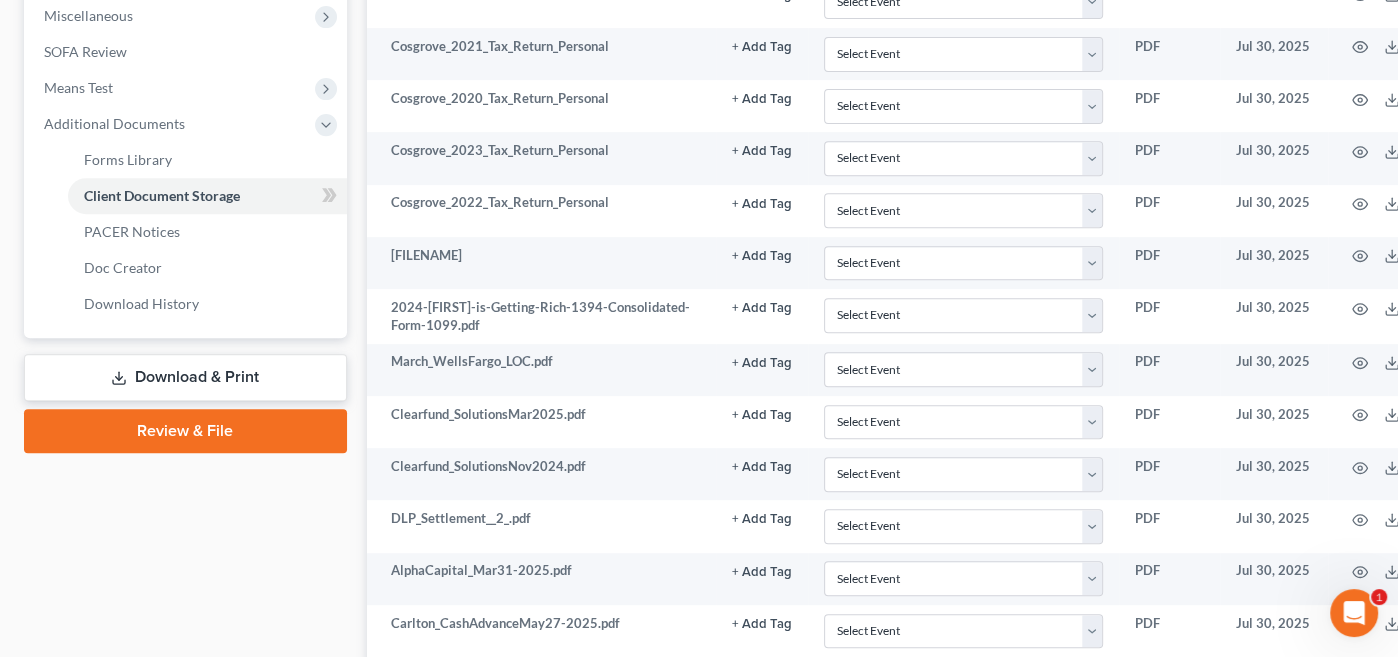 scroll, scrollTop: 1997, scrollLeft: 0, axis: vertical 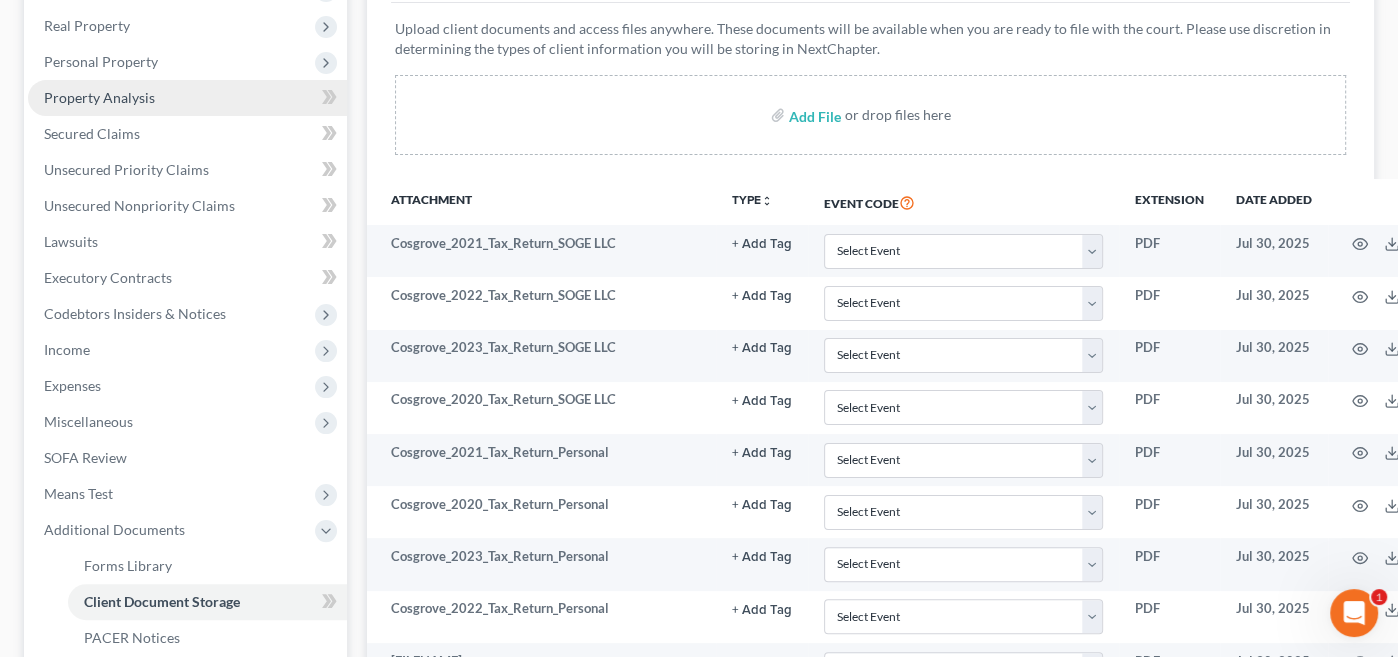 click on "Property Analysis" at bounding box center (99, 97) 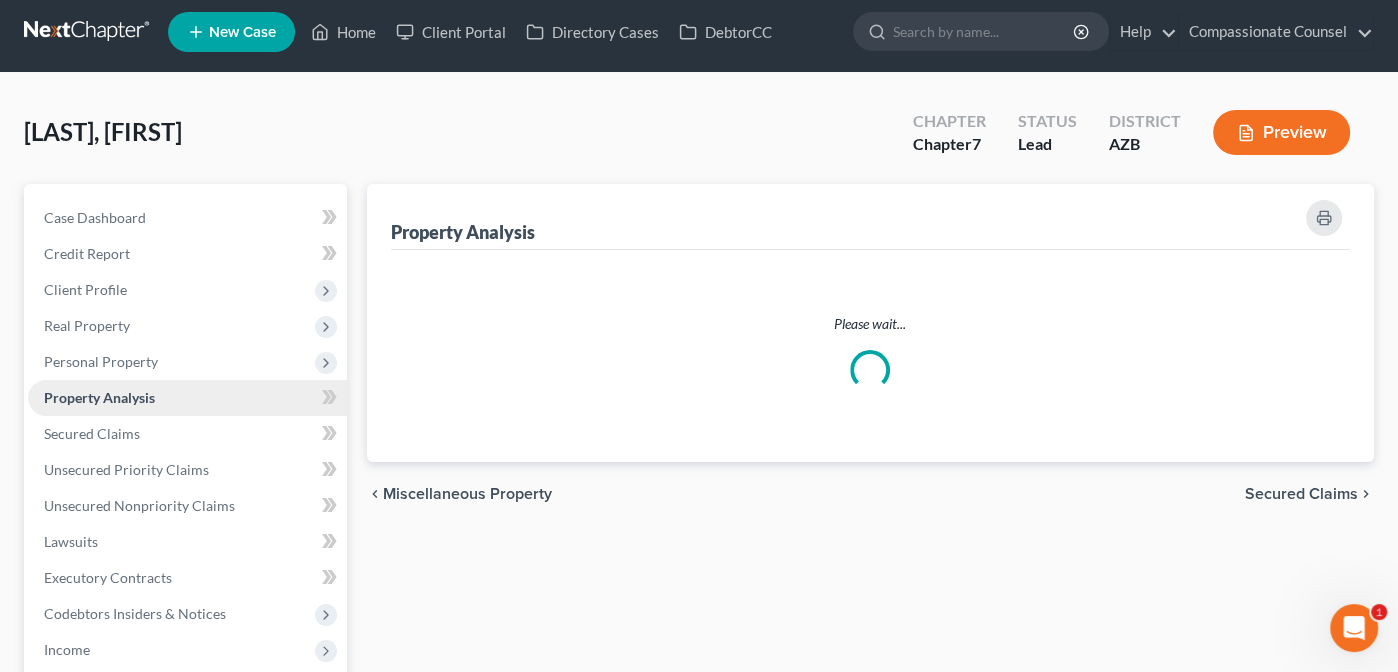 scroll, scrollTop: 0, scrollLeft: 0, axis: both 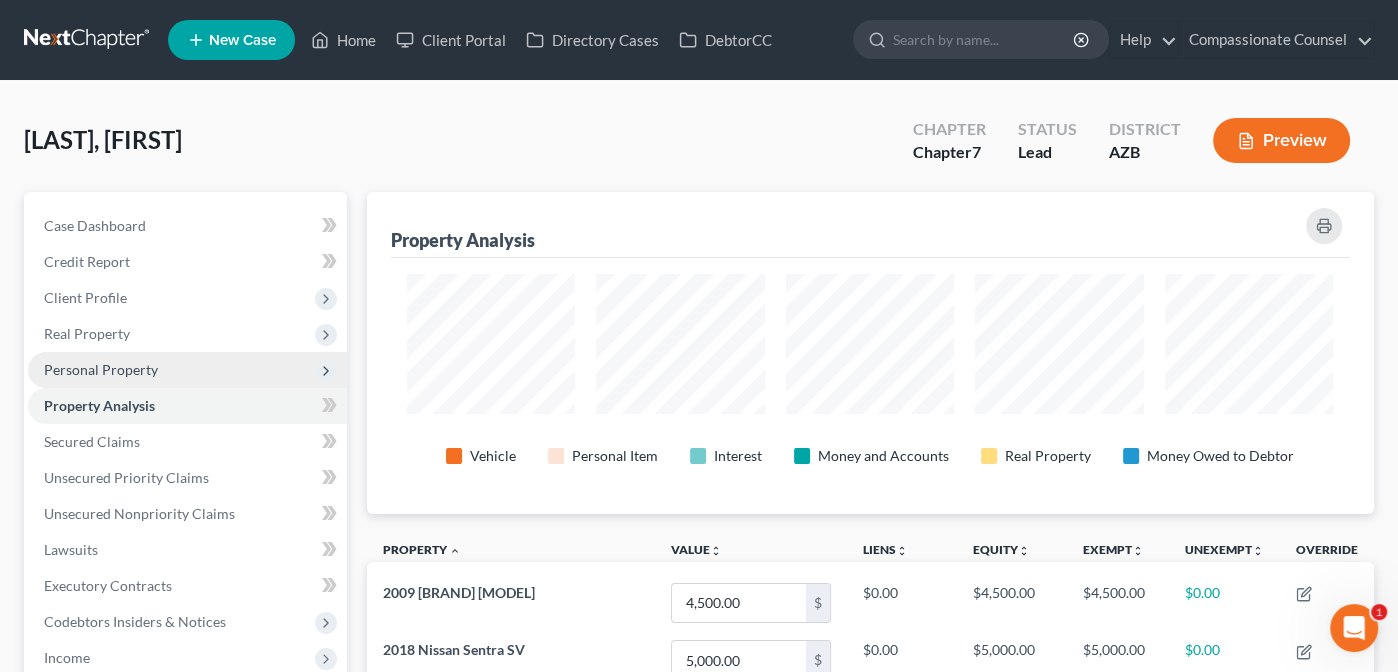 click on "Personal Property" at bounding box center [187, 370] 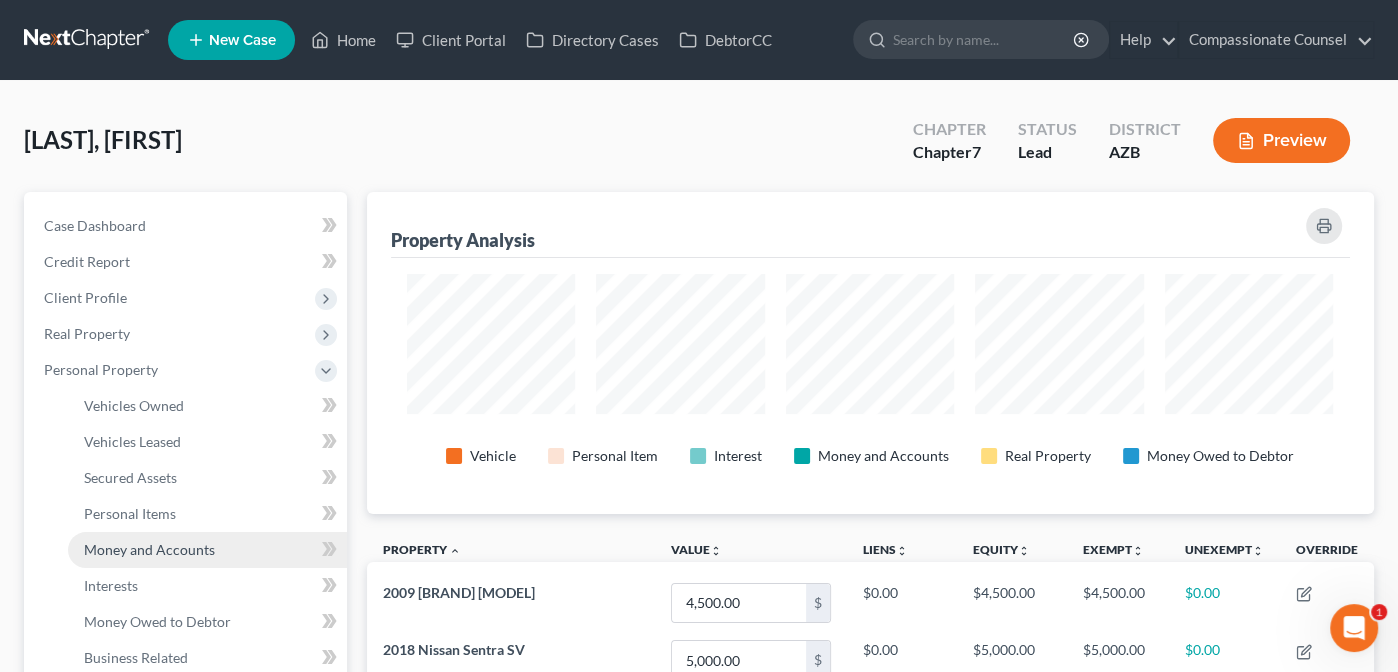click on "Money and Accounts" at bounding box center (149, 549) 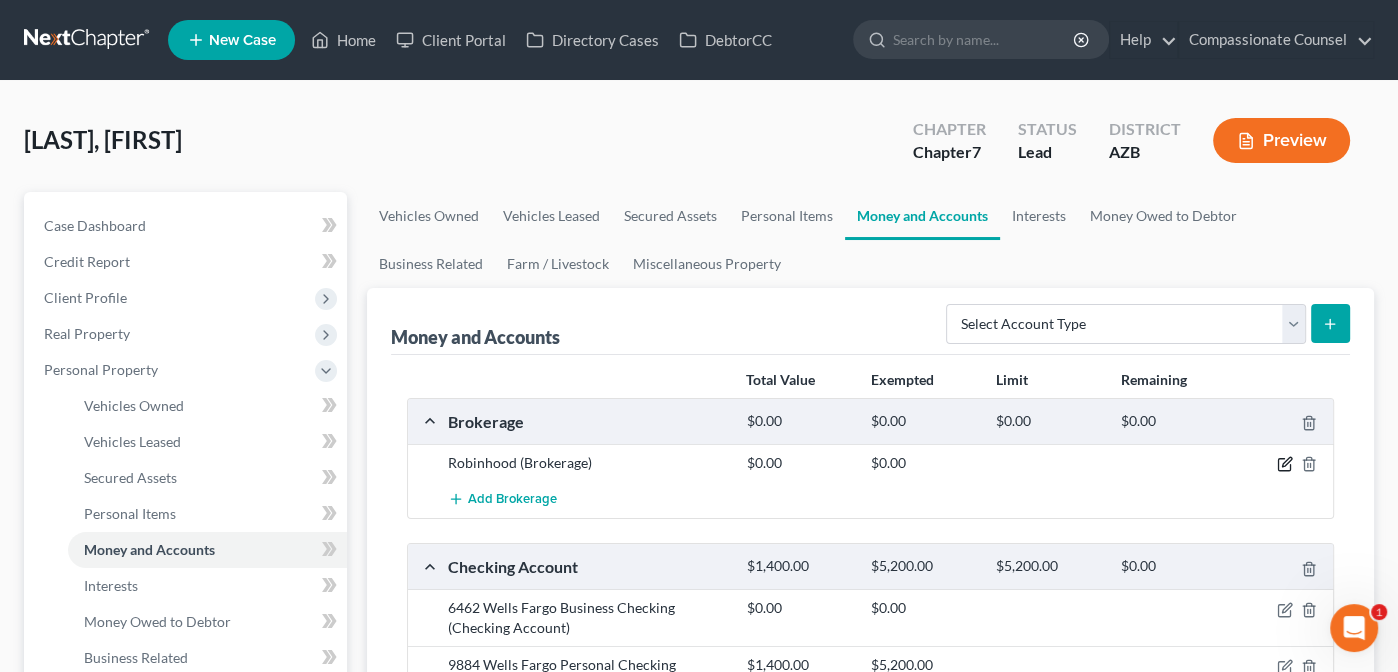 click 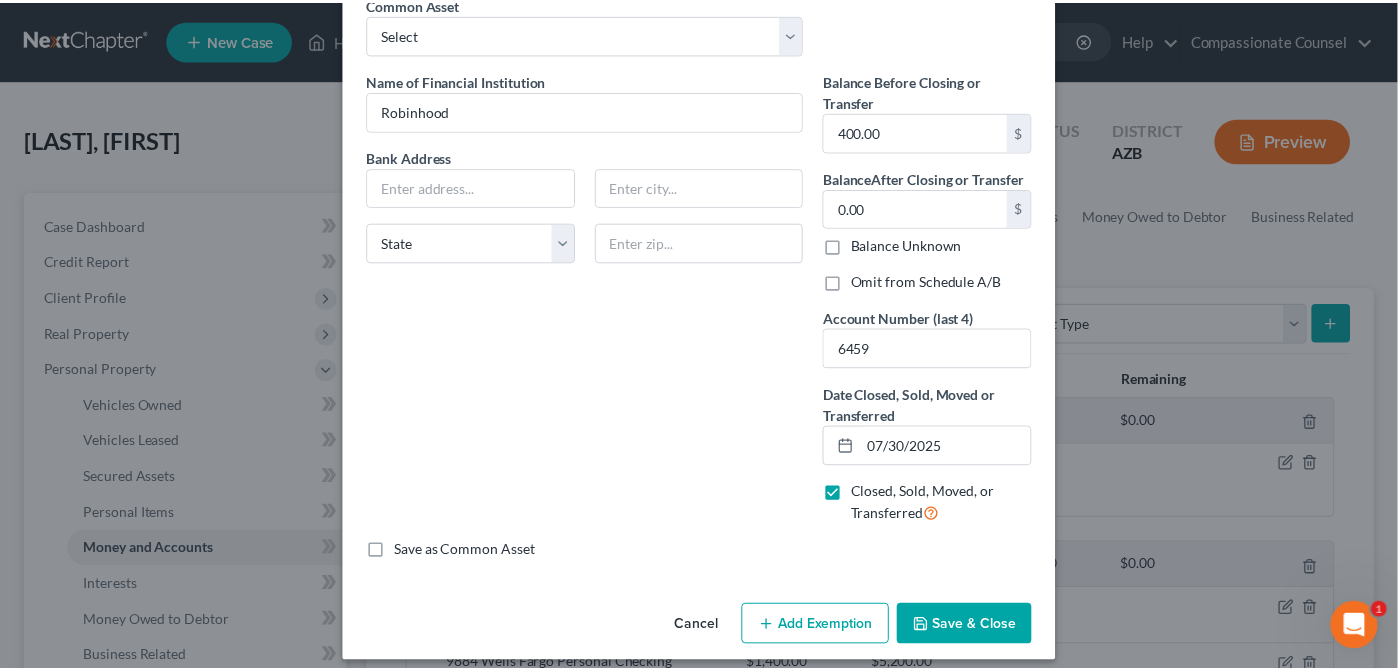 scroll, scrollTop: 102, scrollLeft: 0, axis: vertical 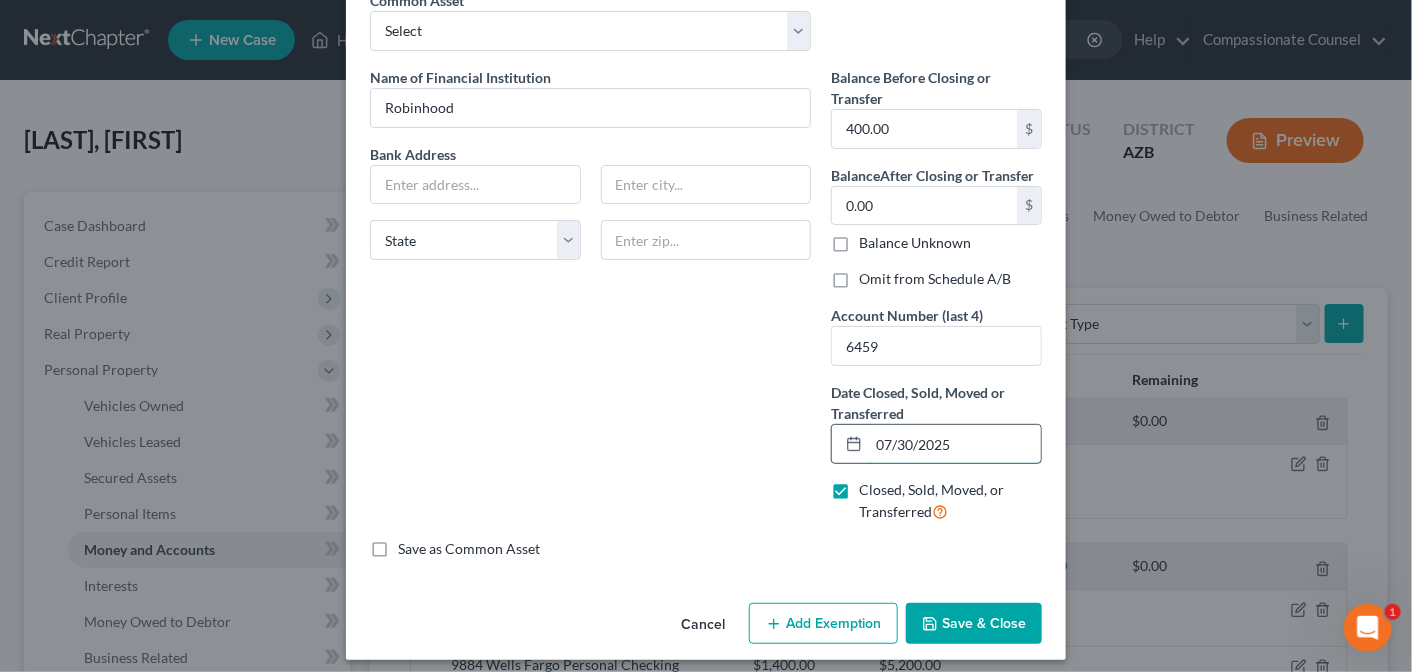 drag, startPoint x: 906, startPoint y: 435, endPoint x: 865, endPoint y: 435, distance: 41 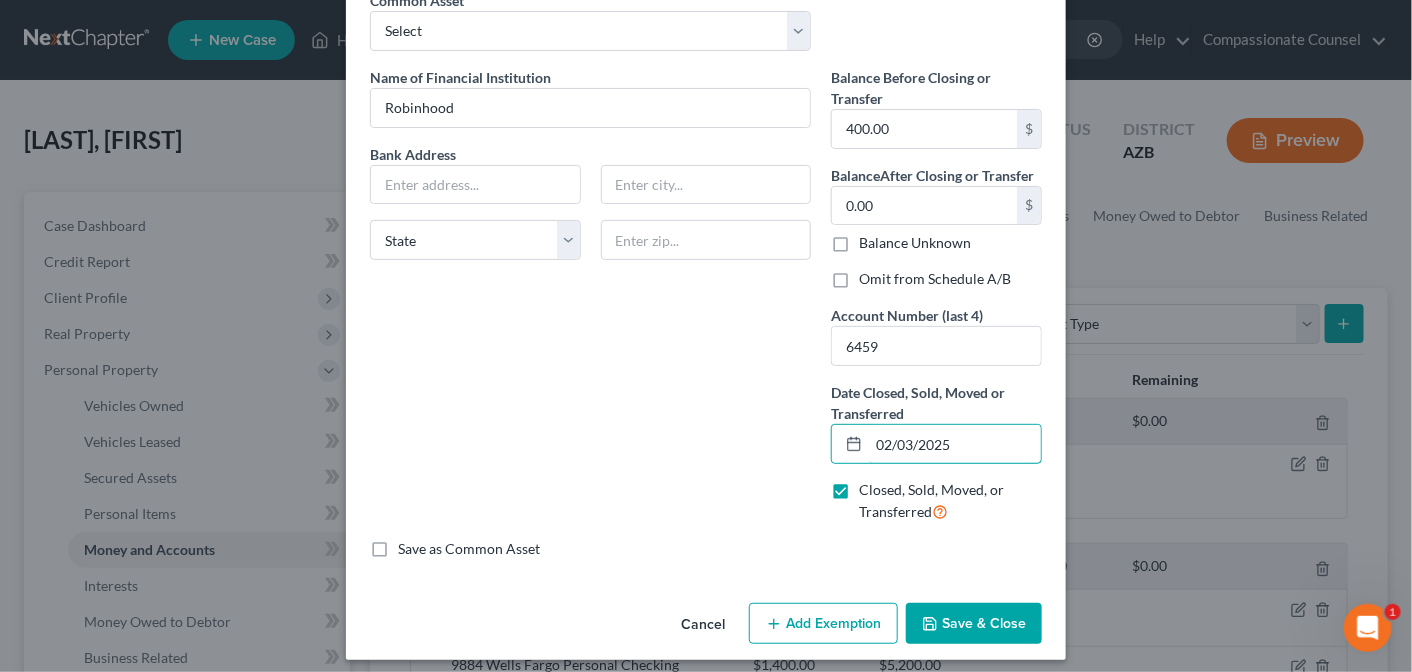 type on "02/03/2025" 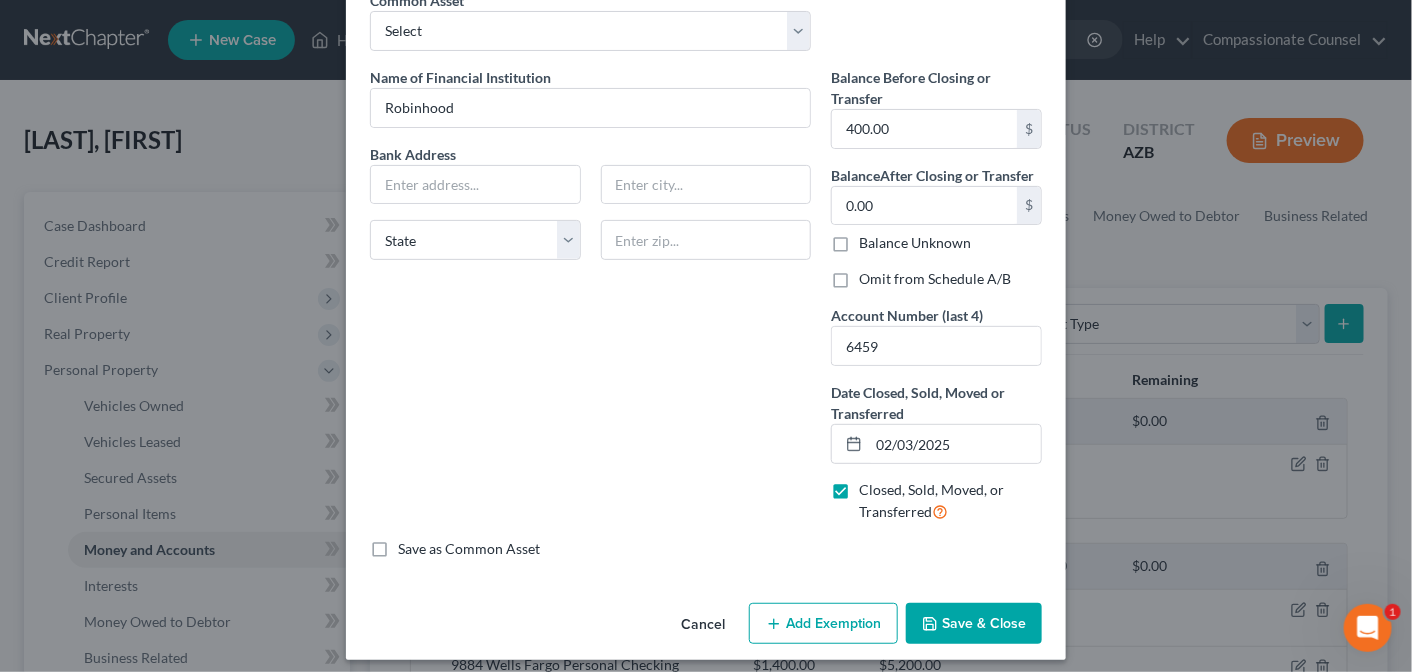 click on "Save & Close" at bounding box center [974, 624] 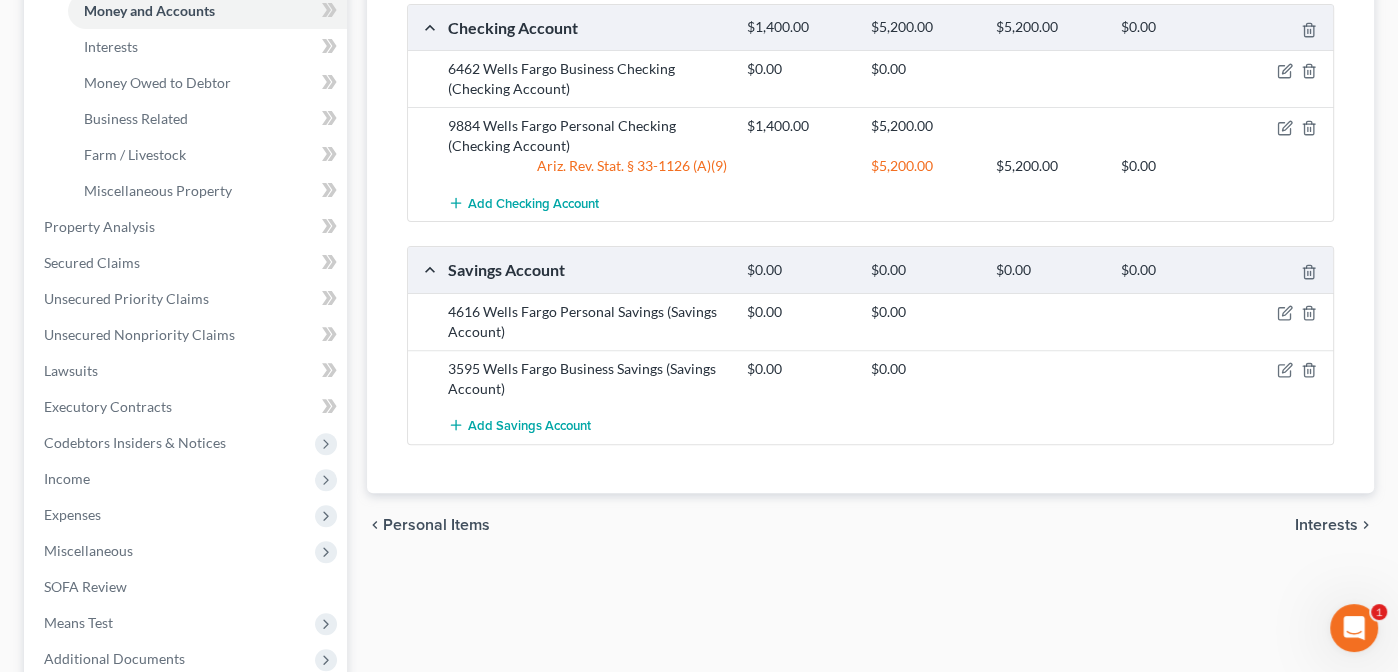 scroll, scrollTop: 544, scrollLeft: 0, axis: vertical 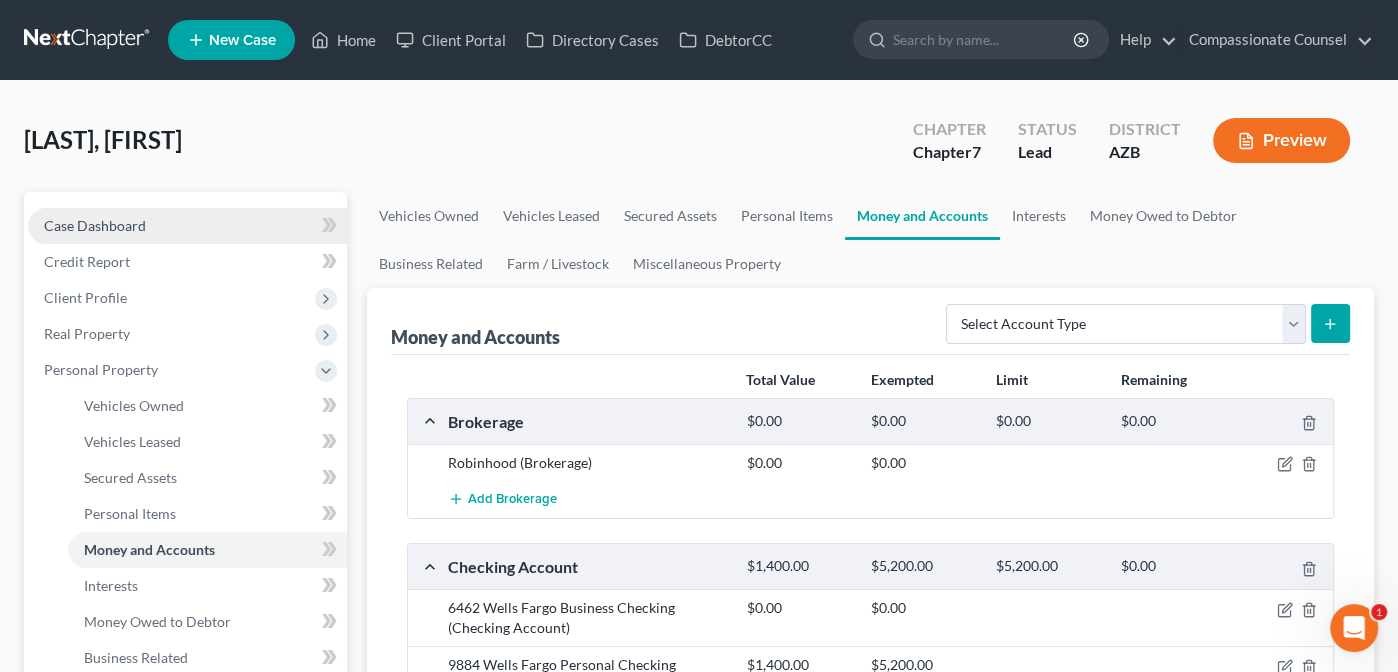 click on "Case Dashboard" at bounding box center (95, 225) 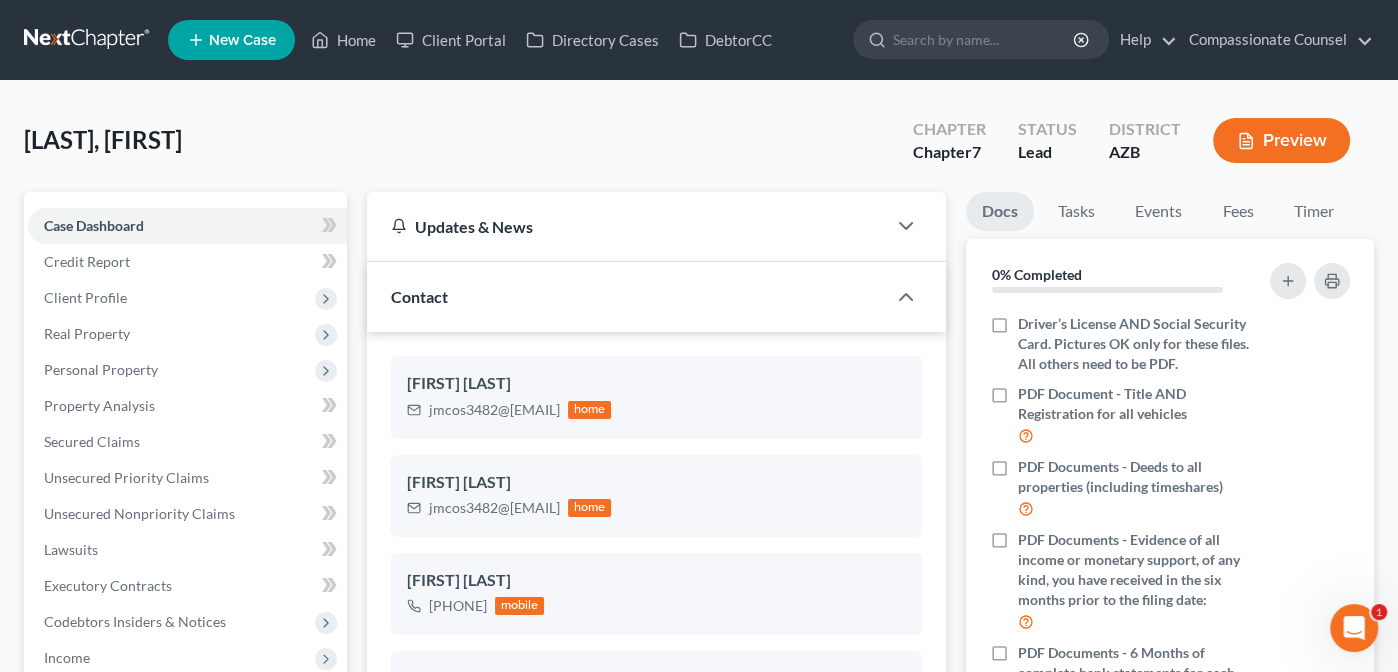 scroll, scrollTop: 497, scrollLeft: 0, axis: vertical 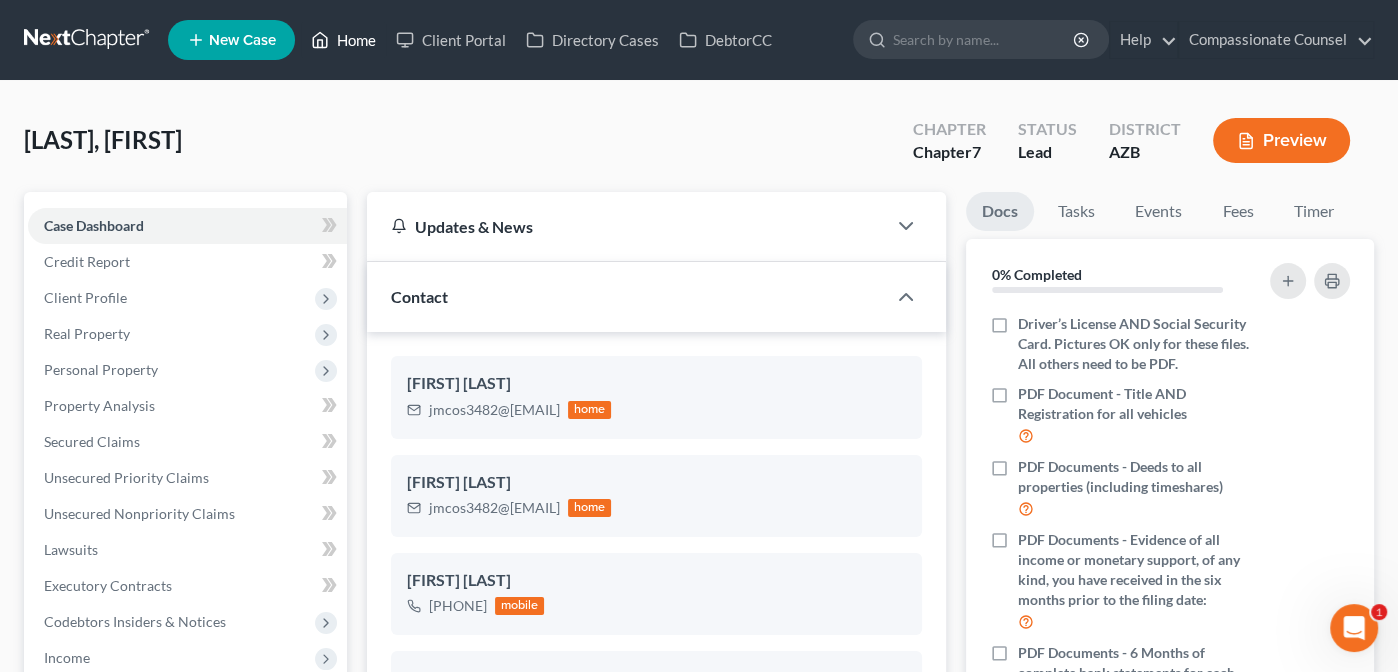 click on "Home" at bounding box center (343, 40) 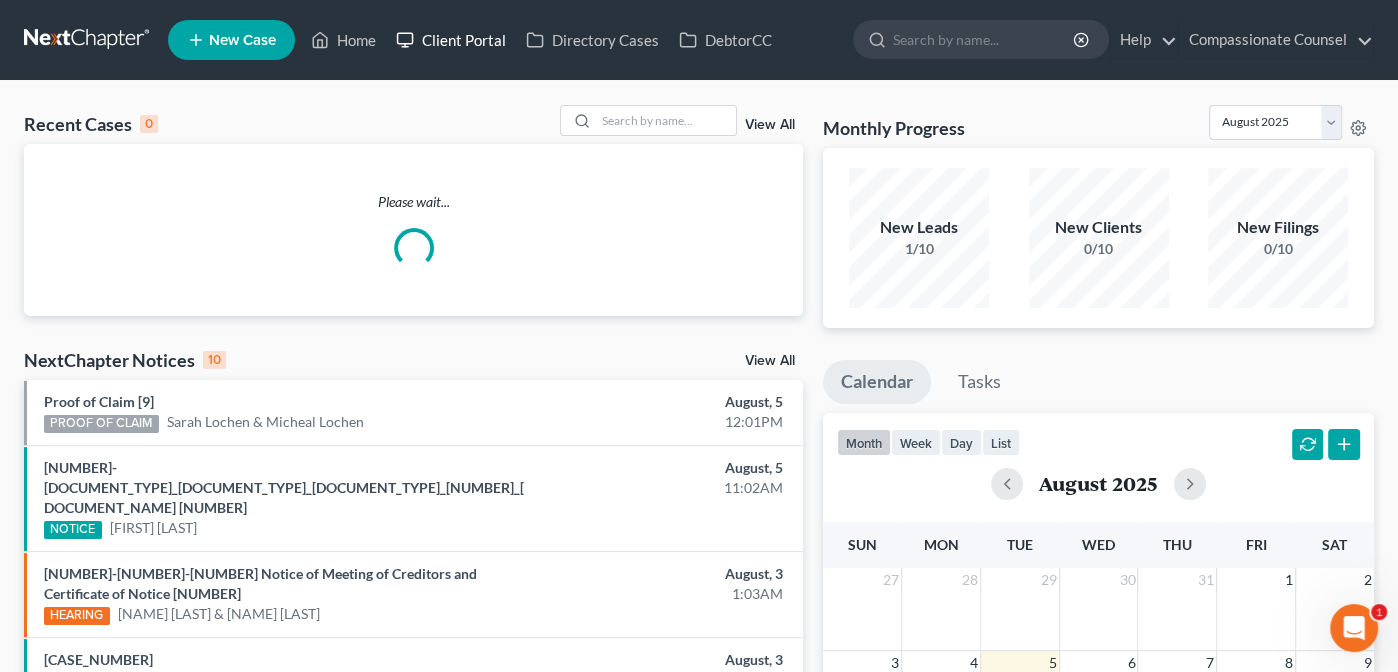 click on "Client Portal" at bounding box center [451, 40] 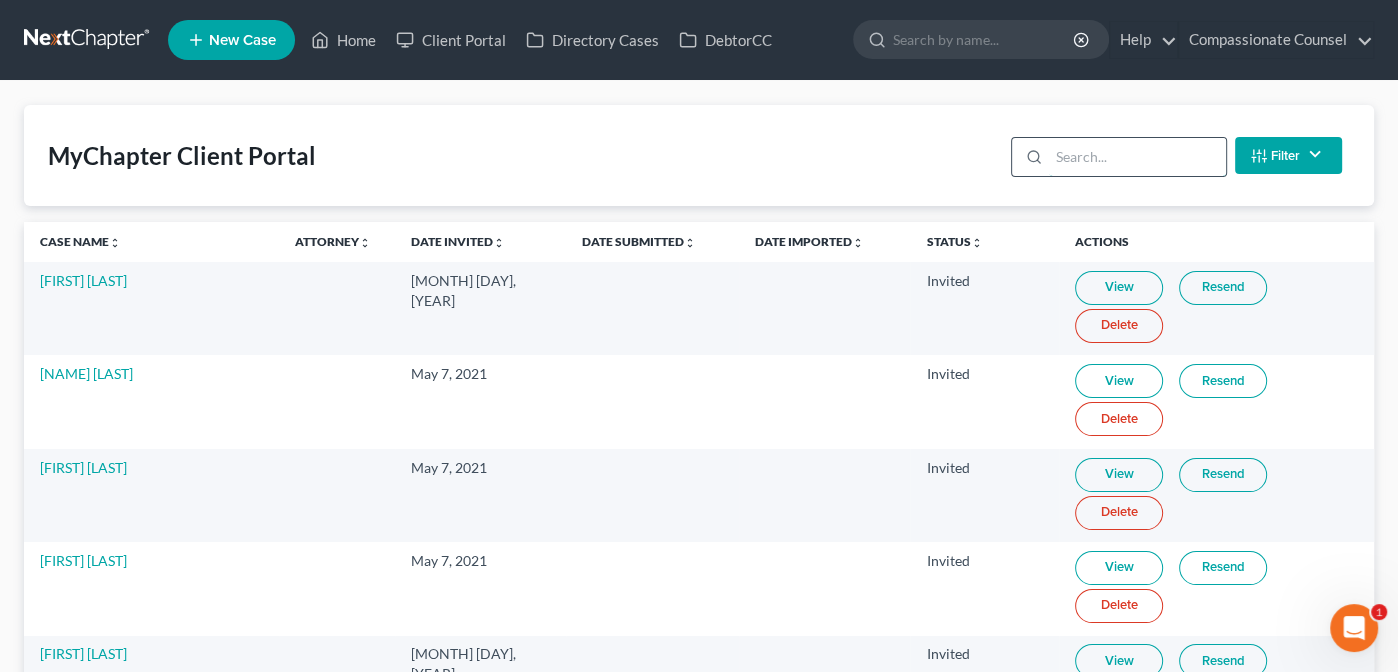 click at bounding box center [1137, 157] 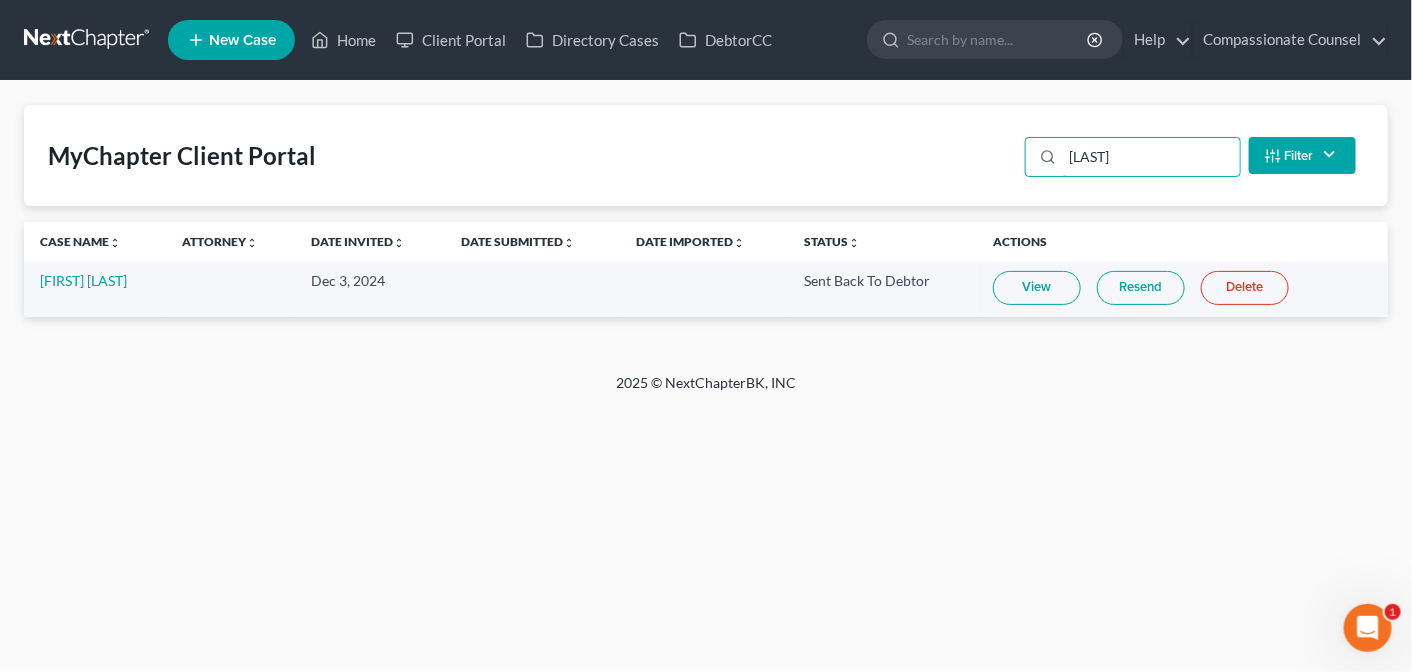 type on "[LAST]" 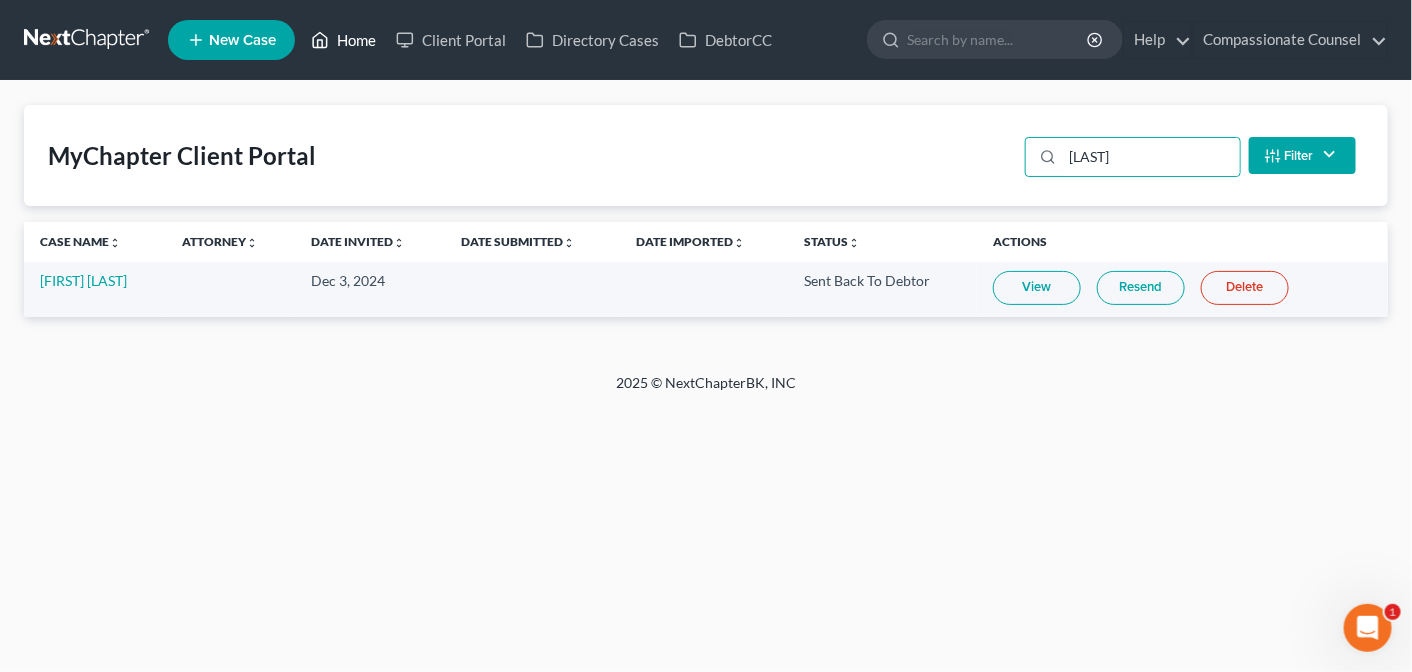 click on "Home" at bounding box center (343, 40) 